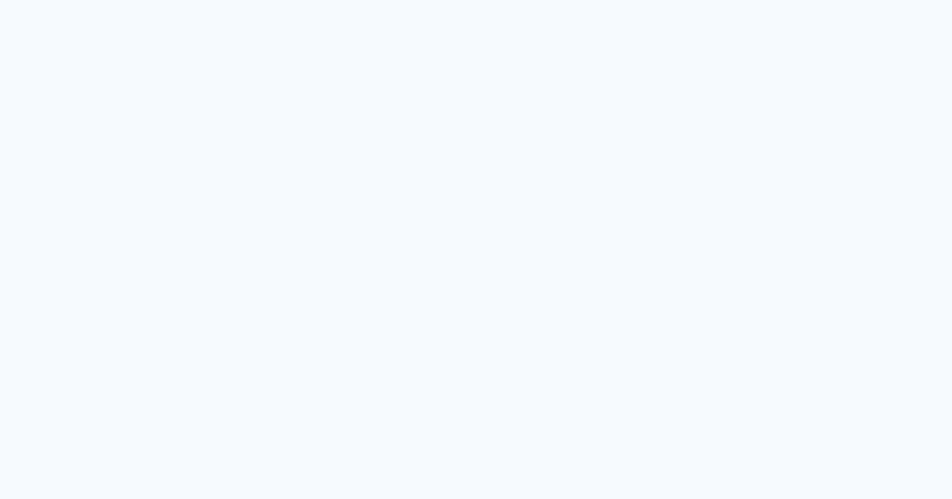 scroll, scrollTop: 0, scrollLeft: 0, axis: both 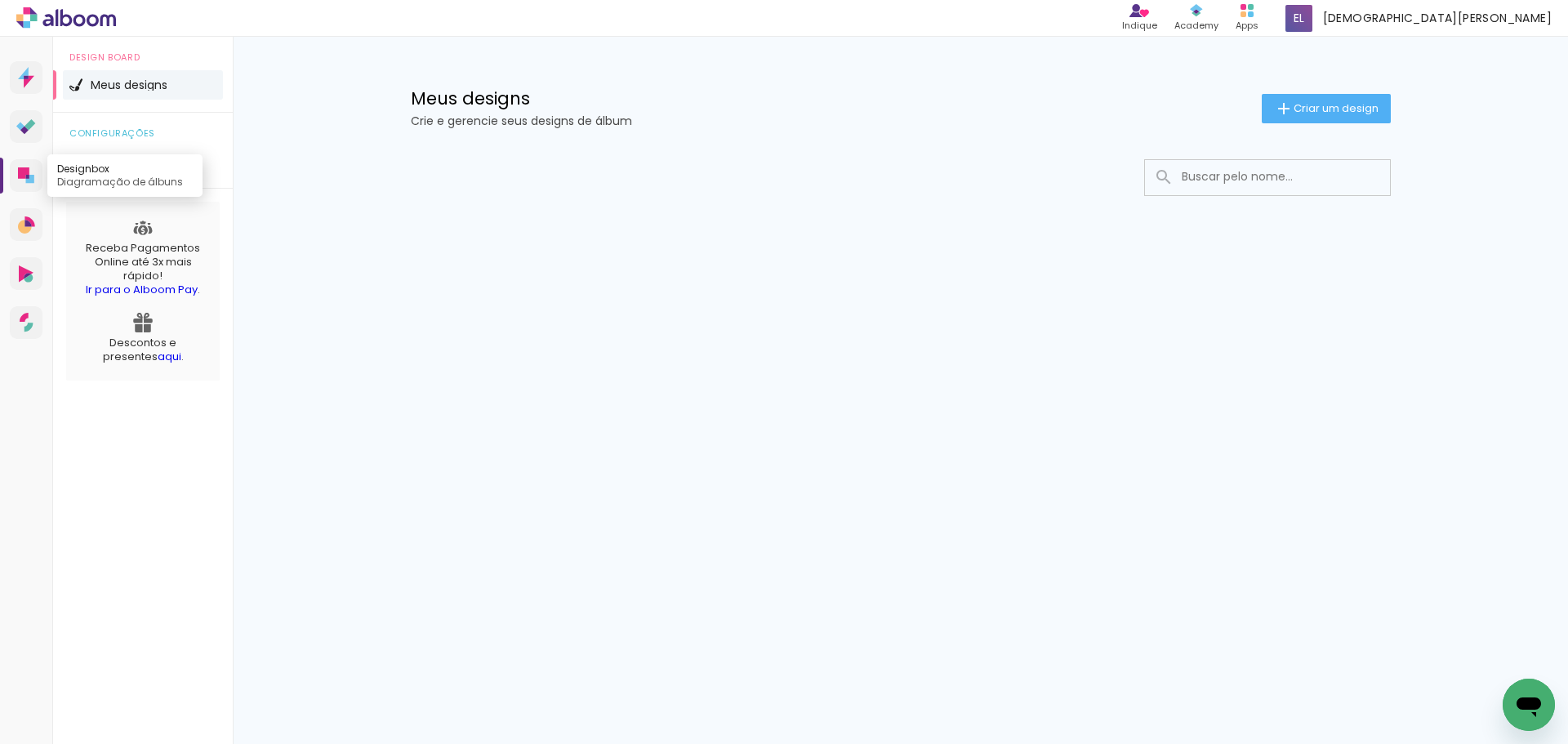 click 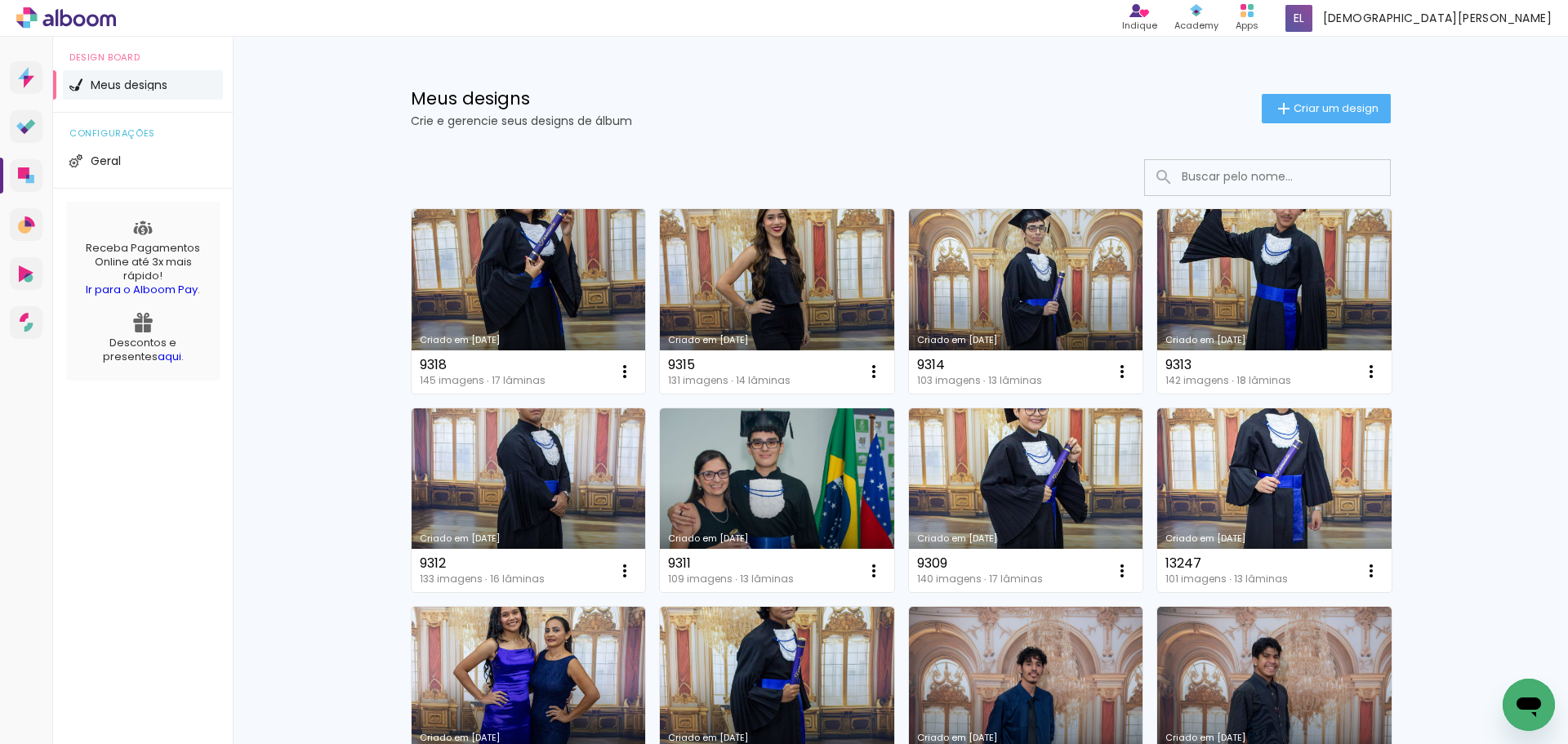click on "Meus designs Crie e gerencie seus designs de álbum" 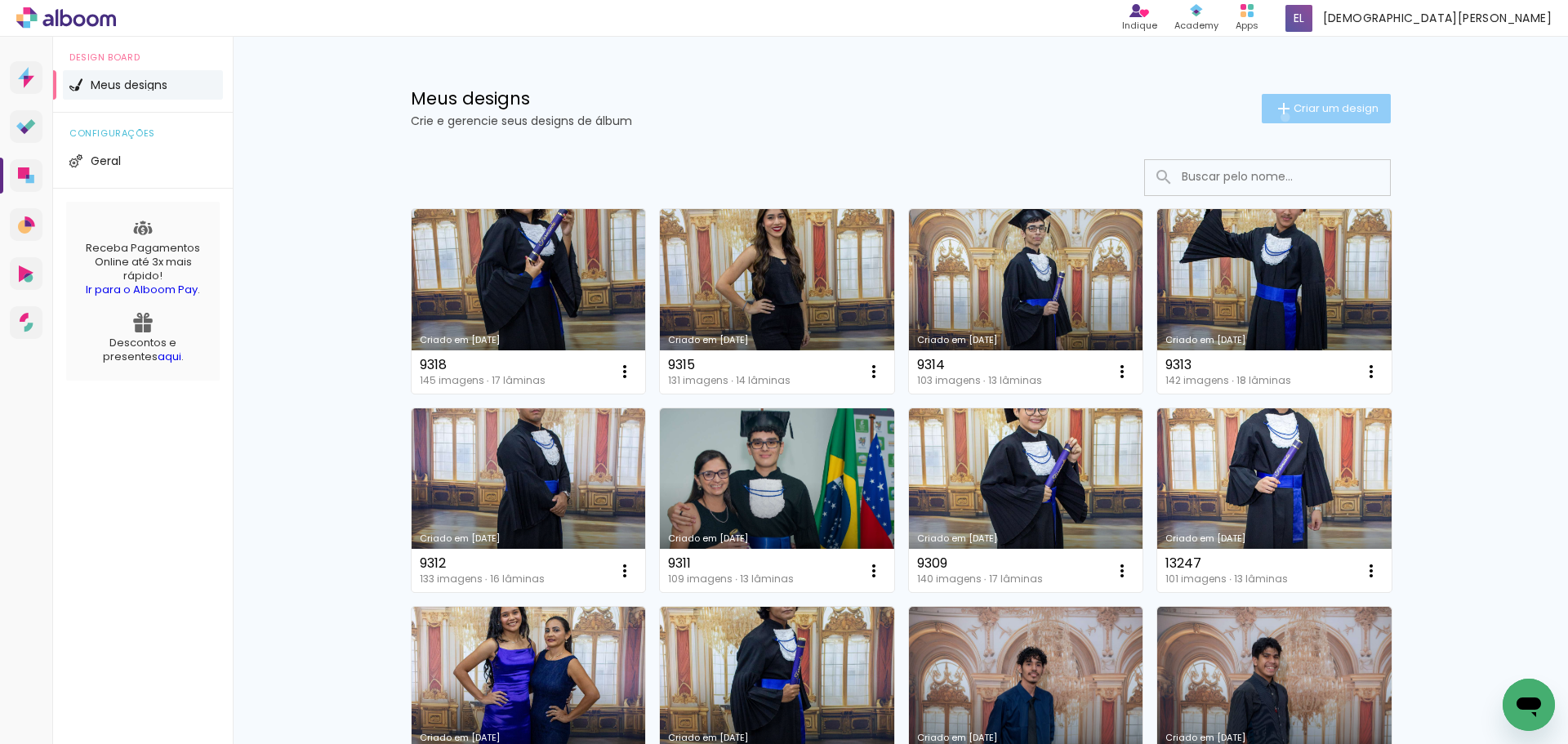 click 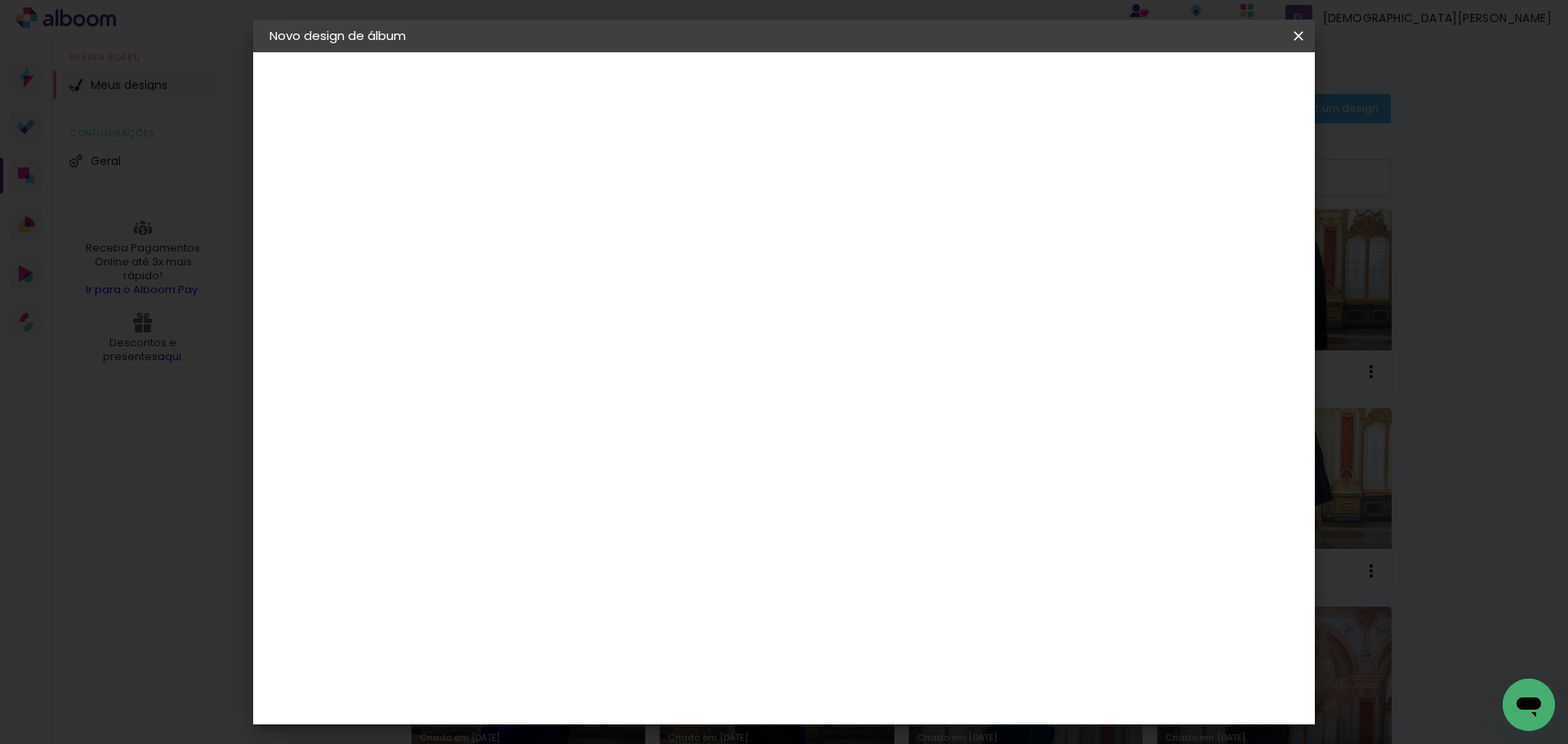click at bounding box center [537, 219] 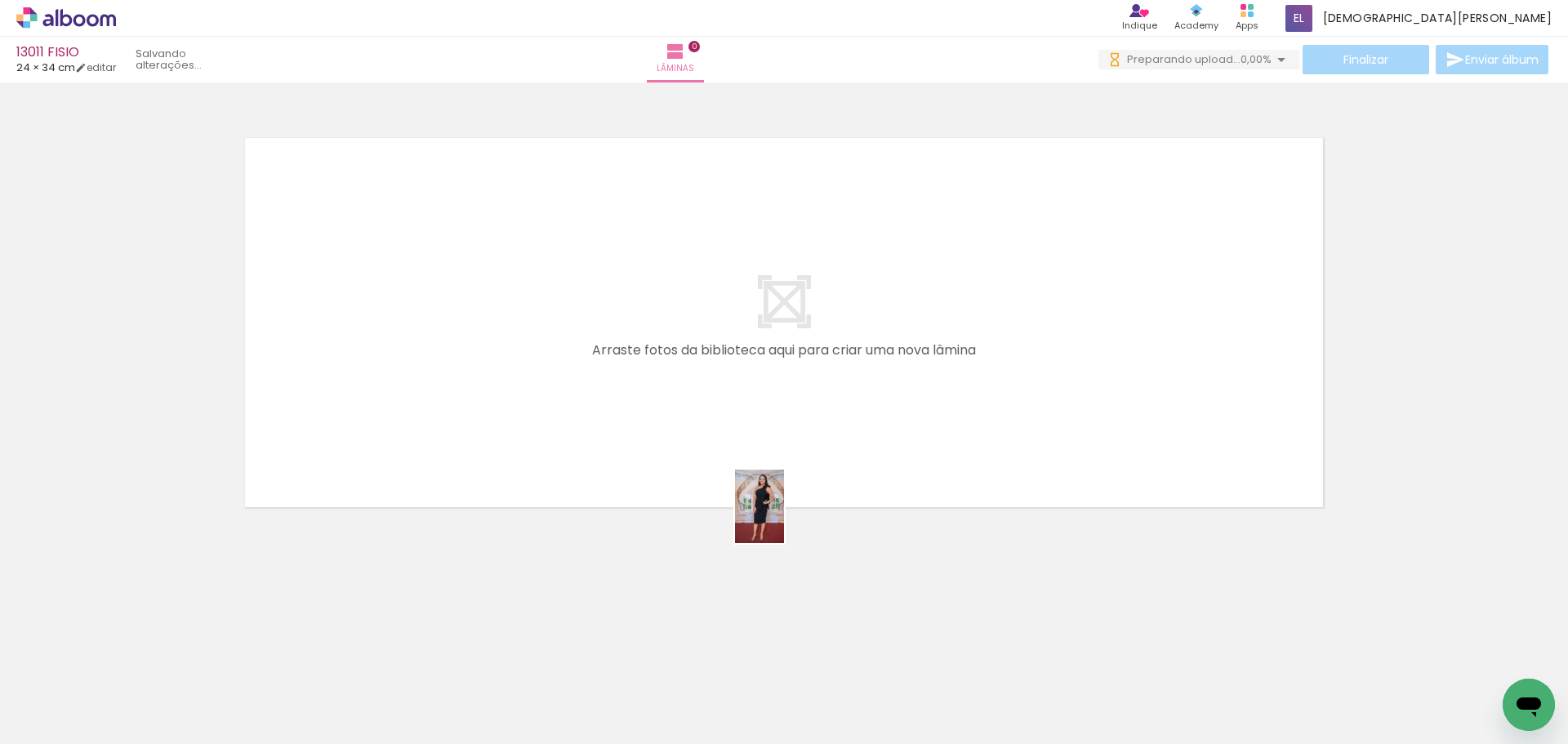 drag, startPoint x: 194, startPoint y: 696, endPoint x: 784, endPoint y: 519, distance: 615.97808 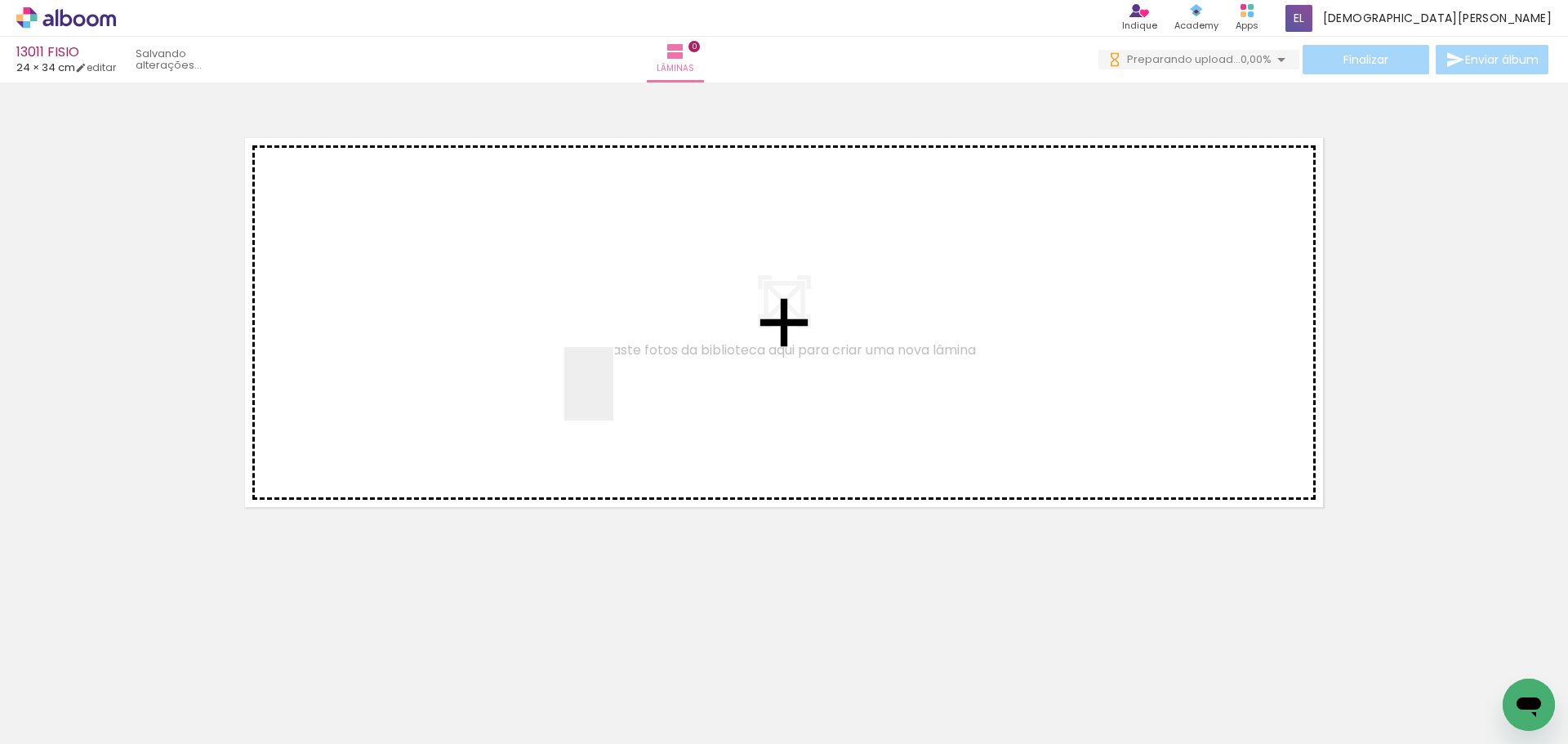 drag, startPoint x: 176, startPoint y: 693, endPoint x: 678, endPoint y: 347, distance: 609.68845 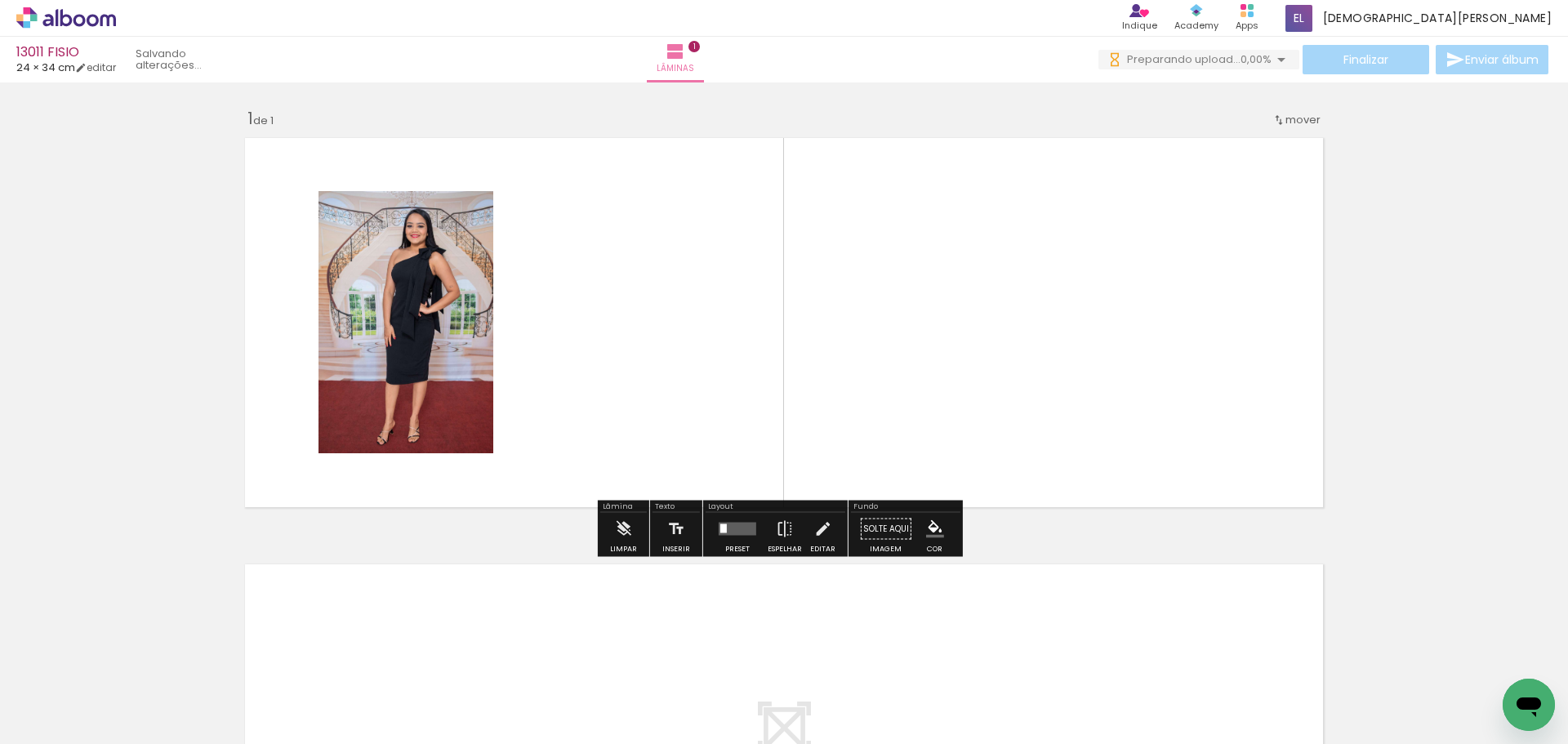 click at bounding box center [724, 528] 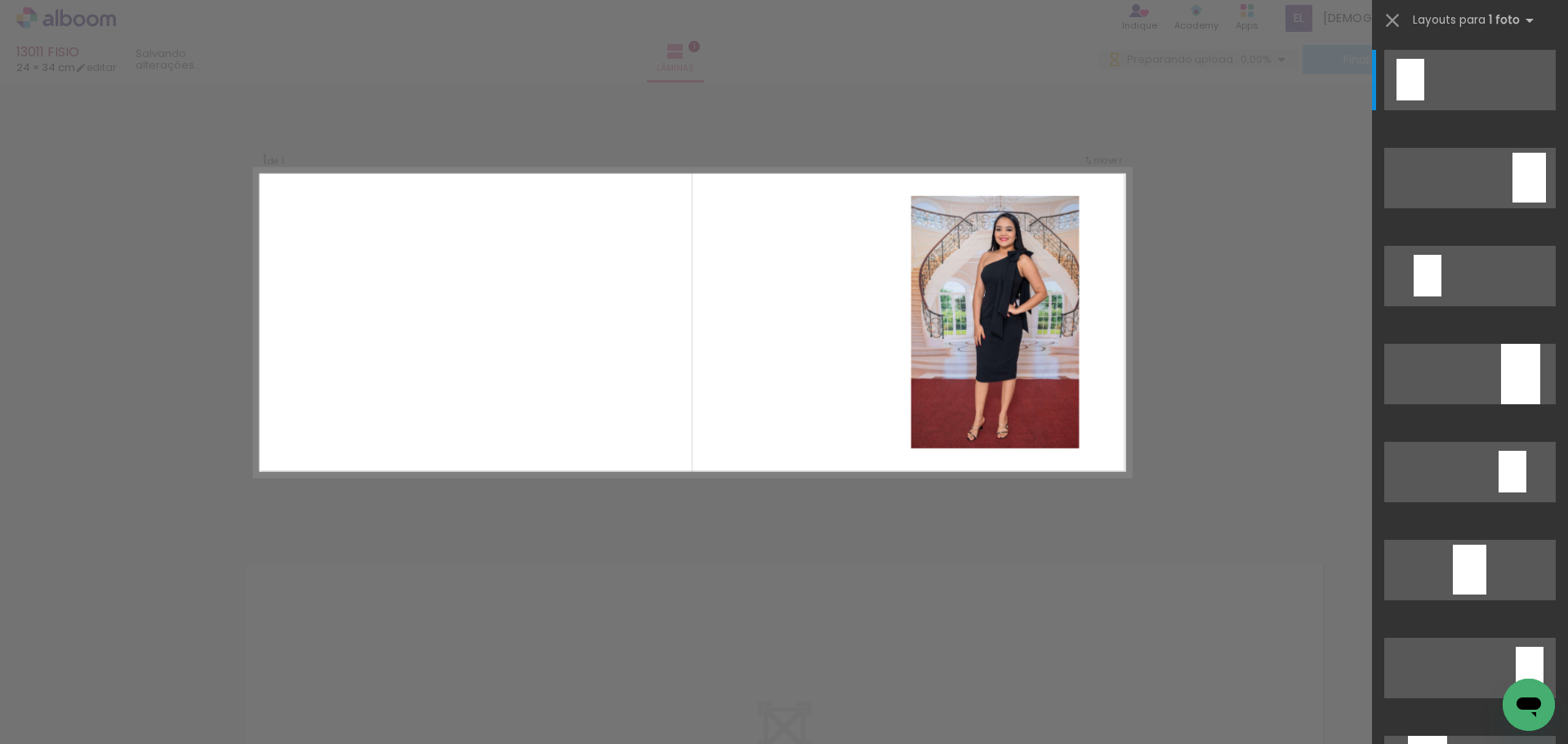 scroll, scrollTop: 0, scrollLeft: 0, axis: both 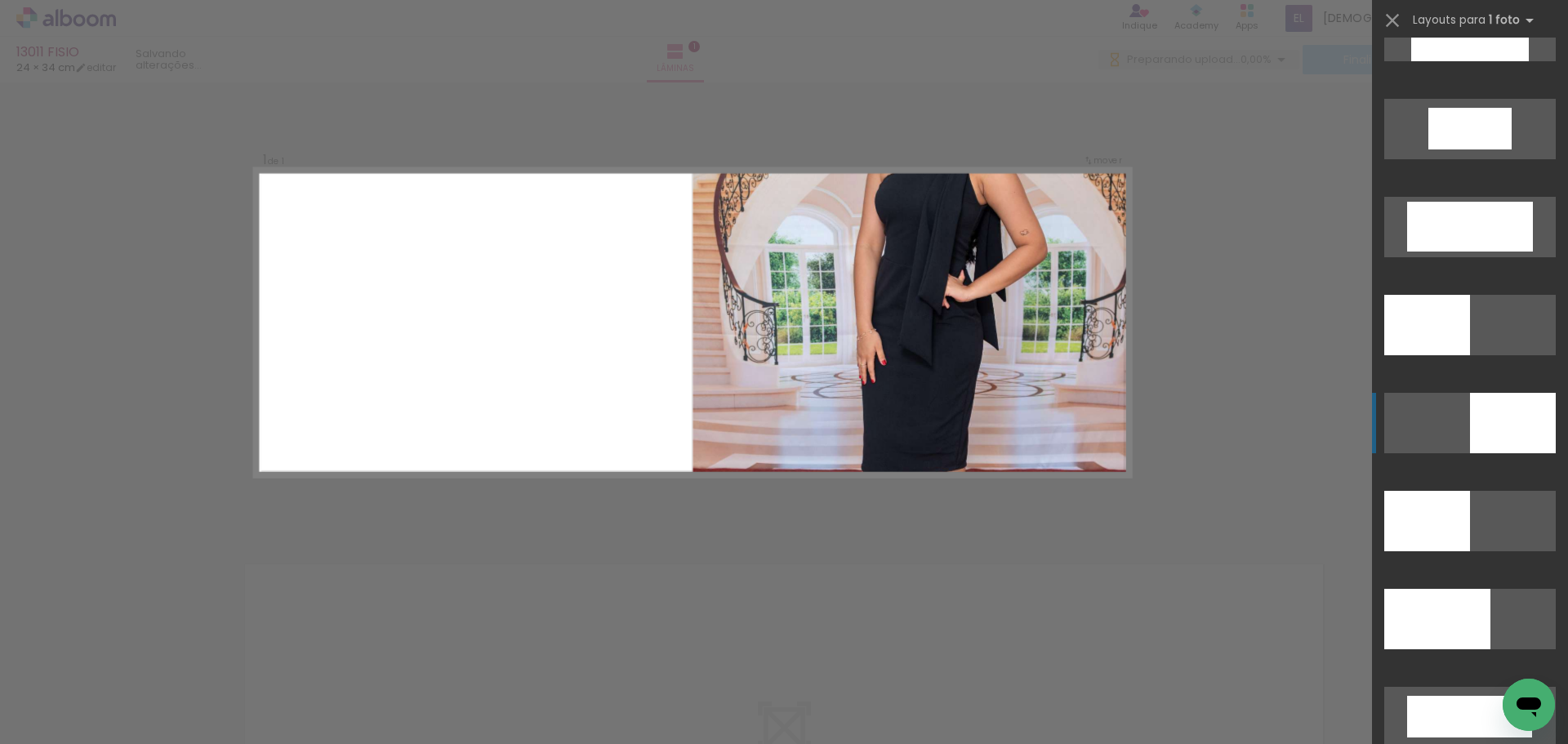 click at bounding box center [1427, 325] 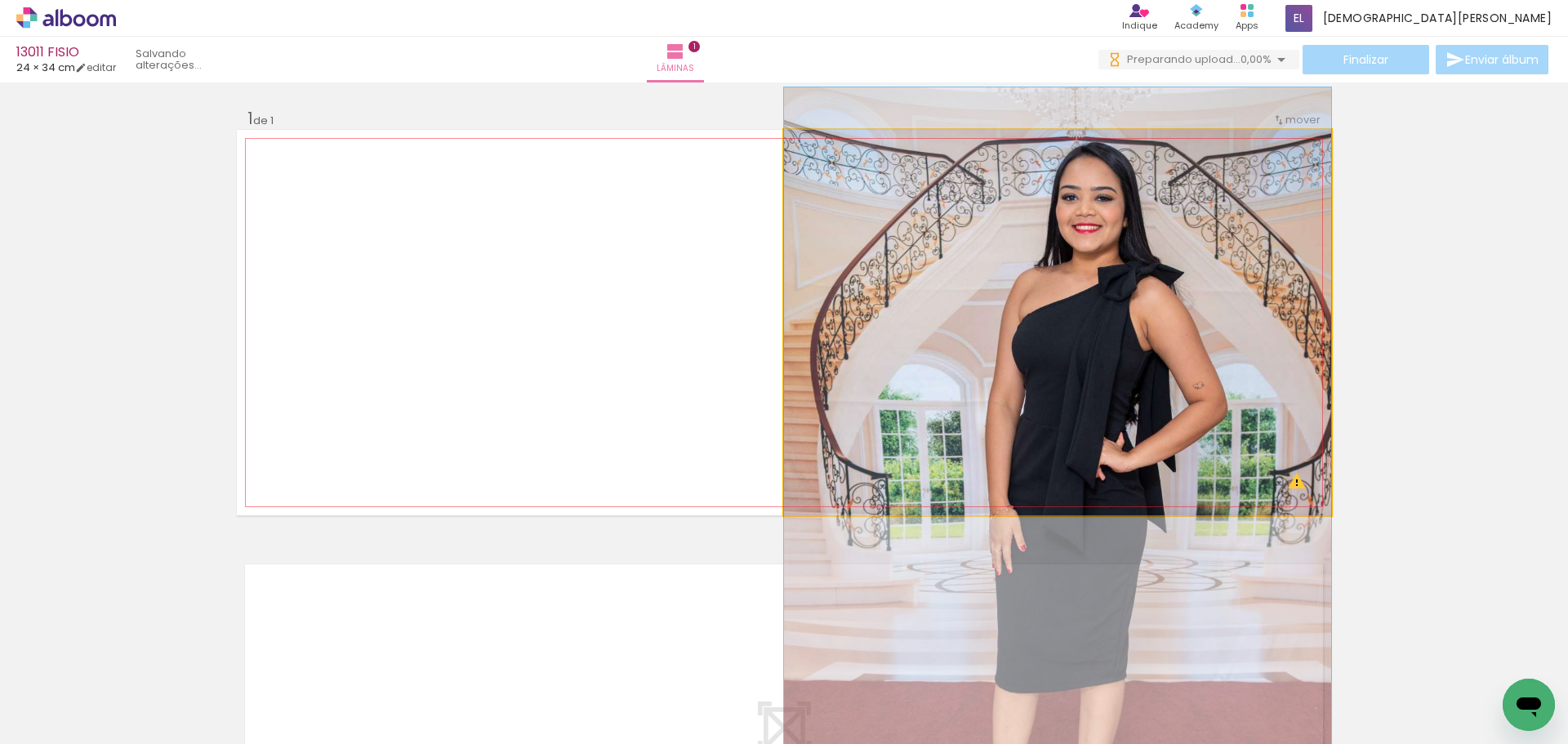 drag, startPoint x: 1140, startPoint y: 285, endPoint x: 1165, endPoint y: 461, distance: 177.7667 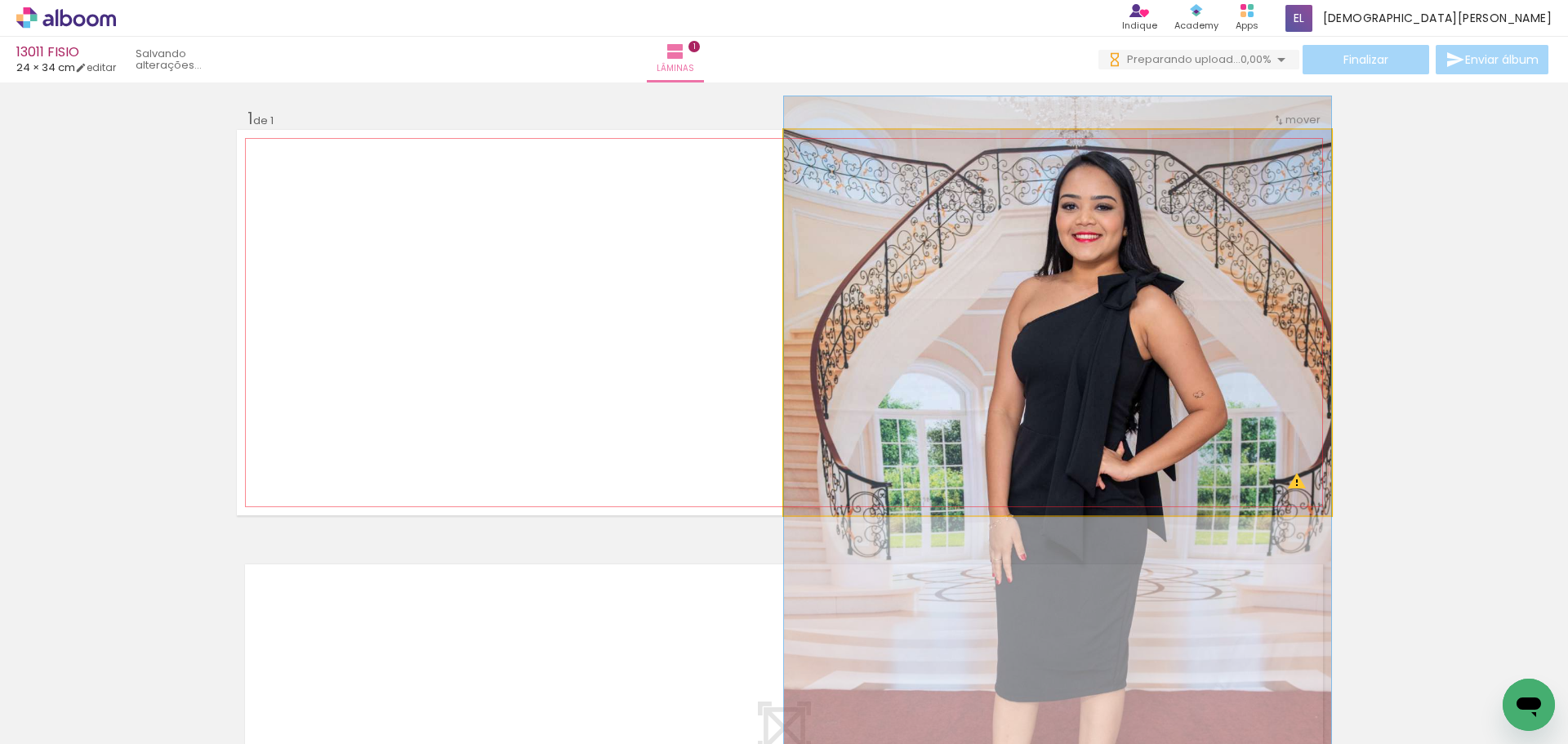 drag, startPoint x: 1176, startPoint y: 414, endPoint x: 1176, endPoint y: 423, distance: 9 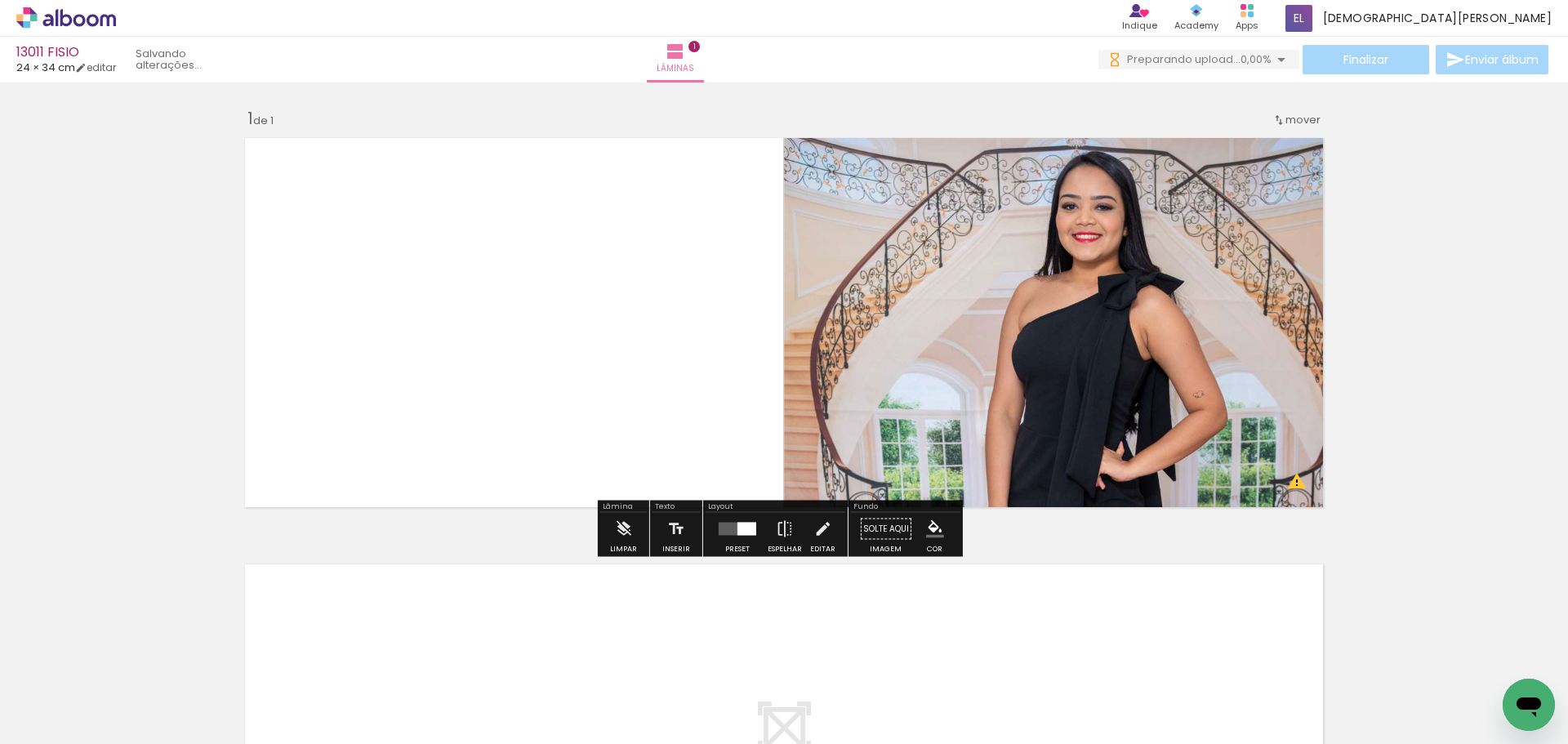 click on "13011 FISIO" at bounding box center [66, 53] 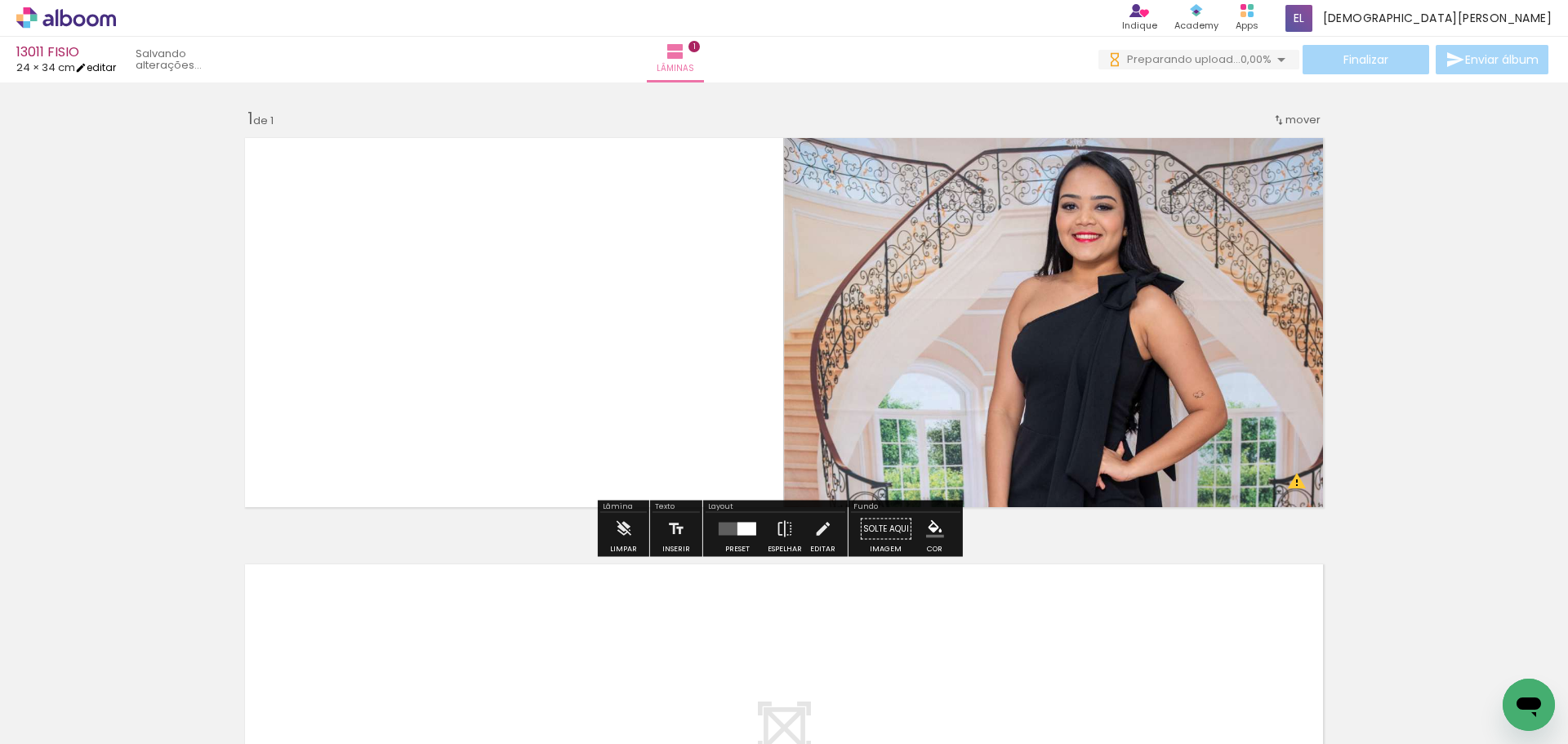 click at bounding box center [81, 68] 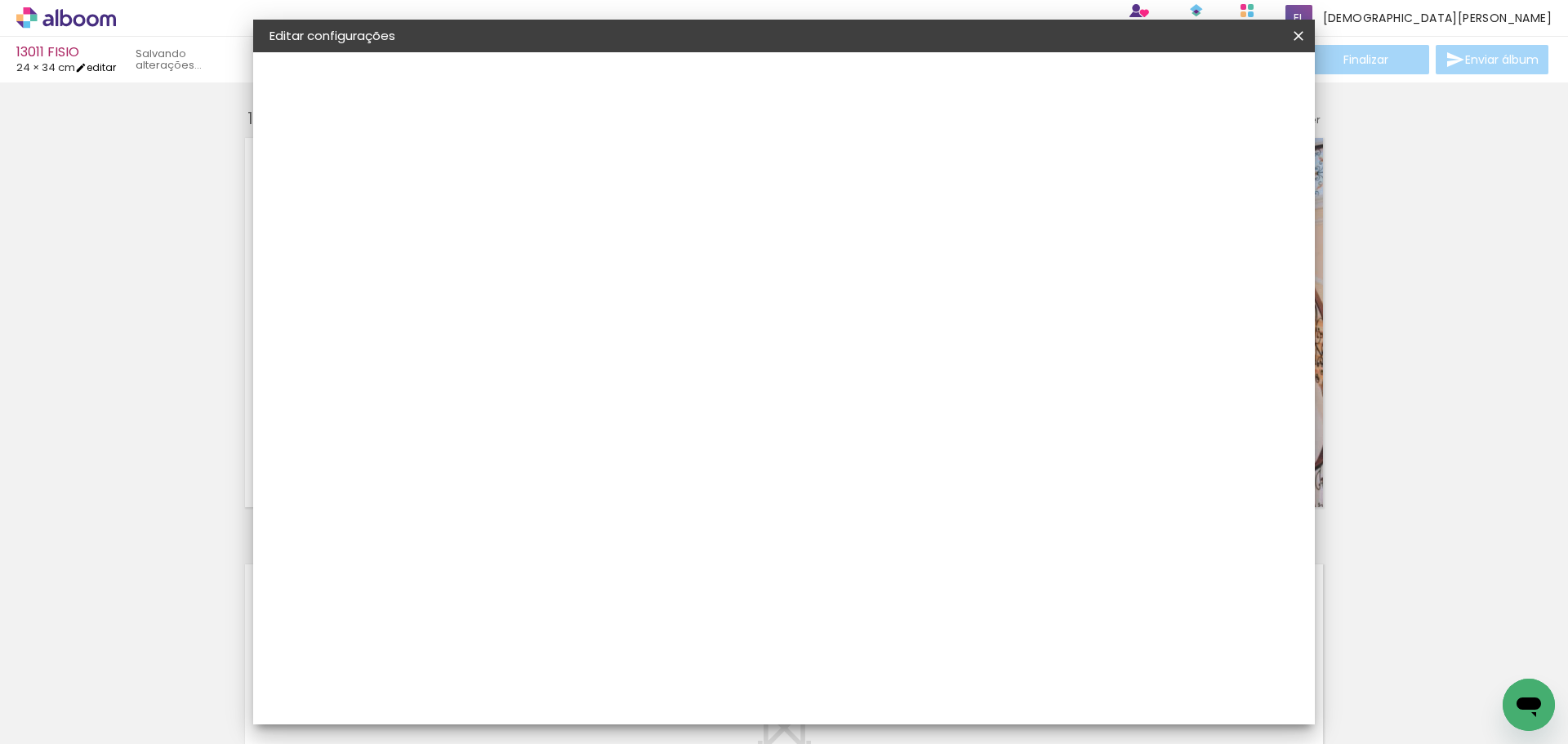 type on "13011 FISIO" 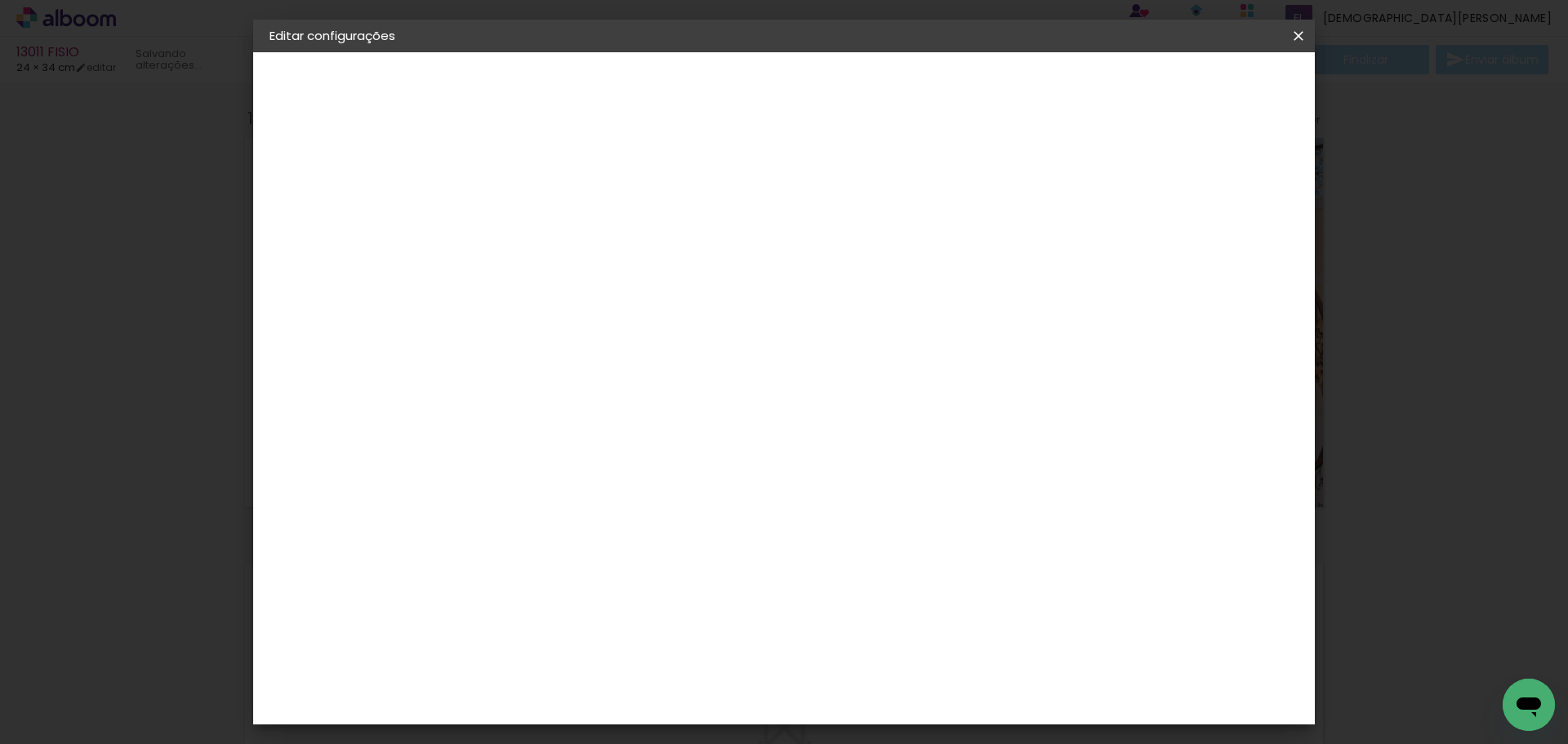 click on "13011 FISIO" at bounding box center [359, 121] 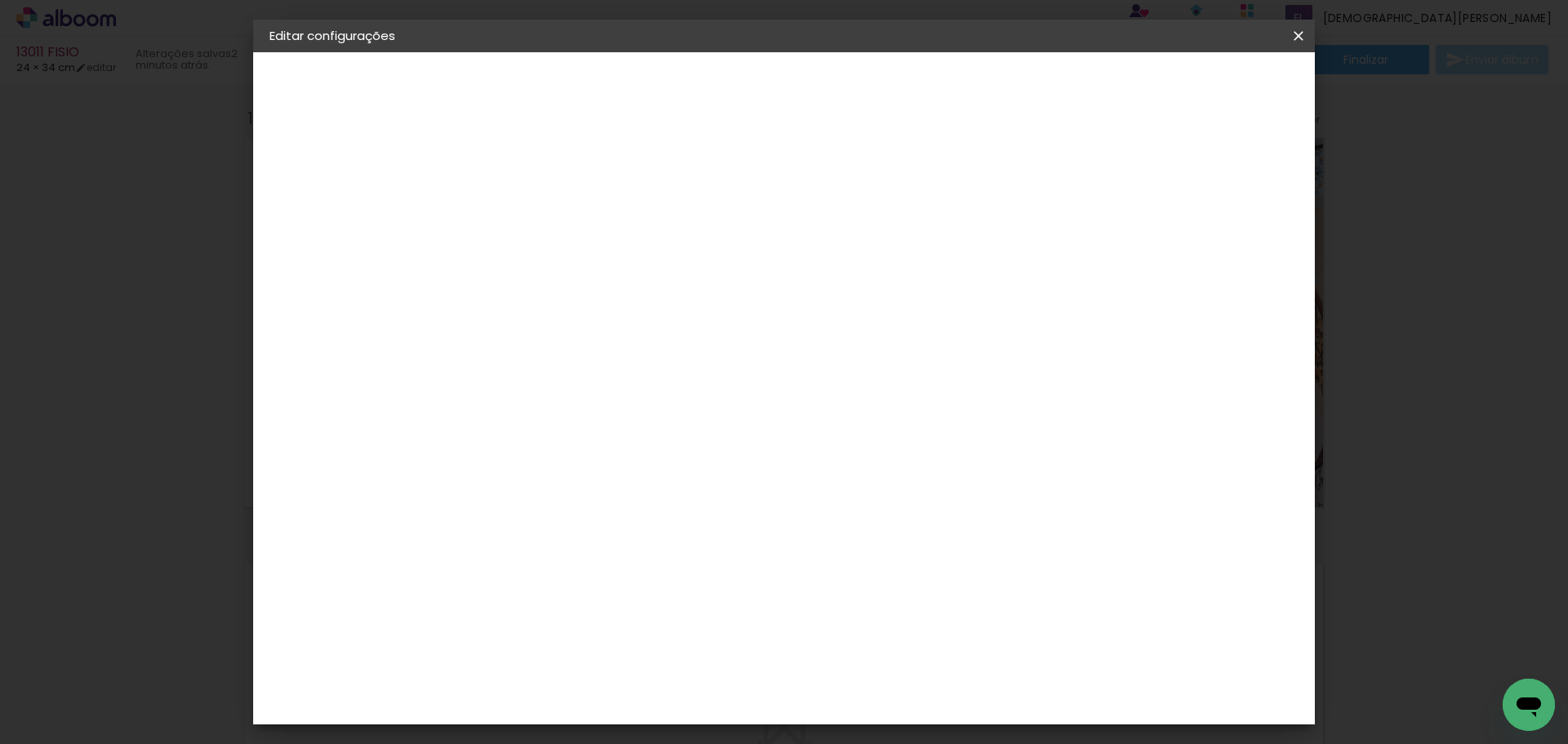 type on "13011 FISIO" 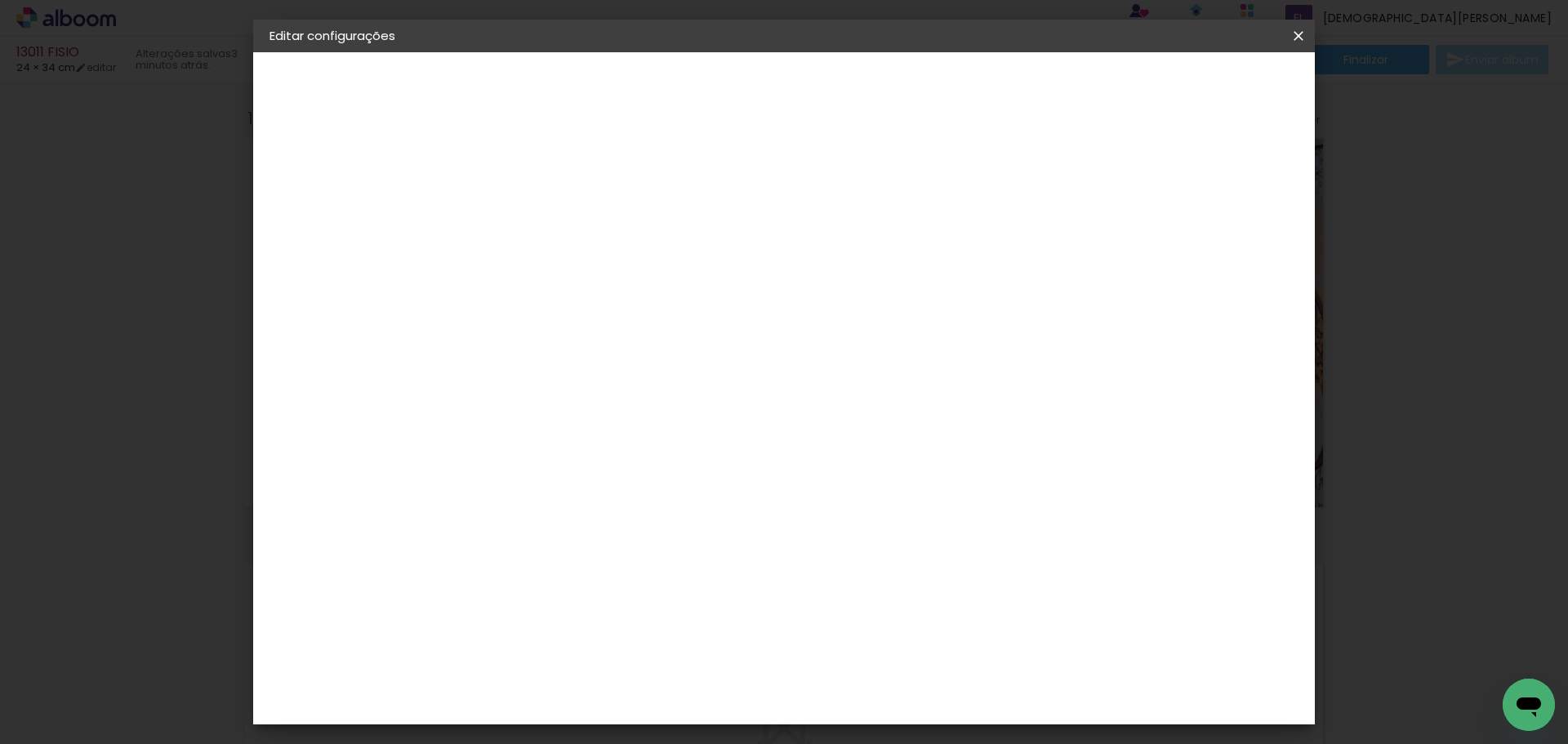 click on "Avançar" at bounding box center (0, 0) 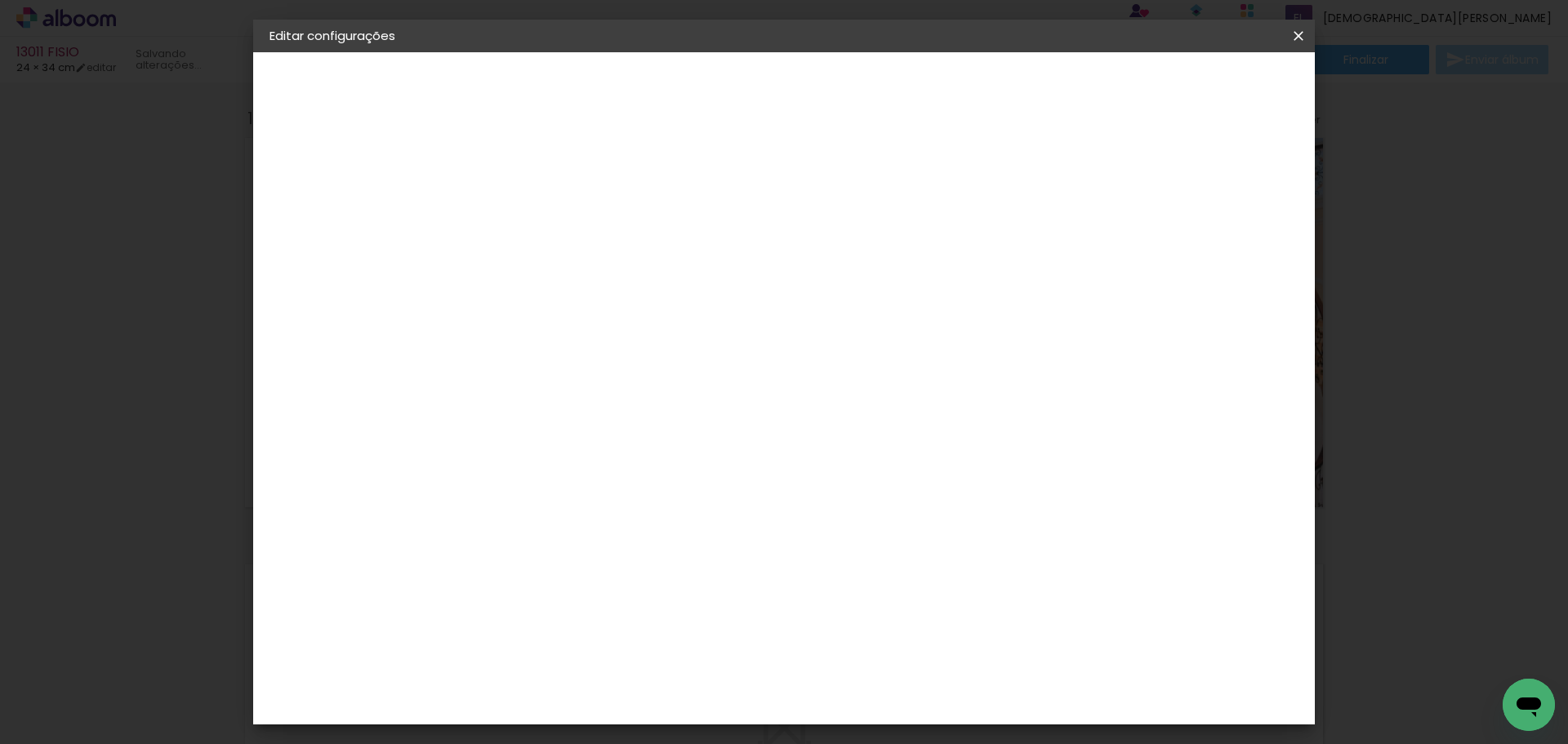 click on "Salvar configurações" at bounding box center [1136, 87] 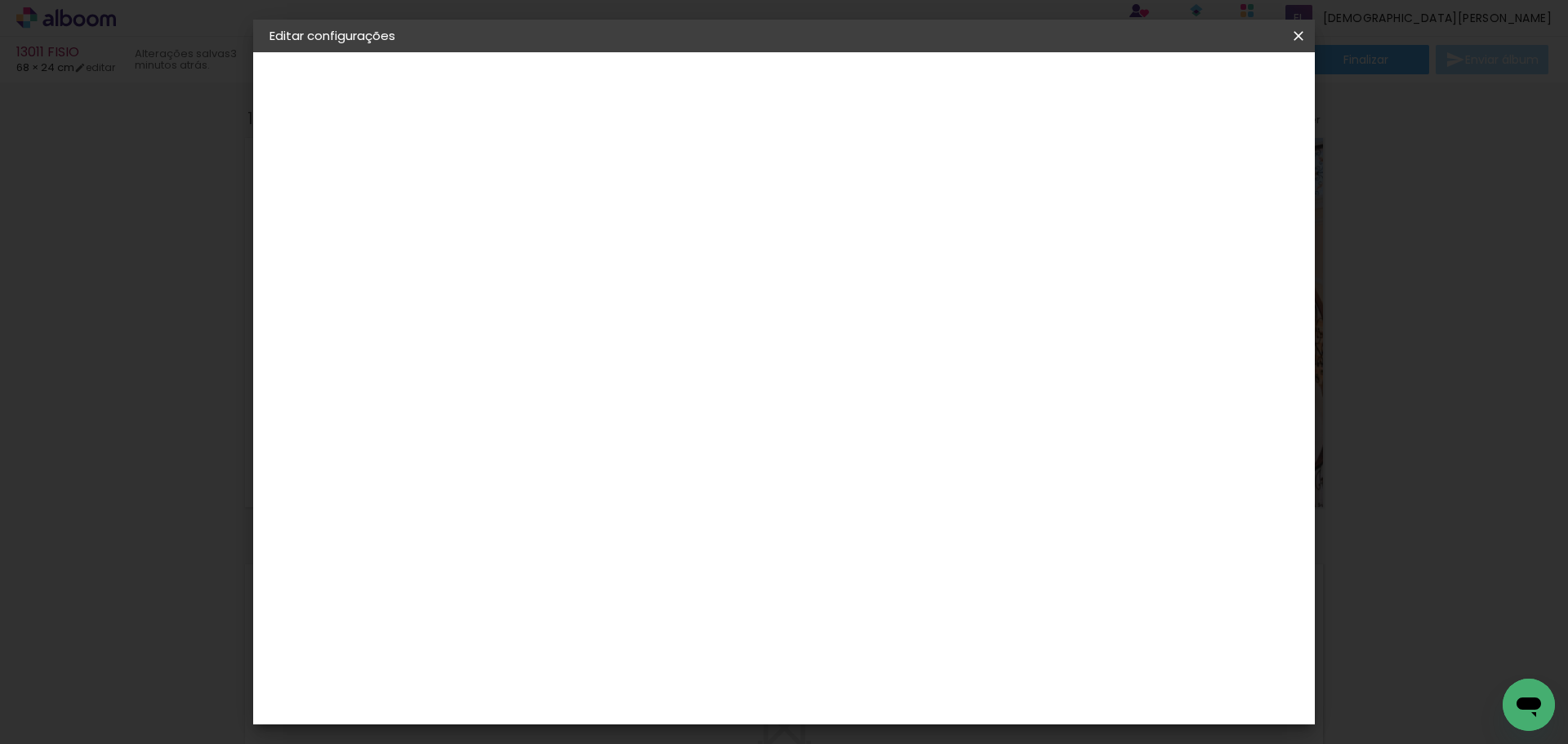 click on "Salvar configurações" at bounding box center (1136, 87) 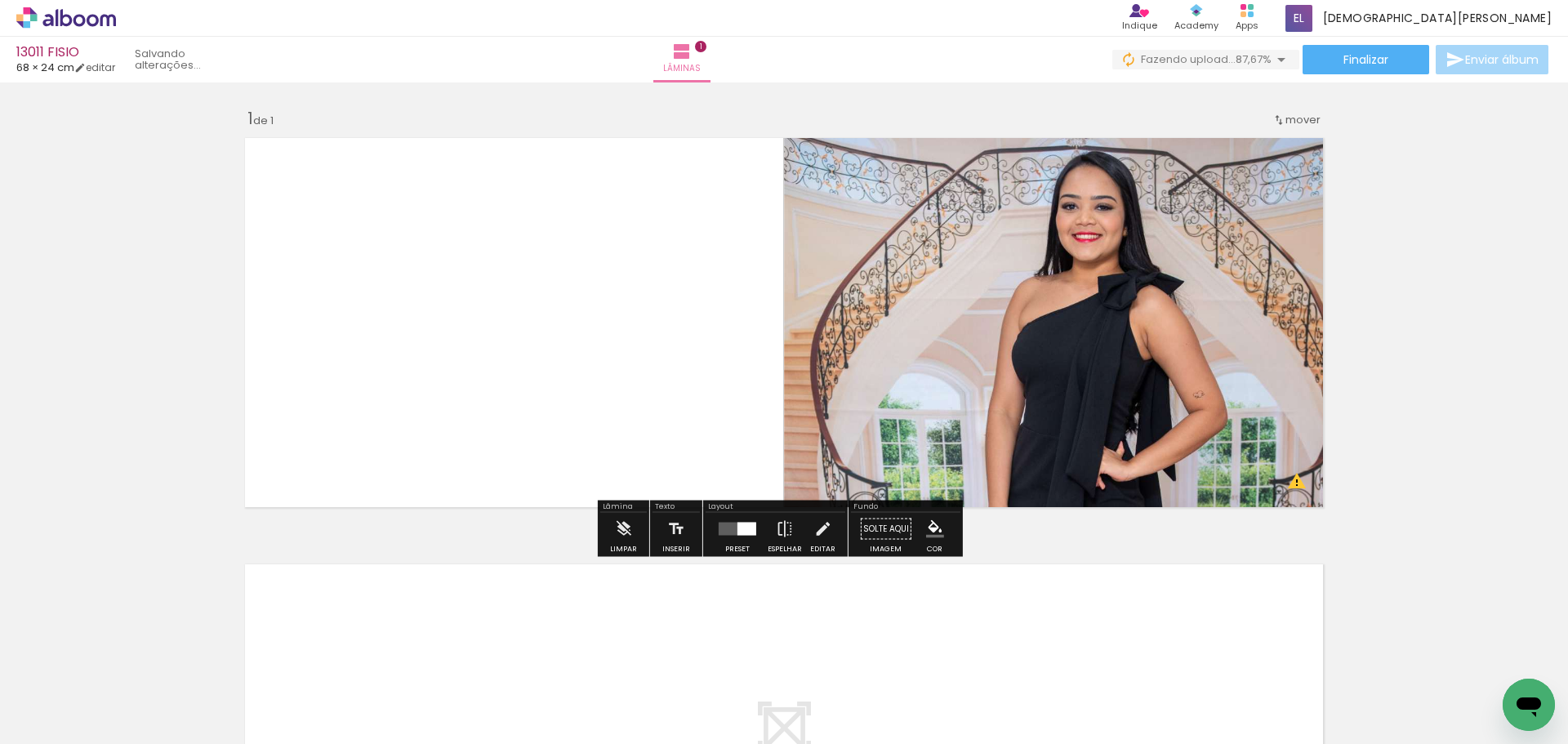 click on "Inserir lâmina 1  de 1 O Designbox precisará aumentar a sua imagem em 153% para exportar para impressão." at bounding box center [784, 515] 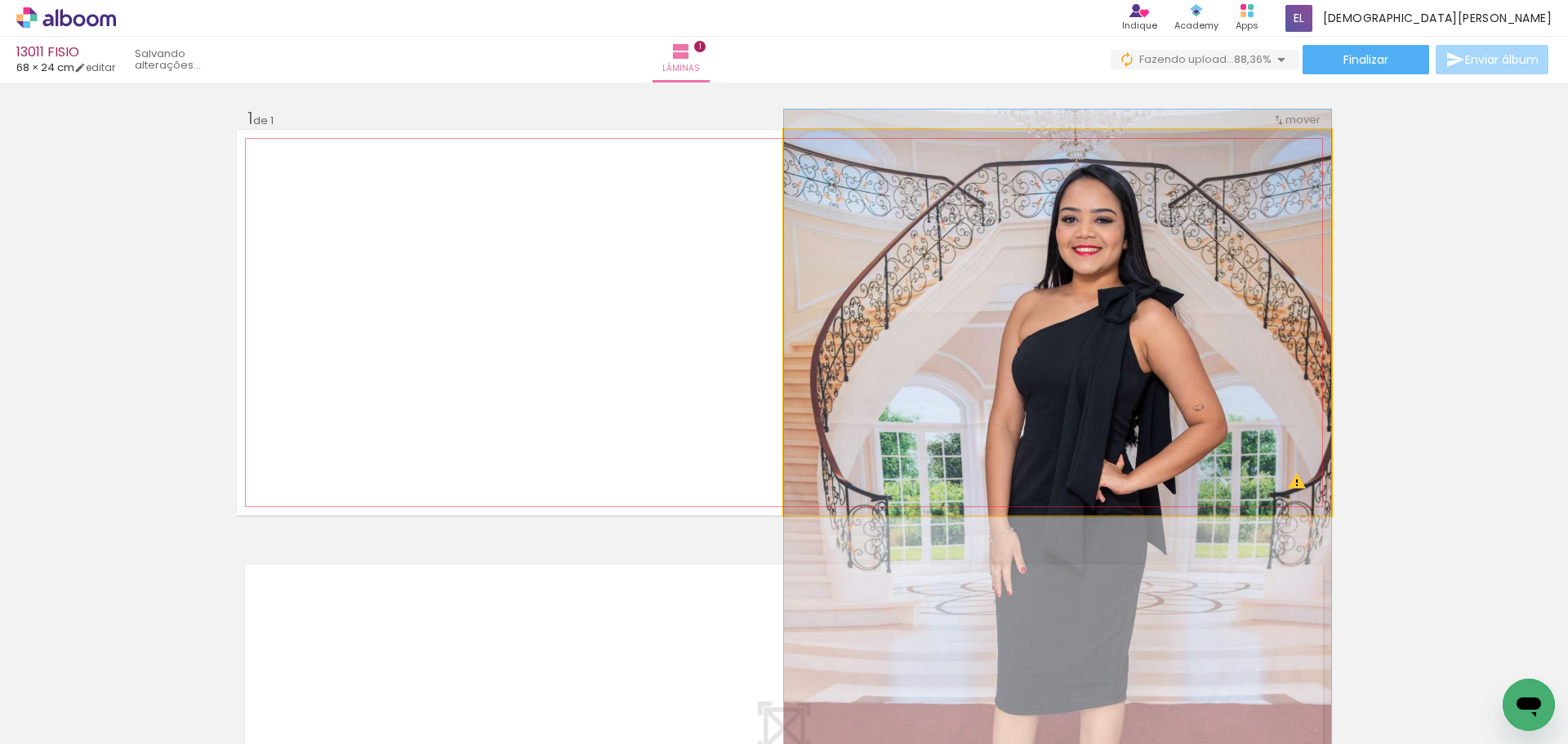 drag, startPoint x: 1233, startPoint y: 376, endPoint x: 1231, endPoint y: 389, distance: 13.15295 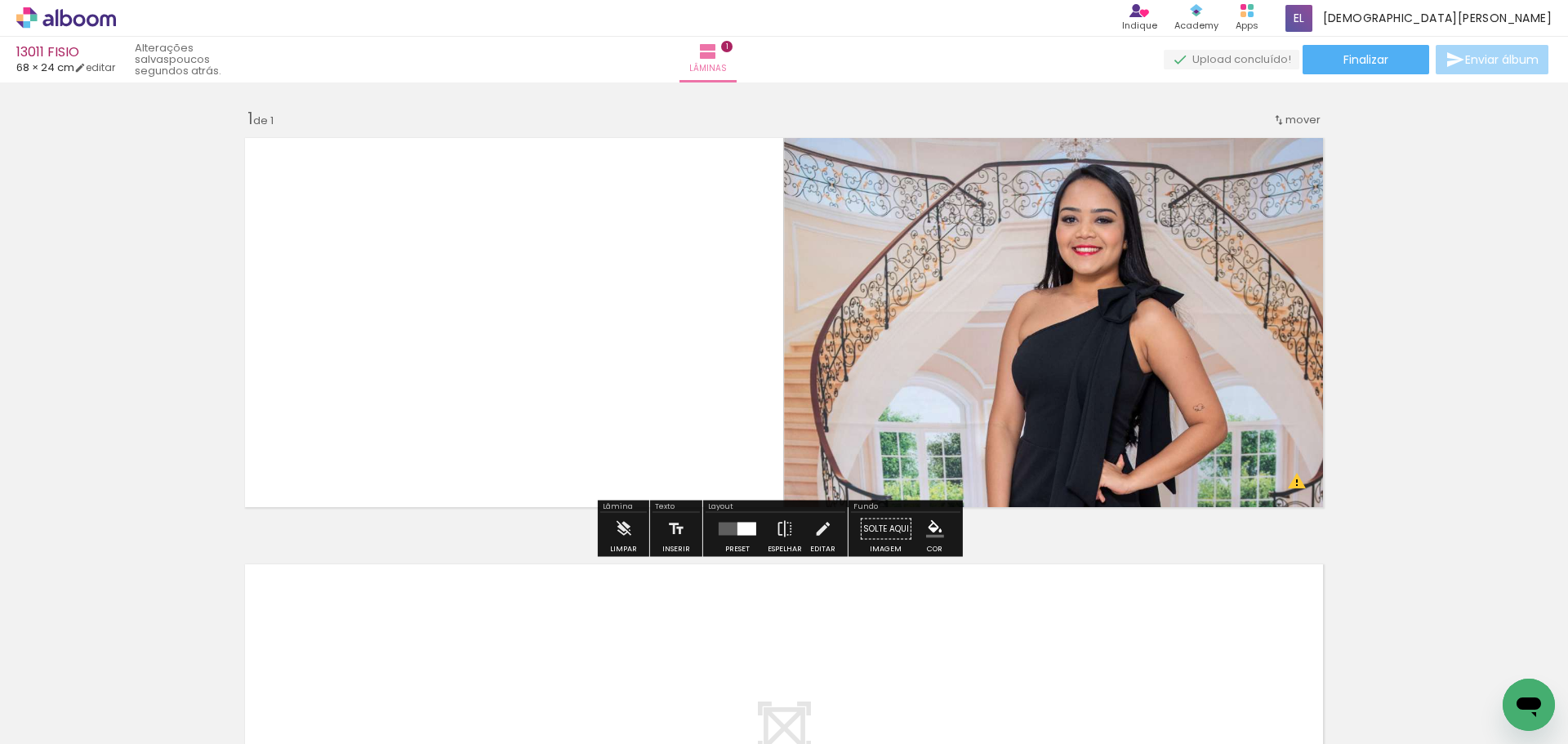 click on "Inserir lâmina 1  de 1 O Designbox precisará aumentar a sua imagem em 153% para exportar para impressão." at bounding box center (784, 515) 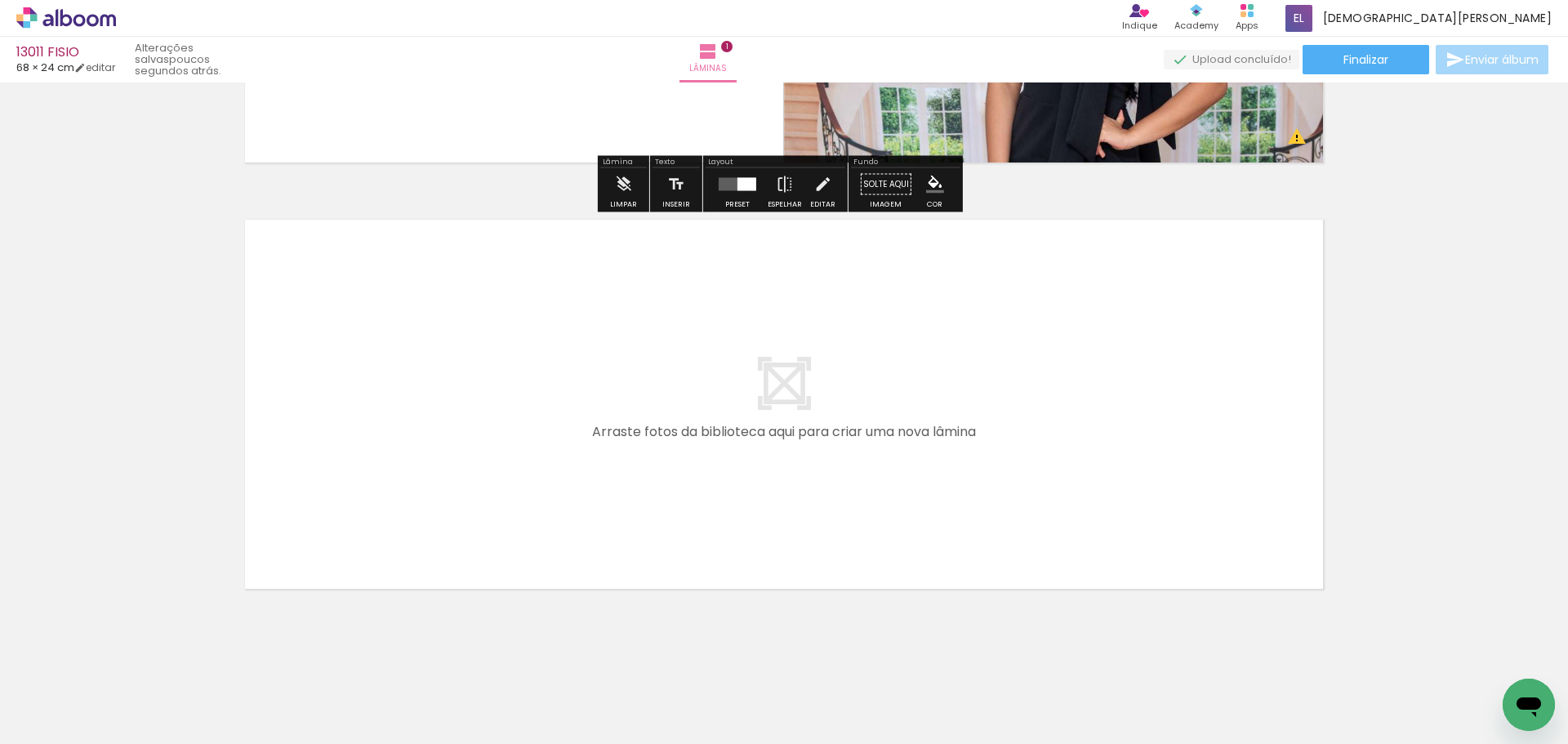 scroll, scrollTop: 357, scrollLeft: 0, axis: vertical 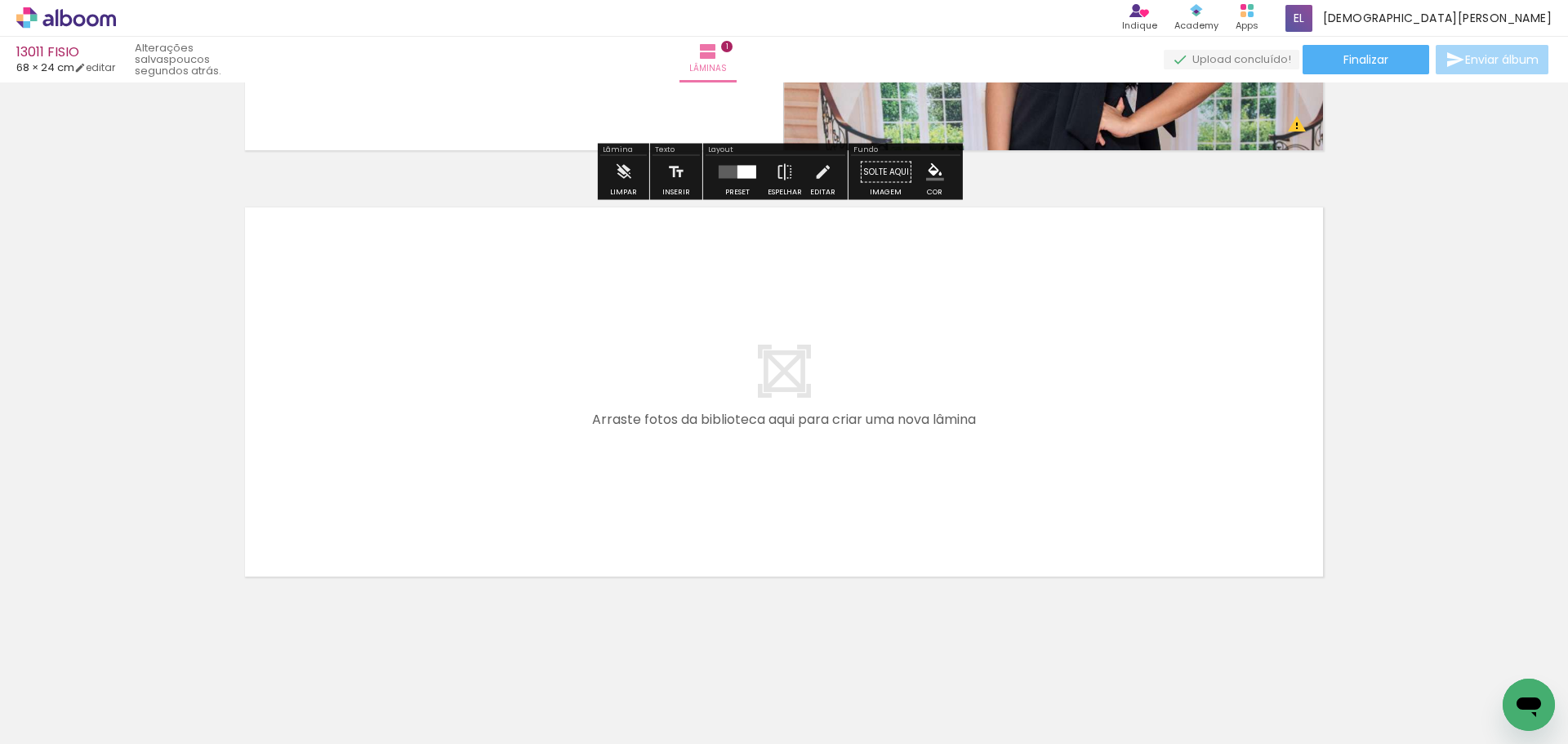 drag, startPoint x: 621, startPoint y: 711, endPoint x: 554, endPoint y: 555, distance: 169.77927 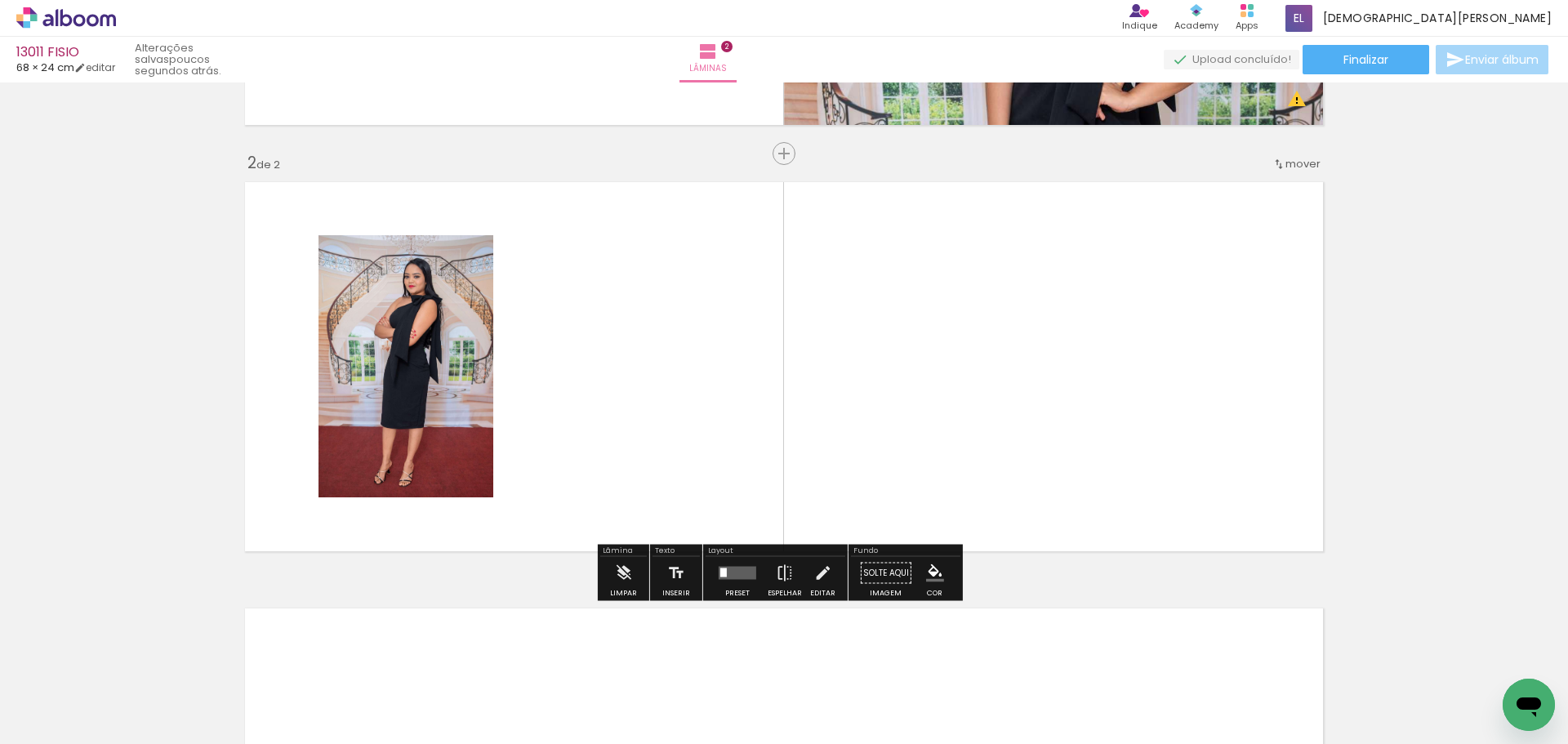 scroll, scrollTop: 387, scrollLeft: 0, axis: vertical 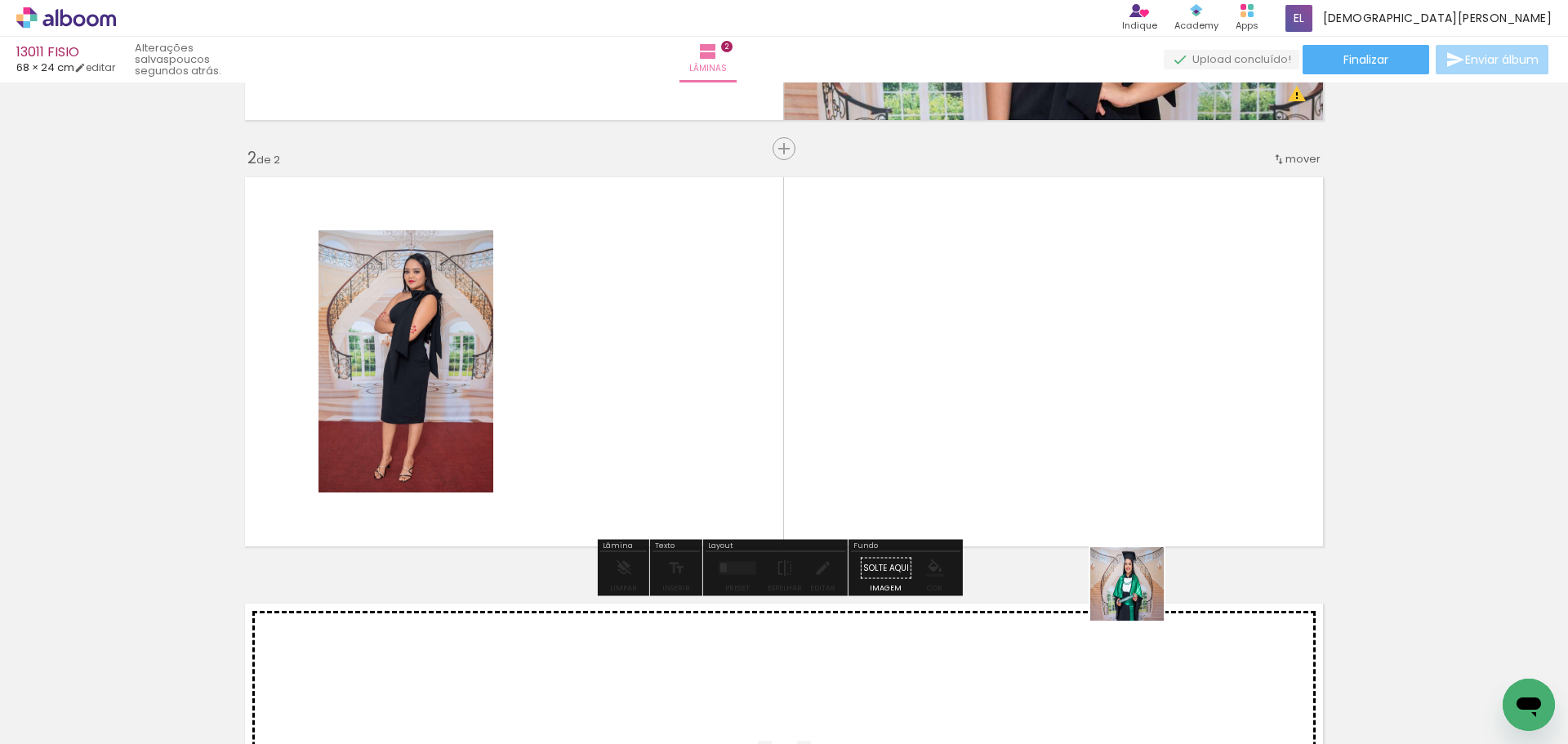 drag, startPoint x: 1139, startPoint y: 596, endPoint x: 1110, endPoint y: 485, distance: 114.72576 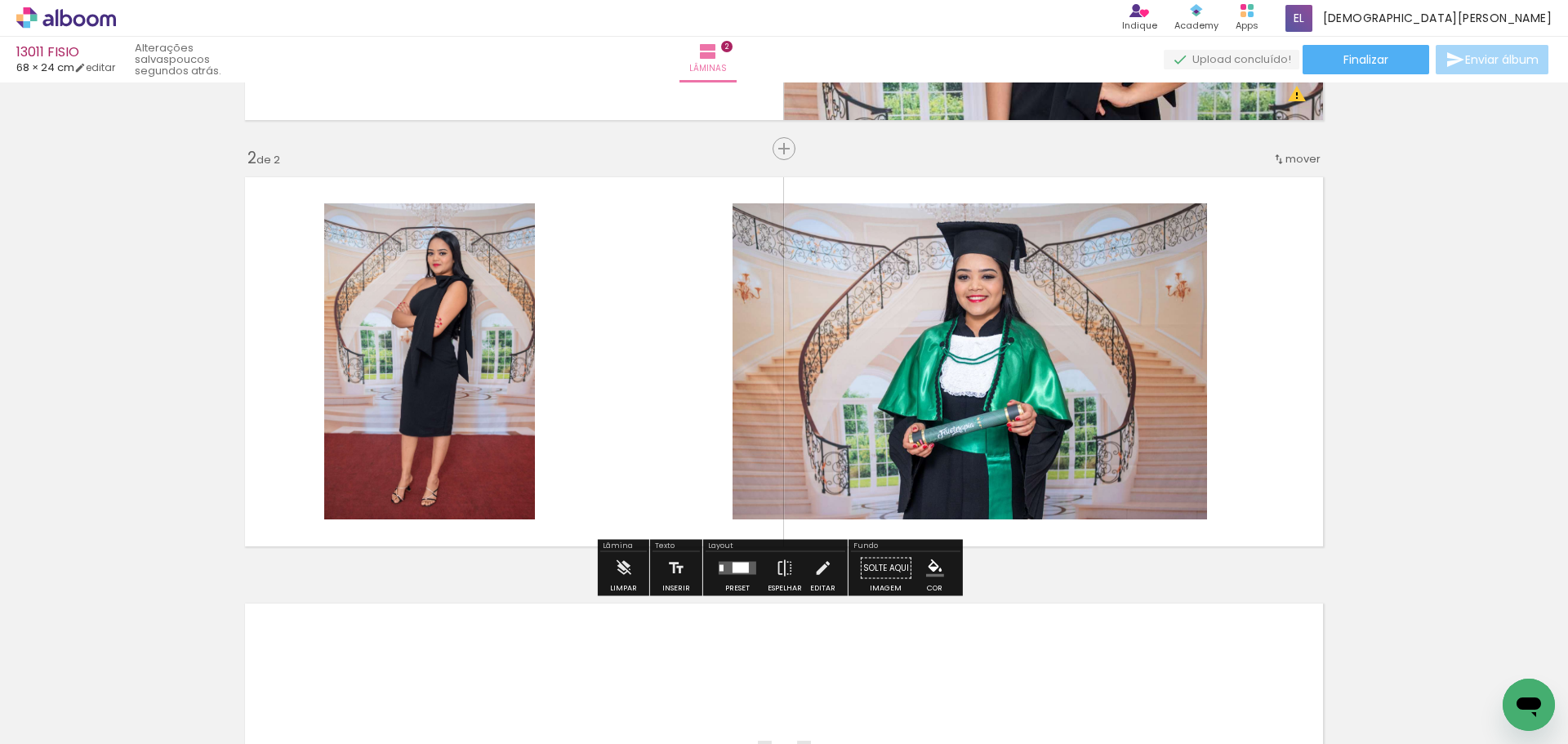 click at bounding box center [737, 568] 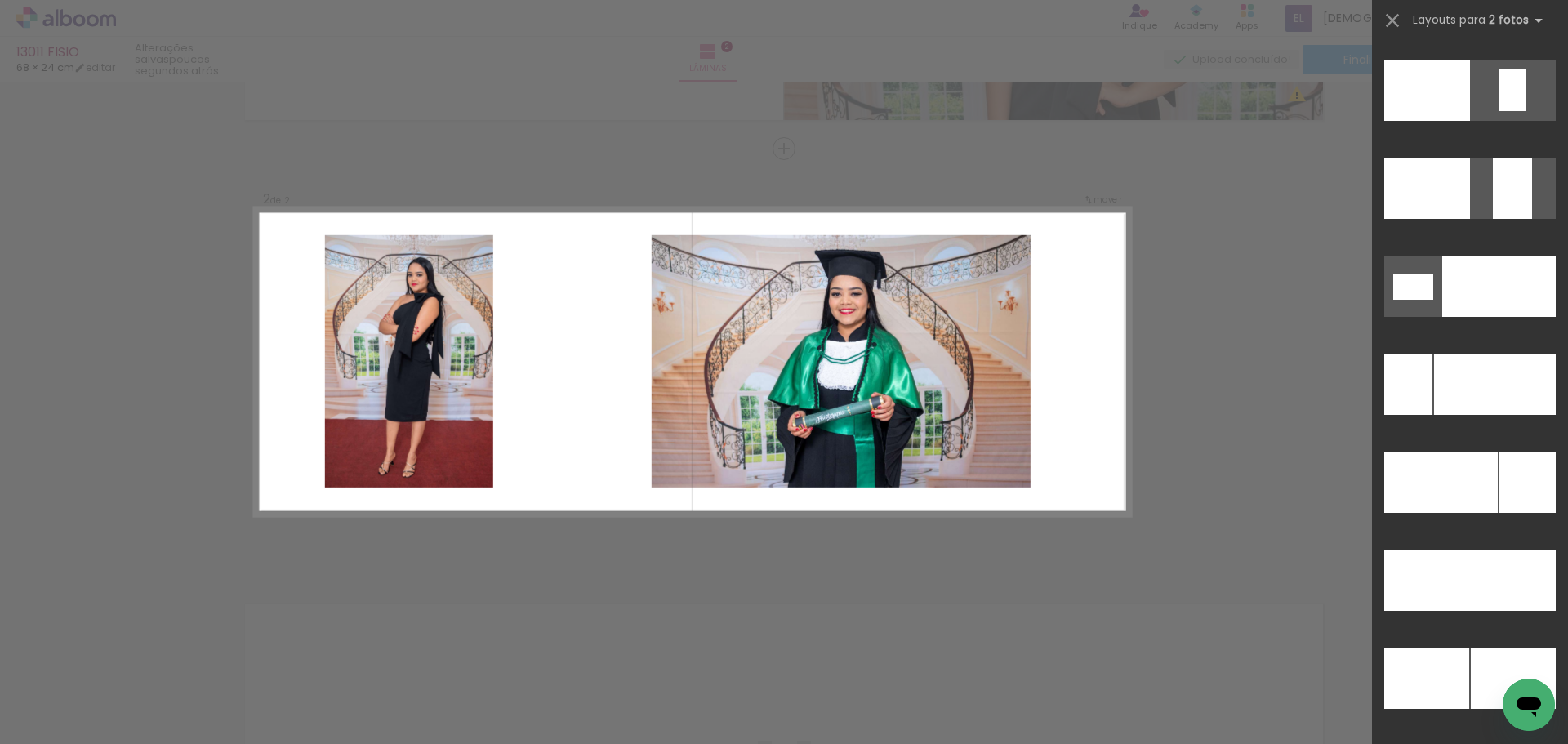 scroll, scrollTop: 7256, scrollLeft: 0, axis: vertical 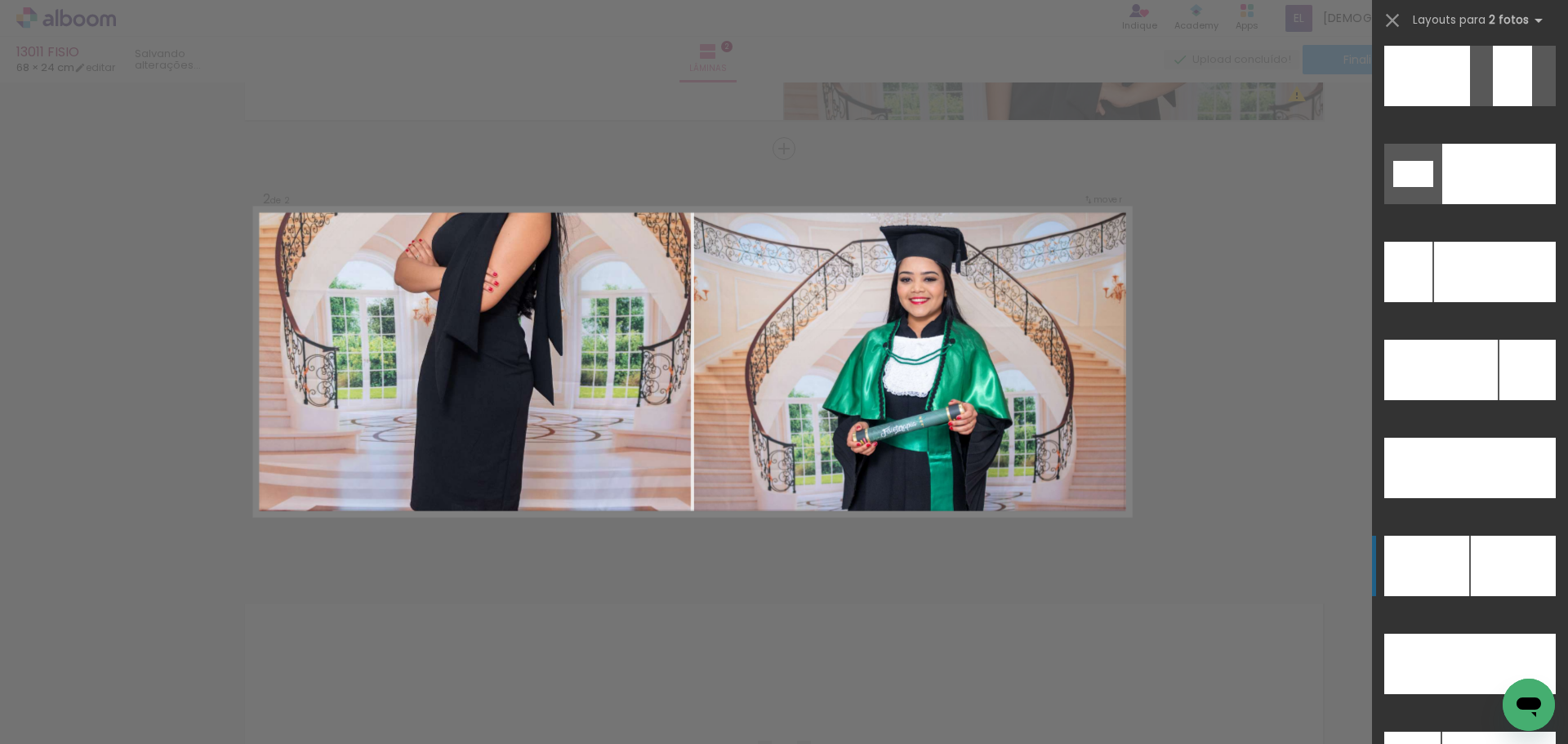 click at bounding box center [1512, 76] 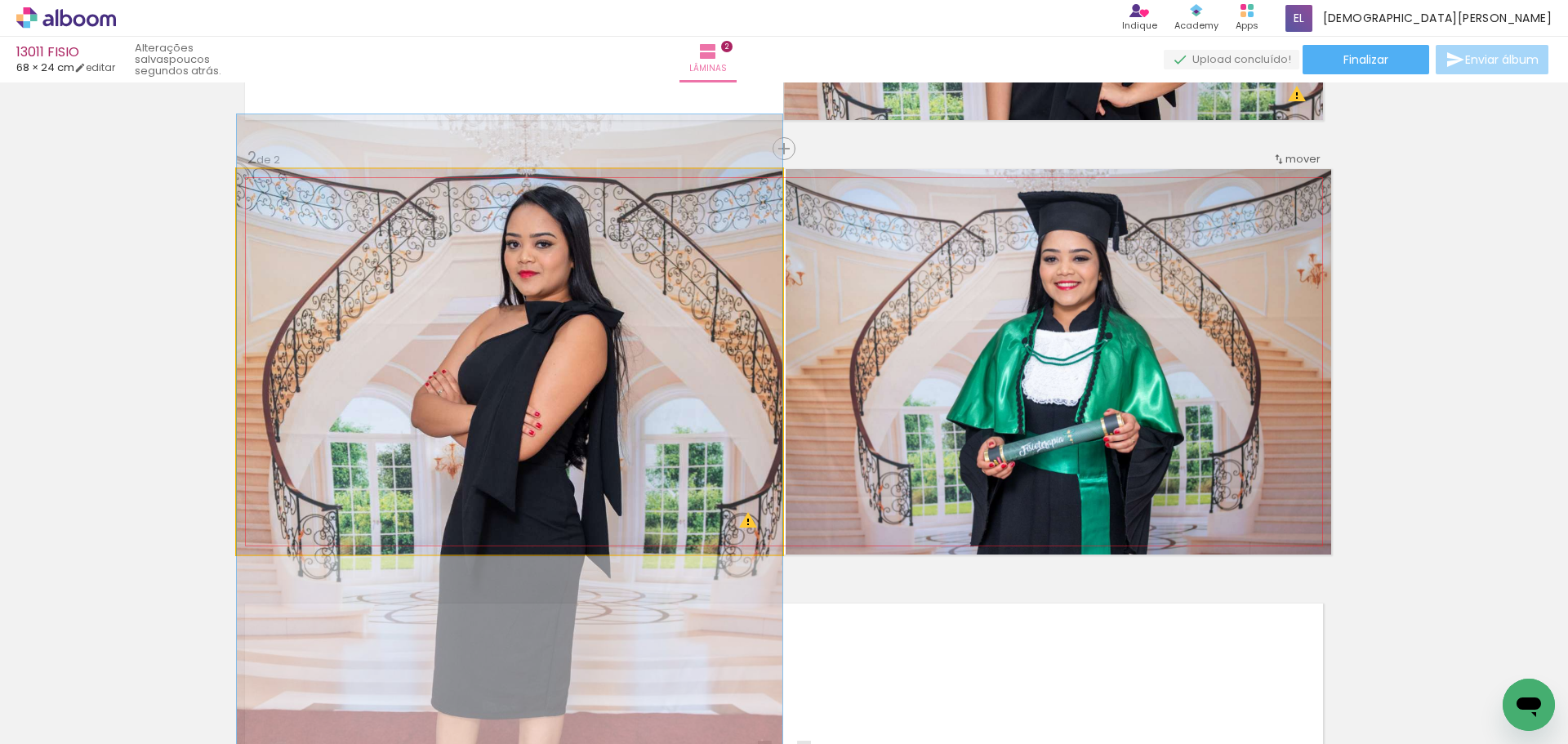 drag, startPoint x: 528, startPoint y: 270, endPoint x: 533, endPoint y: 432, distance: 162.0771 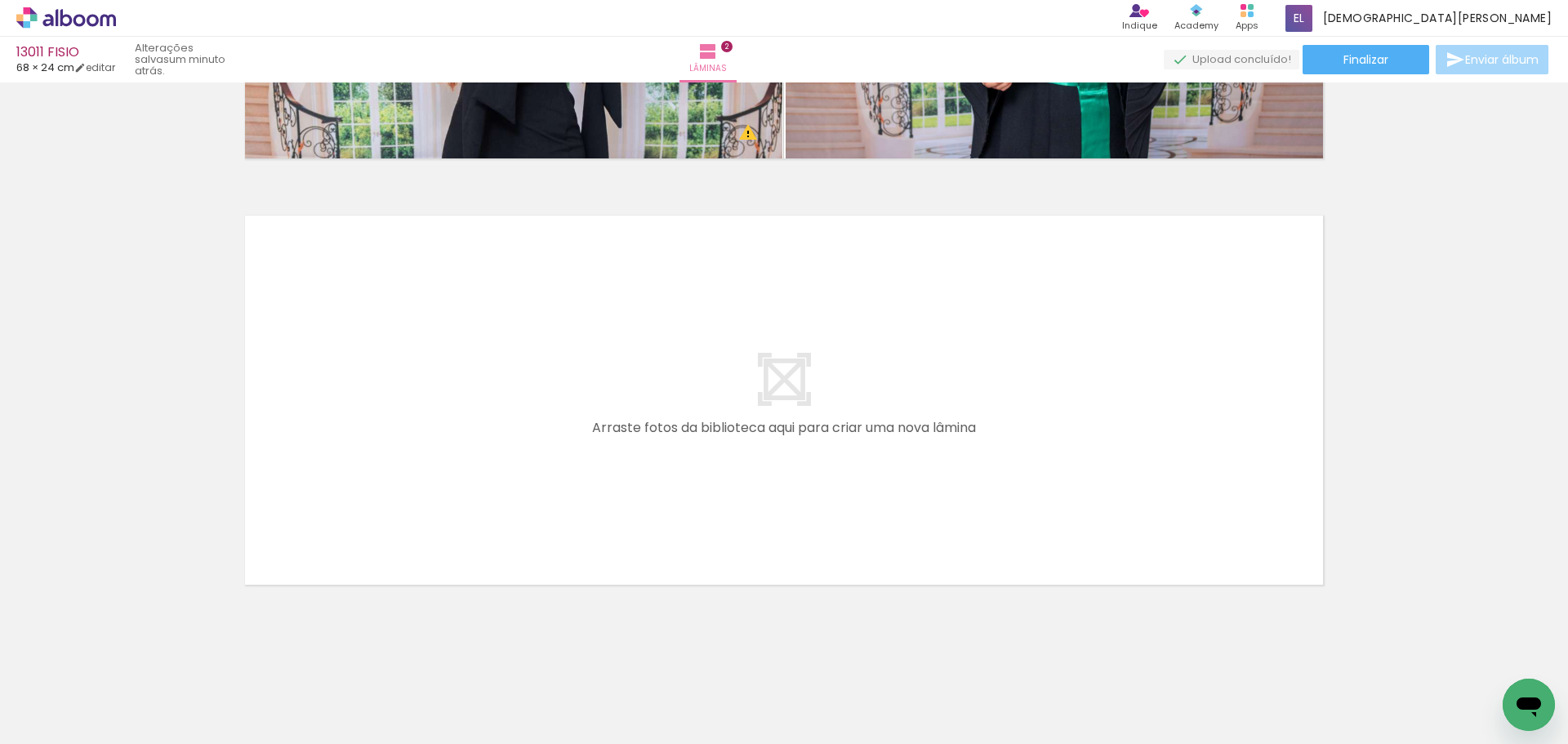 scroll, scrollTop: 783, scrollLeft: 0, axis: vertical 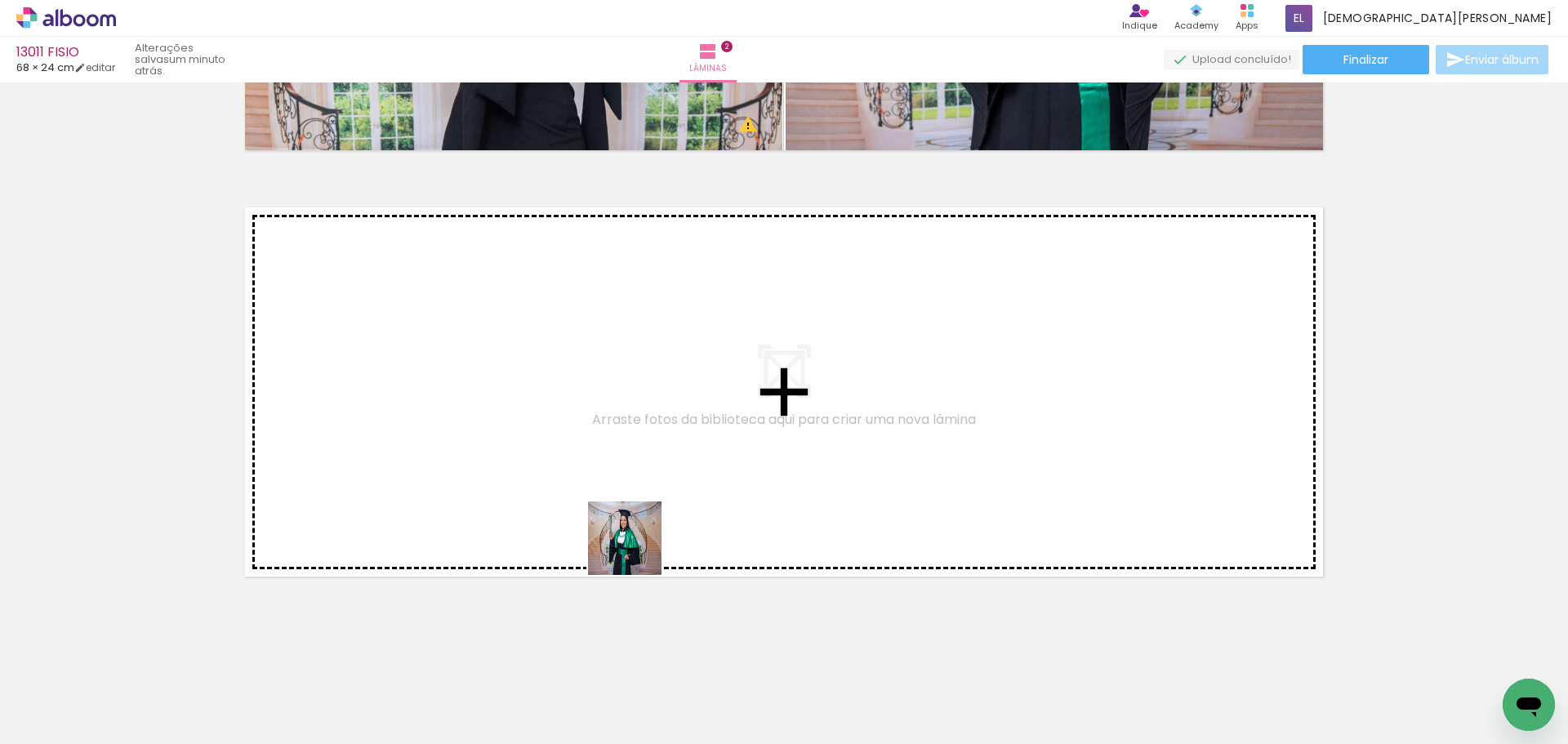 drag, startPoint x: 662, startPoint y: 695, endPoint x: 610, endPoint y: 453, distance: 247.52374 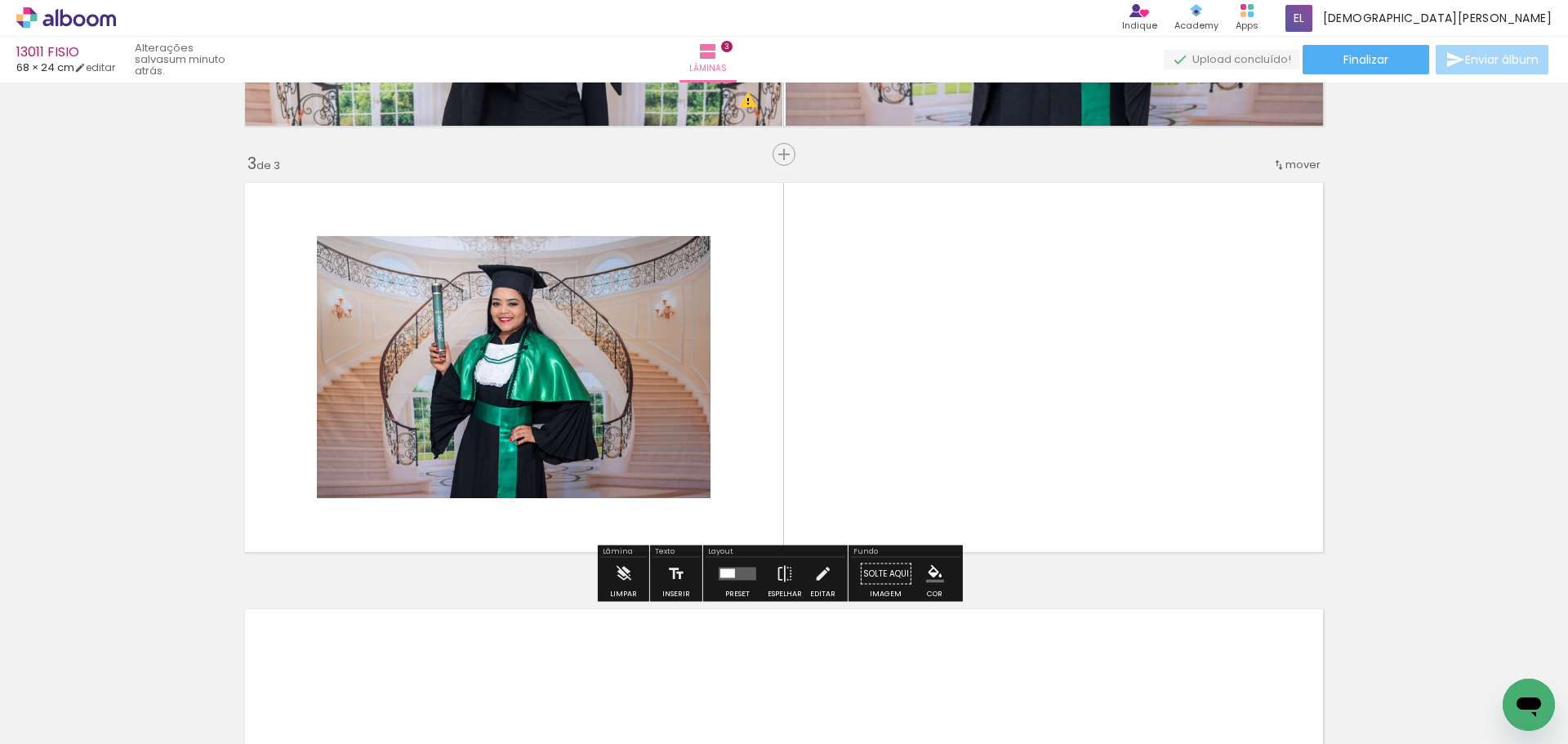 scroll, scrollTop: 813, scrollLeft: 0, axis: vertical 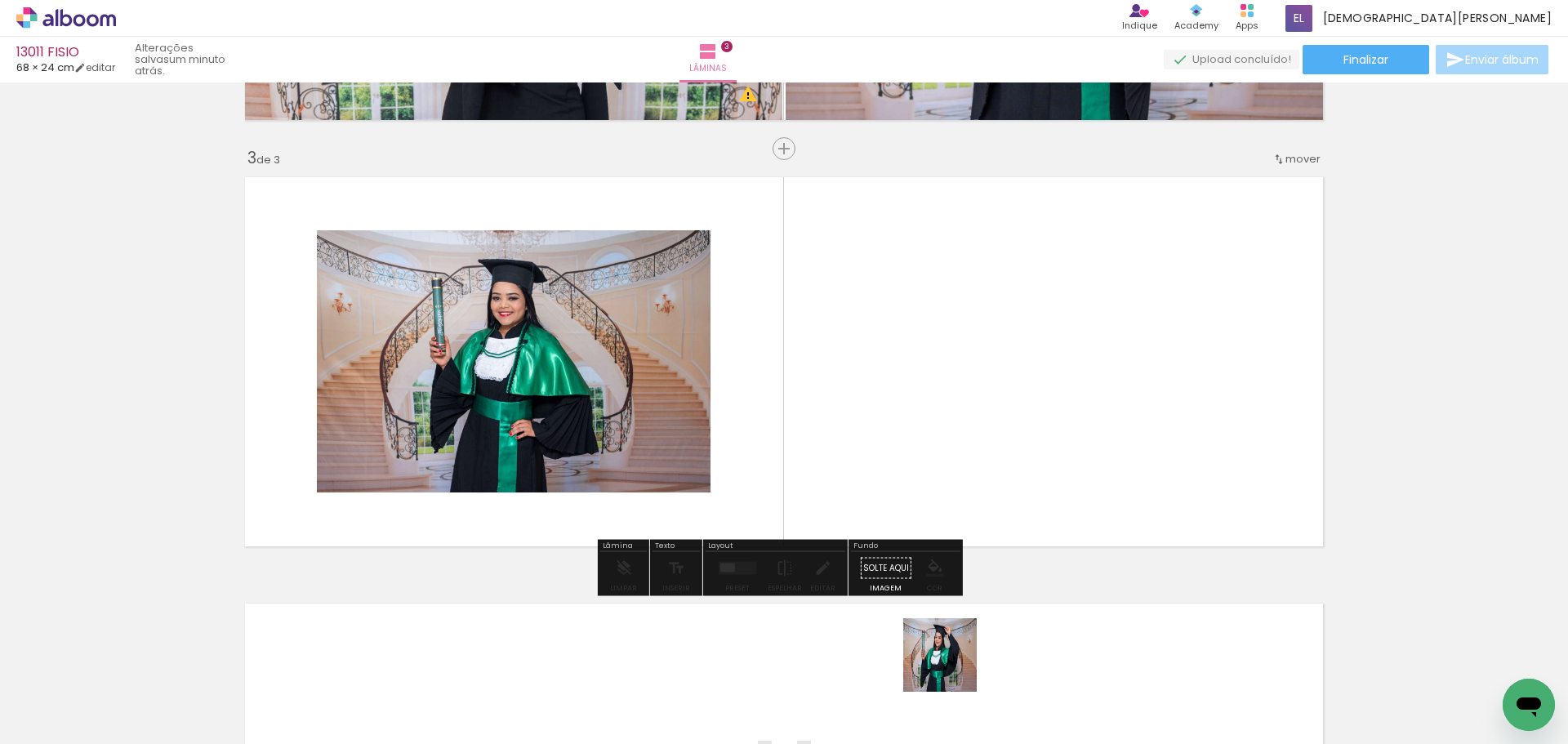 drag, startPoint x: 952, startPoint y: 667, endPoint x: 980, endPoint y: 399, distance: 269.45872 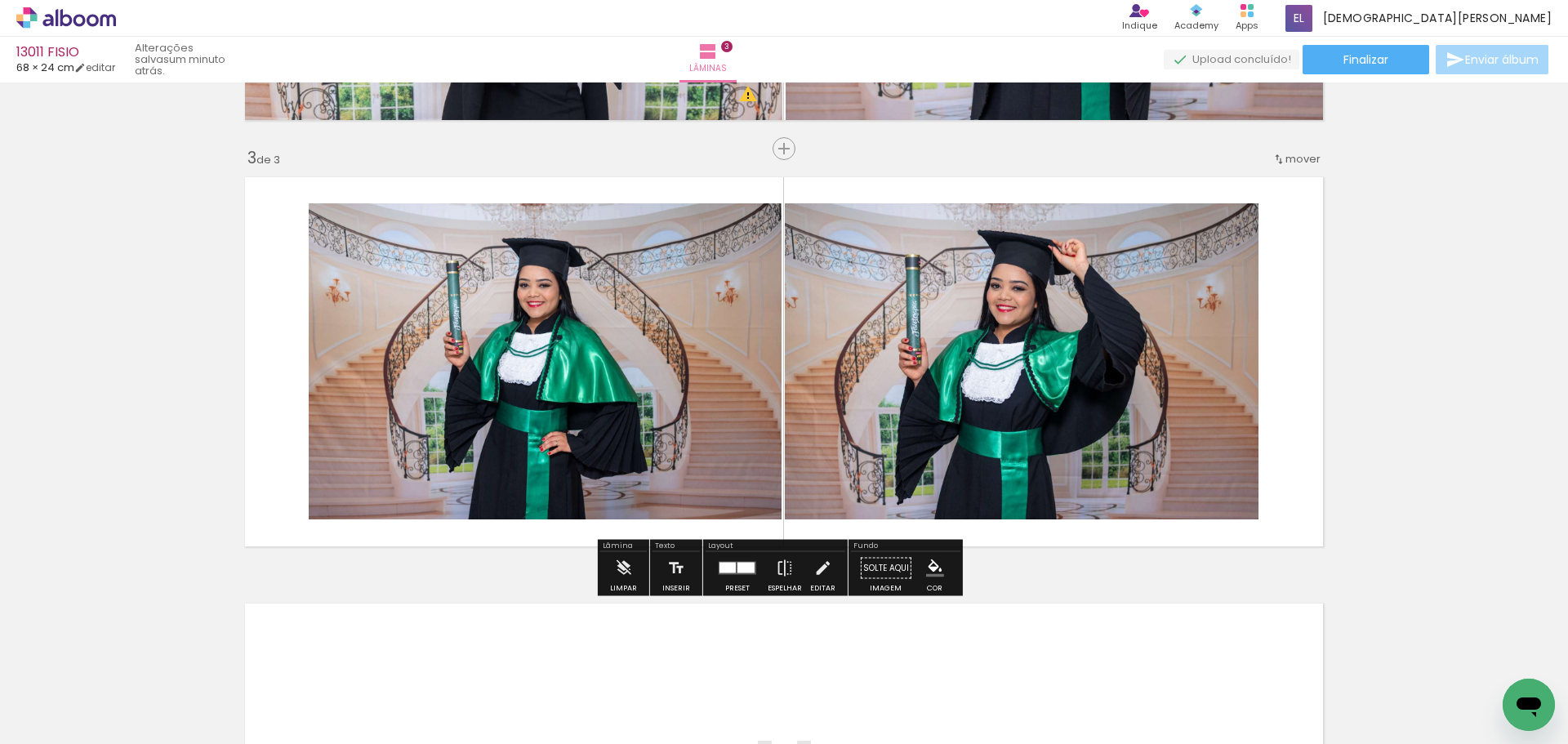 click at bounding box center (728, 568) 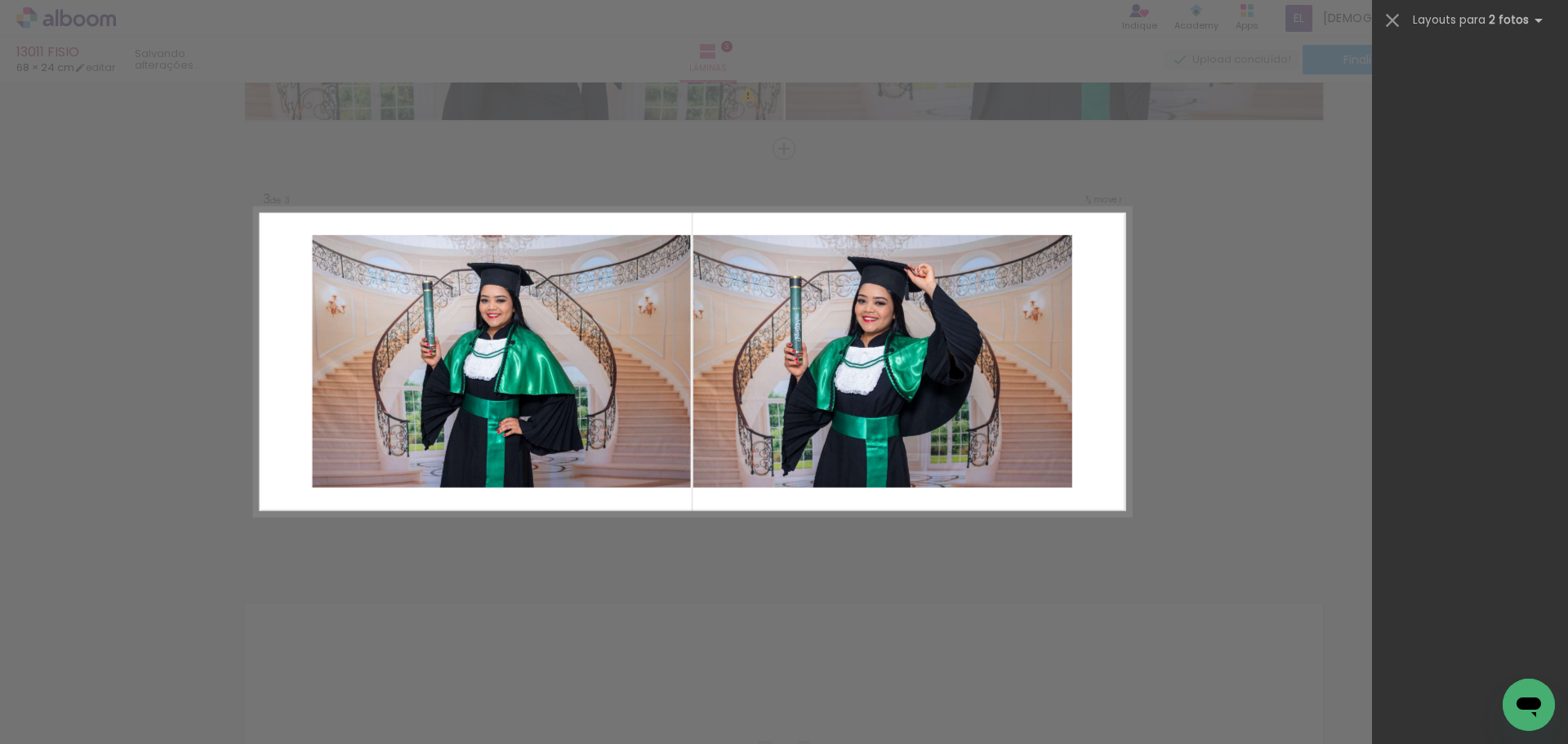 scroll, scrollTop: 0, scrollLeft: 0, axis: both 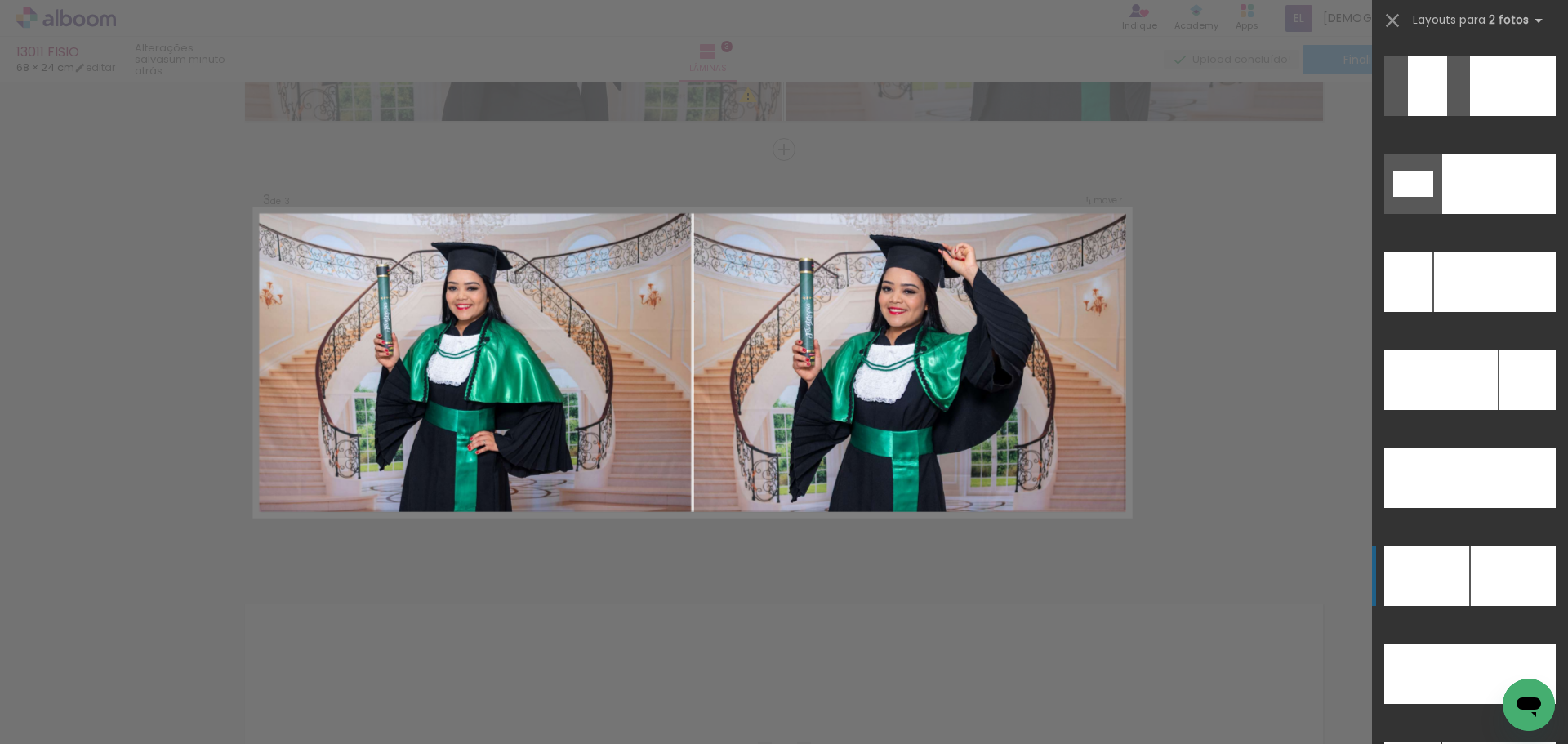 click at bounding box center (1408, 282) 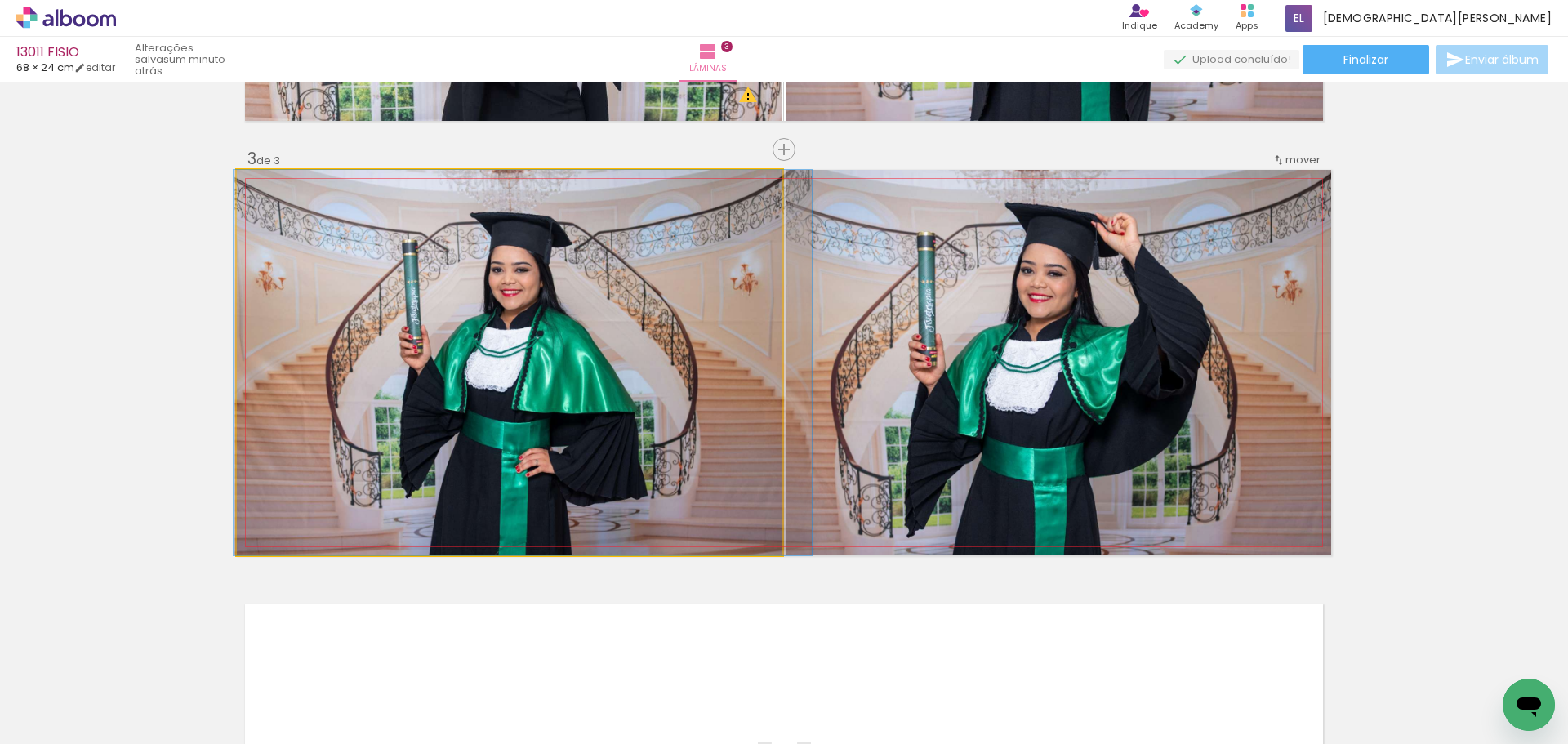 drag, startPoint x: 537, startPoint y: 415, endPoint x: 550, endPoint y: 425, distance: 16.401219 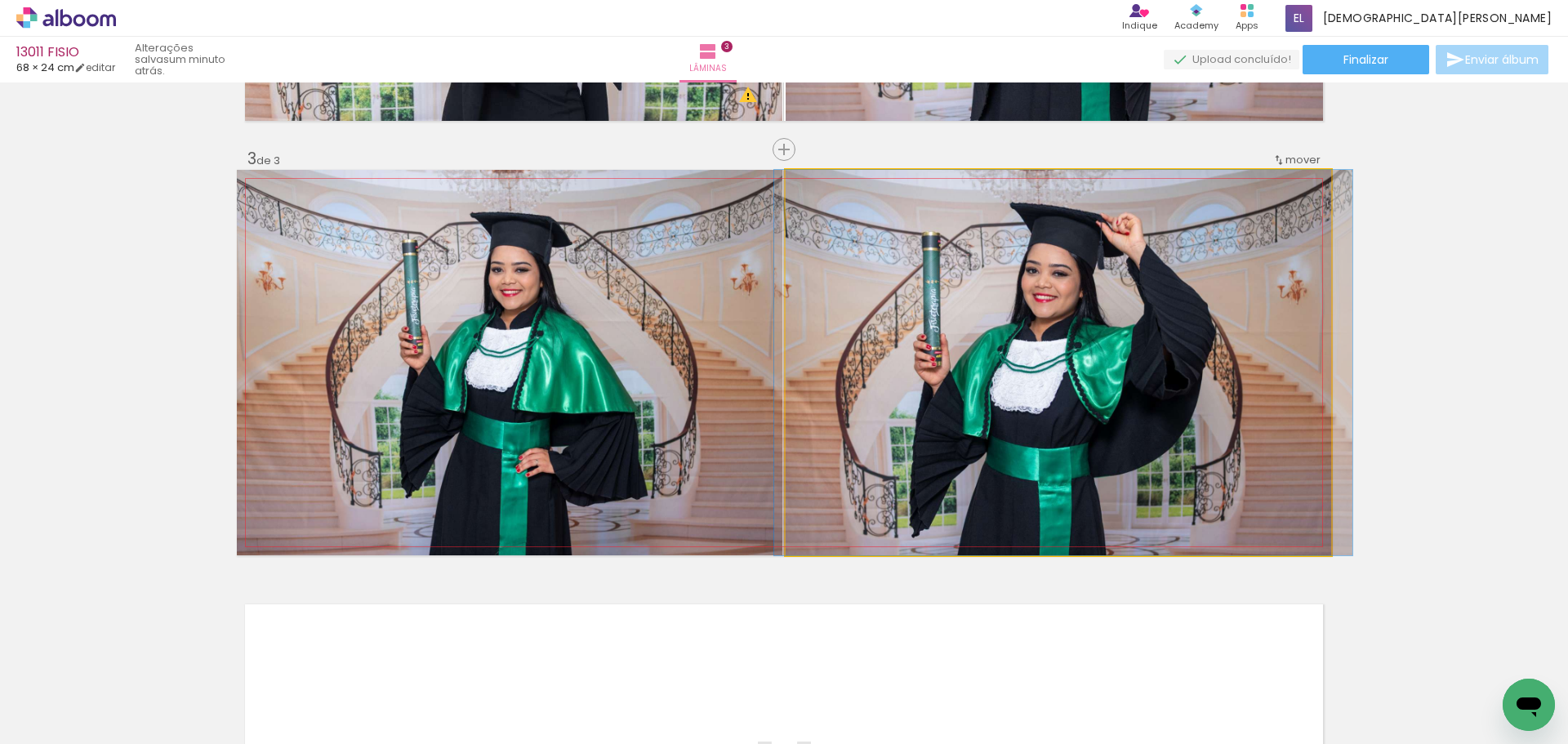 drag, startPoint x: 960, startPoint y: 434, endPoint x: 964, endPoint y: 445, distance: 11.7047 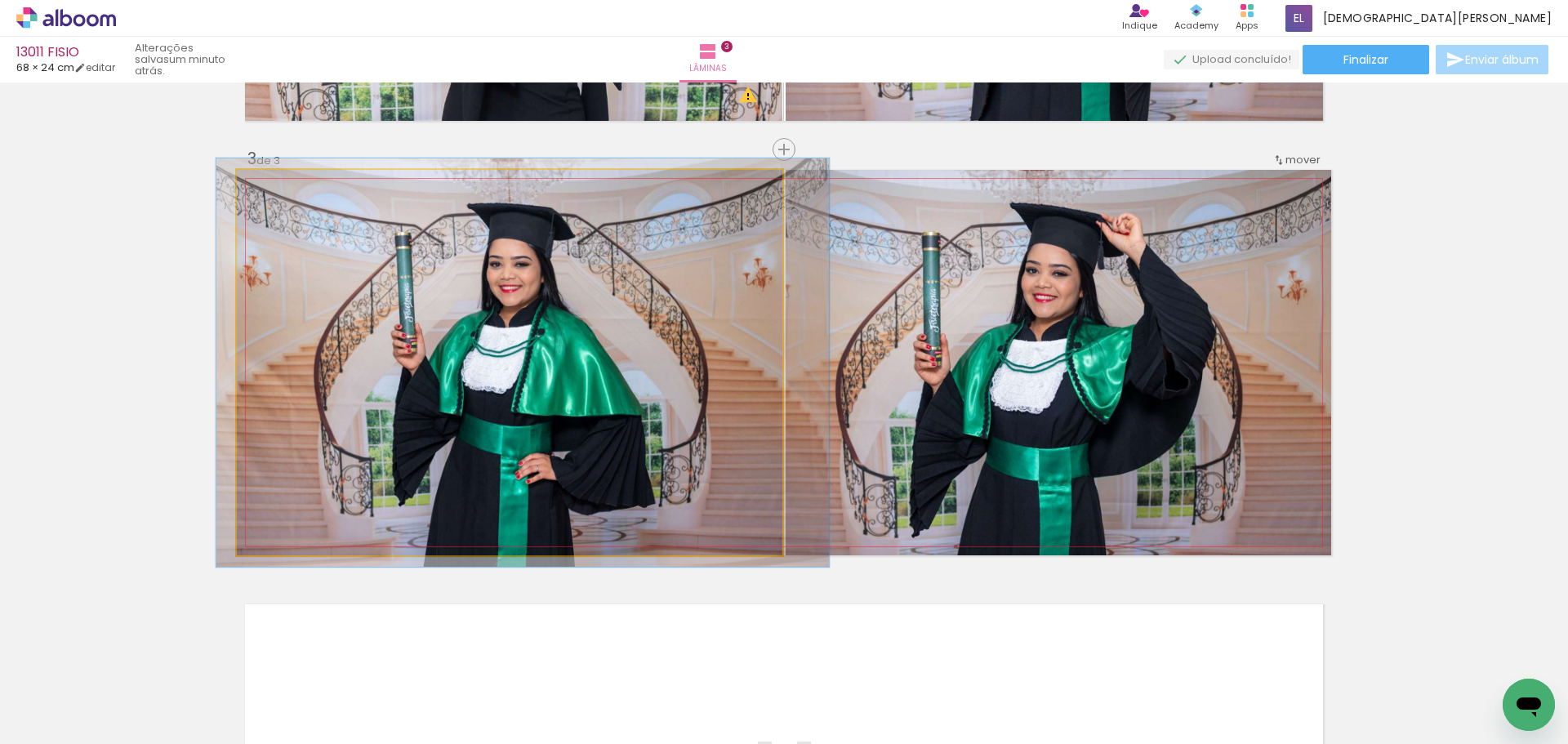 drag, startPoint x: 269, startPoint y: 191, endPoint x: 271, endPoint y: 199, distance: 8.246211 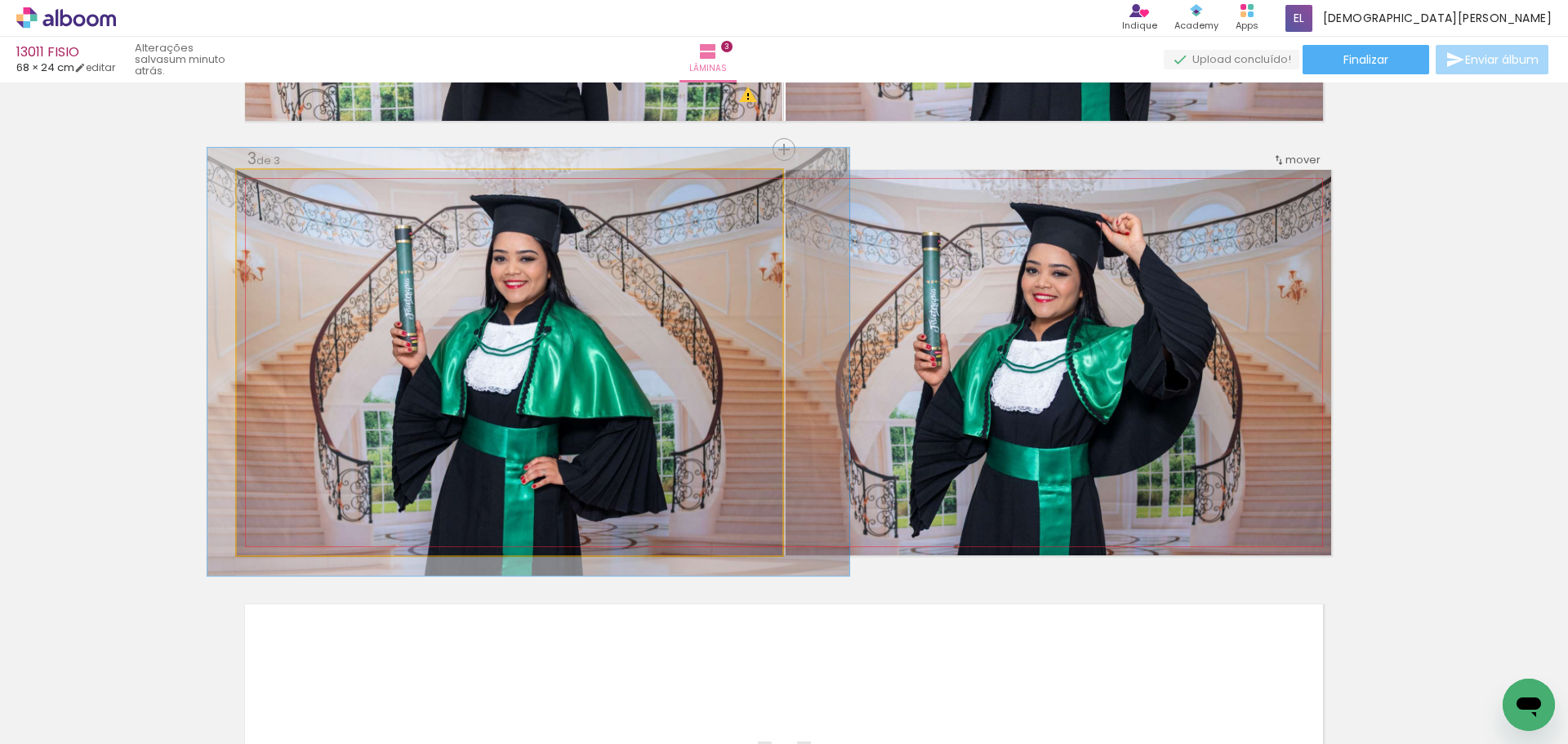 drag, startPoint x: 271, startPoint y: 185, endPoint x: 274, endPoint y: 195, distance: 10.440307 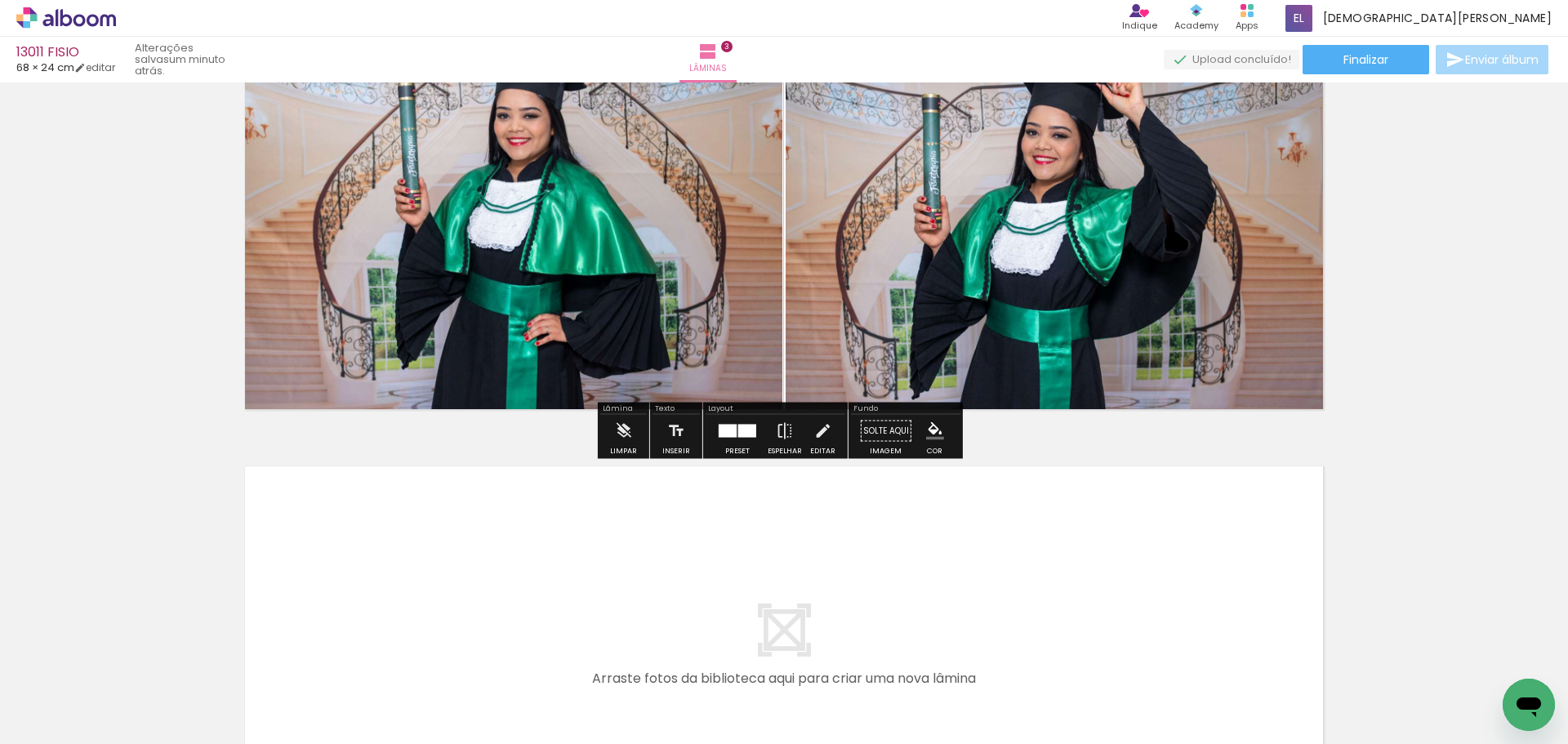 scroll, scrollTop: 1210, scrollLeft: 0, axis: vertical 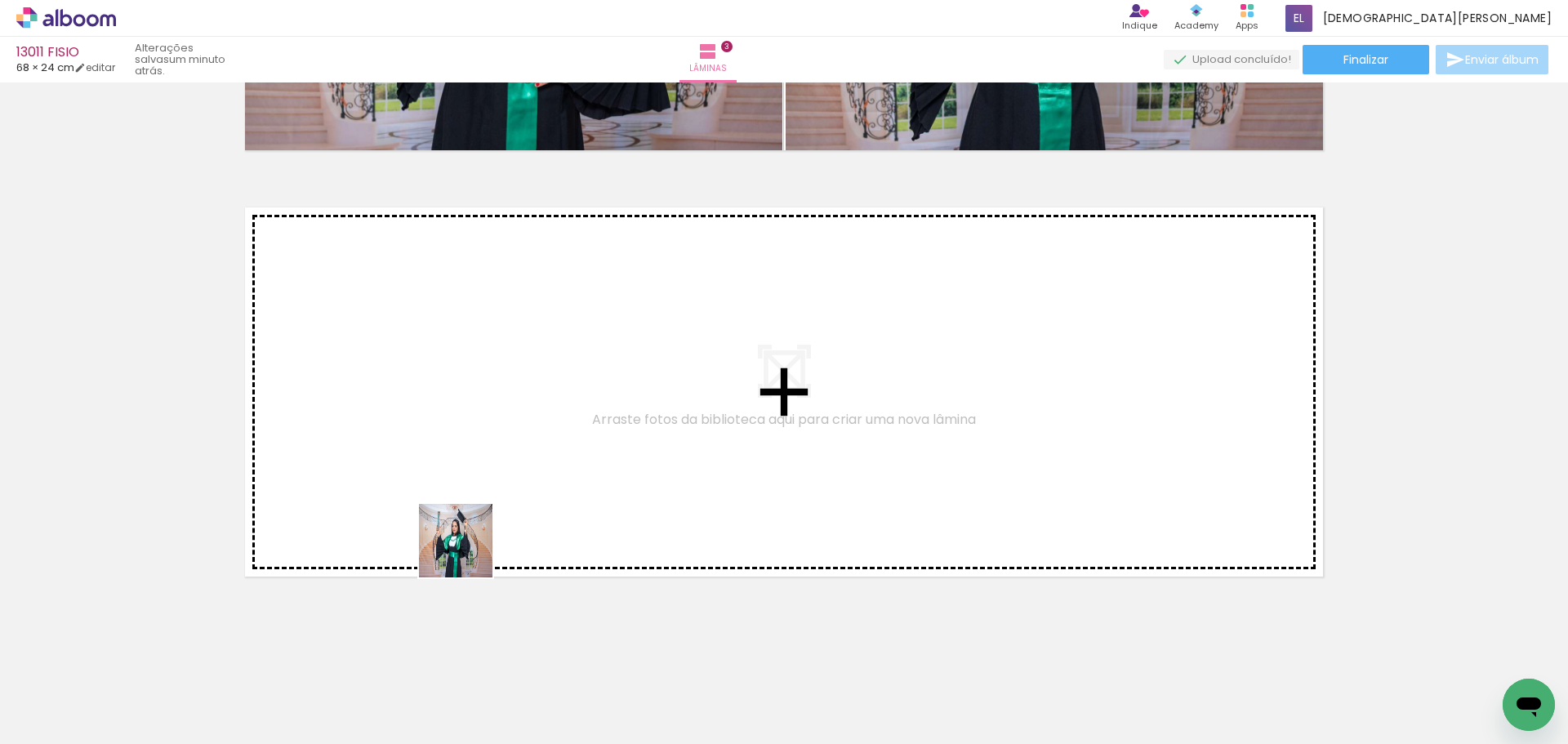 drag, startPoint x: 470, startPoint y: 699, endPoint x: 471, endPoint y: 443, distance: 256.002 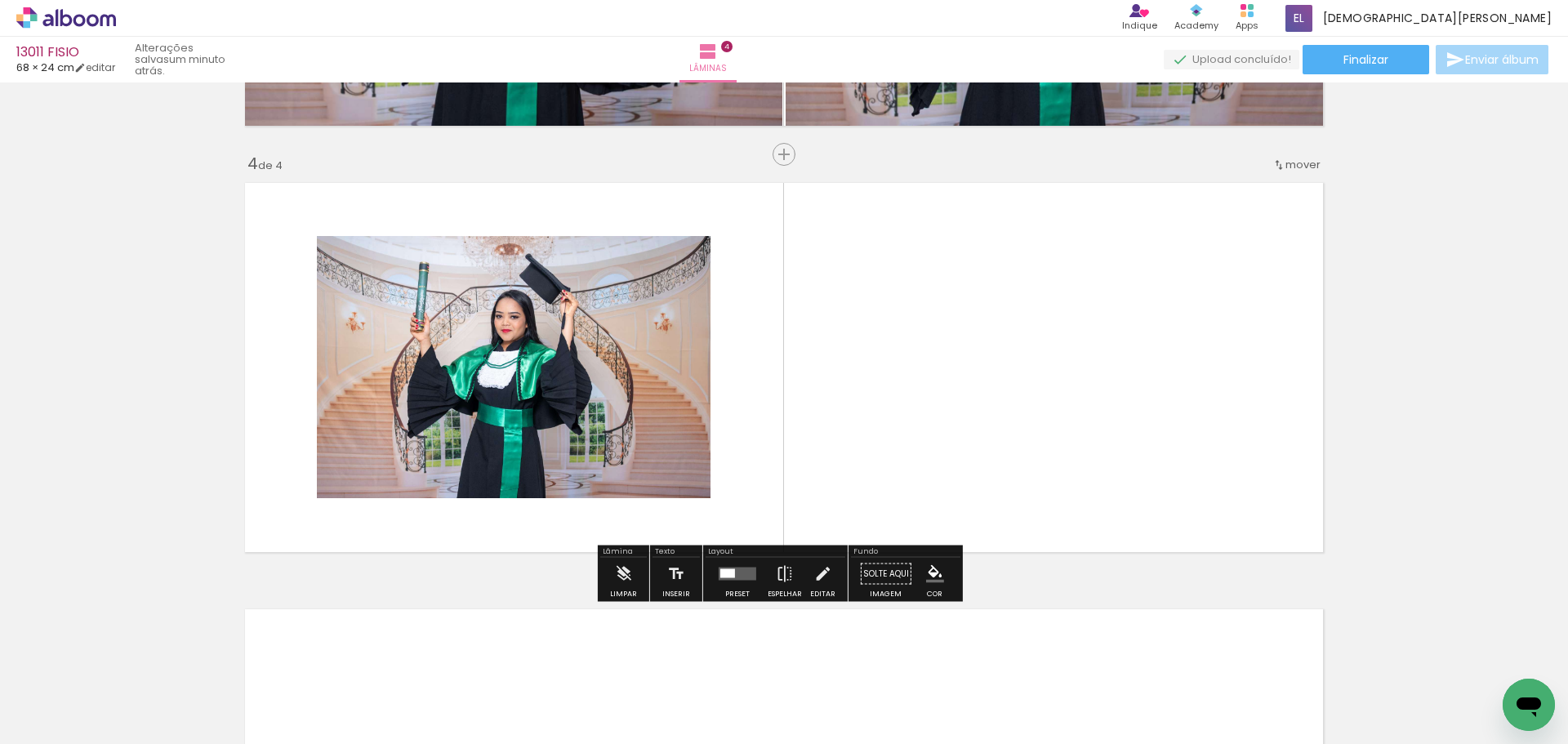 scroll, scrollTop: 1240, scrollLeft: 0, axis: vertical 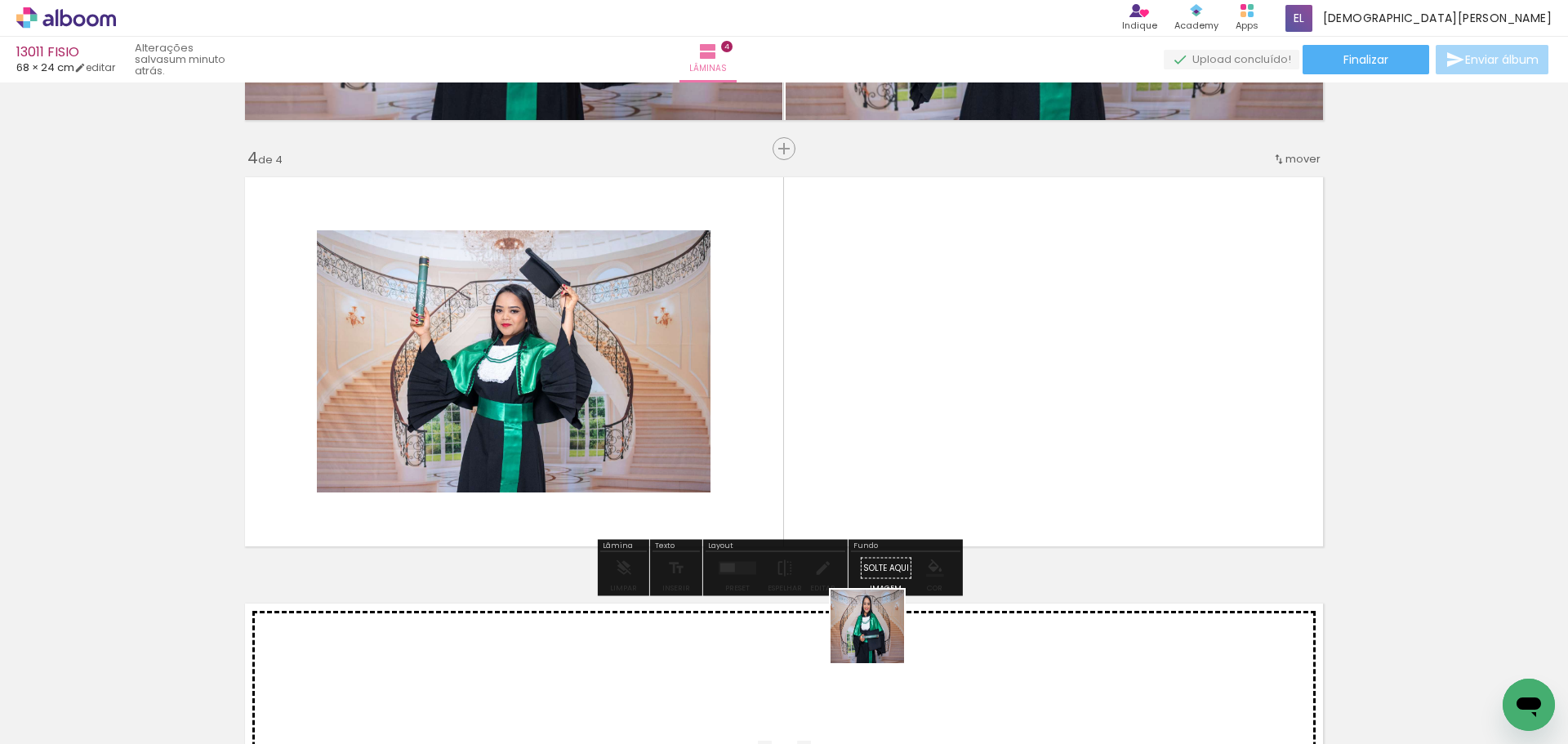 drag, startPoint x: 844, startPoint y: 701, endPoint x: 982, endPoint y: 437, distance: 297.8926 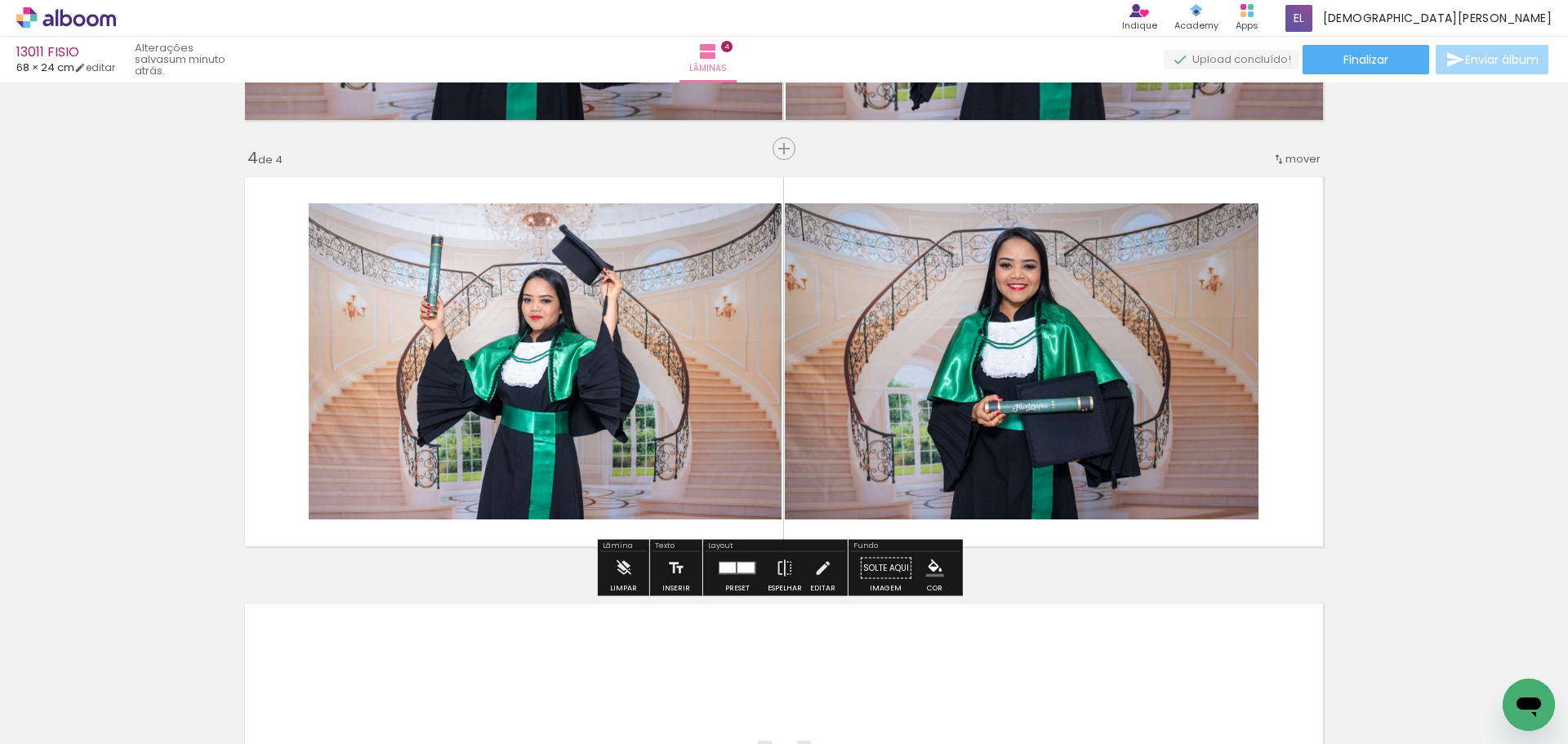 click at bounding box center [728, 568] 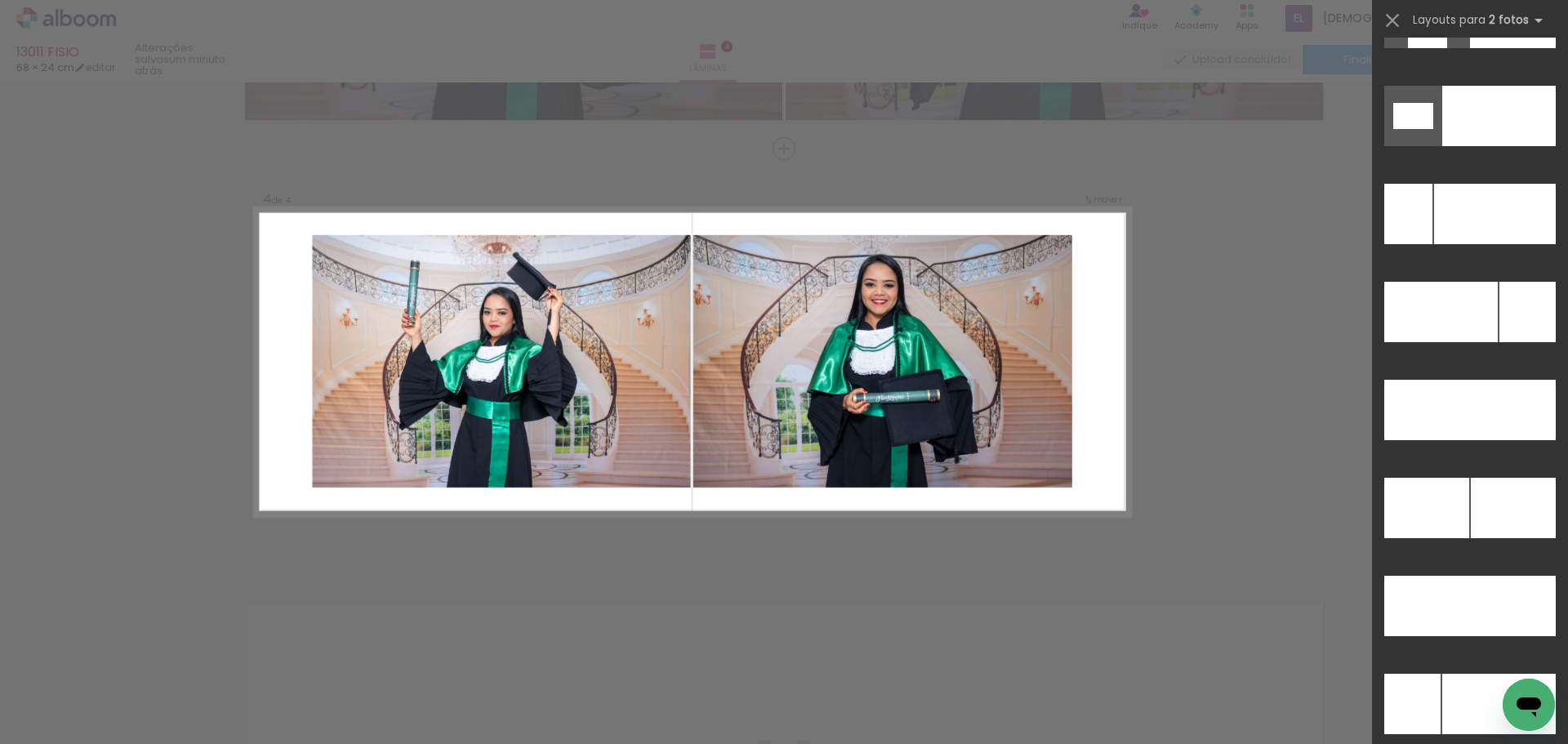 scroll, scrollTop: 7042, scrollLeft: 0, axis: vertical 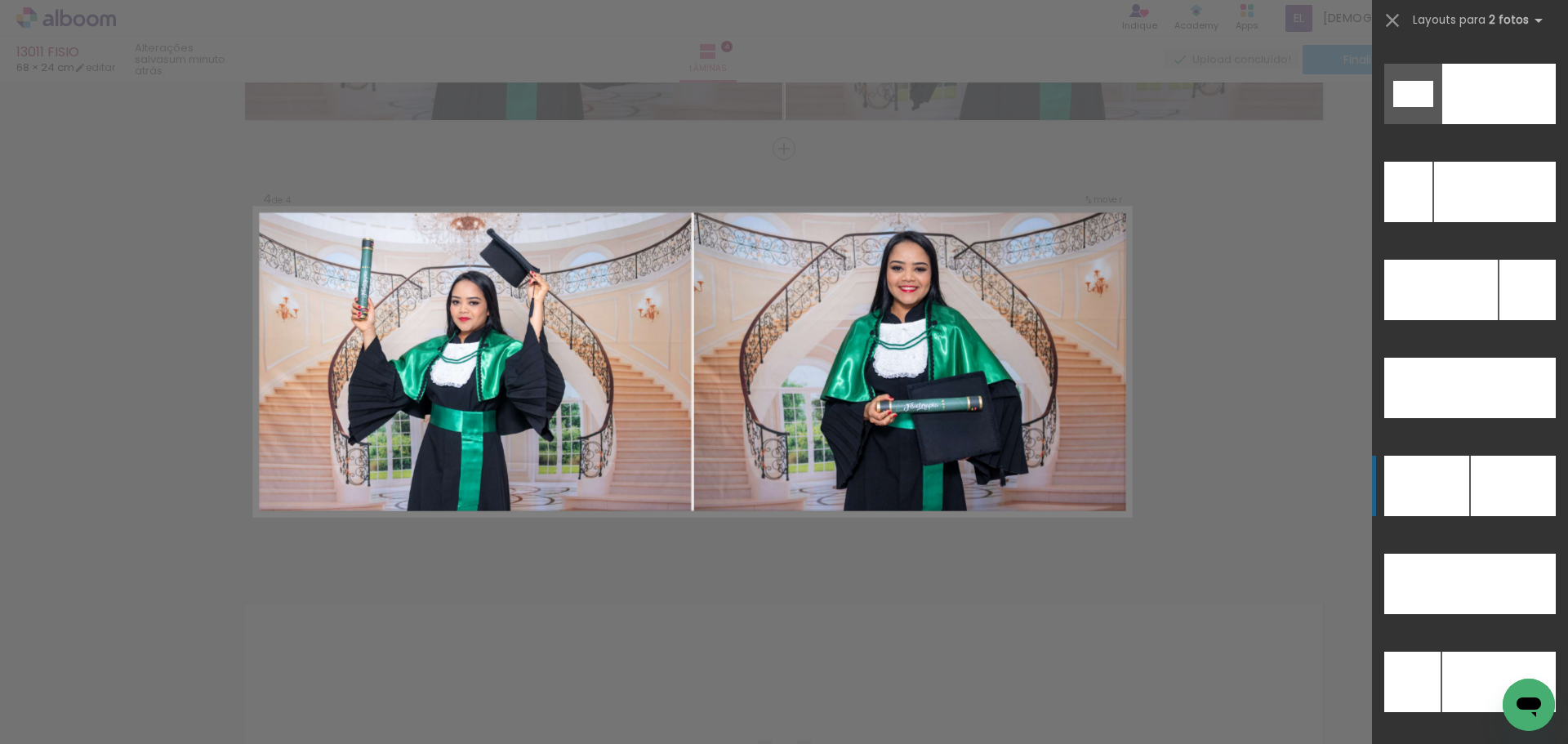 click at bounding box center [1499, 878] 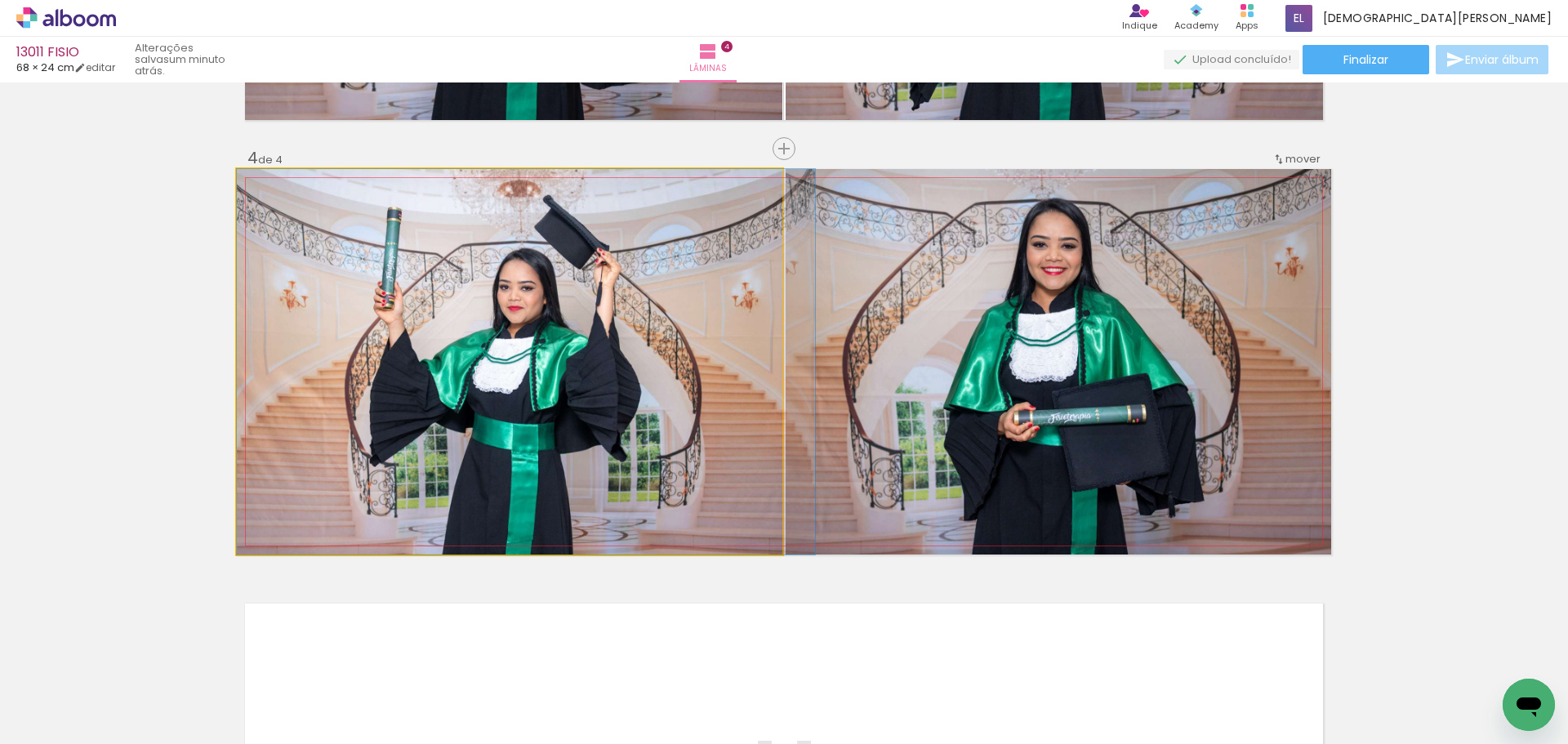 drag, startPoint x: 418, startPoint y: 415, endPoint x: 443, endPoint y: 430, distance: 29.154759 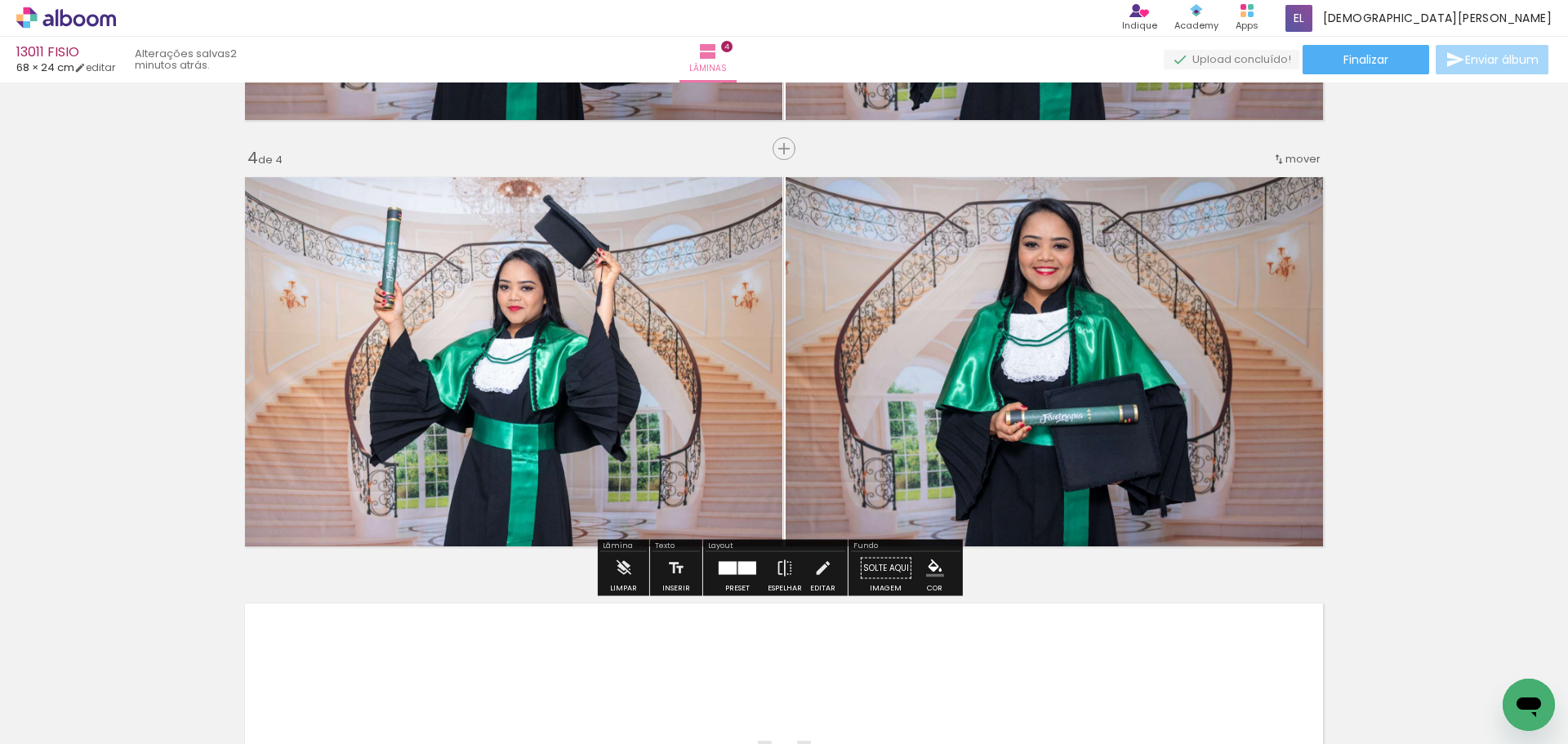 click 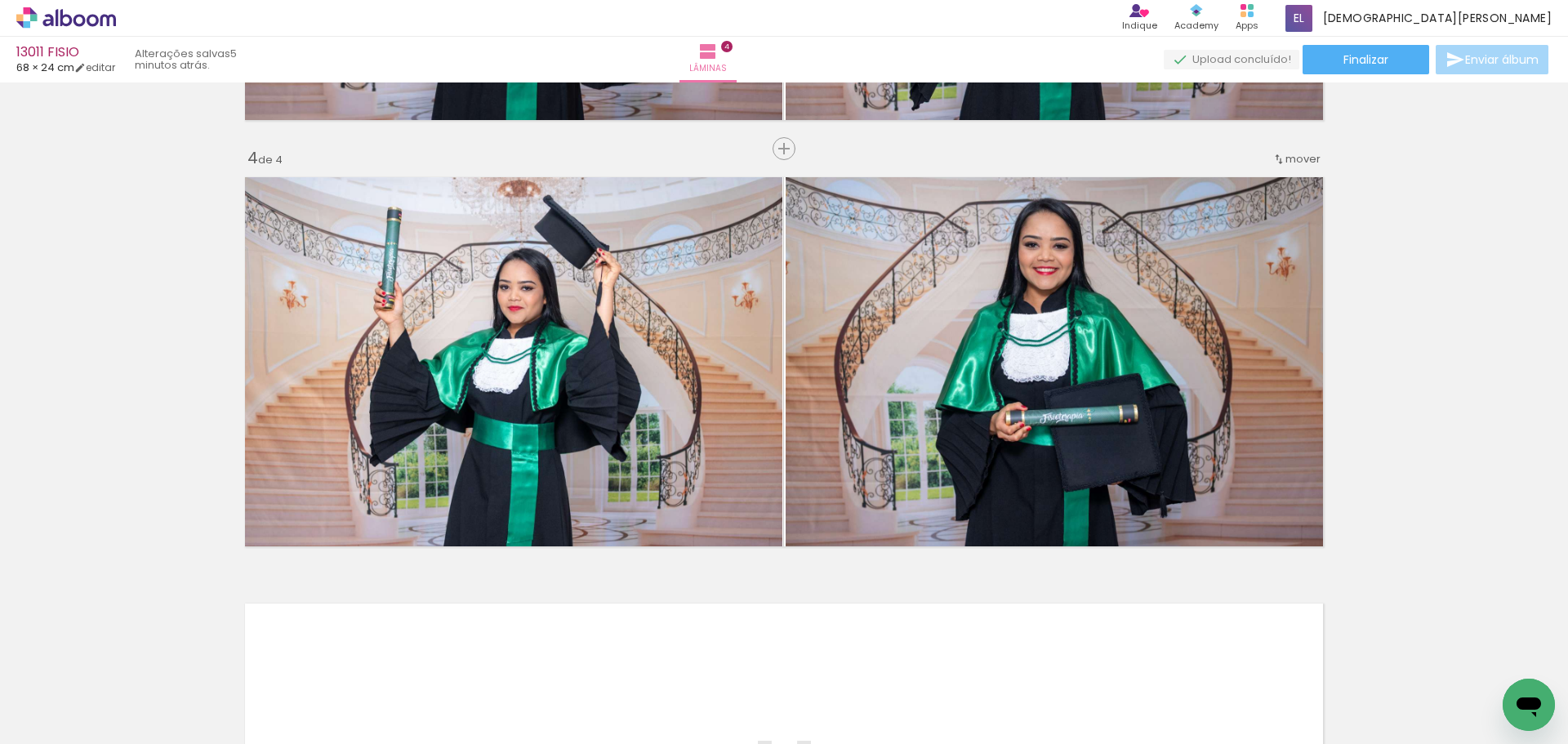drag, startPoint x: 1404, startPoint y: 256, endPoint x: 1414, endPoint y: 265, distance: 13.453624 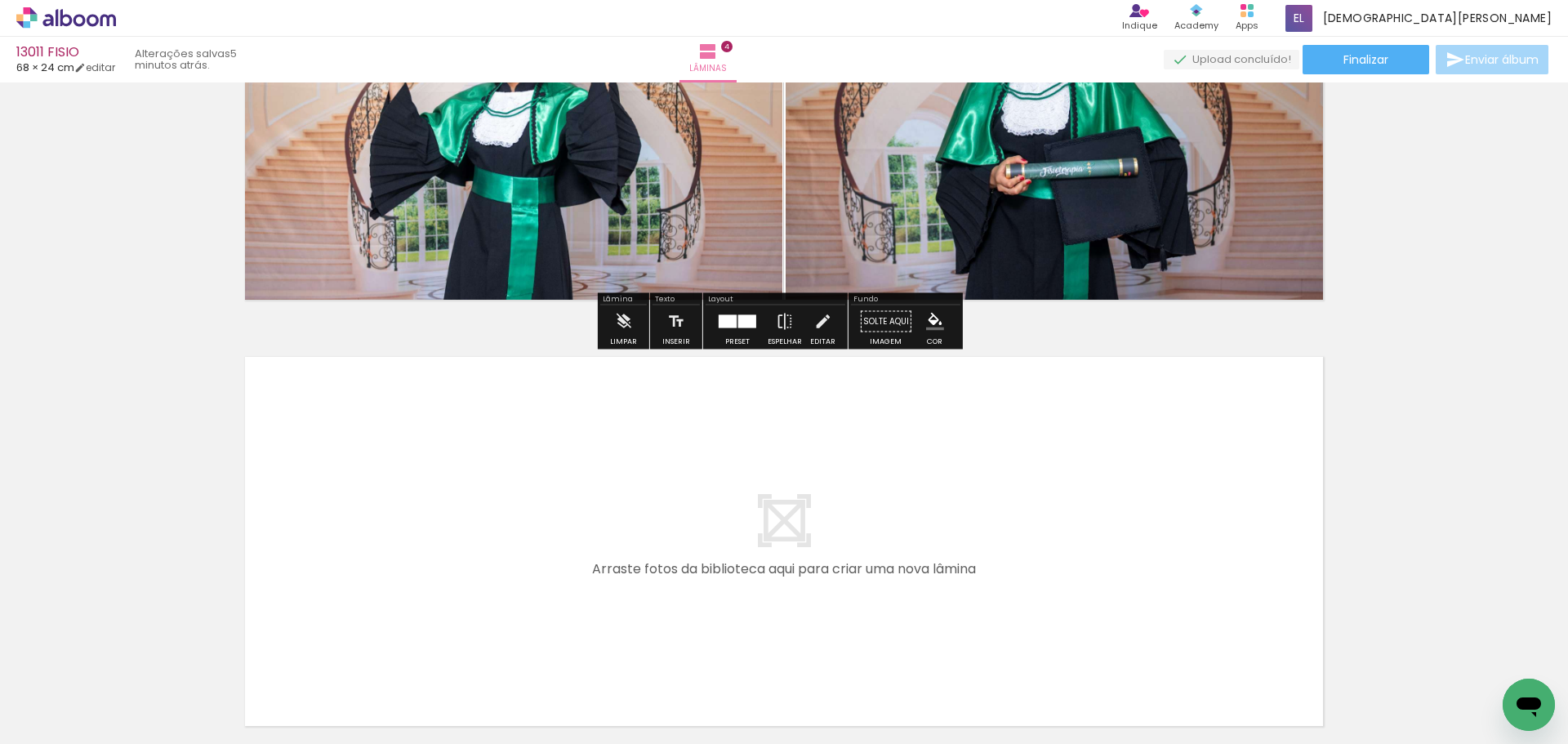 scroll, scrollTop: 1566, scrollLeft: 0, axis: vertical 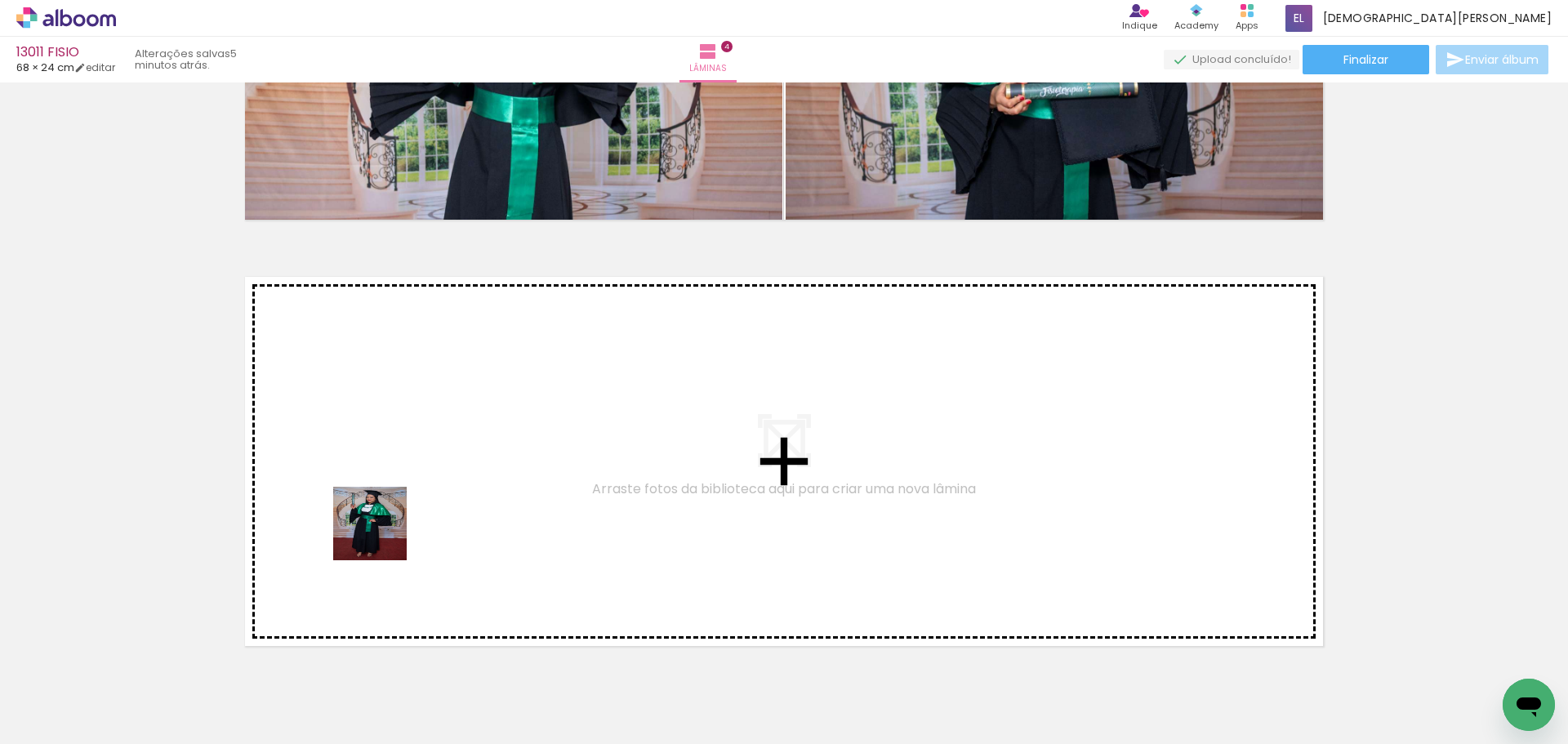 drag, startPoint x: 312, startPoint y: 702, endPoint x: 405, endPoint y: 461, distance: 258.32151 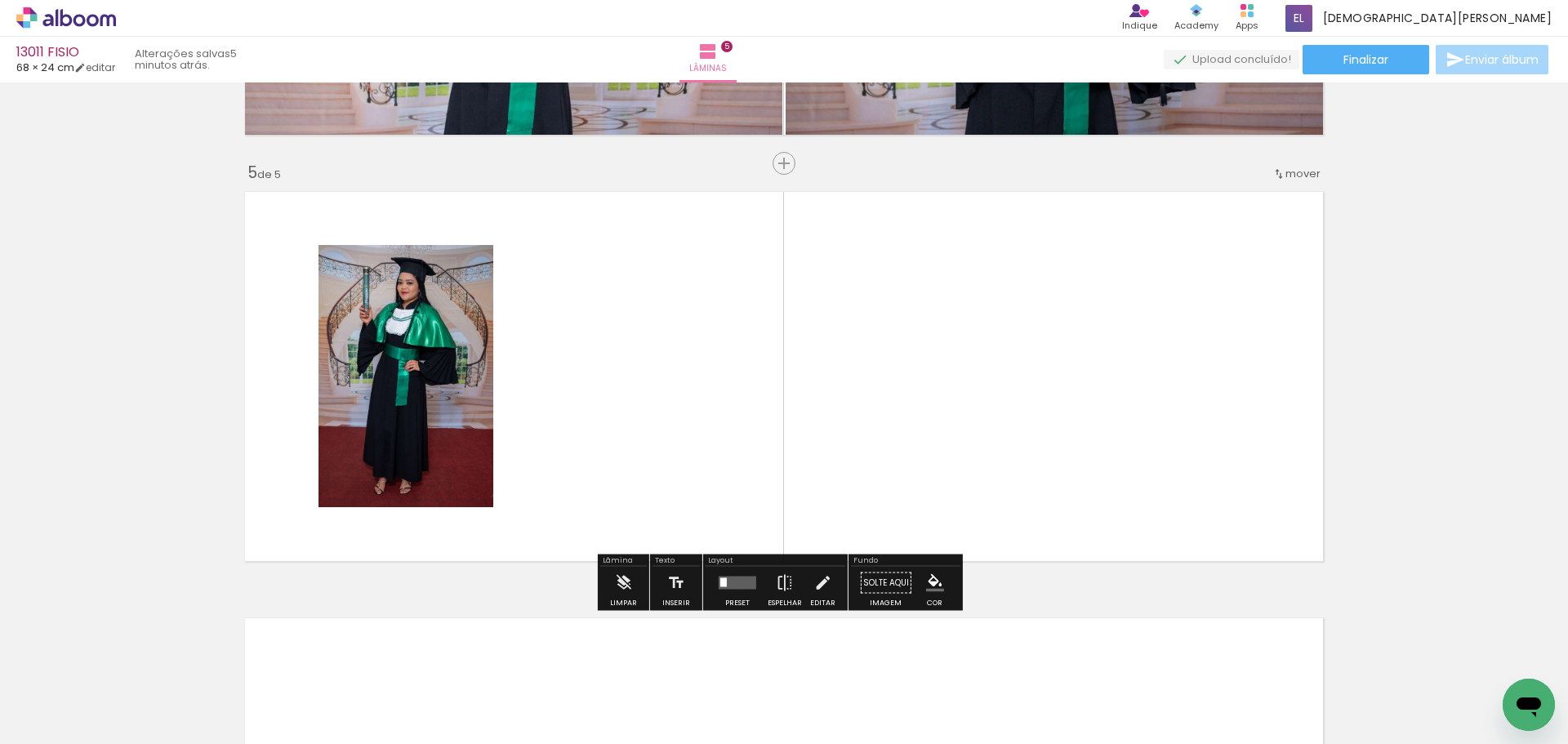 scroll, scrollTop: 1666, scrollLeft: 0, axis: vertical 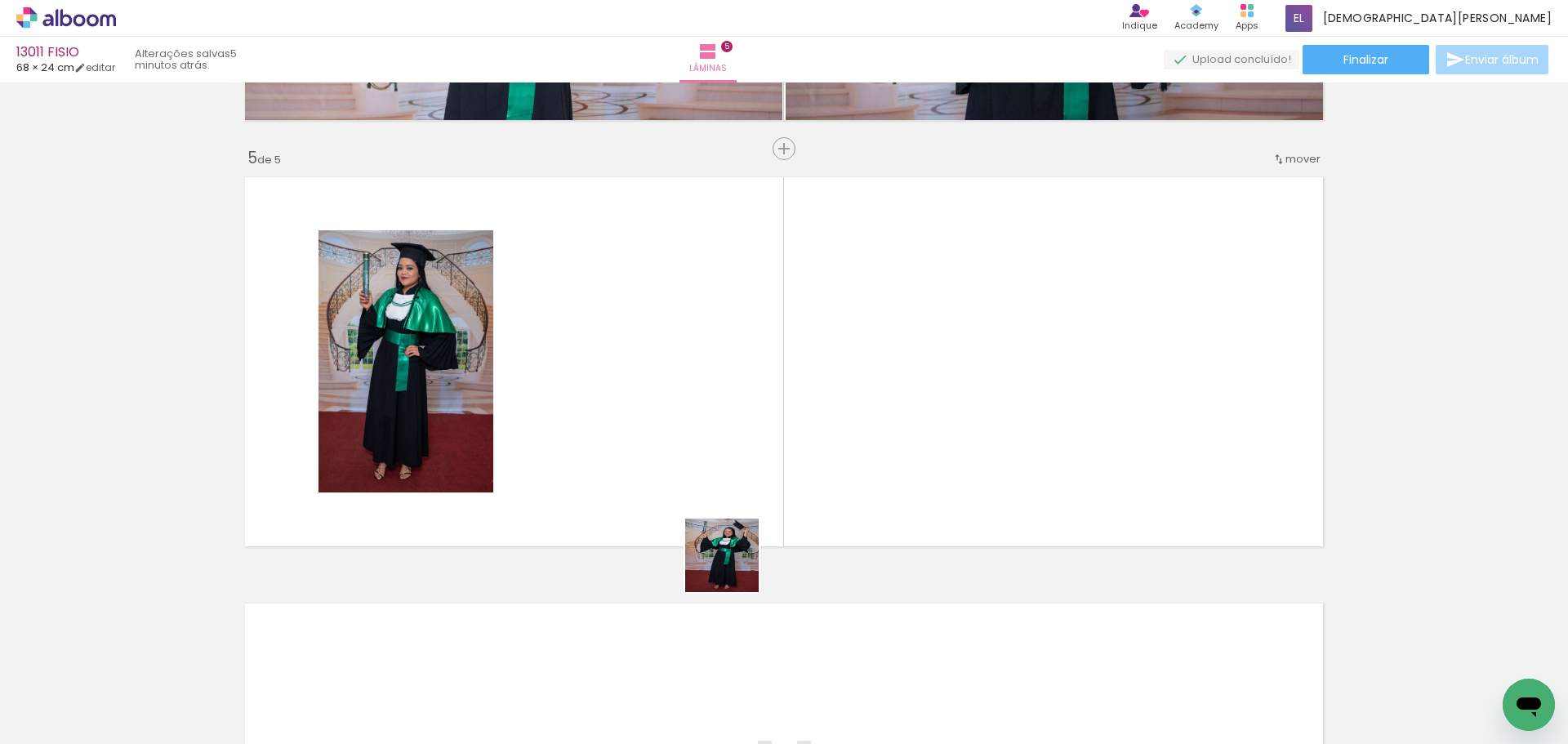 drag, startPoint x: 749, startPoint y: 714, endPoint x: 706, endPoint y: 348, distance: 368.5173 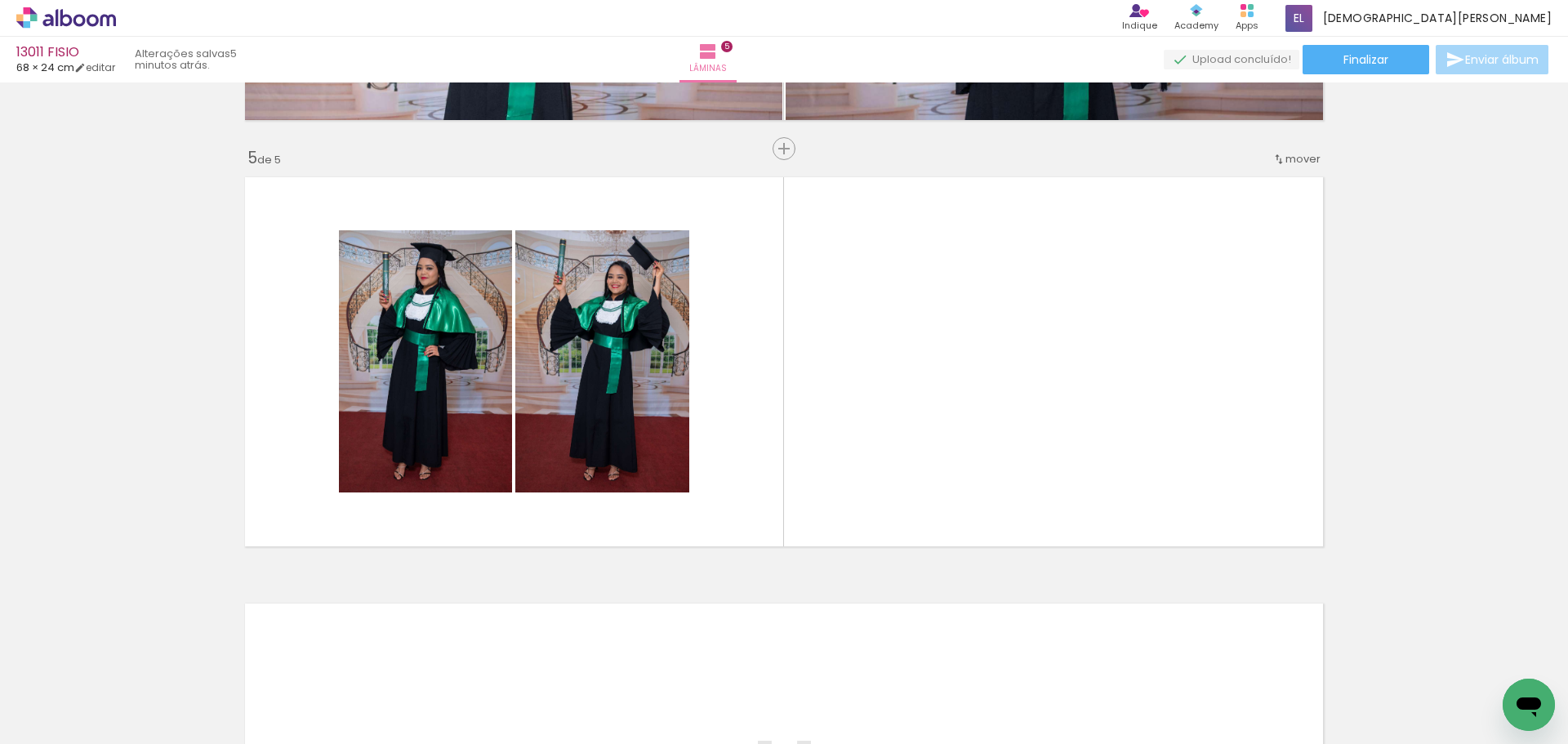 scroll, scrollTop: 0, scrollLeft: 458, axis: horizontal 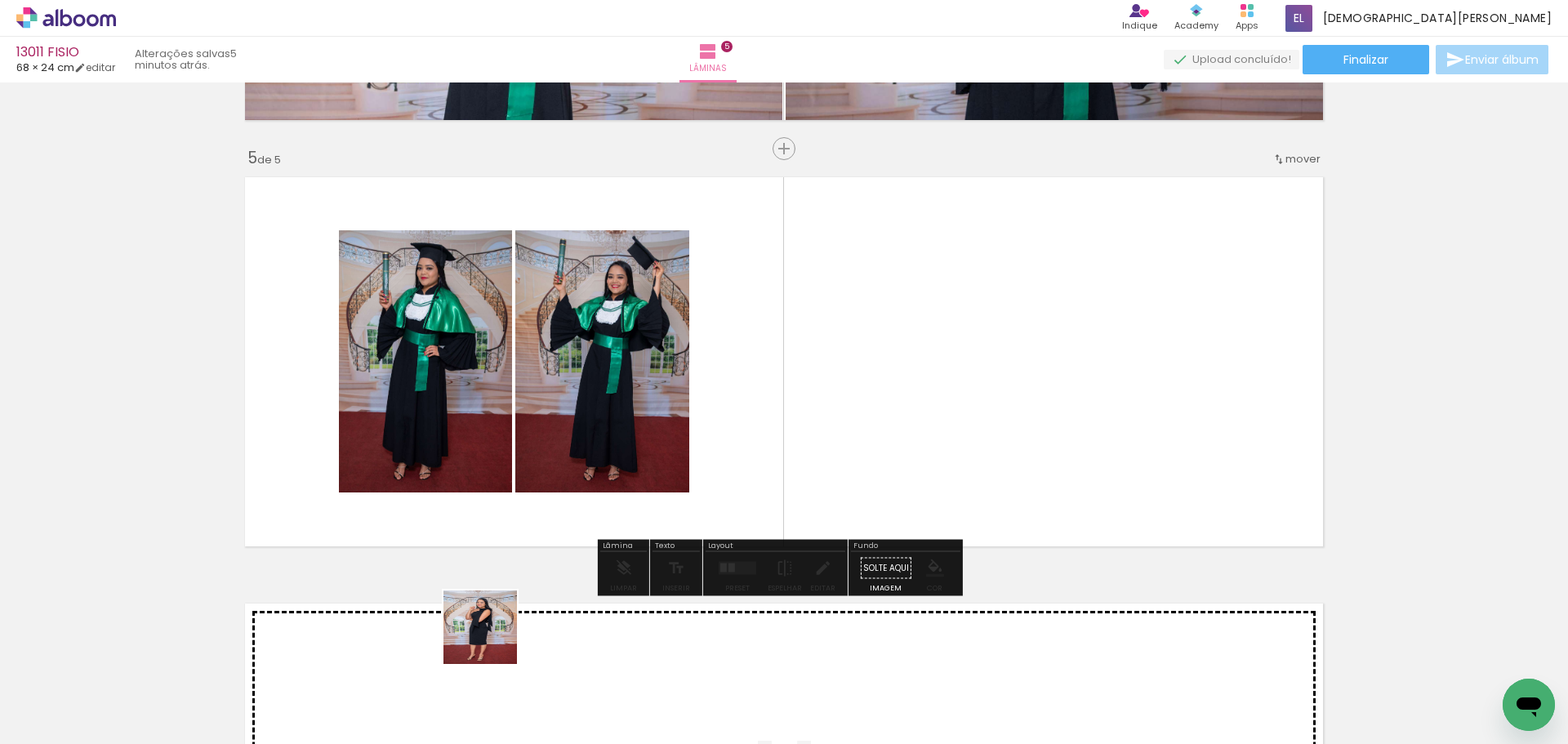 drag, startPoint x: 353, startPoint y: 711, endPoint x: 765, endPoint y: 466, distance: 479.3423 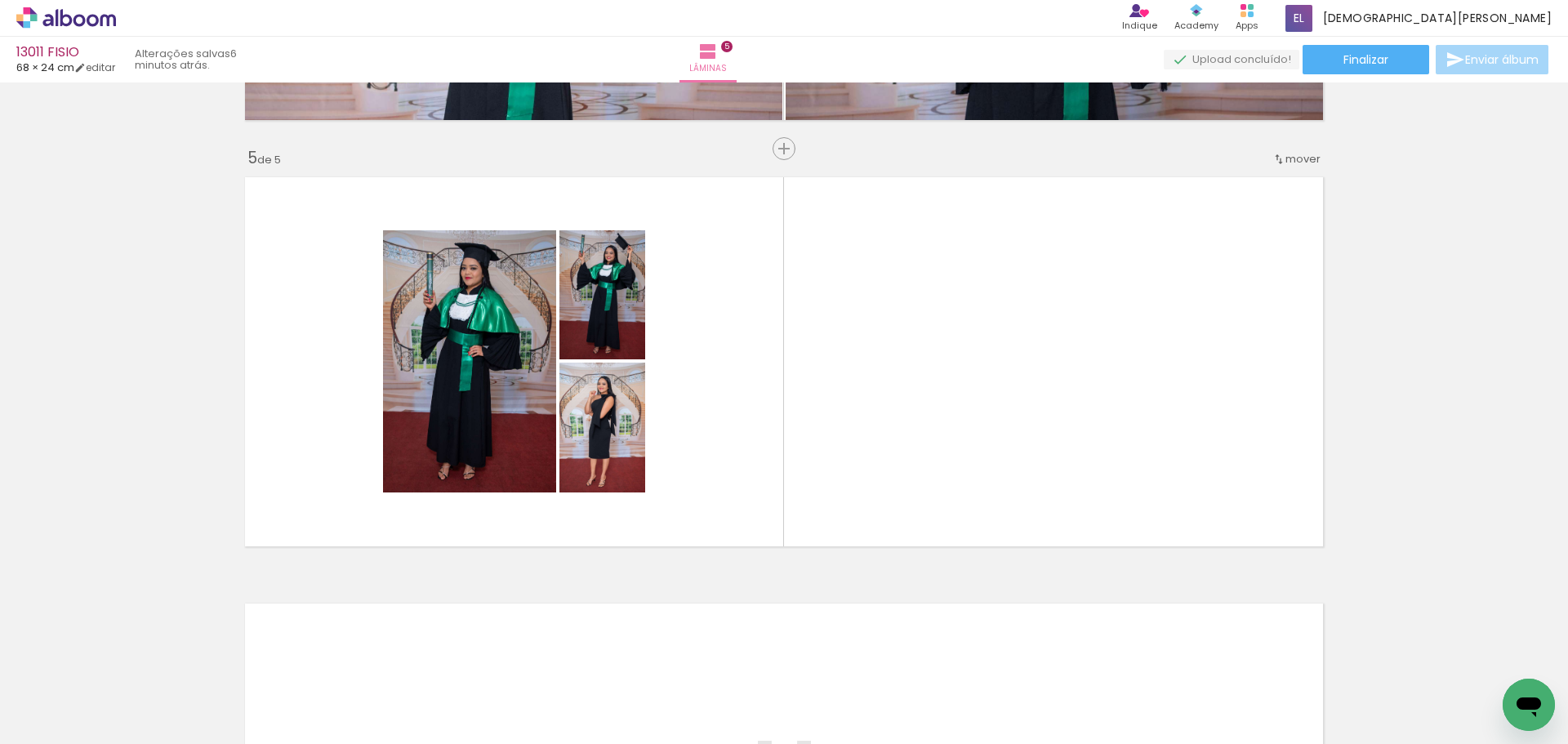 scroll, scrollTop: 0, scrollLeft: 2748, axis: horizontal 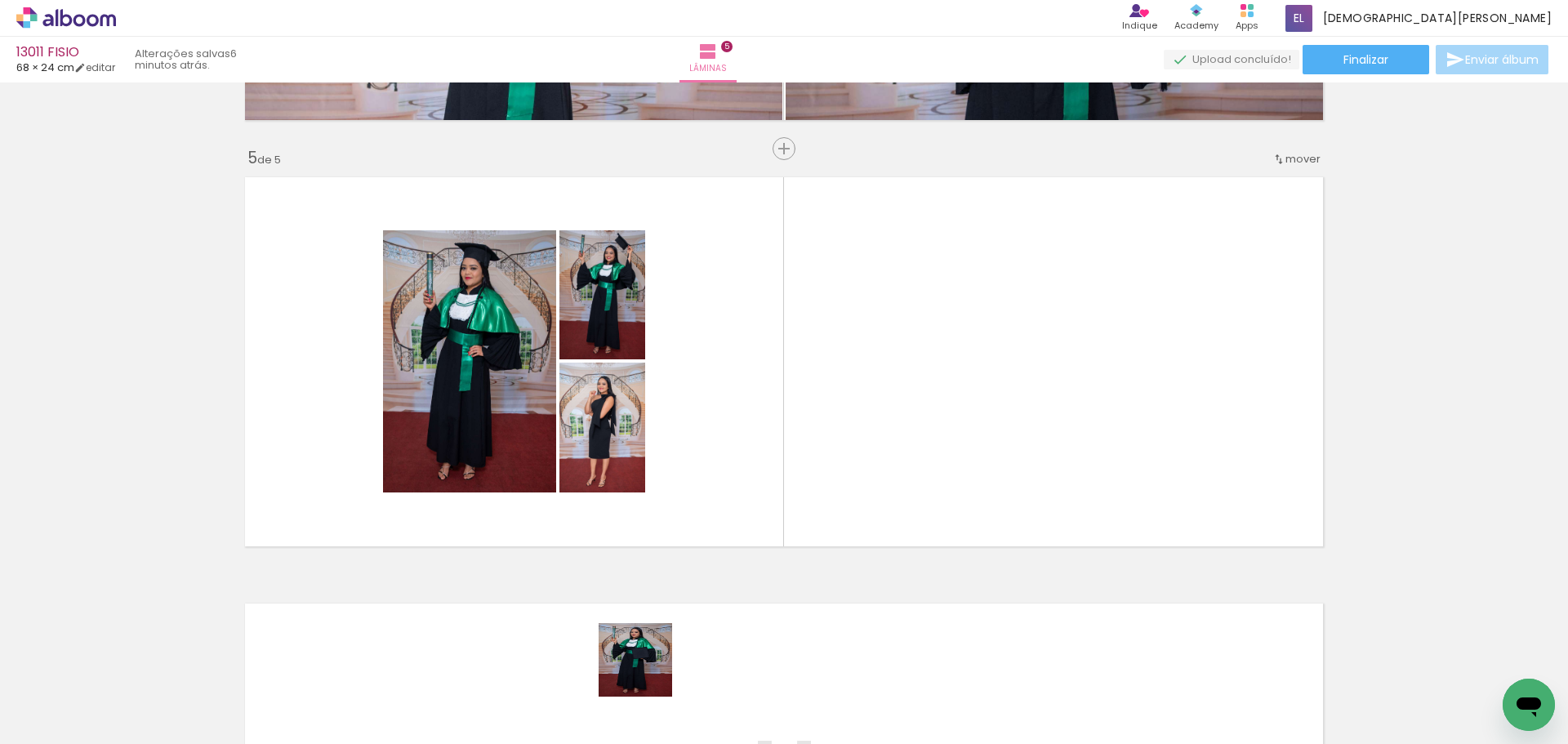 drag, startPoint x: 628, startPoint y: 697, endPoint x: 859, endPoint y: 400, distance: 376.25789 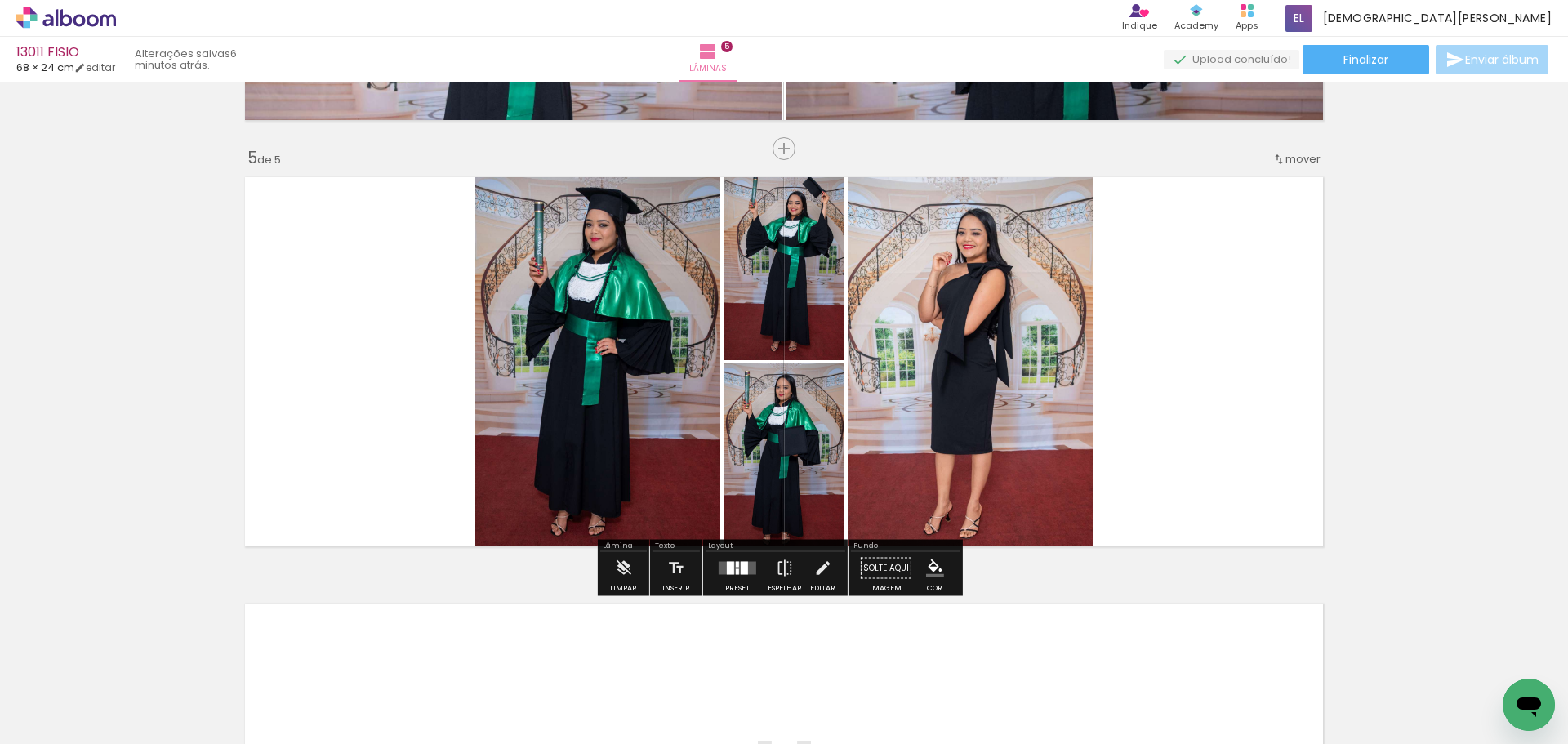 click on "Preset" at bounding box center (737, 572) 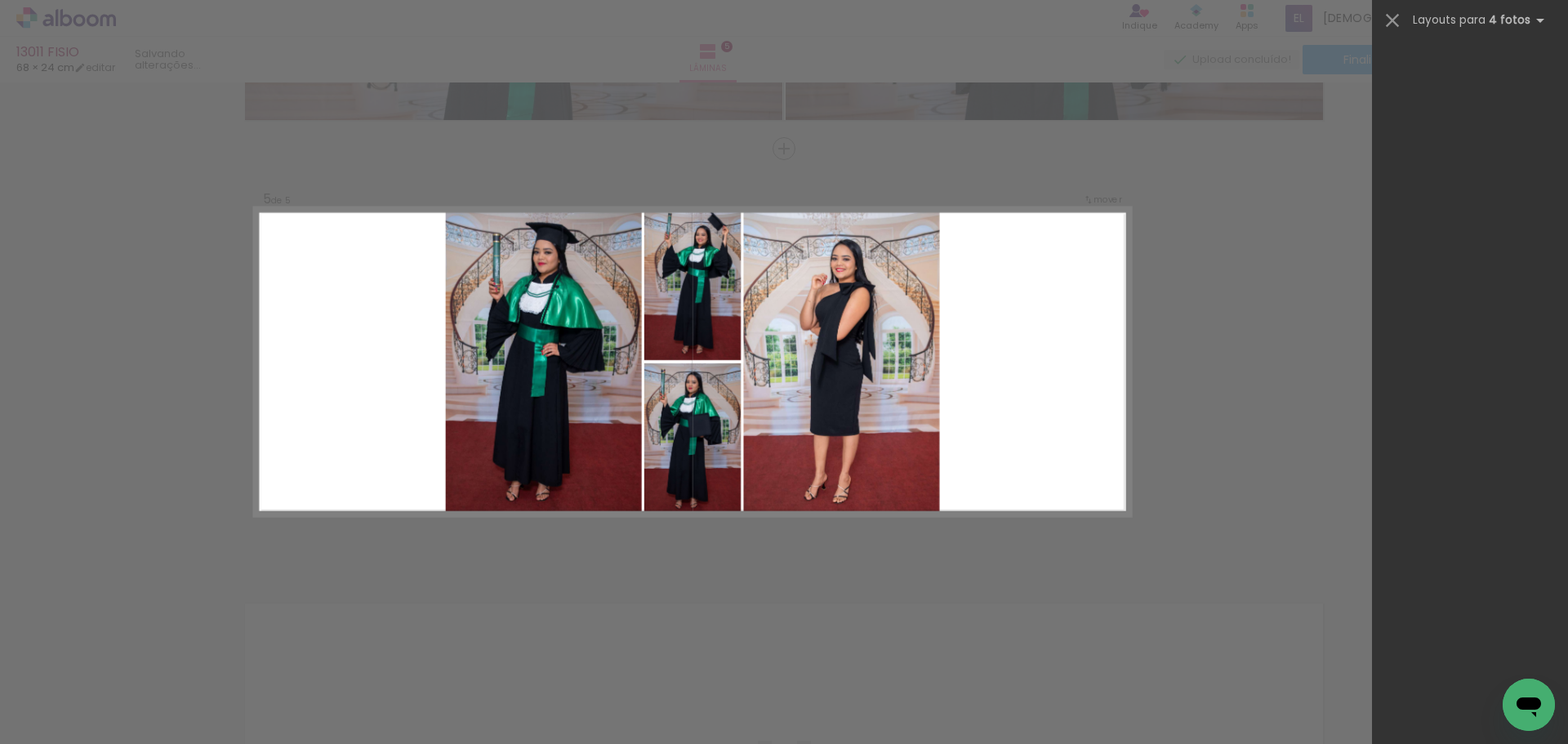 scroll, scrollTop: 0, scrollLeft: 0, axis: both 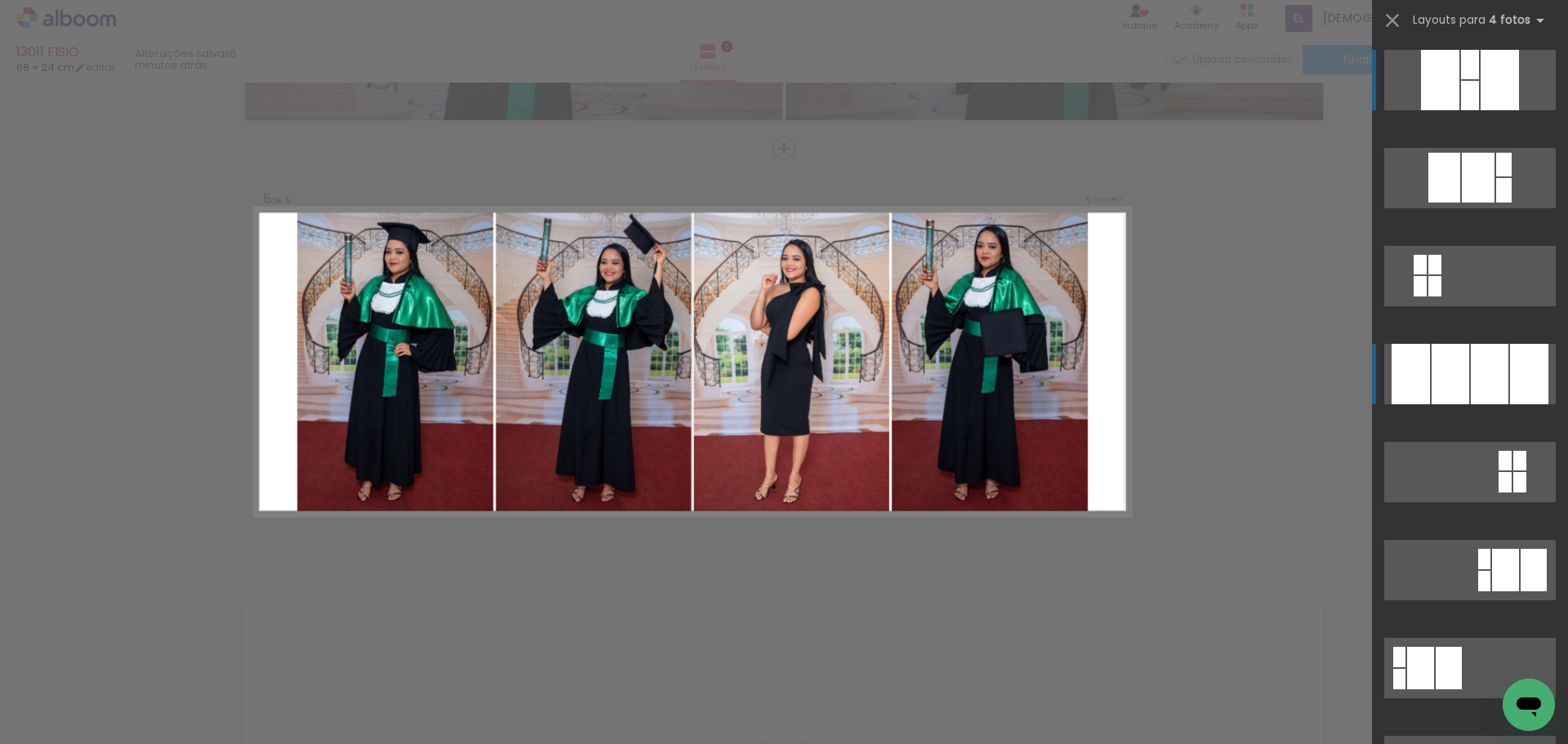 click at bounding box center (1490, 374) 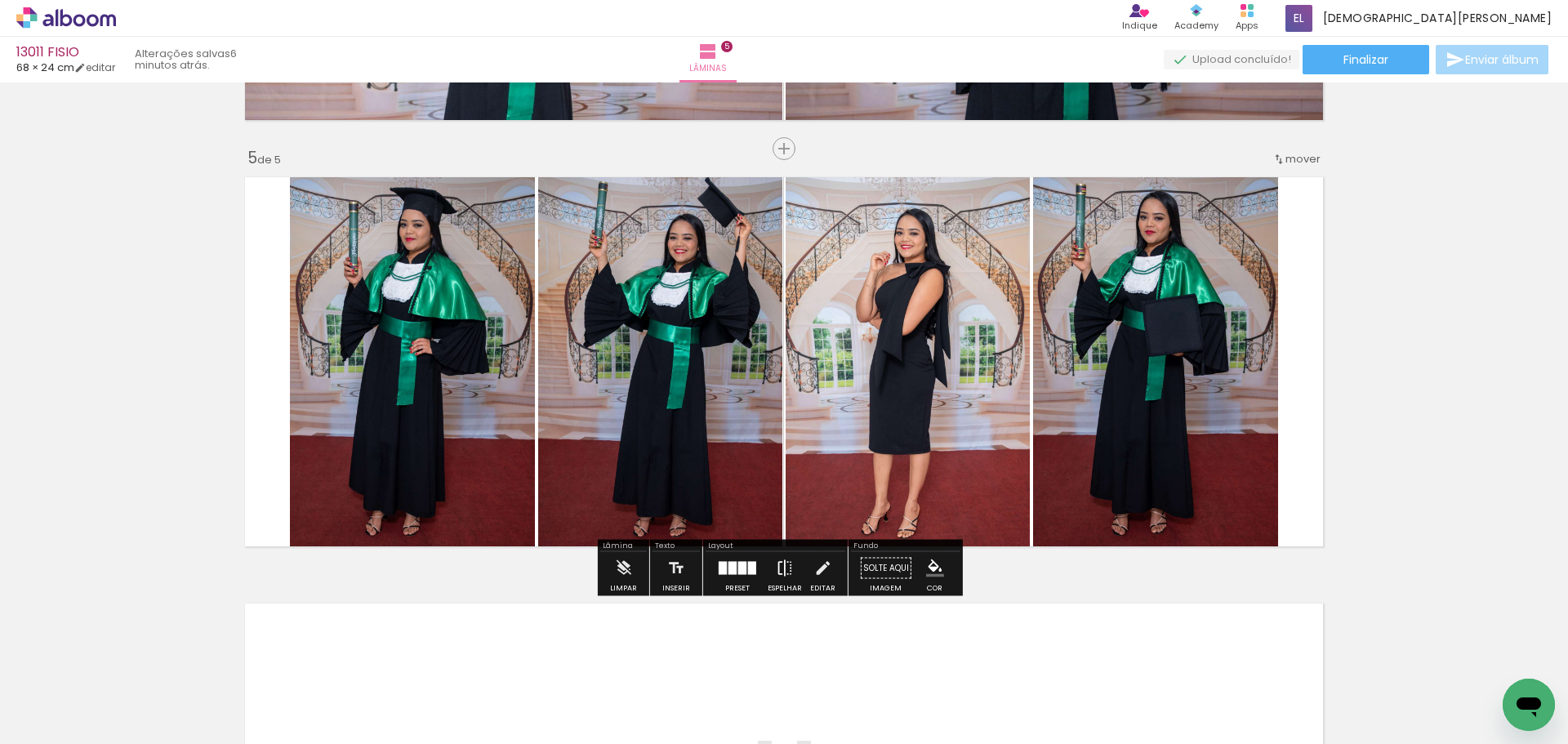 click at bounding box center [785, 568] 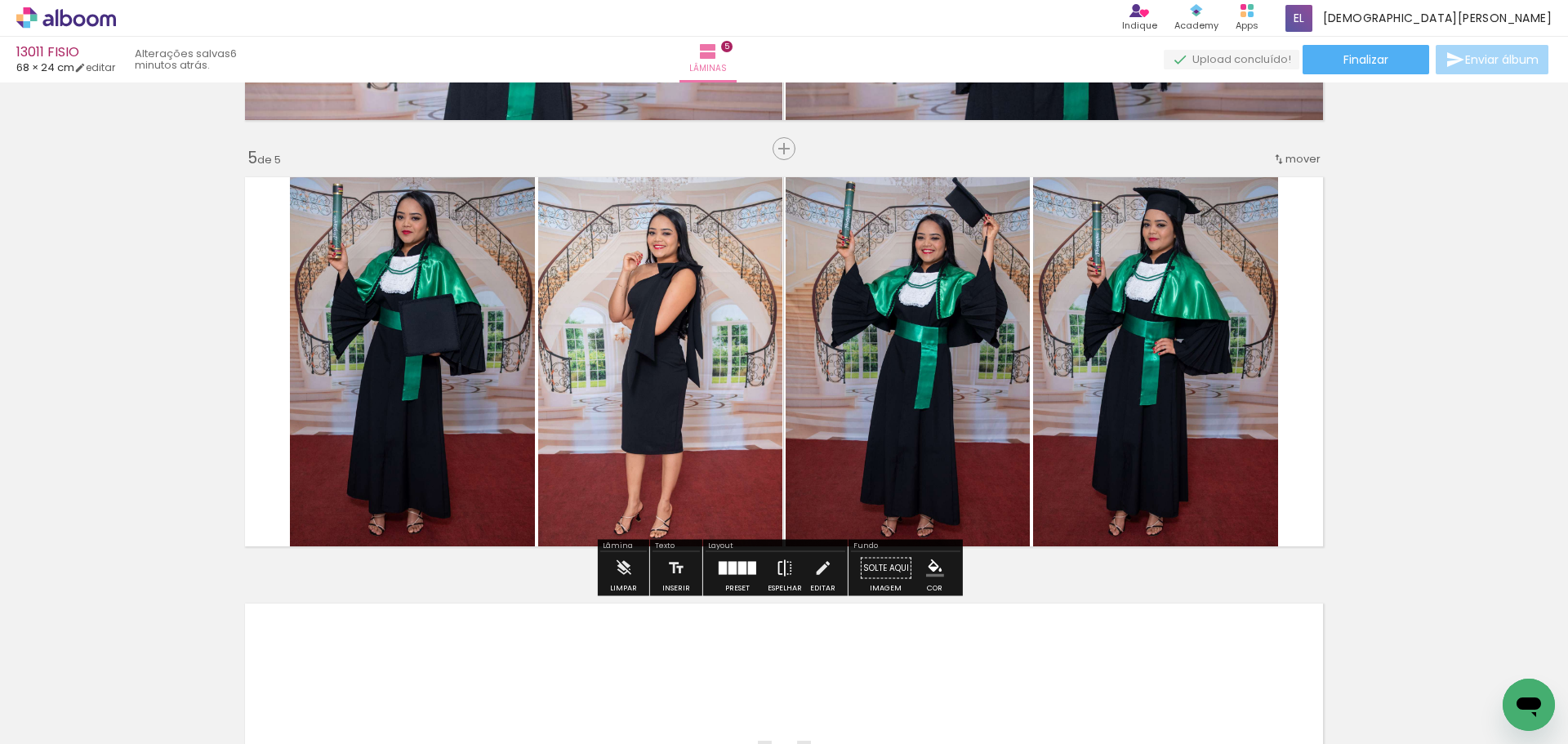 click at bounding box center (785, 568) 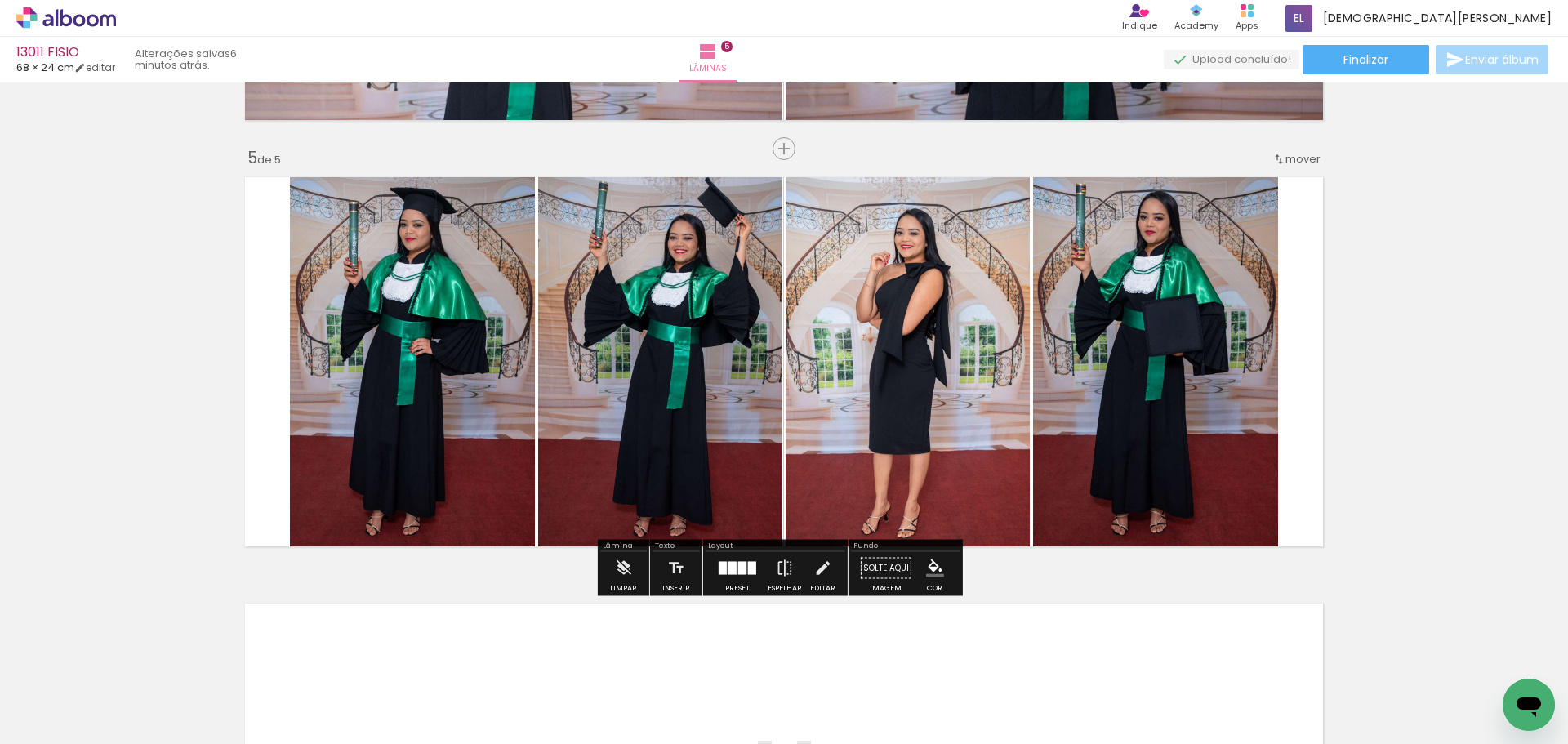 click at bounding box center (822, 568) 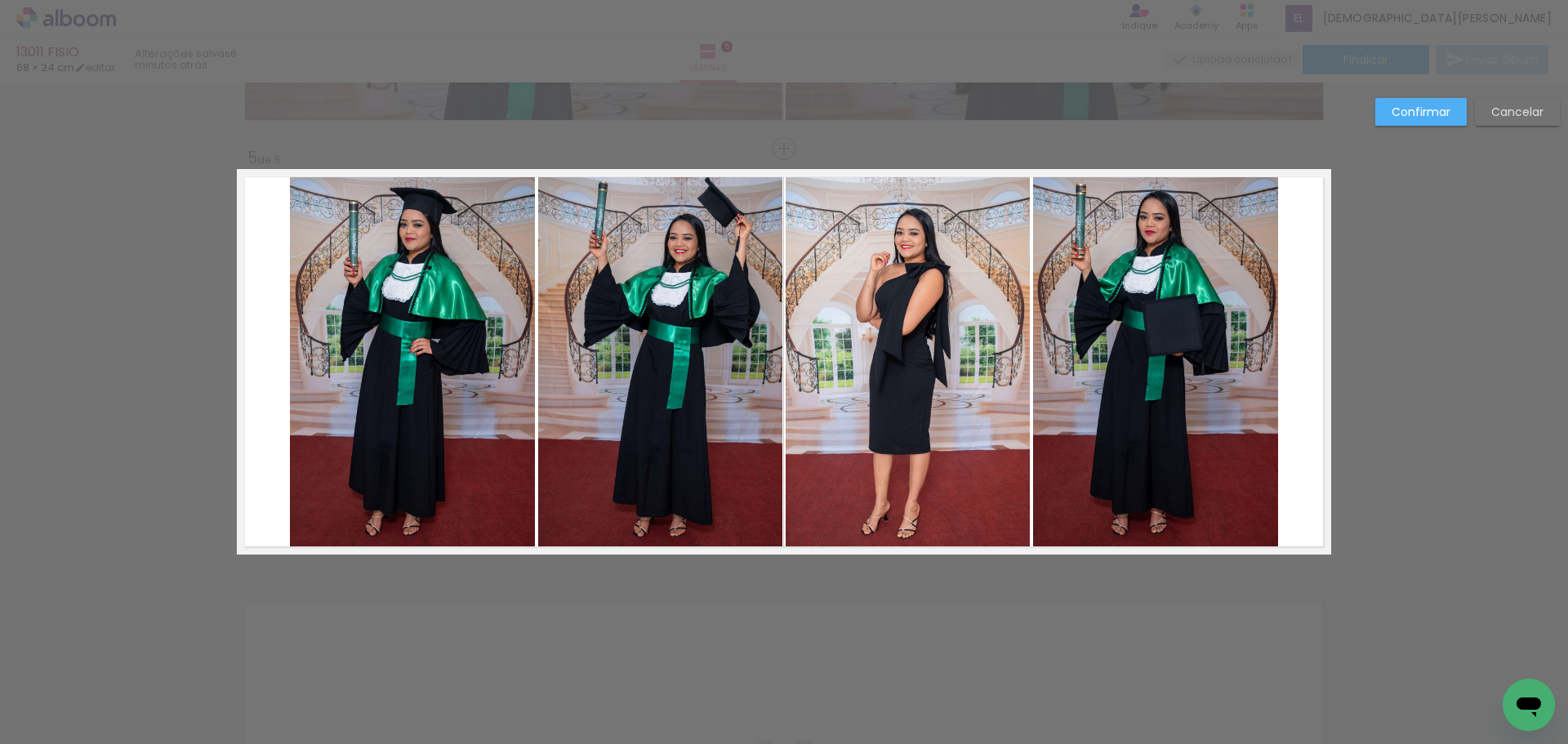 click 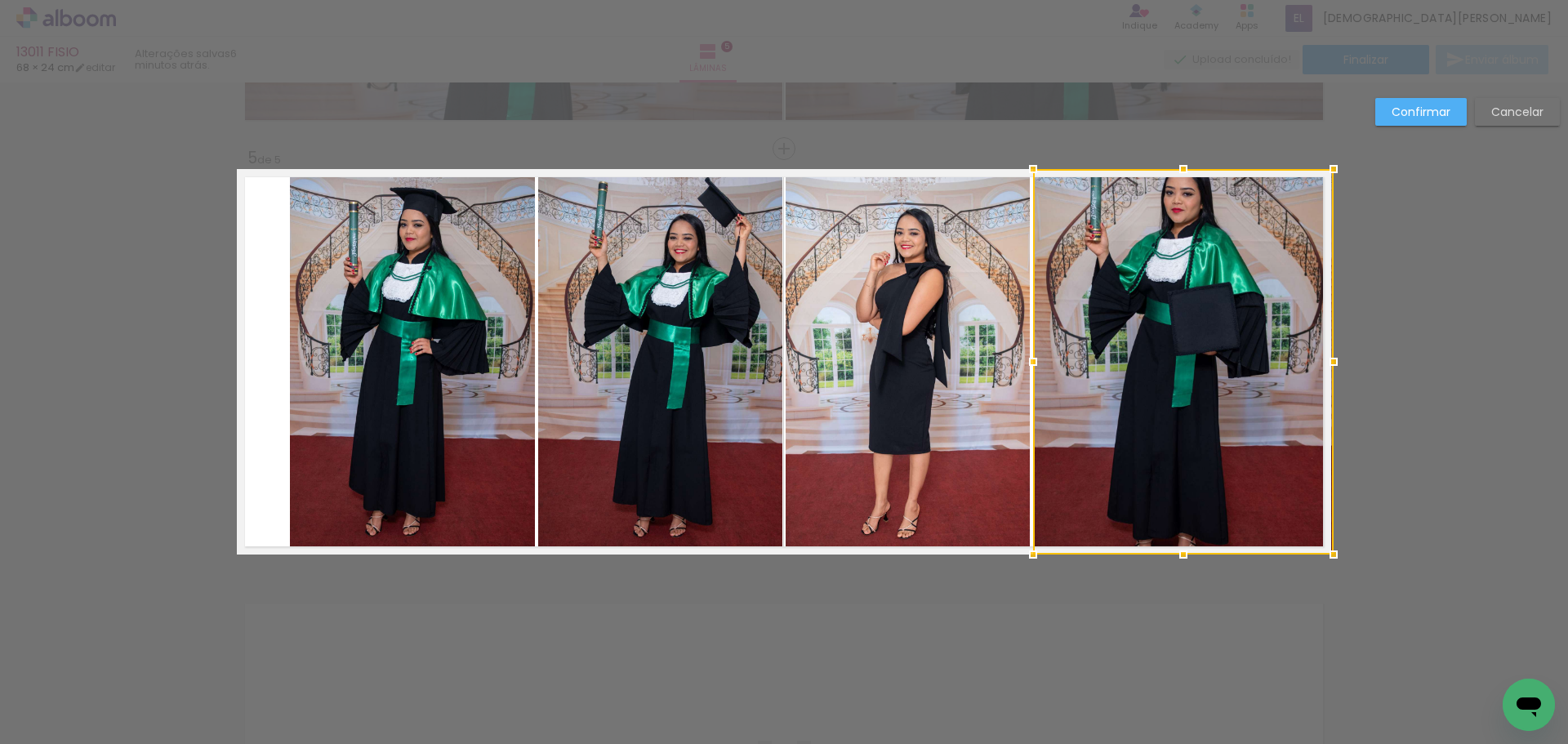 drag, startPoint x: 1270, startPoint y: 360, endPoint x: 1321, endPoint y: 381, distance: 55.15433 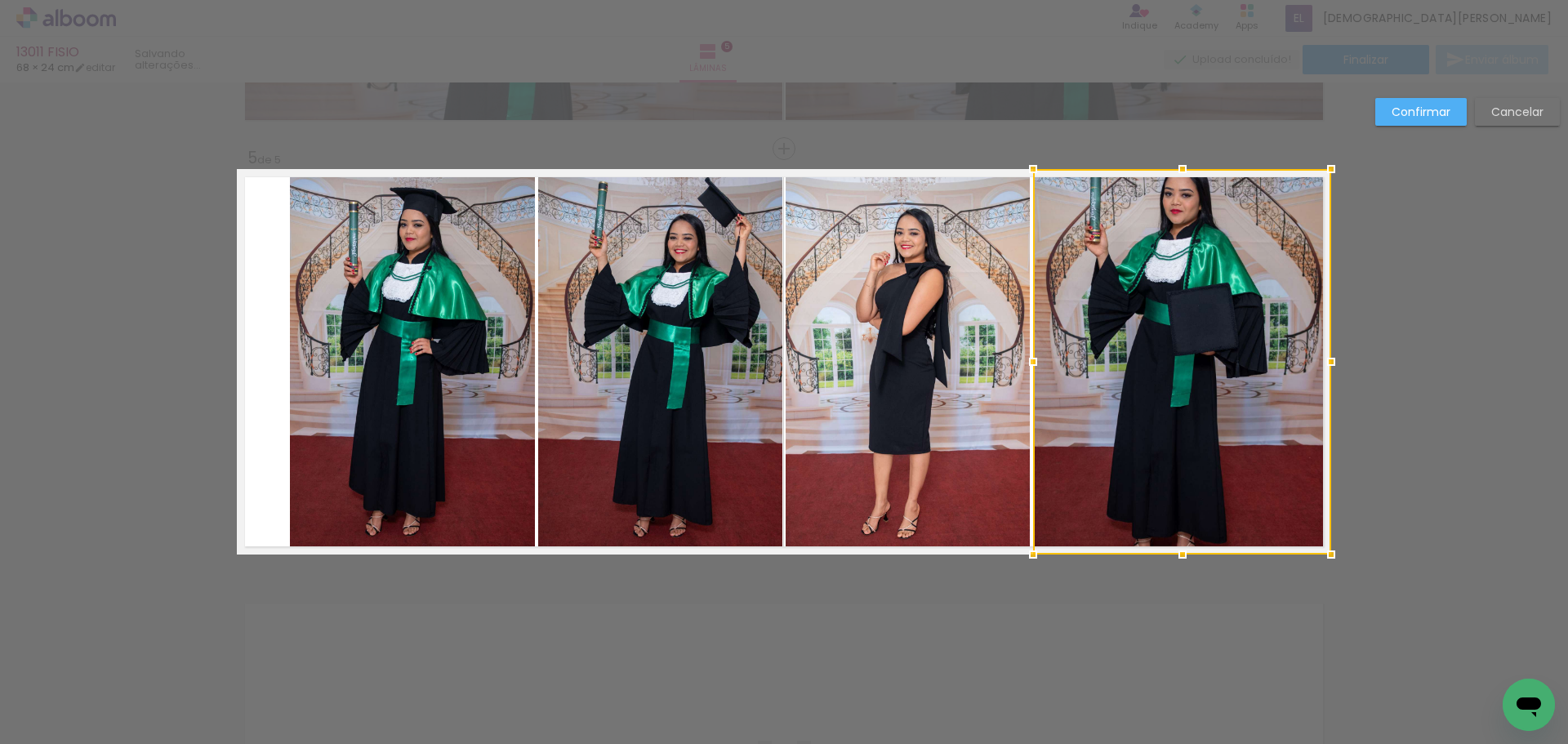 click 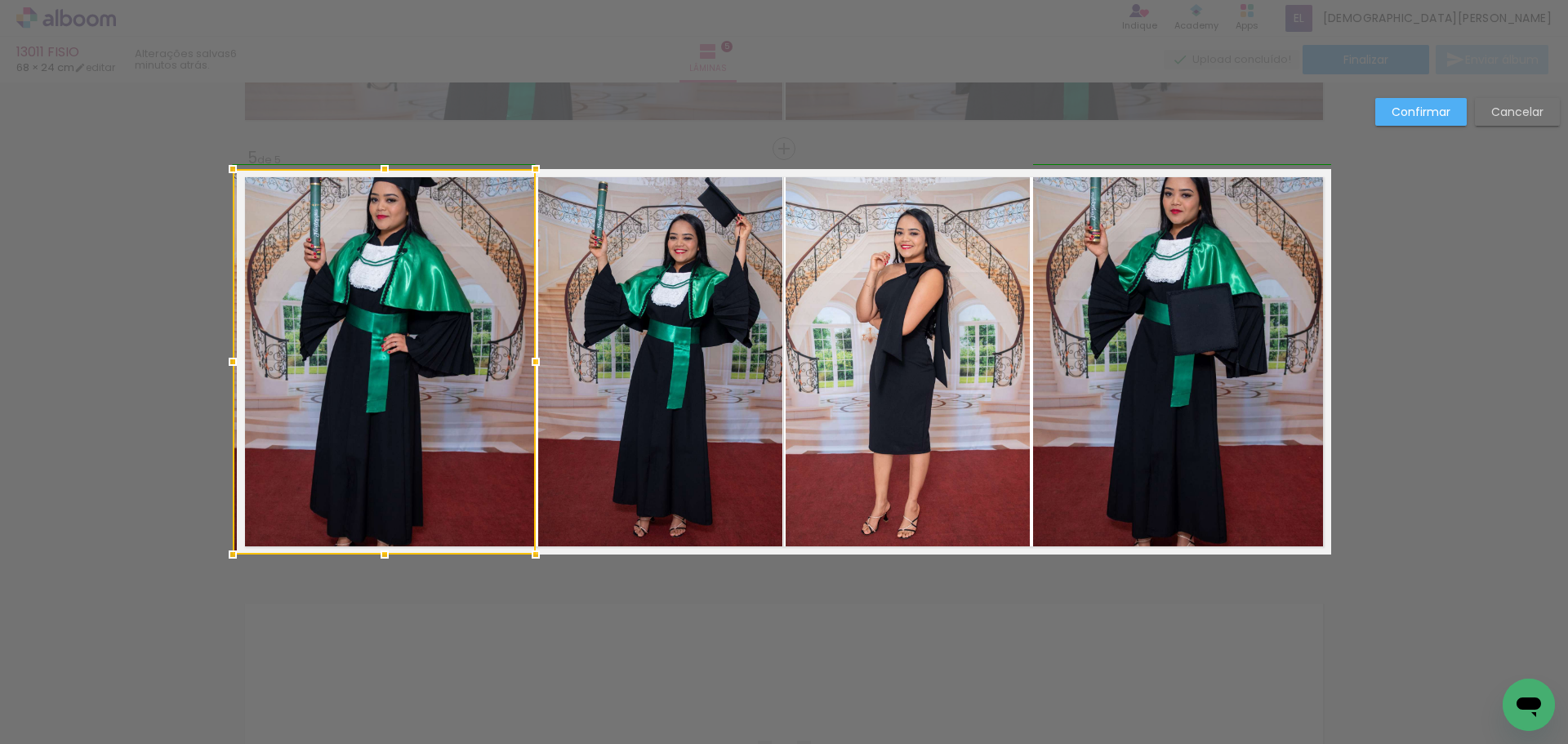 drag, startPoint x: 289, startPoint y: 361, endPoint x: 240, endPoint y: 376, distance: 51.244512 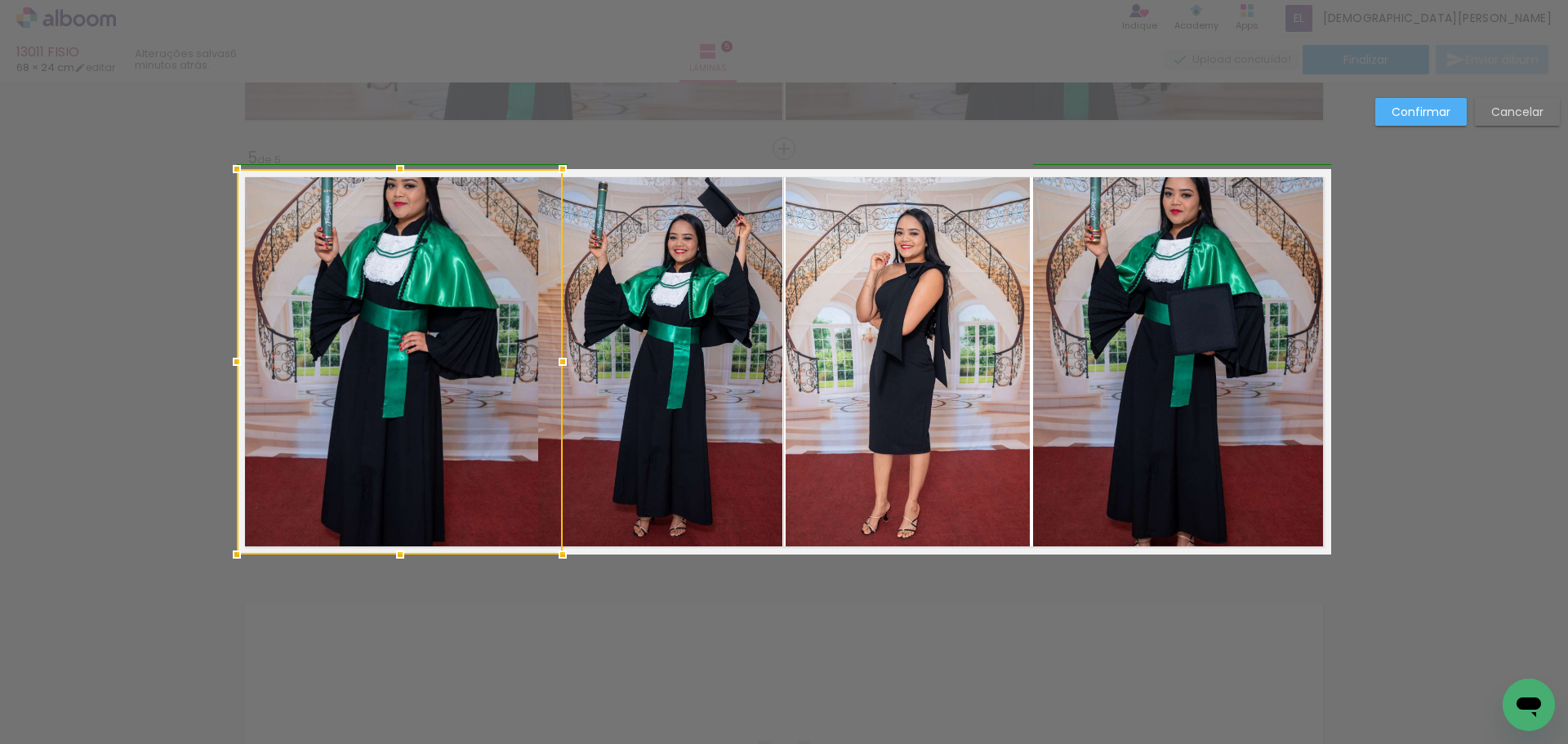 drag, startPoint x: 530, startPoint y: 356, endPoint x: 521, endPoint y: 365, distance: 12.727922 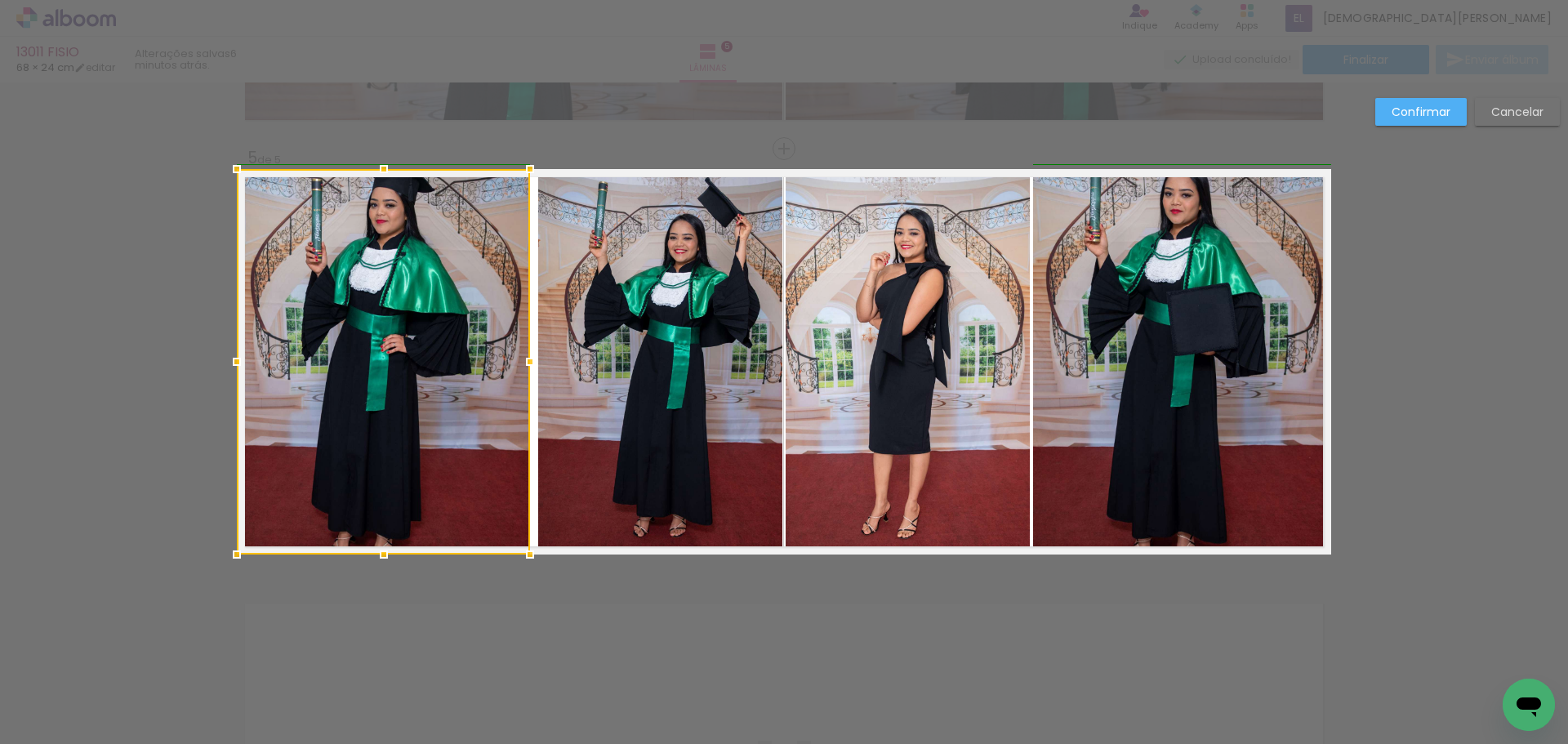 drag, startPoint x: 559, startPoint y: 363, endPoint x: 530, endPoint y: 372, distance: 30.364453 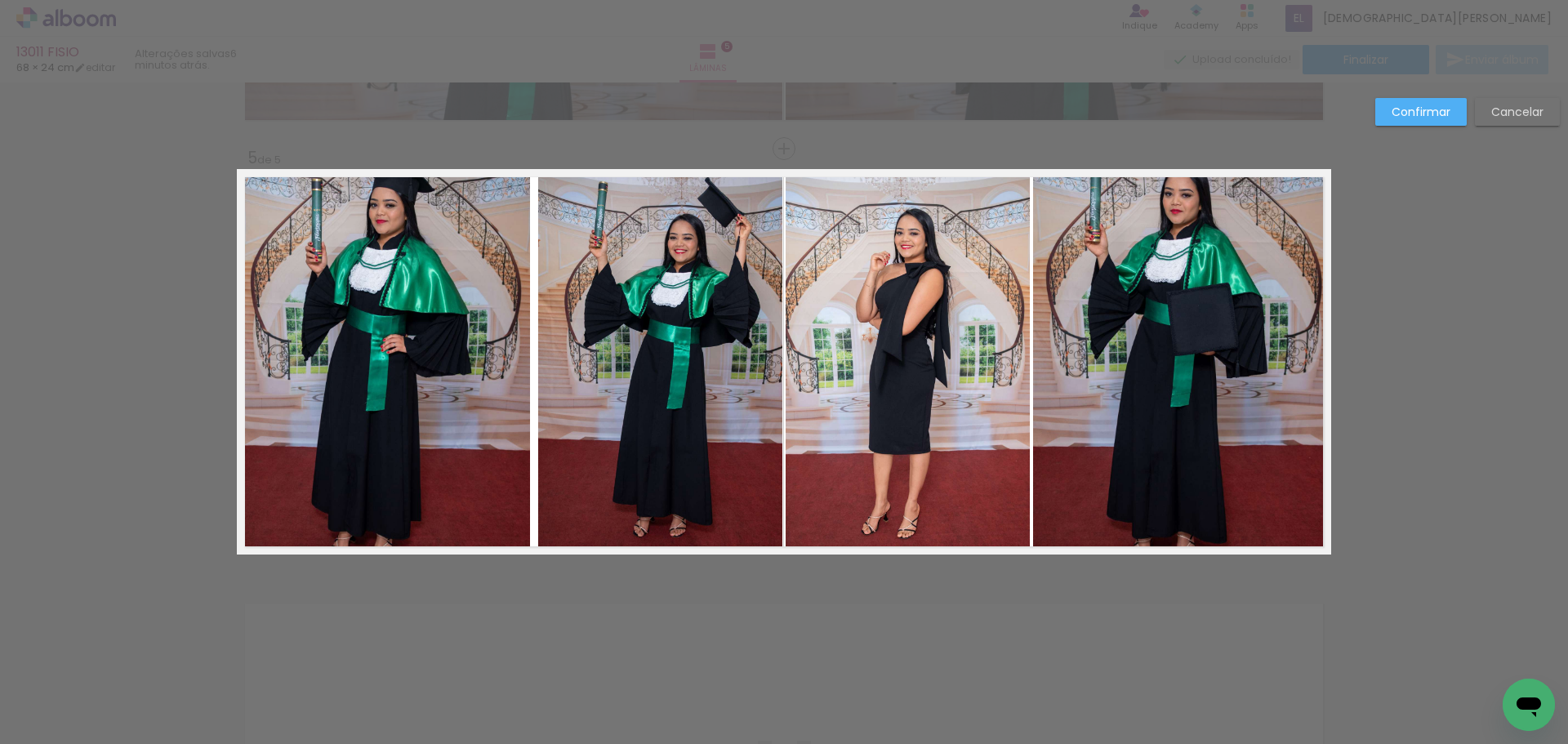 click 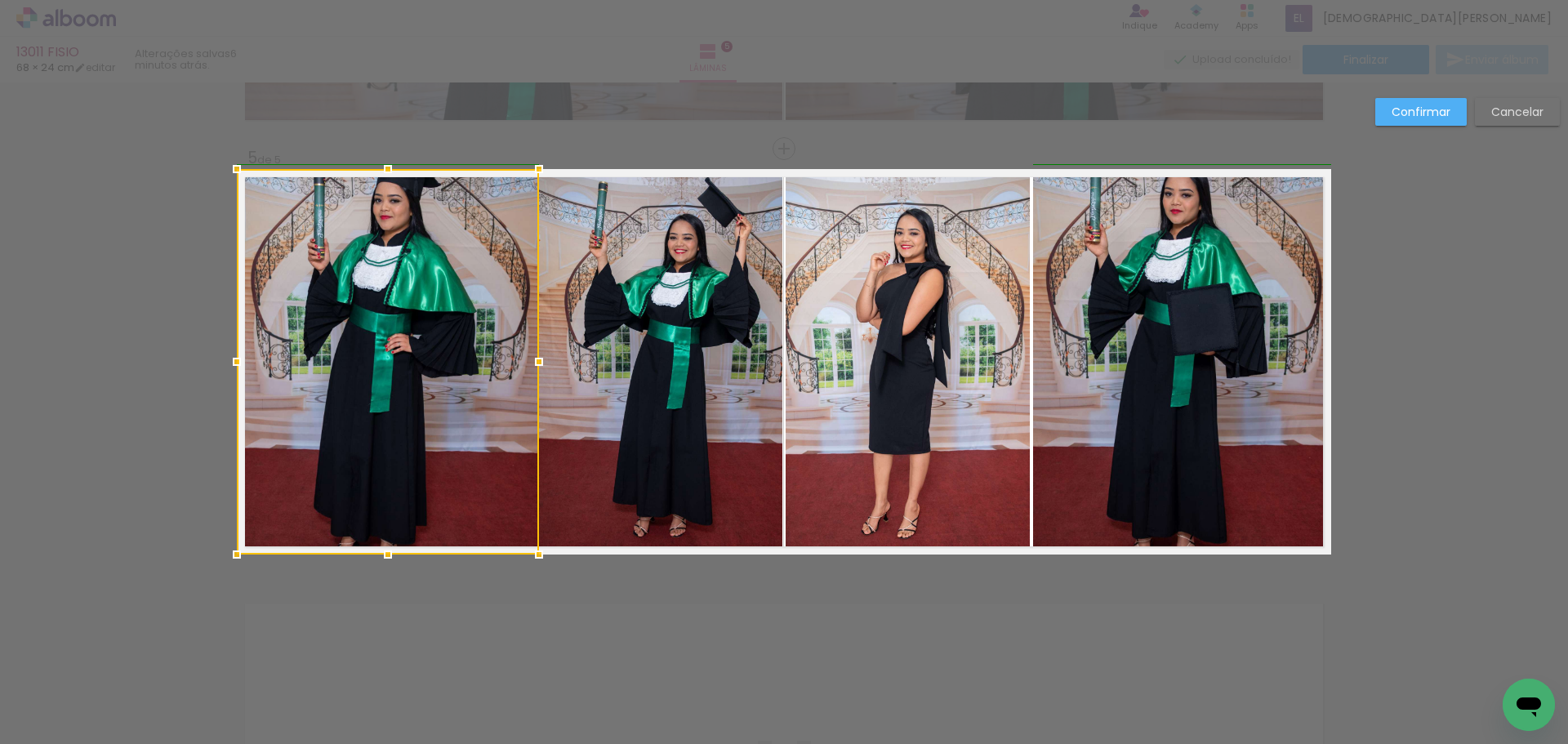 click at bounding box center (539, 362) 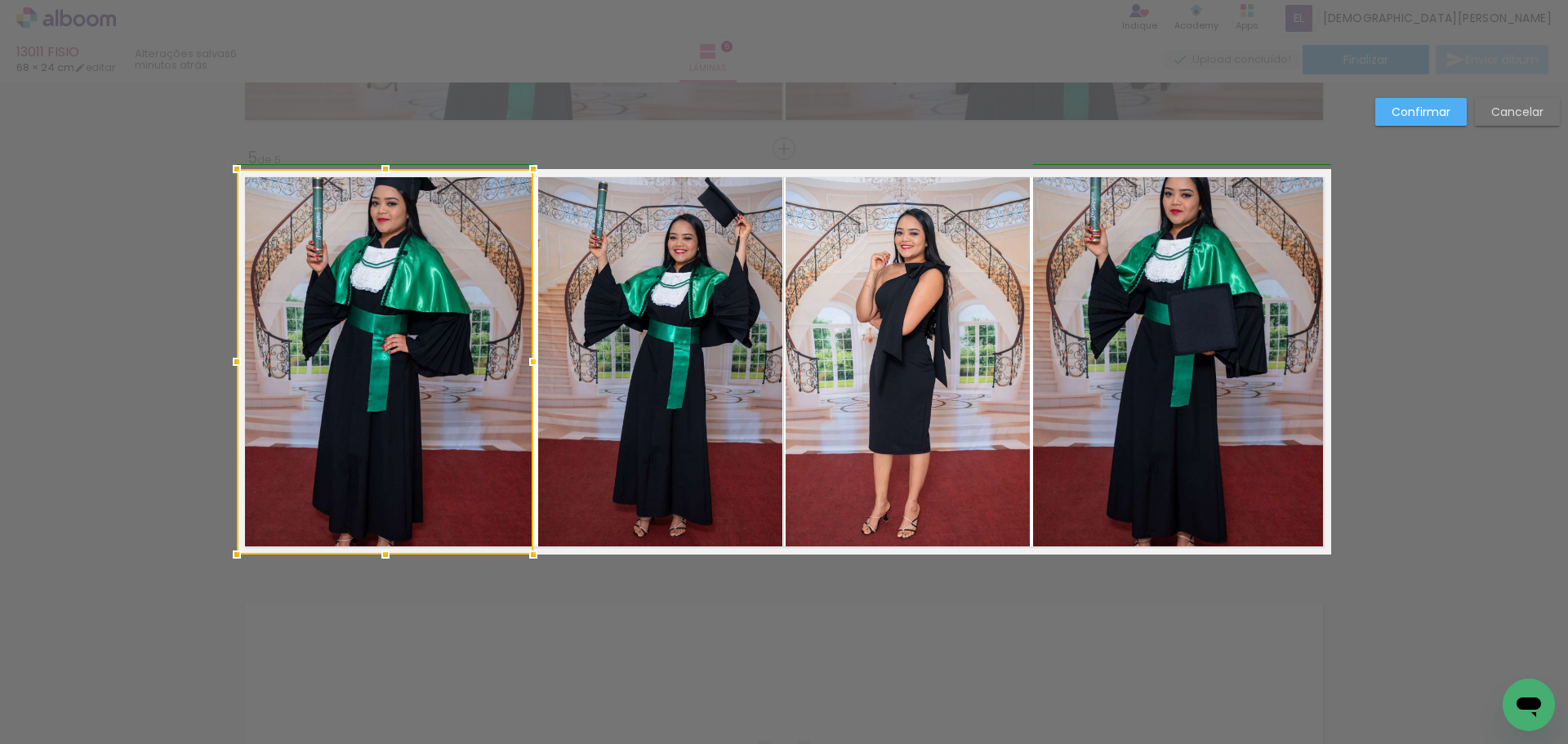 click at bounding box center [533, 362] 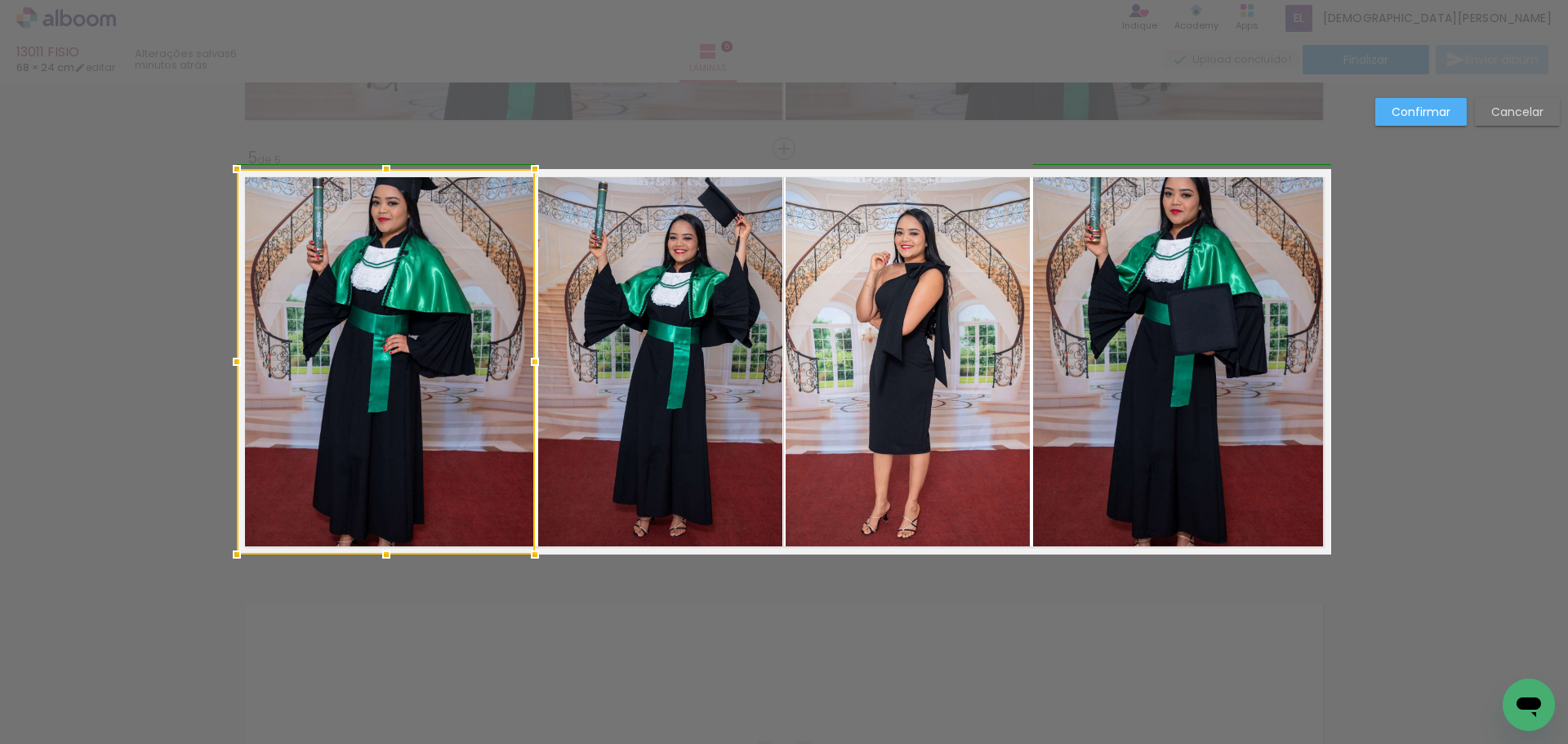 click at bounding box center (535, 362) 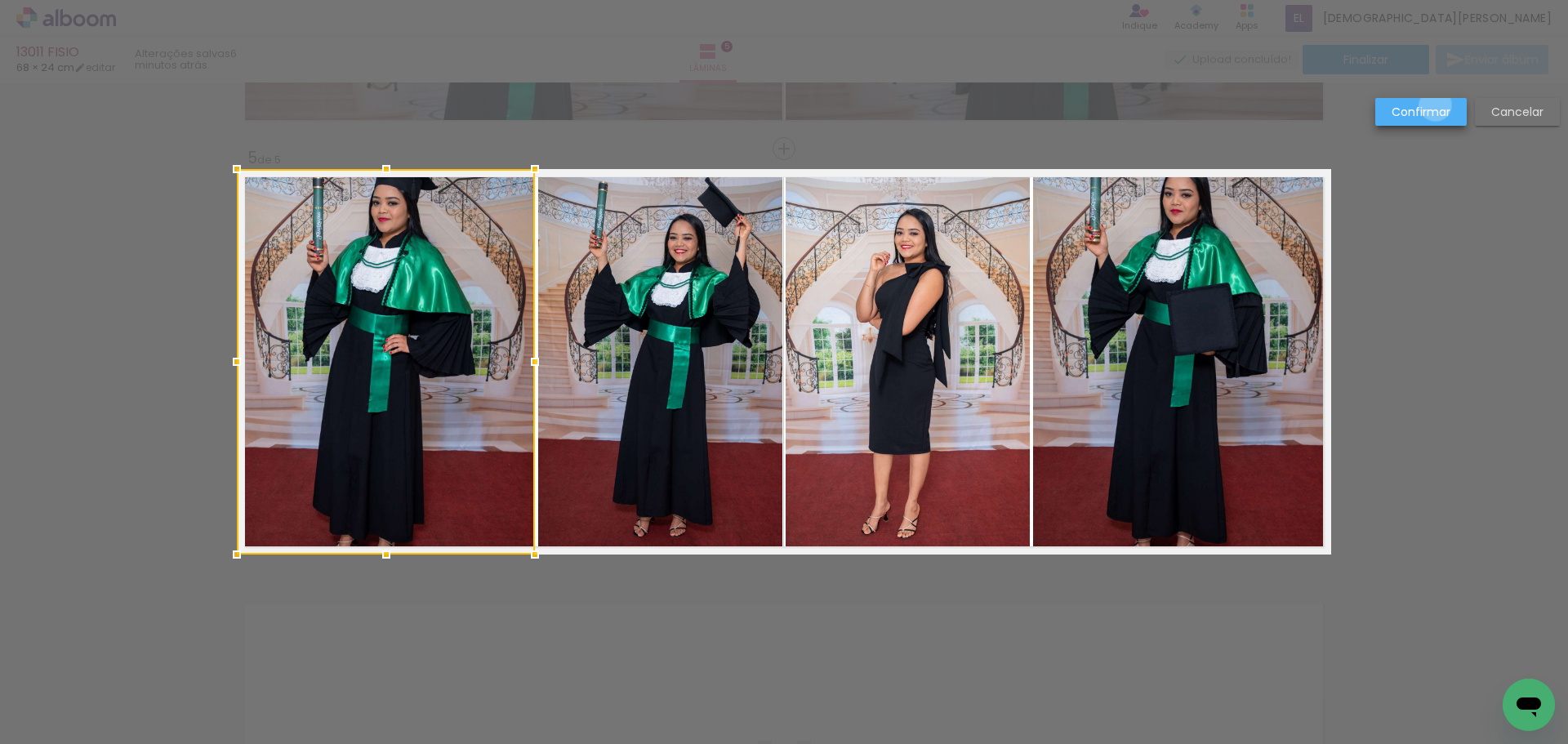 click on "Confirmar" at bounding box center (0, 0) 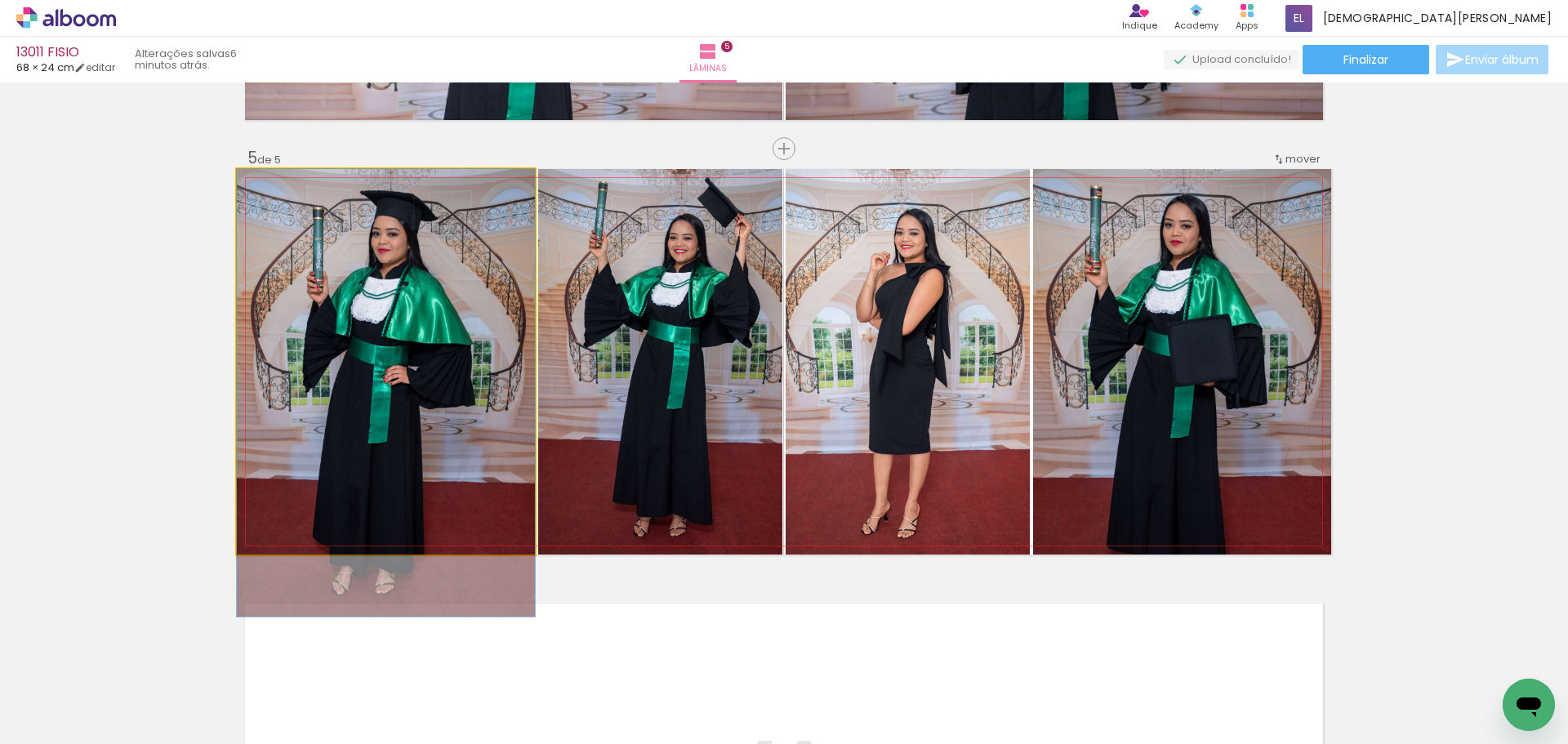 drag, startPoint x: 341, startPoint y: 372, endPoint x: 345, endPoint y: 441, distance: 69.11584 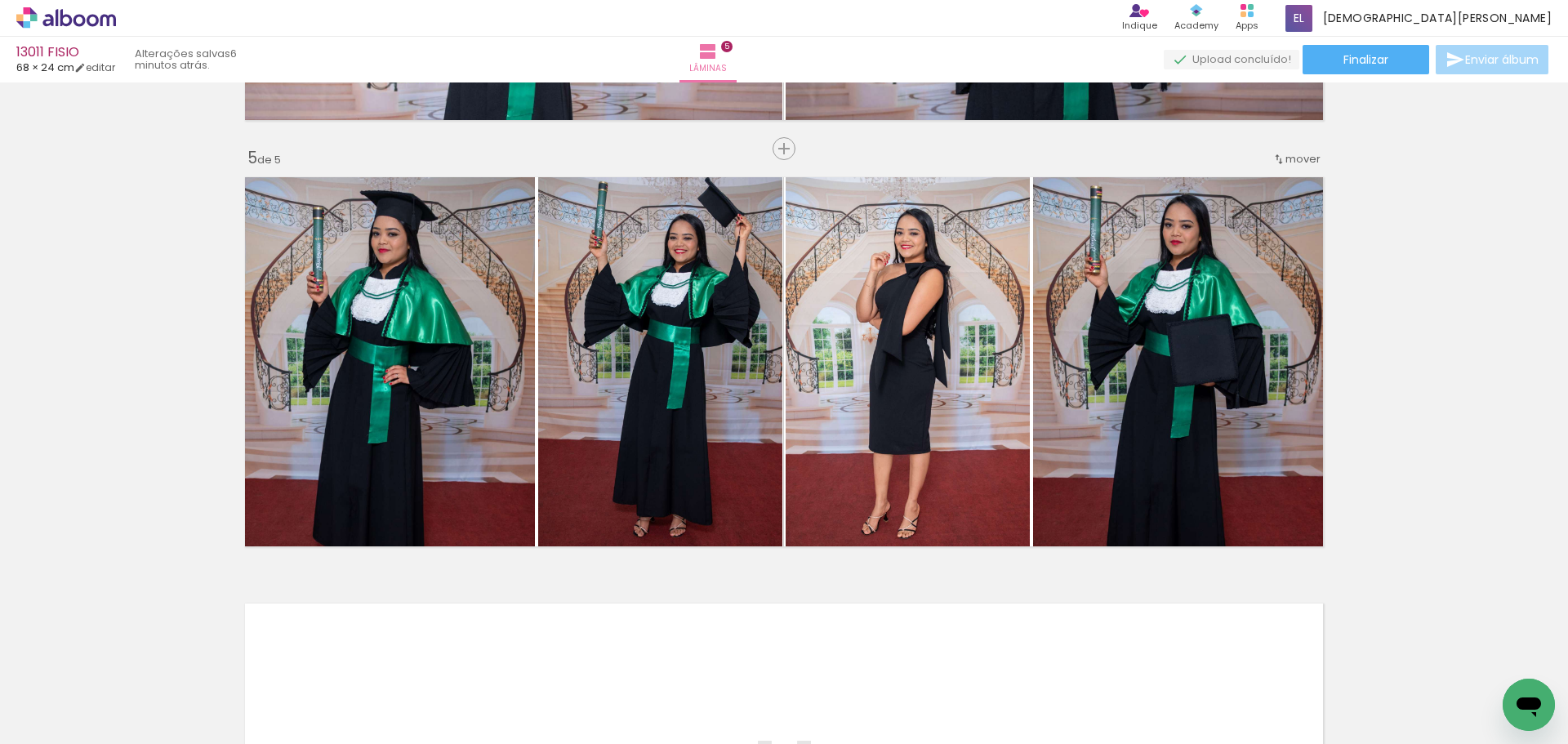 scroll, scrollTop: 0, scrollLeft: 0, axis: both 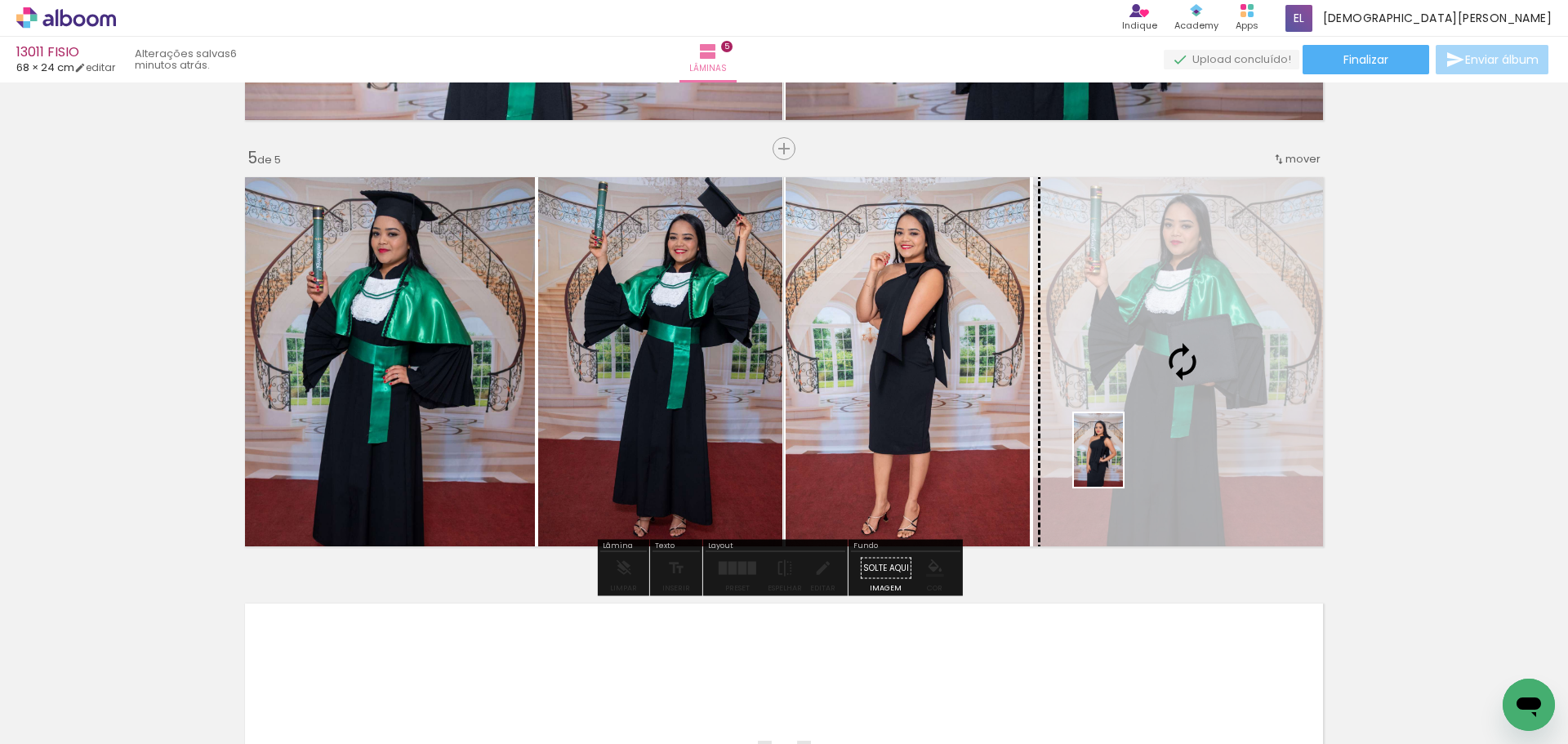drag, startPoint x: 341, startPoint y: 704, endPoint x: 1123, endPoint y: 462, distance: 818.589 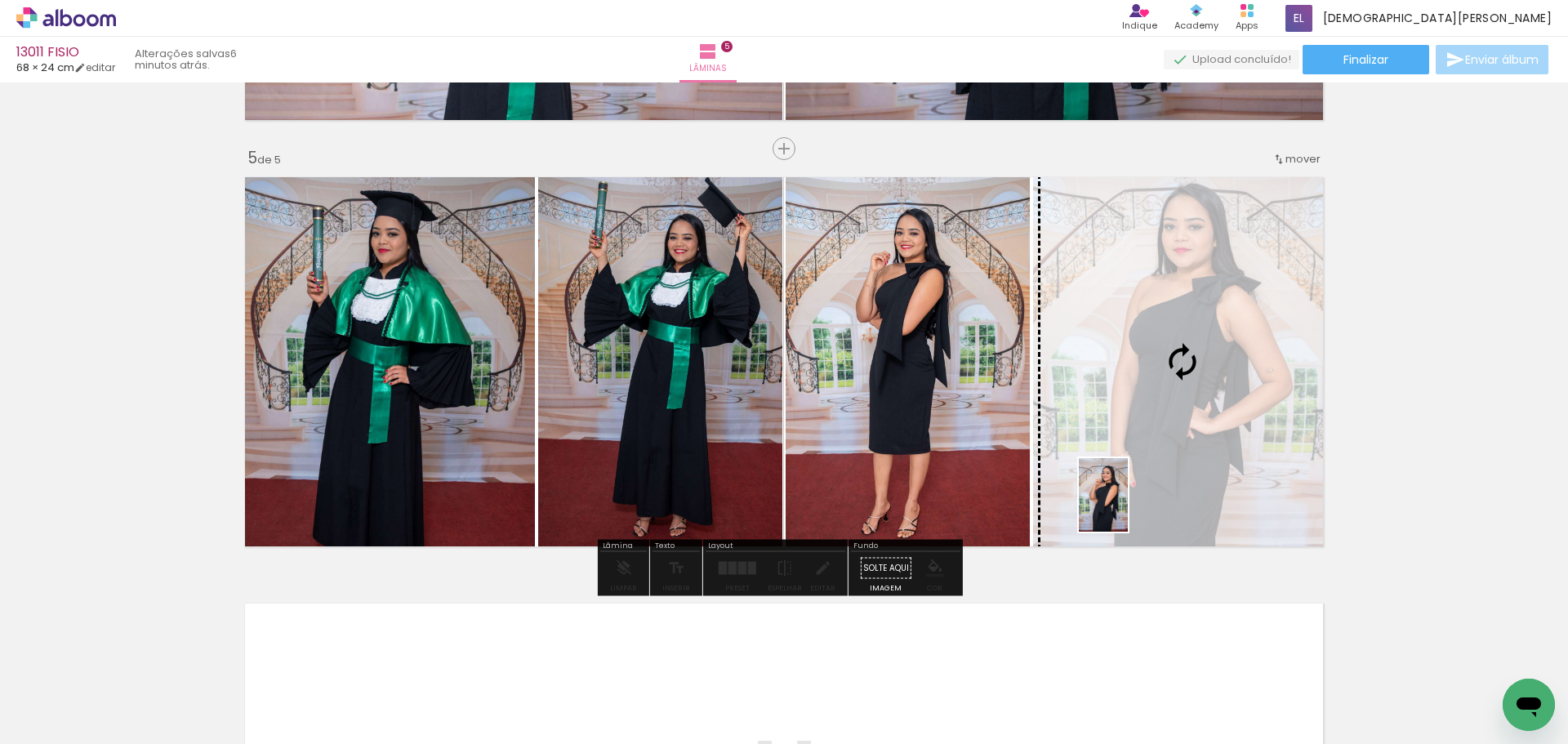 drag, startPoint x: 1099, startPoint y: 706, endPoint x: 1128, endPoint y: 507, distance: 201.10196 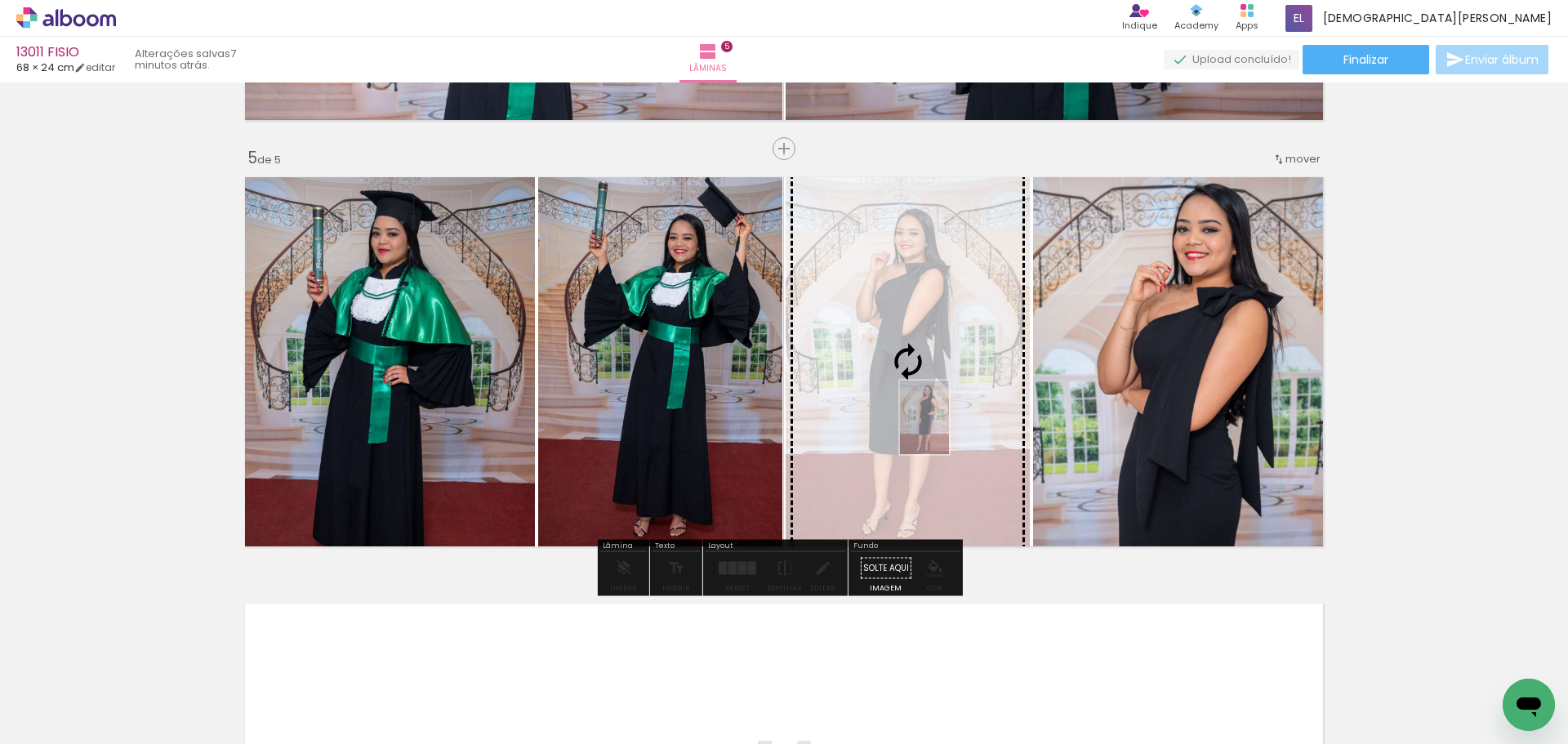 drag, startPoint x: 184, startPoint y: 709, endPoint x: 949, endPoint y: 430, distance: 814.28865 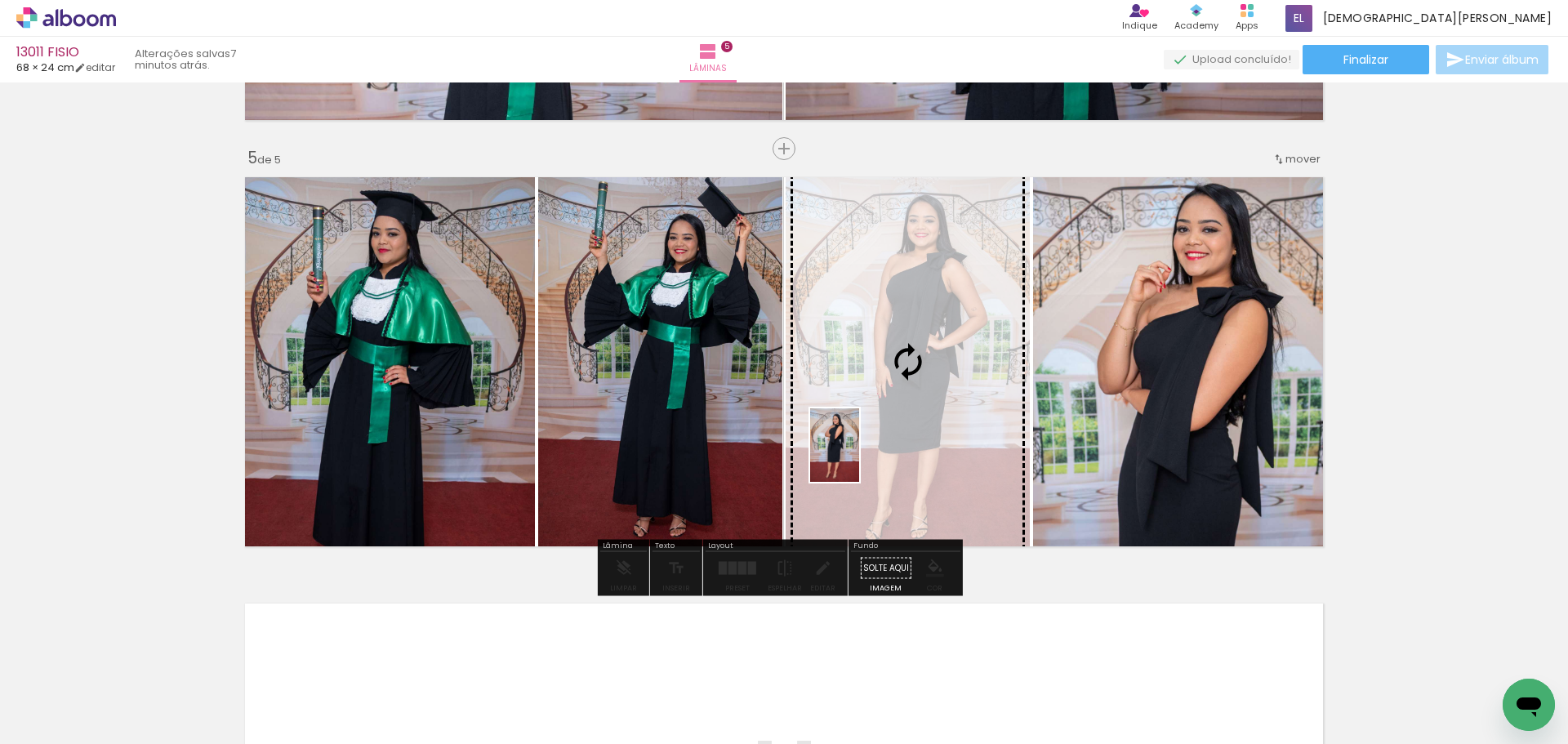 drag, startPoint x: 704, startPoint y: 707, endPoint x: 859, endPoint y: 457, distance: 294.15132 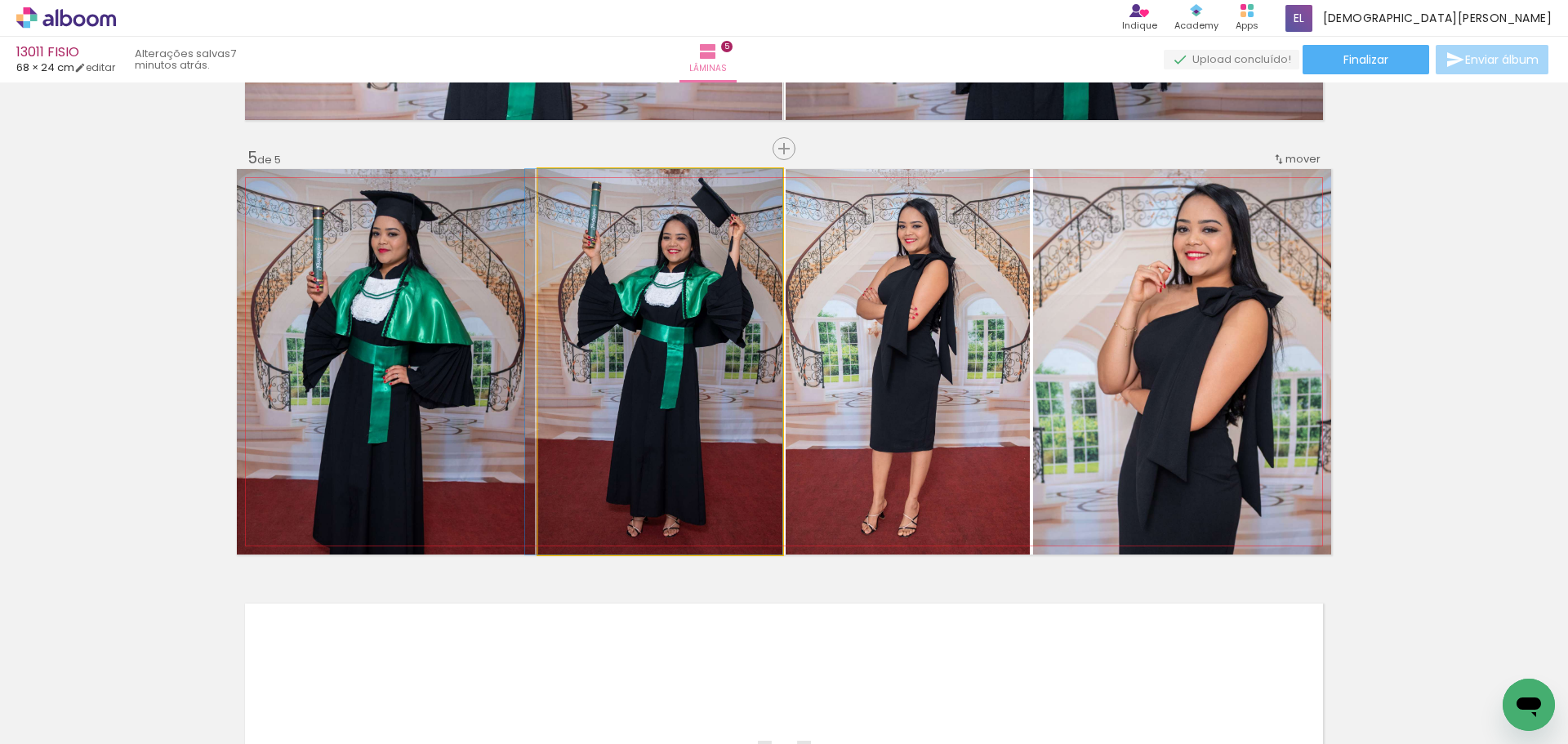 drag, startPoint x: 559, startPoint y: 413, endPoint x: 539, endPoint y: 434, distance: 29 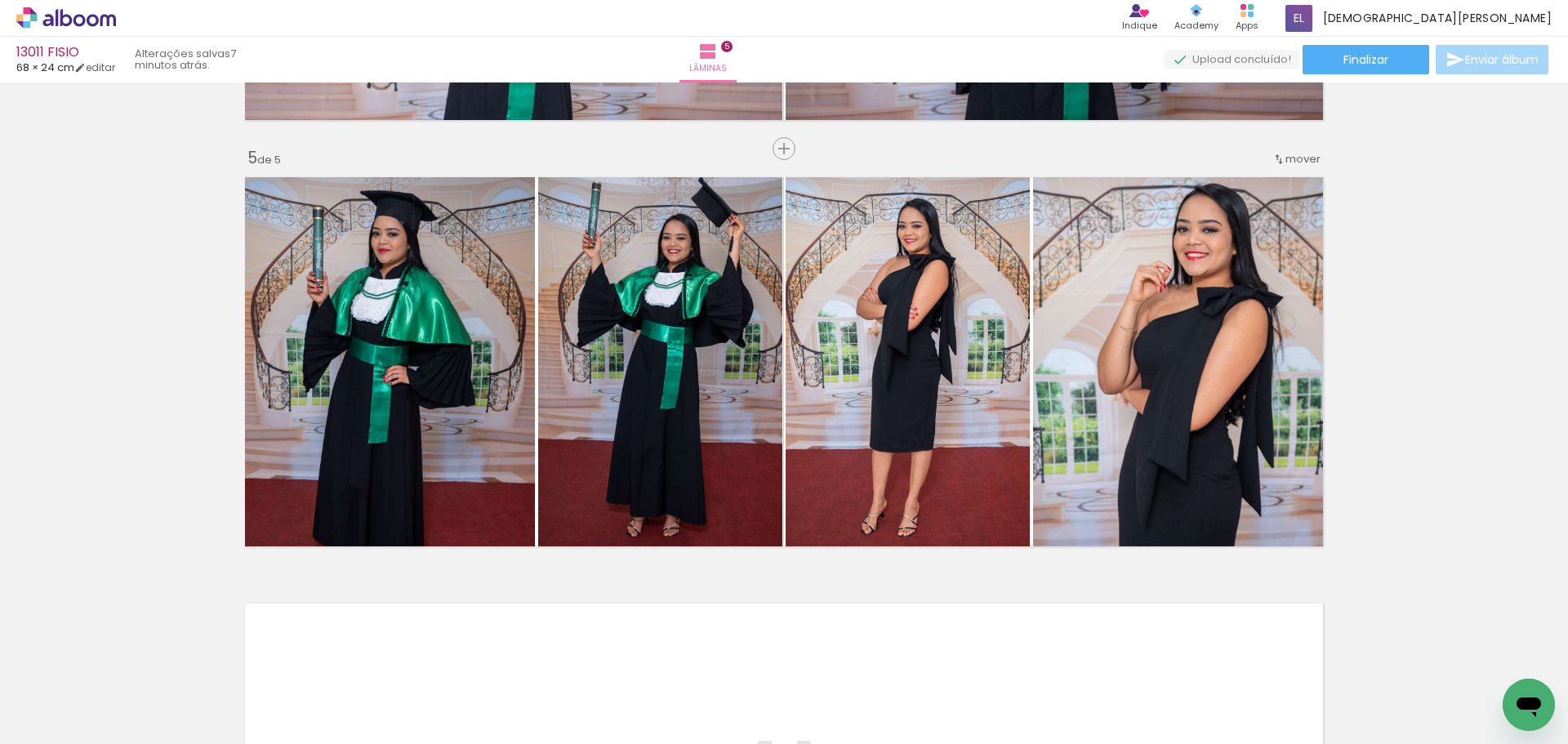 scroll, scrollTop: 0, scrollLeft: 2314, axis: horizontal 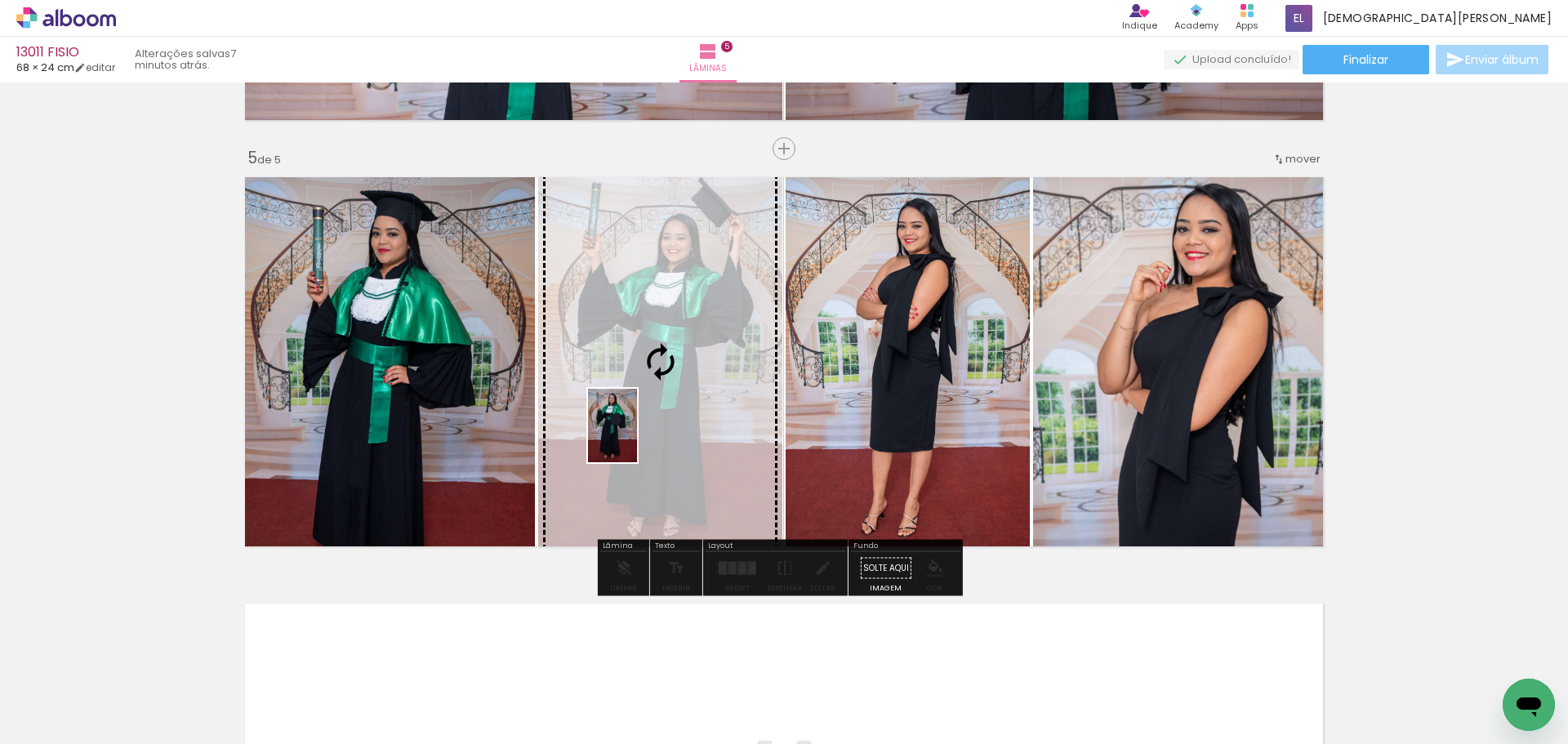 drag, startPoint x: 969, startPoint y: 697, endPoint x: 637, endPoint y: 438, distance: 421.076 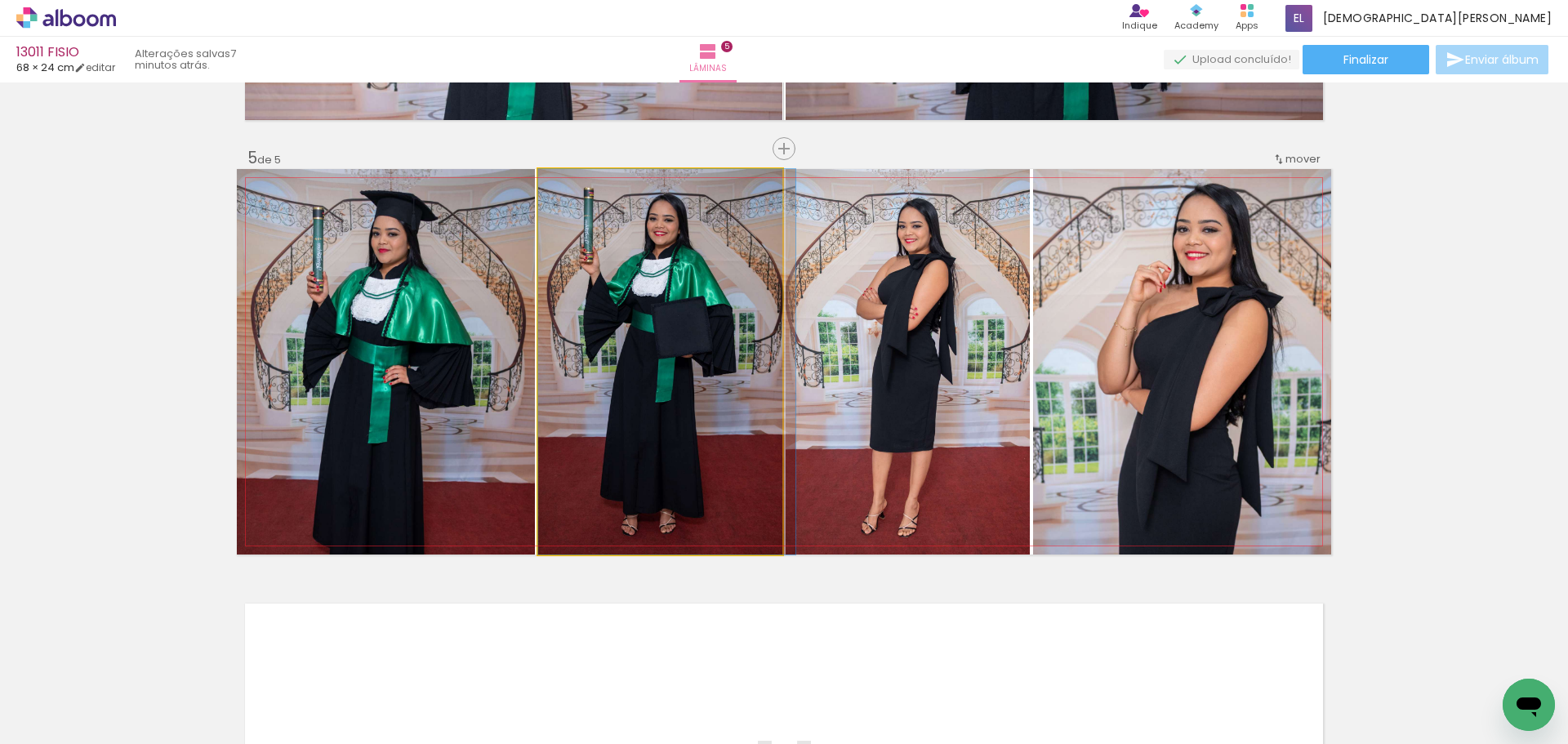 drag, startPoint x: 652, startPoint y: 374, endPoint x: 670, endPoint y: 412, distance: 42.0476 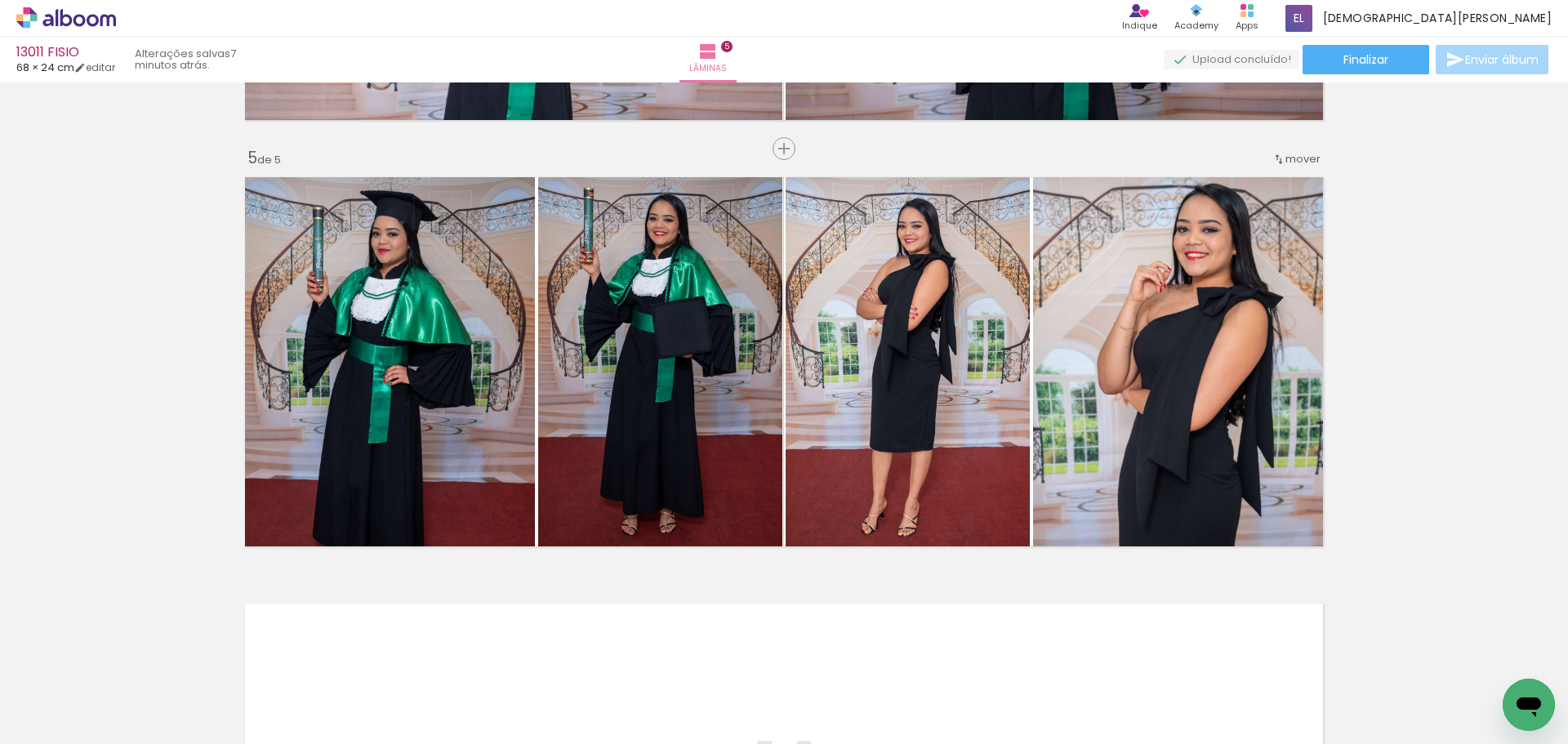 scroll, scrollTop: 0, scrollLeft: 1035, axis: horizontal 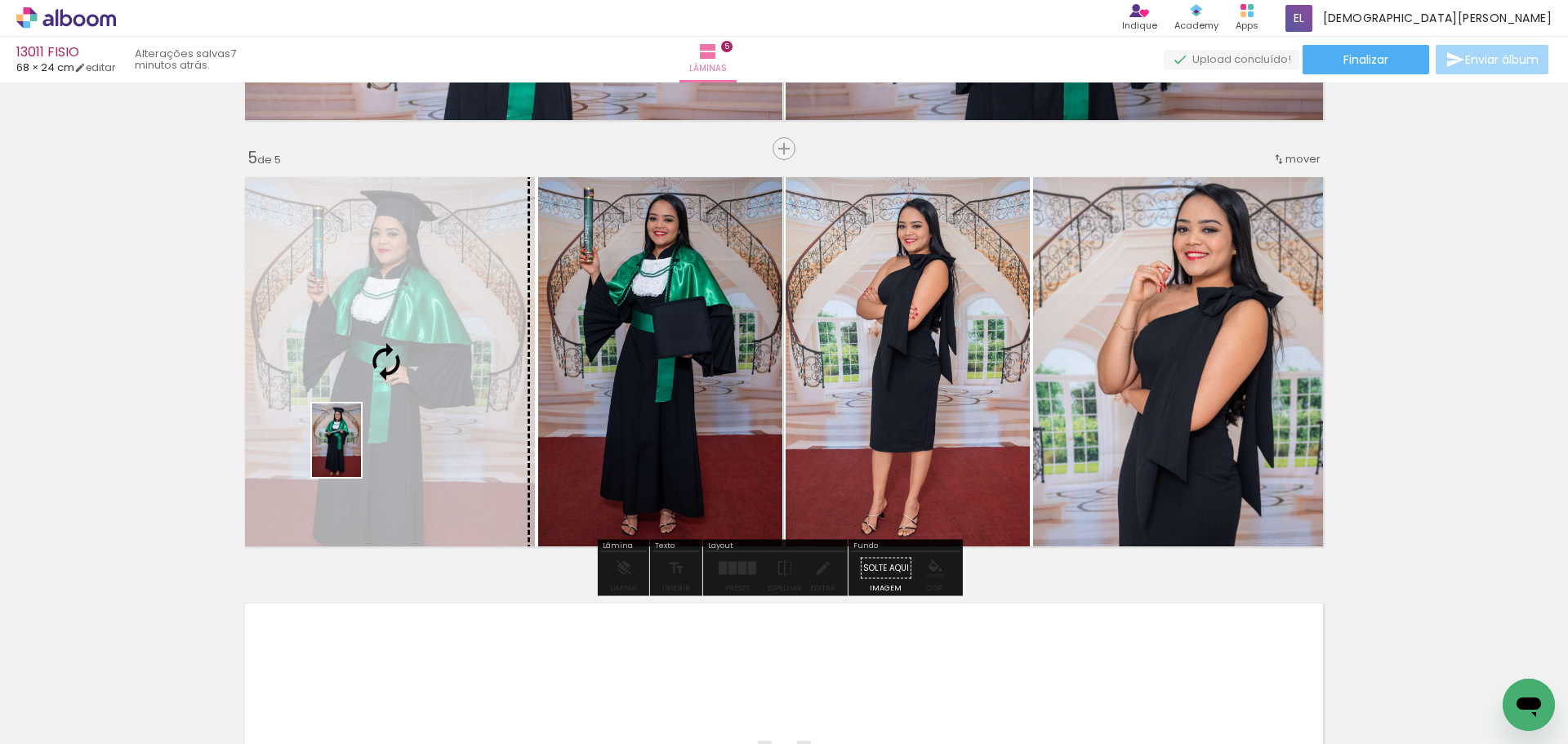 drag, startPoint x: 615, startPoint y: 695, endPoint x: 361, endPoint y: 452, distance: 351.51814 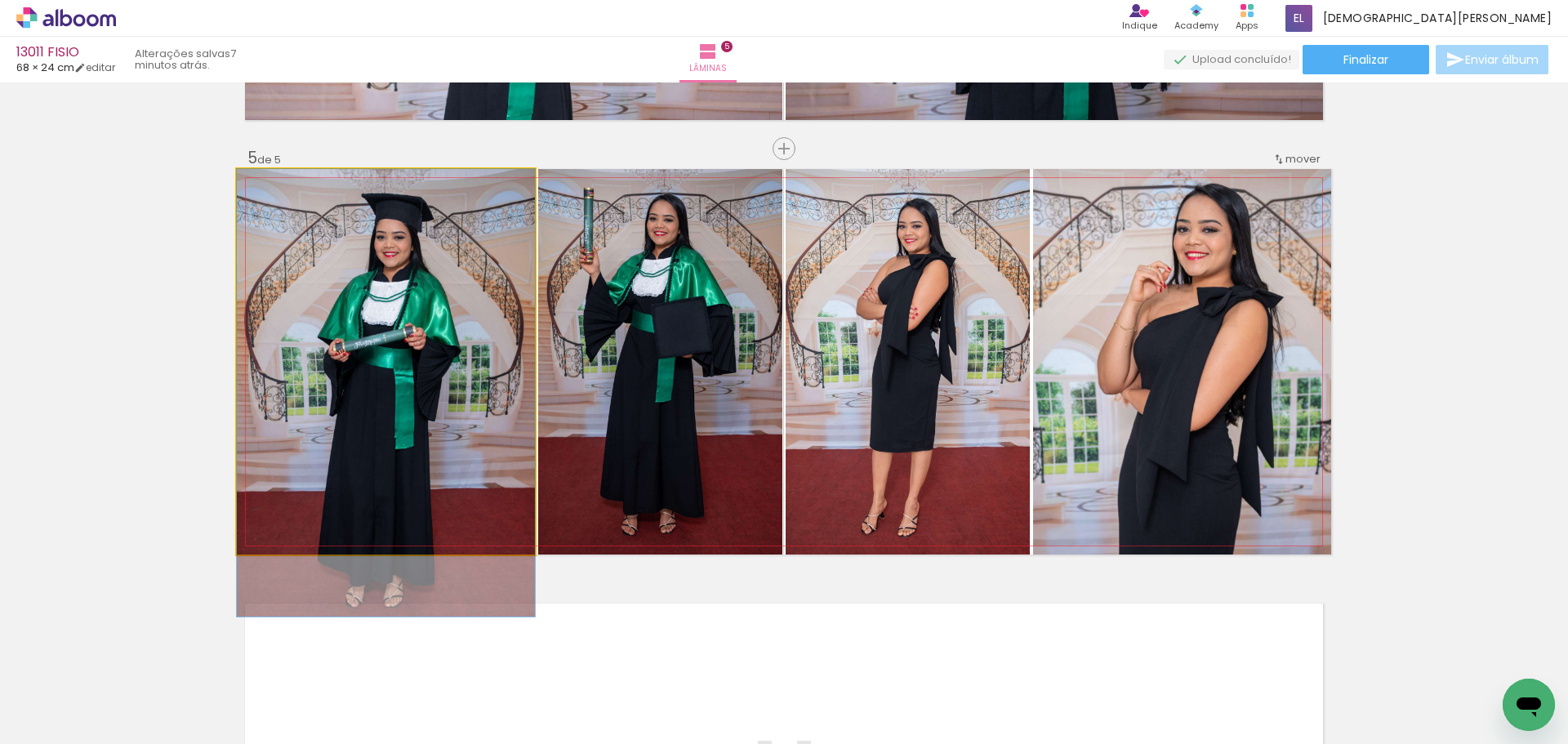 drag, startPoint x: 408, startPoint y: 358, endPoint x: 411, endPoint y: 398, distance: 40.11234 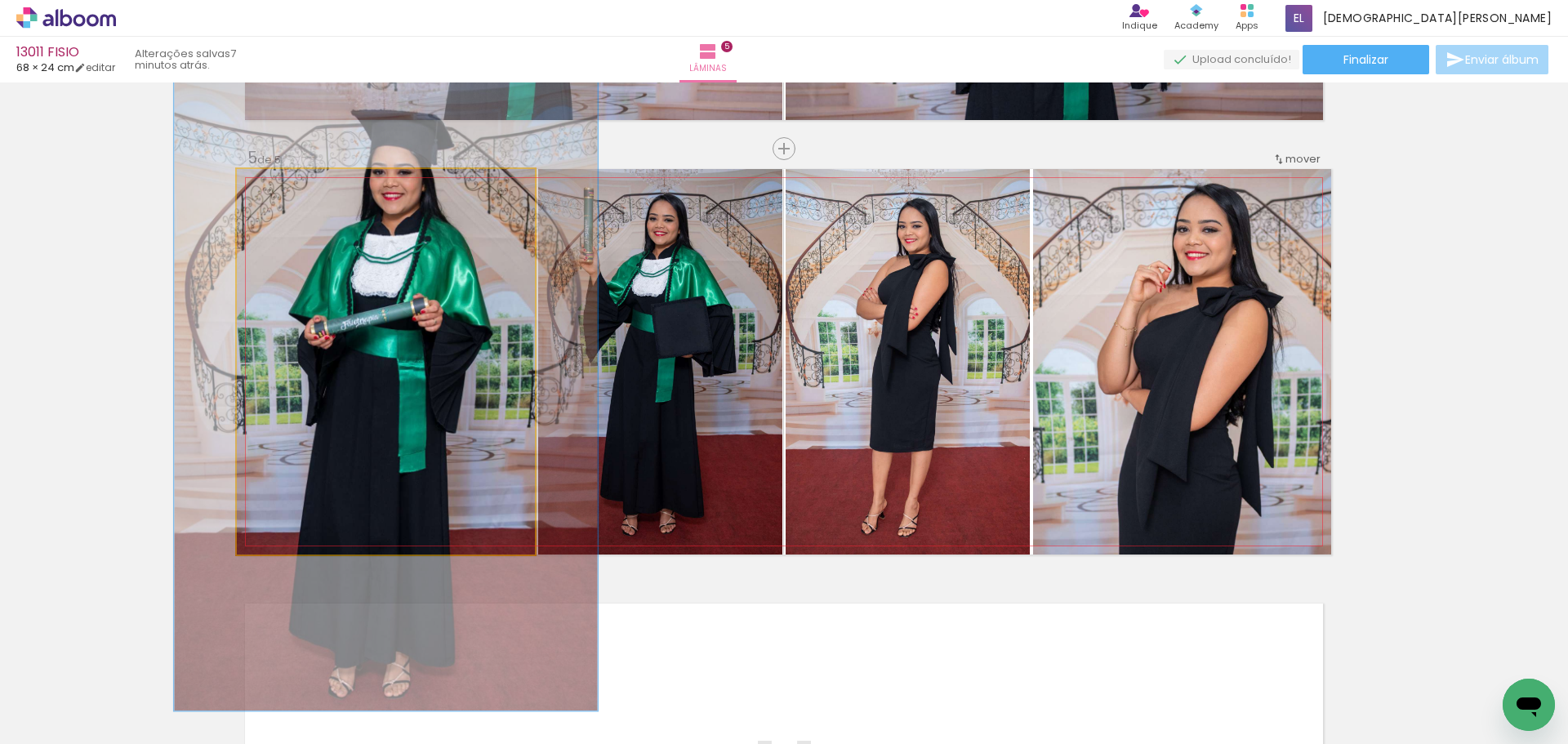 drag, startPoint x: 285, startPoint y: 210, endPoint x: 292, endPoint y: 219, distance: 11.401754 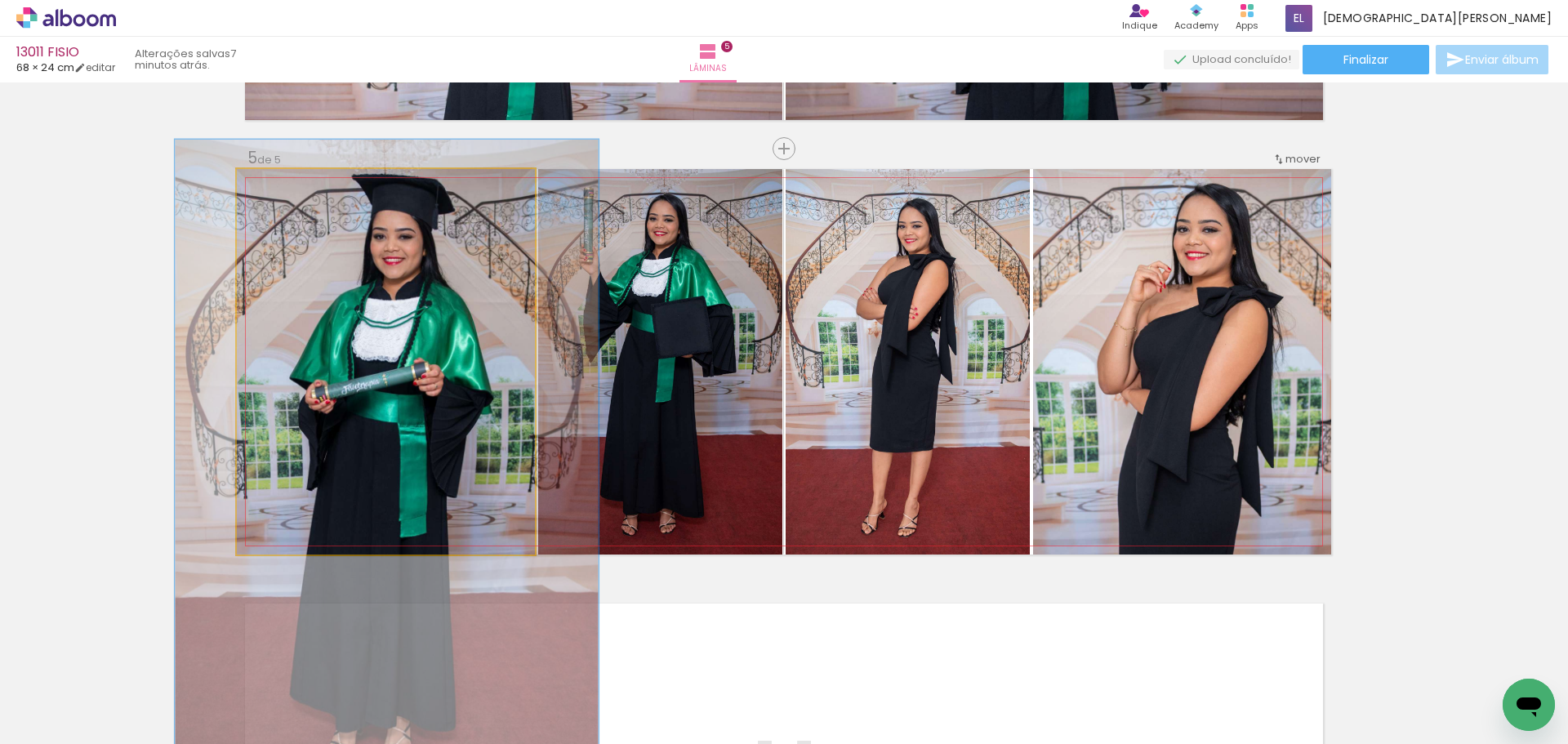 drag, startPoint x: 316, startPoint y: 283, endPoint x: 316, endPoint y: 347, distance: 64 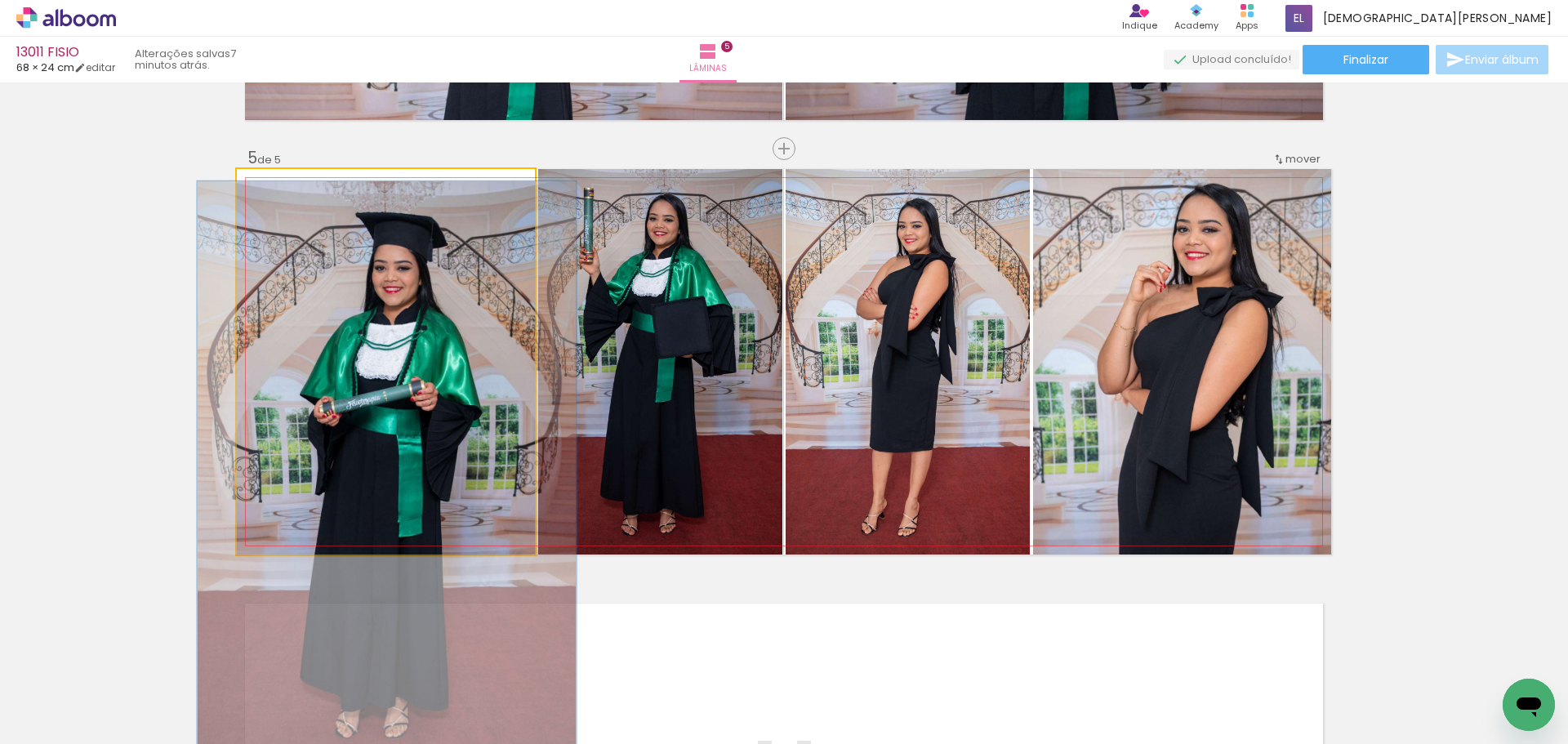drag, startPoint x: 299, startPoint y: 188, endPoint x: 291, endPoint y: 205, distance: 18.788294 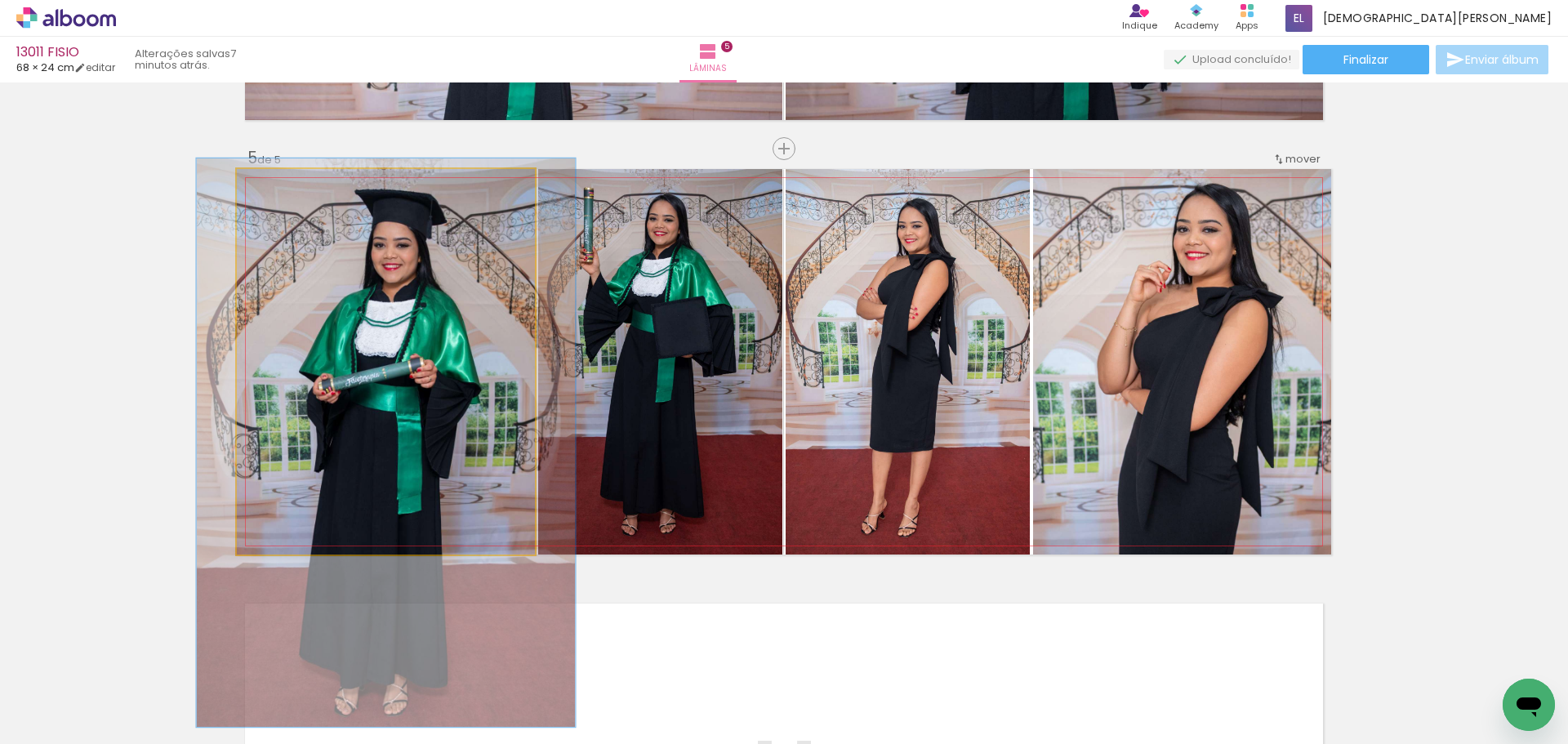 drag, startPoint x: 340, startPoint y: 305, endPoint x: 339, endPoint y: 283, distance: 22.02272 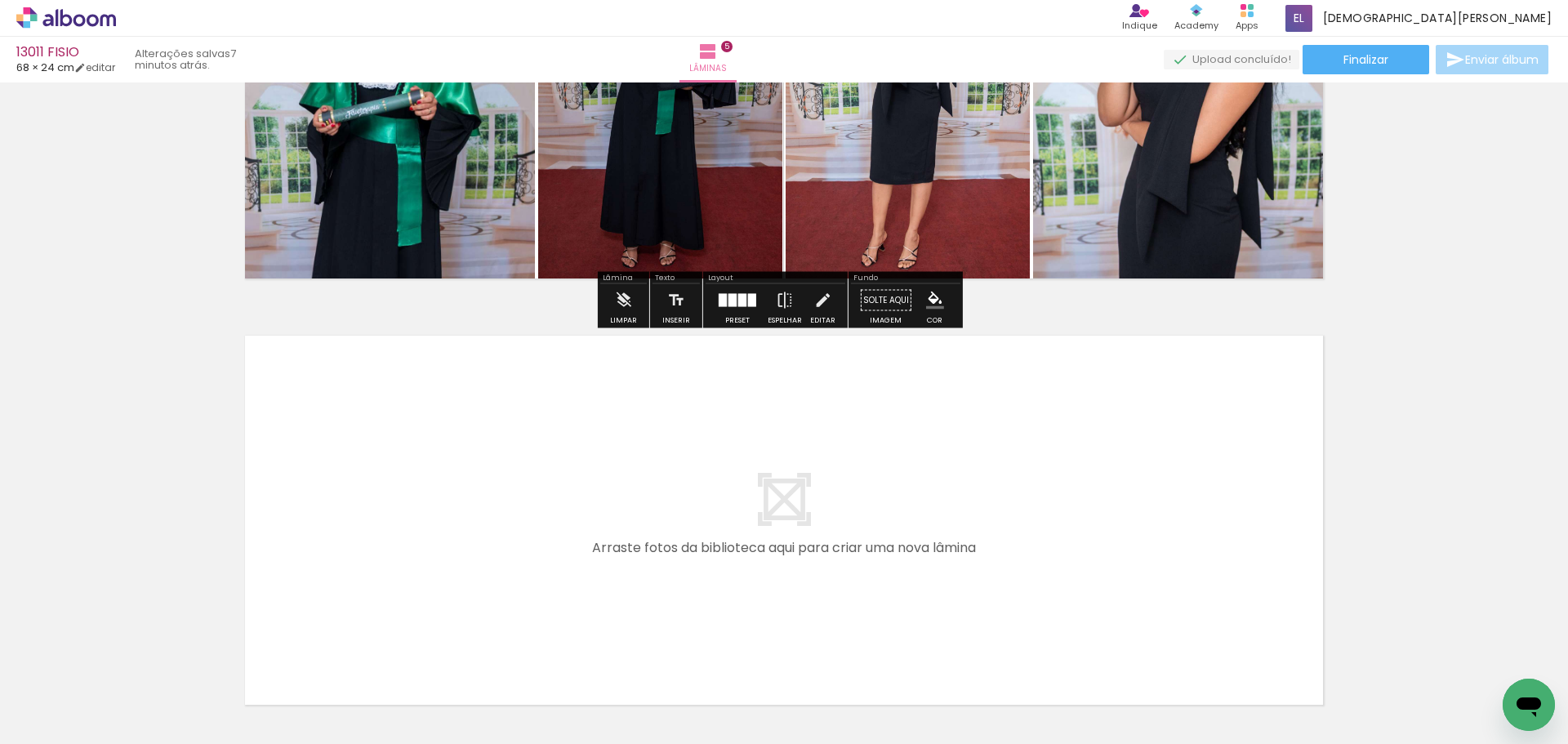 scroll, scrollTop: 2062, scrollLeft: 0, axis: vertical 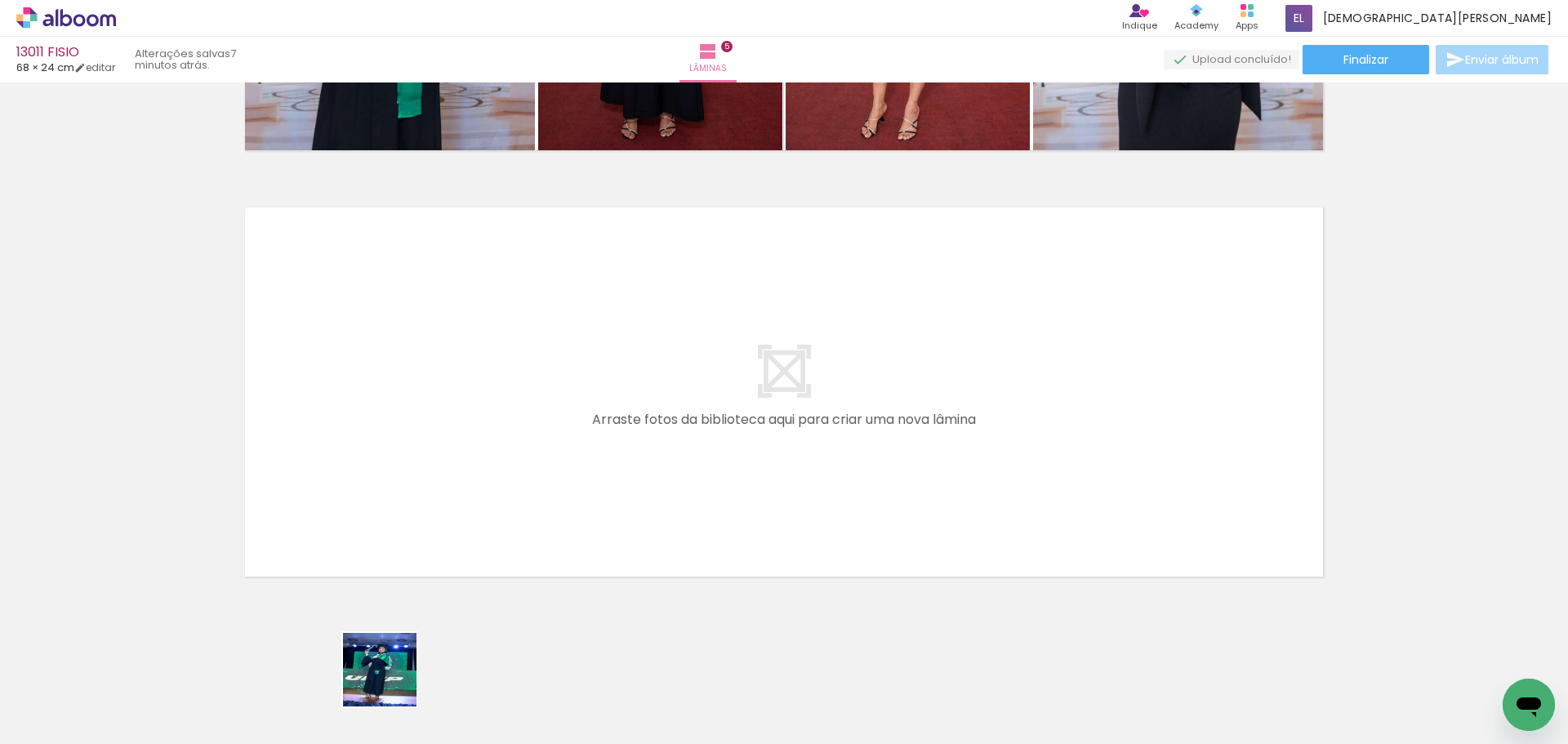 drag, startPoint x: 394, startPoint y: 712, endPoint x: 434, endPoint y: 504, distance: 211.81124 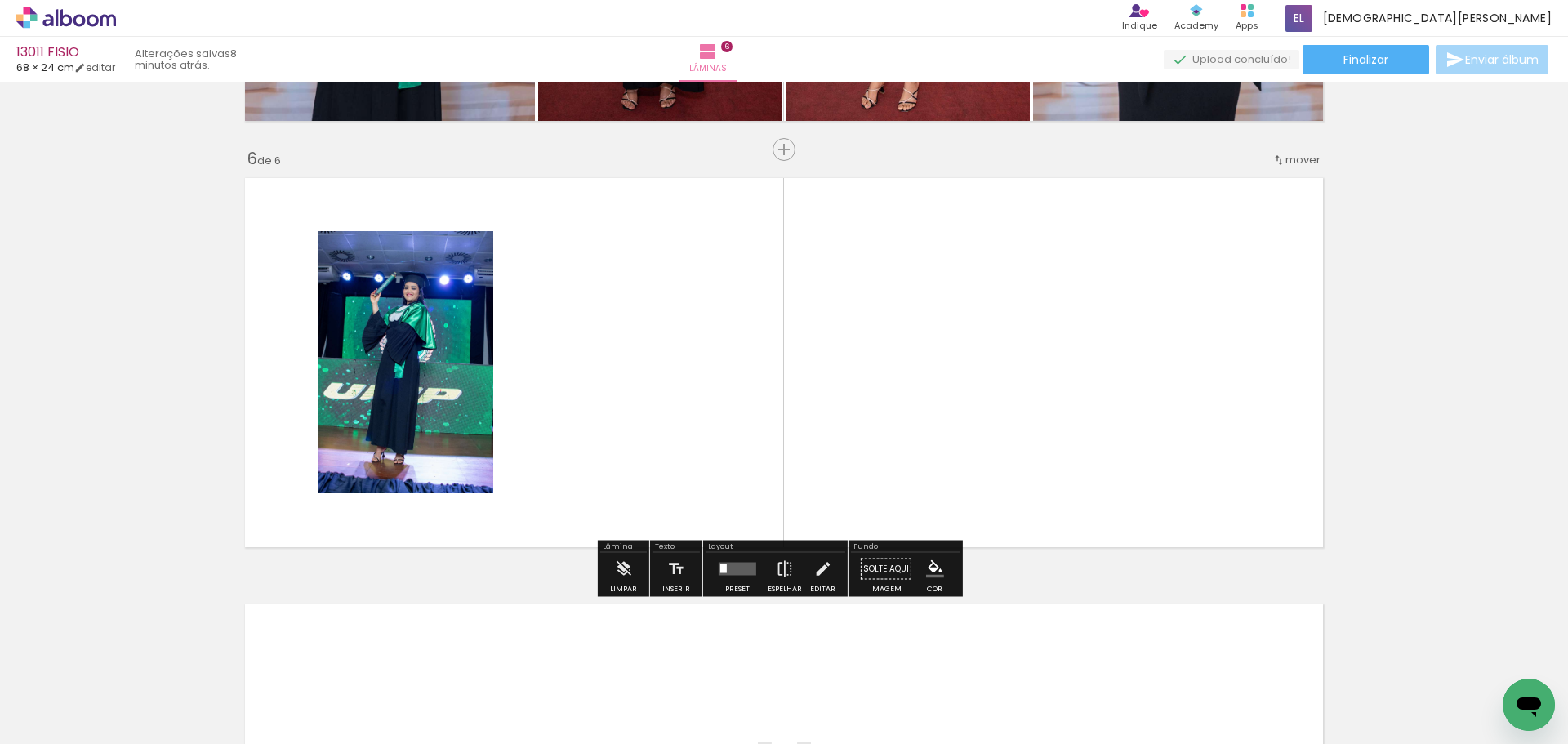 scroll, scrollTop: 2092, scrollLeft: 0, axis: vertical 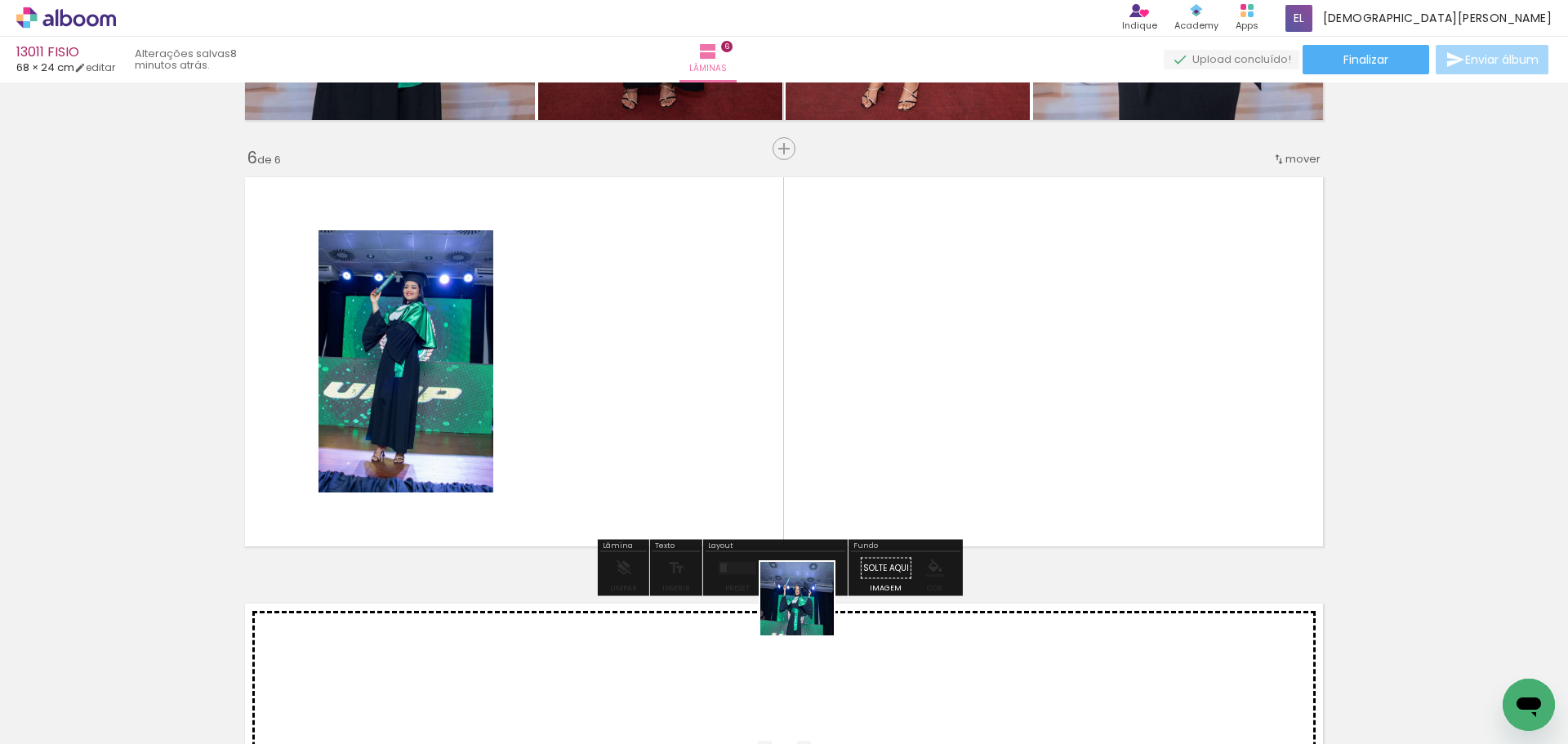 drag, startPoint x: 684, startPoint y: 704, endPoint x: 974, endPoint y: 536, distance: 335.15 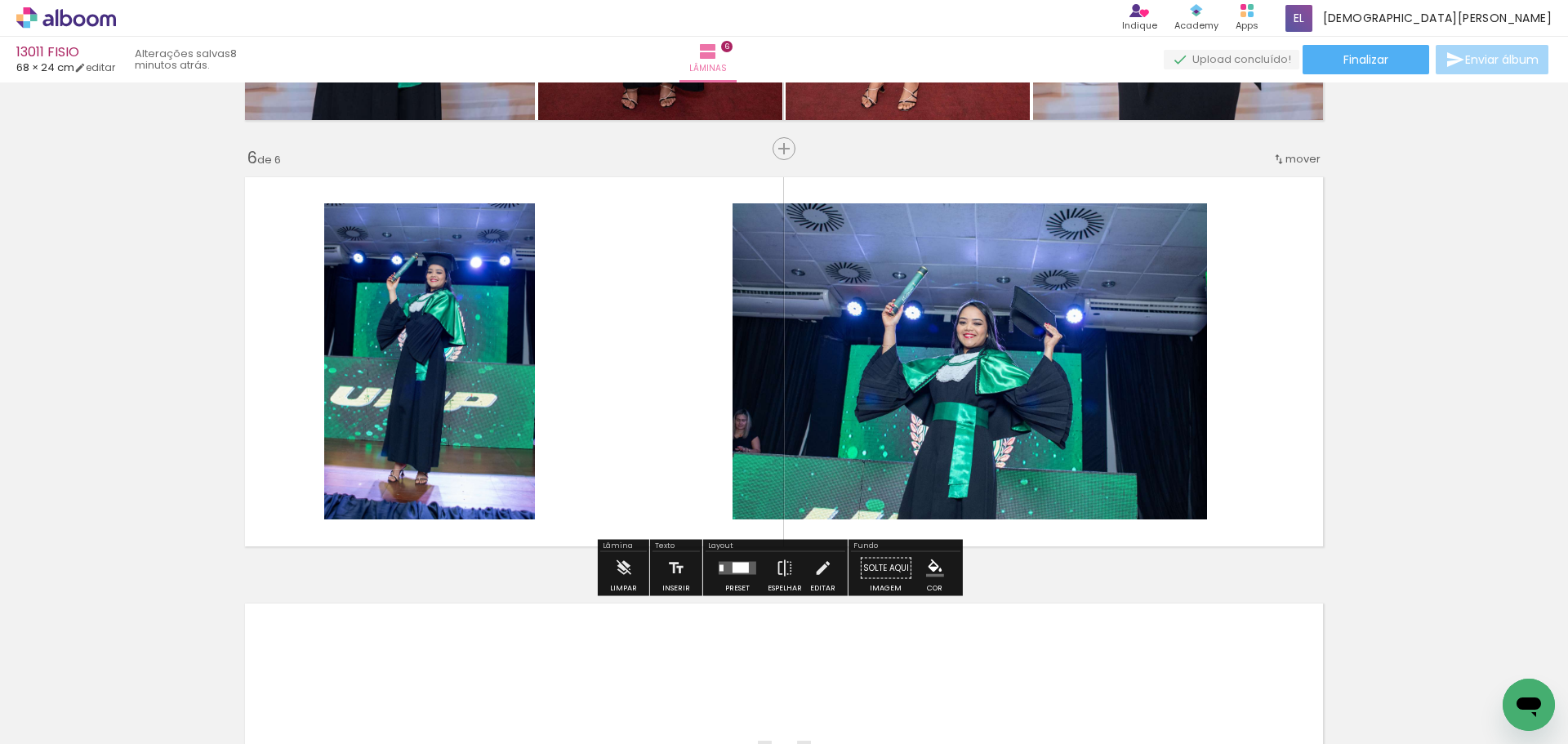 click at bounding box center [737, 568] 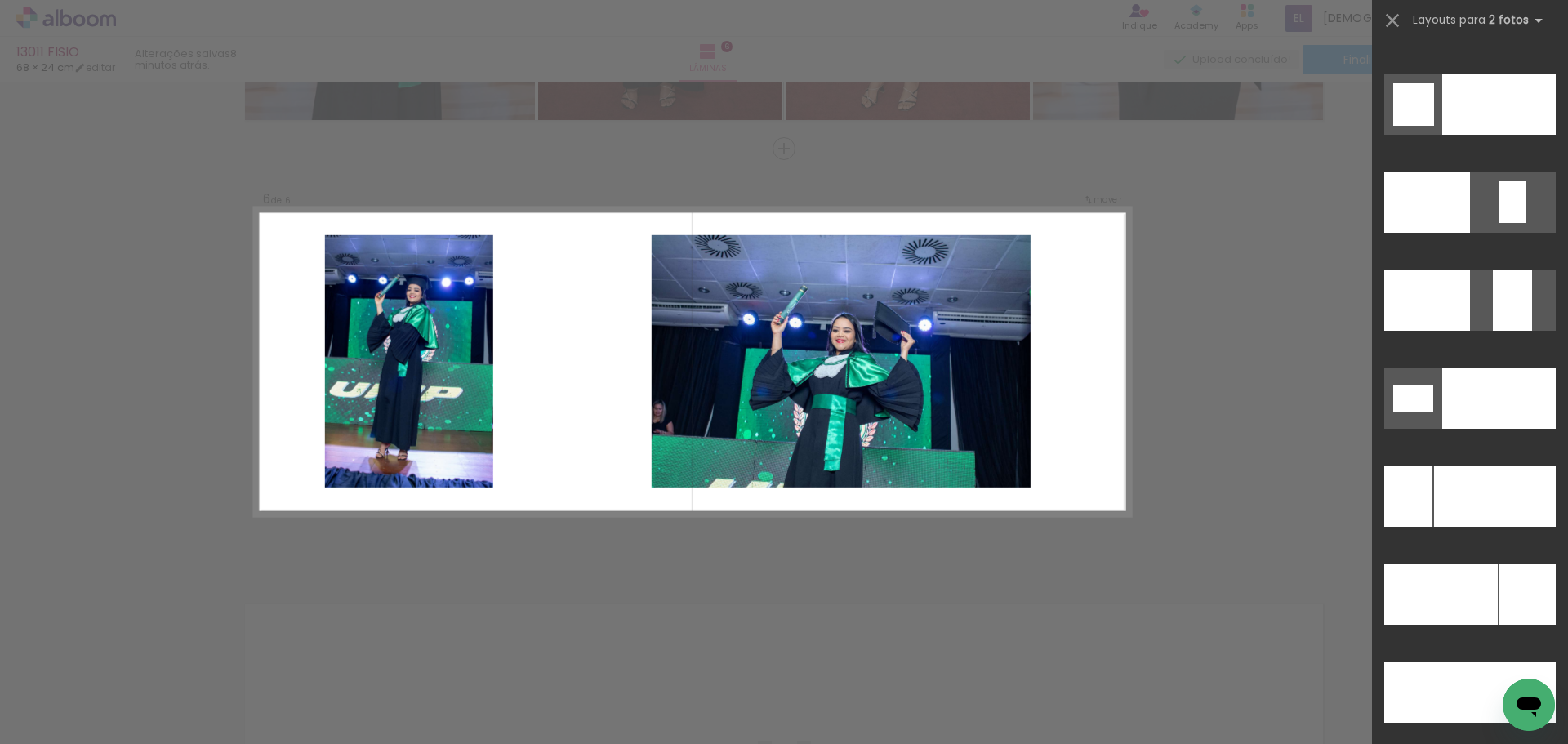 scroll, scrollTop: 7155, scrollLeft: 0, axis: vertical 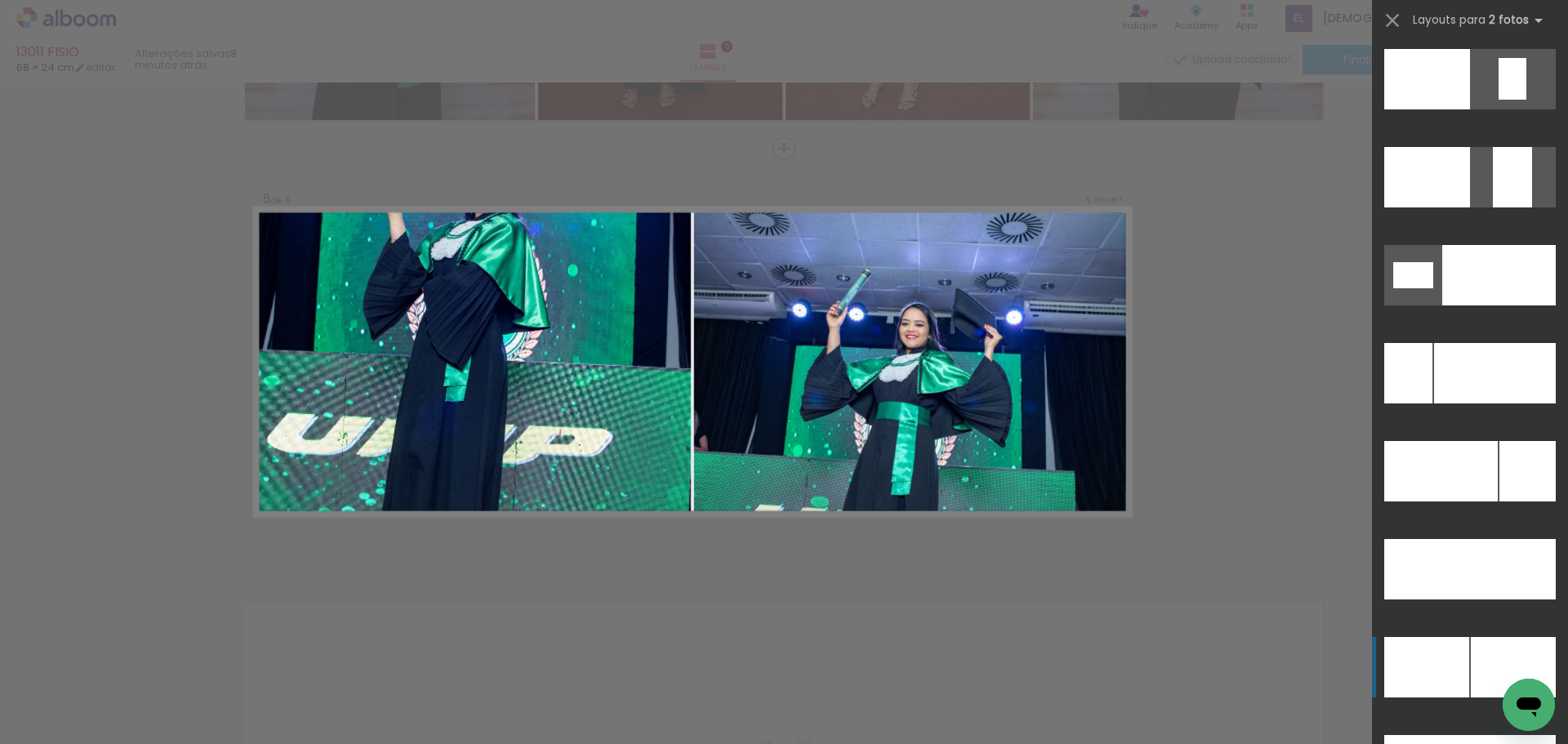 click at bounding box center [1427, 79] 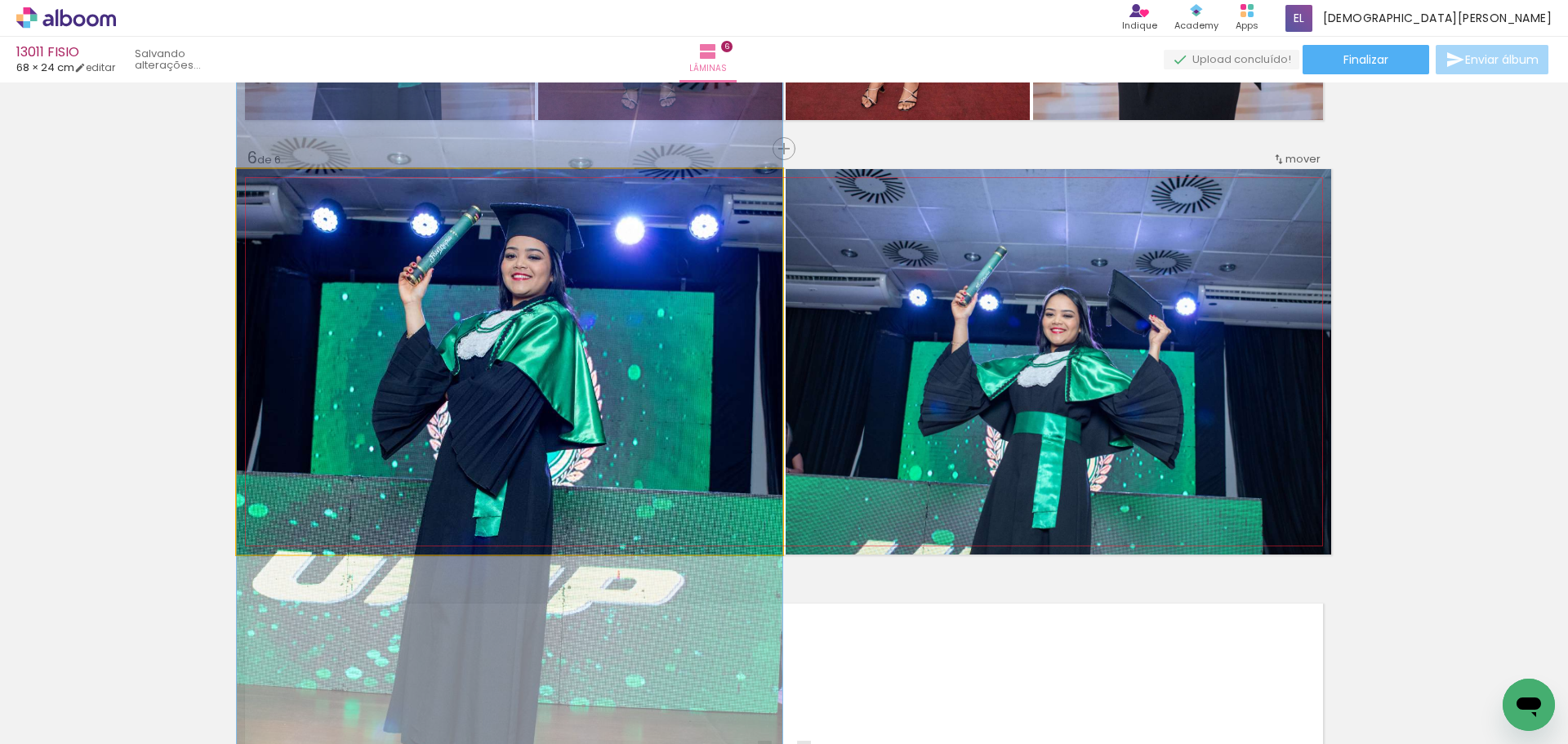 drag, startPoint x: 571, startPoint y: 334, endPoint x: 583, endPoint y: 459, distance: 125.57468 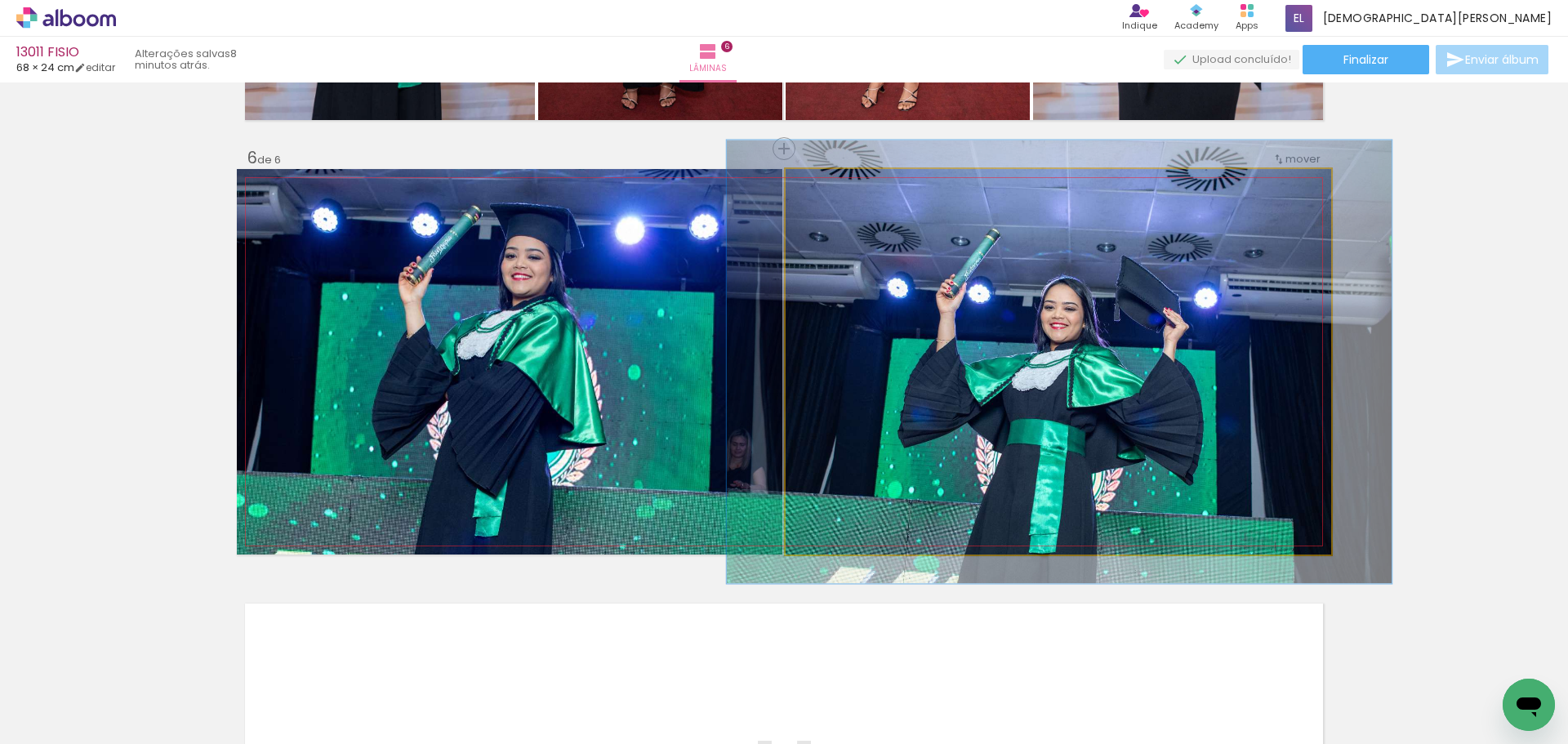 drag, startPoint x: 822, startPoint y: 186, endPoint x: 831, endPoint y: 203, distance: 19.23538 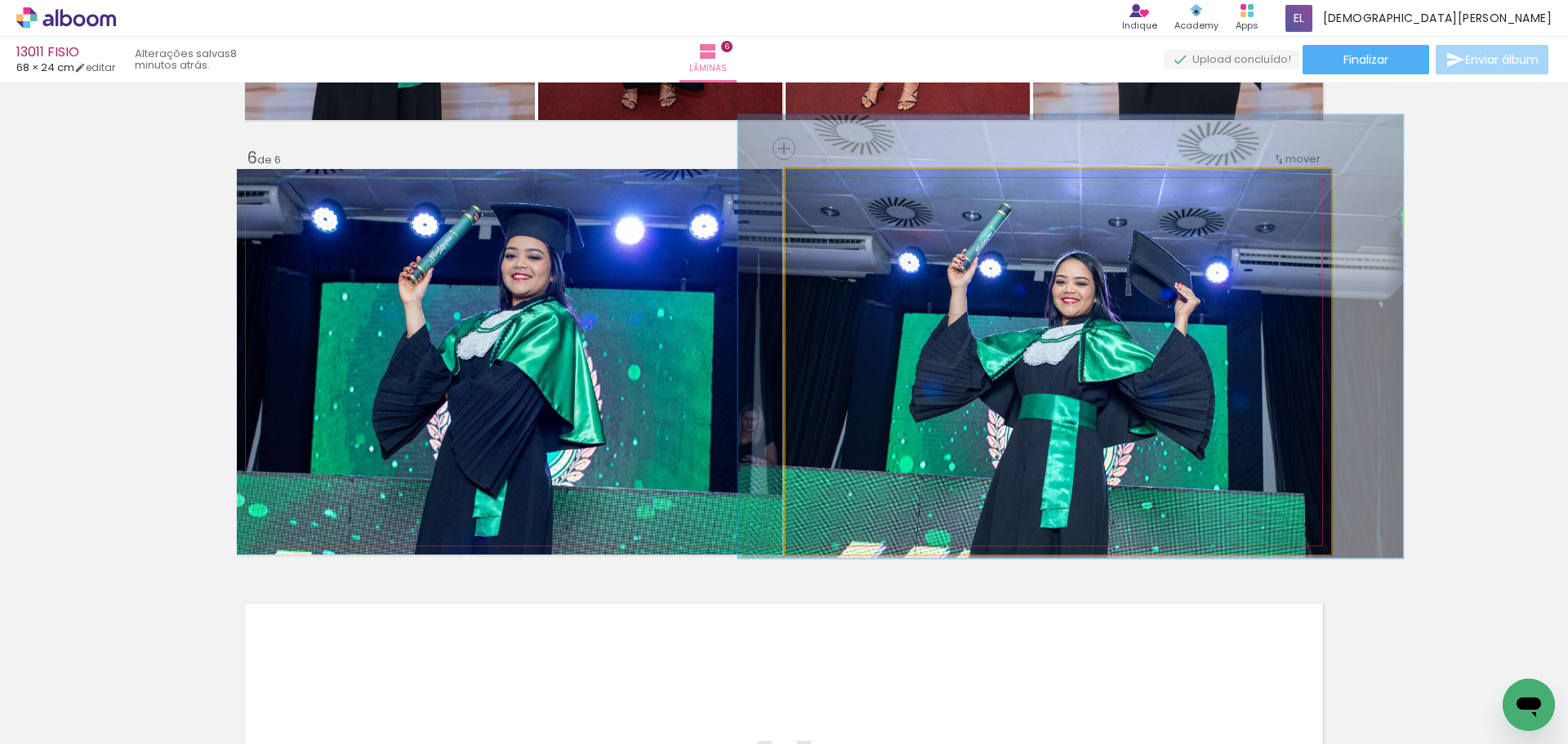drag, startPoint x: 1056, startPoint y: 427, endPoint x: 1067, endPoint y: 402, distance: 27.313 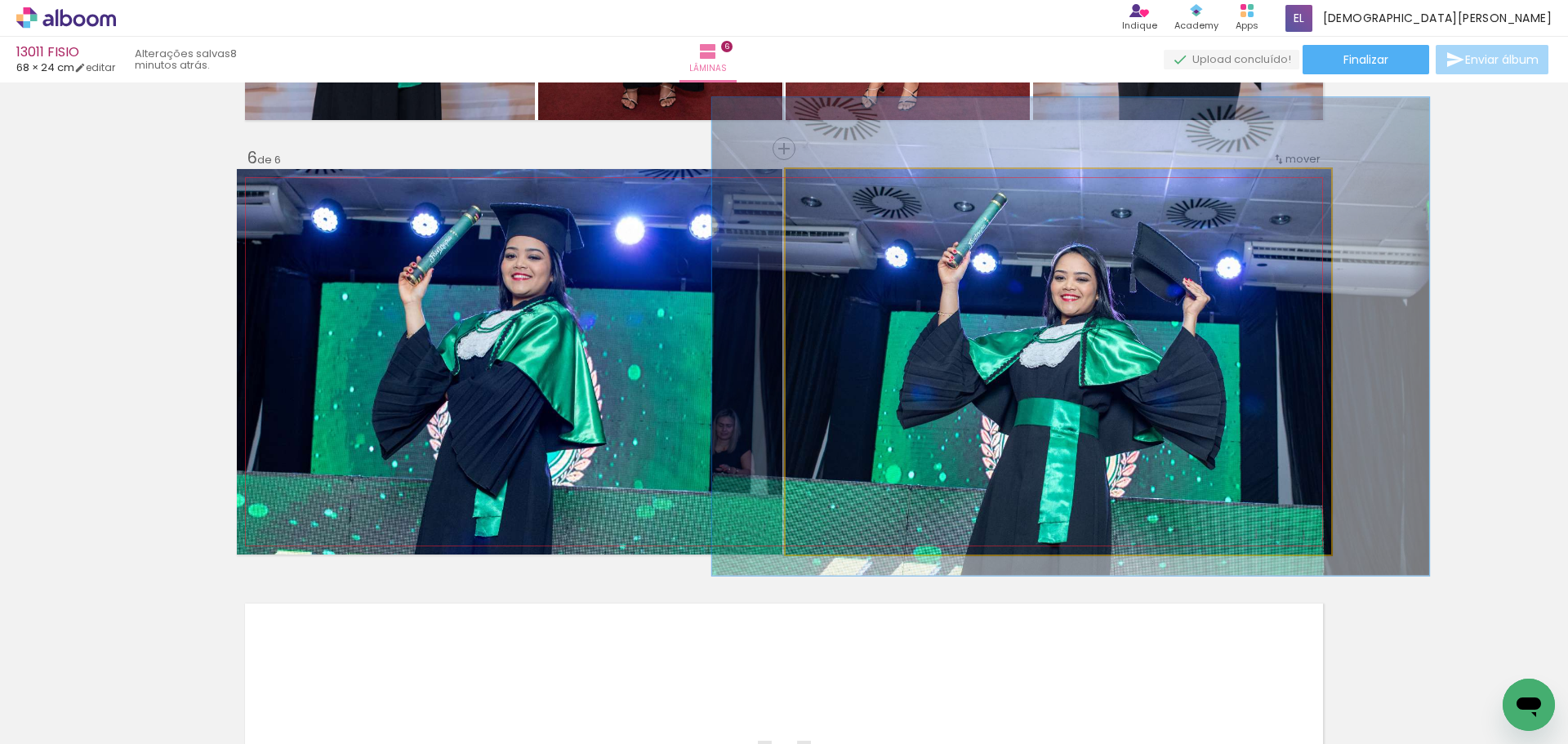 drag, startPoint x: 826, startPoint y: 189, endPoint x: 831, endPoint y: 198, distance: 10.29563 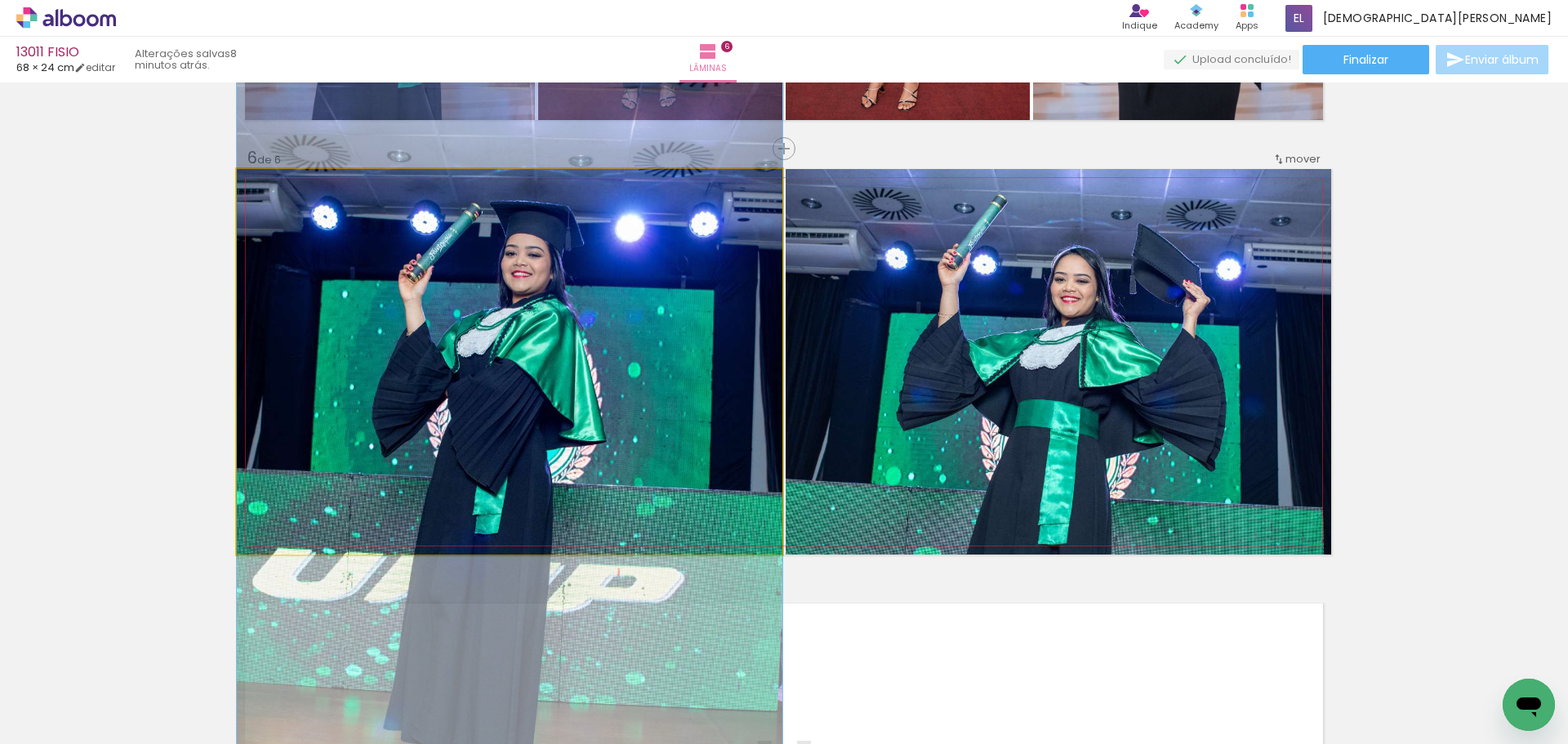 drag, startPoint x: 562, startPoint y: 419, endPoint x: 576, endPoint y: 411, distance: 16.124515 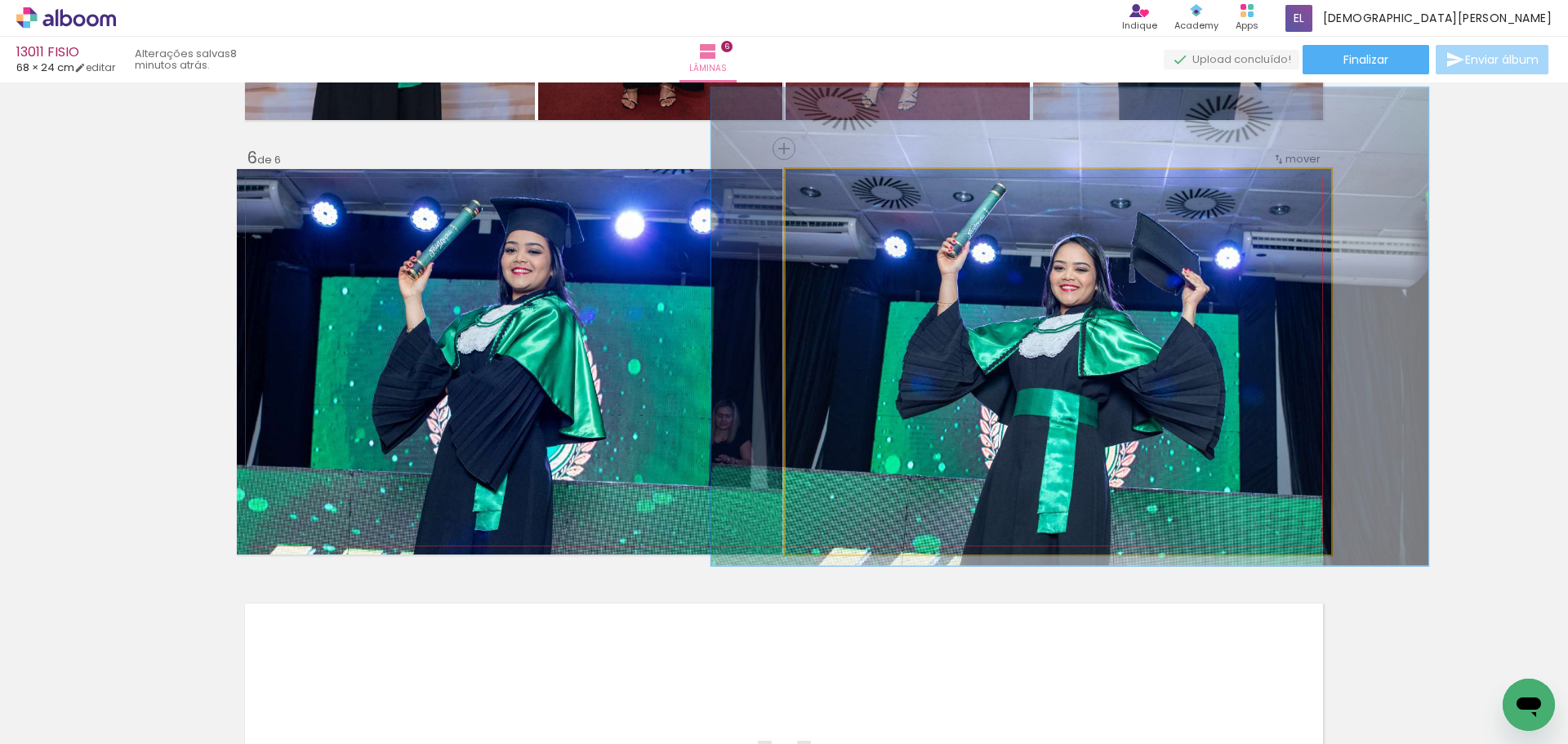drag, startPoint x: 1031, startPoint y: 455, endPoint x: 1031, endPoint y: 443, distance: 12 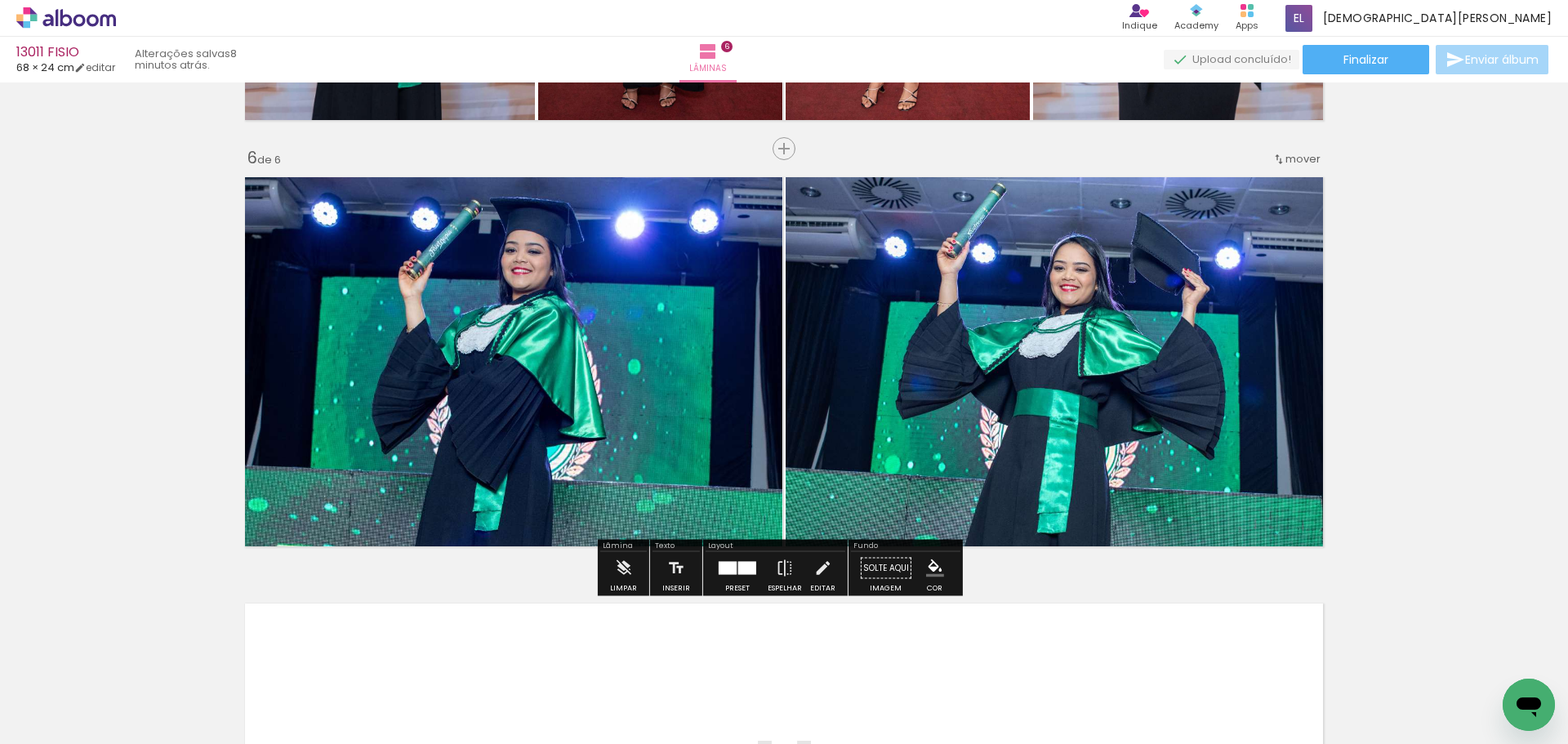 click 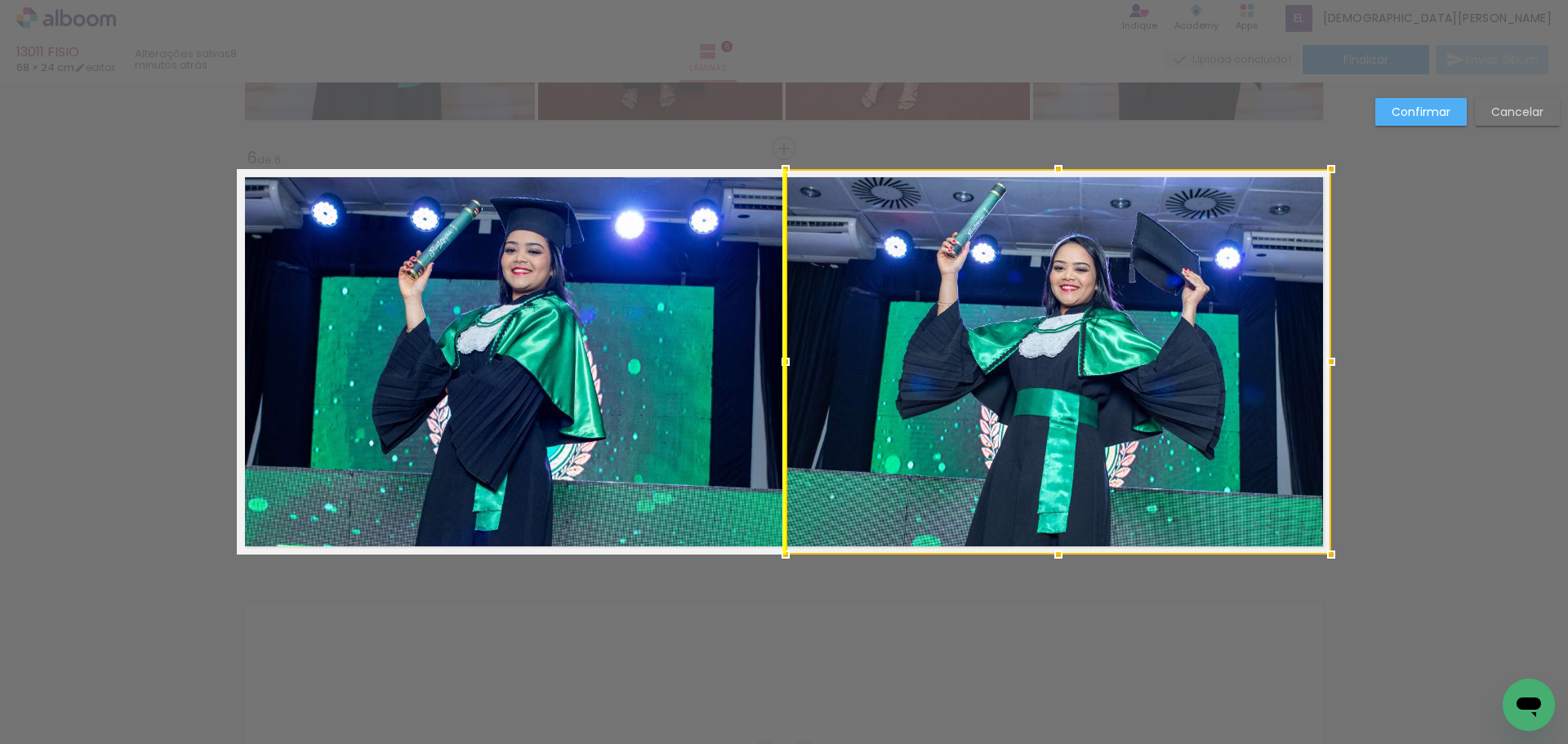 click at bounding box center (1058, 362) 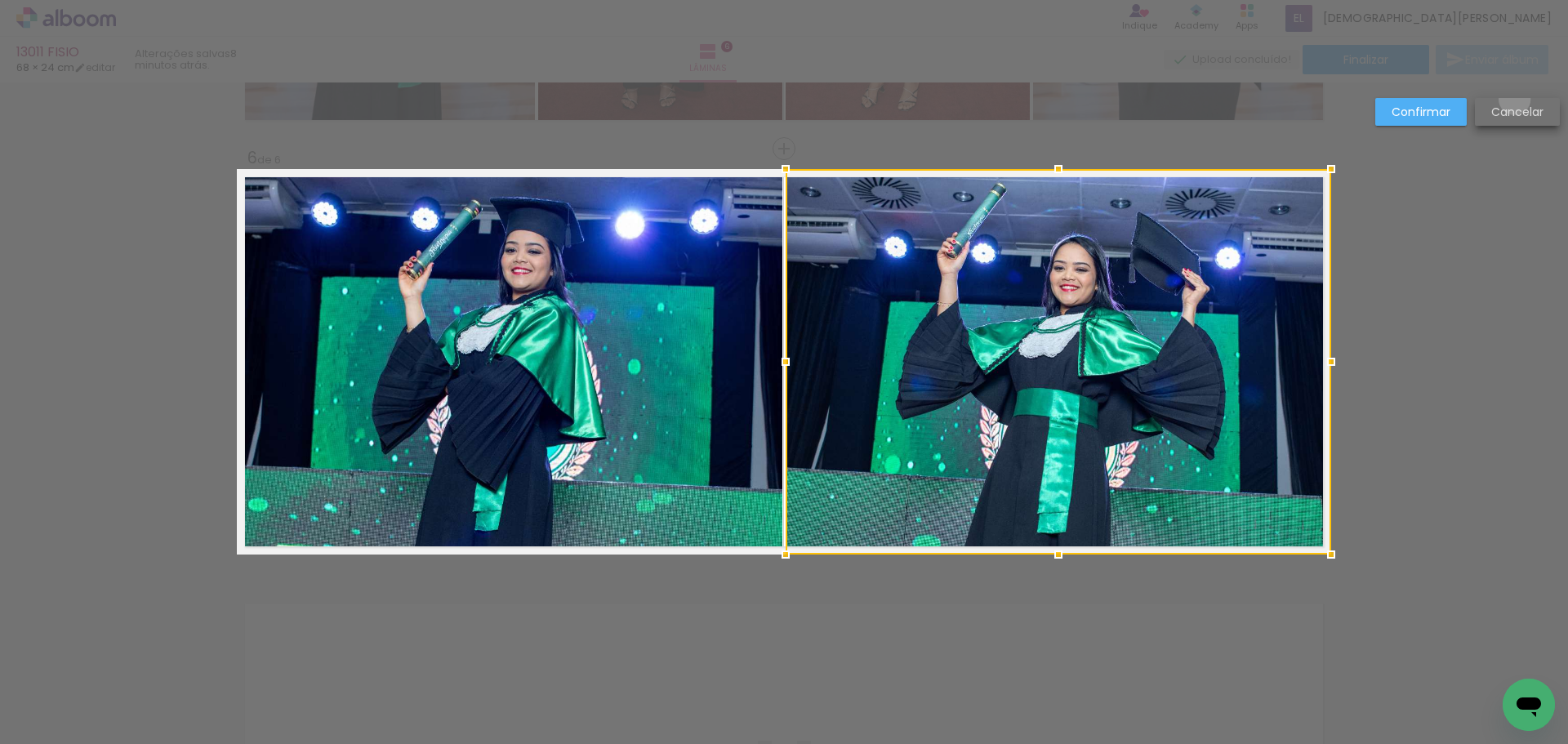 click on "Cancelar" at bounding box center (1517, 112) 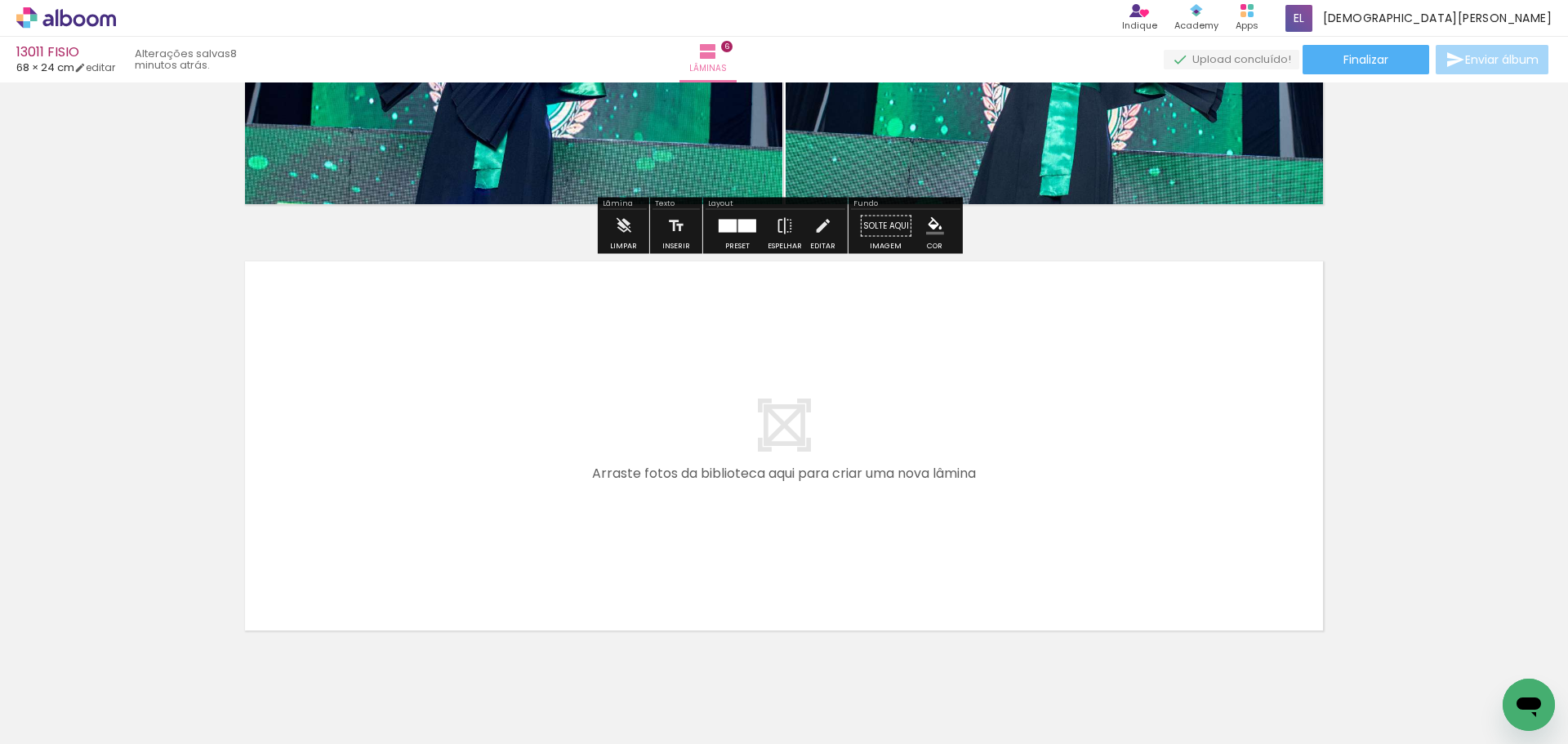 scroll, scrollTop: 2488, scrollLeft: 0, axis: vertical 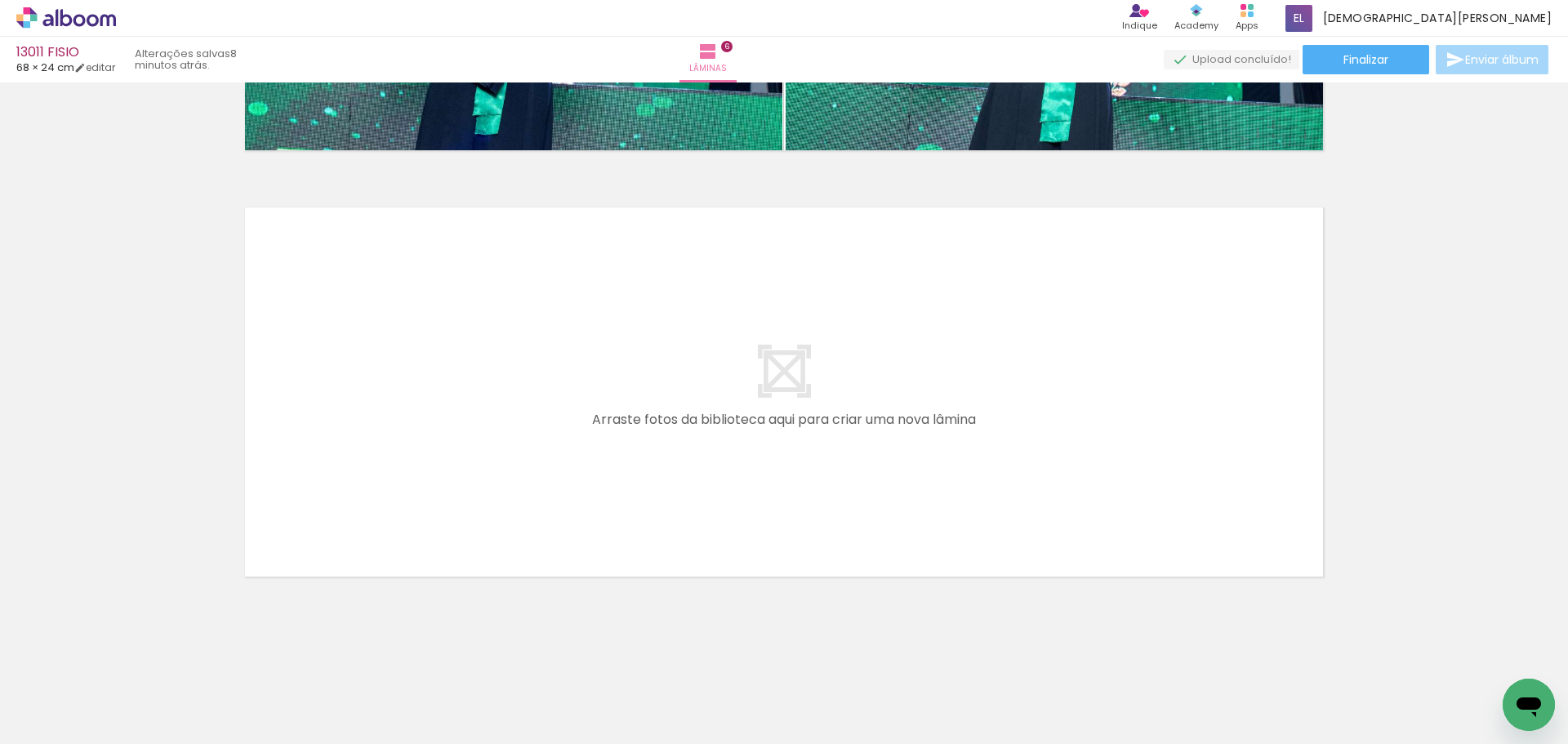 drag, startPoint x: 514, startPoint y: 702, endPoint x: 556, endPoint y: 406, distance: 298.96488 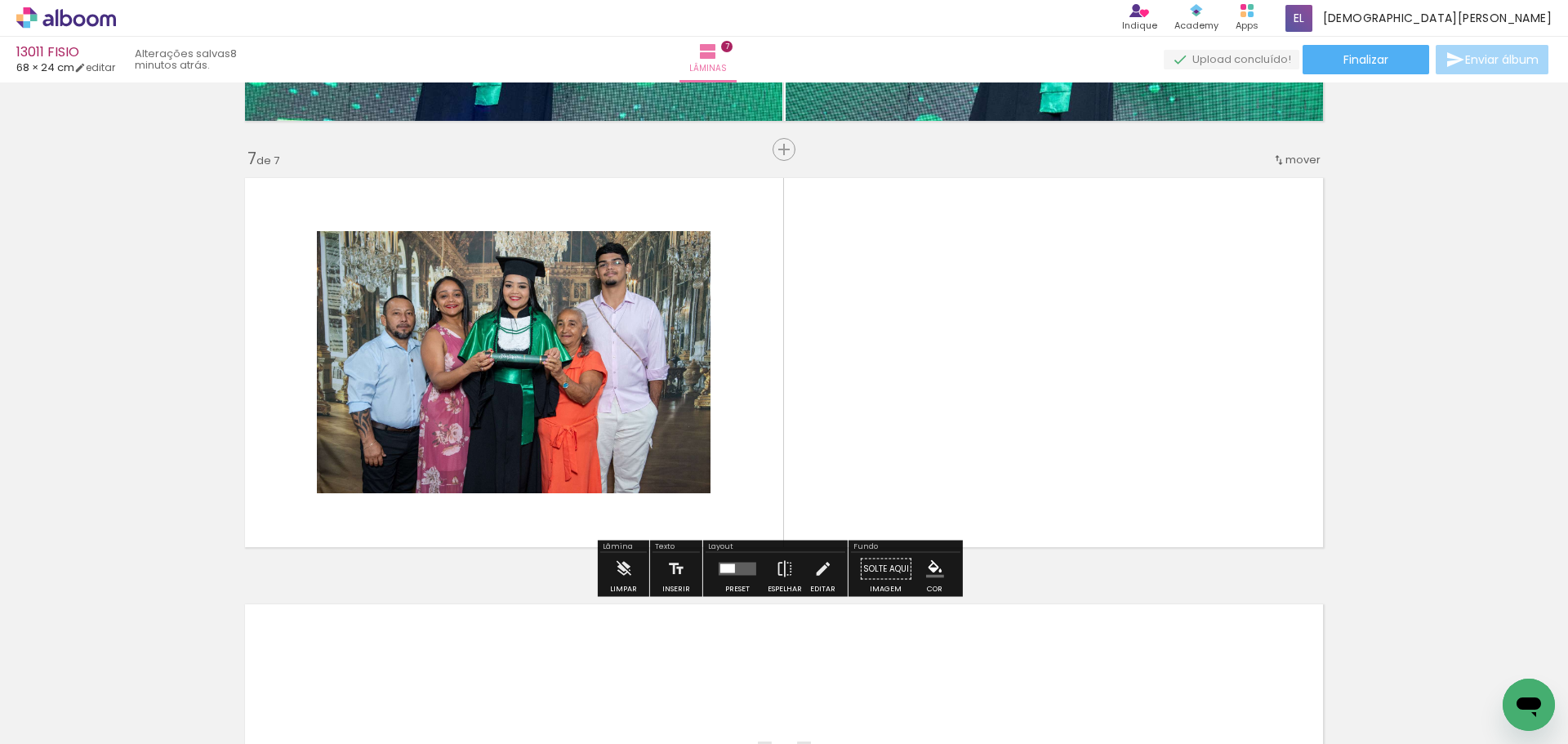 scroll, scrollTop: 2519, scrollLeft: 0, axis: vertical 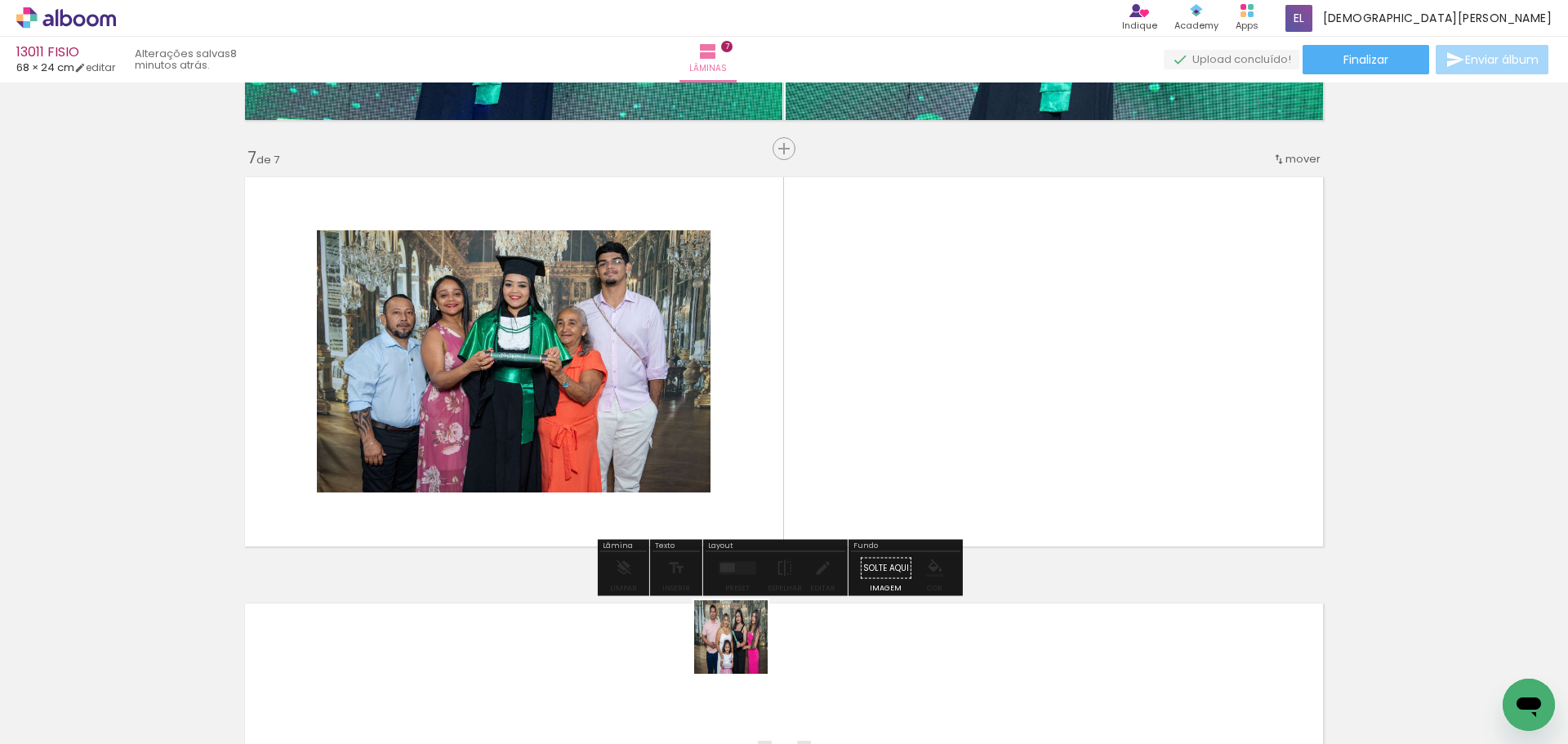 drag, startPoint x: 606, startPoint y: 708, endPoint x: 929, endPoint y: 515, distance: 376.2685 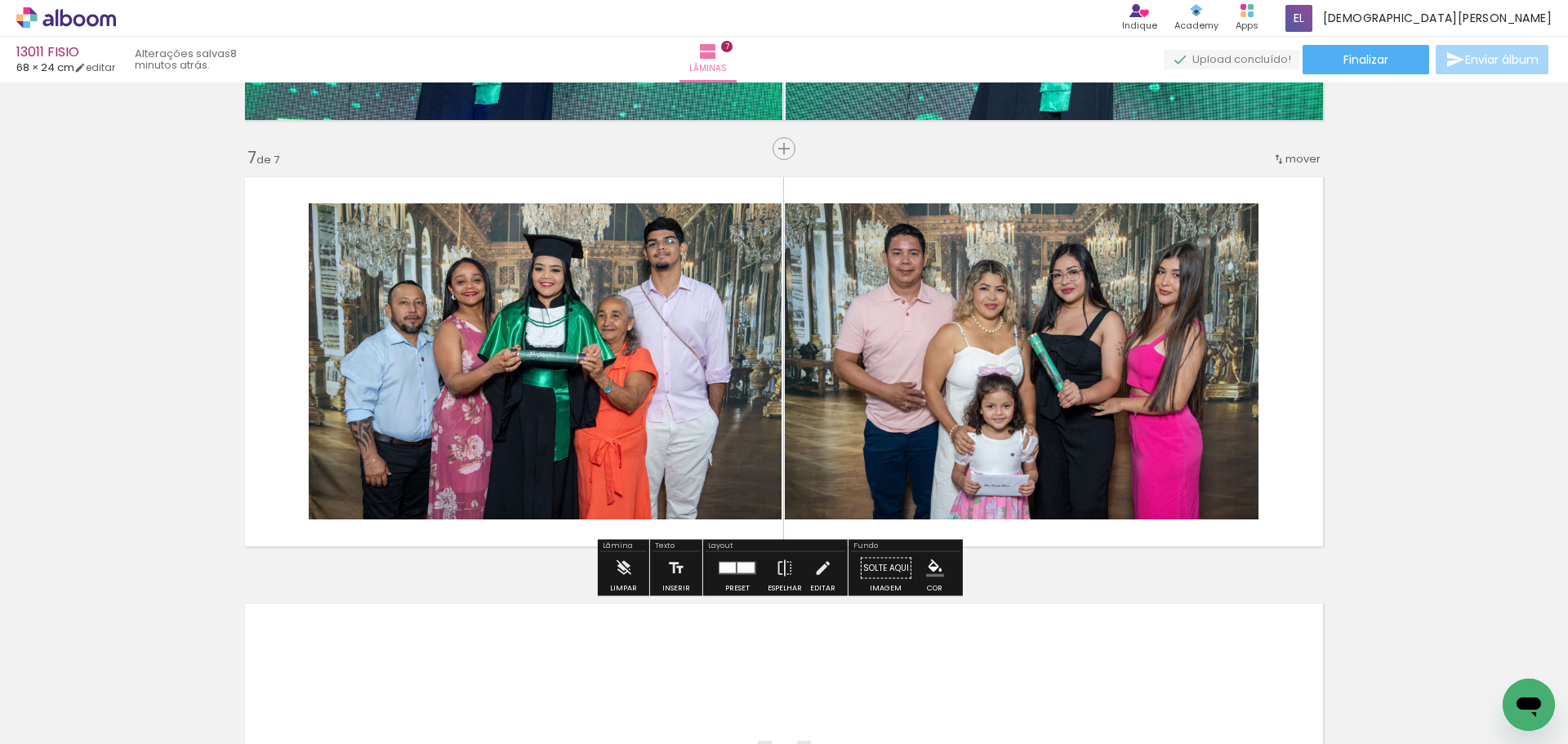 click at bounding box center [737, 568] 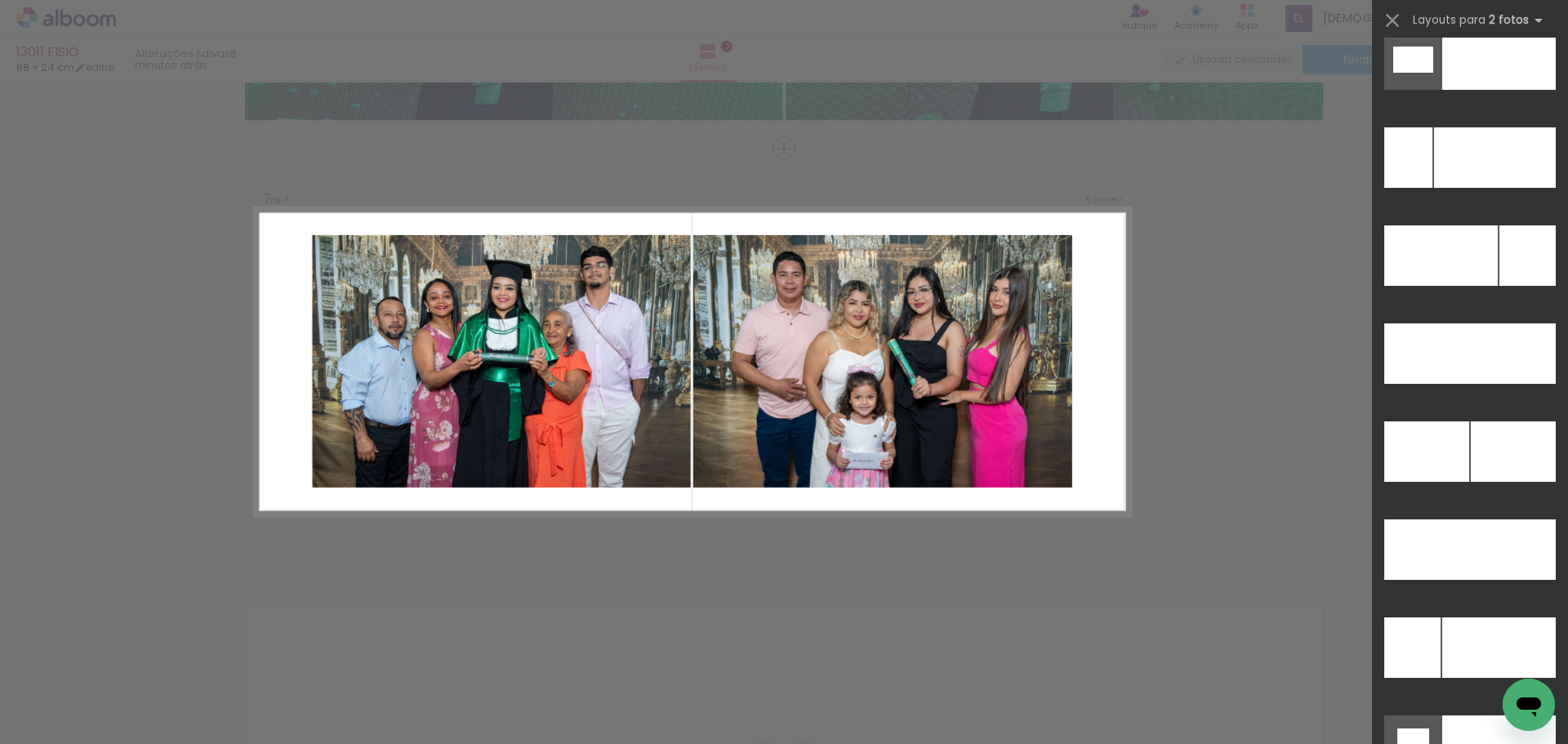 scroll, scrollTop: 7110, scrollLeft: 0, axis: vertical 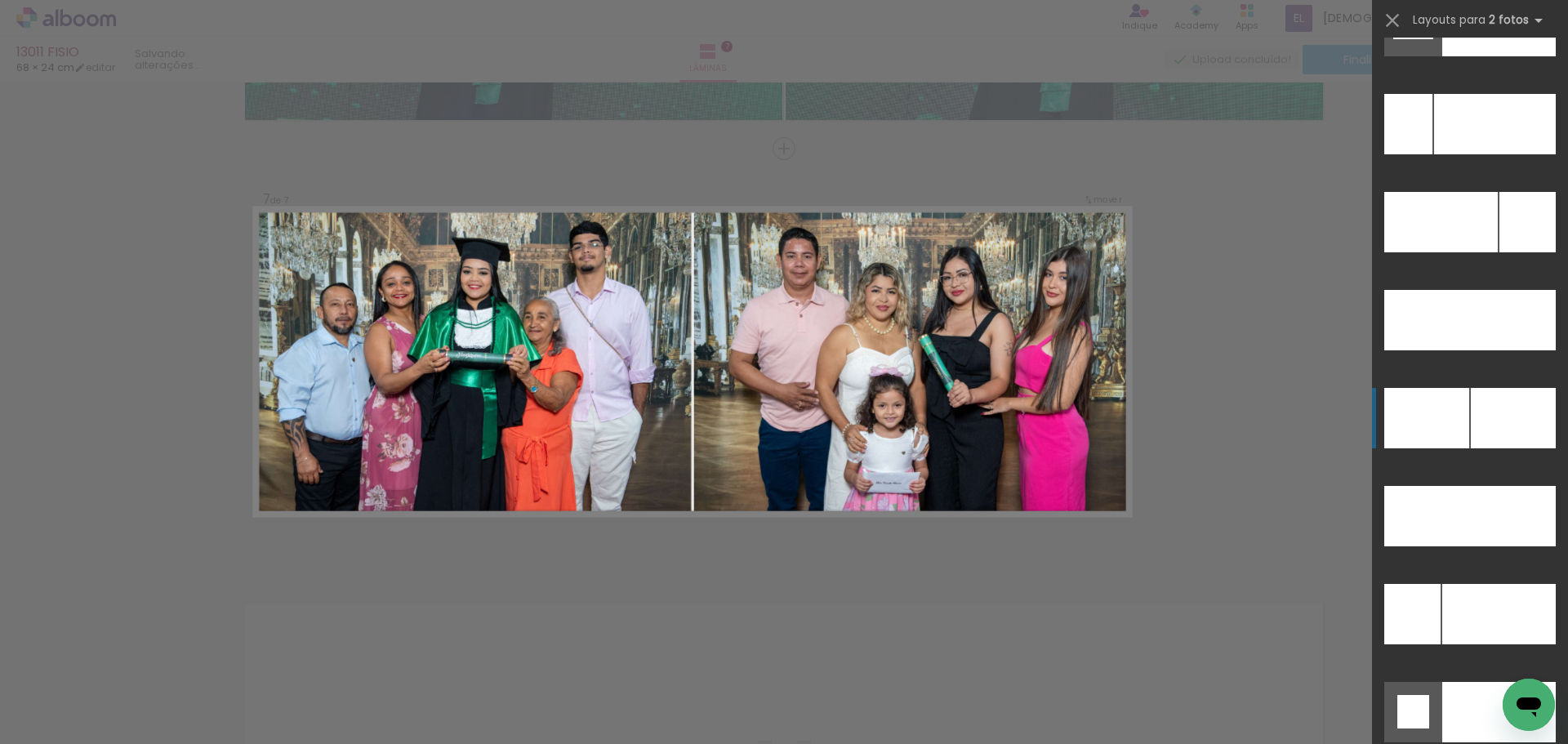 click at bounding box center (1494, 124) 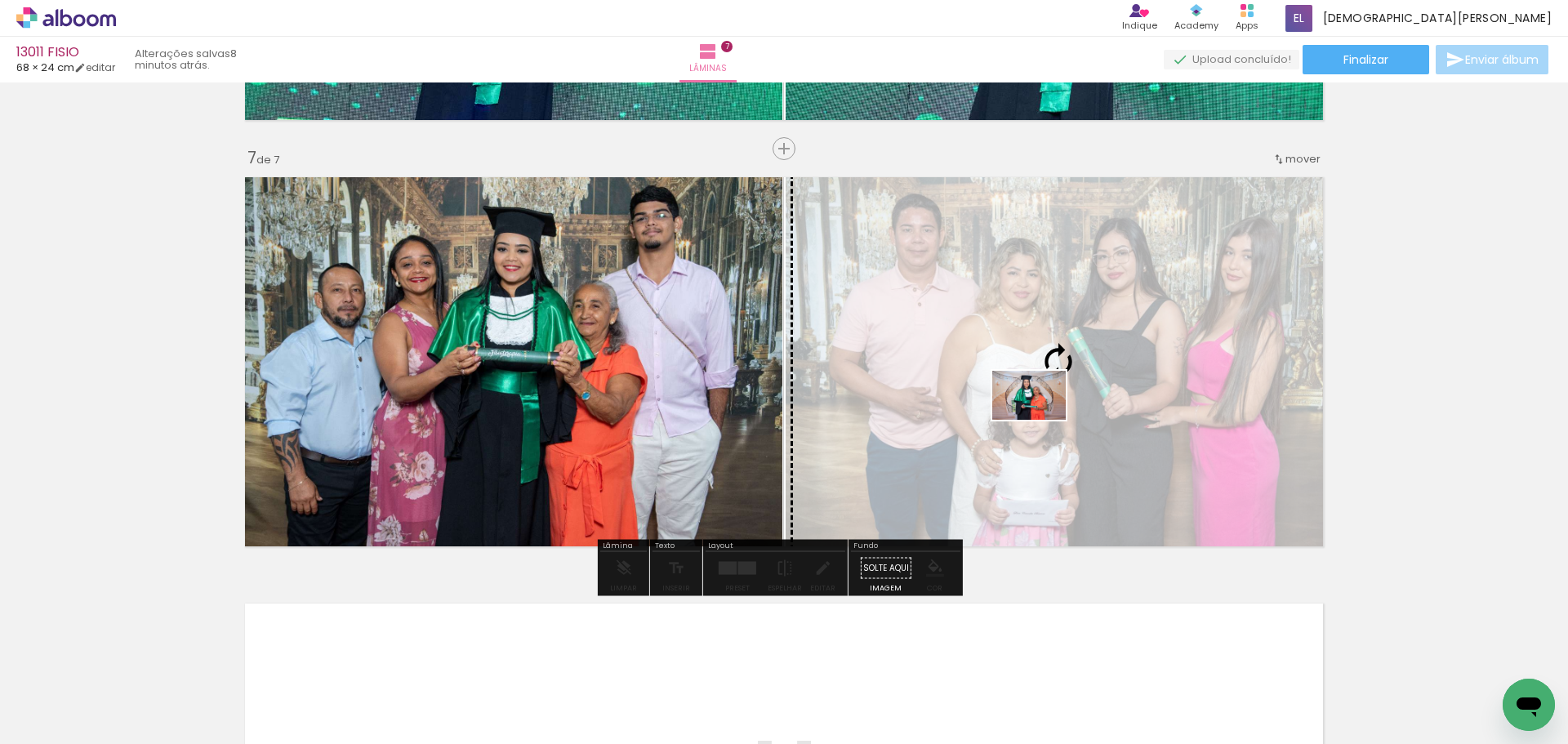 drag, startPoint x: 699, startPoint y: 684, endPoint x: 1041, endPoint y: 420, distance: 432.0417 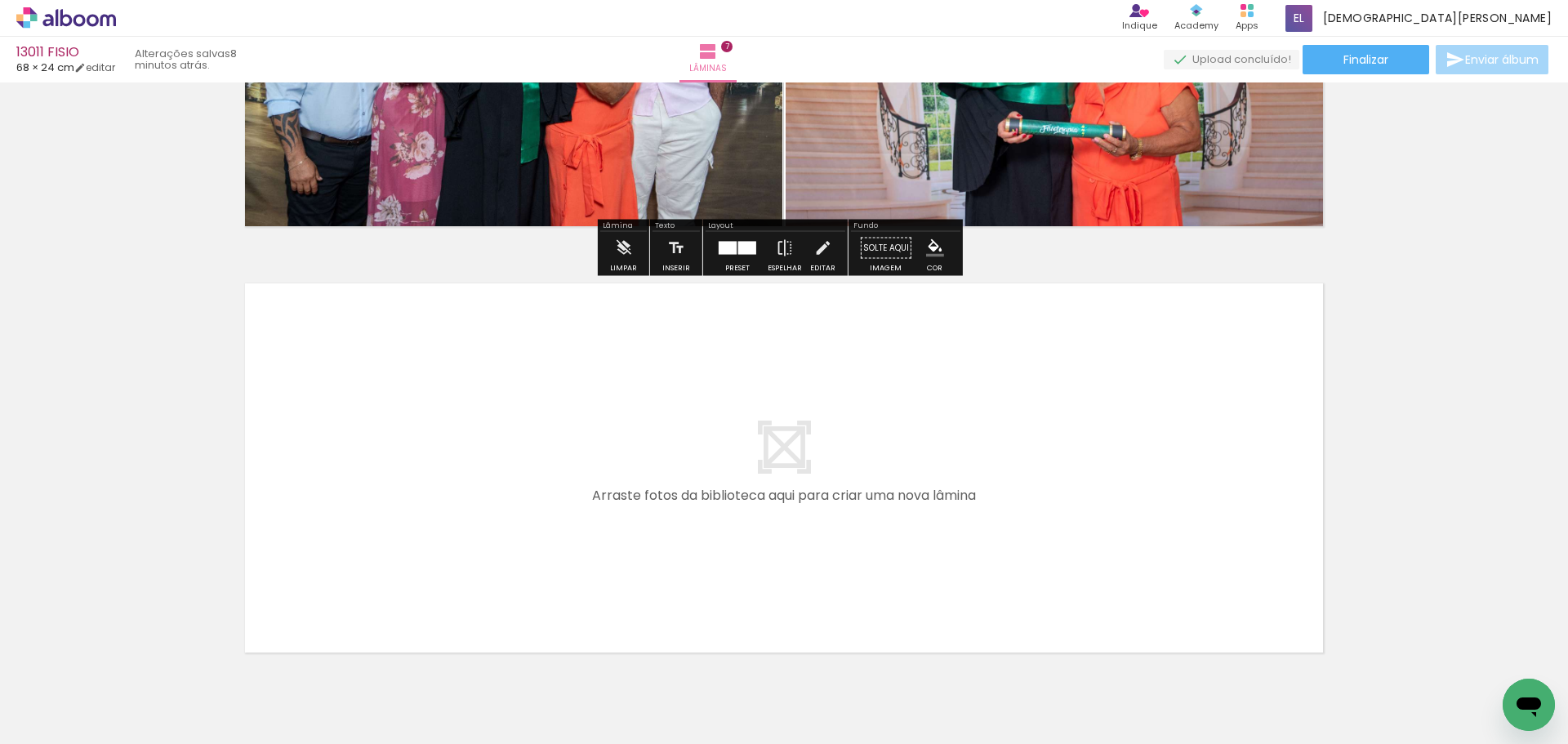 scroll, scrollTop: 2915, scrollLeft: 0, axis: vertical 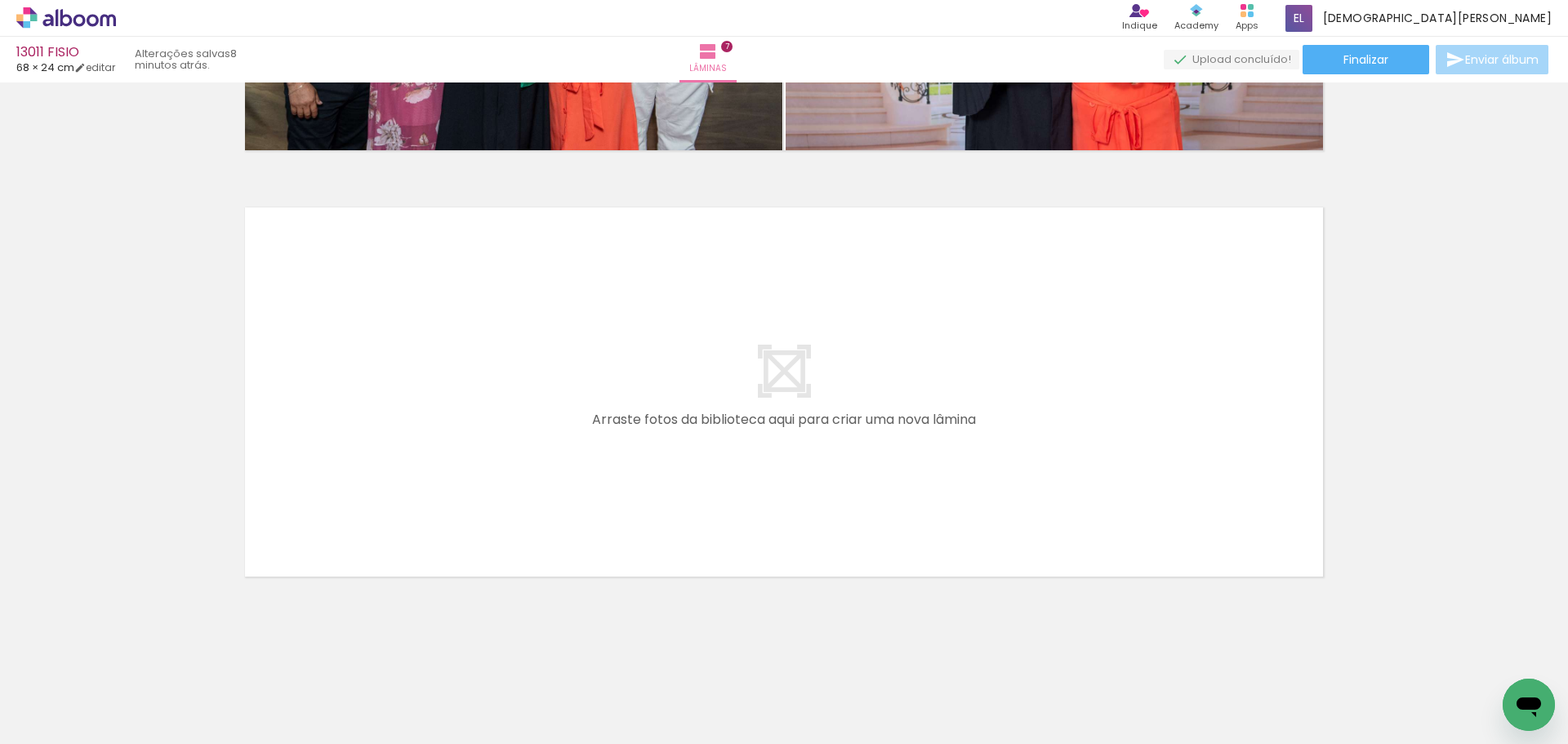 click at bounding box center (286, 656) 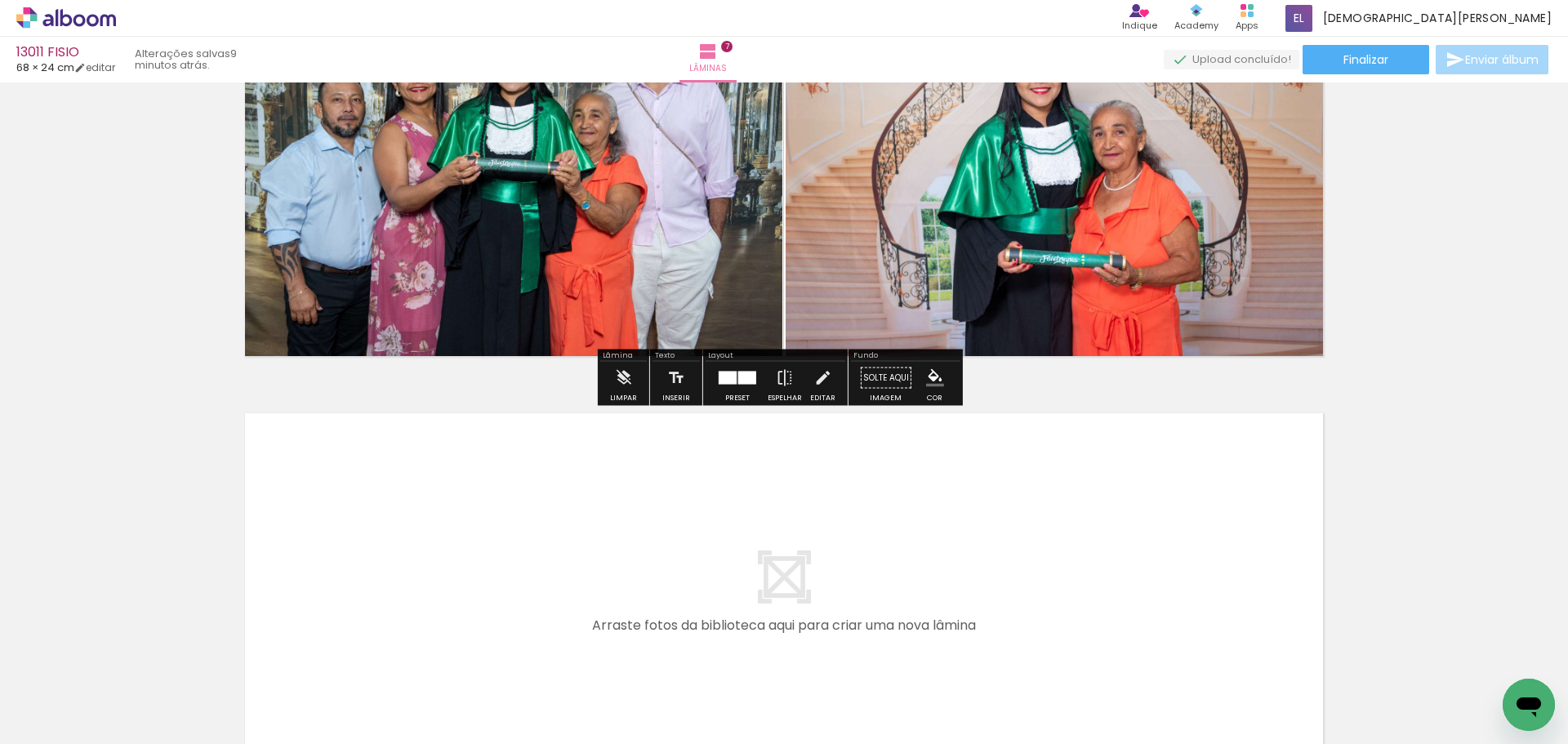 scroll, scrollTop: 2751, scrollLeft: 0, axis: vertical 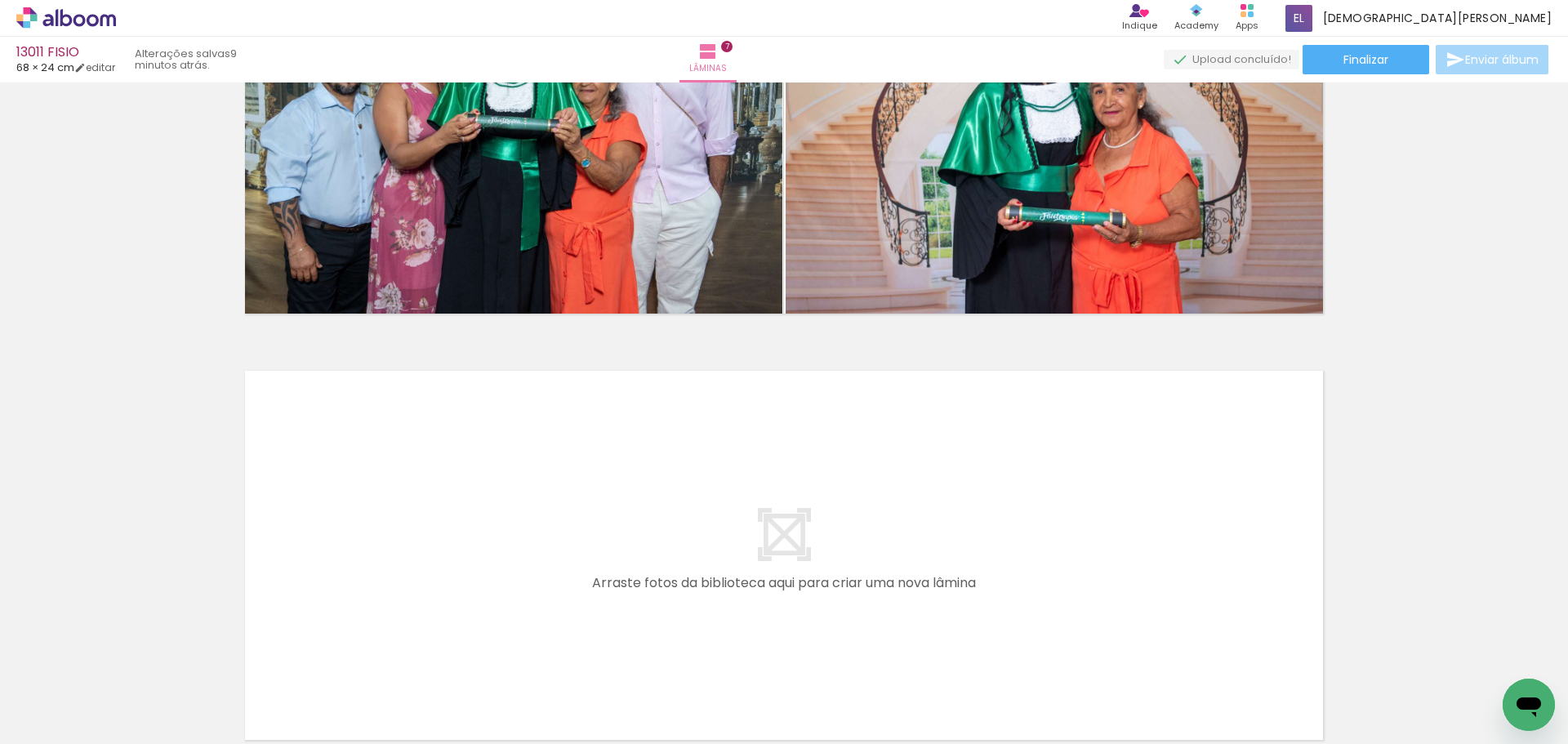drag, startPoint x: 614, startPoint y: 698, endPoint x: 459, endPoint y: 412, distance: 325.3014 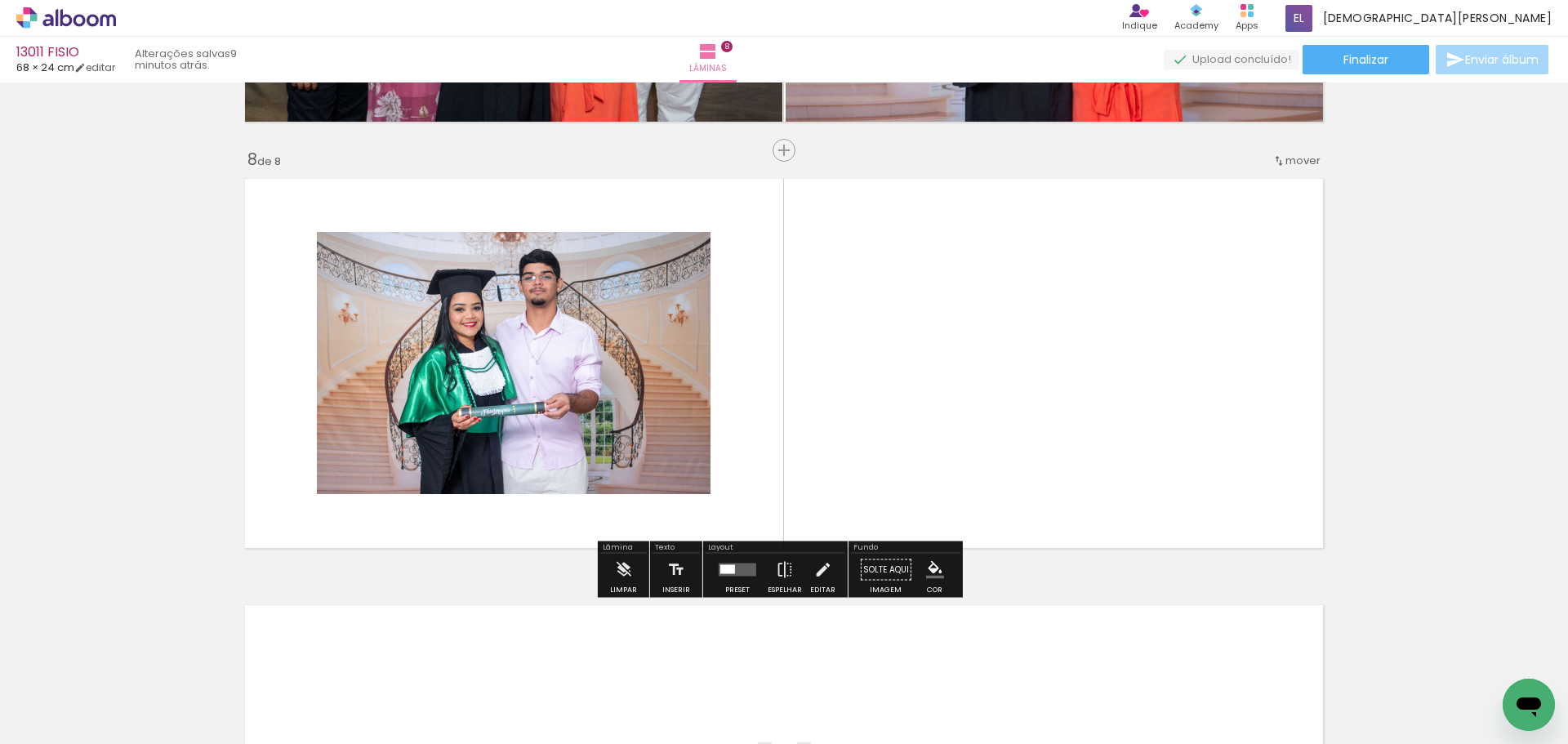 scroll, scrollTop: 2945, scrollLeft: 0, axis: vertical 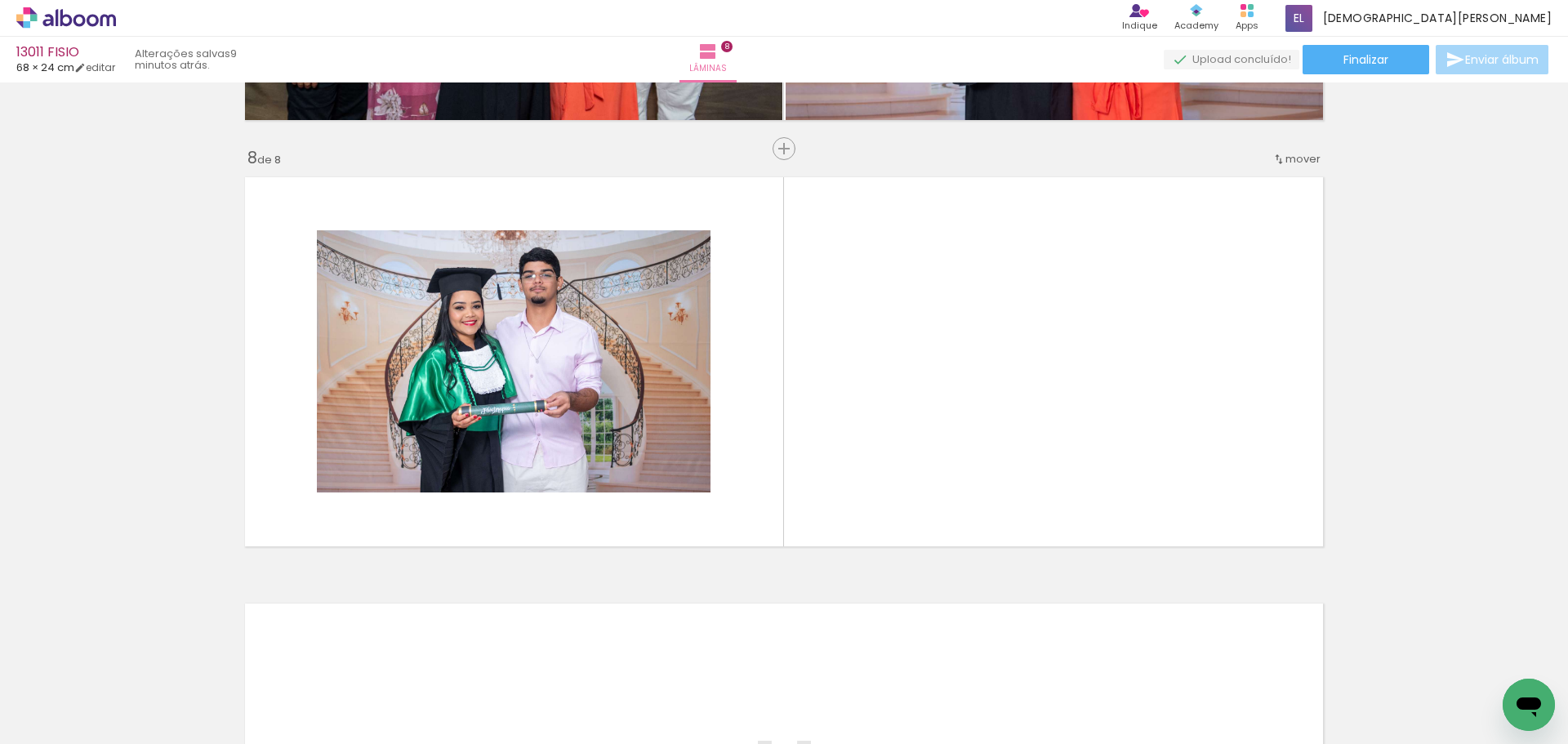 drag, startPoint x: 800, startPoint y: 693, endPoint x: 831, endPoint y: 417, distance: 277.73549 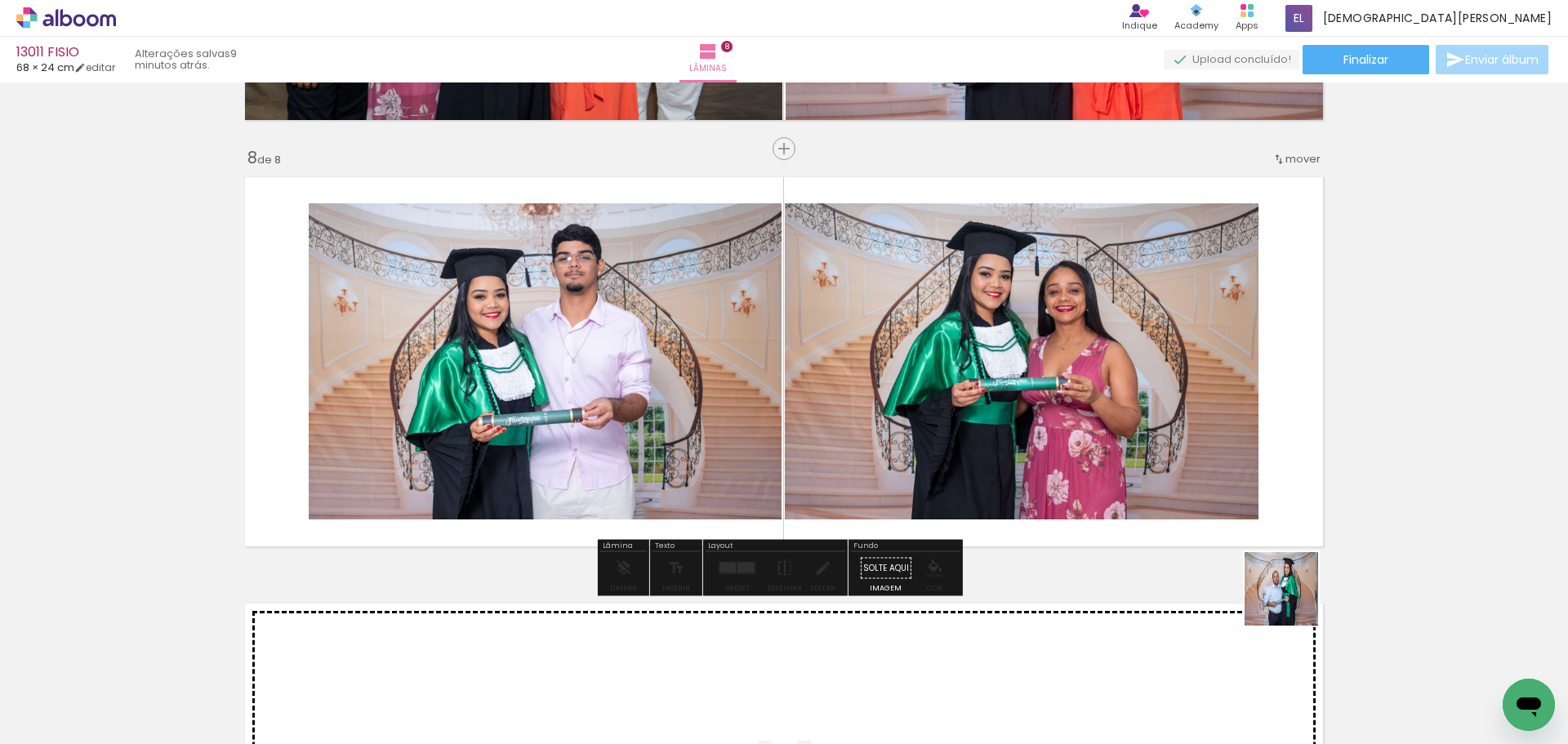 drag, startPoint x: 1417, startPoint y: 677, endPoint x: 946, endPoint y: 381, distance: 556.28859 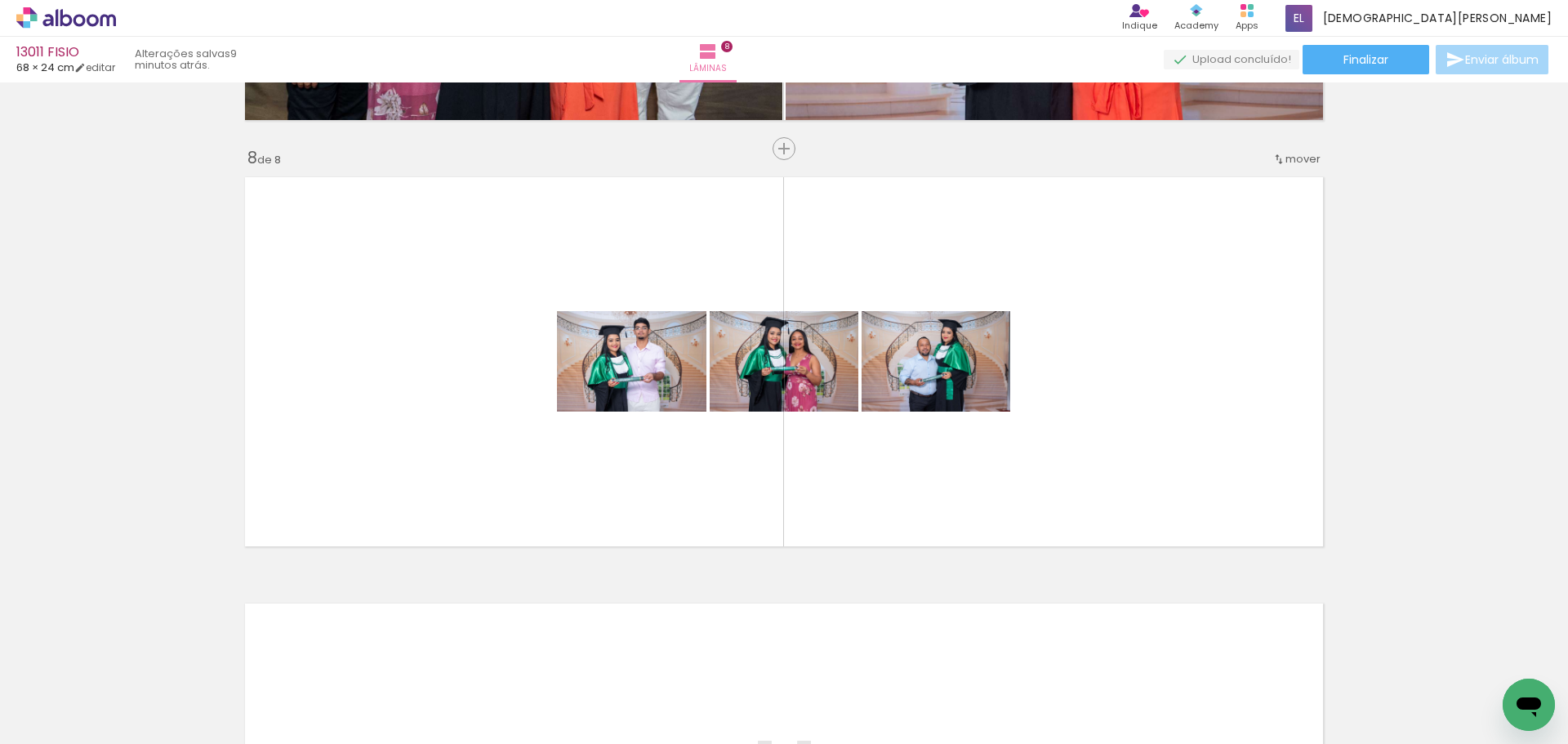 scroll, scrollTop: 0, scrollLeft: 4080, axis: horizontal 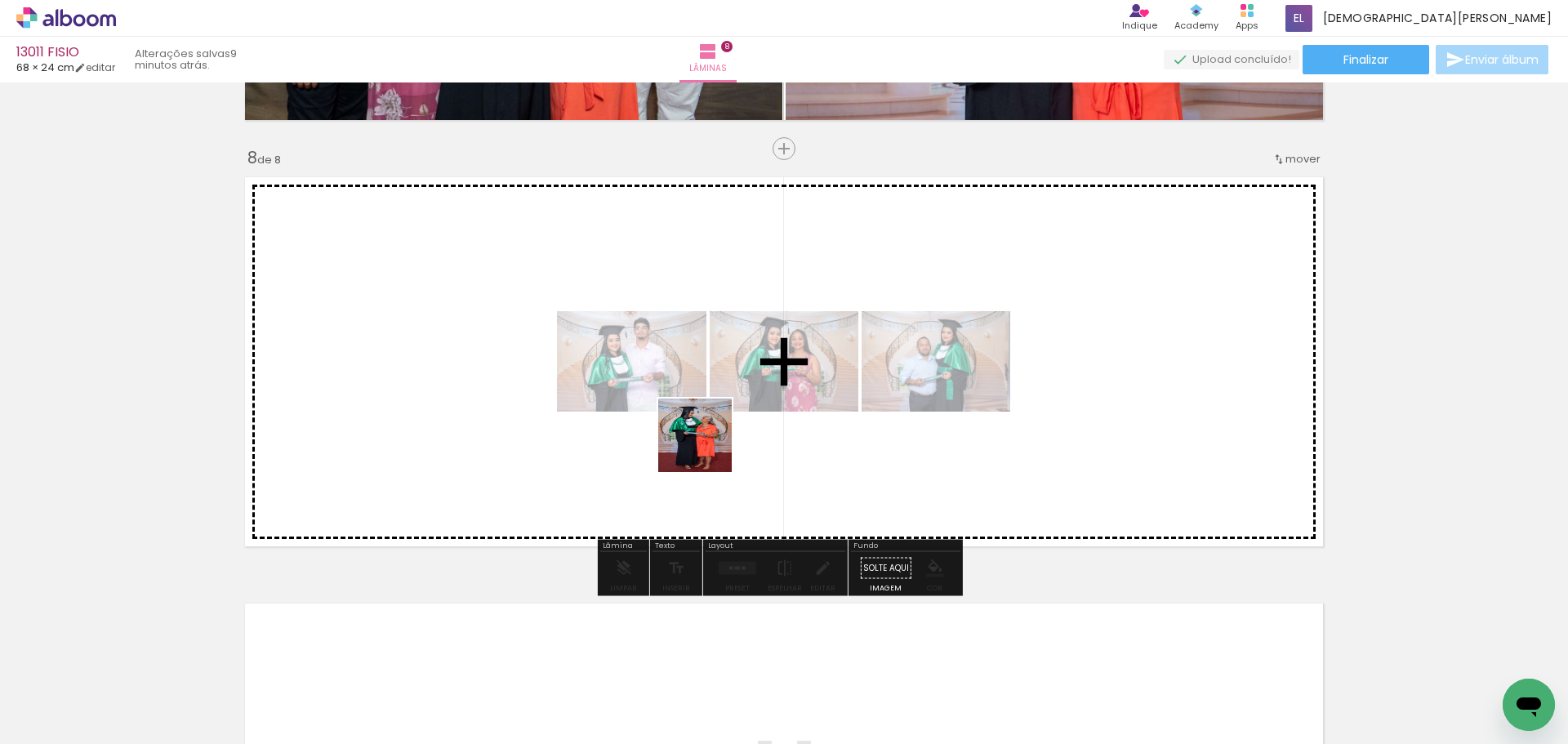 drag, startPoint x: 662, startPoint y: 672, endPoint x: 740, endPoint y: 354, distance: 327.4263 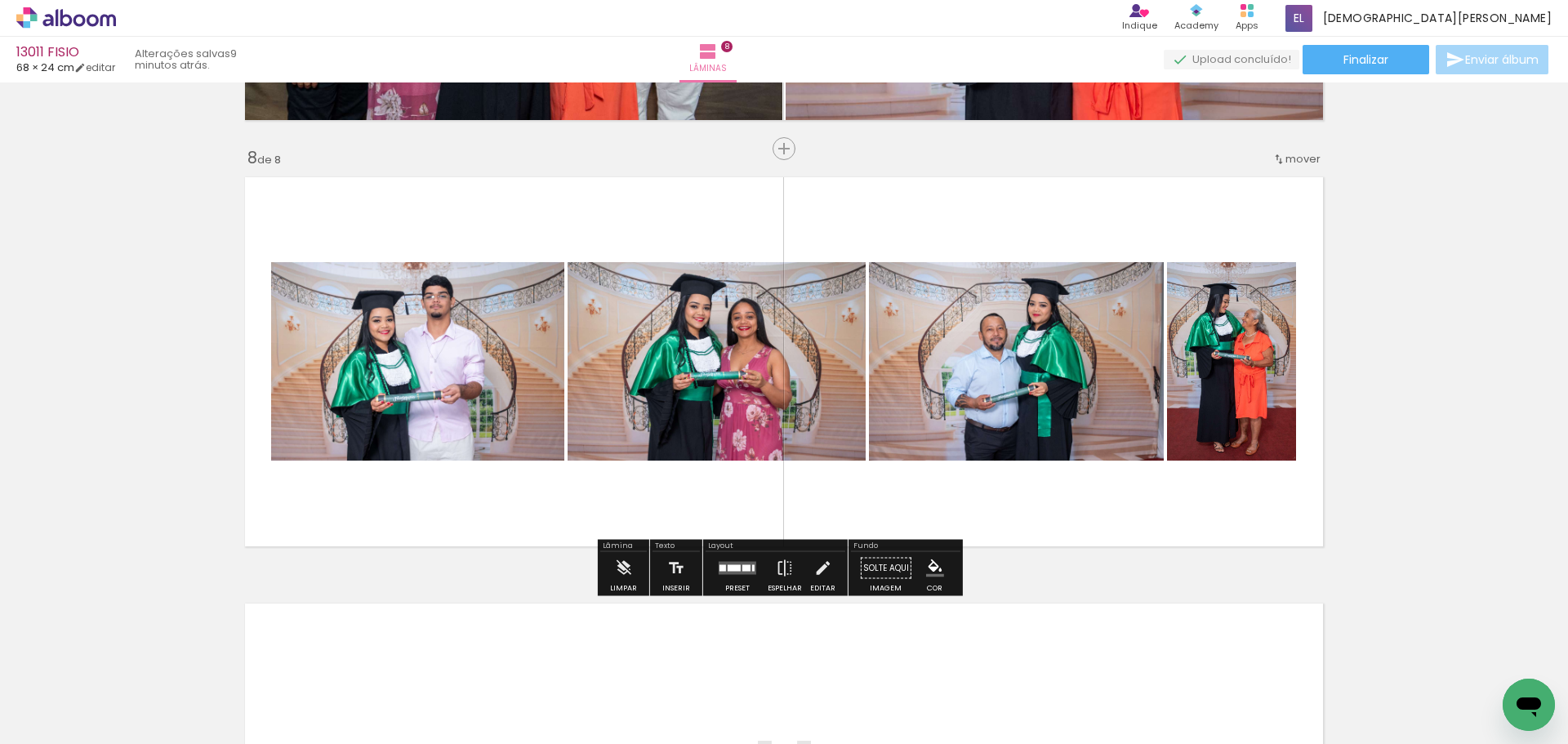 click at bounding box center (734, 568) 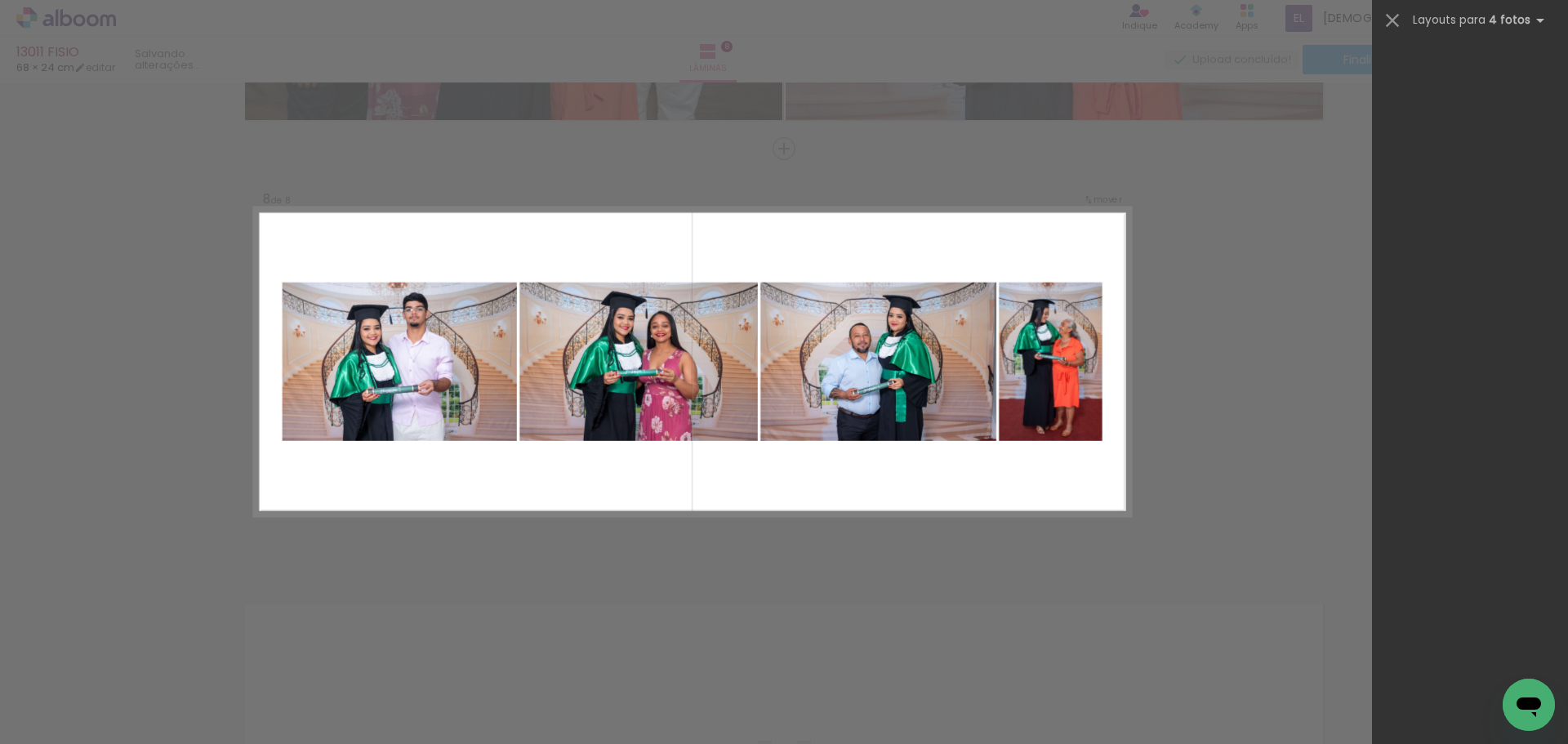scroll, scrollTop: 0, scrollLeft: 0, axis: both 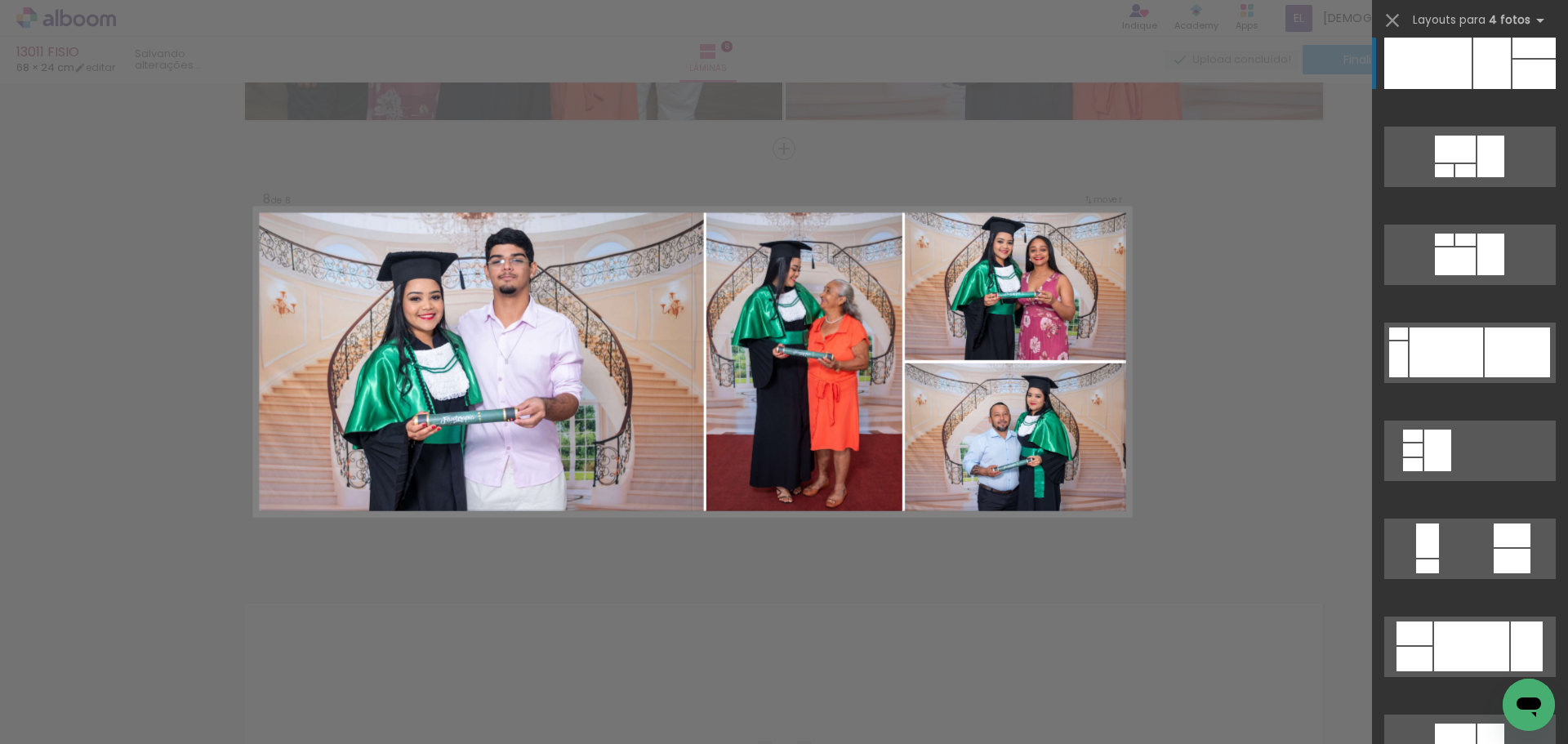 click at bounding box center (1394, -235) 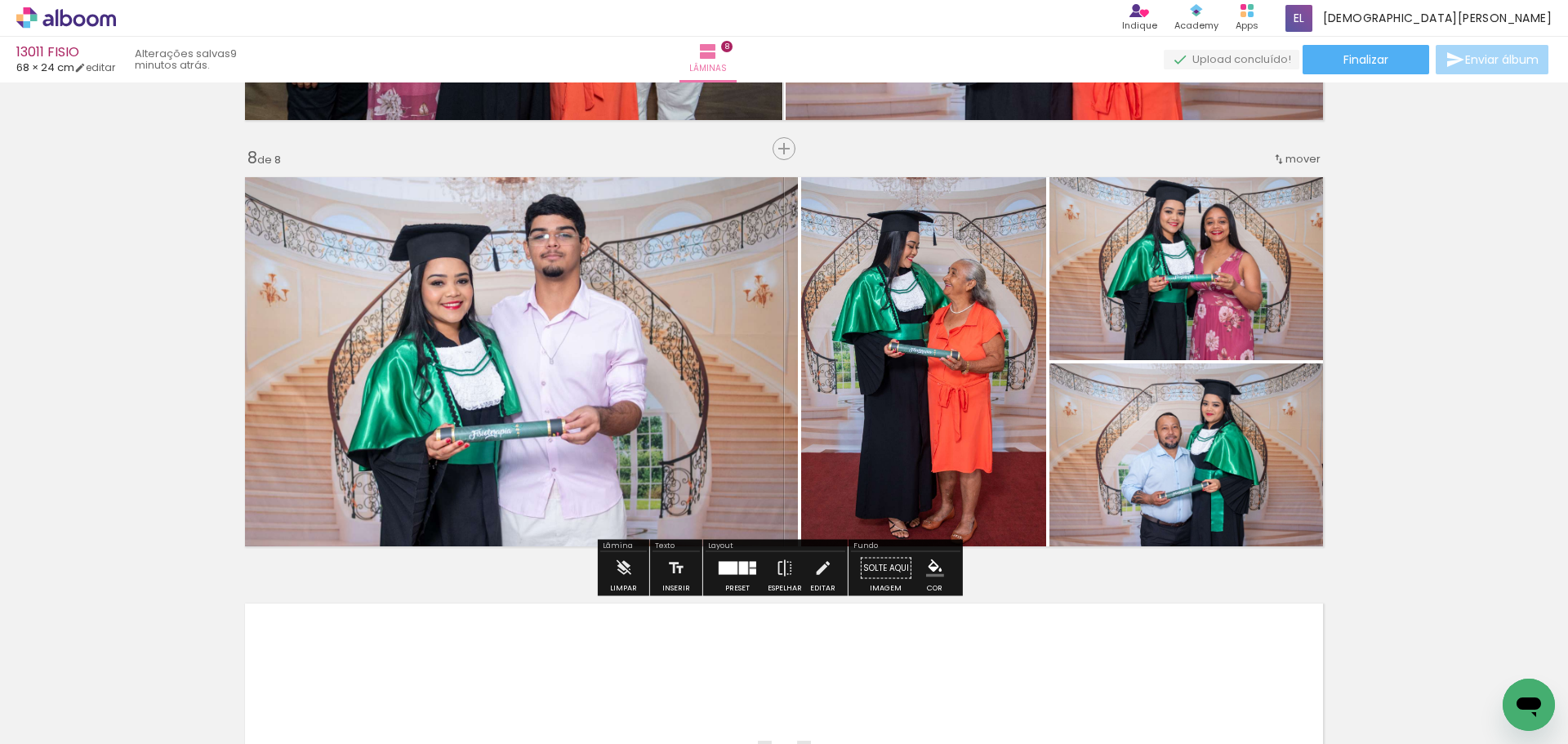 click at bounding box center [737, 568] 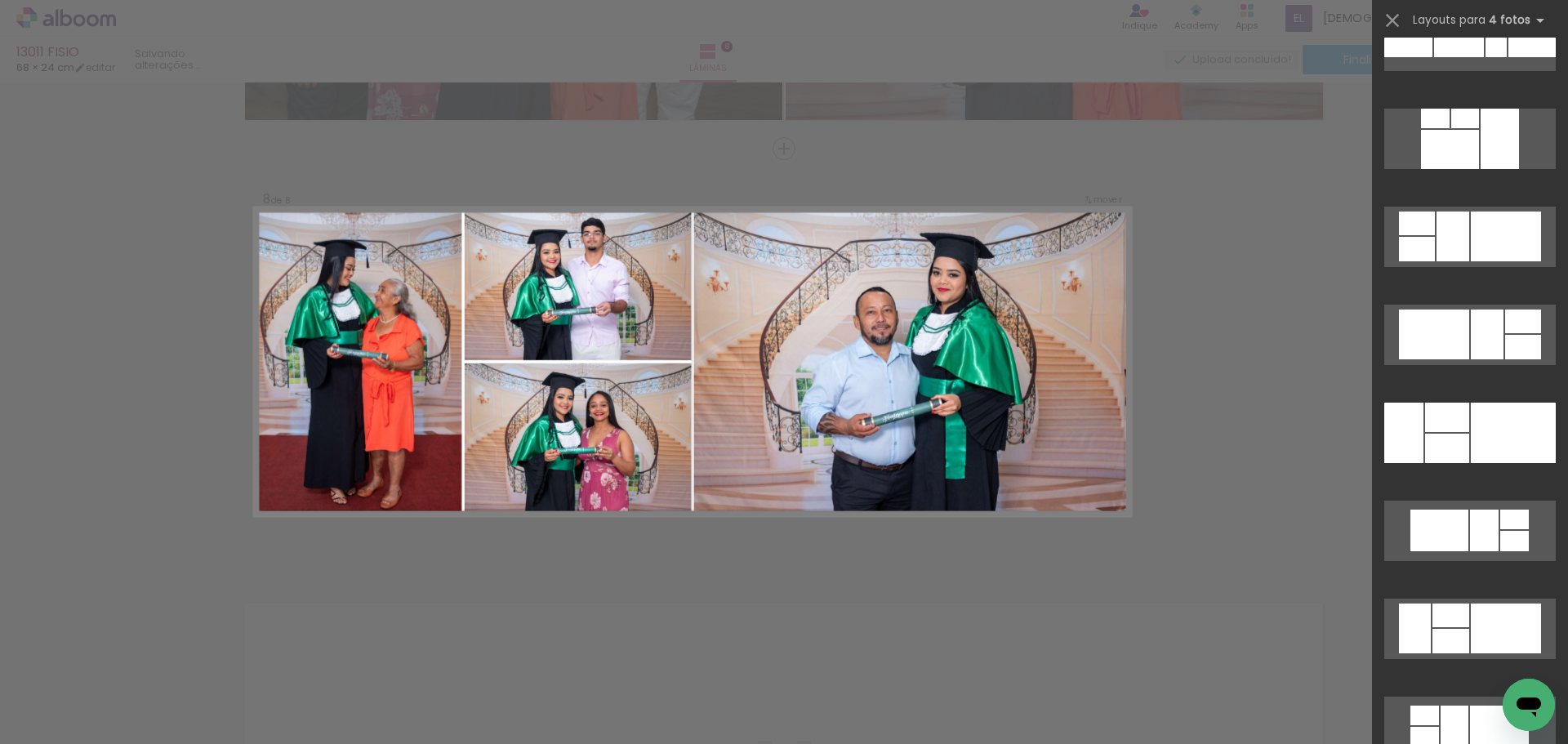 scroll, scrollTop: 4100, scrollLeft: 0, axis: vertical 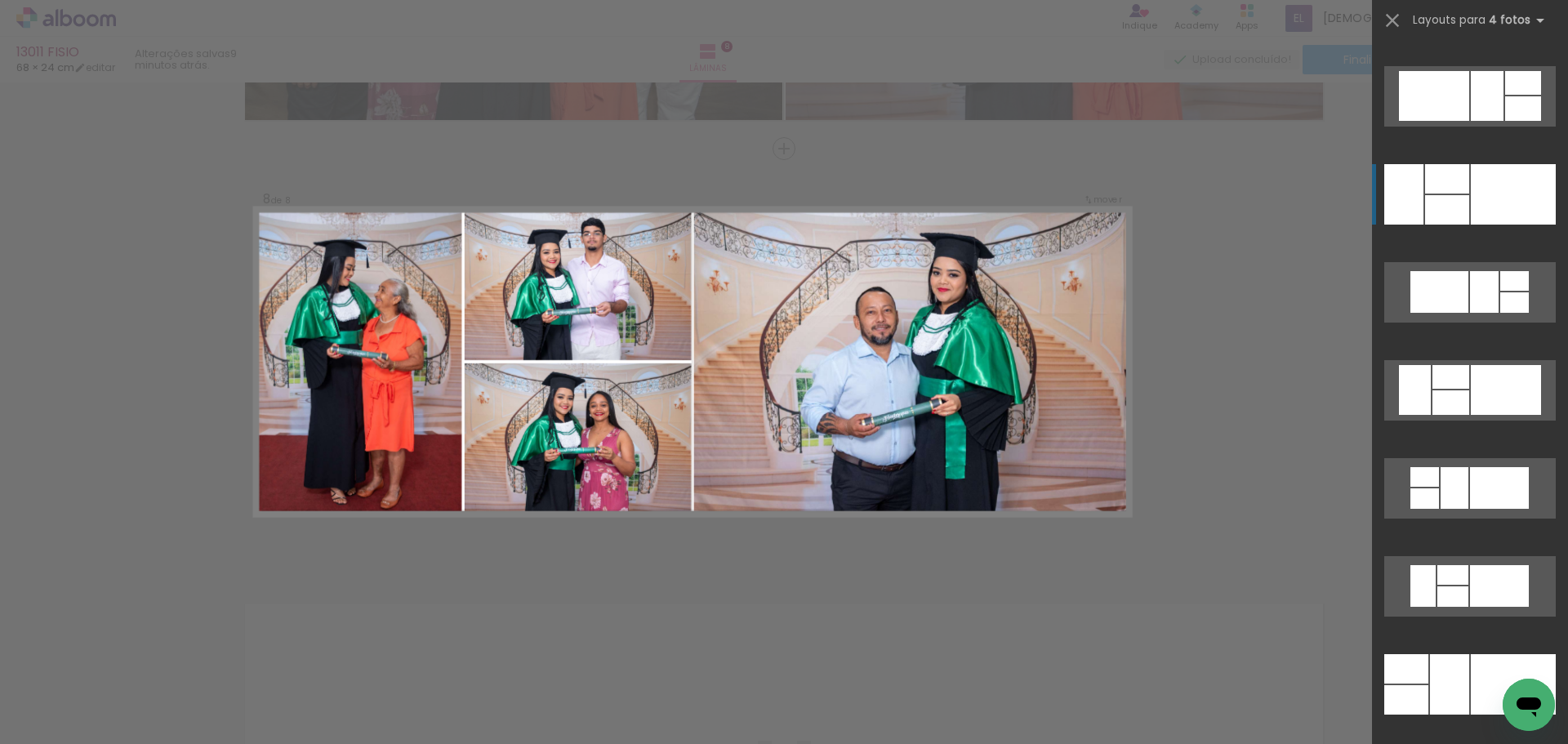 click at bounding box center (1513, 194) 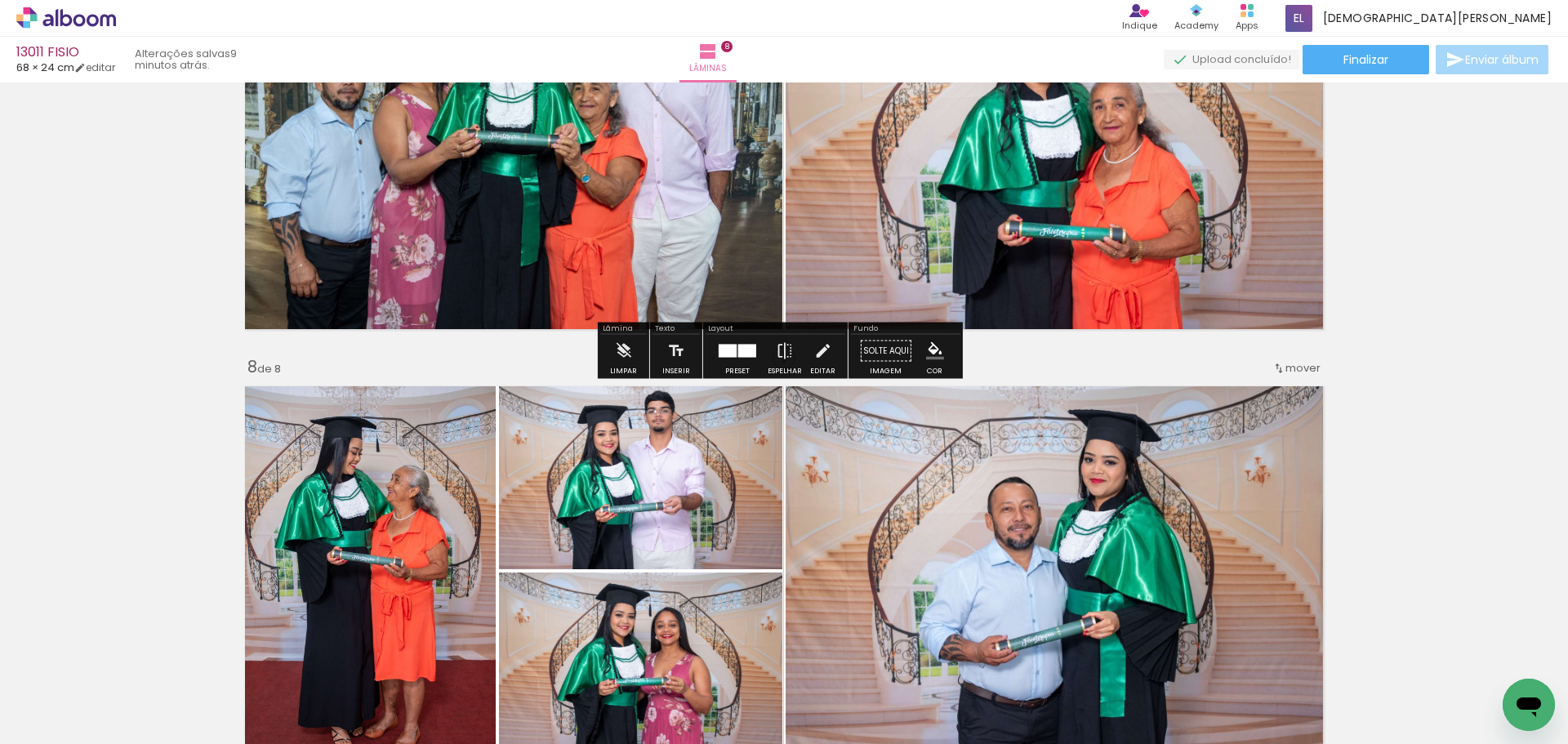 scroll, scrollTop: 2945, scrollLeft: 0, axis: vertical 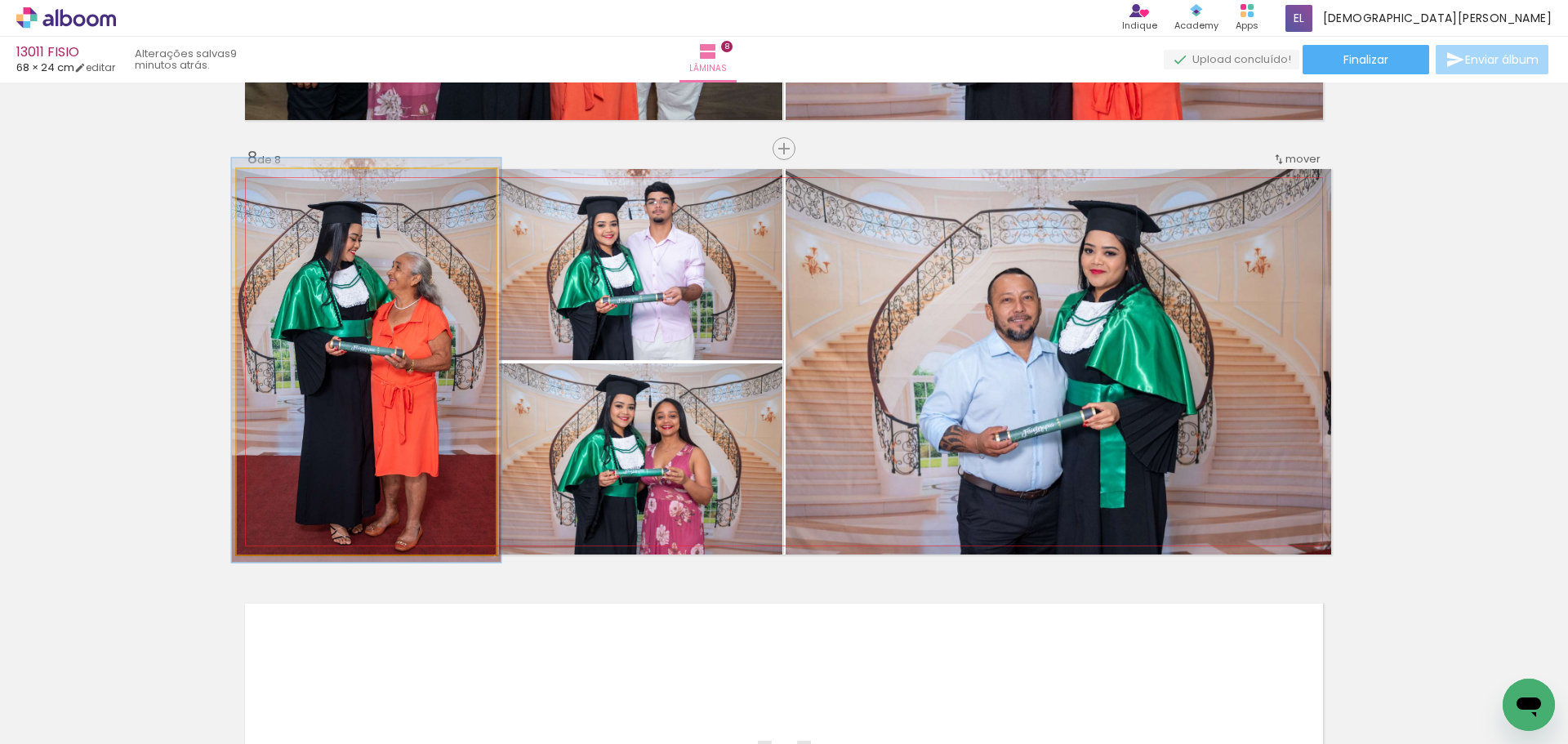 drag, startPoint x: 270, startPoint y: 185, endPoint x: 273, endPoint y: 201, distance: 16.278821 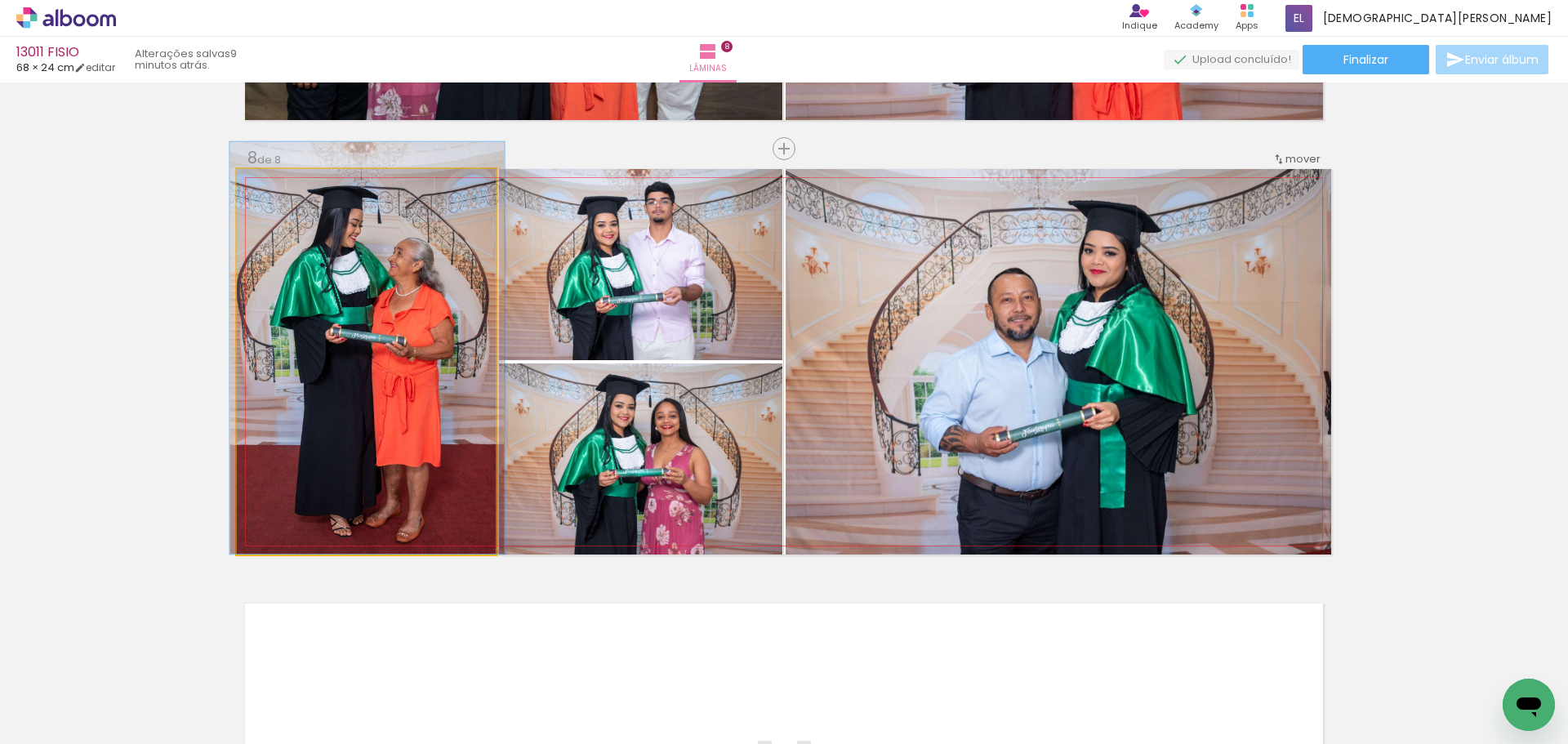 drag, startPoint x: 342, startPoint y: 300, endPoint x: 342, endPoint y: 283, distance: 17 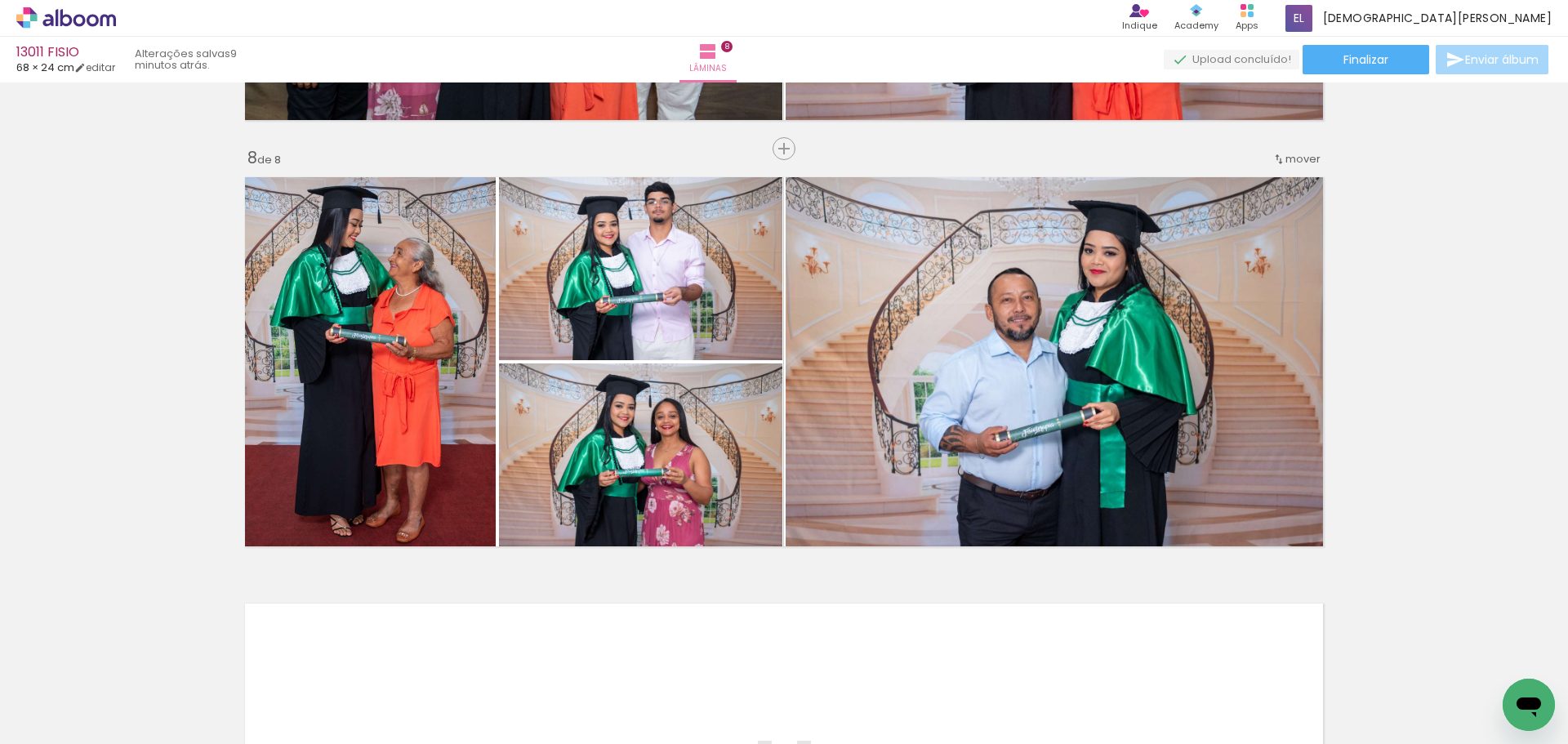 click on "Inserir lâmina 1  de 8  Inserir lâmina 2  de 8  Inserir lâmina 3  de 8  Inserir lâmina 4  de 8  Inserir lâmina 5  de 8  Inserir lâmina 6  de 8  Inserir lâmina 7  de 8  Inserir lâmina 8  de 8 O Designbox precisará aumentar a sua imagem em 153% para exportar para impressão. O Designbox precisará aumentar a sua imagem em 153% para exportar para impressão." at bounding box center [784, -938] 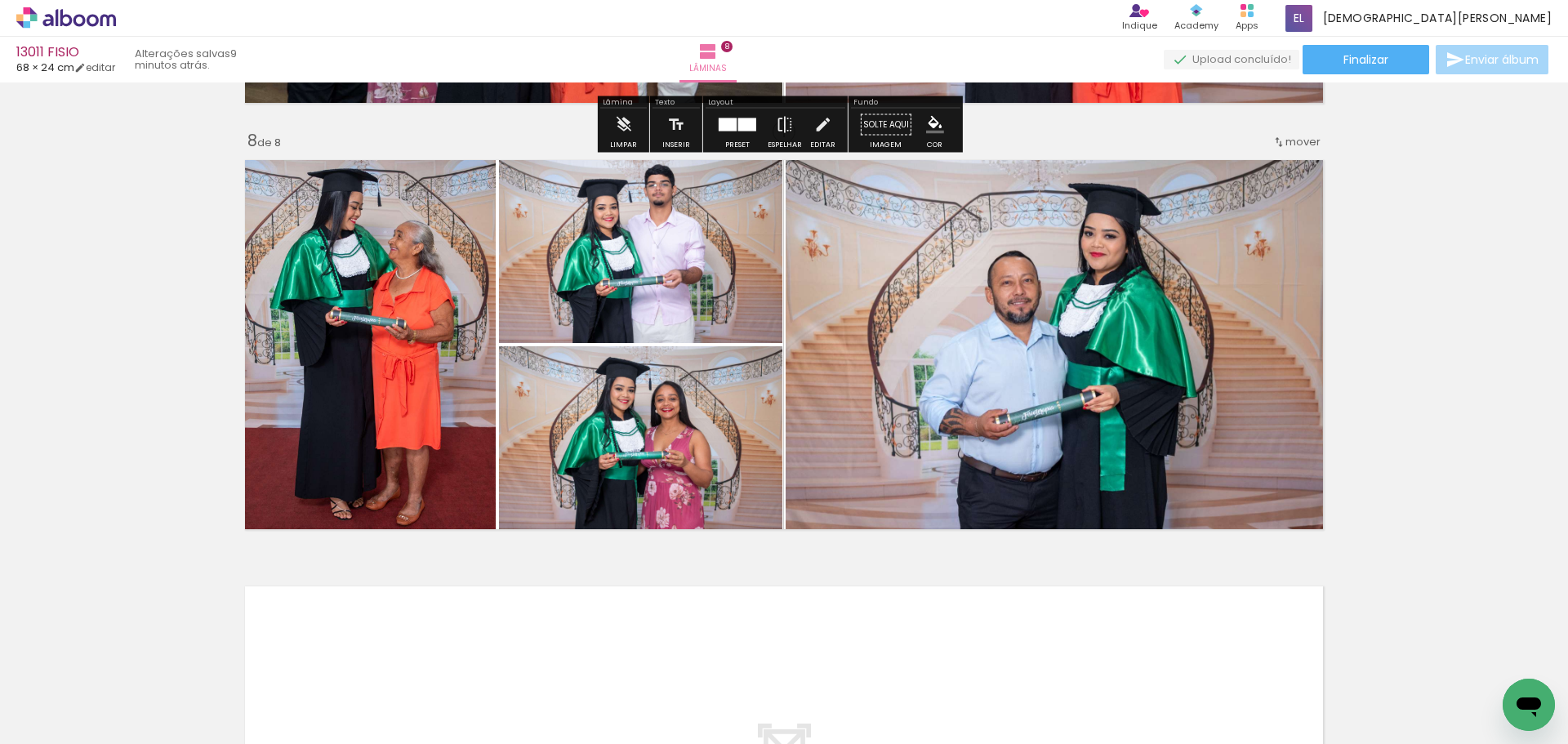 scroll, scrollTop: 2945, scrollLeft: 0, axis: vertical 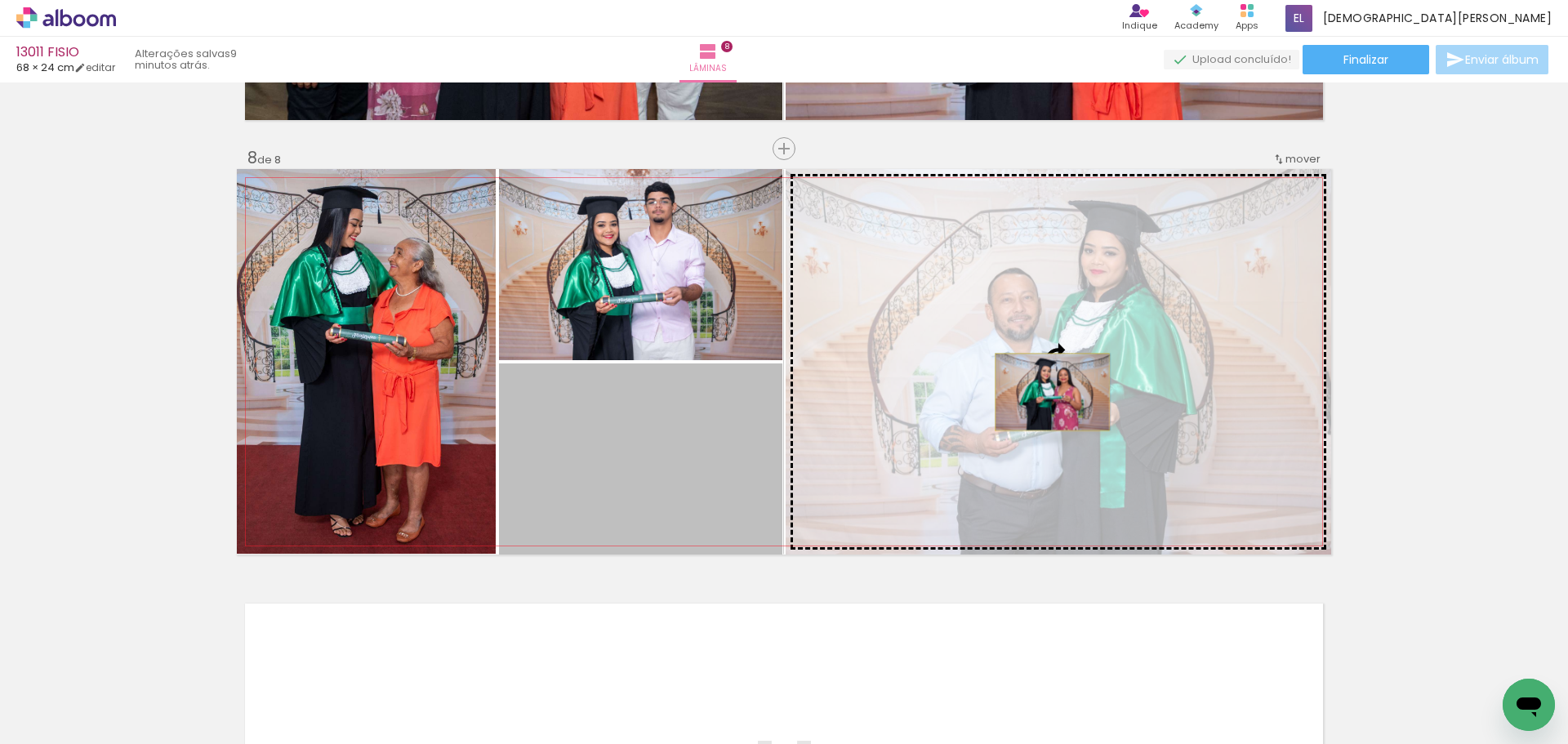 drag, startPoint x: 715, startPoint y: 466, endPoint x: 1046, endPoint y: 392, distance: 339.17105 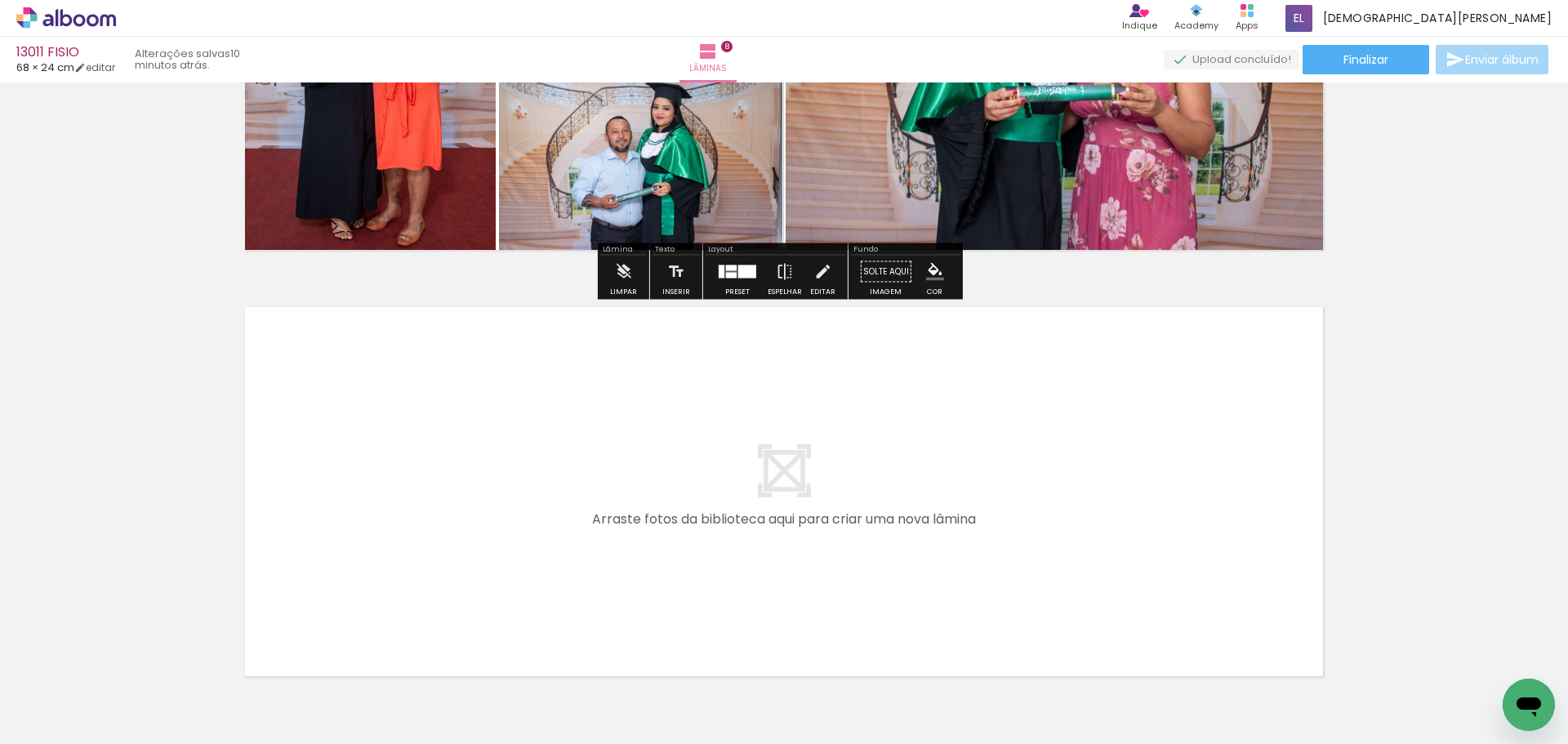 scroll, scrollTop: 3341, scrollLeft: 0, axis: vertical 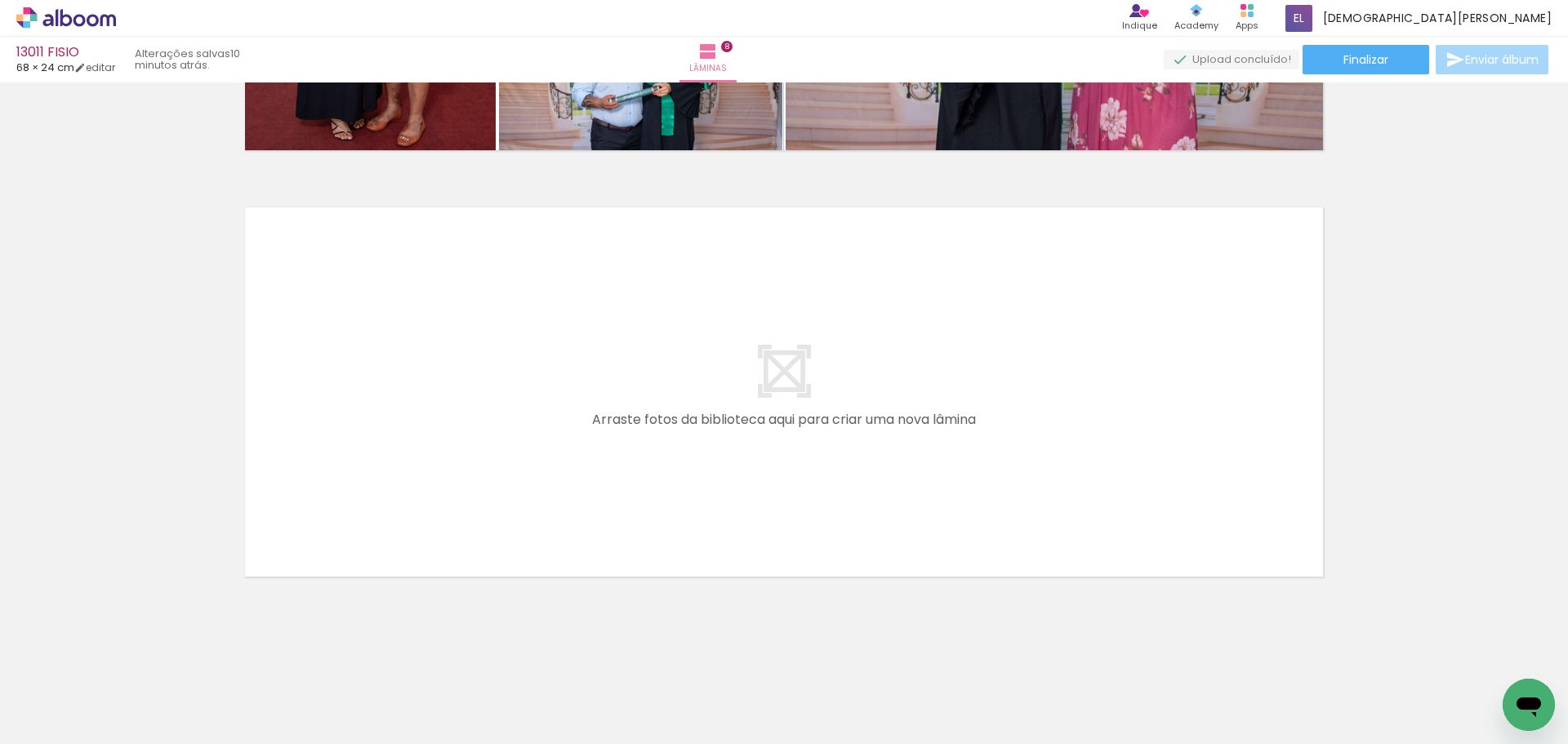 drag, startPoint x: 607, startPoint y: 697, endPoint x: 519, endPoint y: 380, distance: 328.98784 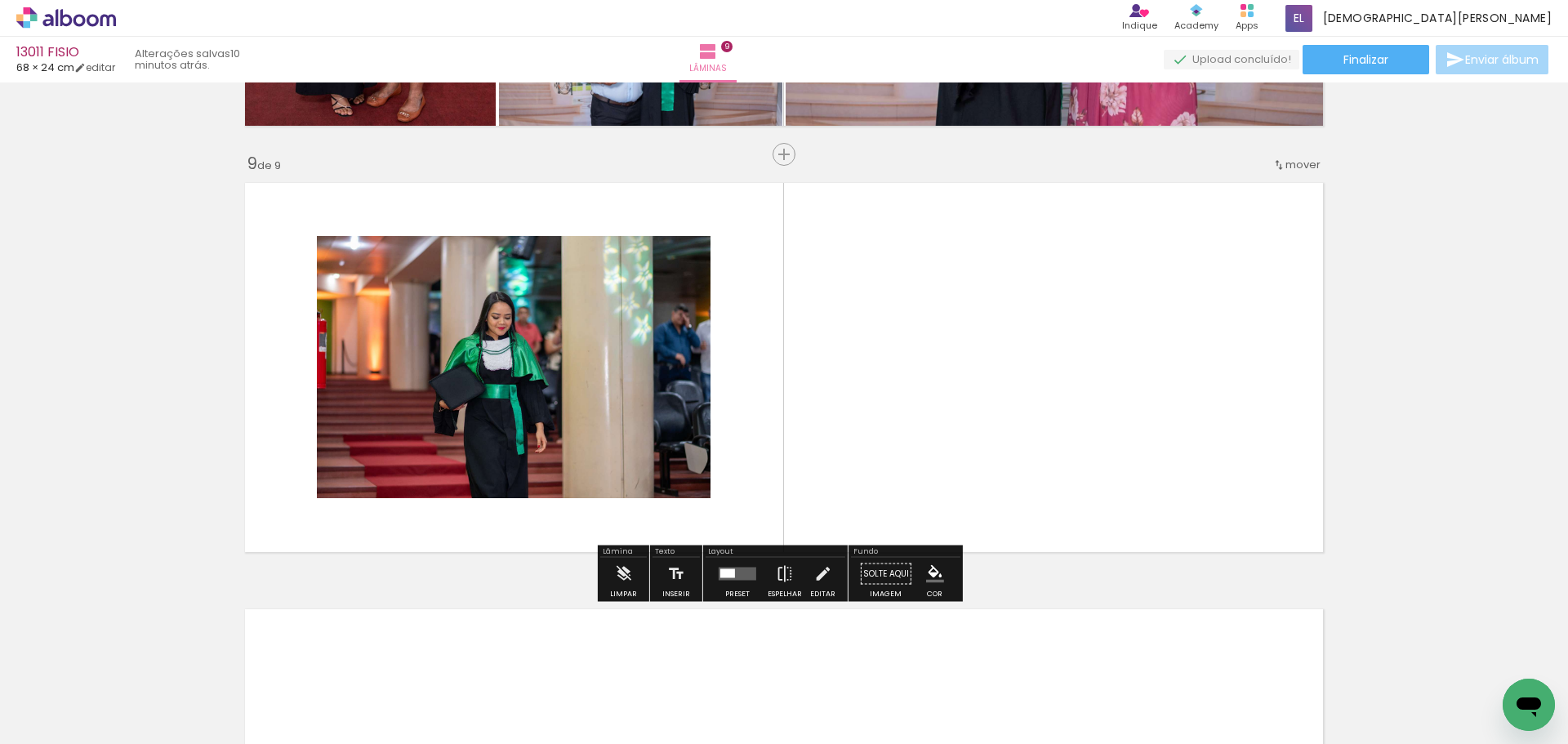 scroll, scrollTop: 3371, scrollLeft: 0, axis: vertical 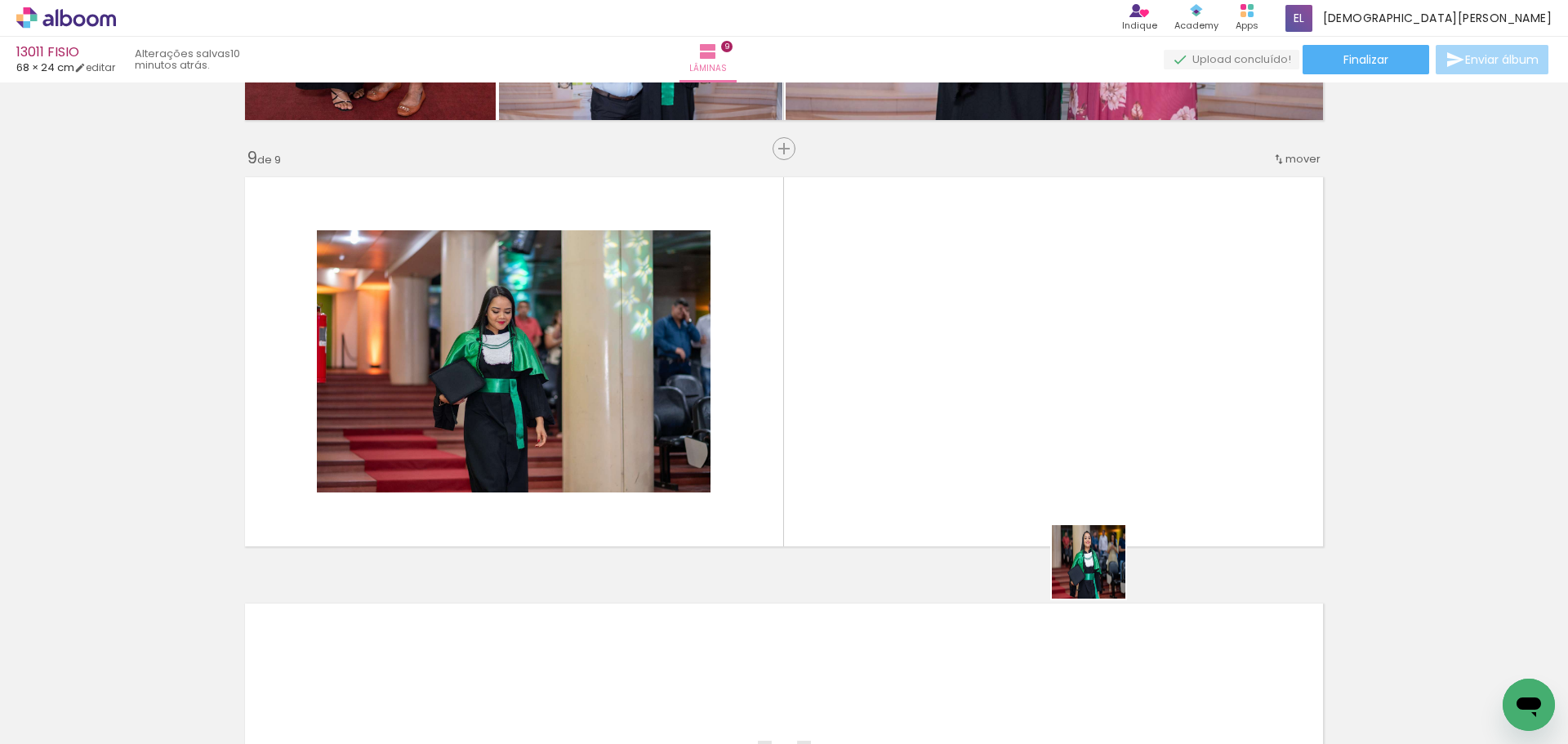 drag, startPoint x: 1138, startPoint y: 708, endPoint x: 1055, endPoint y: 420, distance: 299.72154 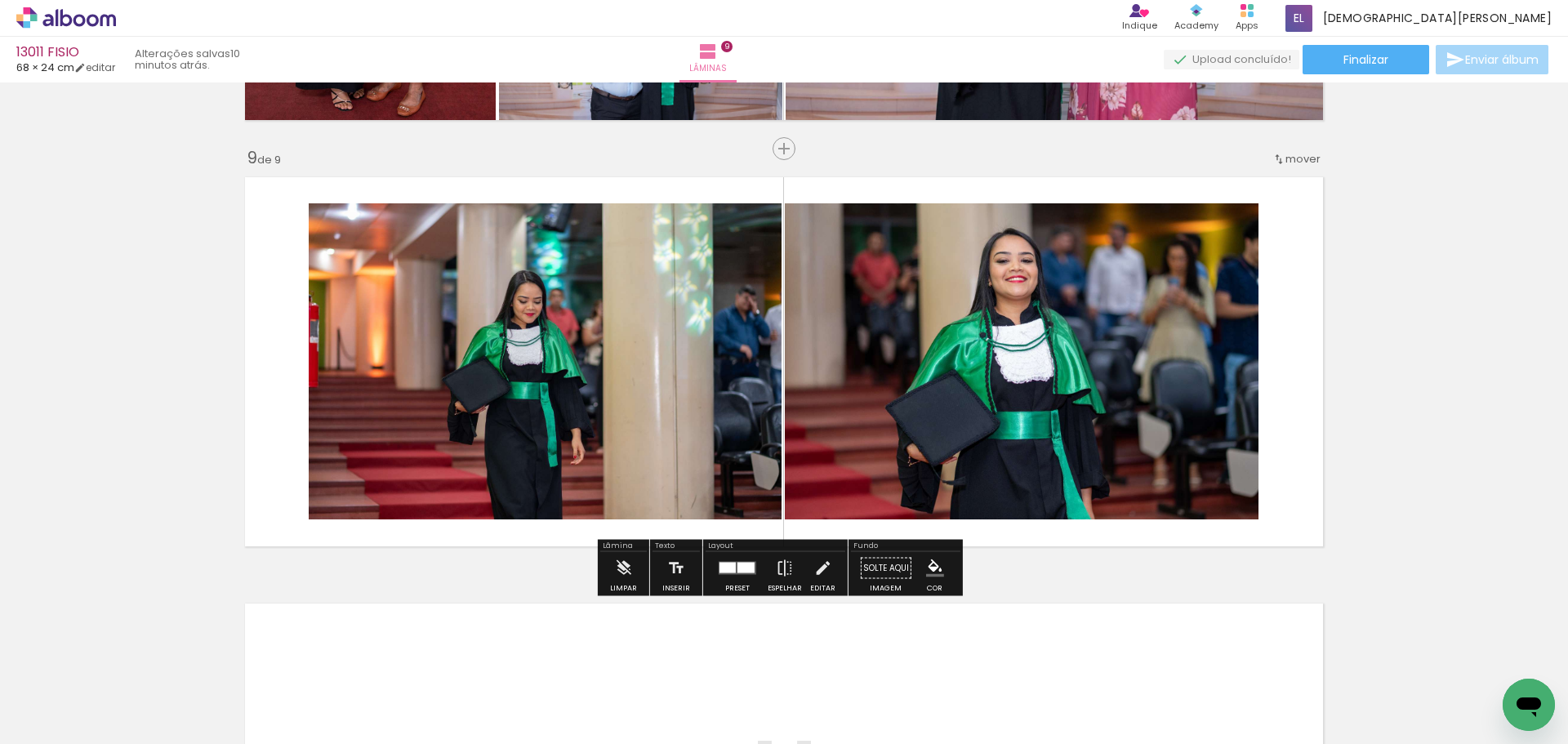 click at bounding box center [746, 568] 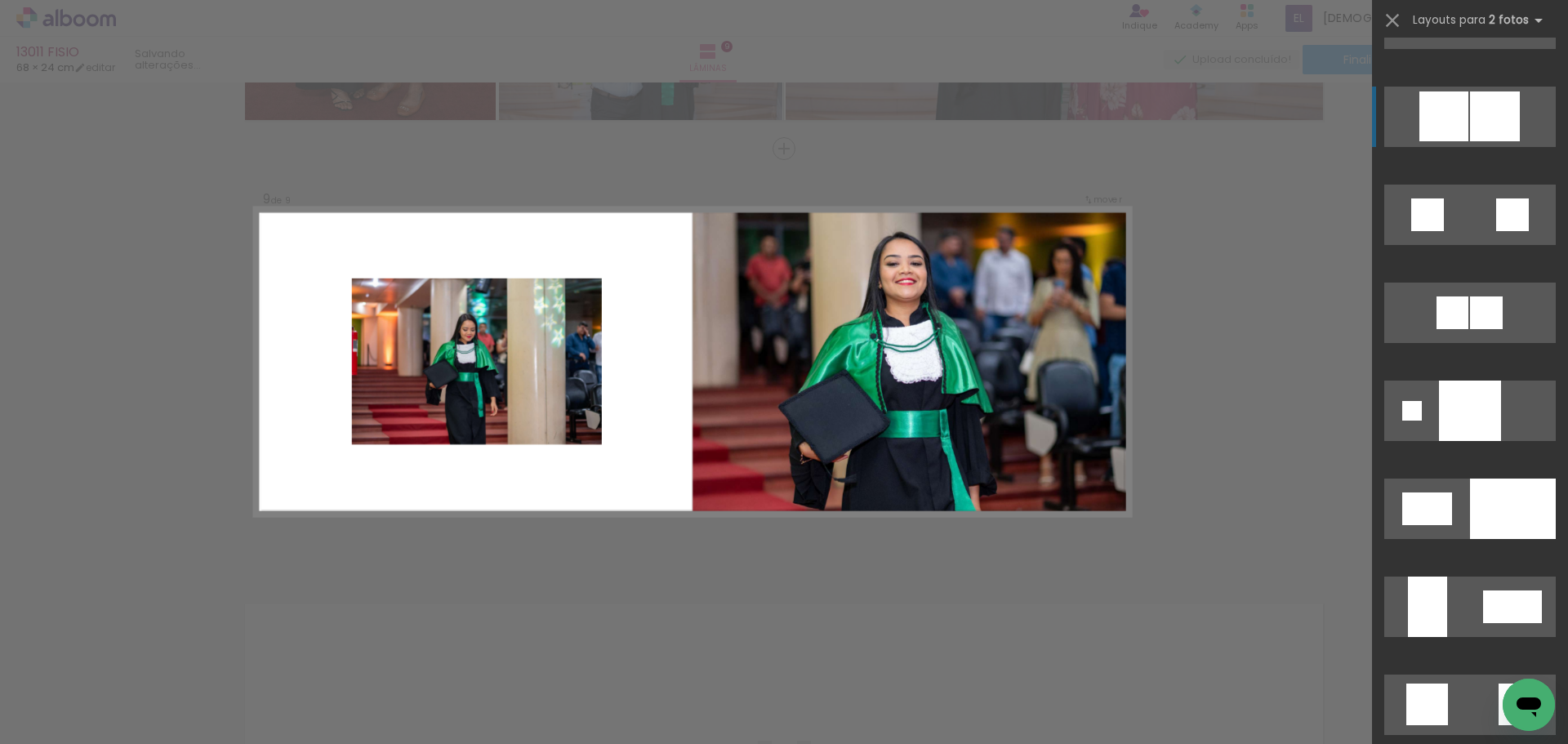 scroll, scrollTop: 4357, scrollLeft: 0, axis: vertical 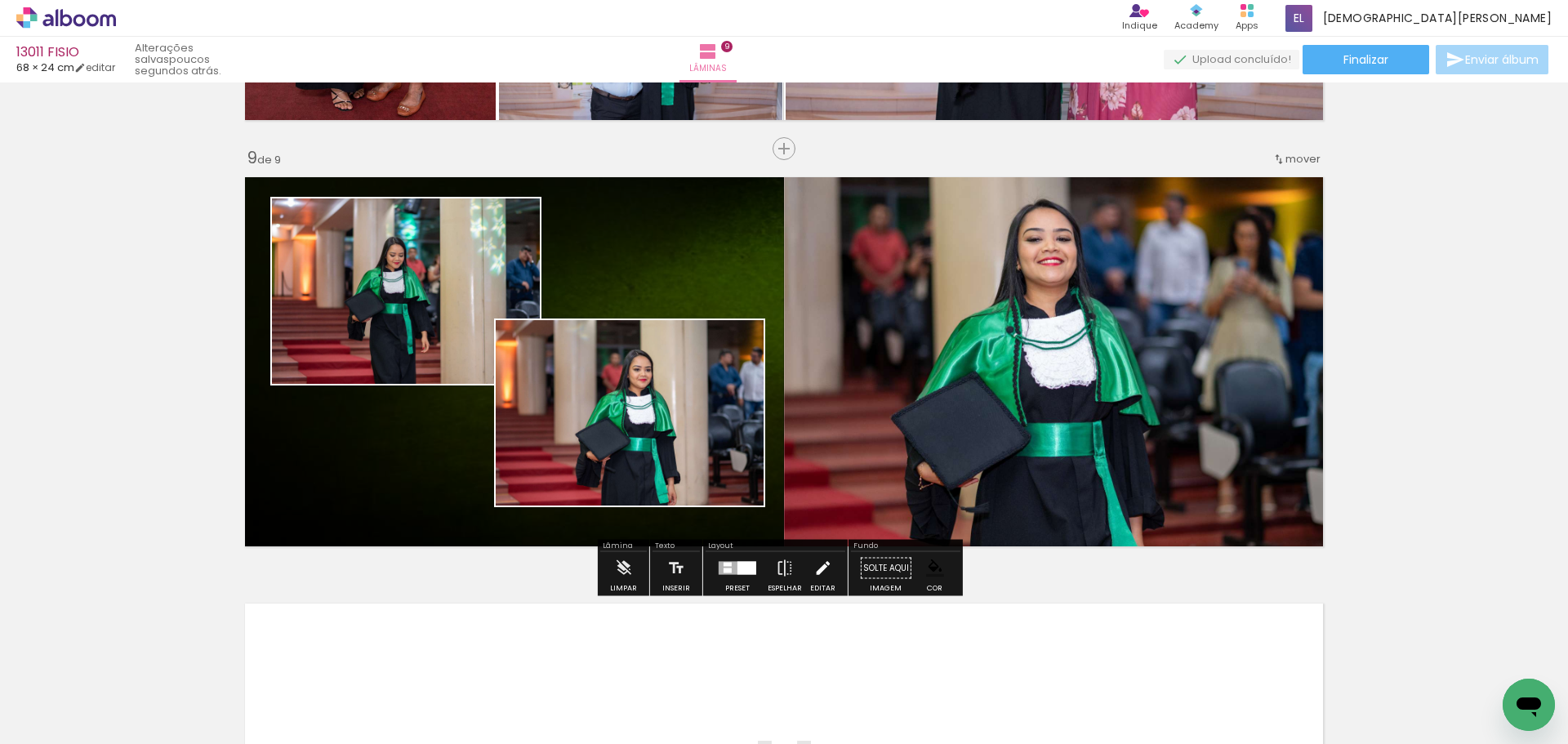 click at bounding box center (822, 568) 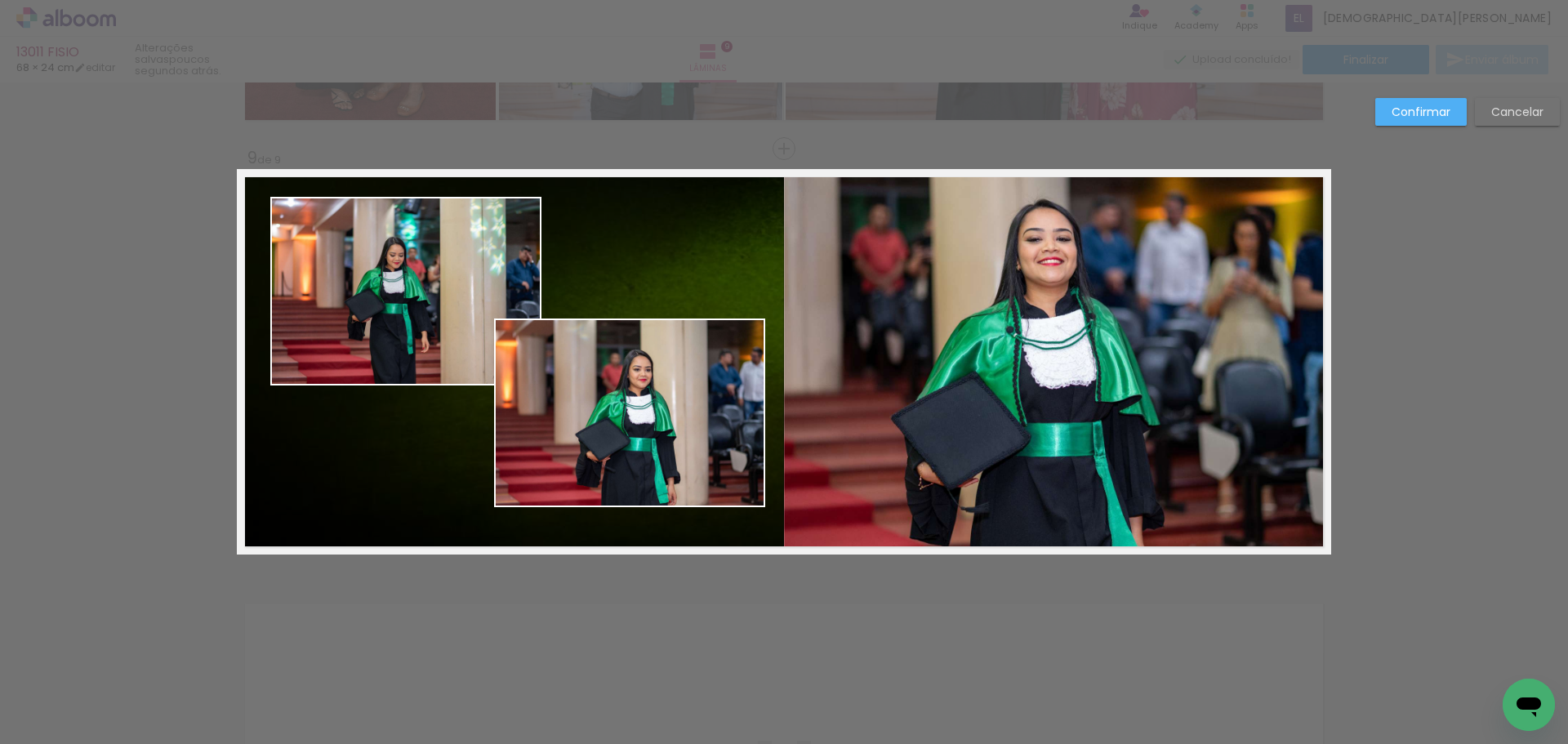 click 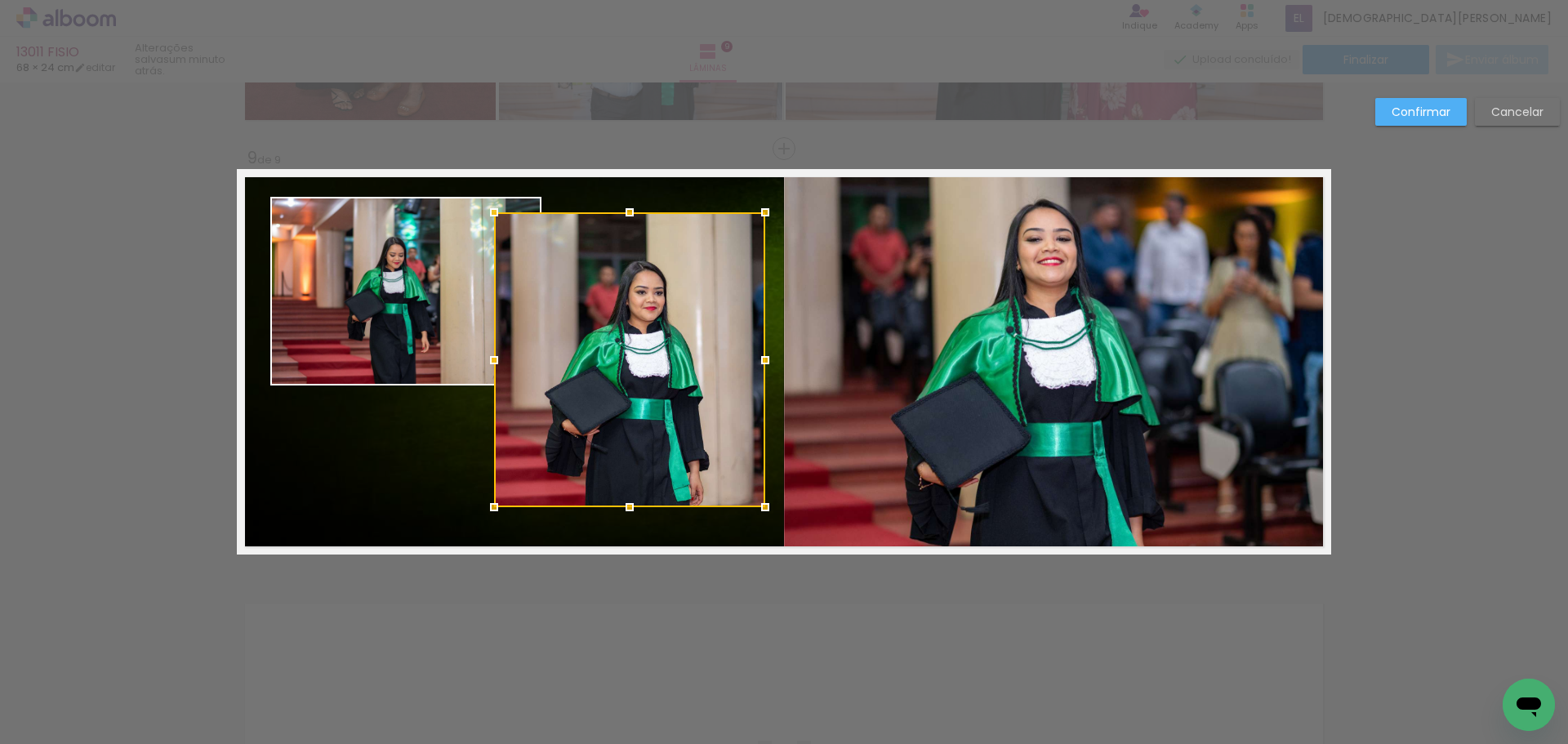 drag, startPoint x: 626, startPoint y: 316, endPoint x: 658, endPoint y: 210, distance: 110.72488 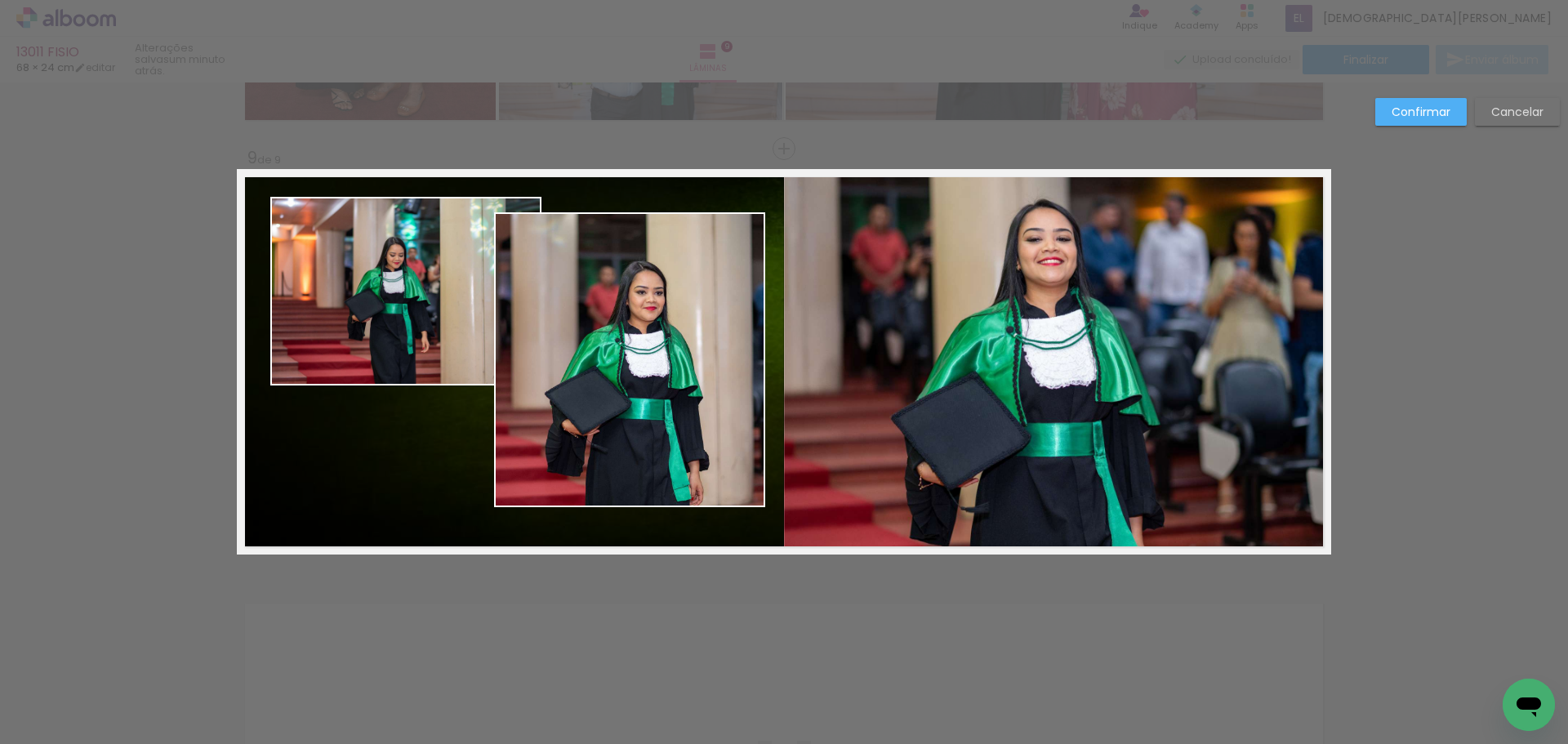 click 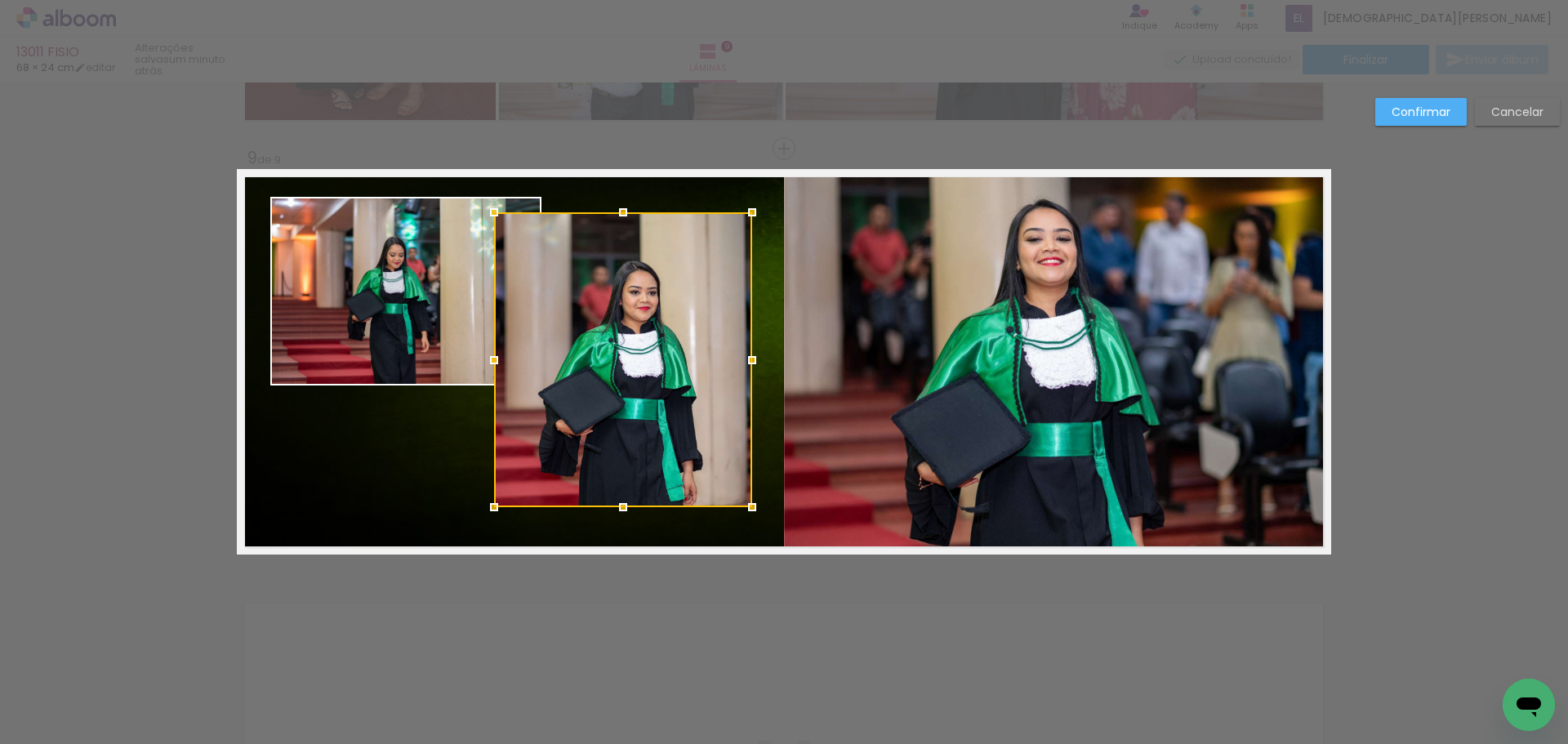 drag, startPoint x: 757, startPoint y: 373, endPoint x: 744, endPoint y: 386, distance: 18.384776 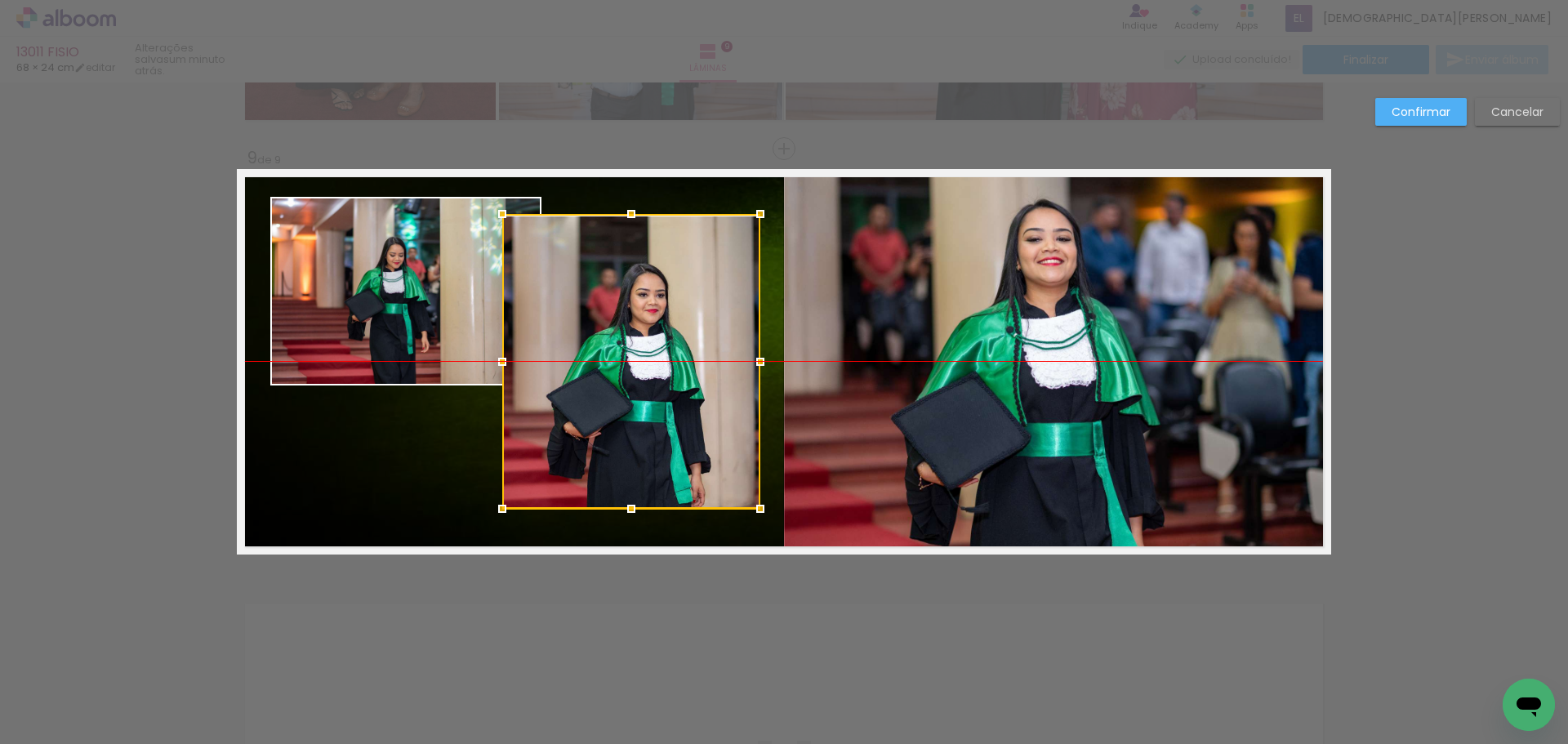 drag, startPoint x: 610, startPoint y: 374, endPoint x: 618, endPoint y: 373, distance: 8.062258 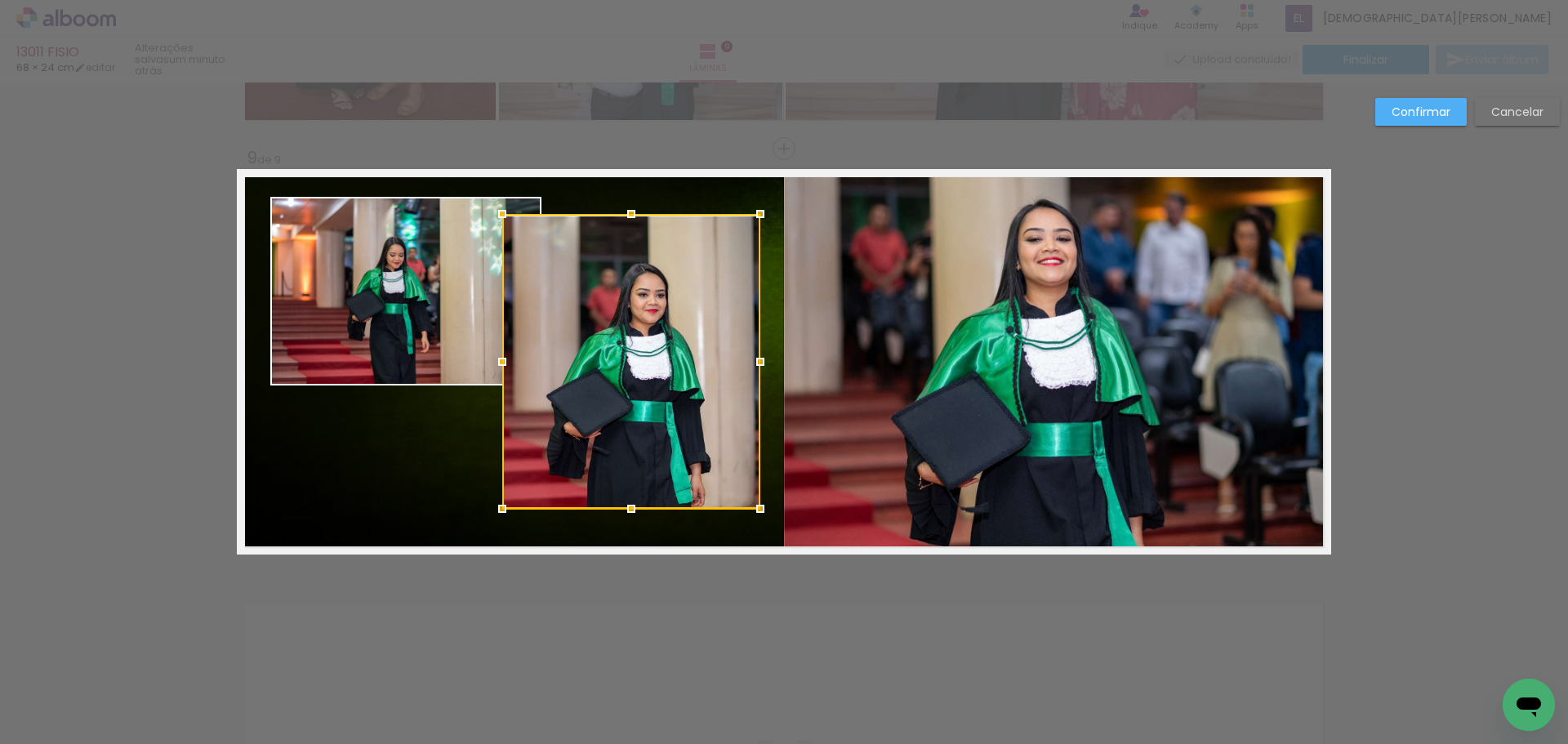 click at bounding box center (784, 362) 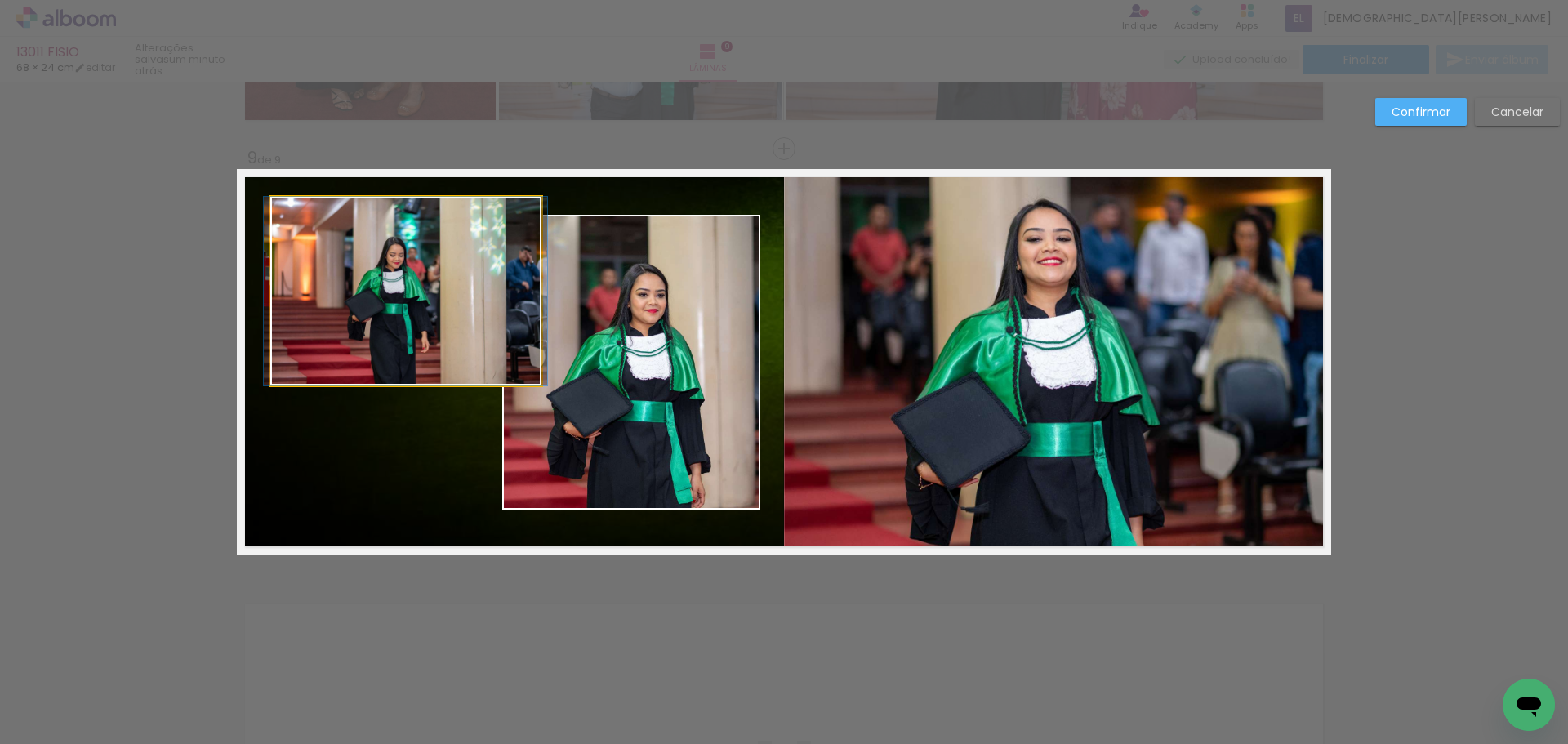 click 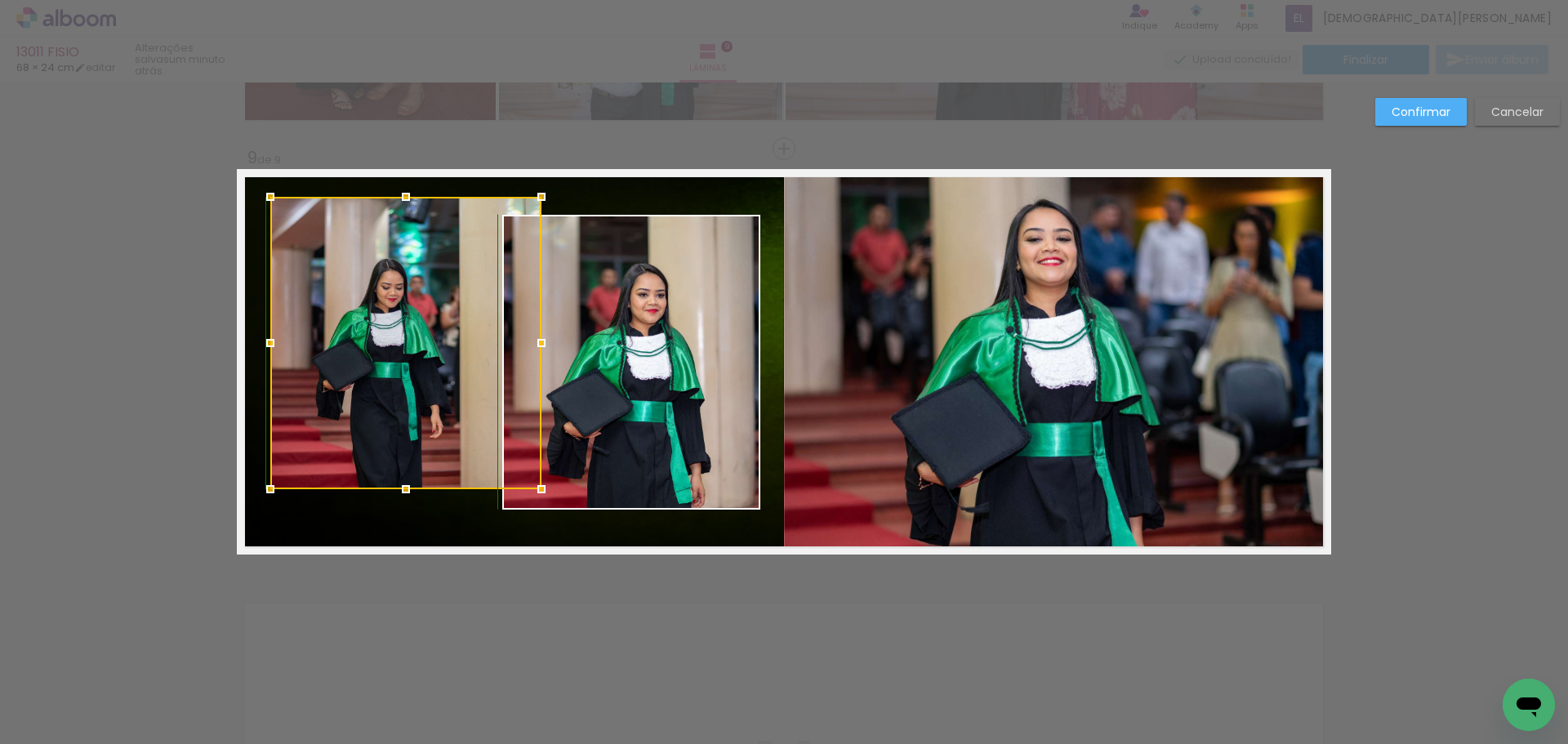 drag, startPoint x: 403, startPoint y: 386, endPoint x: 408, endPoint y: 497, distance: 111.11256 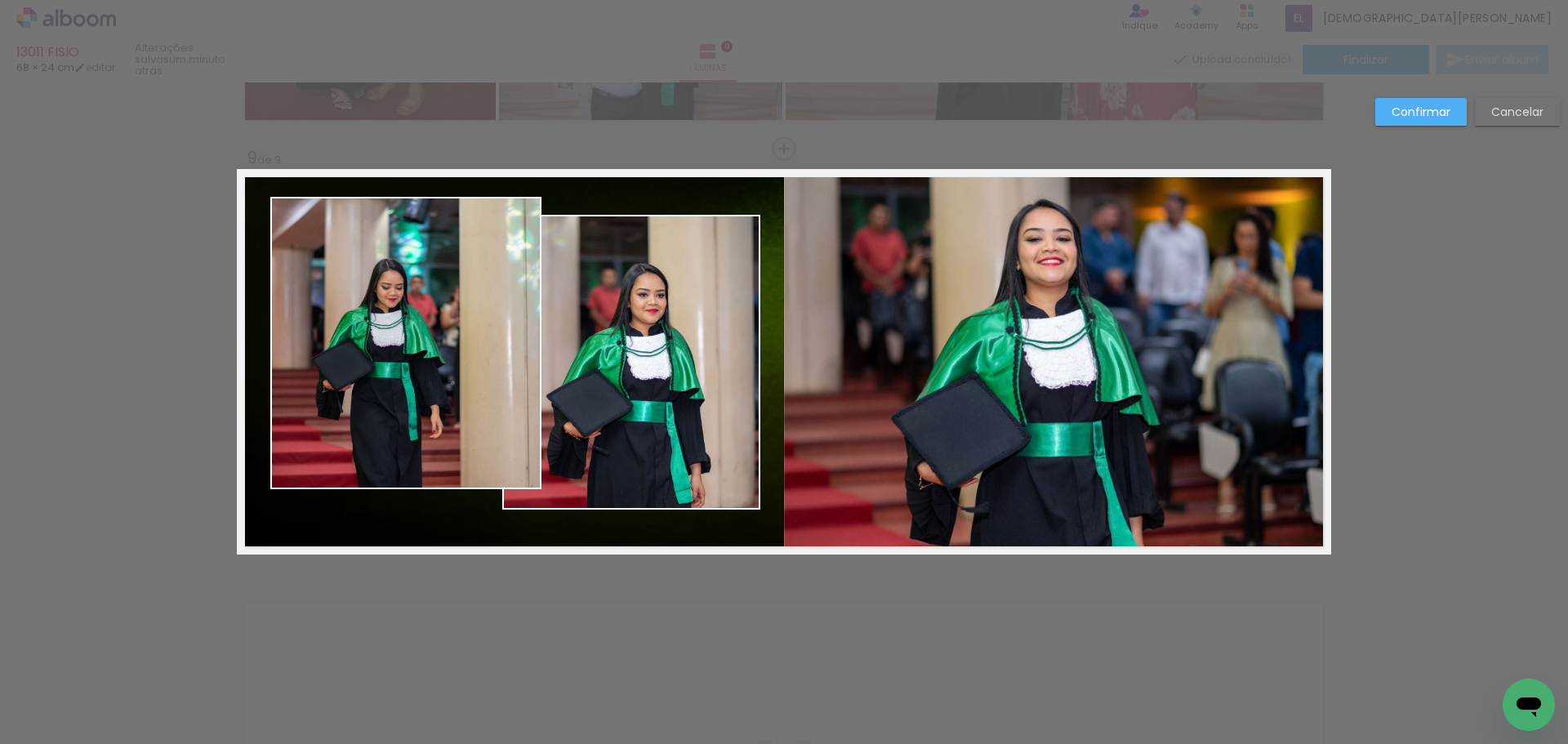 click 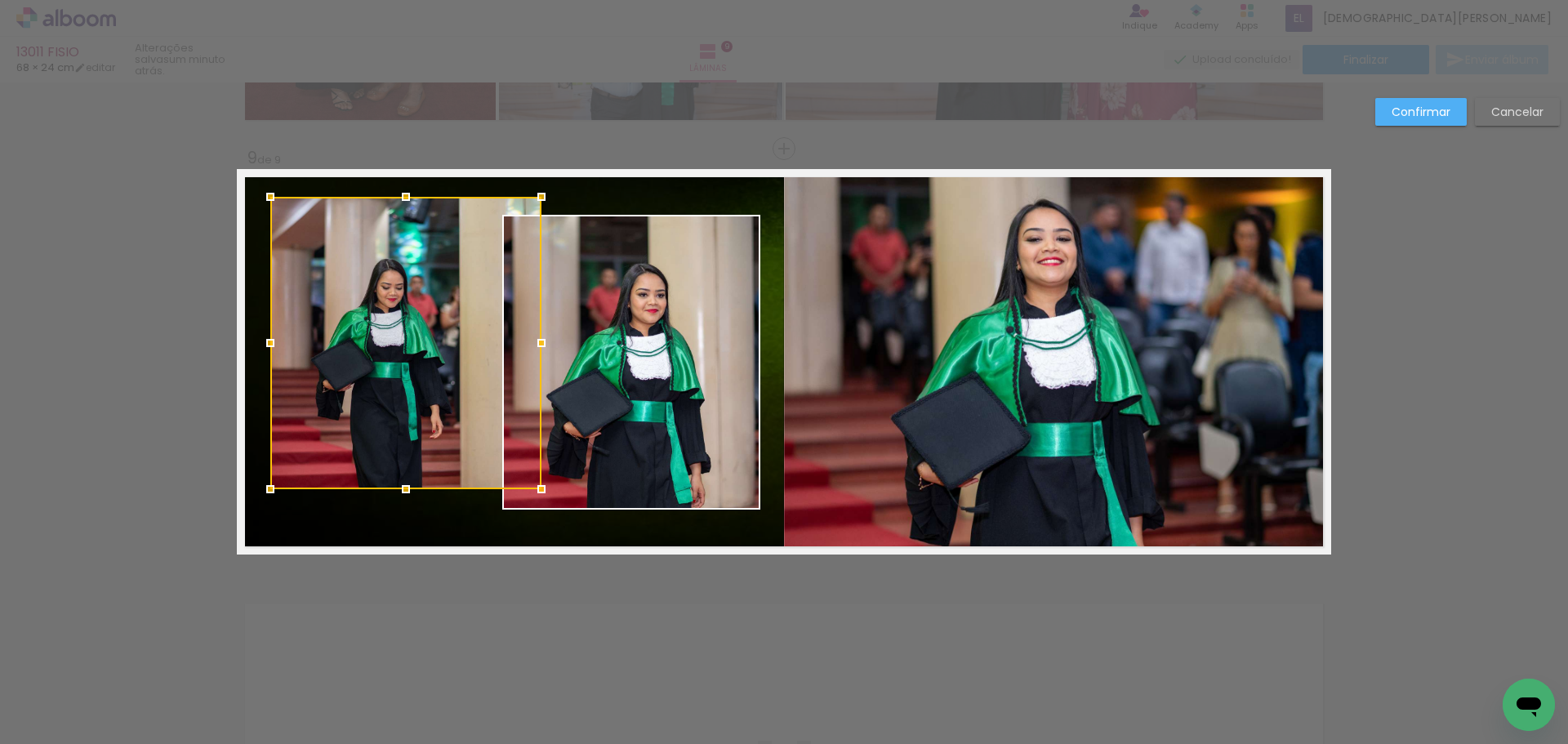 drag, startPoint x: 393, startPoint y: 324, endPoint x: 394, endPoint y: 333, distance: 9.05539 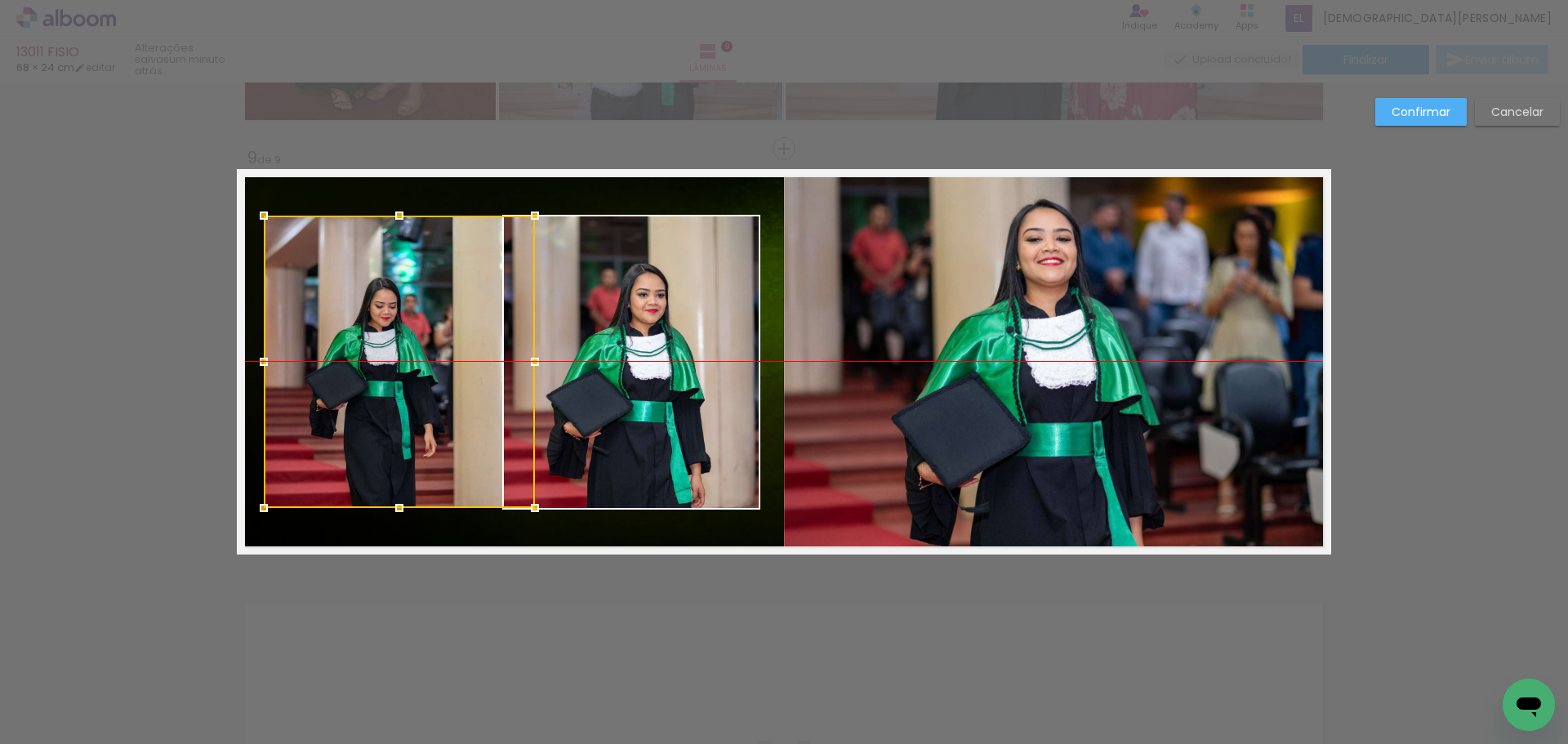 drag, startPoint x: 403, startPoint y: 339, endPoint x: 397, endPoint y: 350, distance: 12.529964 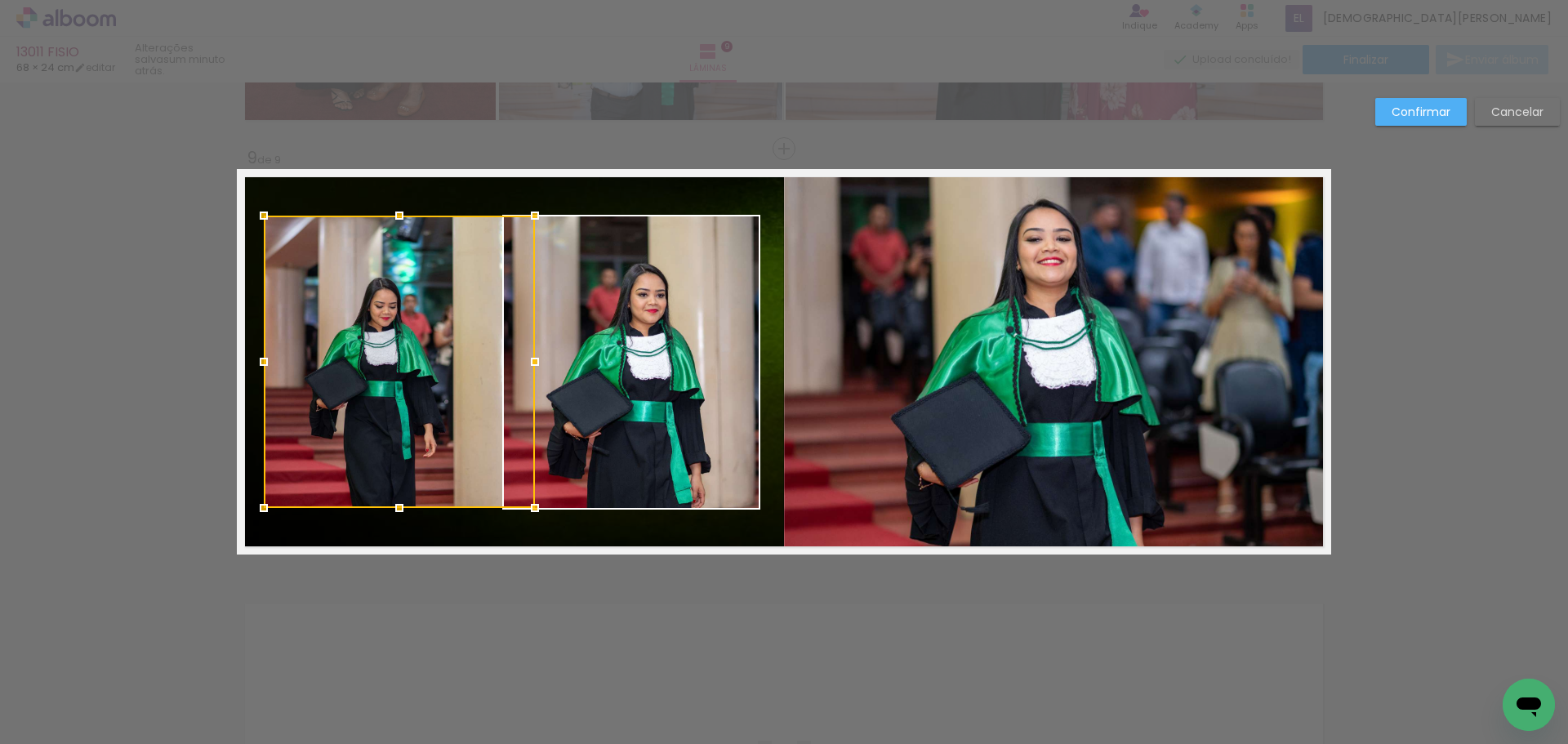 click 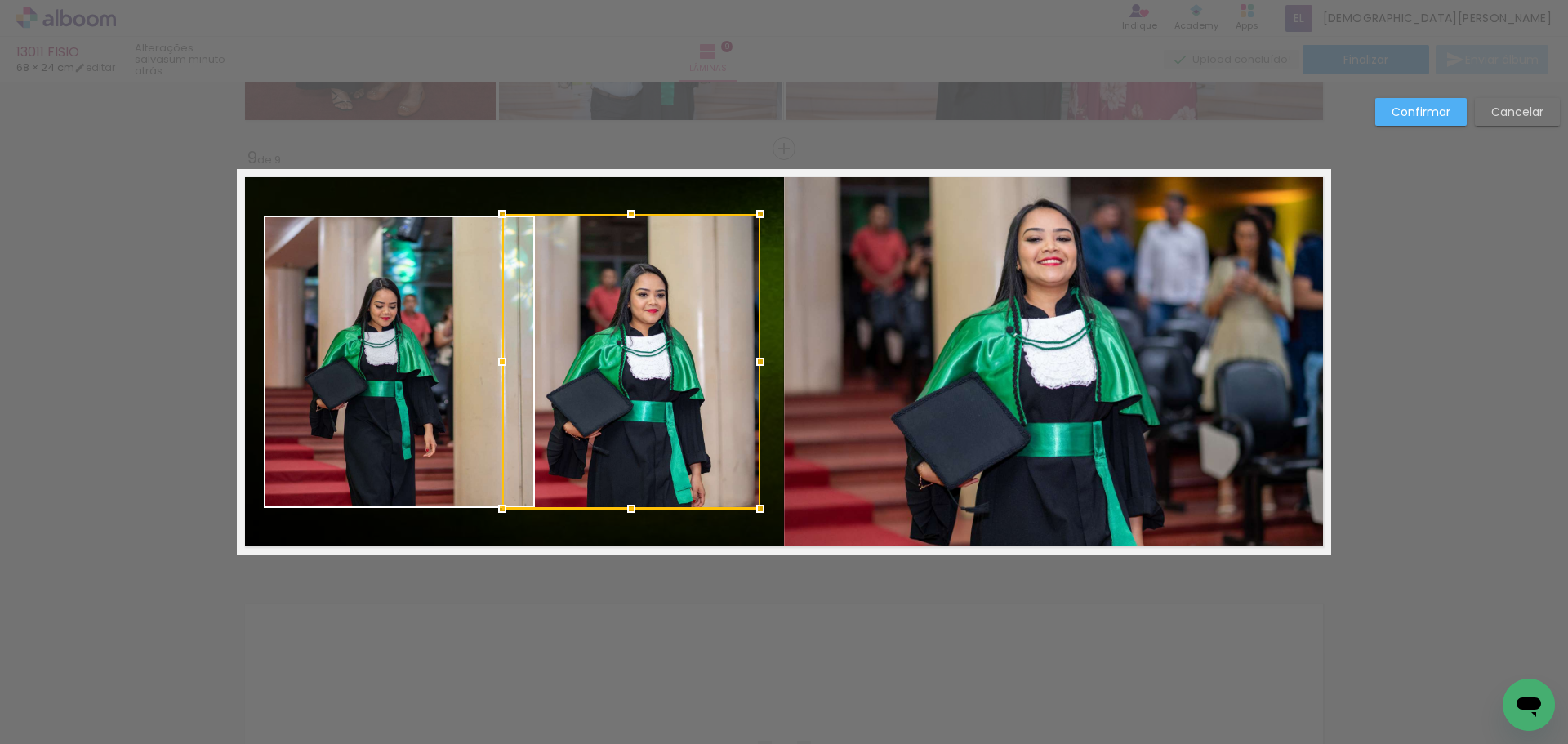 click 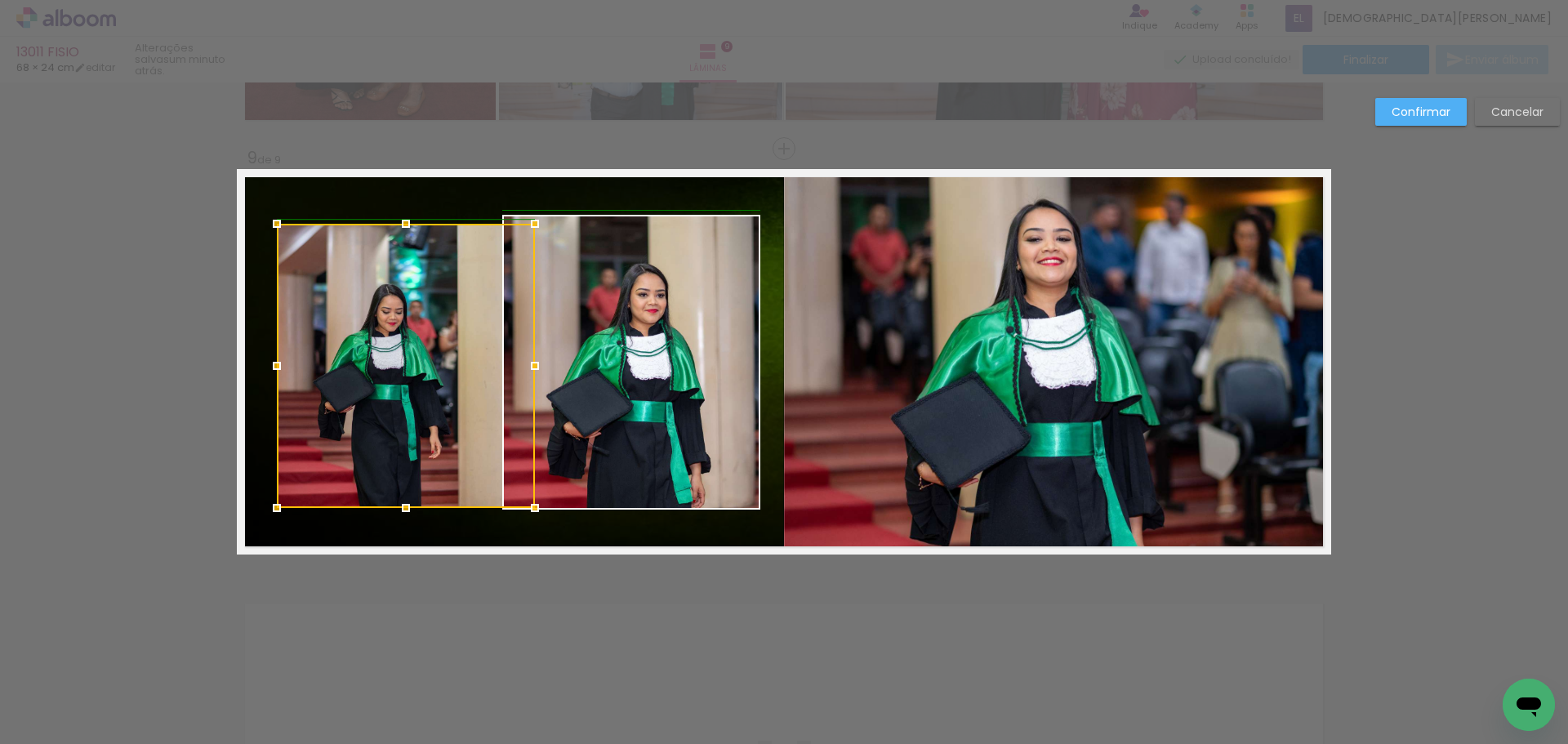 drag, startPoint x: 260, startPoint y: 213, endPoint x: 272, endPoint y: 228, distance: 19.20937 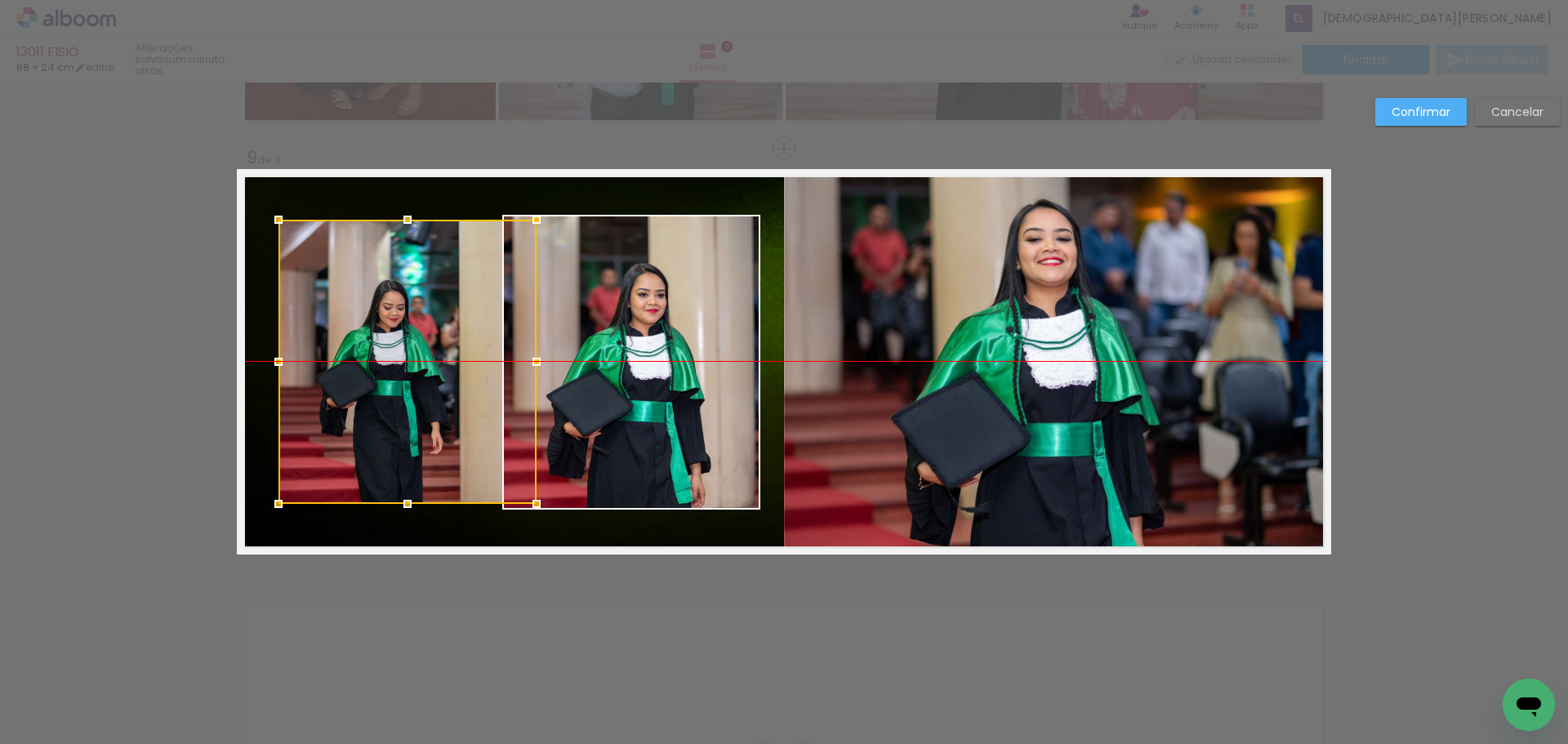 click at bounding box center (408, 362) 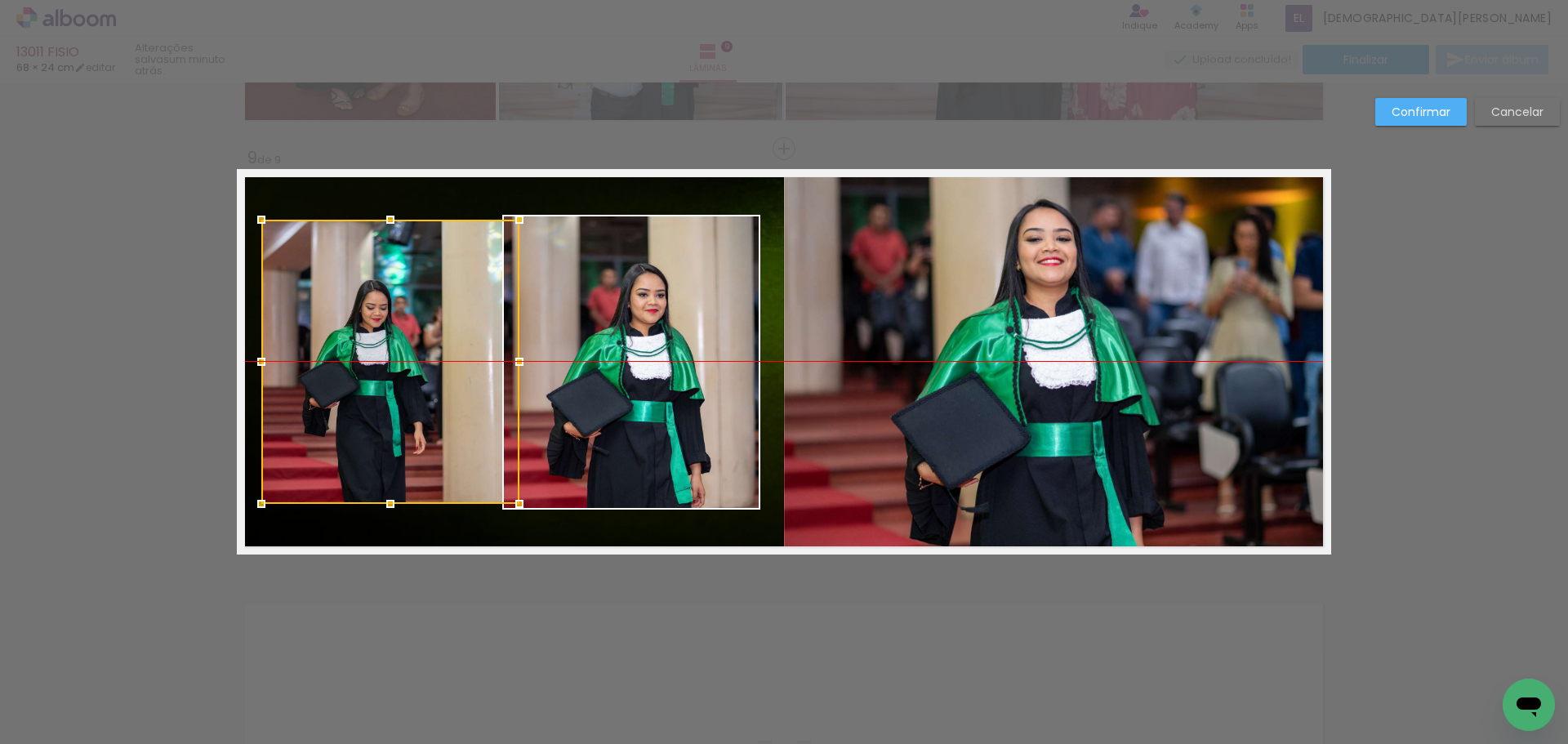 drag, startPoint x: 409, startPoint y: 360, endPoint x: 392, endPoint y: 354, distance: 18.027756 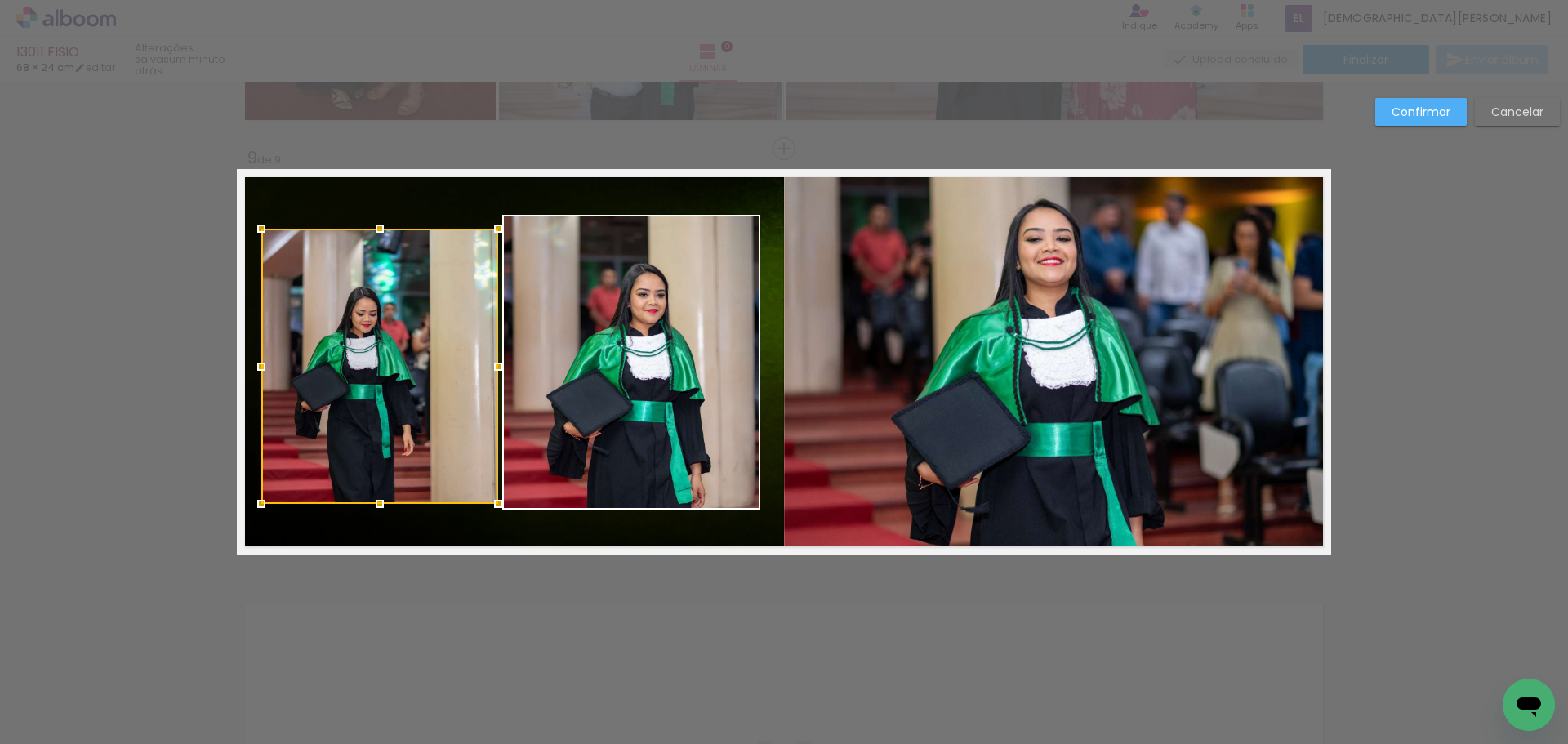 drag, startPoint x: 512, startPoint y: 221, endPoint x: 491, endPoint y: 236, distance: 25.806976 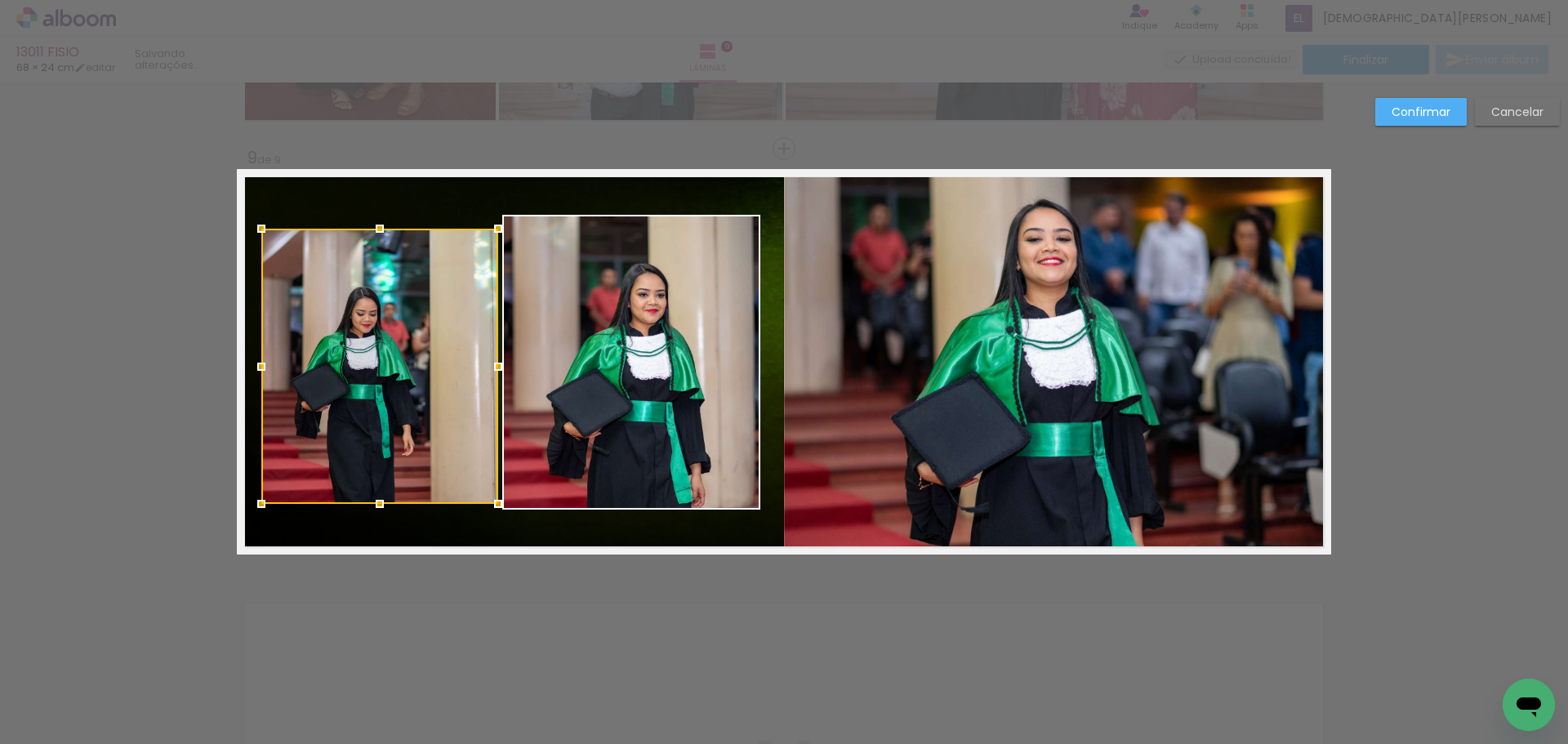 click at bounding box center [380, 366] 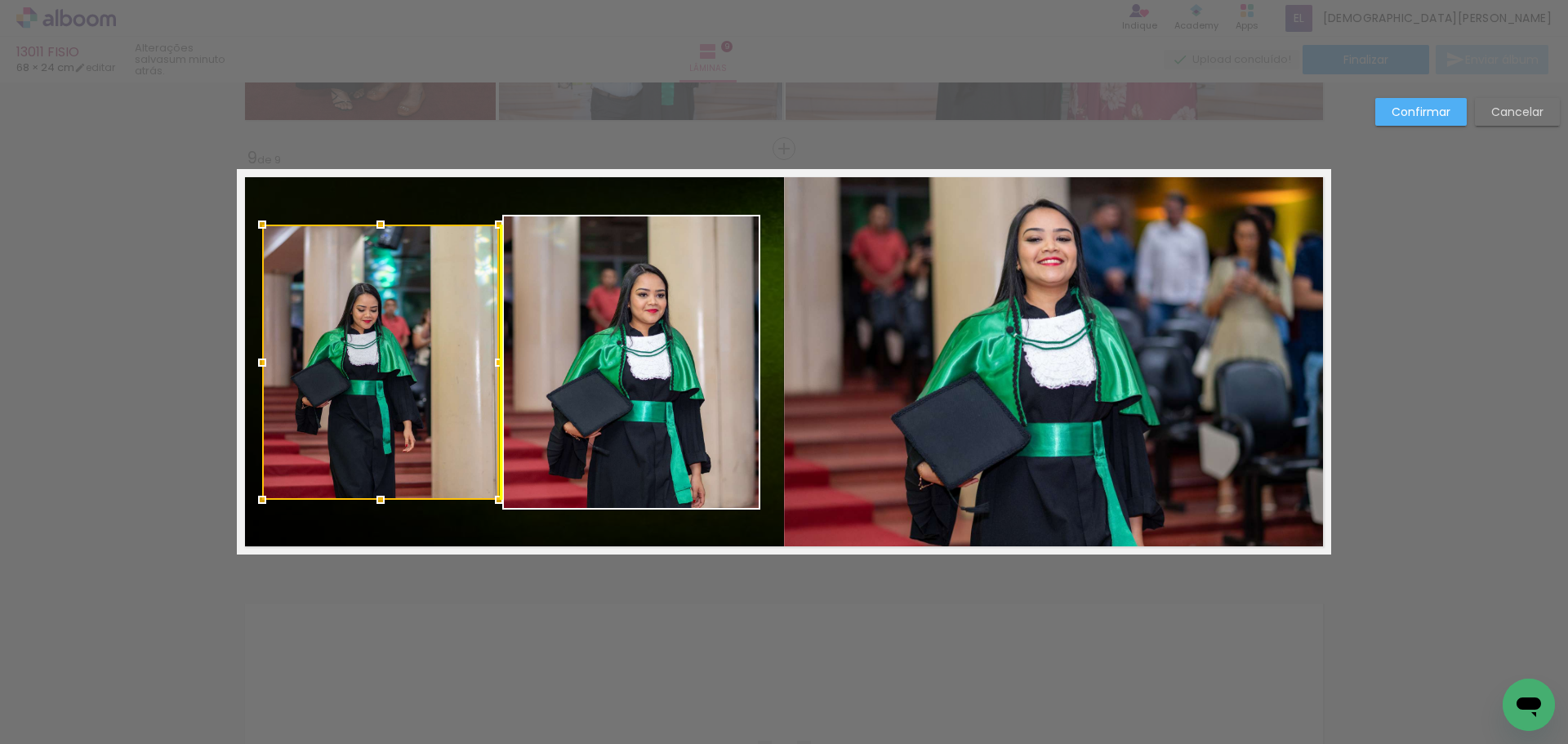 drag, startPoint x: 386, startPoint y: 363, endPoint x: 393, endPoint y: 354, distance: 11.401754 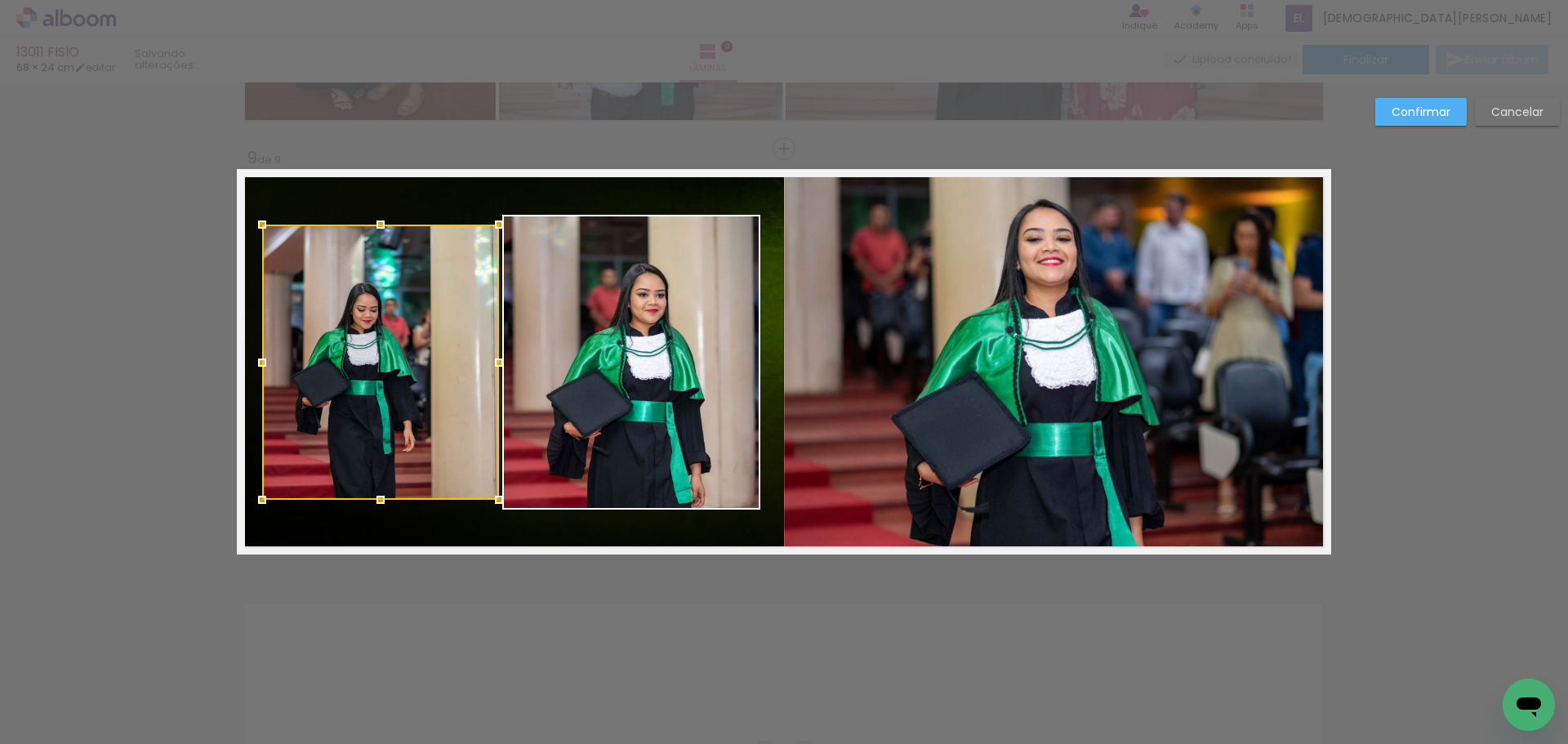 click 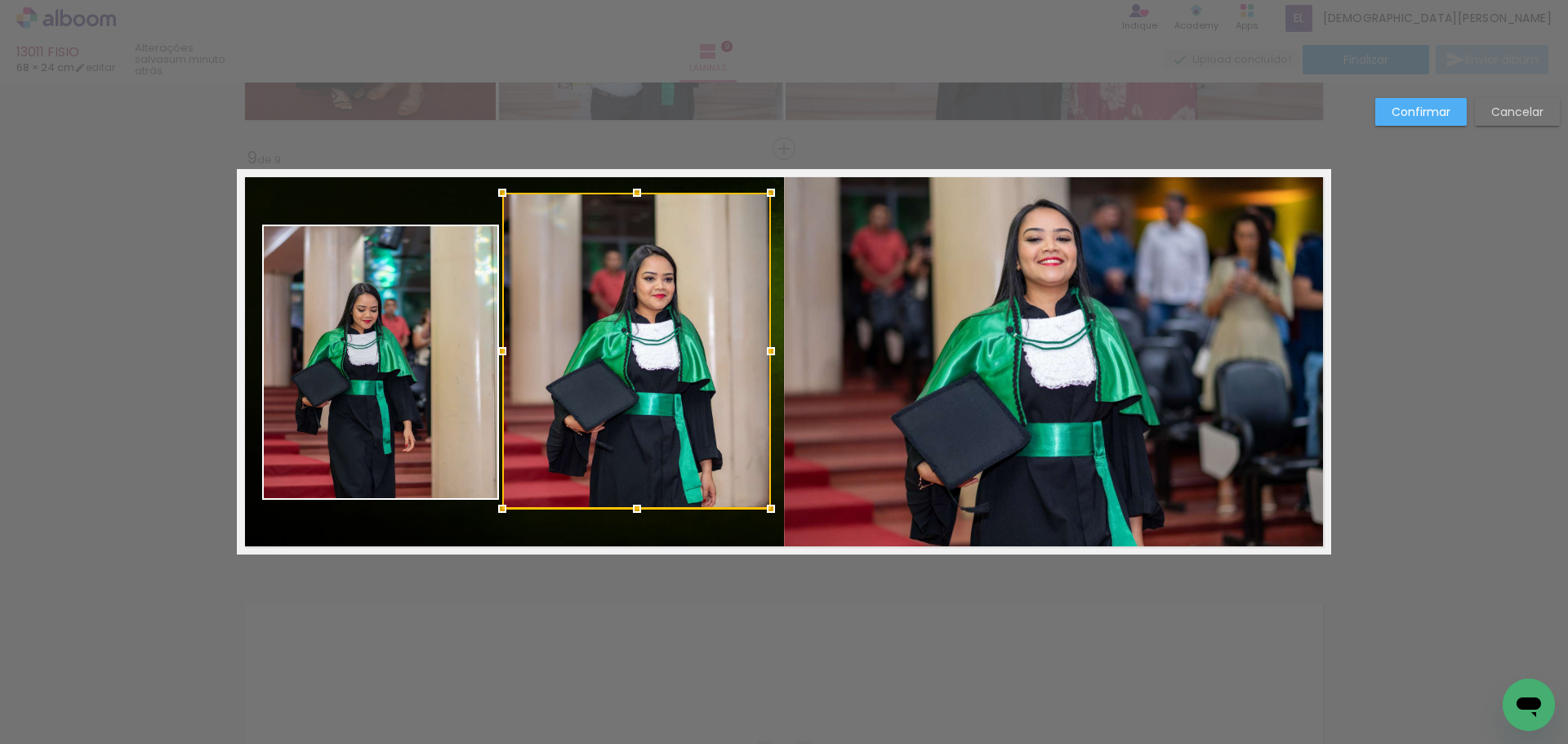 drag, startPoint x: 754, startPoint y: 216, endPoint x: 759, endPoint y: 199, distance: 17.72005 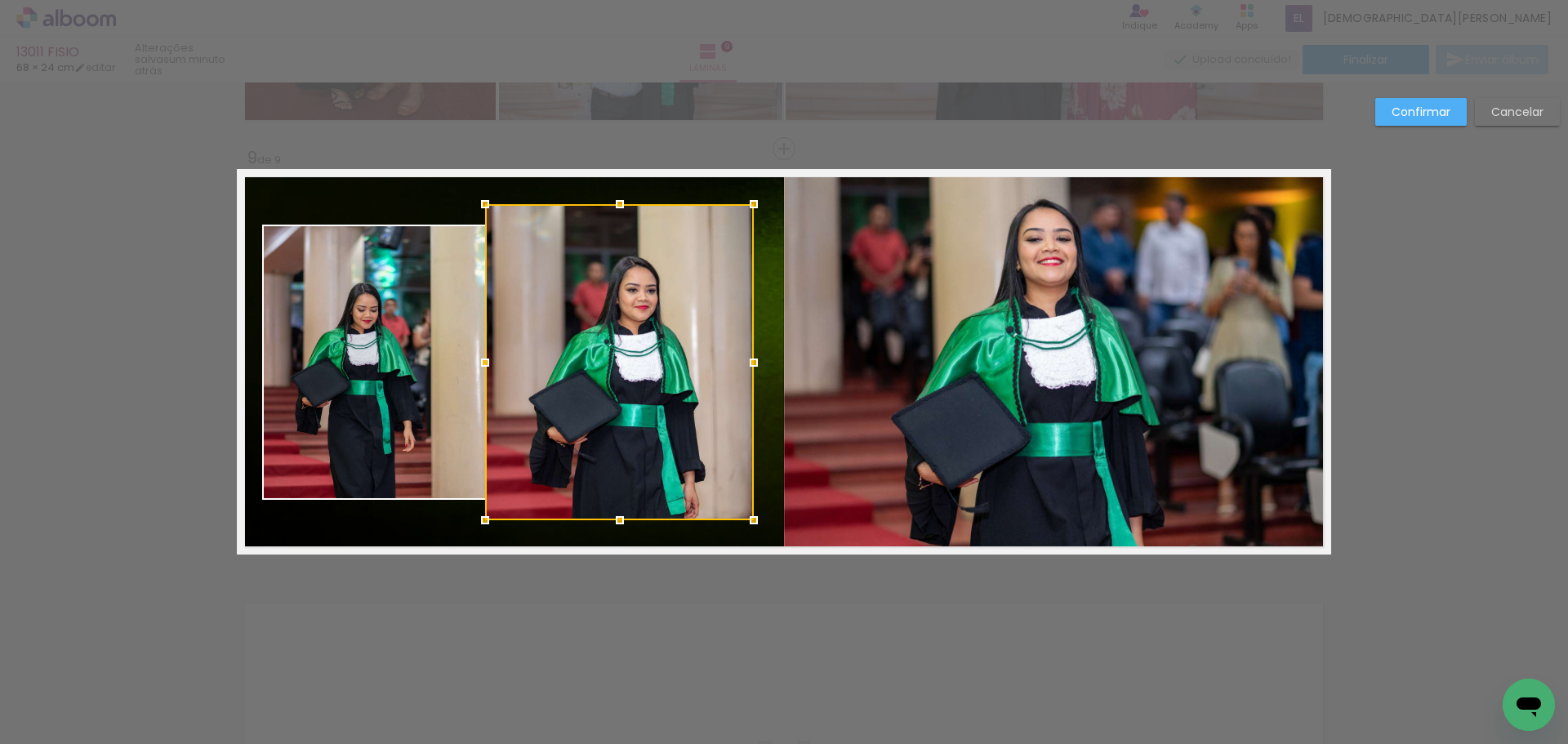 drag, startPoint x: 610, startPoint y: 351, endPoint x: 593, endPoint y: 368, distance: 24 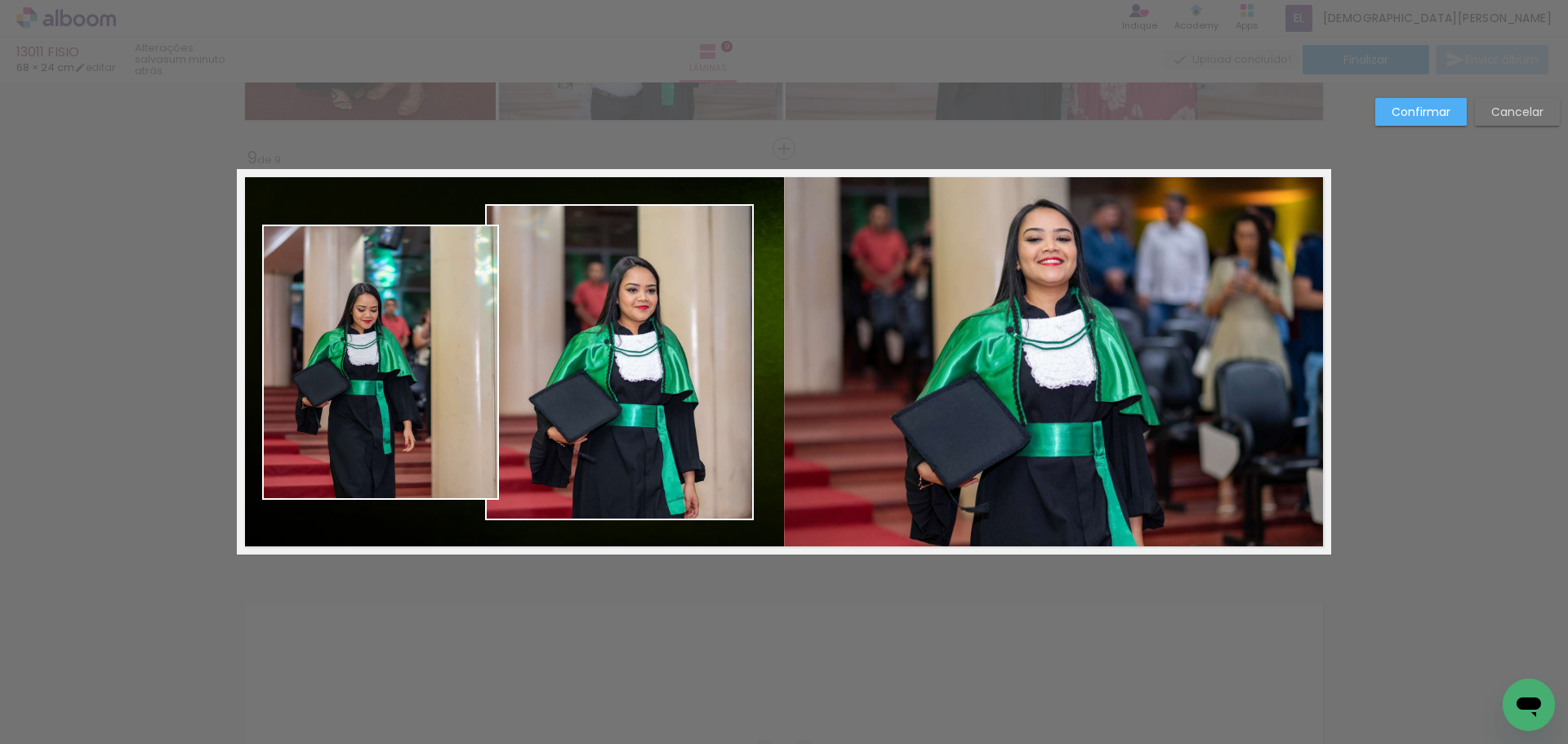 click 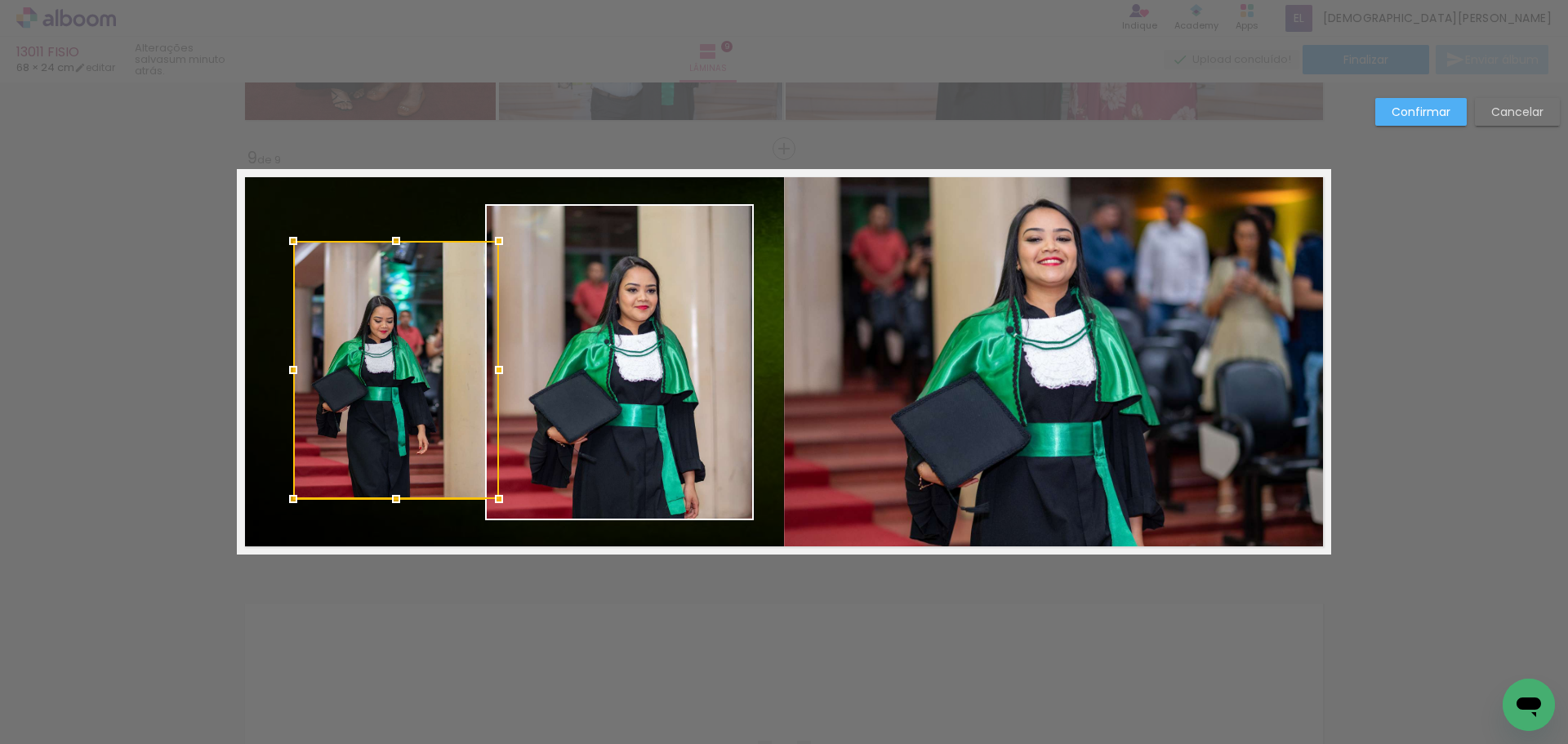 drag, startPoint x: 254, startPoint y: 225, endPoint x: 285, endPoint y: 235, distance: 32.57299 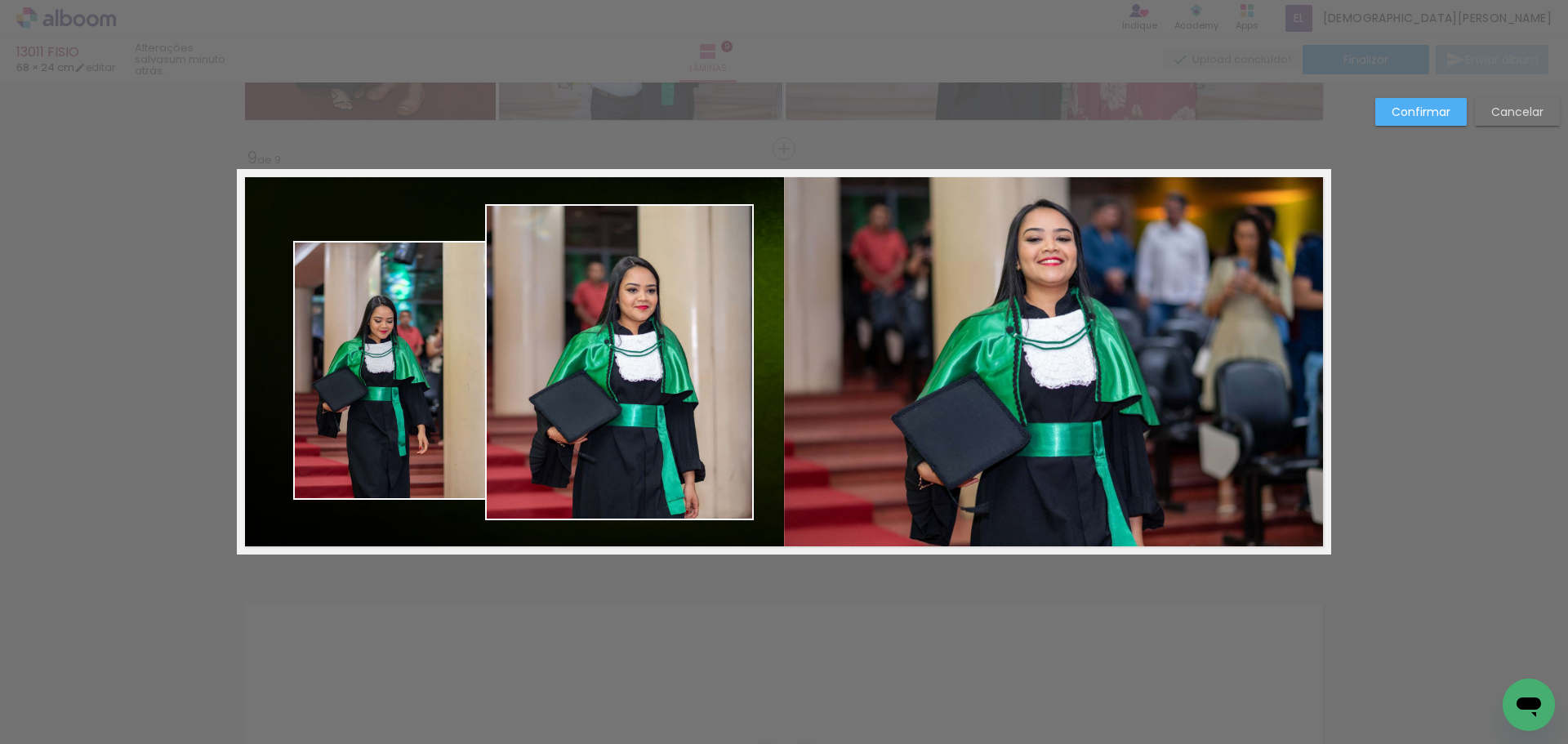 click 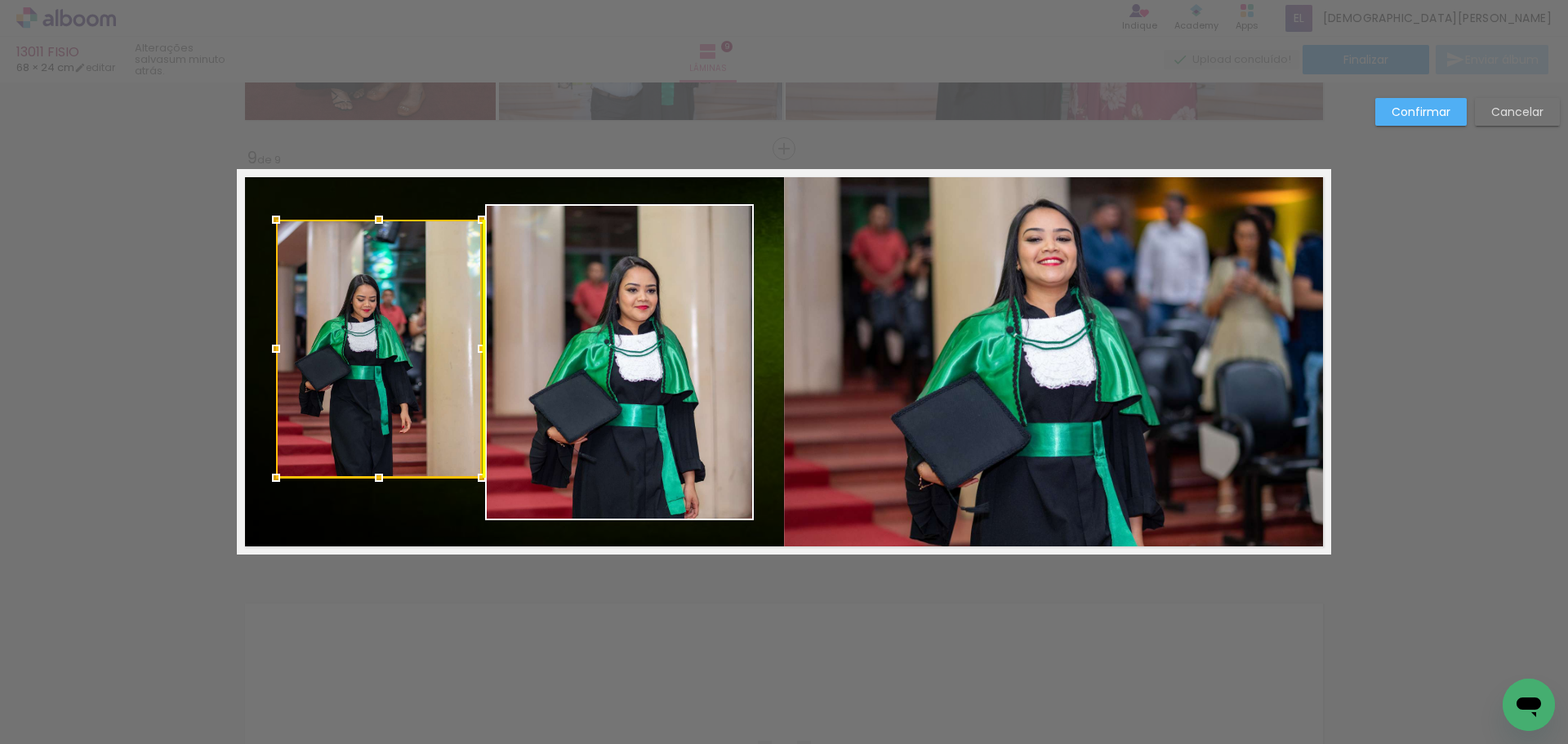drag, startPoint x: 401, startPoint y: 430, endPoint x: 390, endPoint y: 408, distance: 24.596748 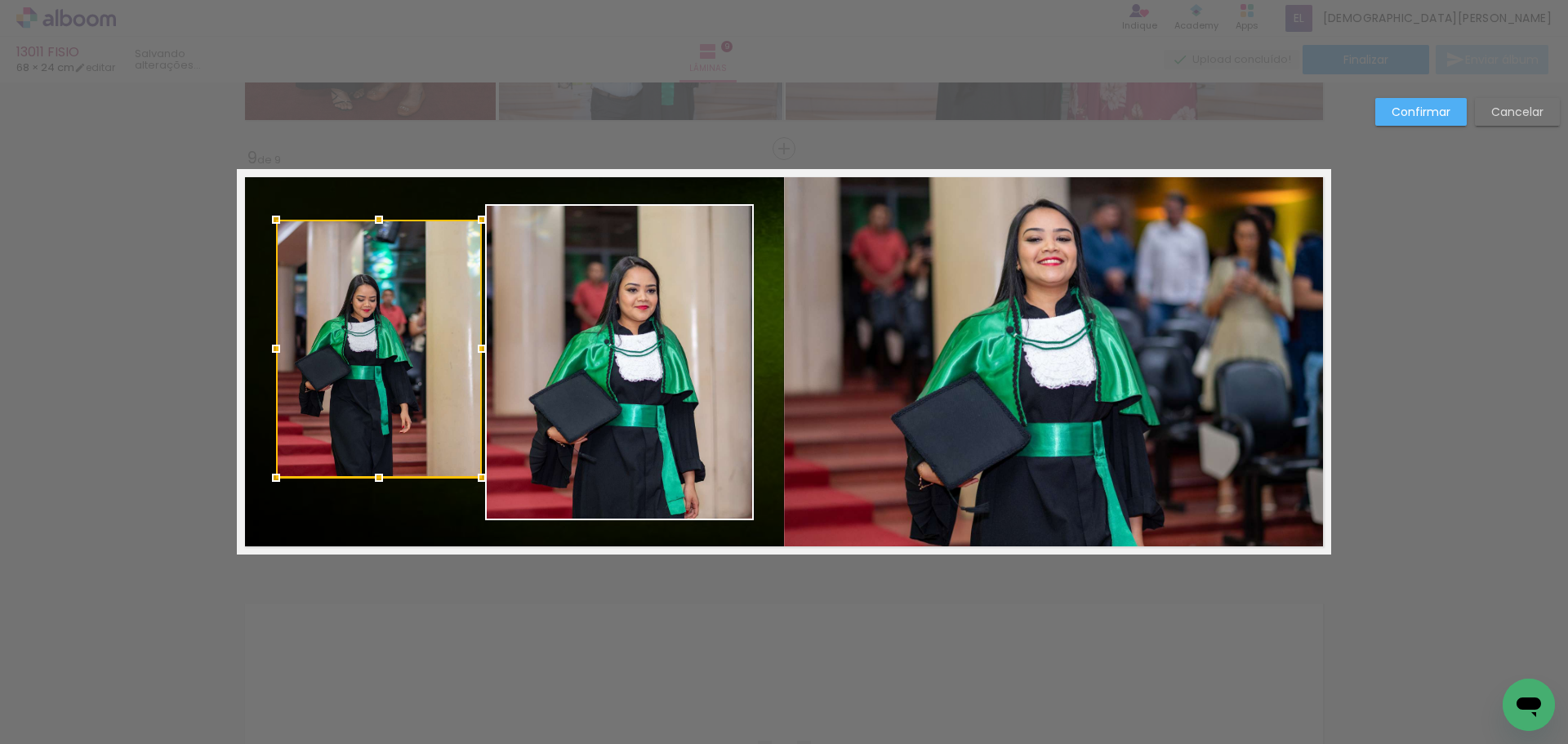click on "Confirmar Cancelar" at bounding box center (784, -1138) 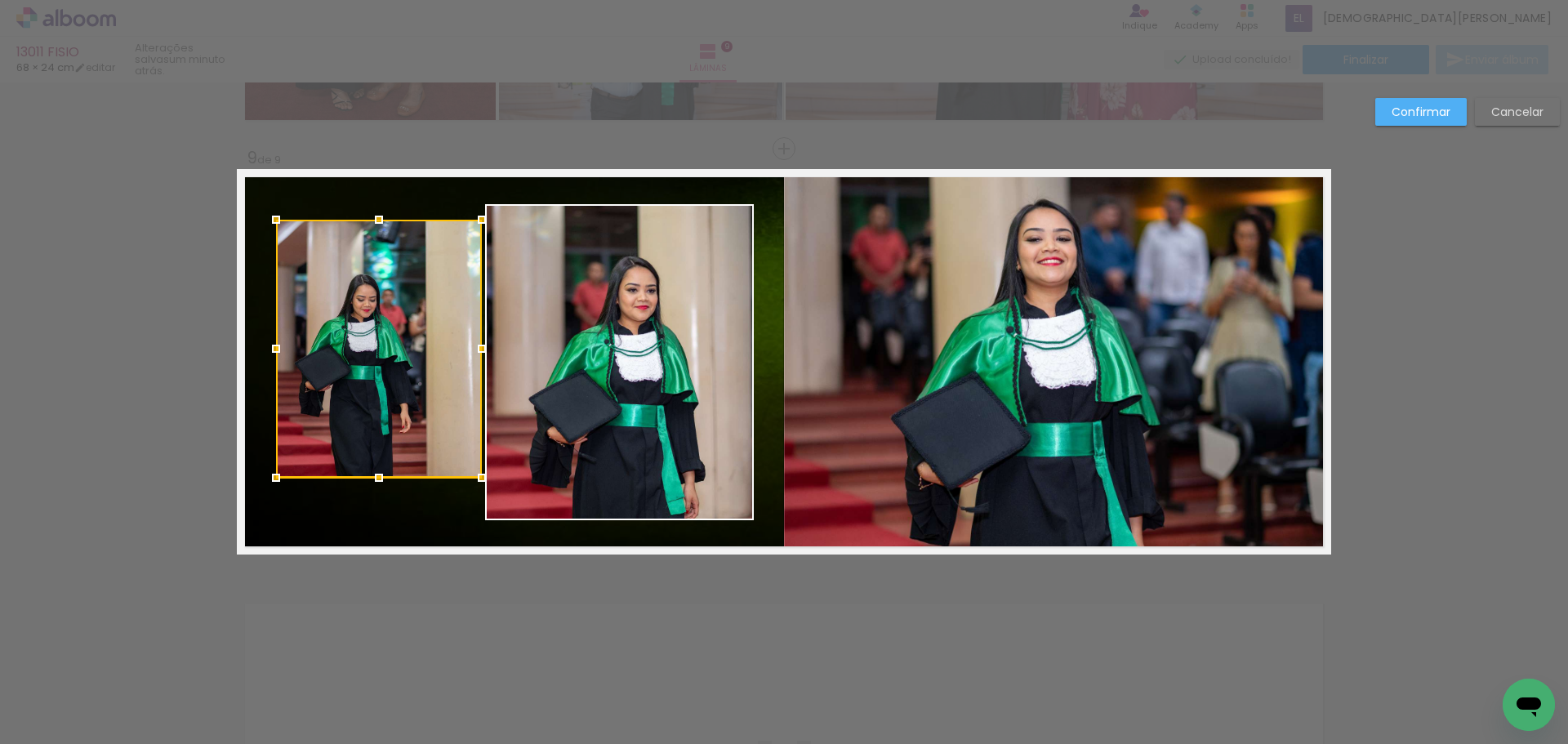 click on "Confirmar Cancelar" at bounding box center (784, -1138) 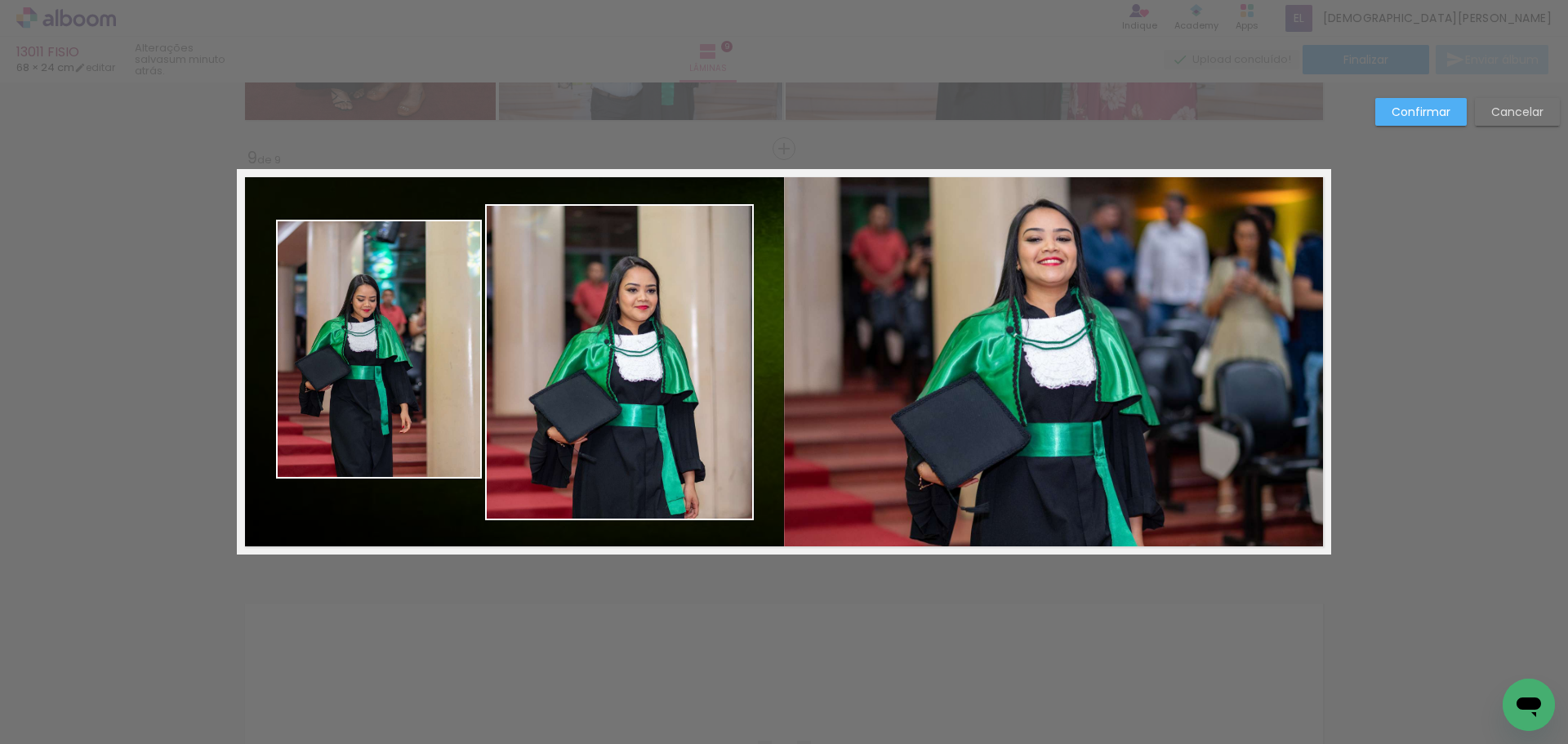 click 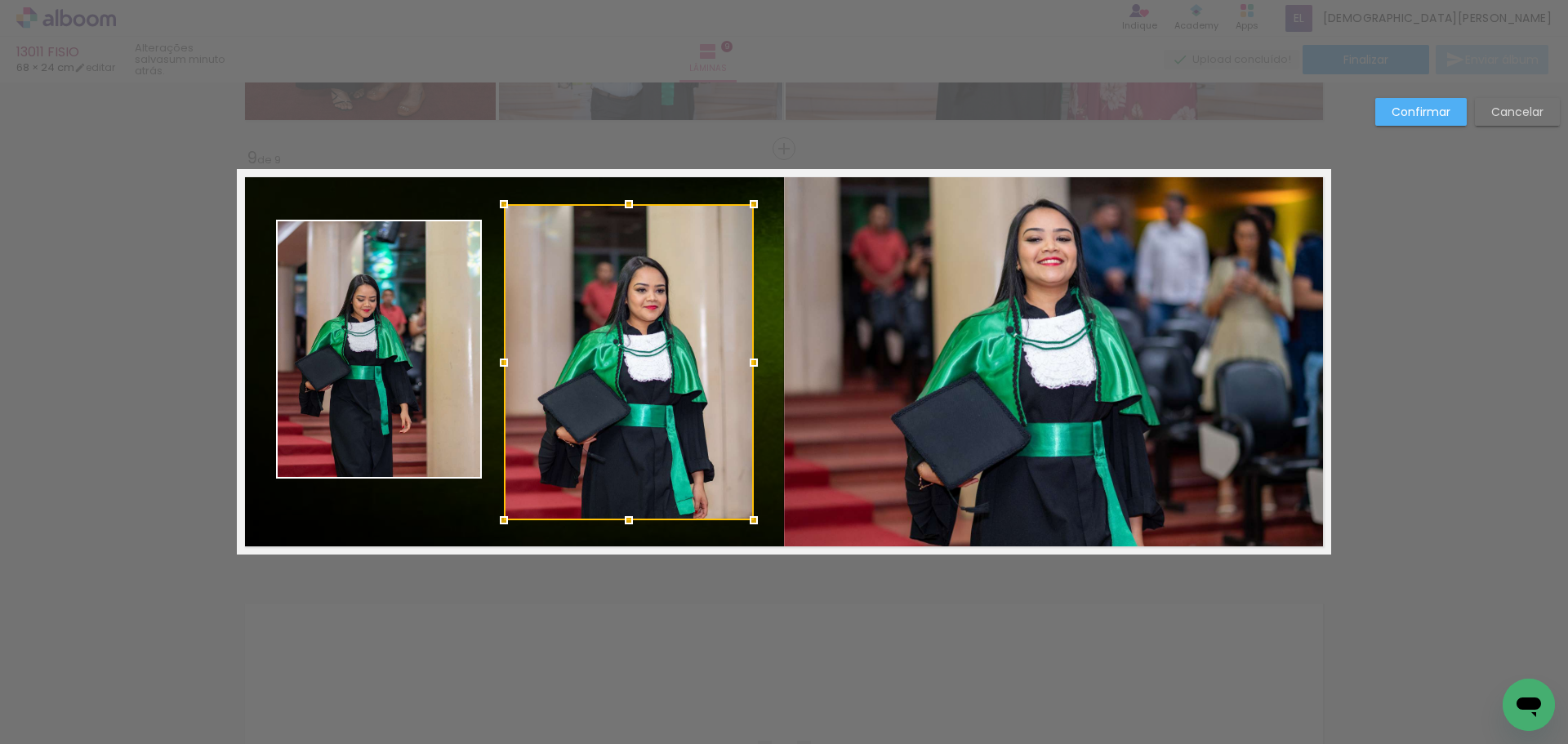 drag, startPoint x: 483, startPoint y: 365, endPoint x: 496, endPoint y: 372, distance: 14.764823 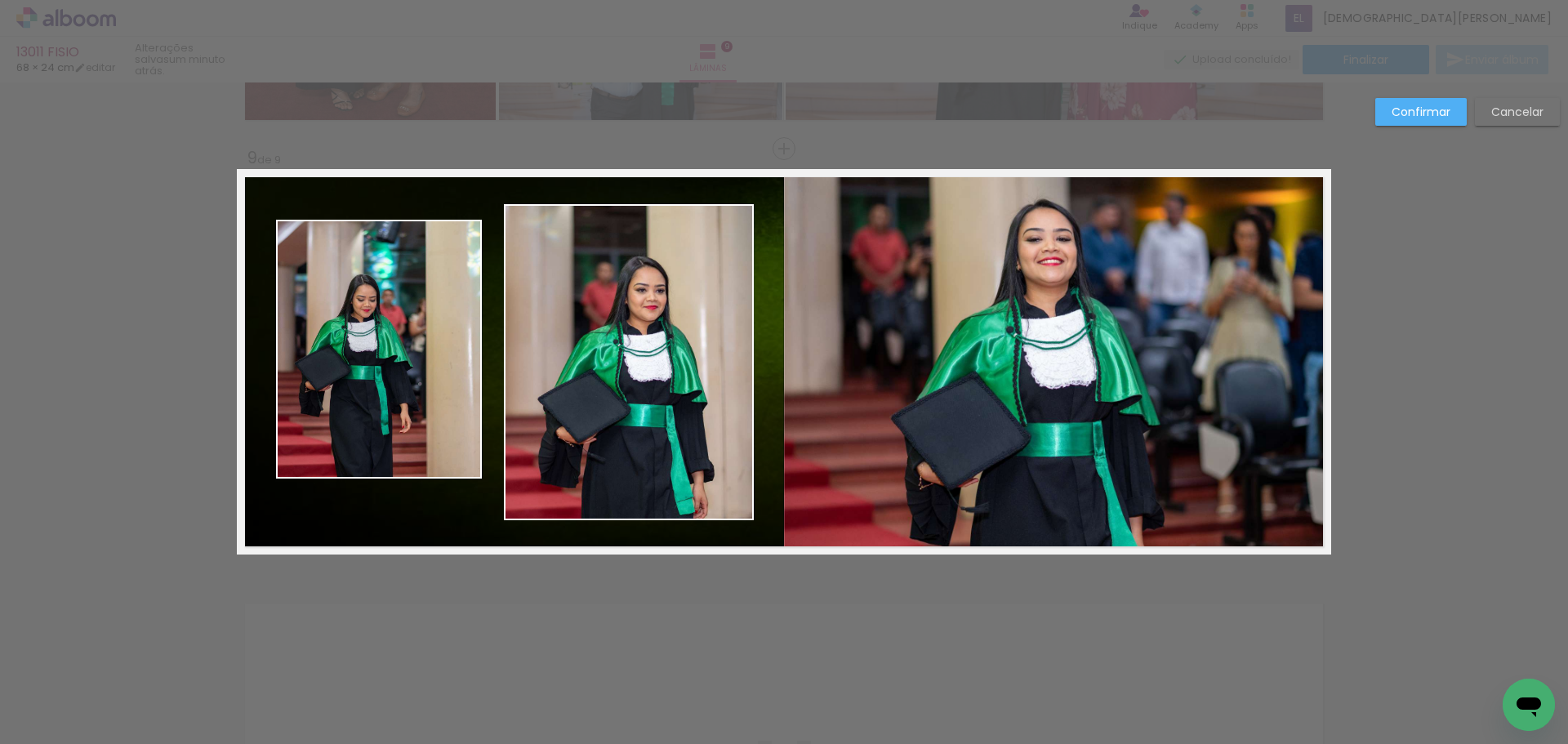click on "Confirmar Cancelar" at bounding box center (784, -1138) 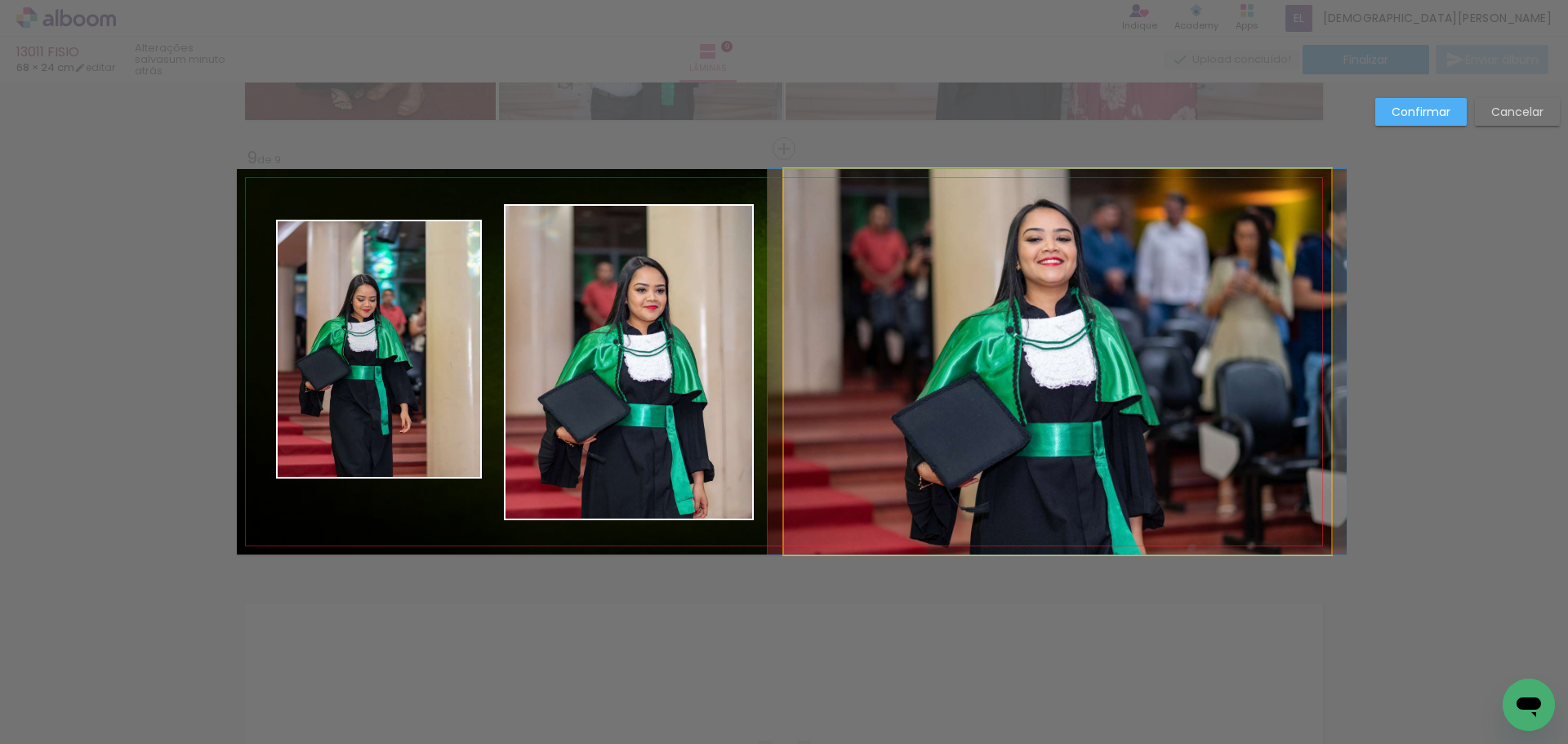 click 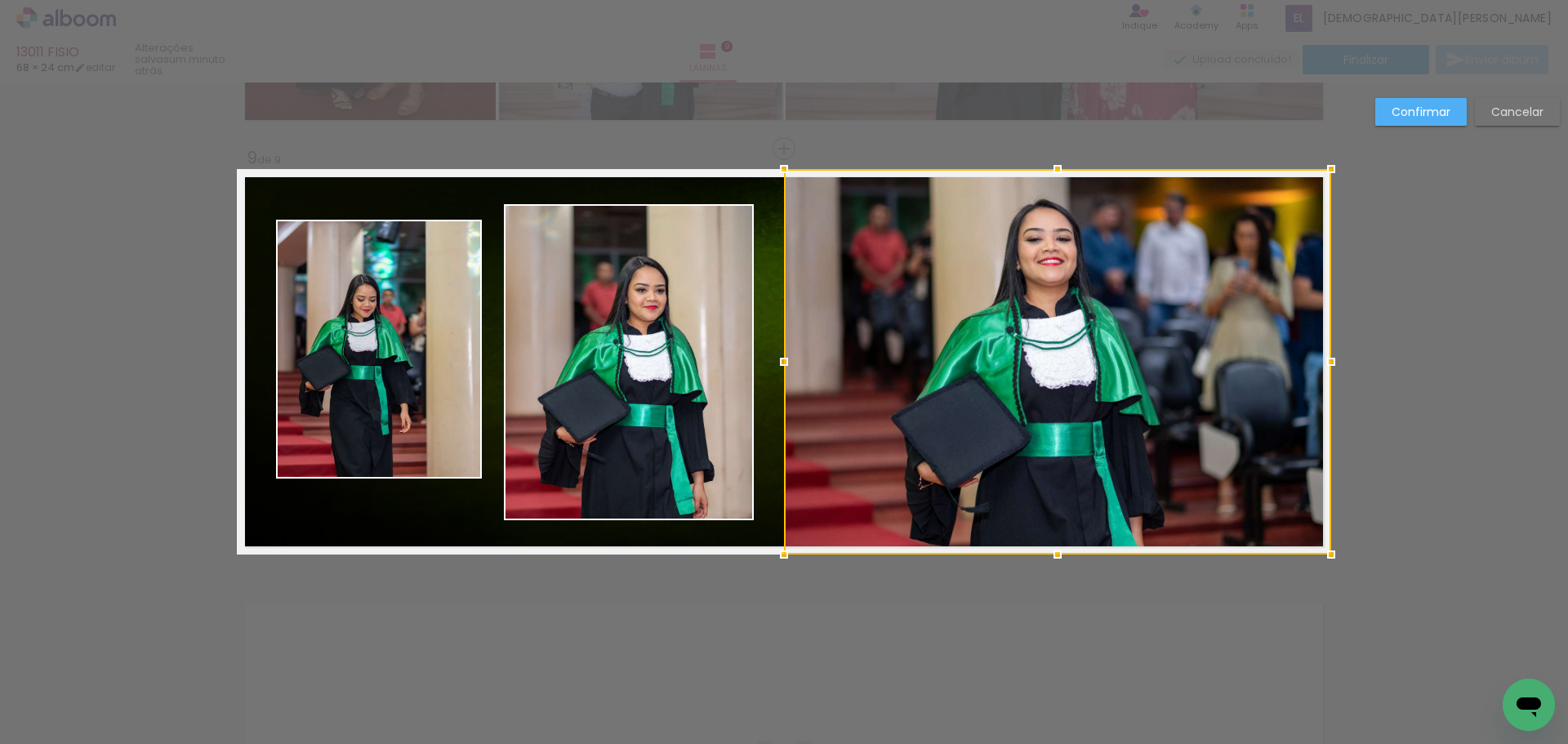 click on "Confirmar Cancelar" at bounding box center [784, -1138] 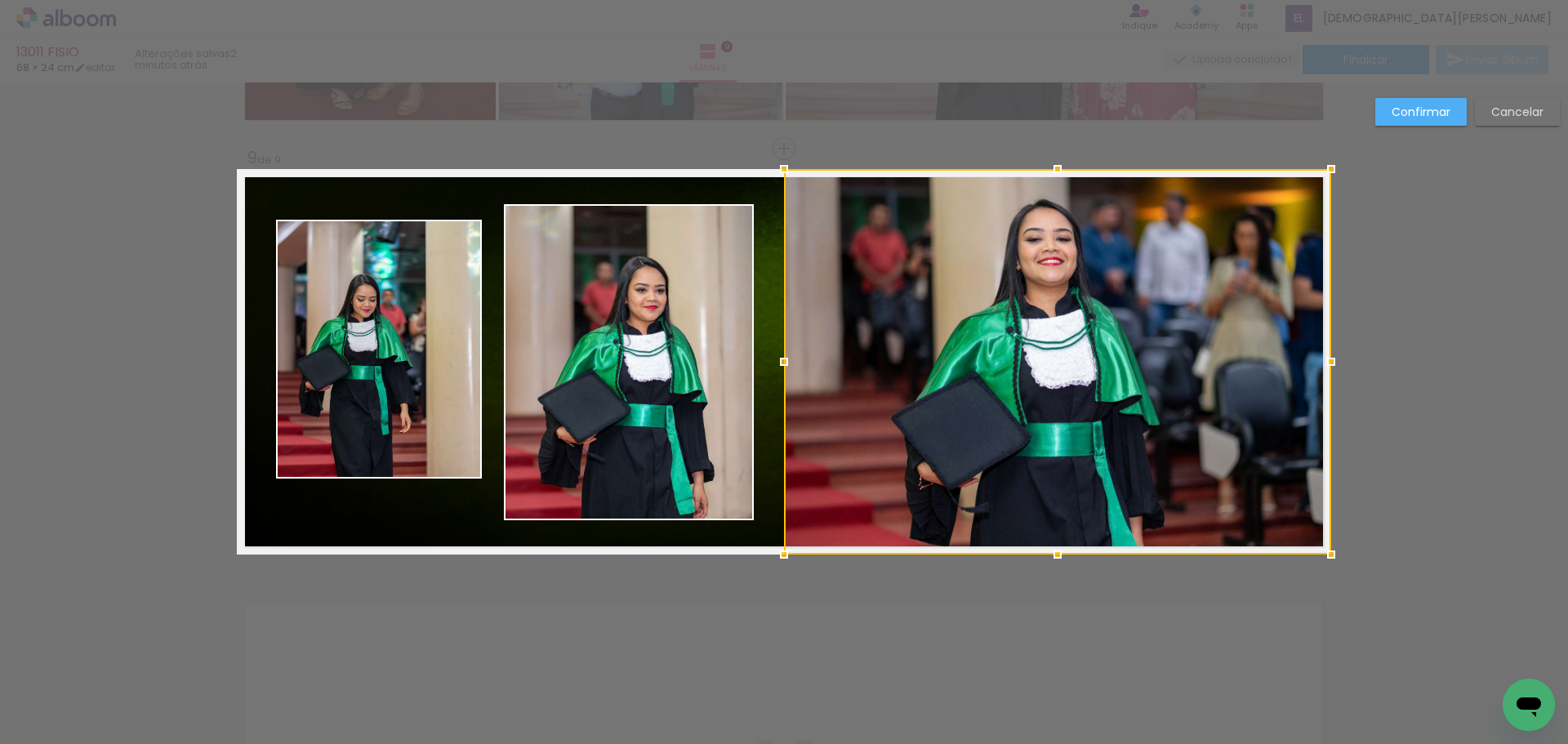 click on "Confirmar Cancelar" at bounding box center [784, -1138] 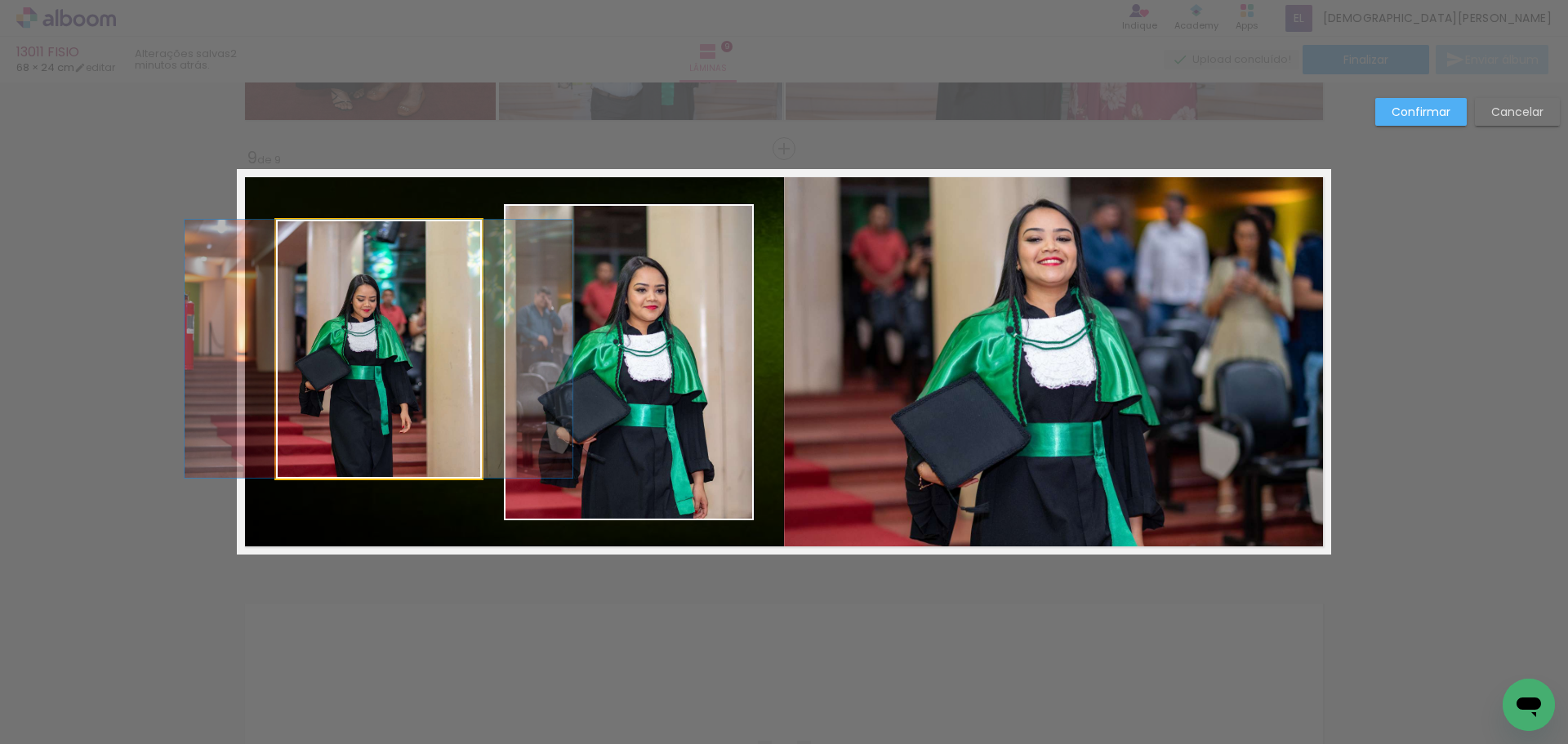 click 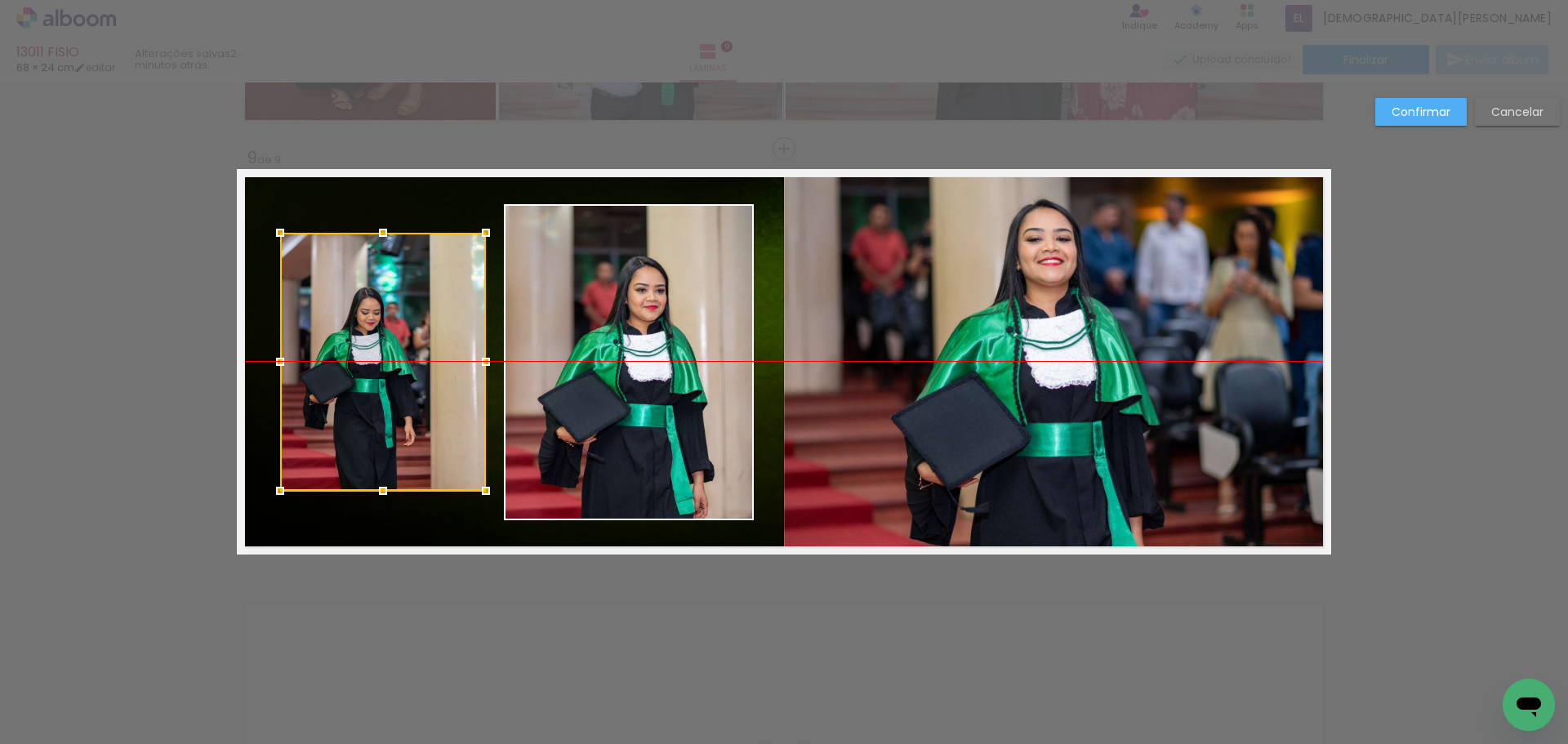 drag, startPoint x: 381, startPoint y: 351, endPoint x: 385, endPoint y: 362, distance: 11.7047 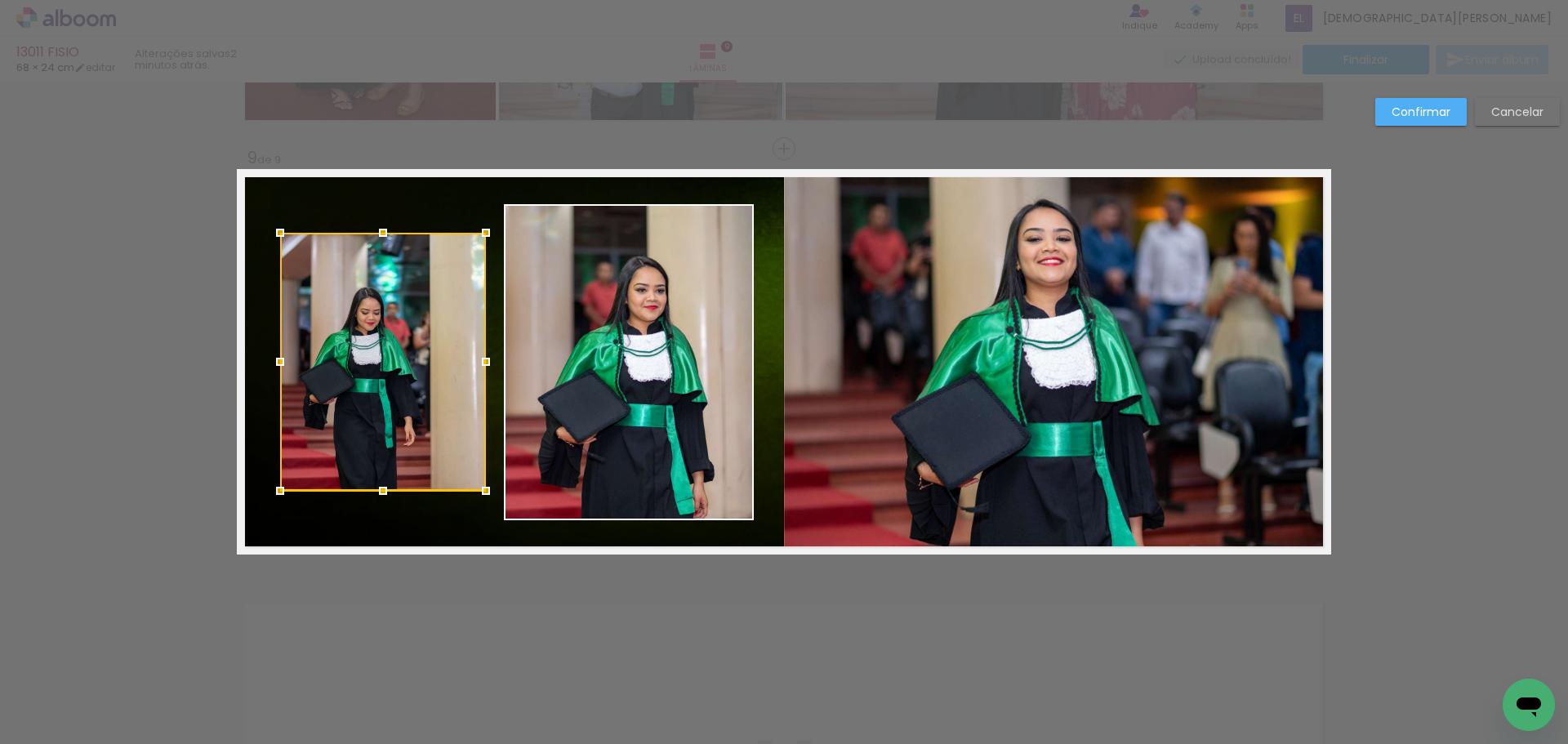 click on "Confirmar Cancelar" at bounding box center (784, -1138) 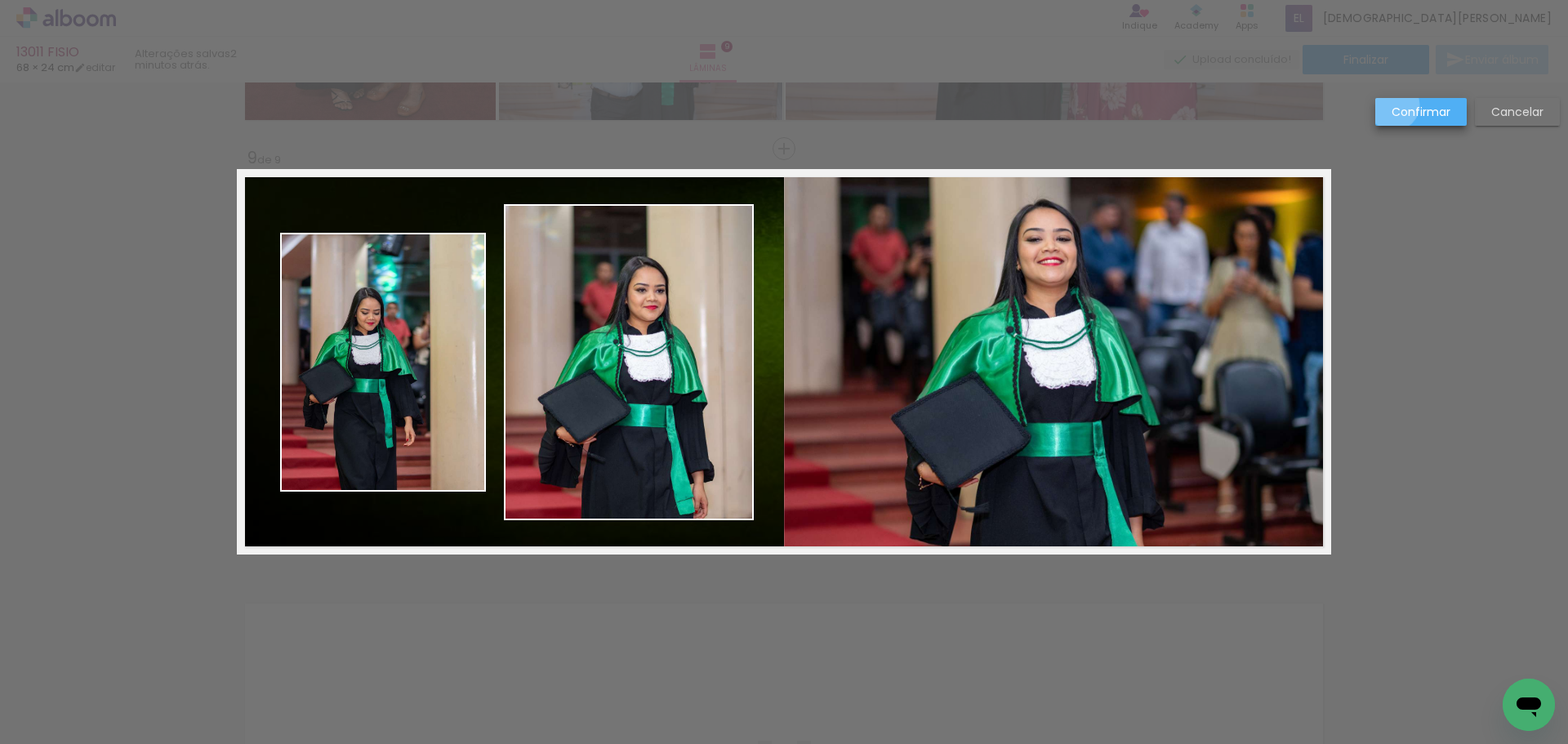 click on "Confirmar" at bounding box center (0, 0) 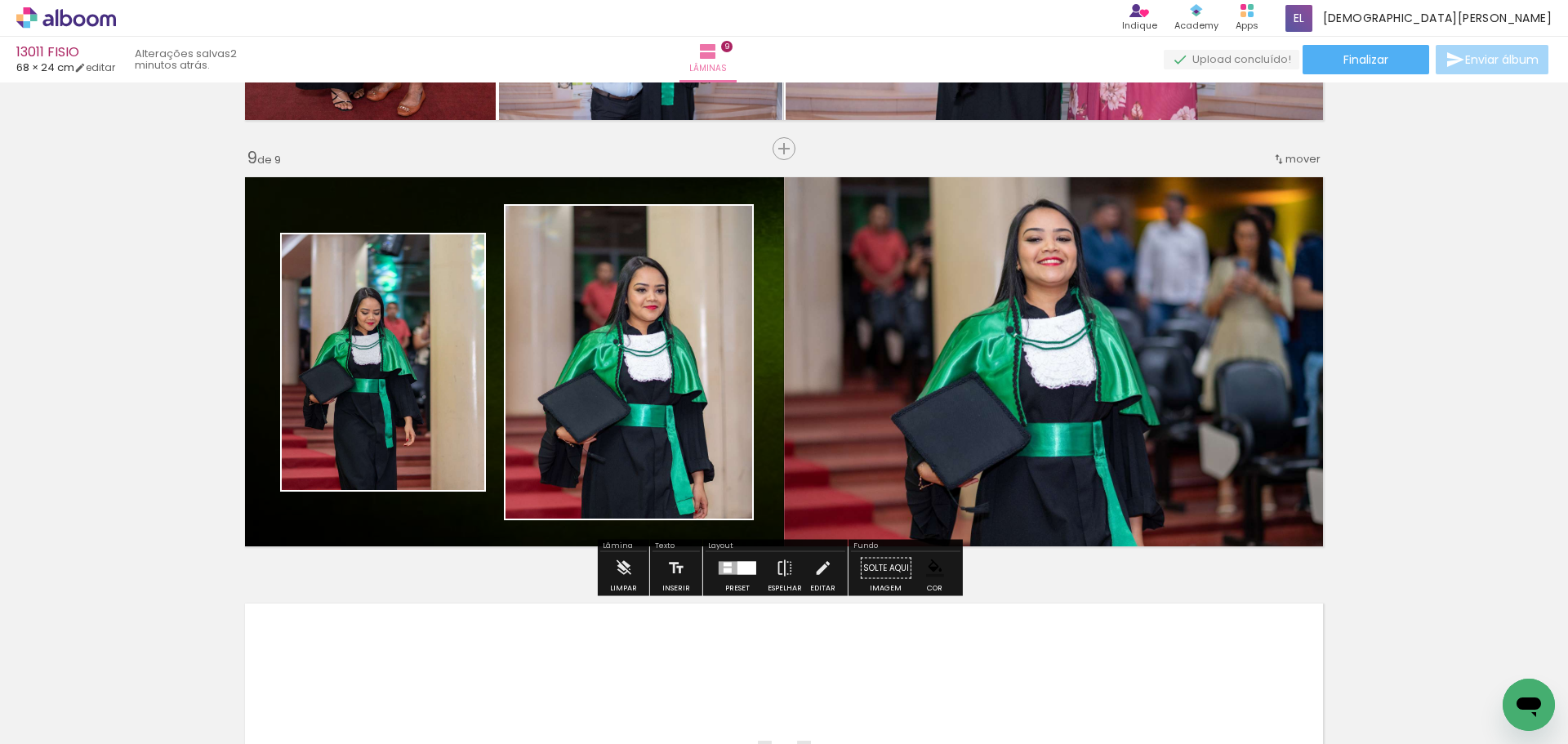 click 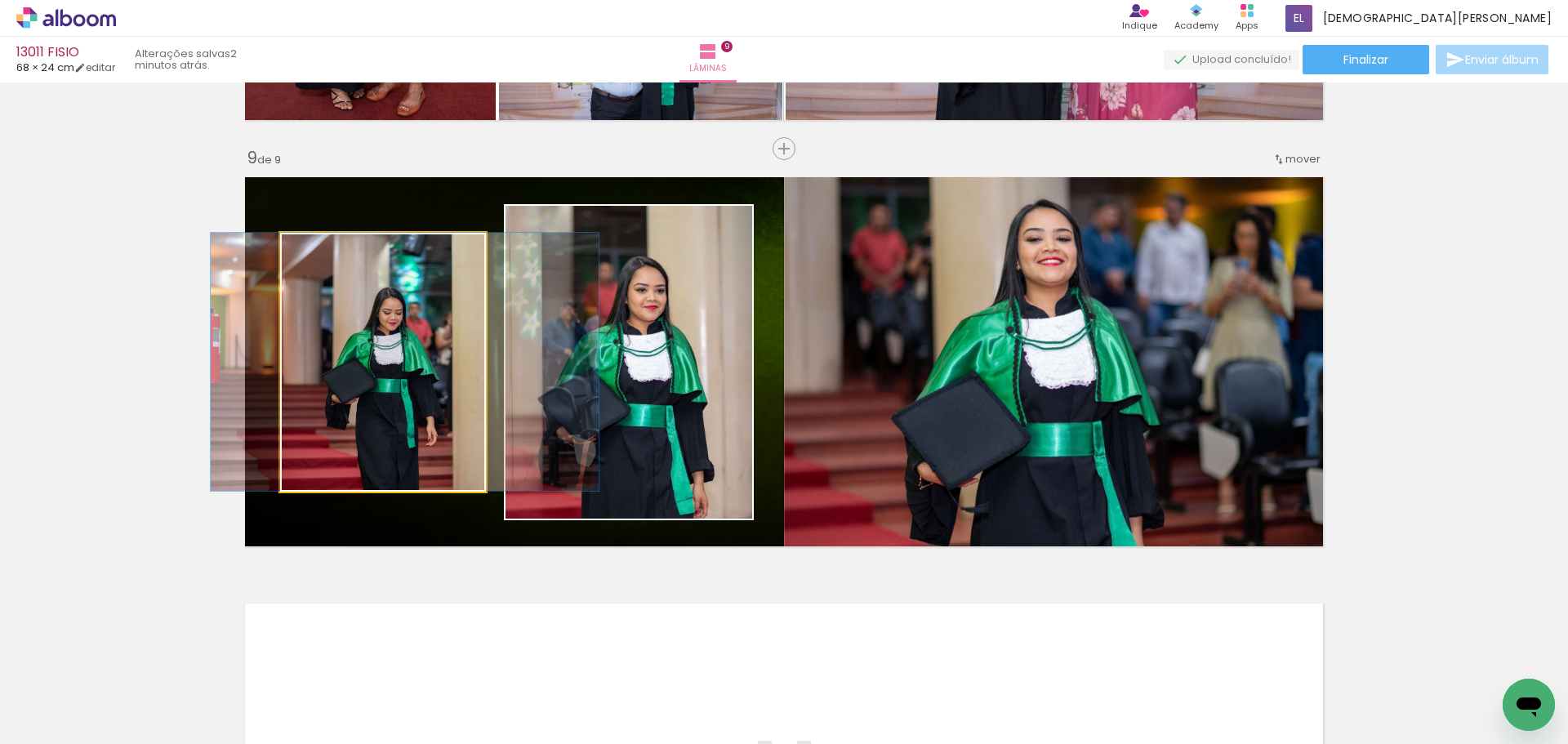 drag, startPoint x: 398, startPoint y: 413, endPoint x: 420, endPoint y: 408, distance: 22.56103 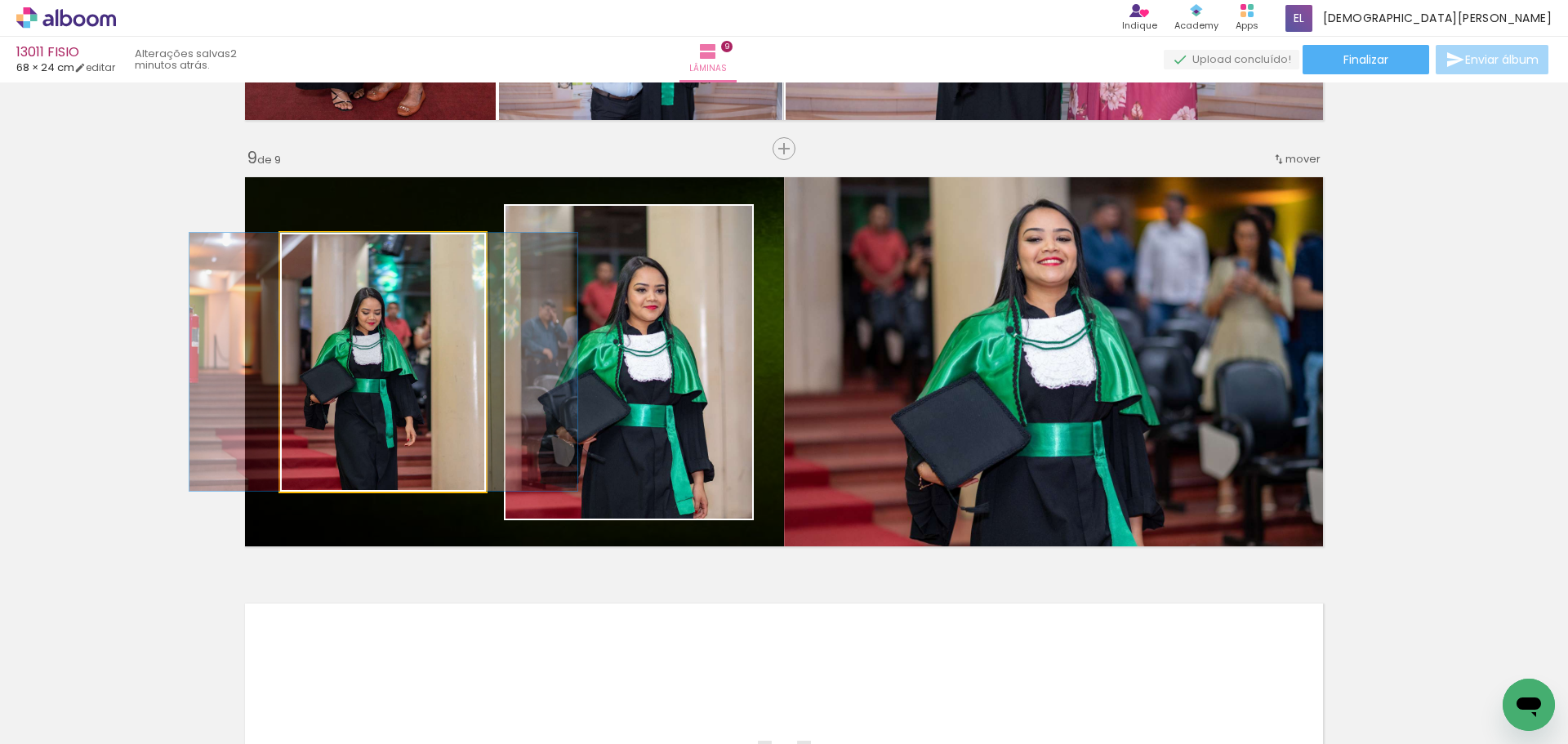 drag, startPoint x: 368, startPoint y: 434, endPoint x: 345, endPoint y: 437, distance: 23.194827 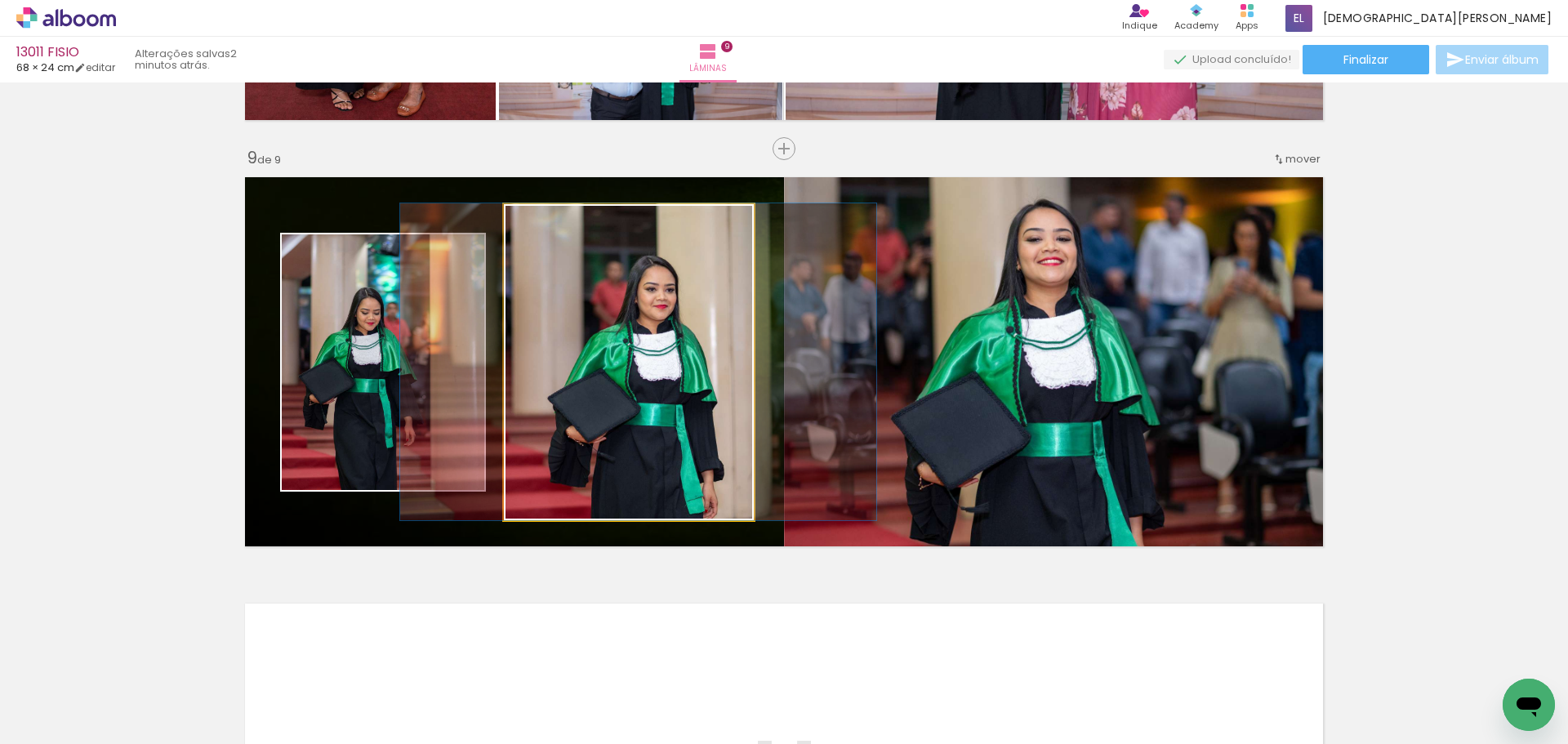 drag, startPoint x: 617, startPoint y: 426, endPoint x: 627, endPoint y: 425, distance: 10.049876 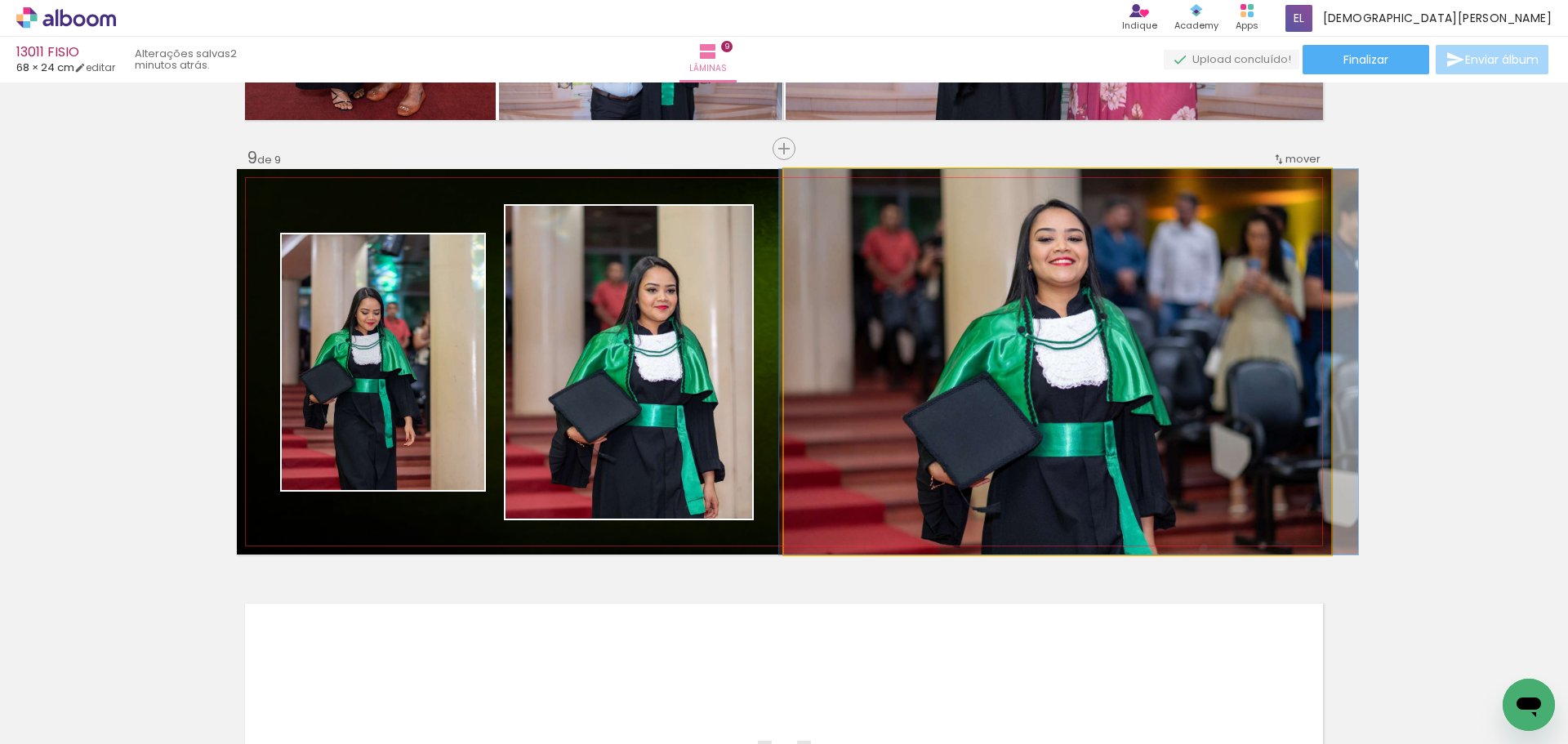 drag, startPoint x: 887, startPoint y: 453, endPoint x: 899, endPoint y: 451, distance: 12.165525 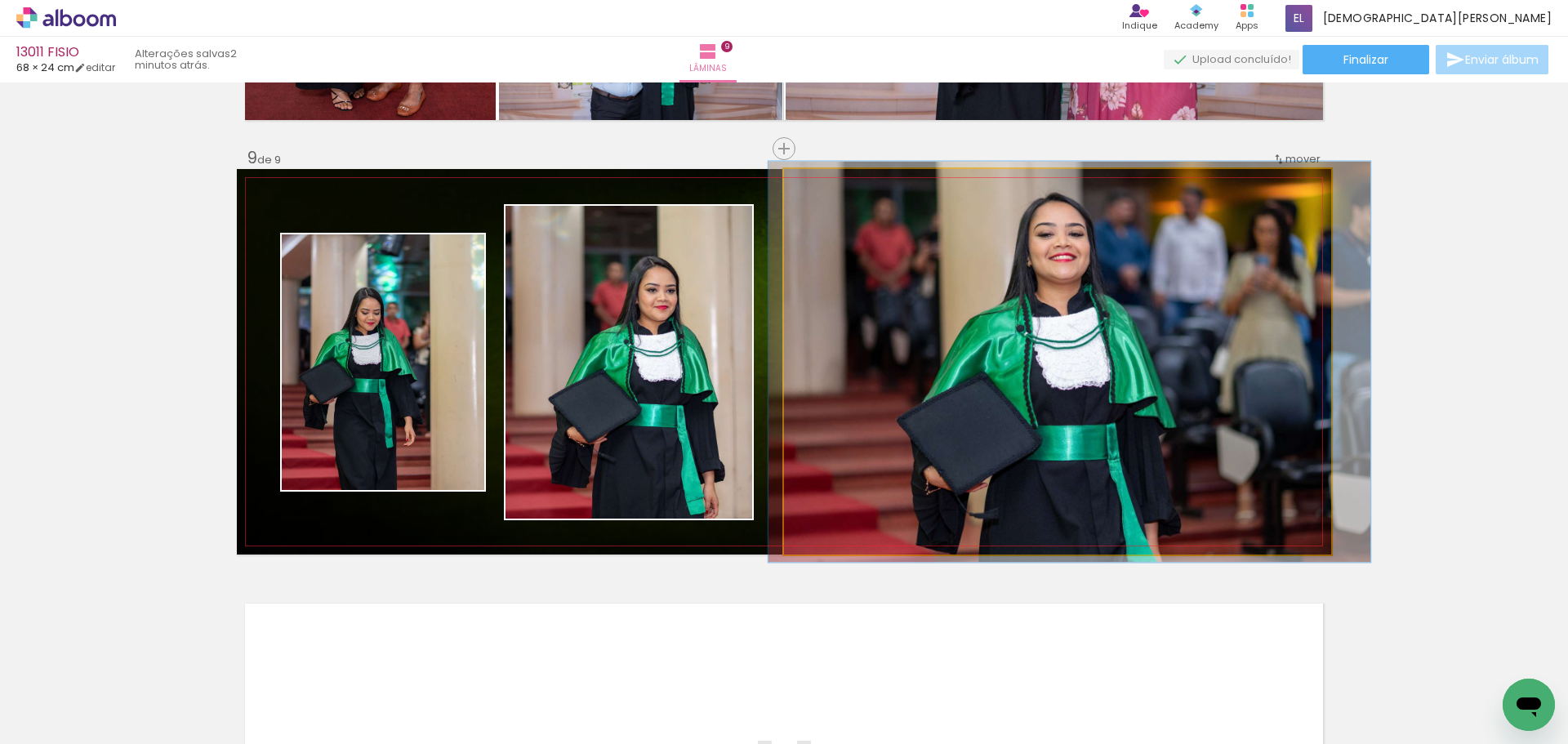 drag, startPoint x: 818, startPoint y: 189, endPoint x: 822, endPoint y: 201, distance: 12.649111 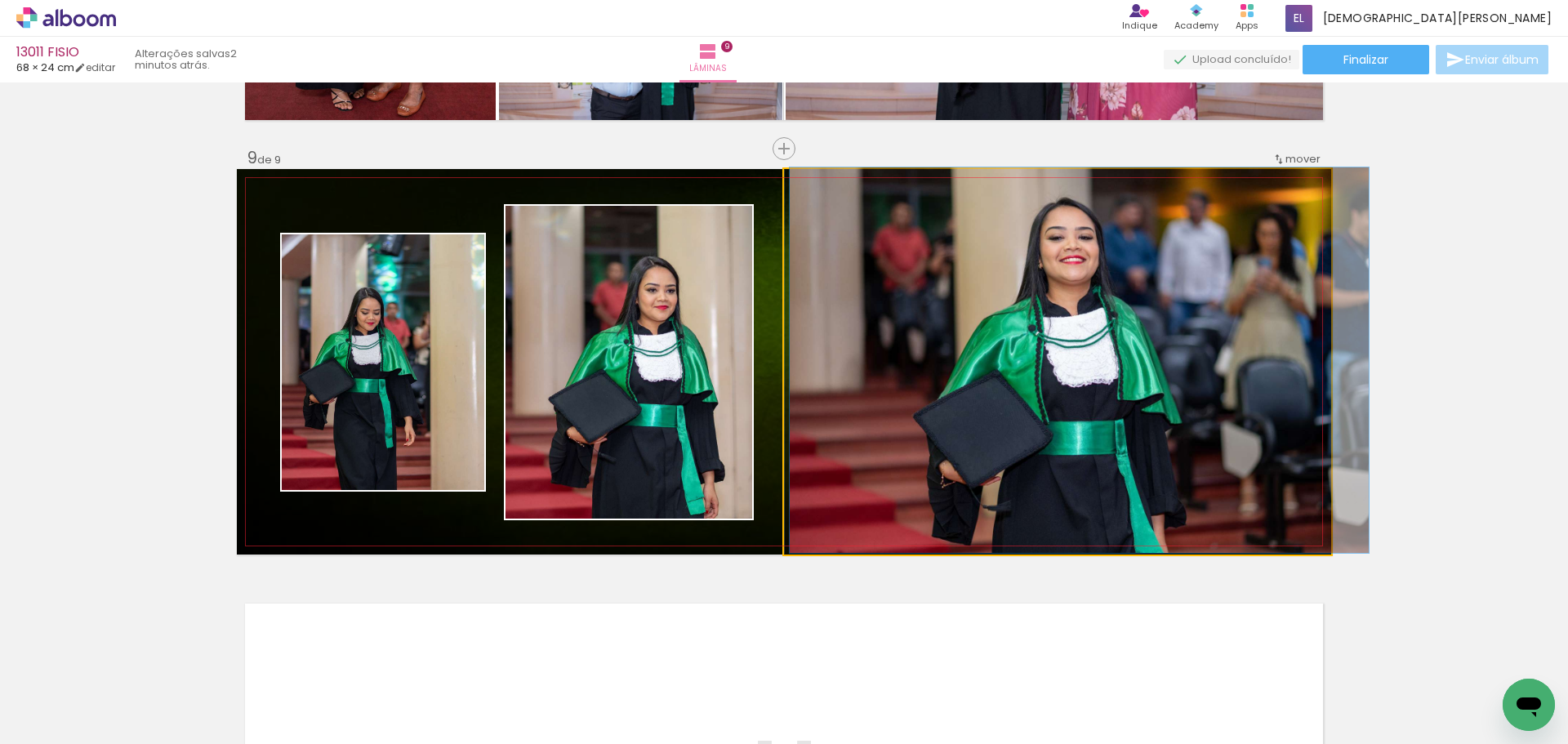 type on "100" 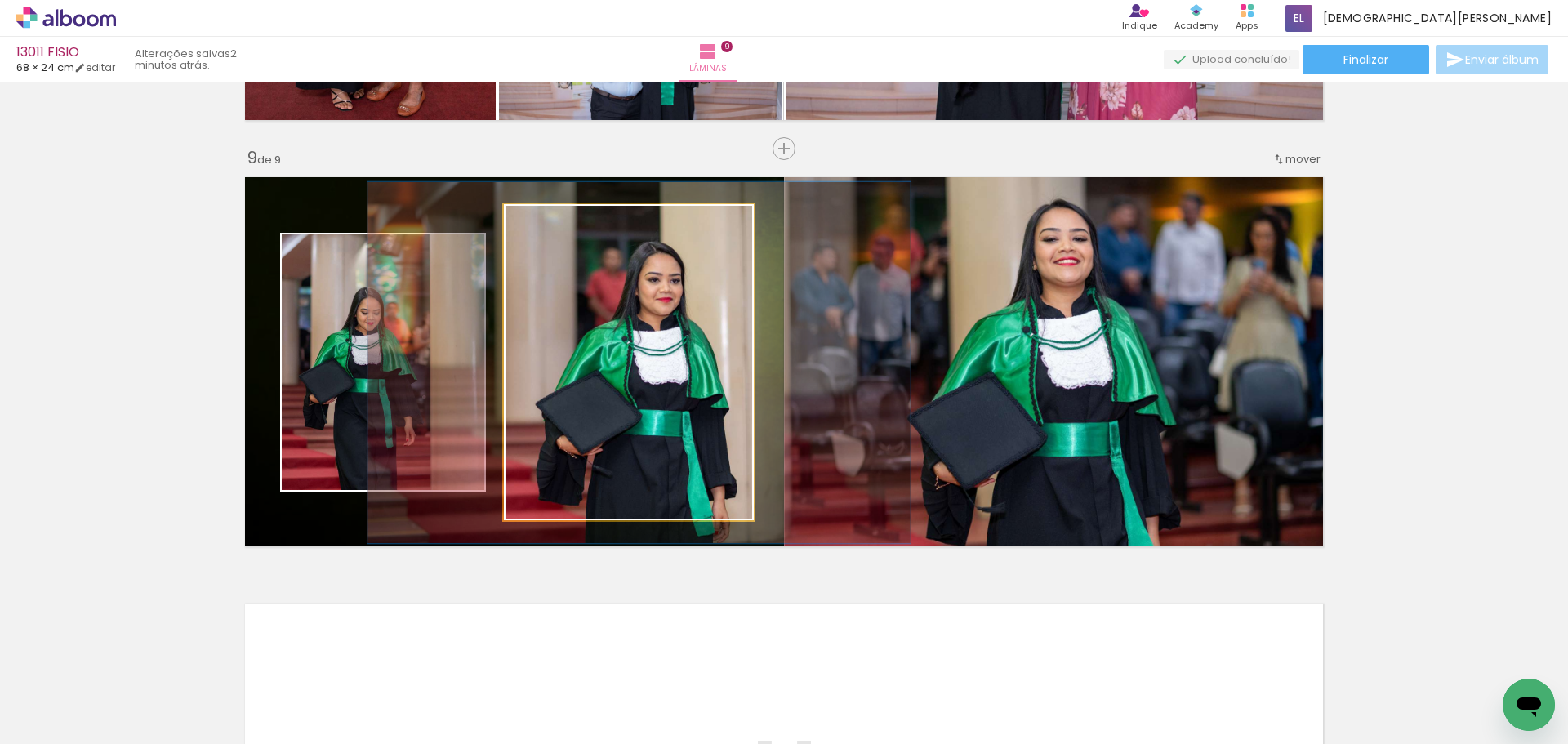 drag, startPoint x: 532, startPoint y: 223, endPoint x: 541, endPoint y: 229, distance: 10.816654 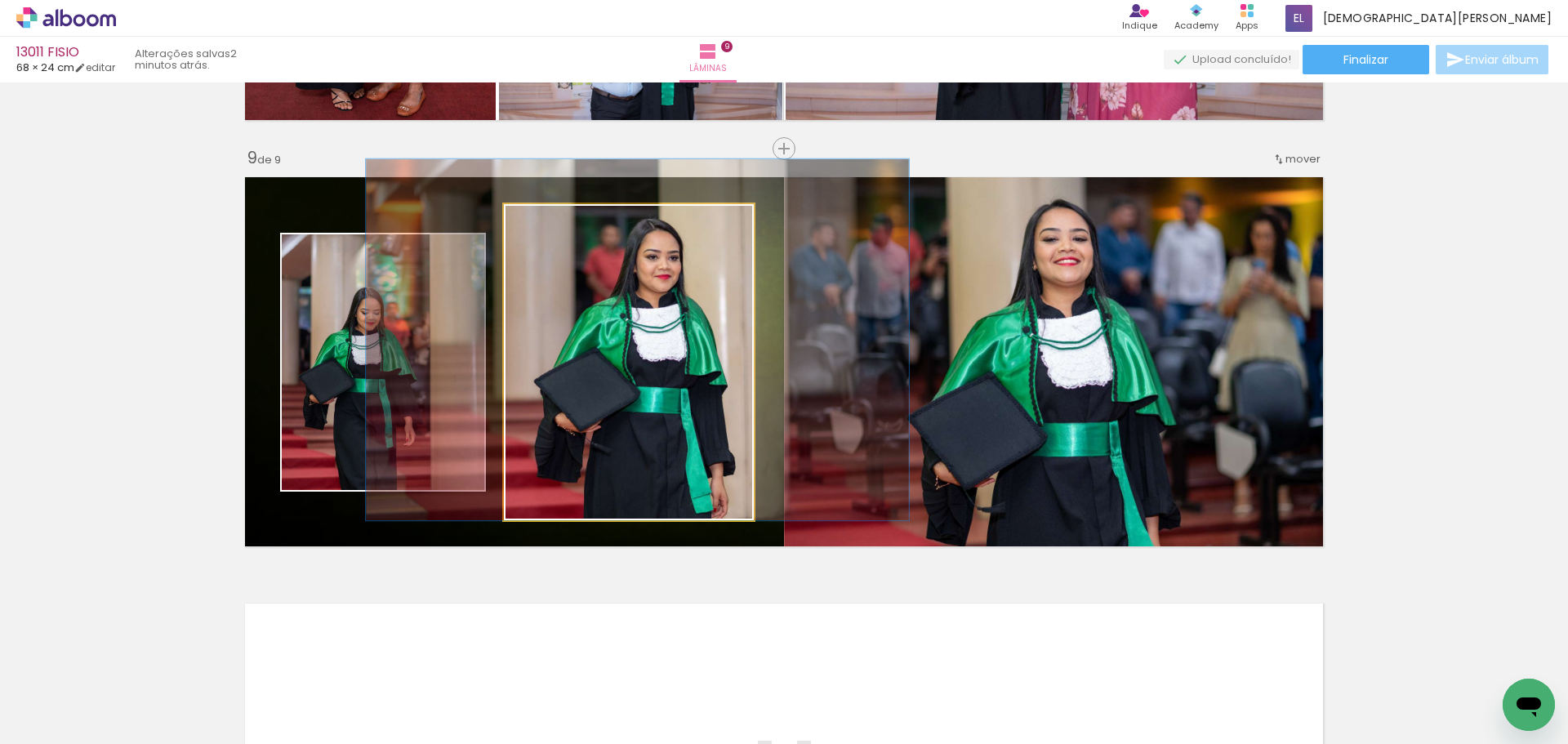 drag, startPoint x: 621, startPoint y: 319, endPoint x: 621, endPoint y: 295, distance: 24 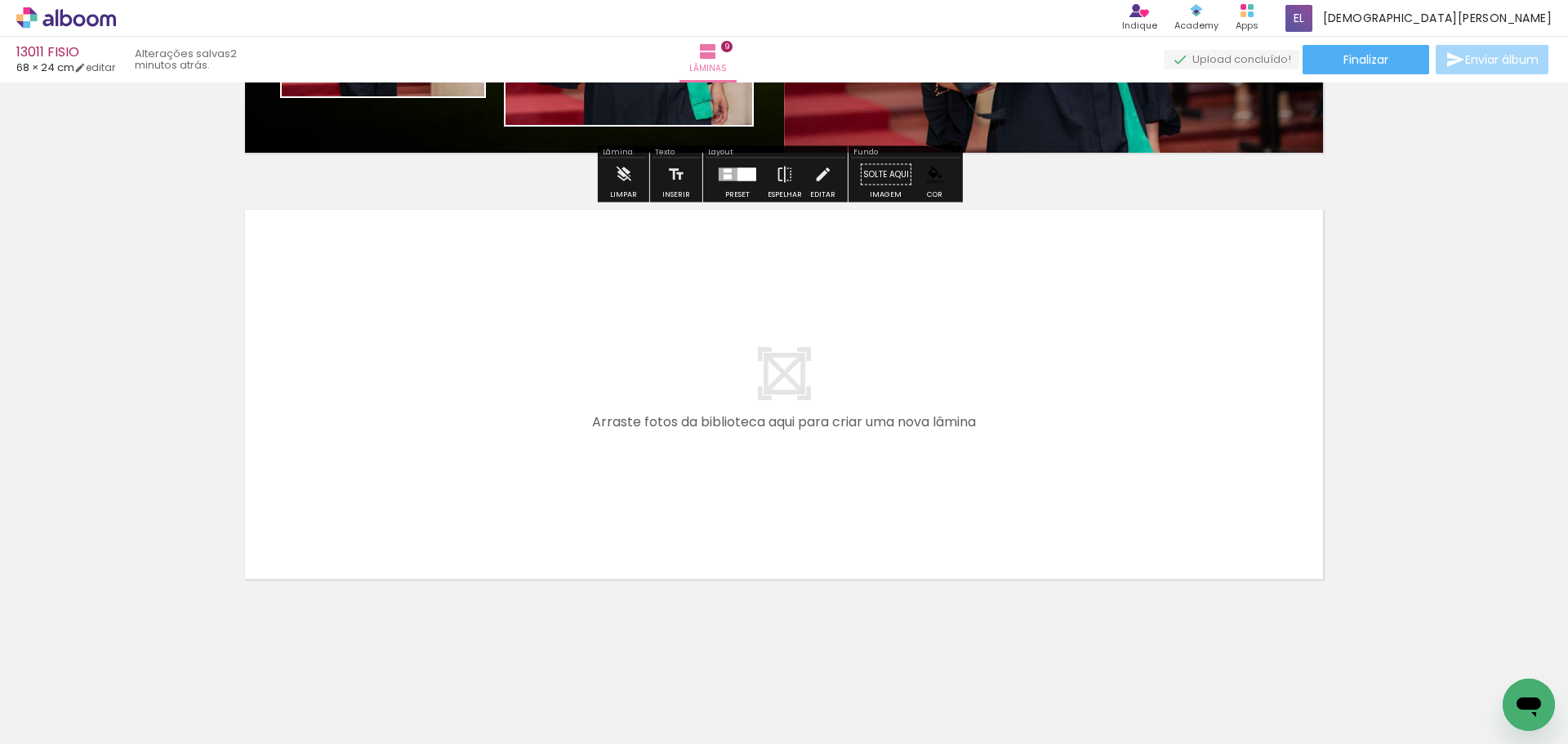scroll, scrollTop: 3767, scrollLeft: 0, axis: vertical 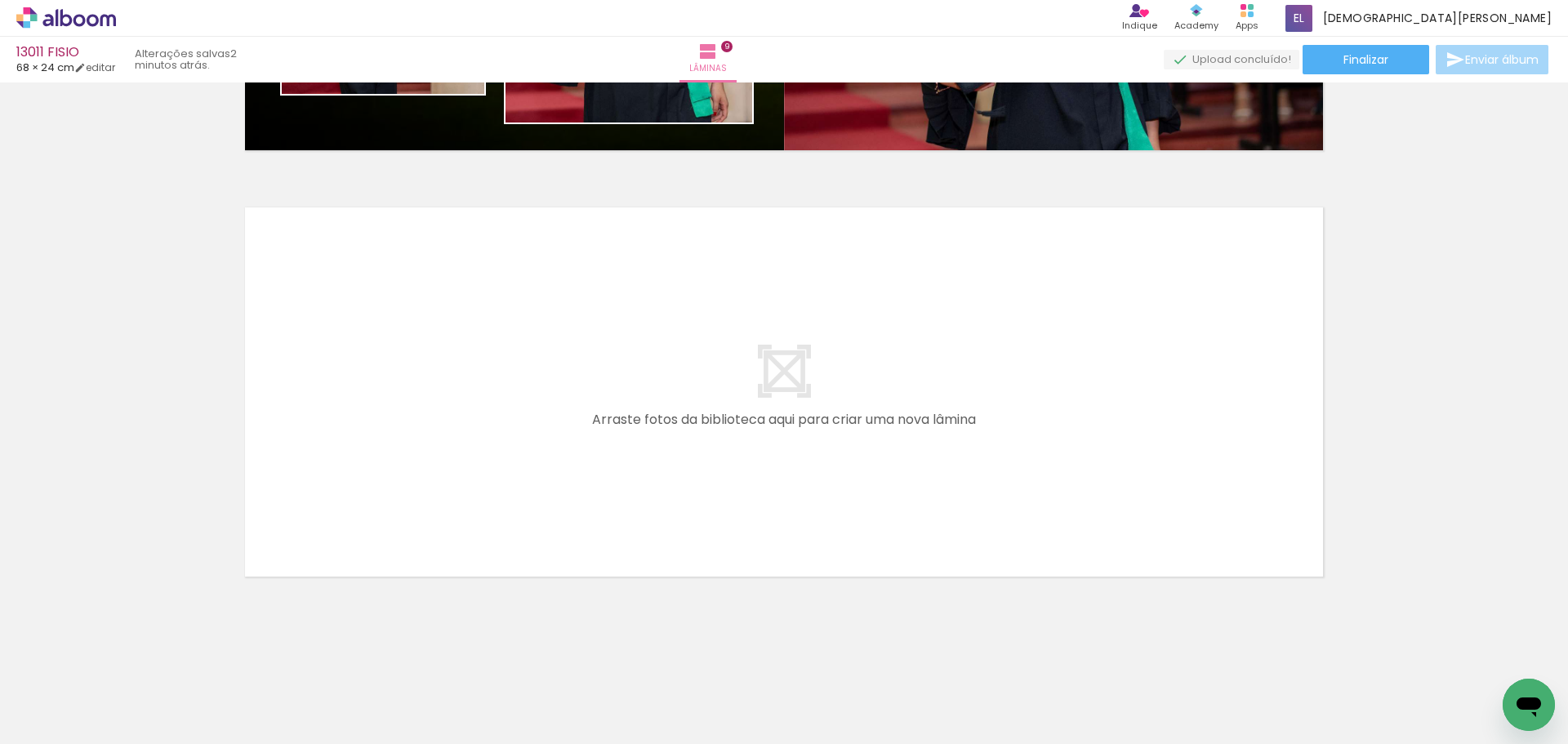 drag, startPoint x: 829, startPoint y: 716, endPoint x: 579, endPoint y: 408, distance: 396.69132 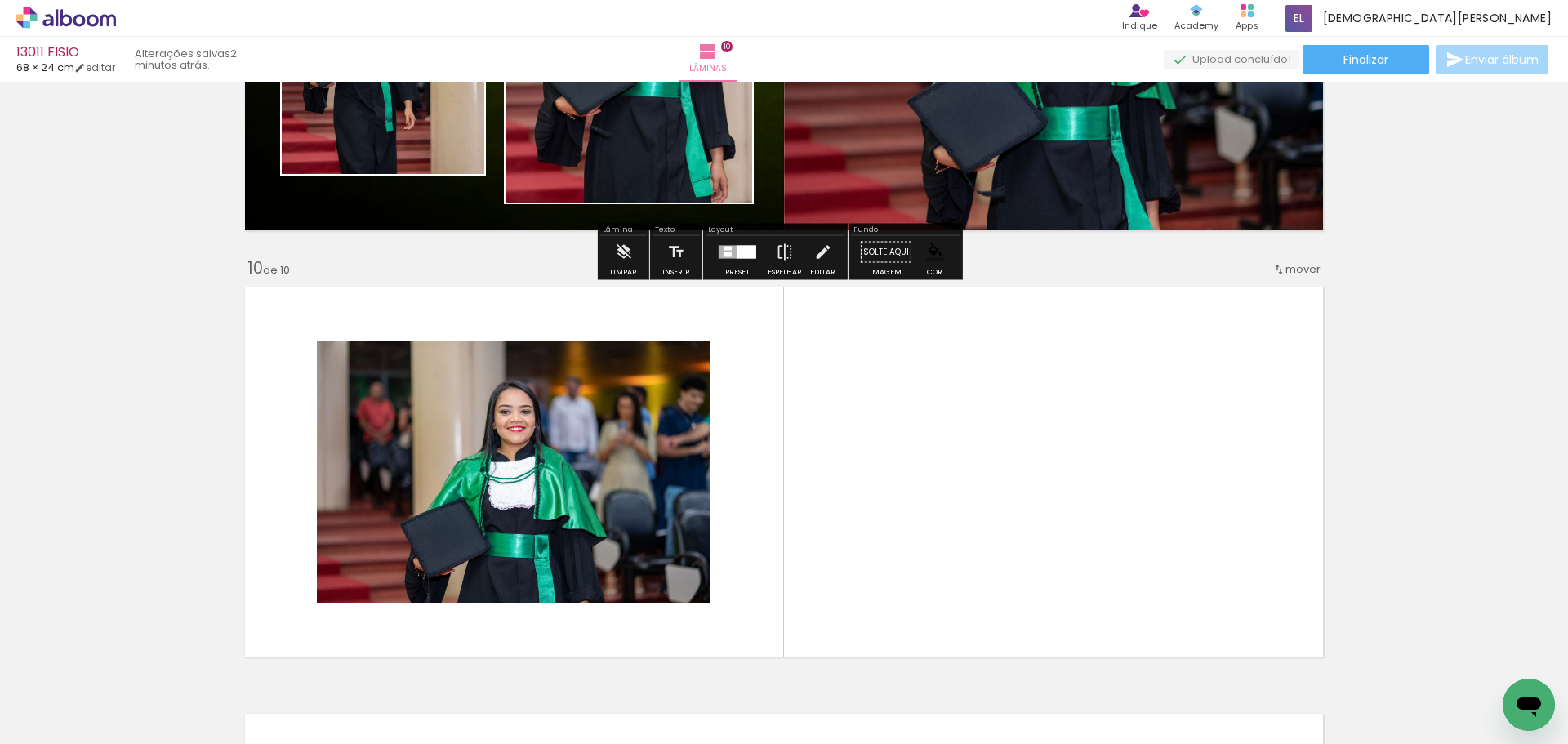scroll, scrollTop: 3879, scrollLeft: 0, axis: vertical 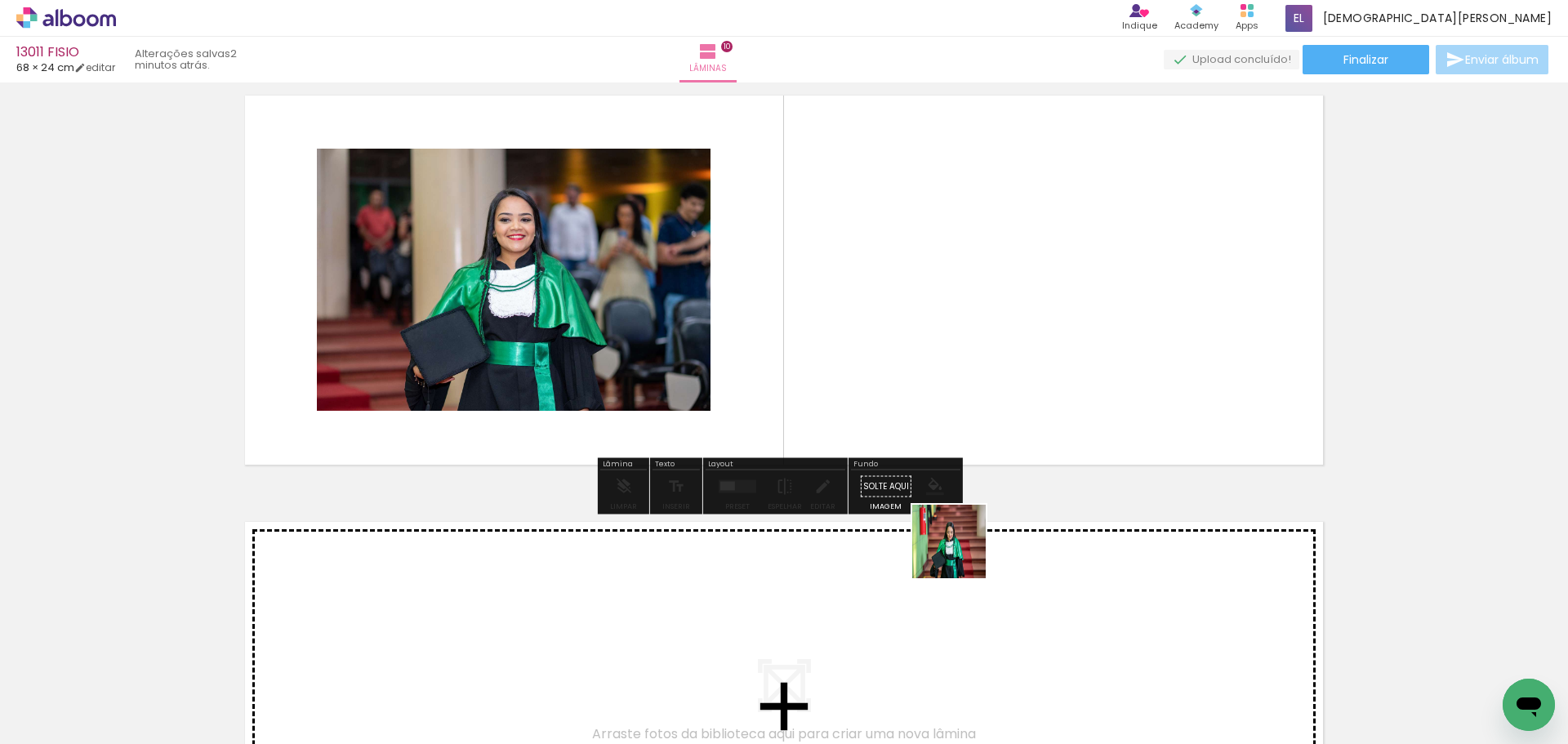 drag, startPoint x: 961, startPoint y: 554, endPoint x: 1009, endPoint y: 368, distance: 192.09373 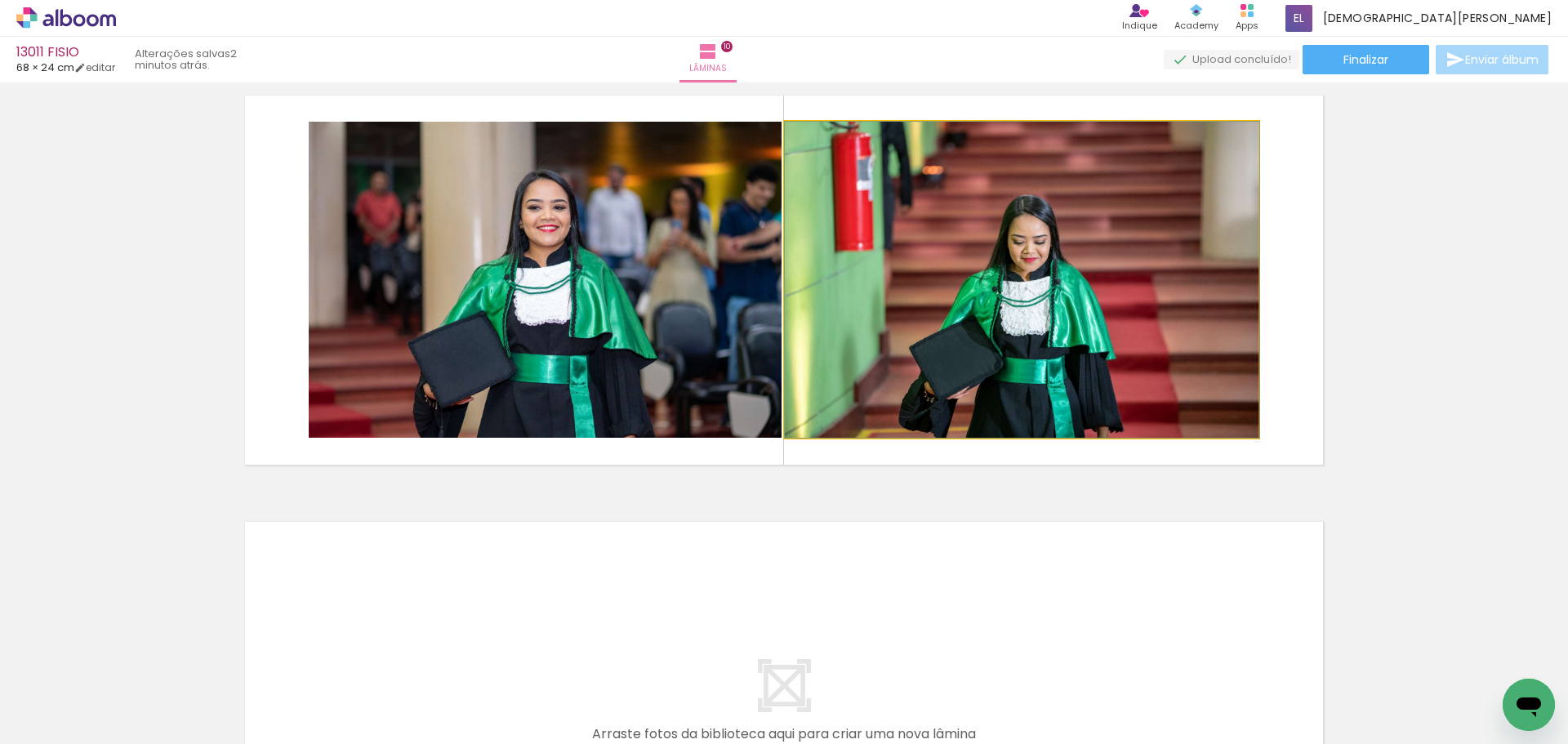 drag, startPoint x: 1003, startPoint y: 327, endPoint x: 1068, endPoint y: 292, distance: 73.824115 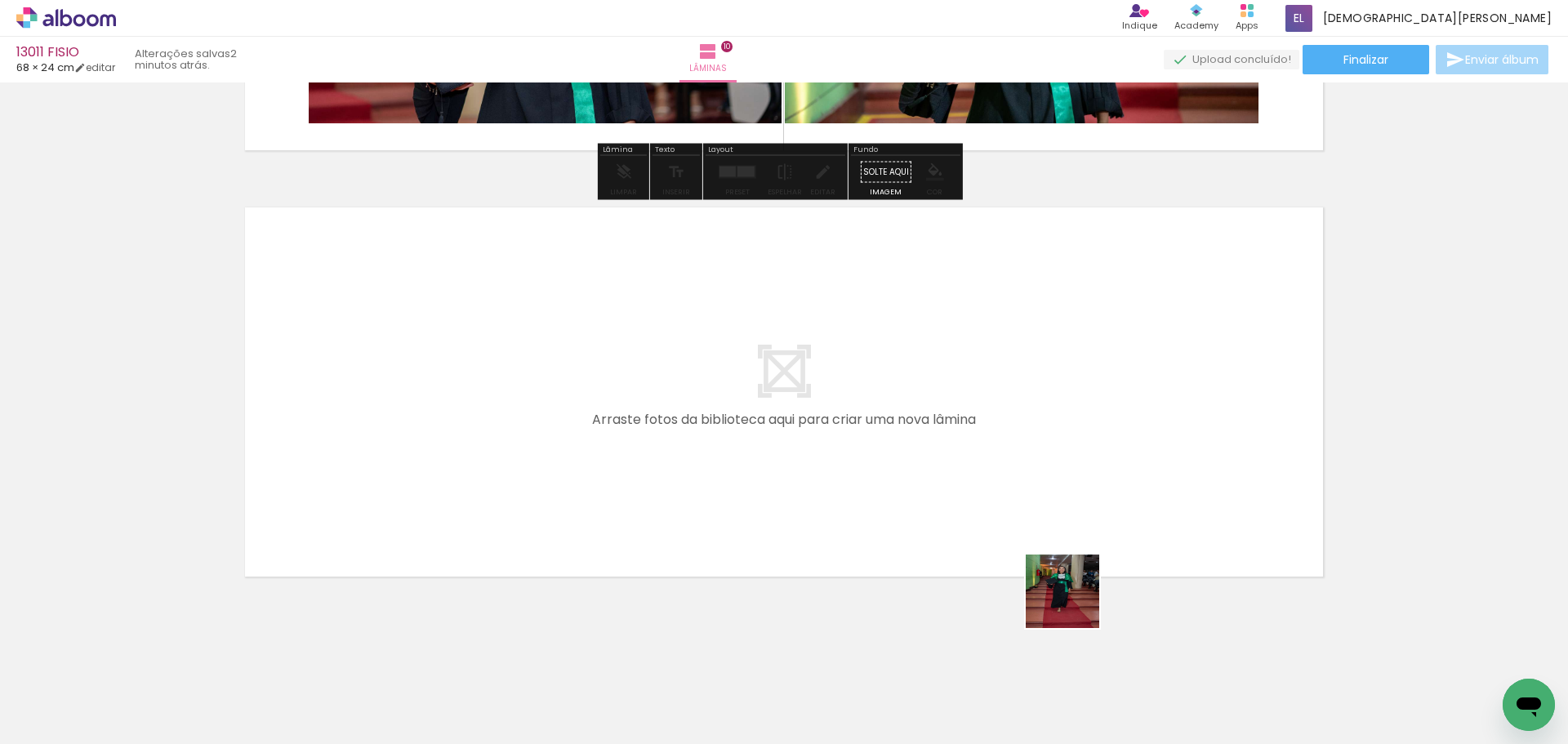 drag, startPoint x: 1183, startPoint y: 708, endPoint x: 995, endPoint y: 502, distance: 278.8907 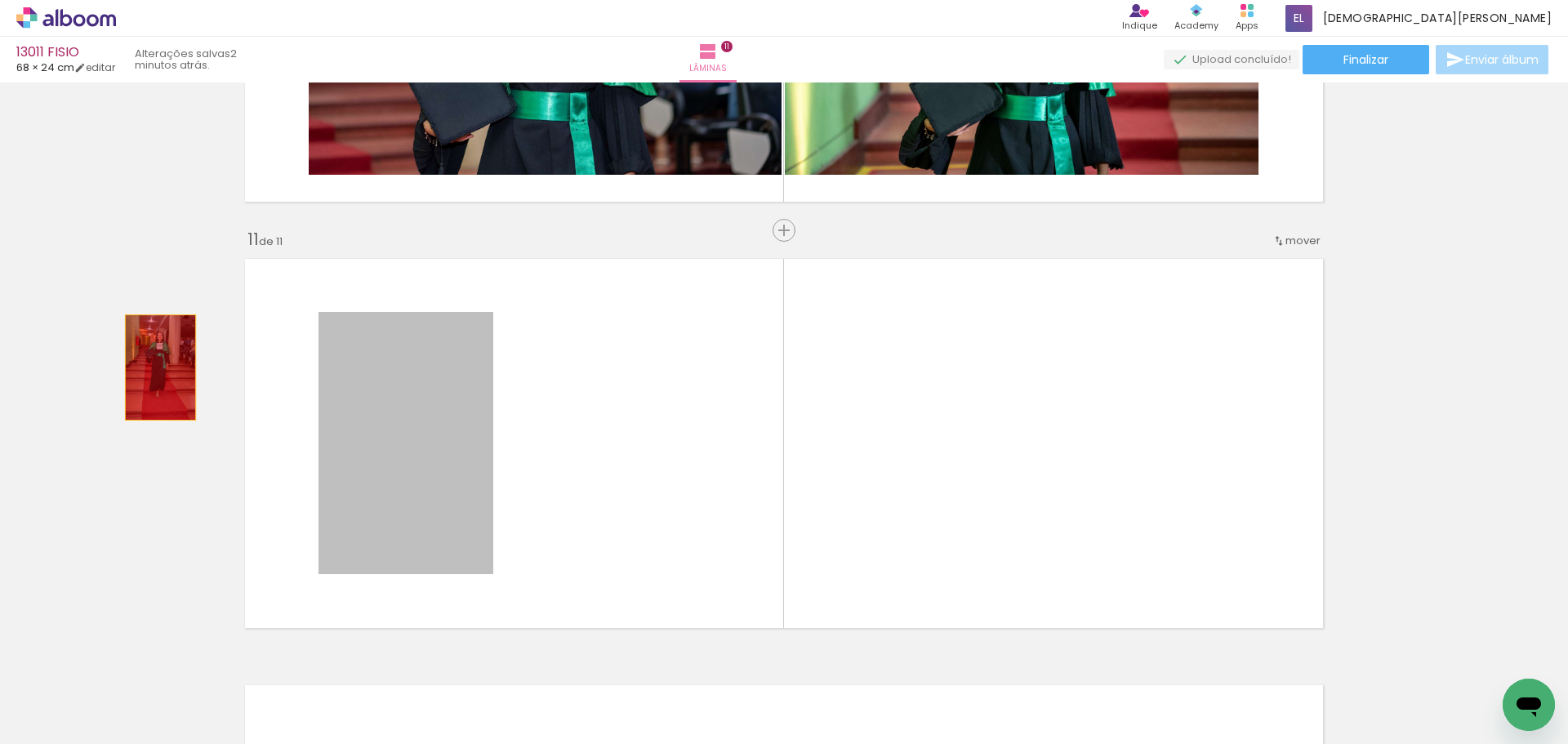 drag, startPoint x: 428, startPoint y: 410, endPoint x: 150, endPoint y: 365, distance: 281.6185 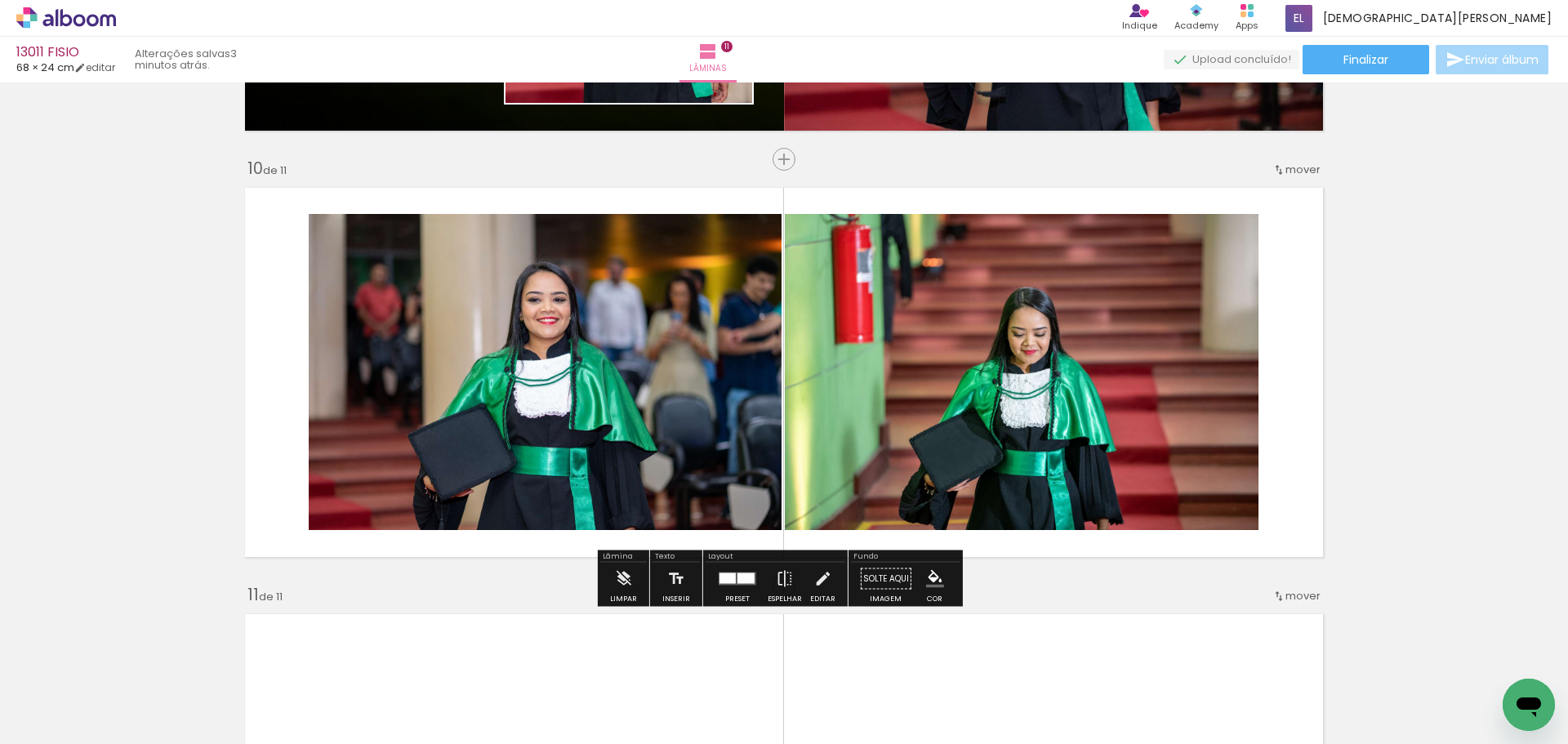 scroll, scrollTop: 3816, scrollLeft: 0, axis: vertical 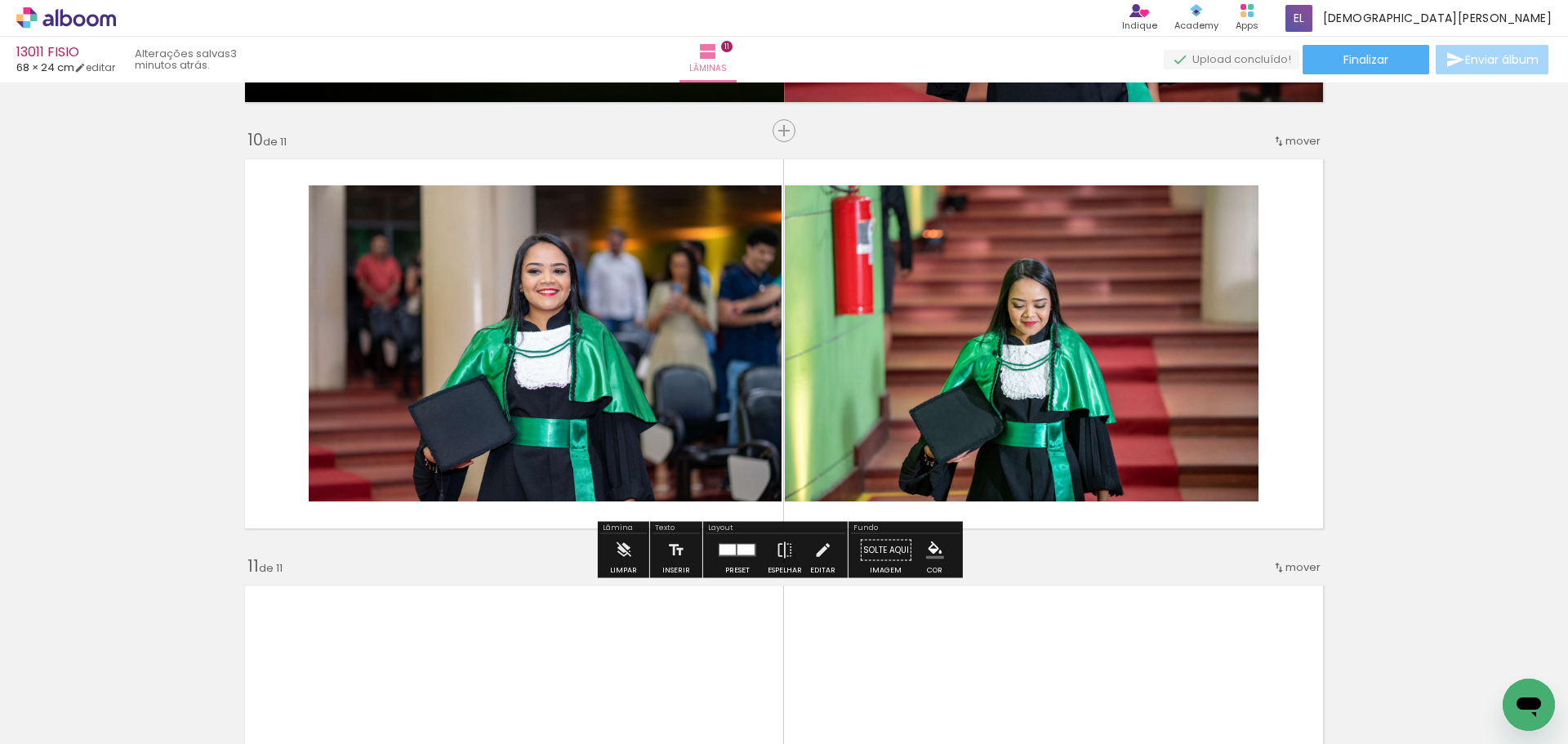 click at bounding box center [746, 550] 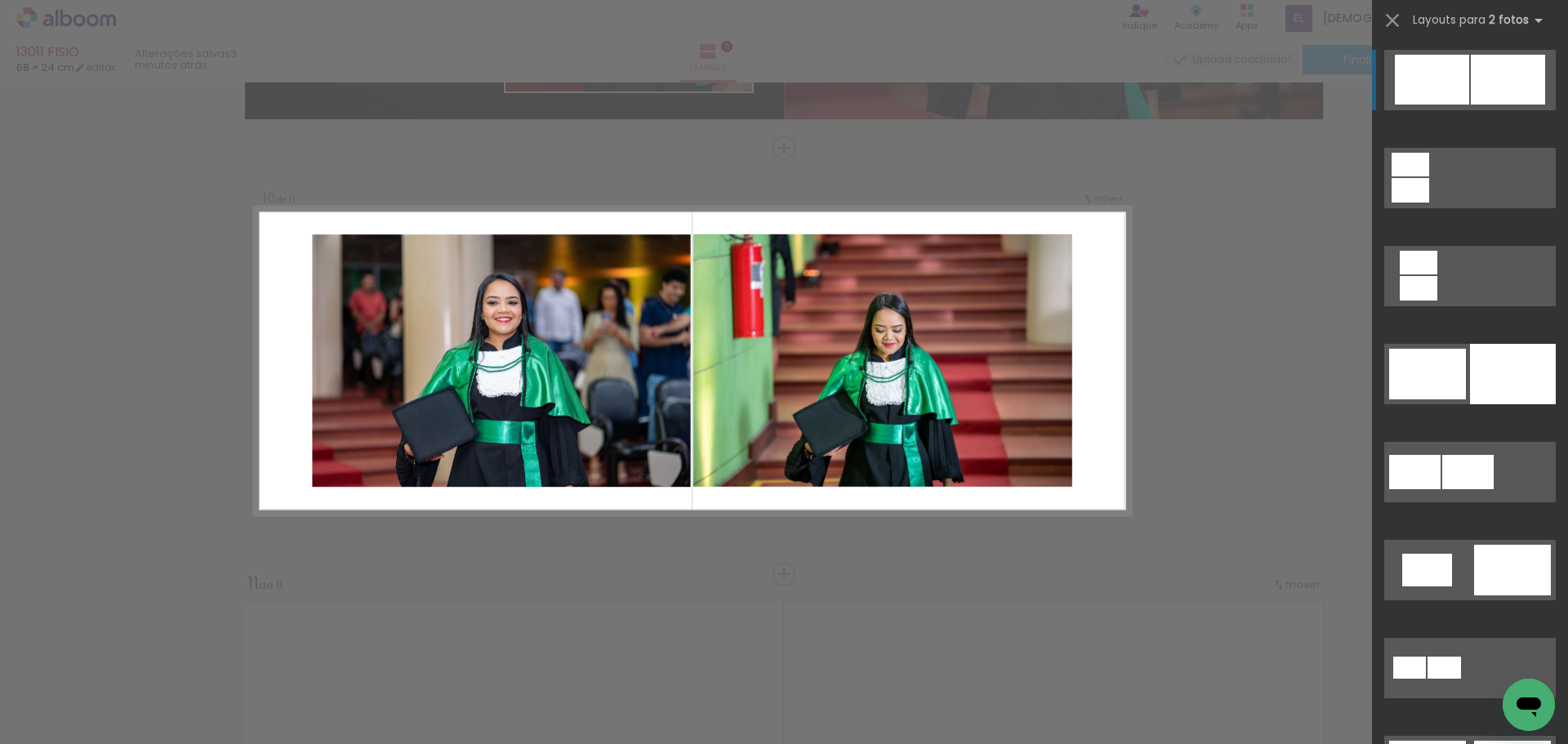 scroll, scrollTop: 3798, scrollLeft: 0, axis: vertical 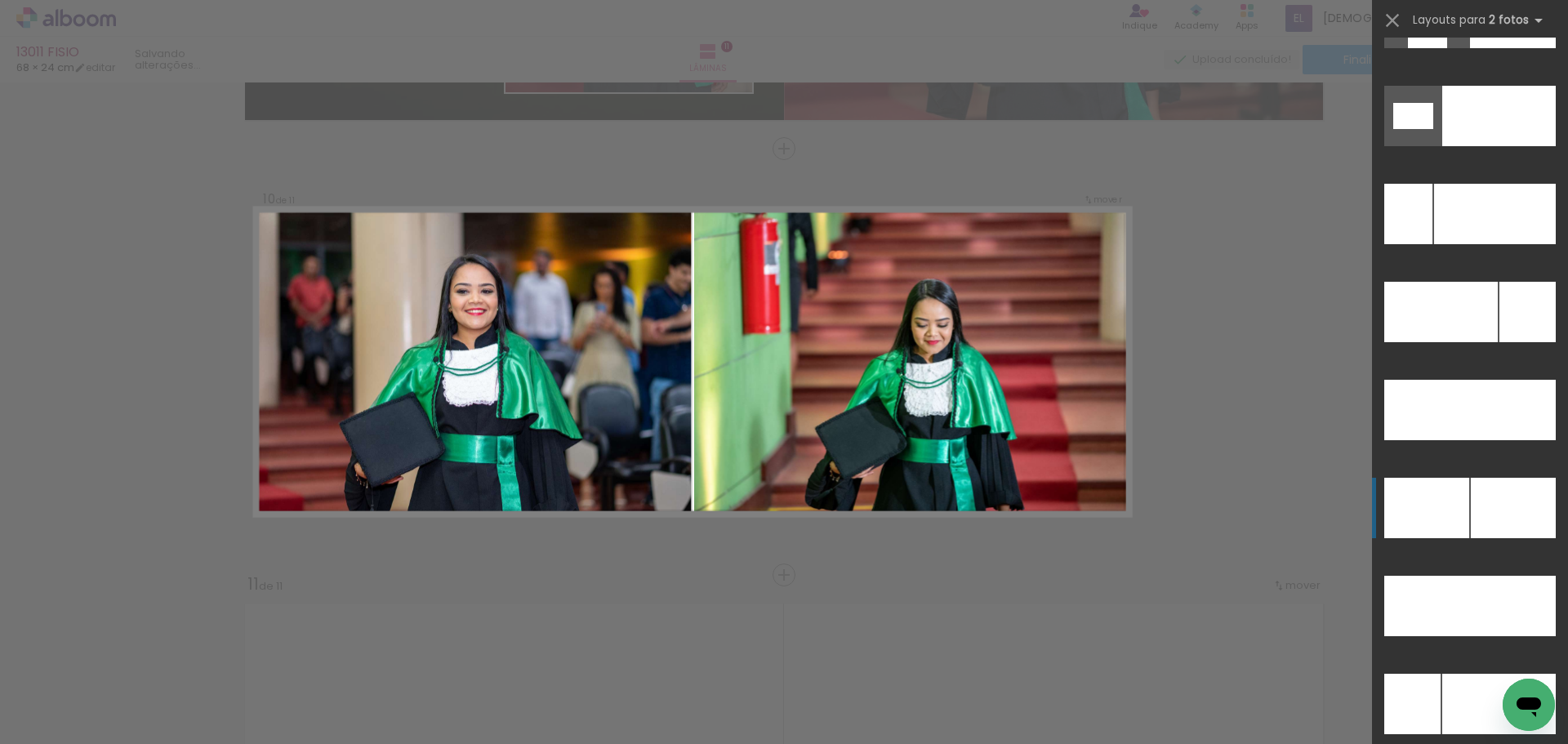 click at bounding box center (1494, 214) 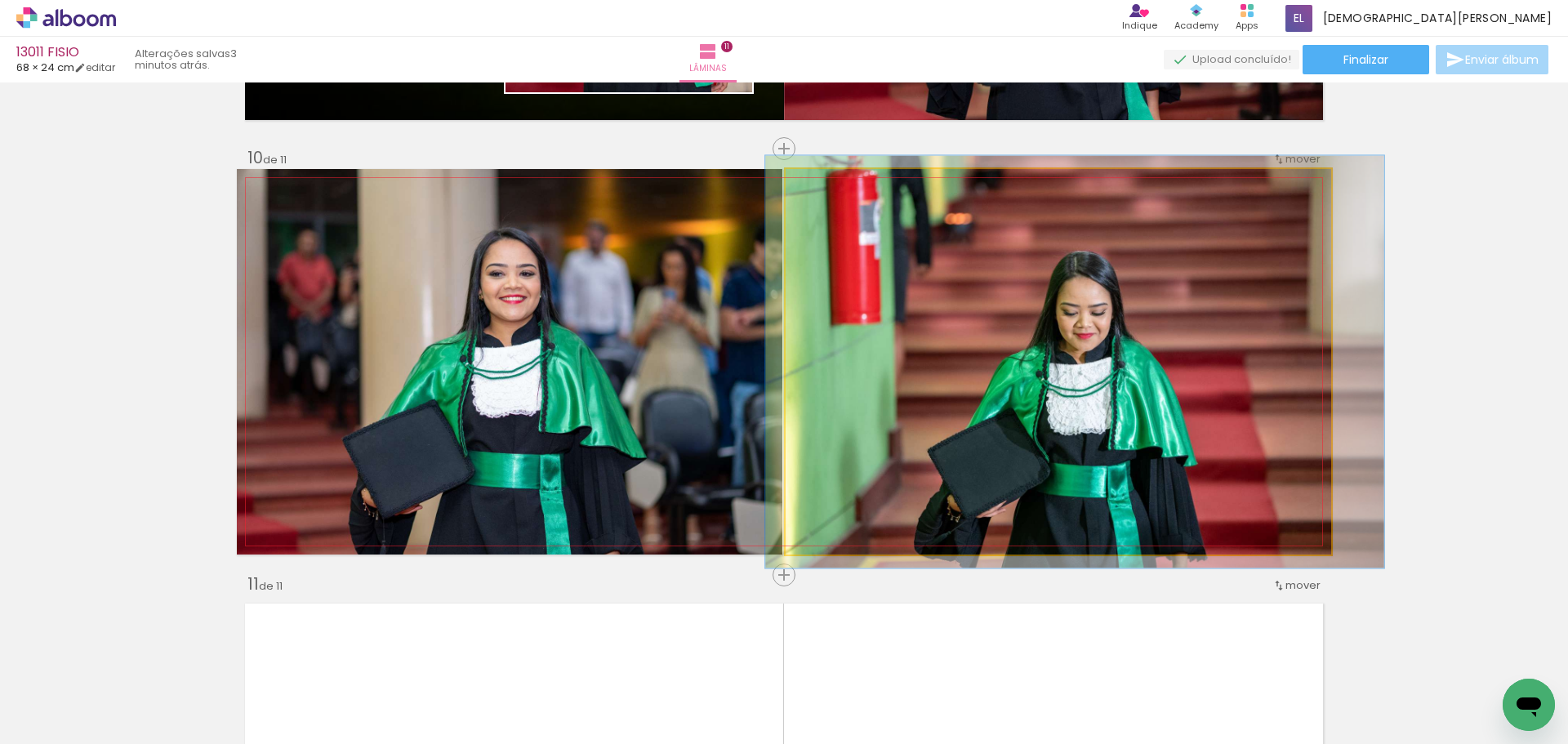 drag, startPoint x: 818, startPoint y: 184, endPoint x: 823, endPoint y: 198, distance: 14.866069 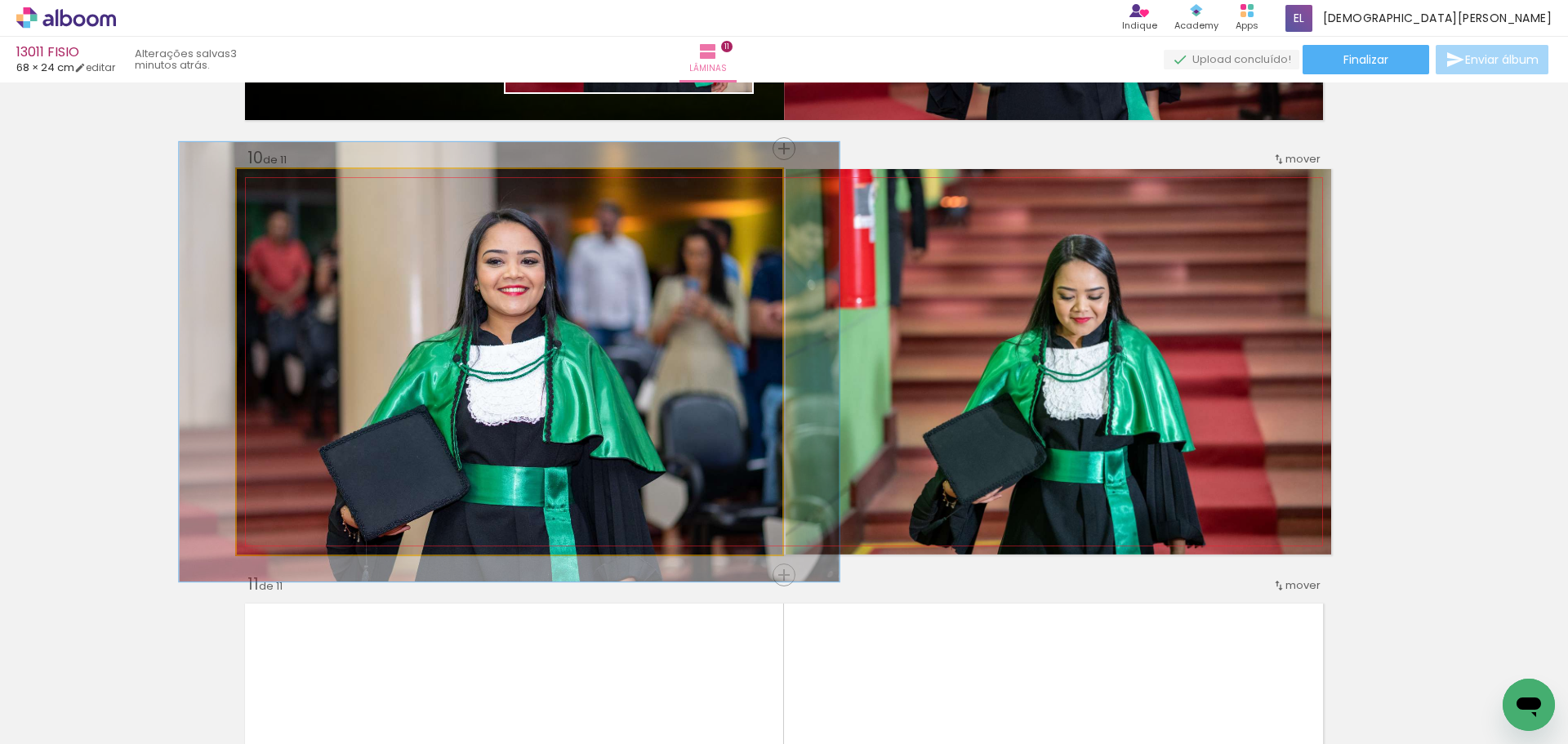 drag, startPoint x: 275, startPoint y: 184, endPoint x: 283, endPoint y: 203, distance: 20.615528 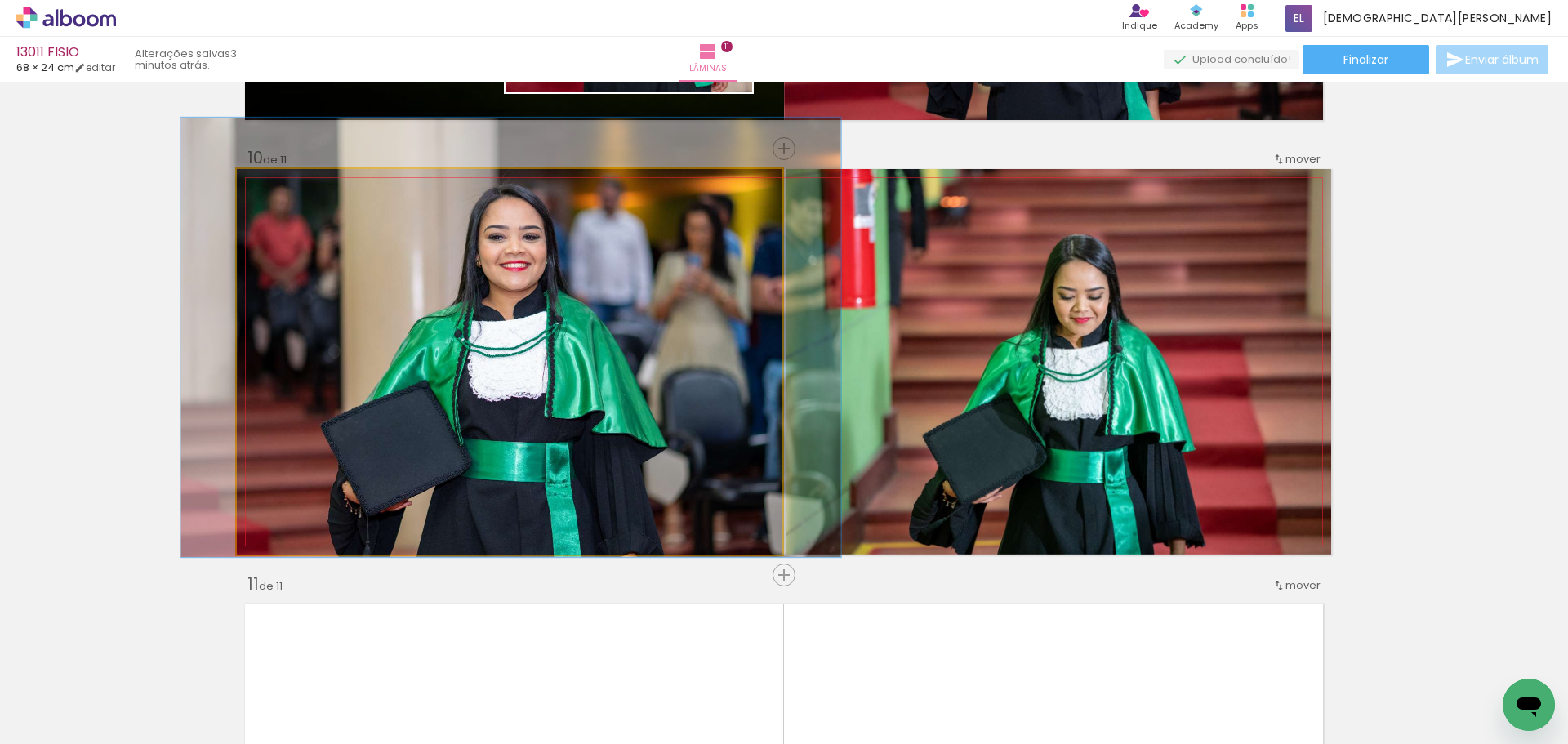 drag, startPoint x: 517, startPoint y: 337, endPoint x: 519, endPoint y: 319, distance: 18.11077 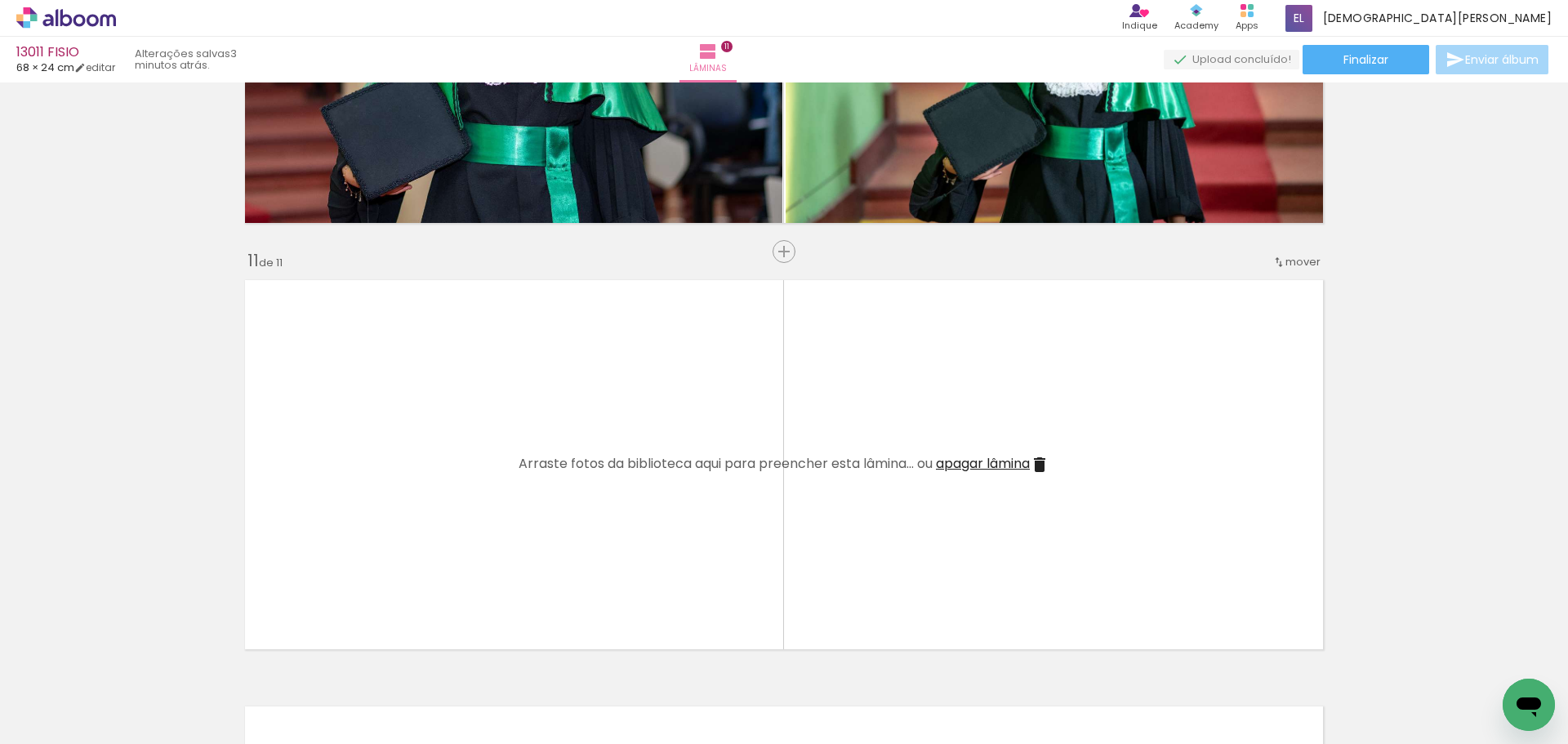 scroll, scrollTop: 4124, scrollLeft: 0, axis: vertical 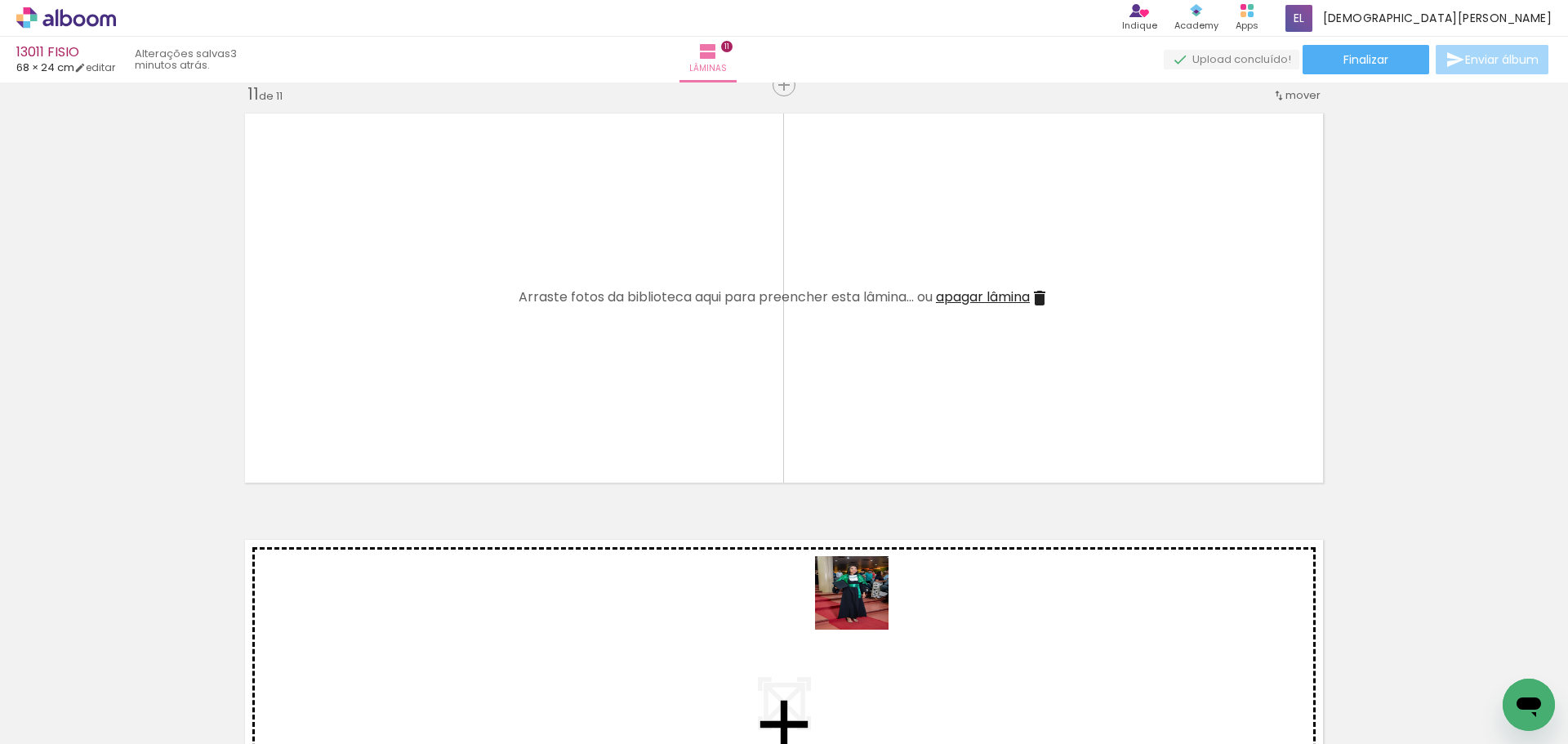 drag, startPoint x: 941, startPoint y: 692, endPoint x: 577, endPoint y: 327, distance: 515.48133 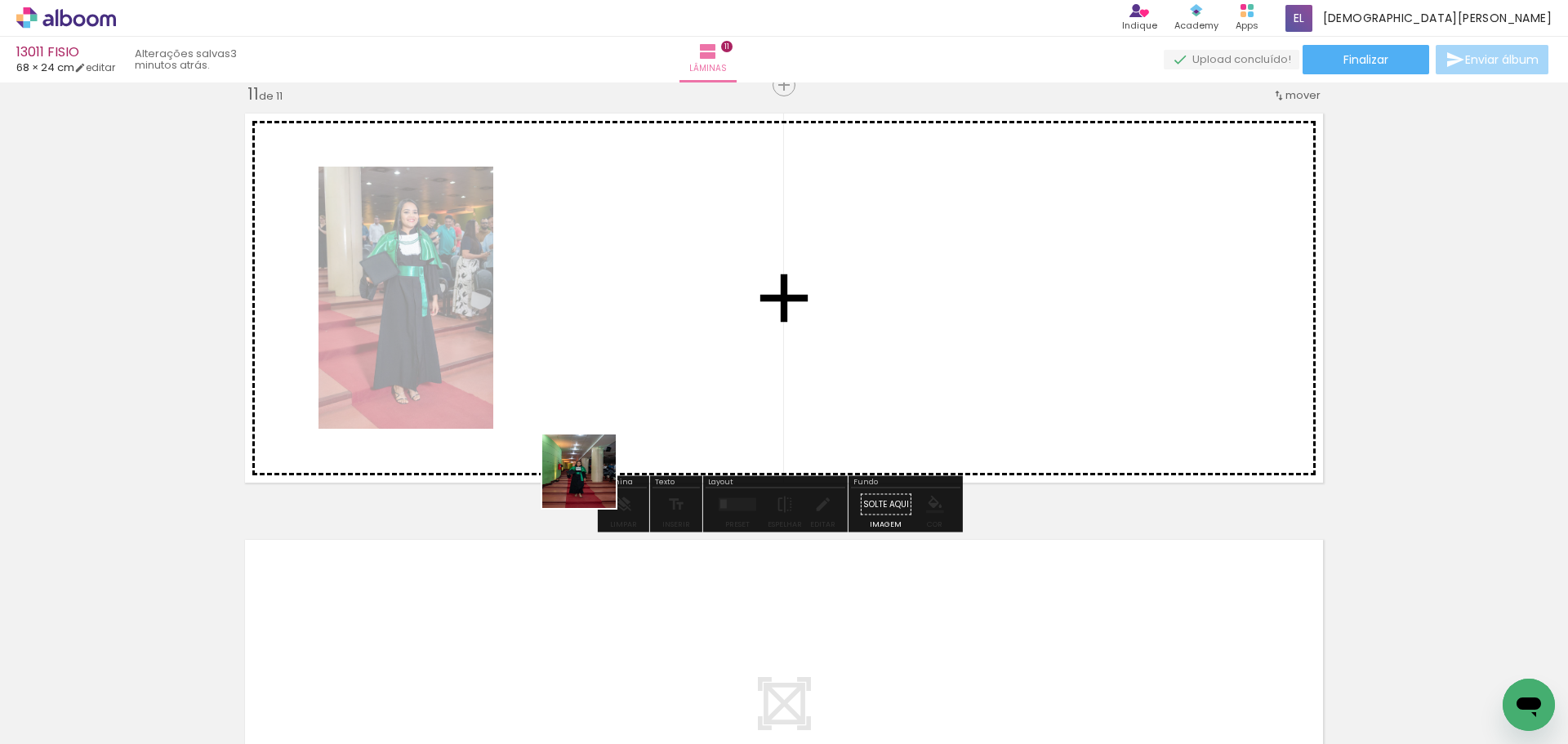 drag, startPoint x: 479, startPoint y: 703, endPoint x: 606, endPoint y: 389, distance: 338.71079 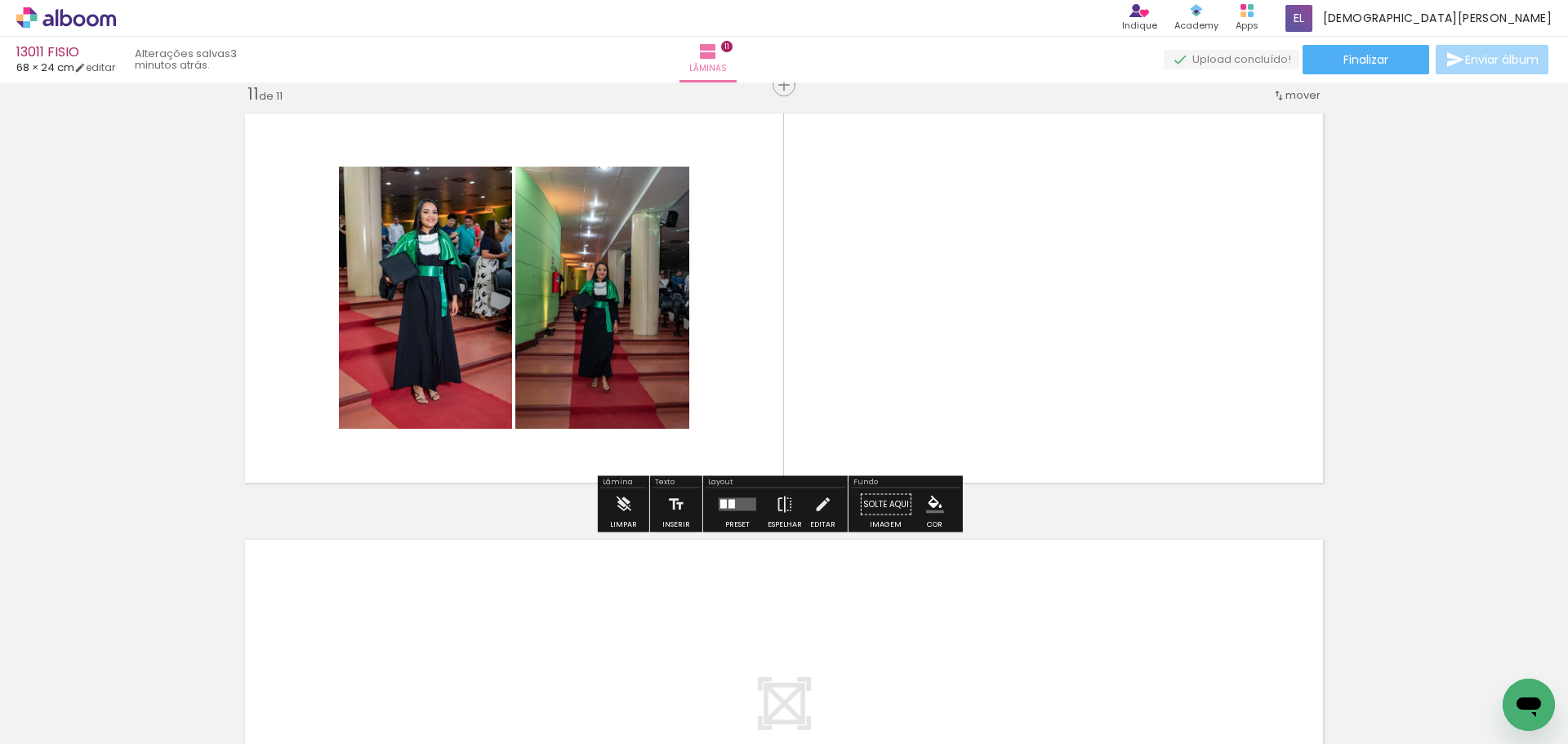 drag, startPoint x: 1202, startPoint y: 701, endPoint x: 921, endPoint y: 287, distance: 500.3569 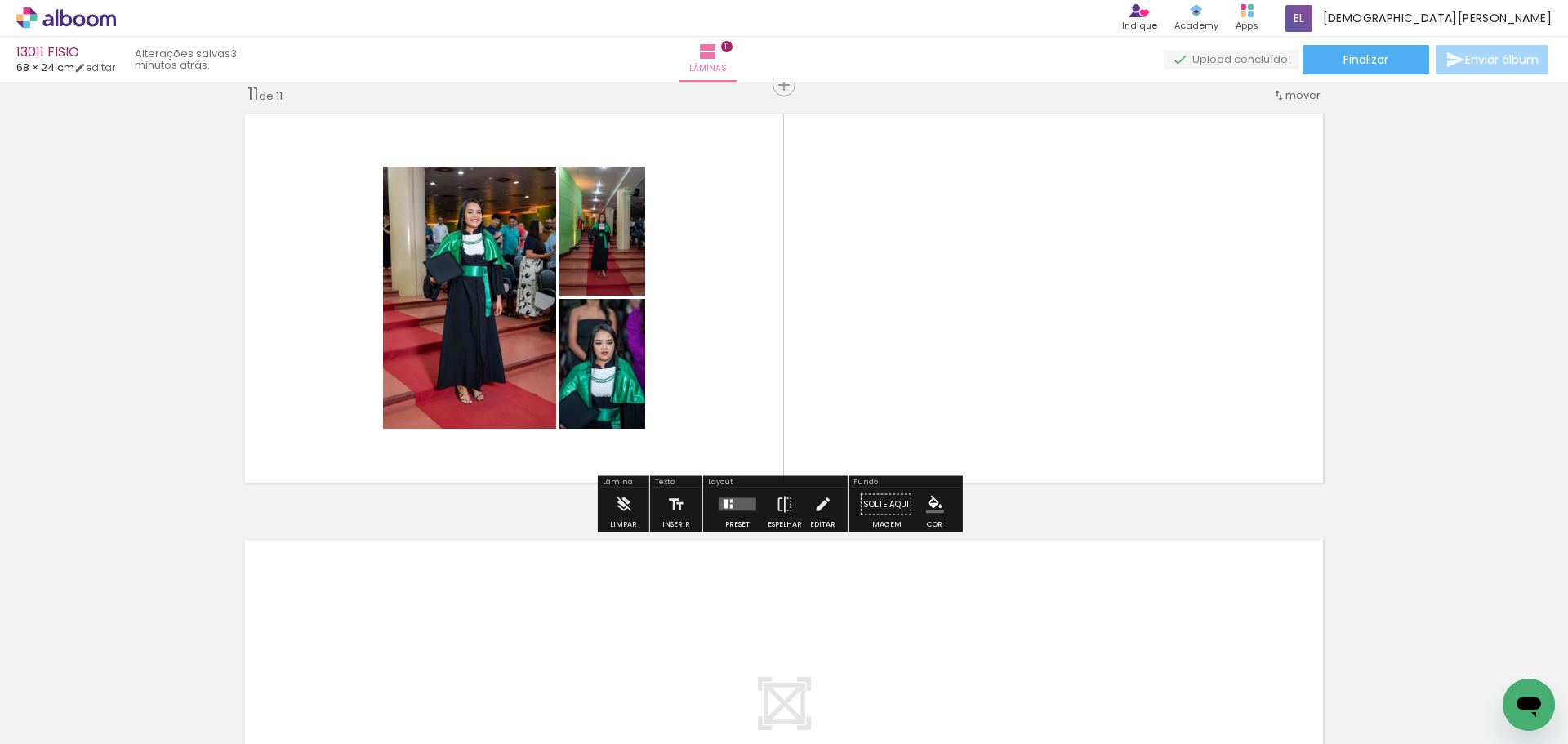scroll, scrollTop: 4206, scrollLeft: 0, axis: vertical 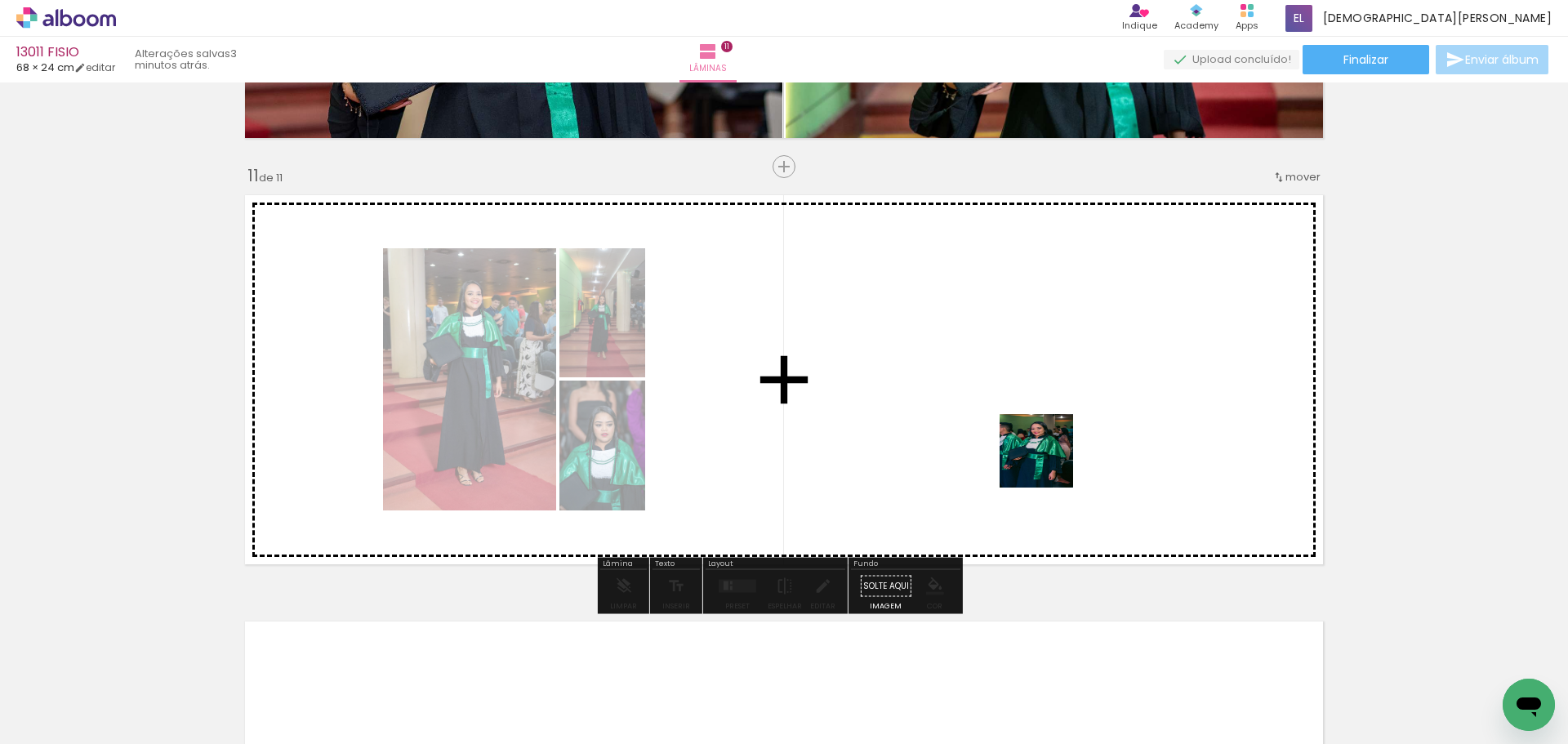 drag, startPoint x: 1045, startPoint y: 564, endPoint x: 1046, endPoint y: 356, distance: 208.0024 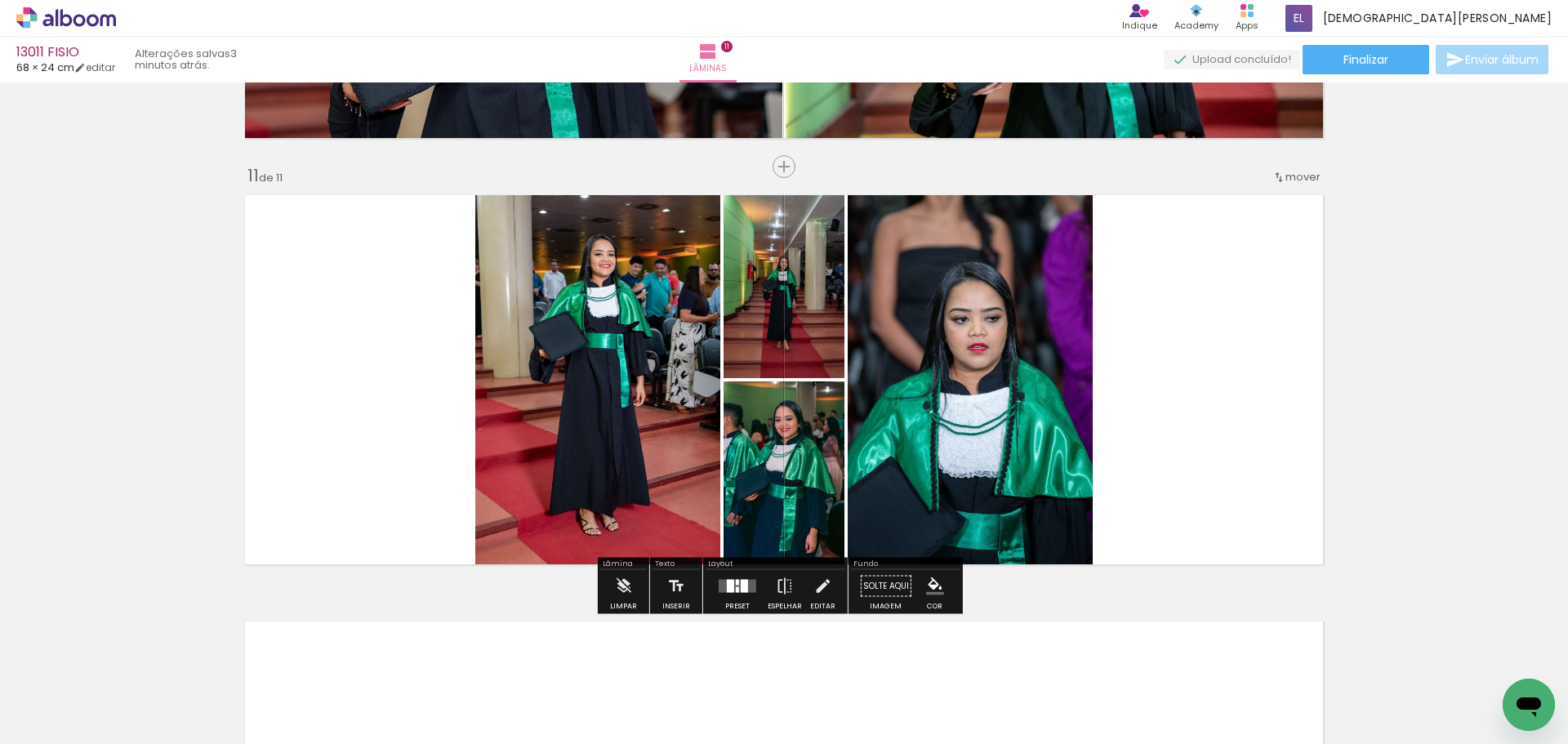 click at bounding box center [737, 586] 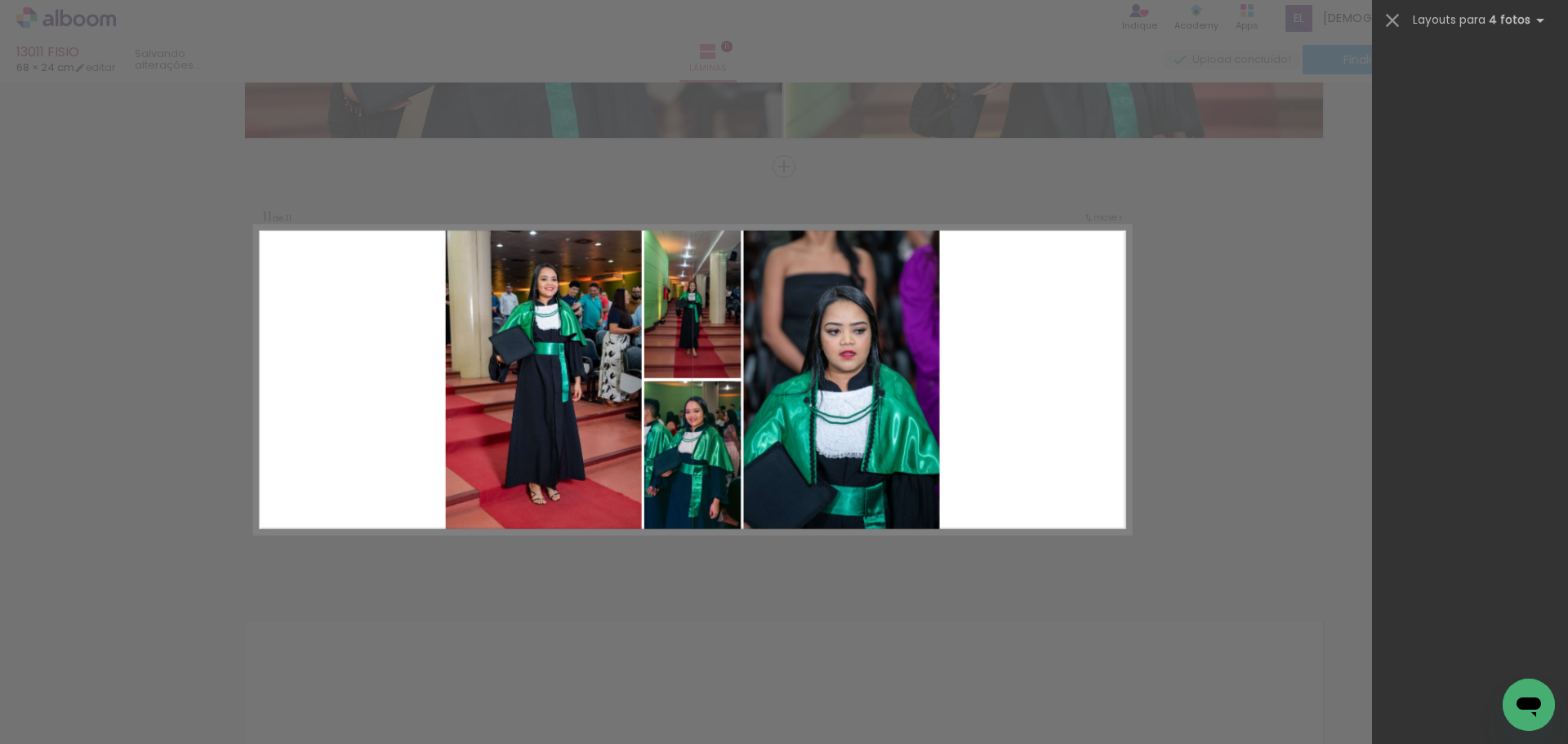 scroll, scrollTop: 0, scrollLeft: 0, axis: both 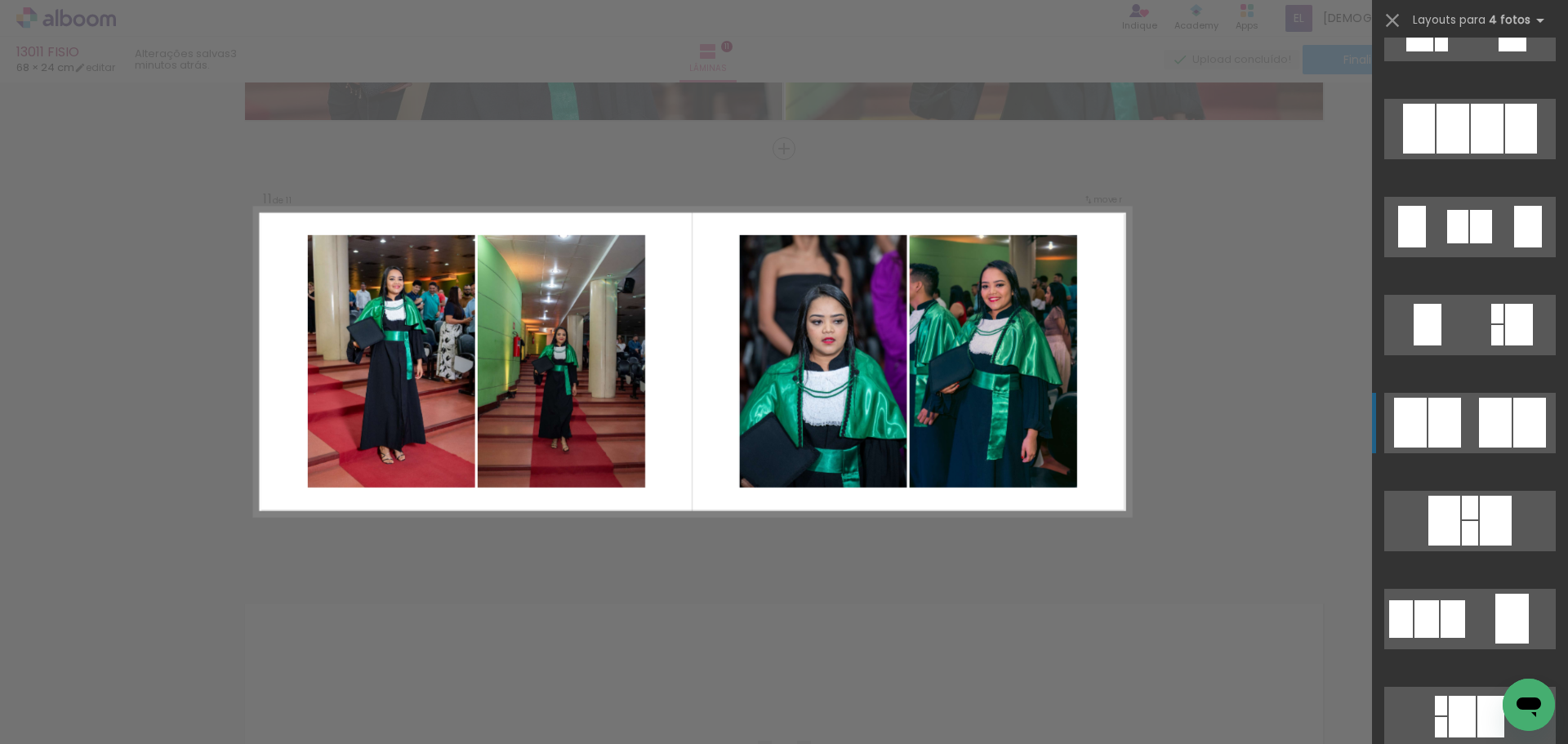 click at bounding box center [1434, 1207] 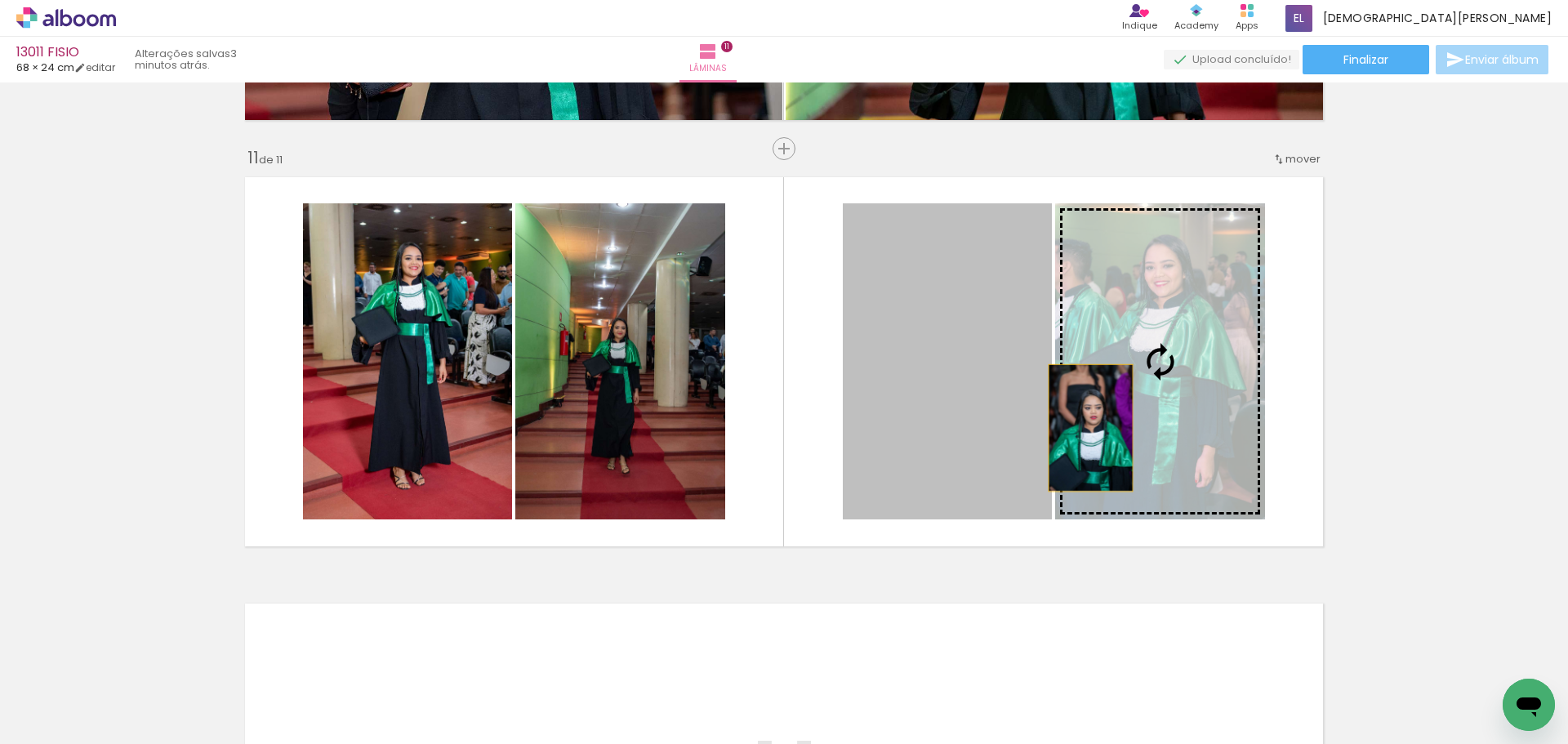 drag, startPoint x: 884, startPoint y: 434, endPoint x: 1097, endPoint y: 425, distance: 213.19006 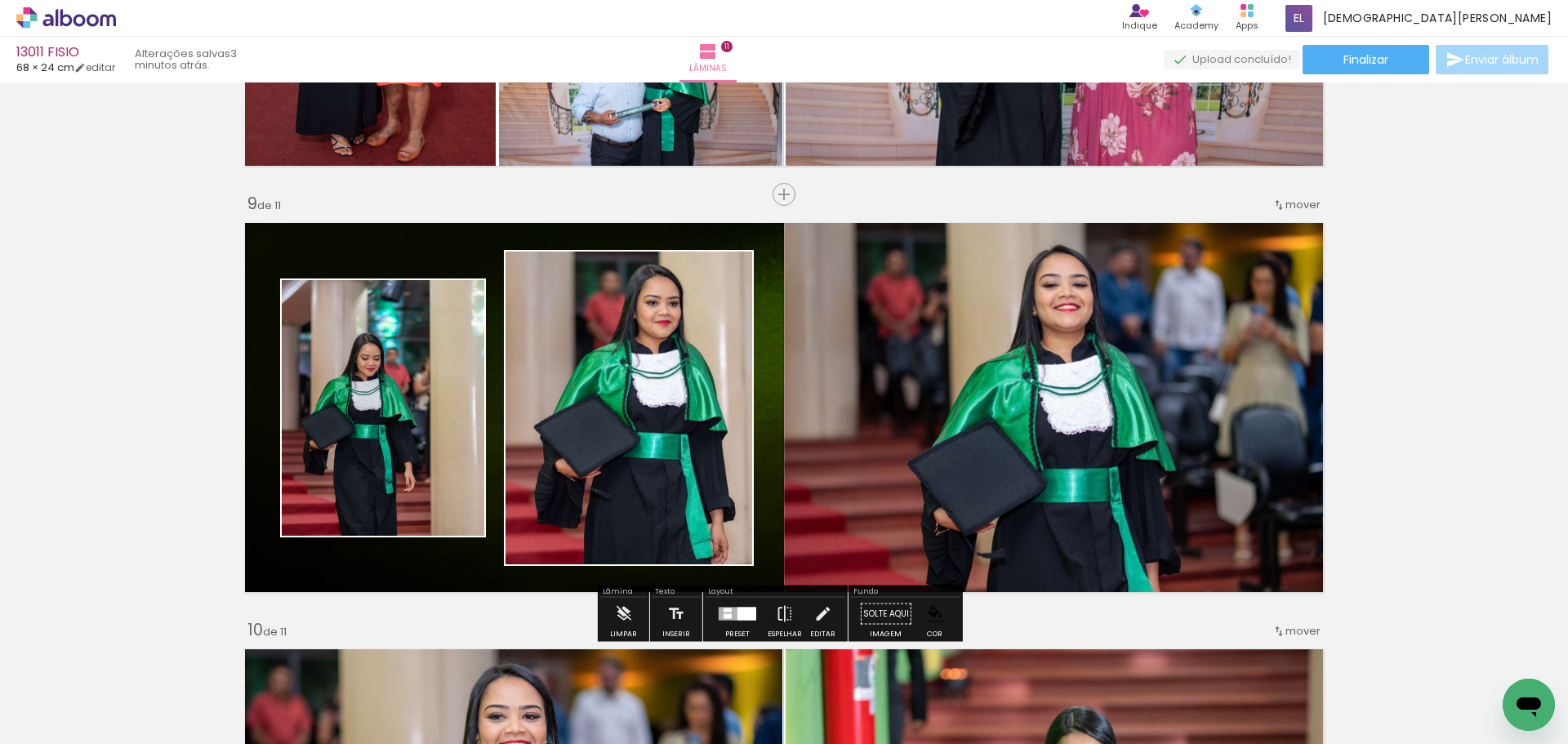 scroll, scrollTop: 3407, scrollLeft: 0, axis: vertical 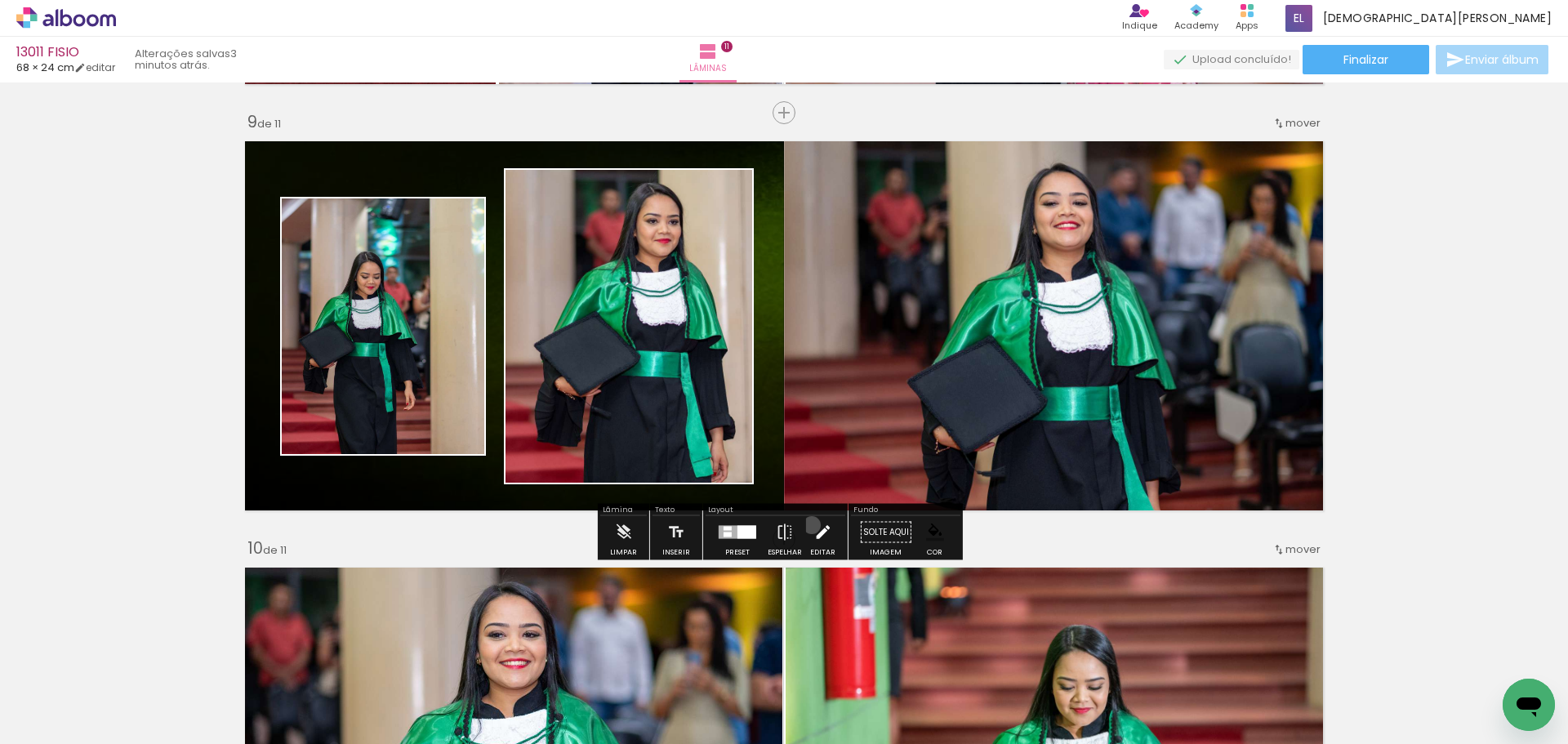click on "Editar" at bounding box center [822, 537] 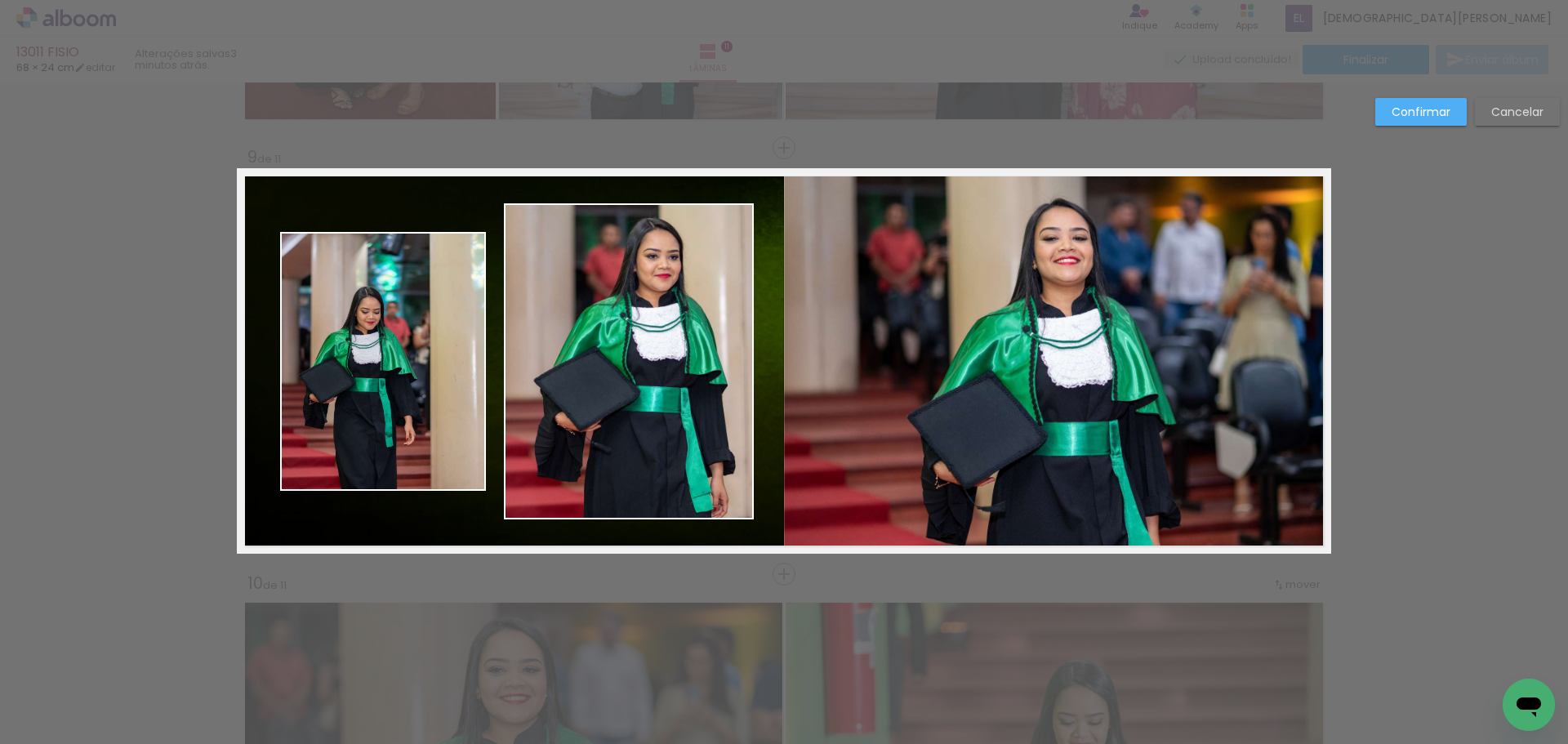 click 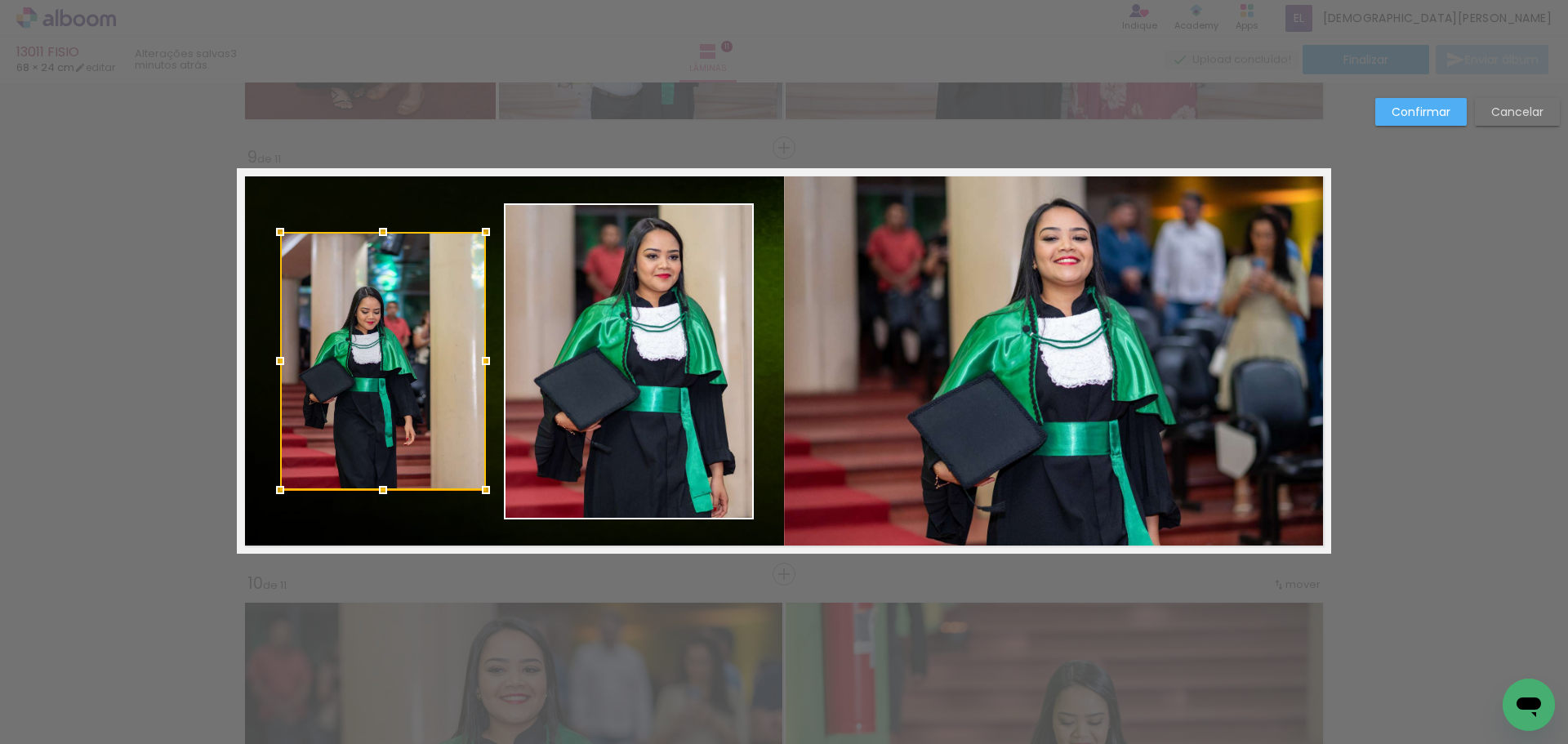 scroll, scrollTop: 3371, scrollLeft: 0, axis: vertical 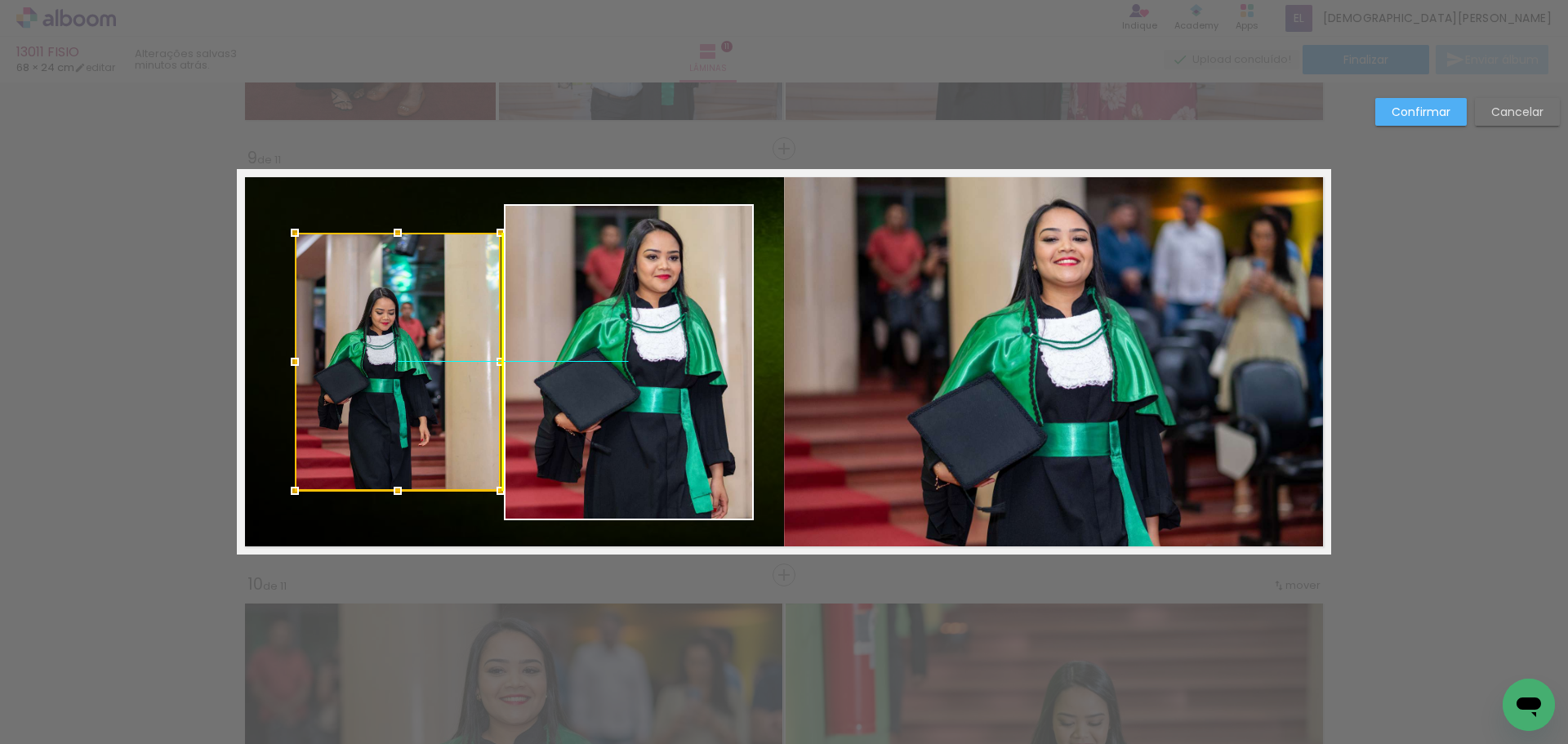 drag, startPoint x: 390, startPoint y: 361, endPoint x: 422, endPoint y: 366, distance: 32.3883 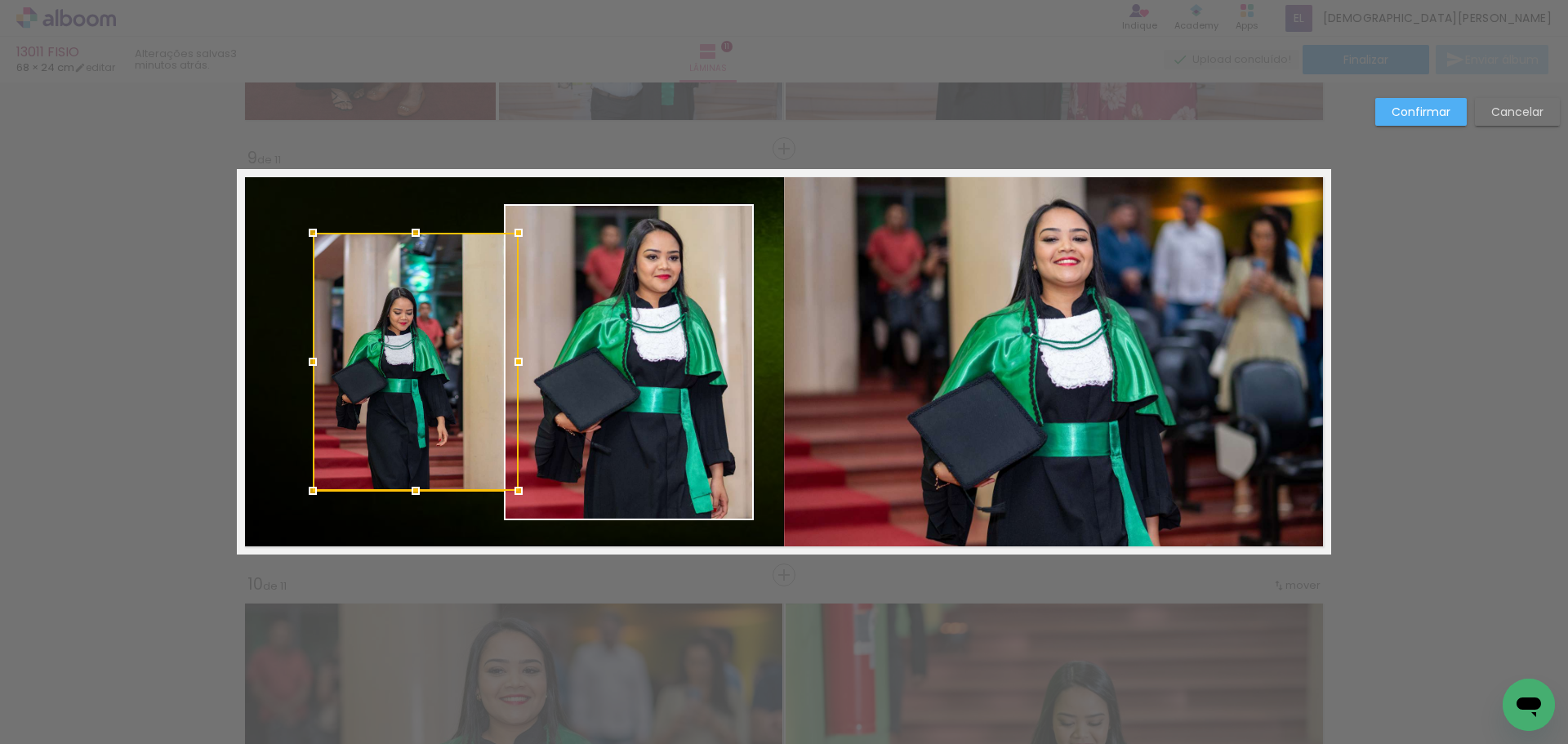 click on "Confirmar Cancelar" at bounding box center (784, -711) 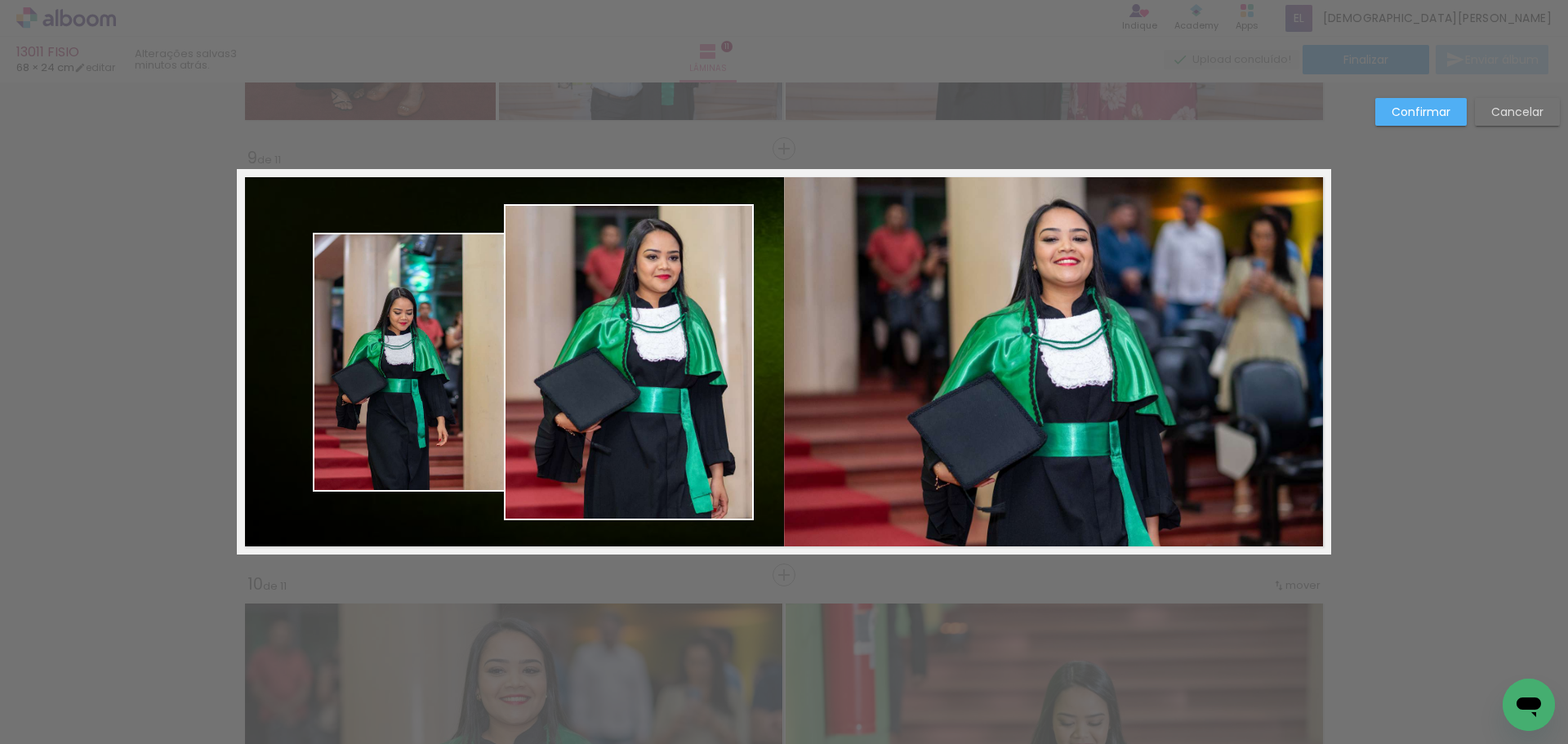 click on "Cancelar" at bounding box center [0, 0] 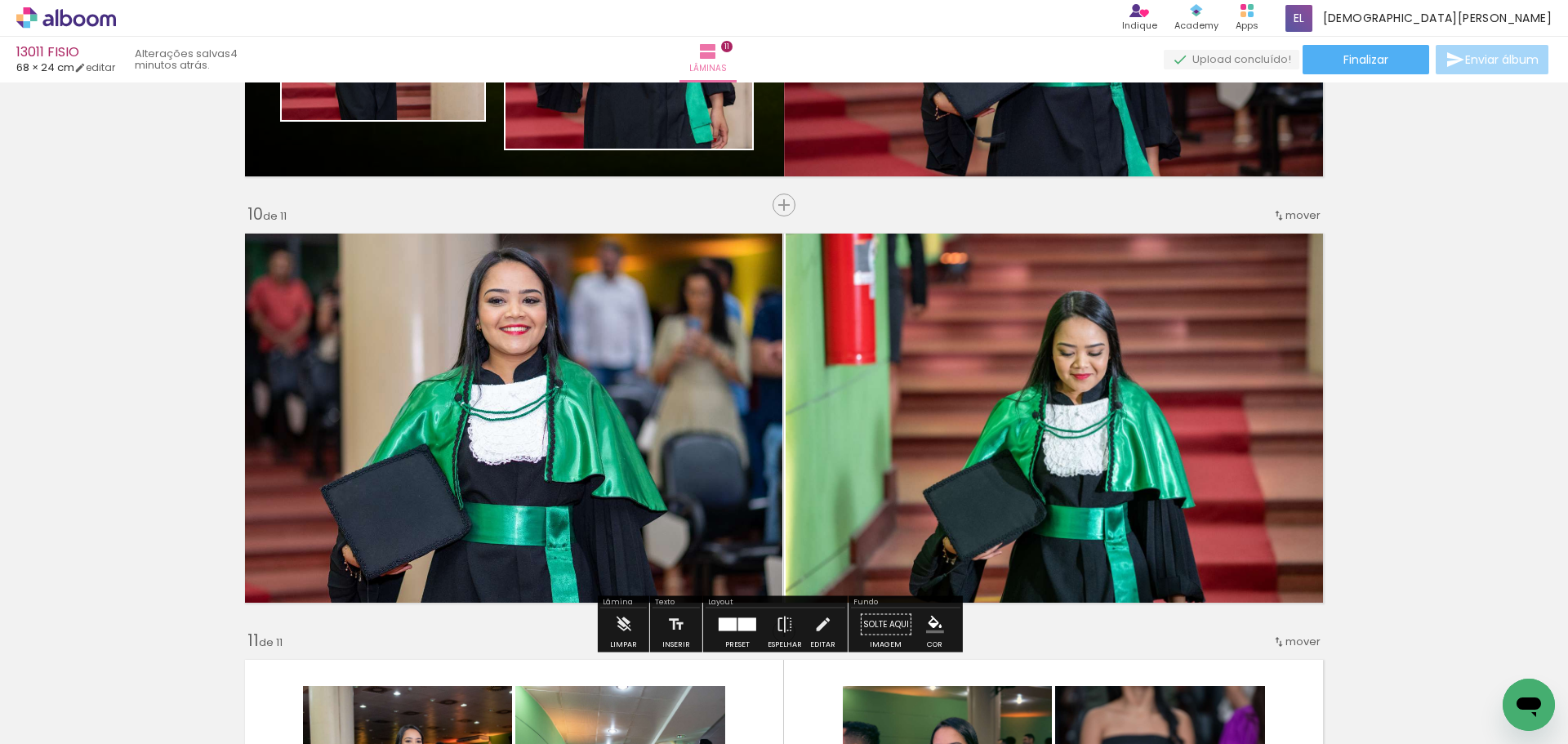 scroll, scrollTop: 3861, scrollLeft: 0, axis: vertical 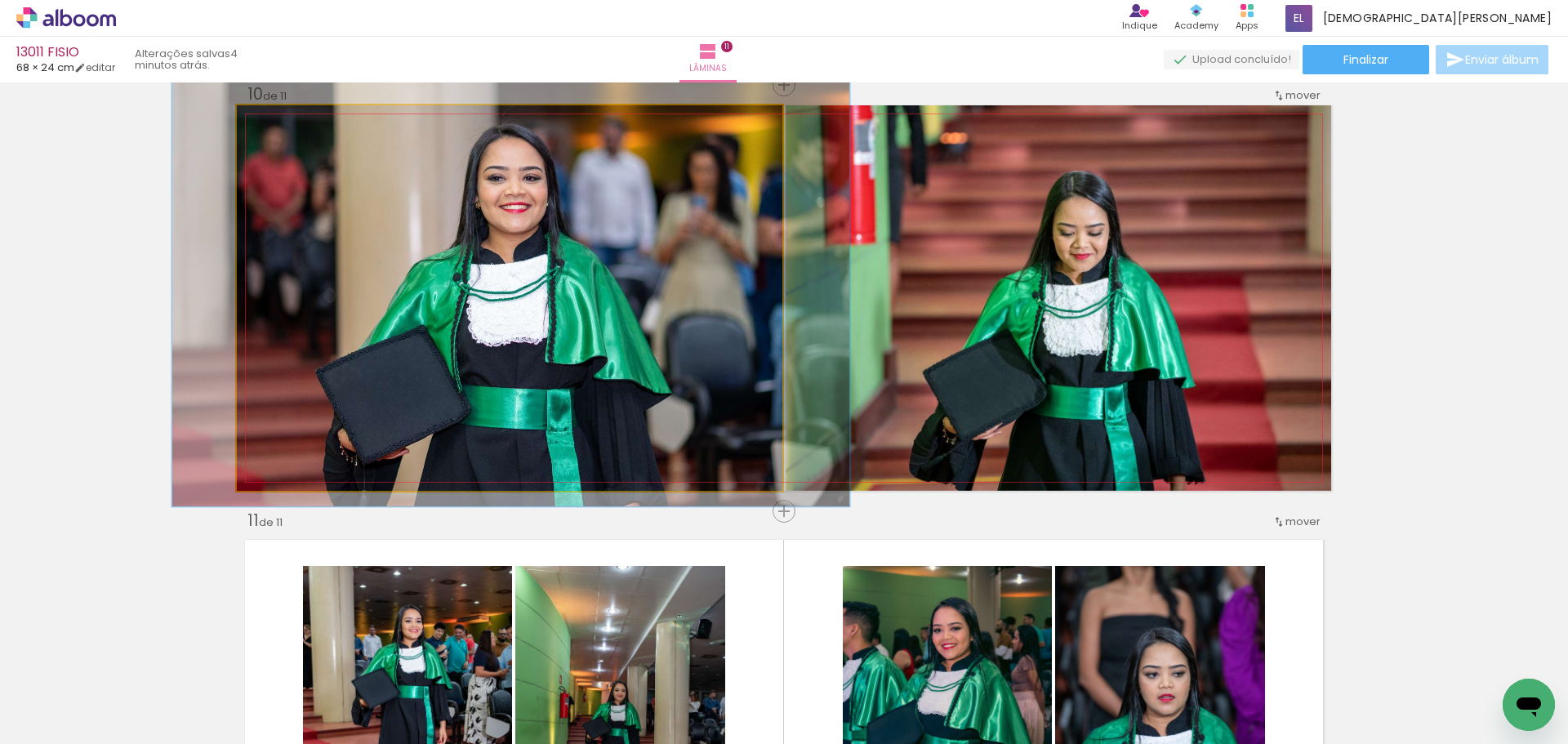 type on "117" 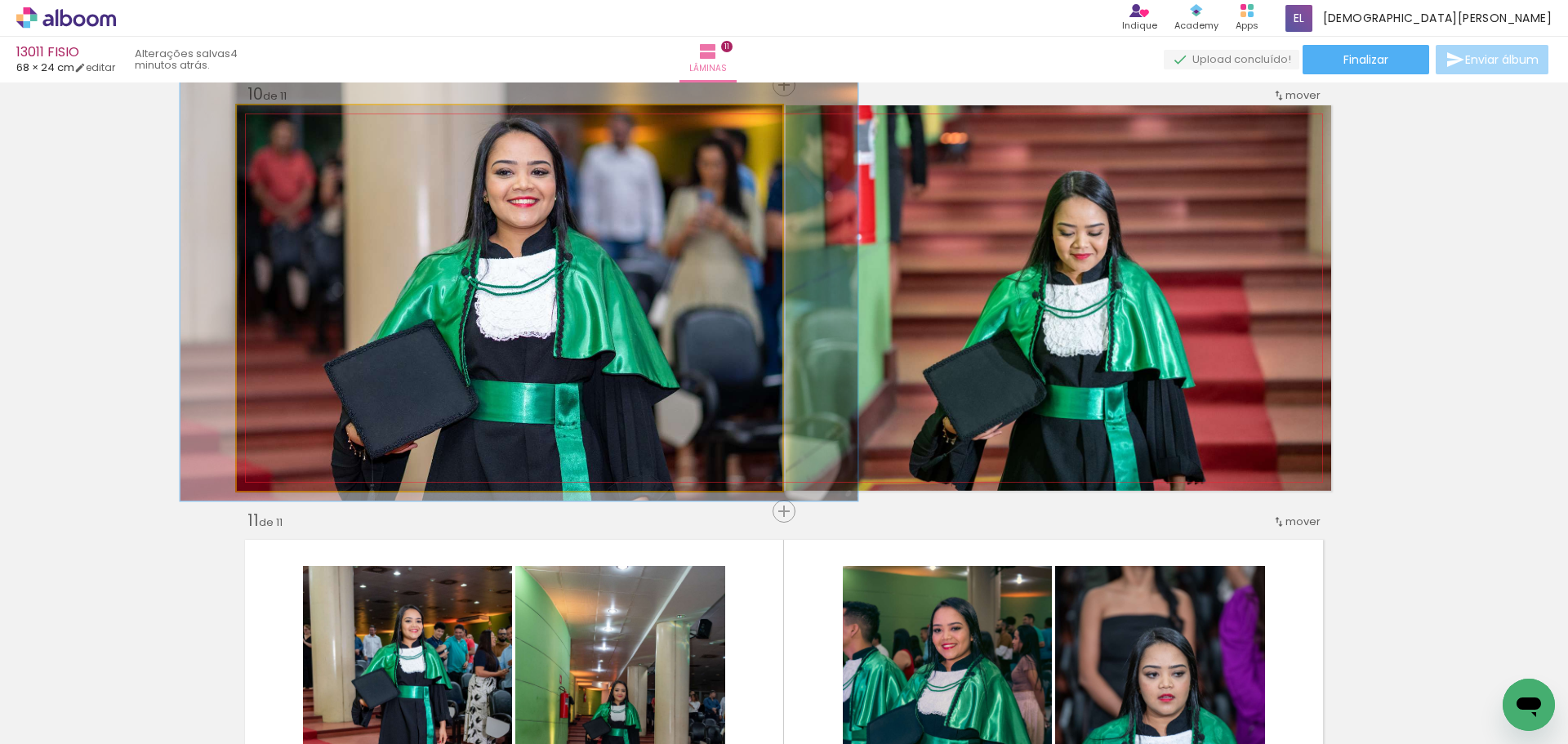 drag, startPoint x: 538, startPoint y: 374, endPoint x: 546, endPoint y: 368, distance: 10 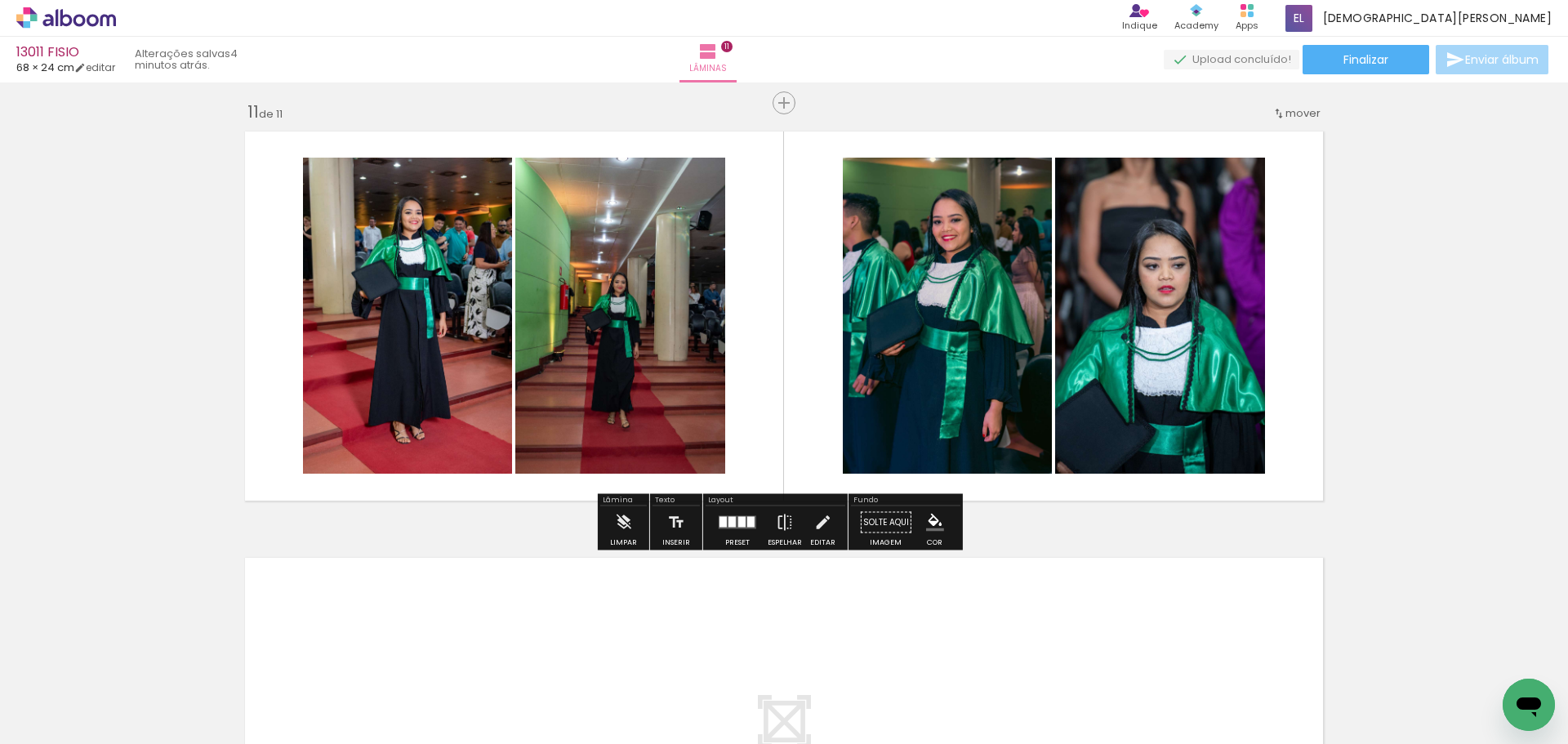 scroll, scrollTop: 4188, scrollLeft: 0, axis: vertical 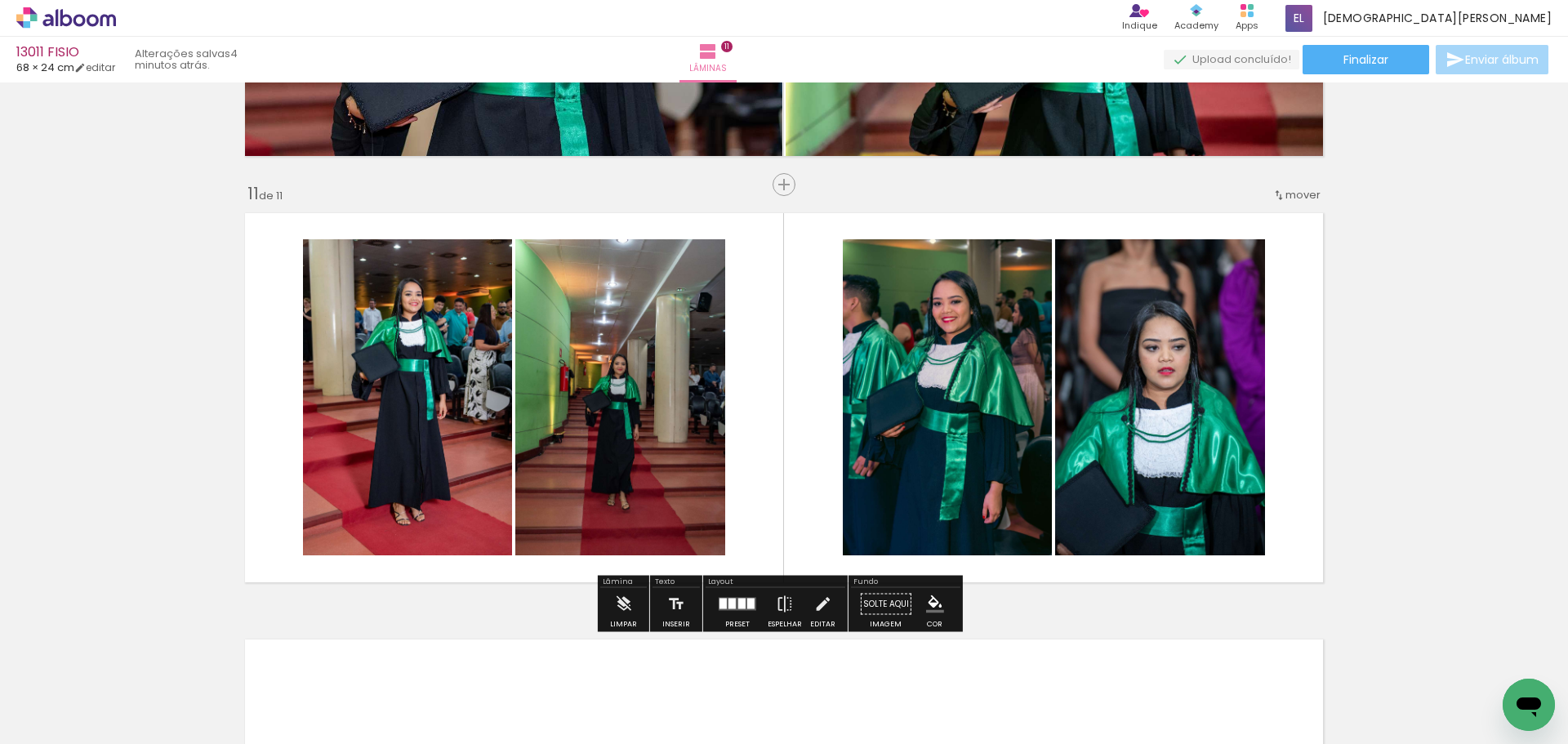 drag, startPoint x: 906, startPoint y: 733, endPoint x: 11, endPoint y: 45, distance: 1128.8795 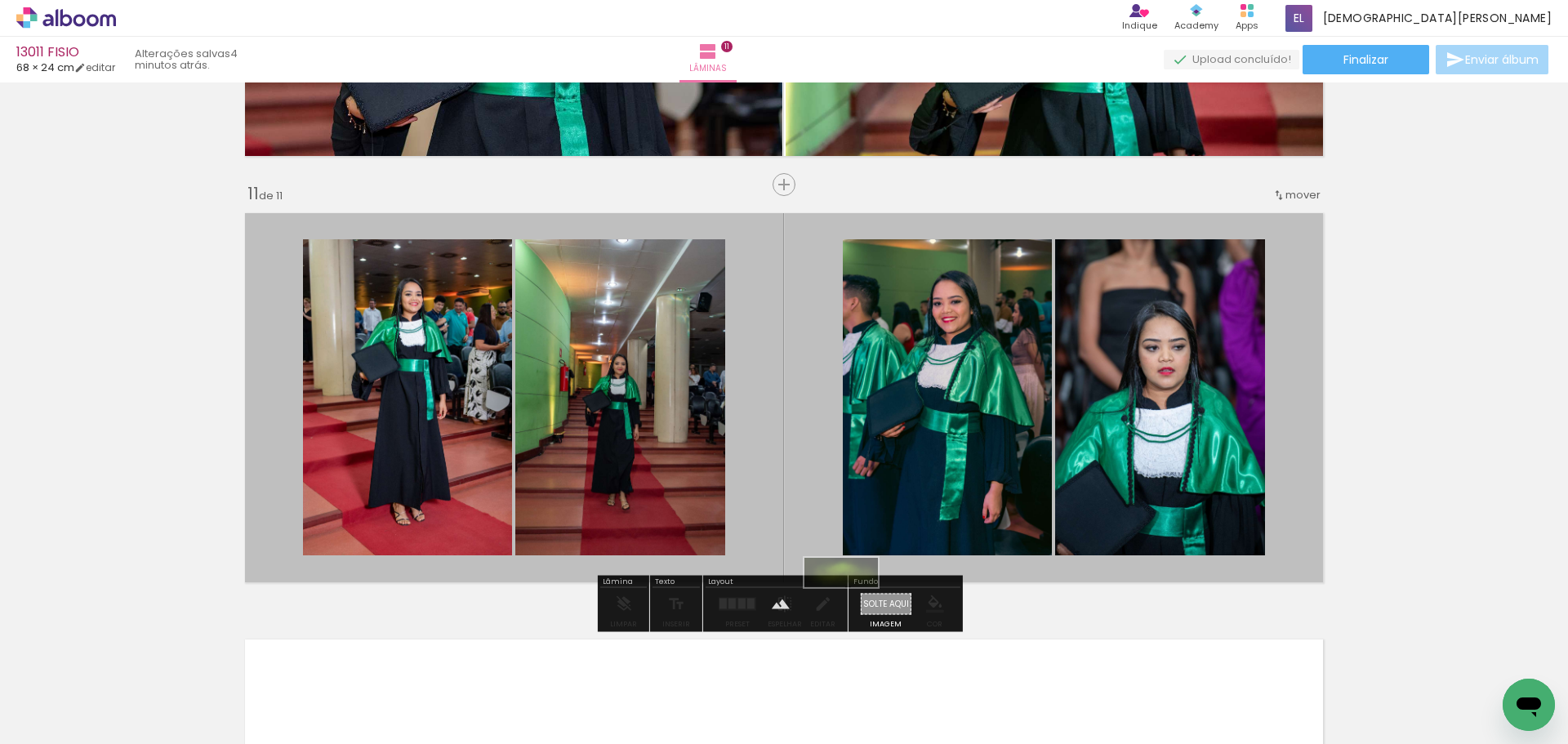 drag, startPoint x: 1486, startPoint y: 695, endPoint x: 853, endPoint y: 607, distance: 639.08763 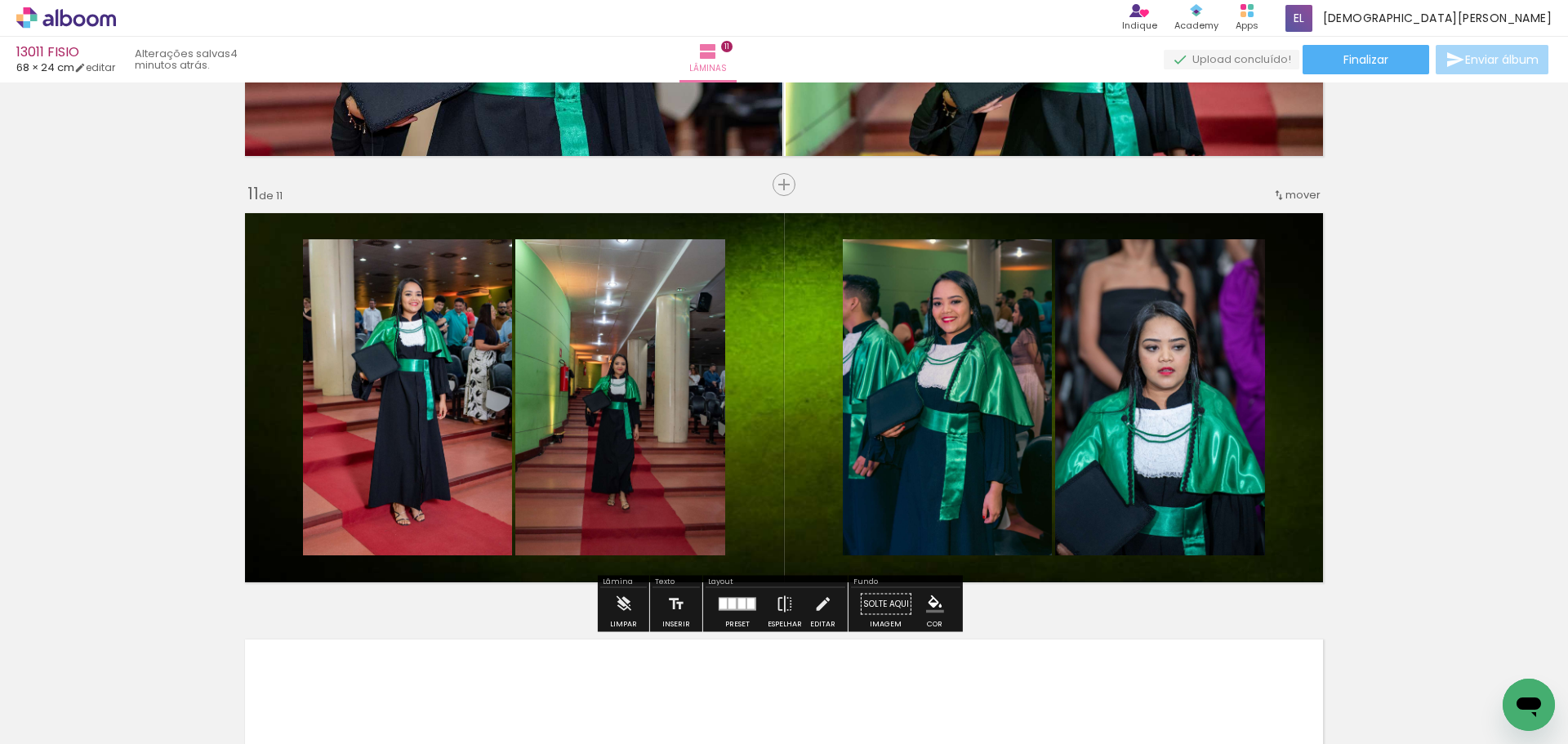 click at bounding box center [470, 306] 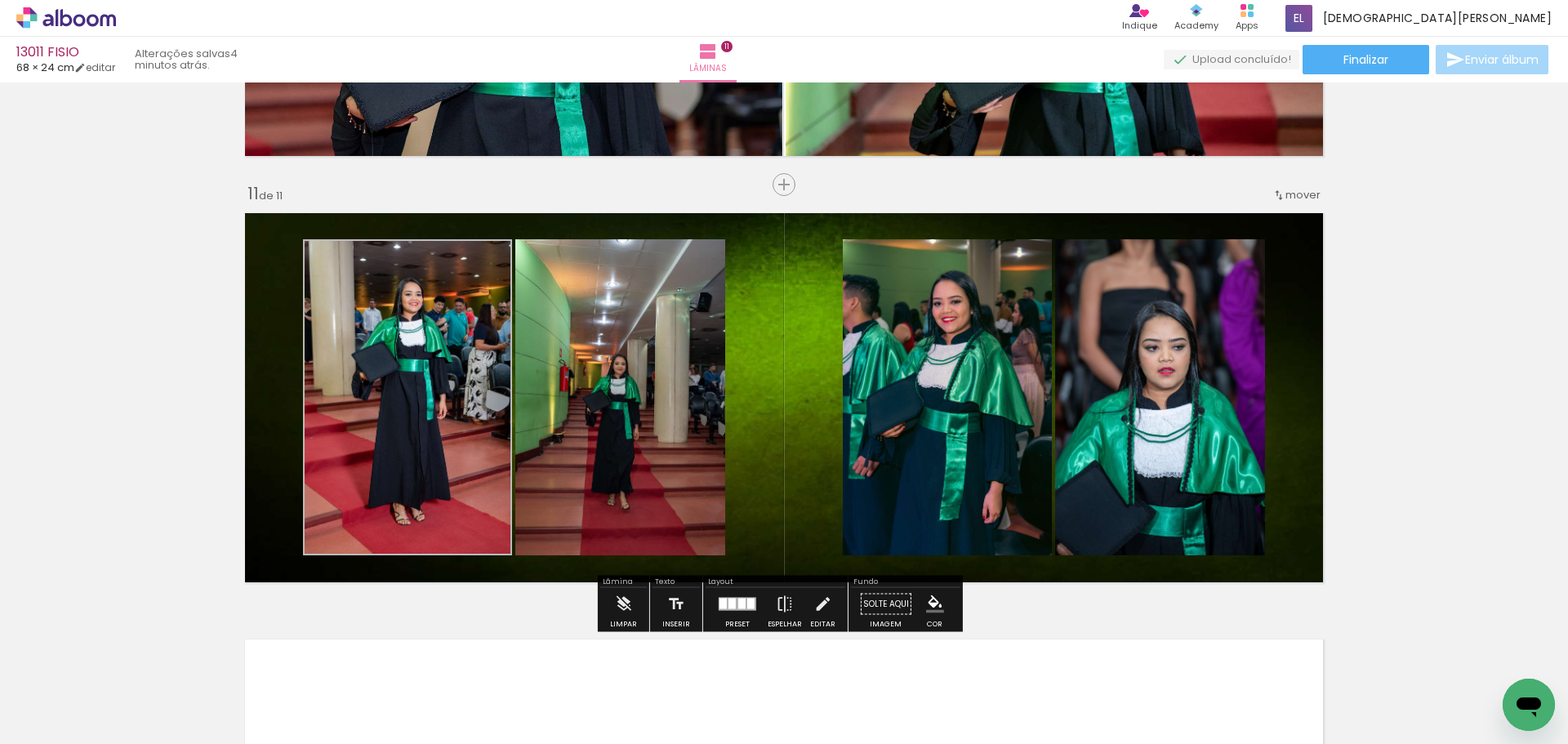 click at bounding box center [471, 360] 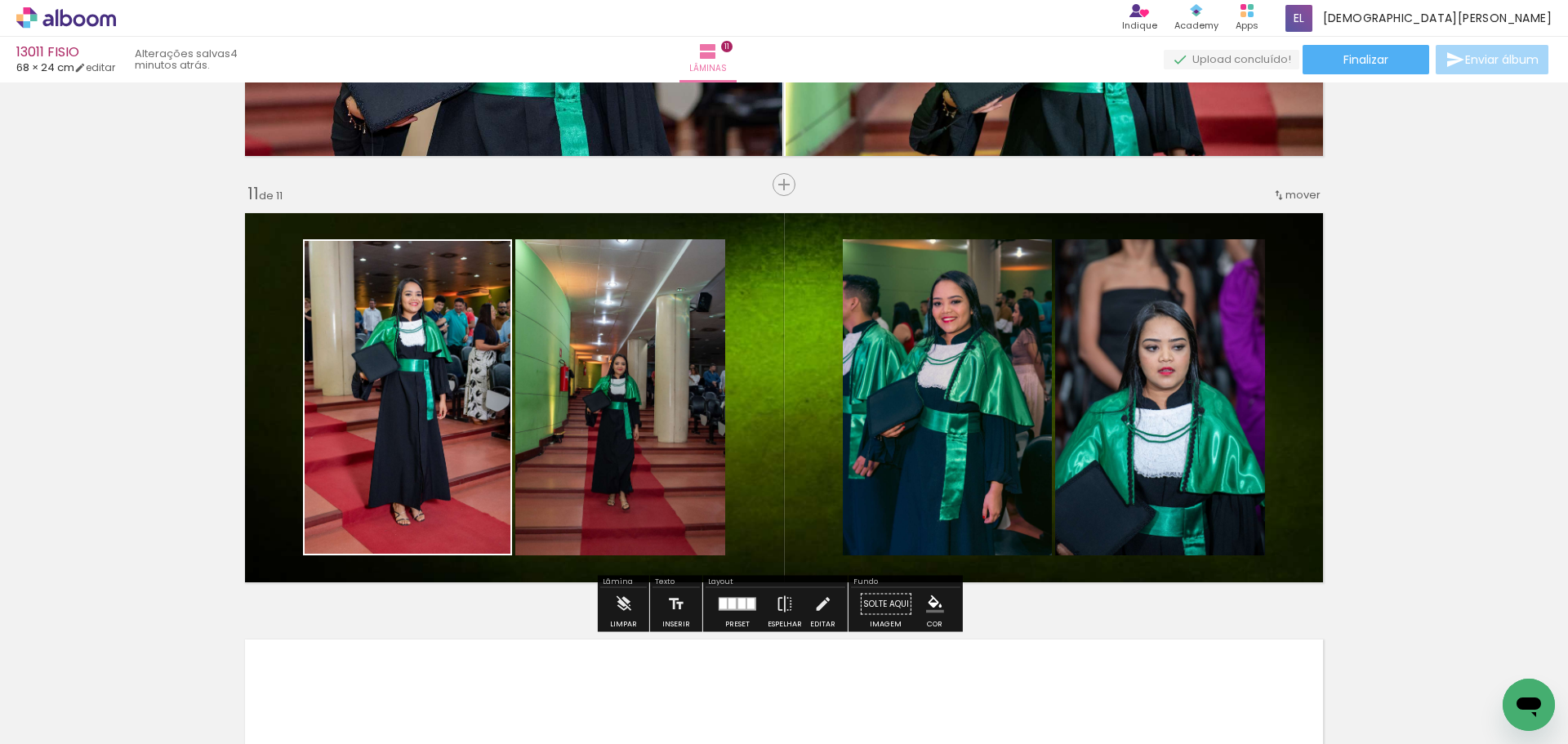 click at bounding box center (682, 306) 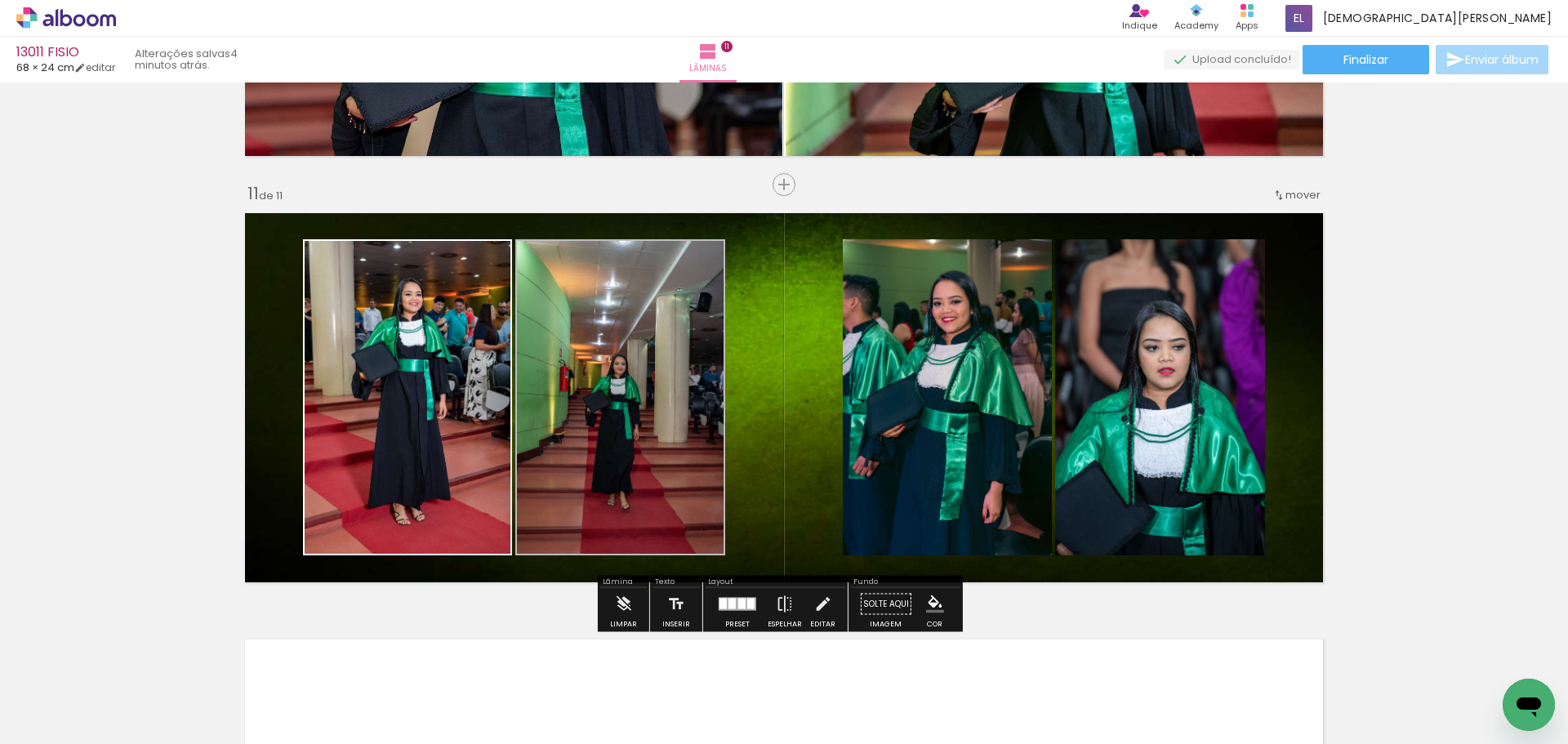 click at bounding box center [0, 0] 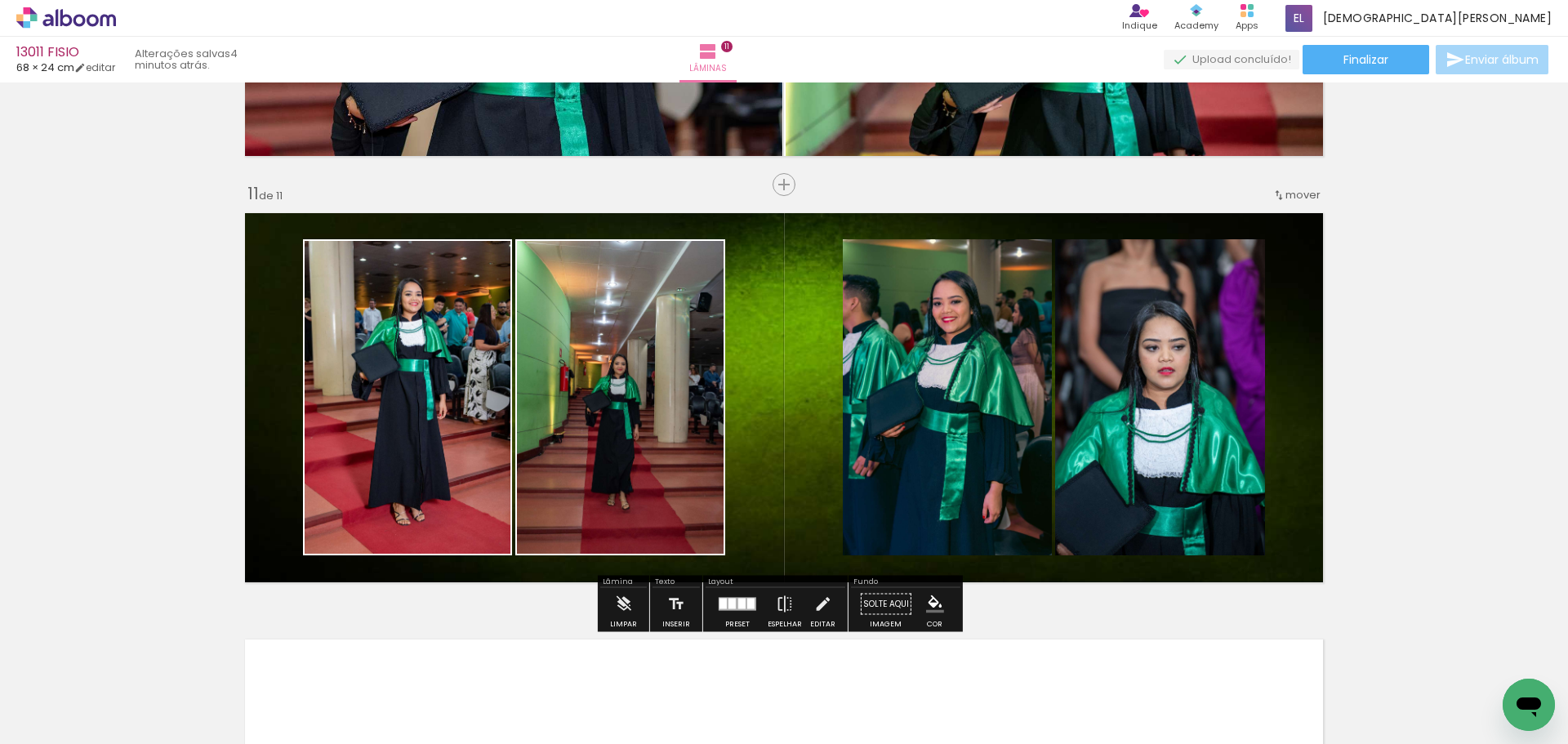 click at bounding box center [0, 0] 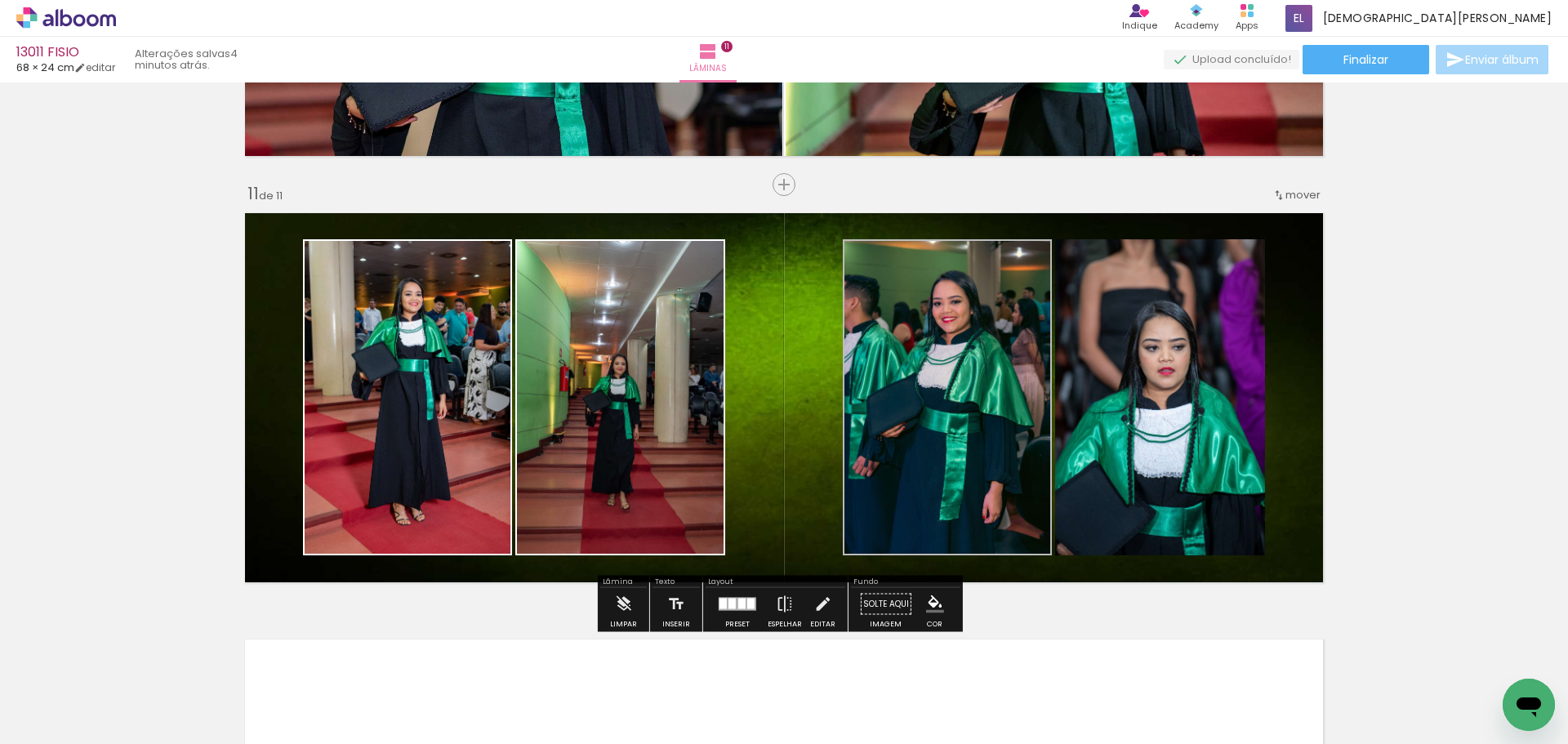 click at bounding box center (0, 0) 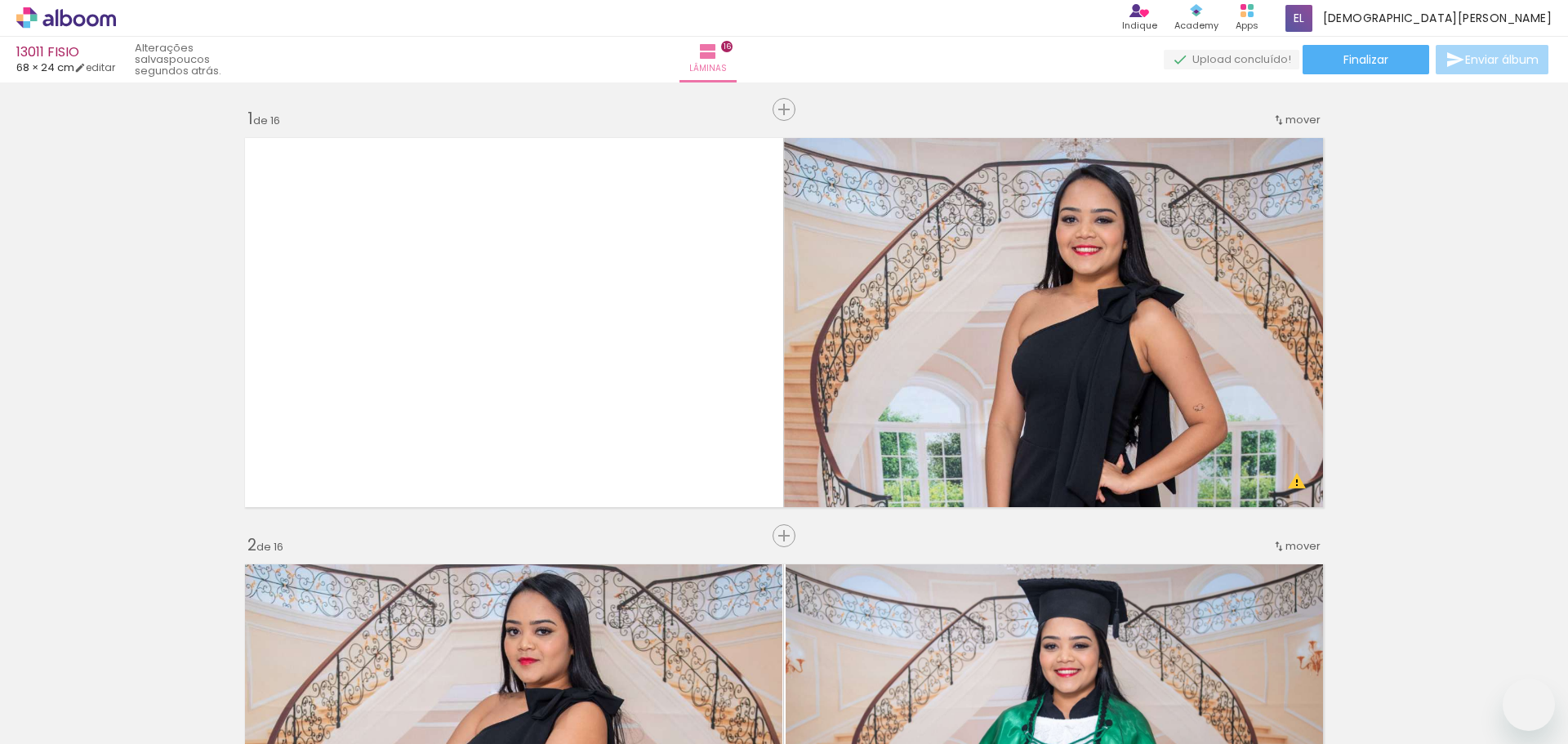 scroll, scrollTop: 0, scrollLeft: 0, axis: both 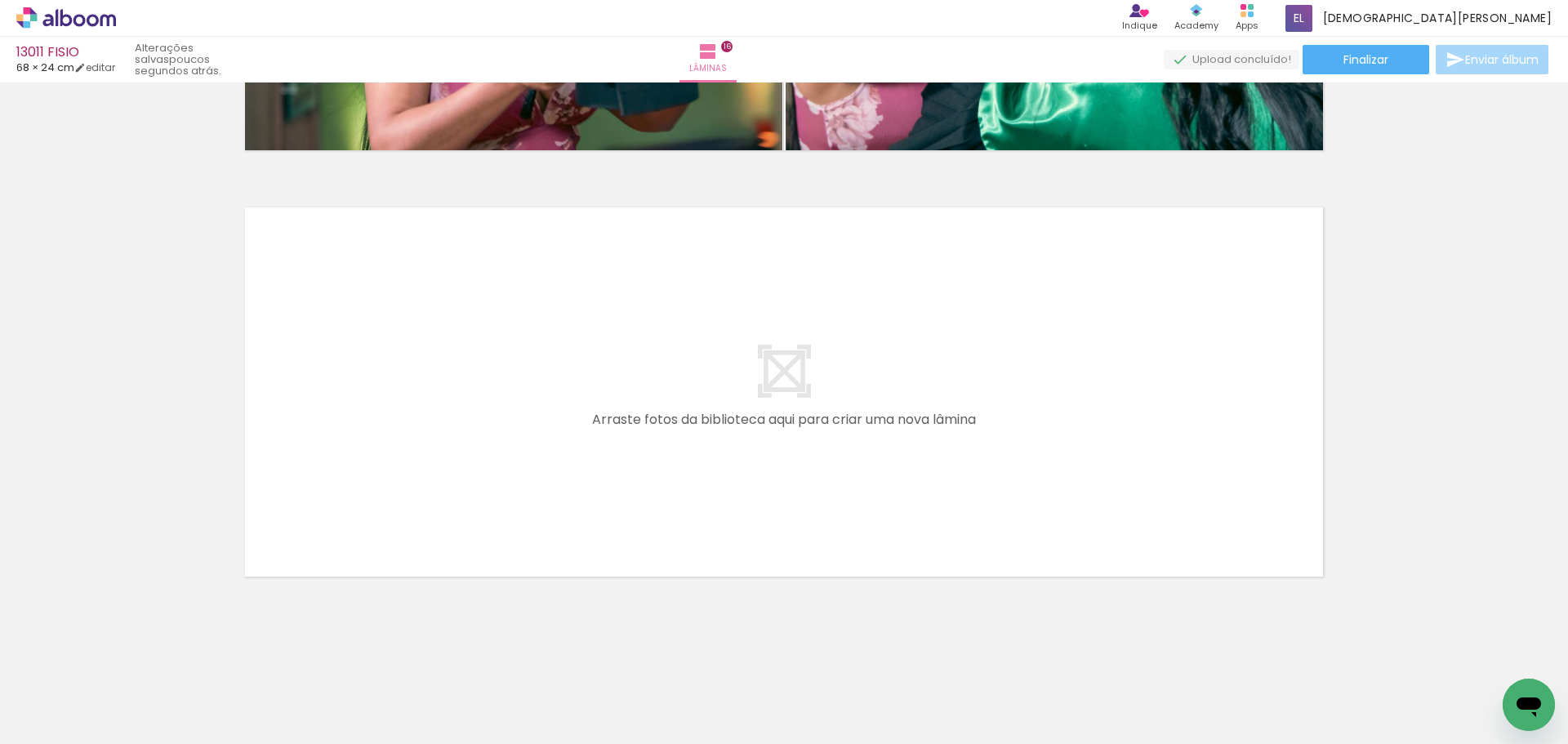 drag, startPoint x: 636, startPoint y: 684, endPoint x: 586, endPoint y: 412, distance: 276.557 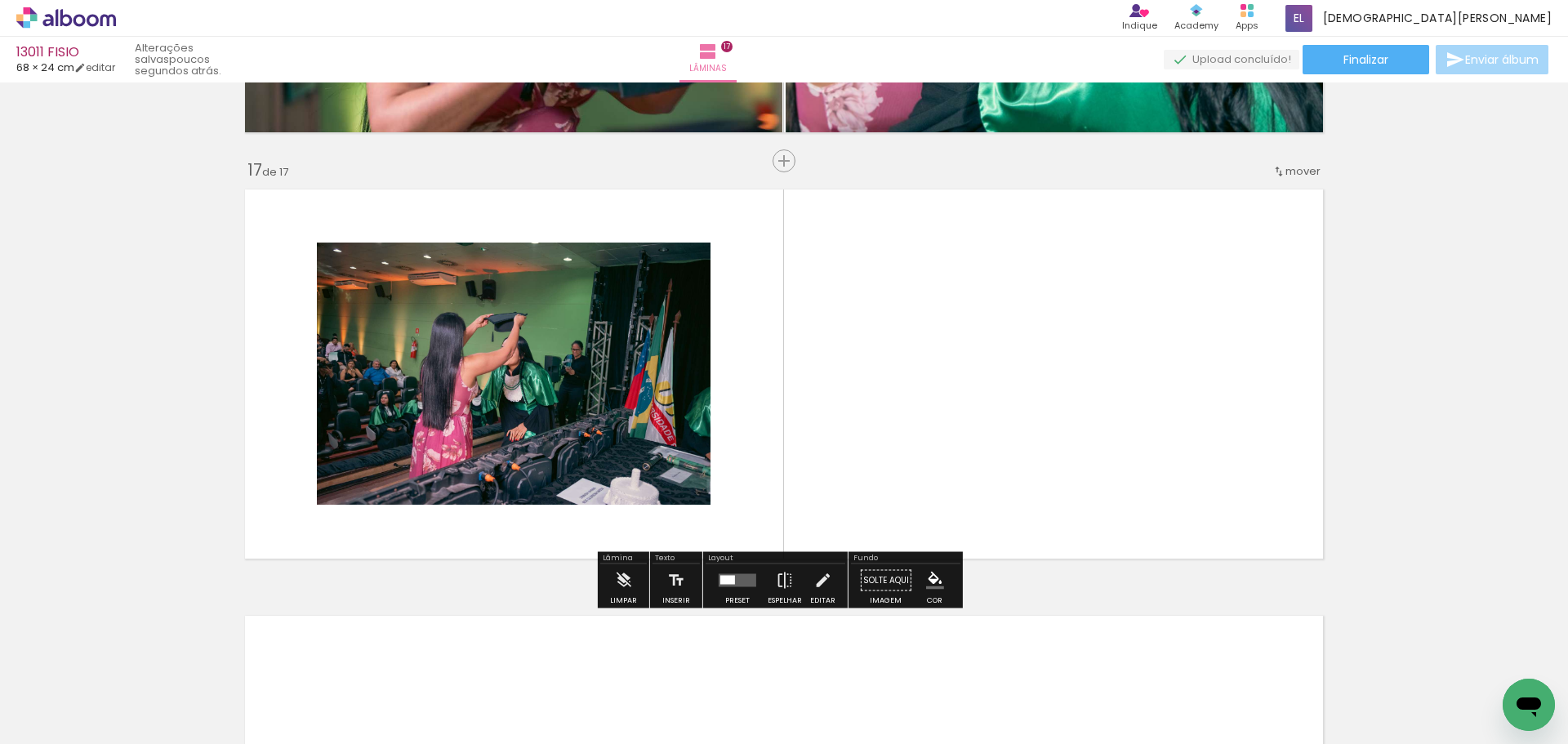 scroll, scrollTop: 6782, scrollLeft: 0, axis: vertical 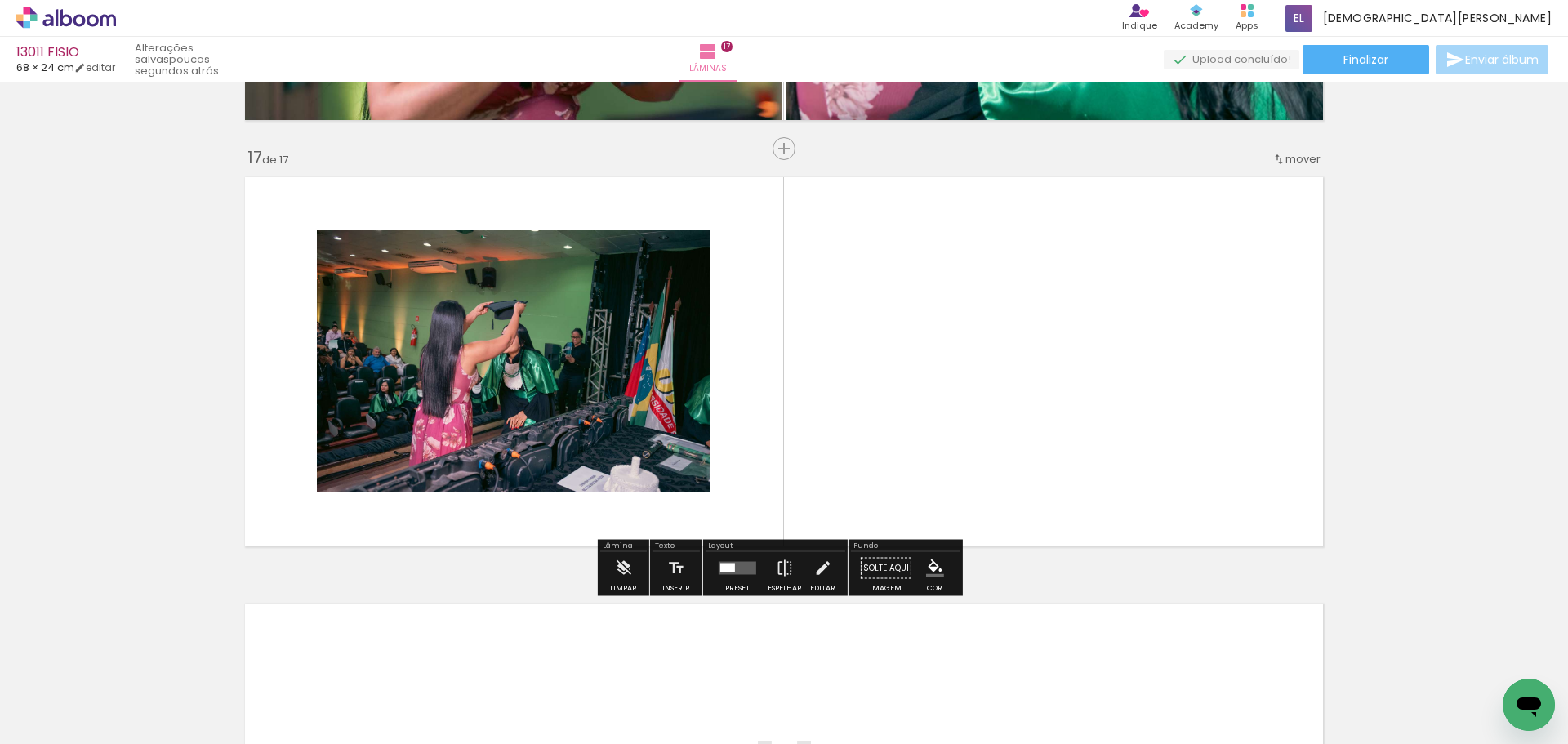 drag, startPoint x: 728, startPoint y: 705, endPoint x: 998, endPoint y: 394, distance: 411.8507 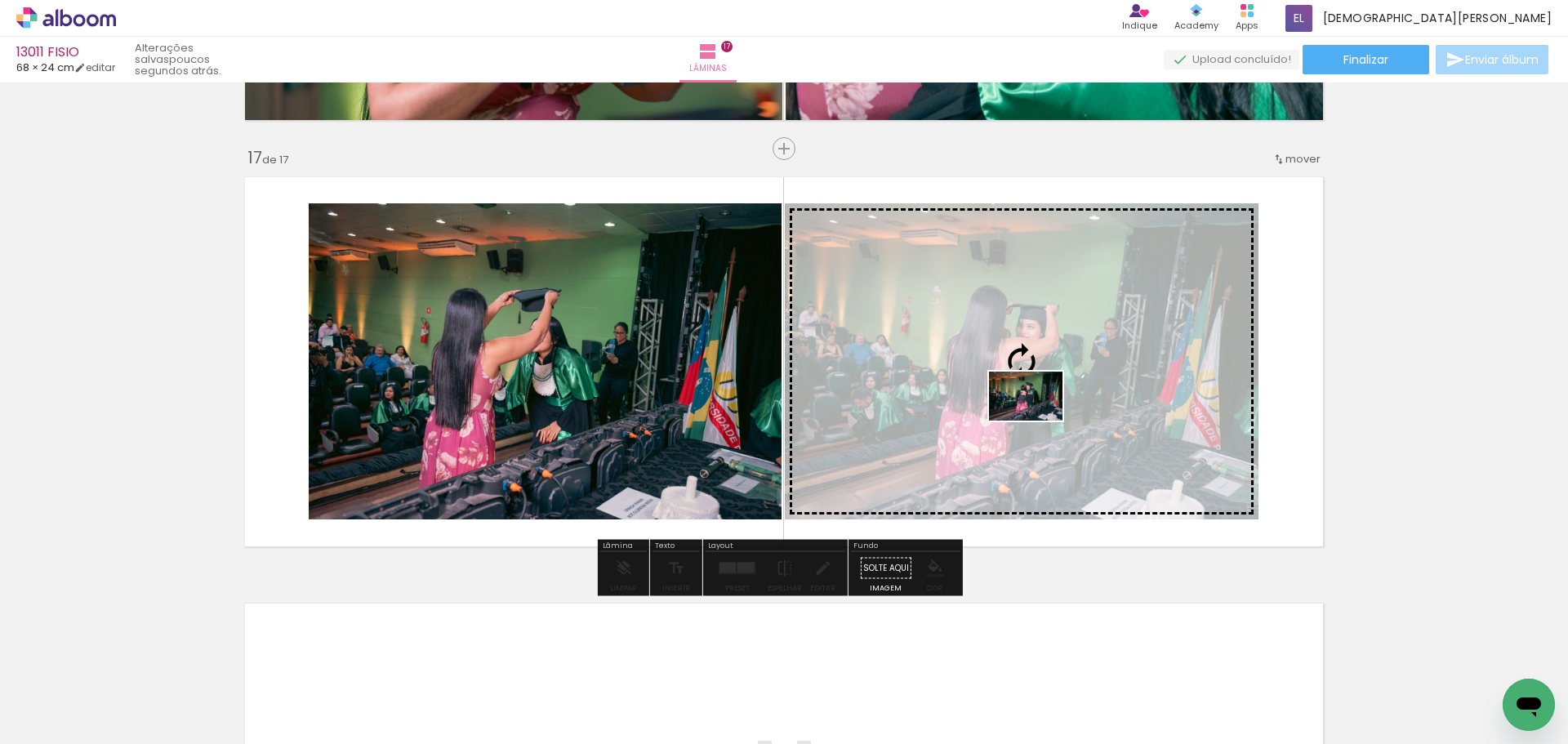 drag, startPoint x: 840, startPoint y: 698, endPoint x: 1038, endPoint y: 421, distance: 340.48935 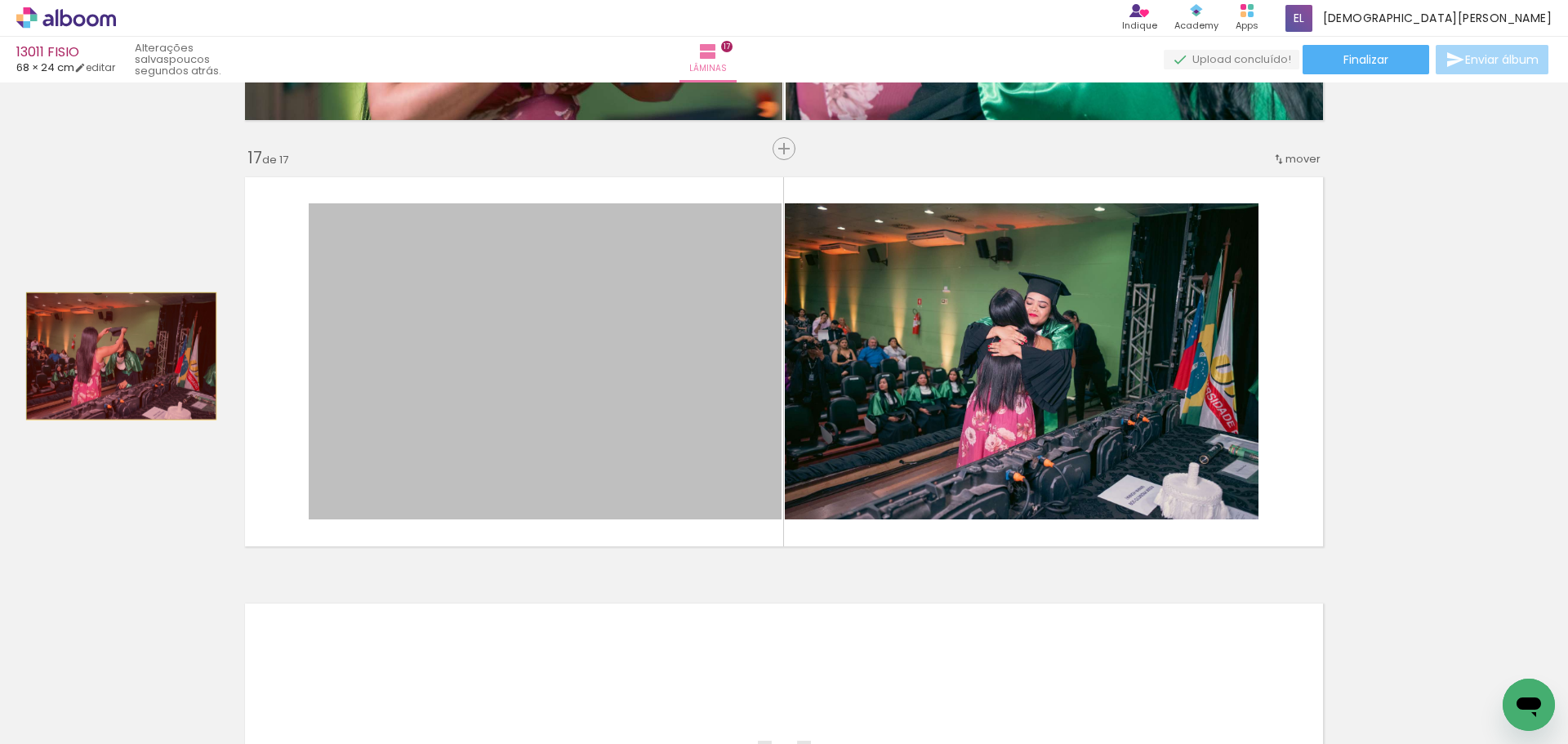 drag, startPoint x: 459, startPoint y: 466, endPoint x: 115, endPoint y: 356, distance: 361.15924 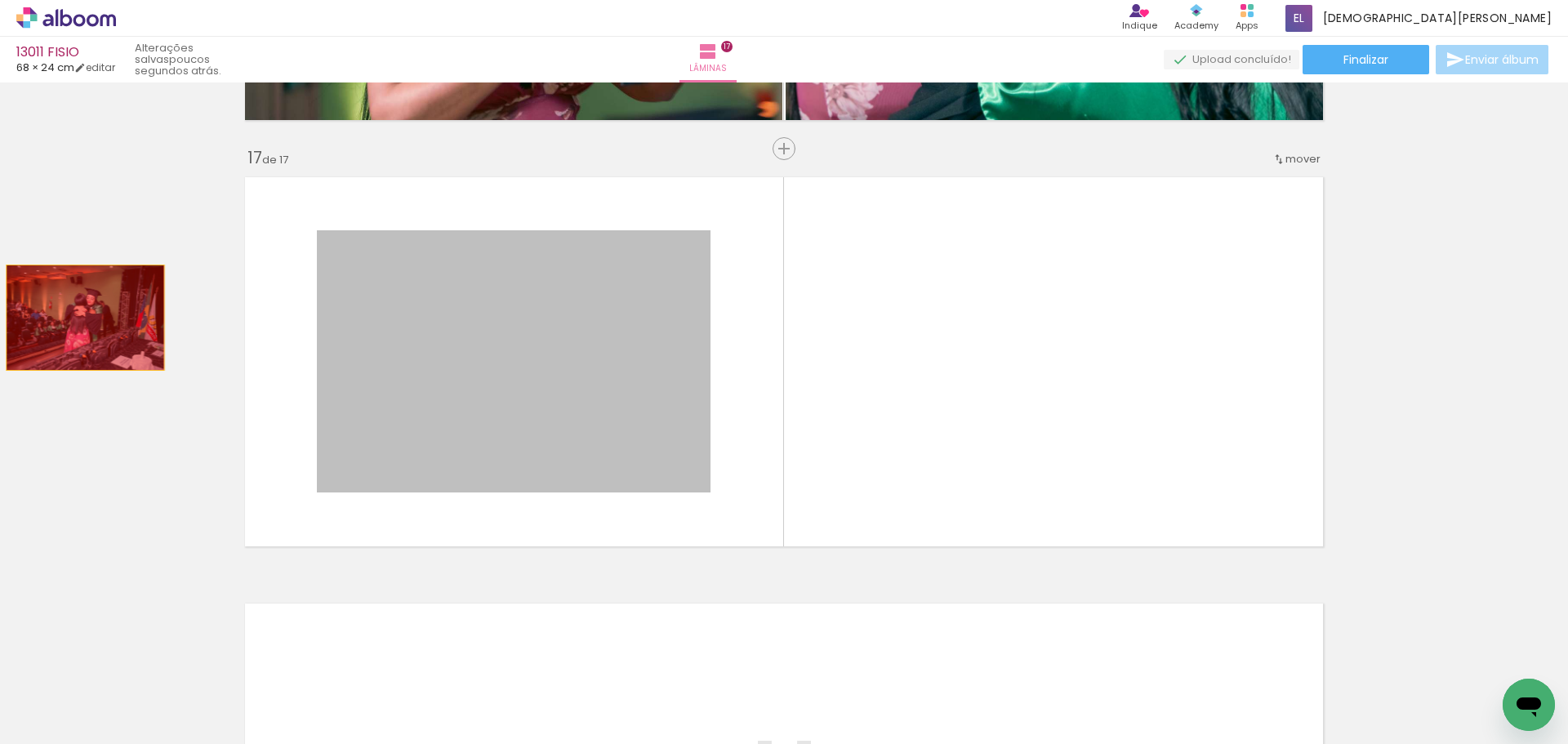 drag, startPoint x: 424, startPoint y: 406, endPoint x: 74, endPoint y: 314, distance: 361.88949 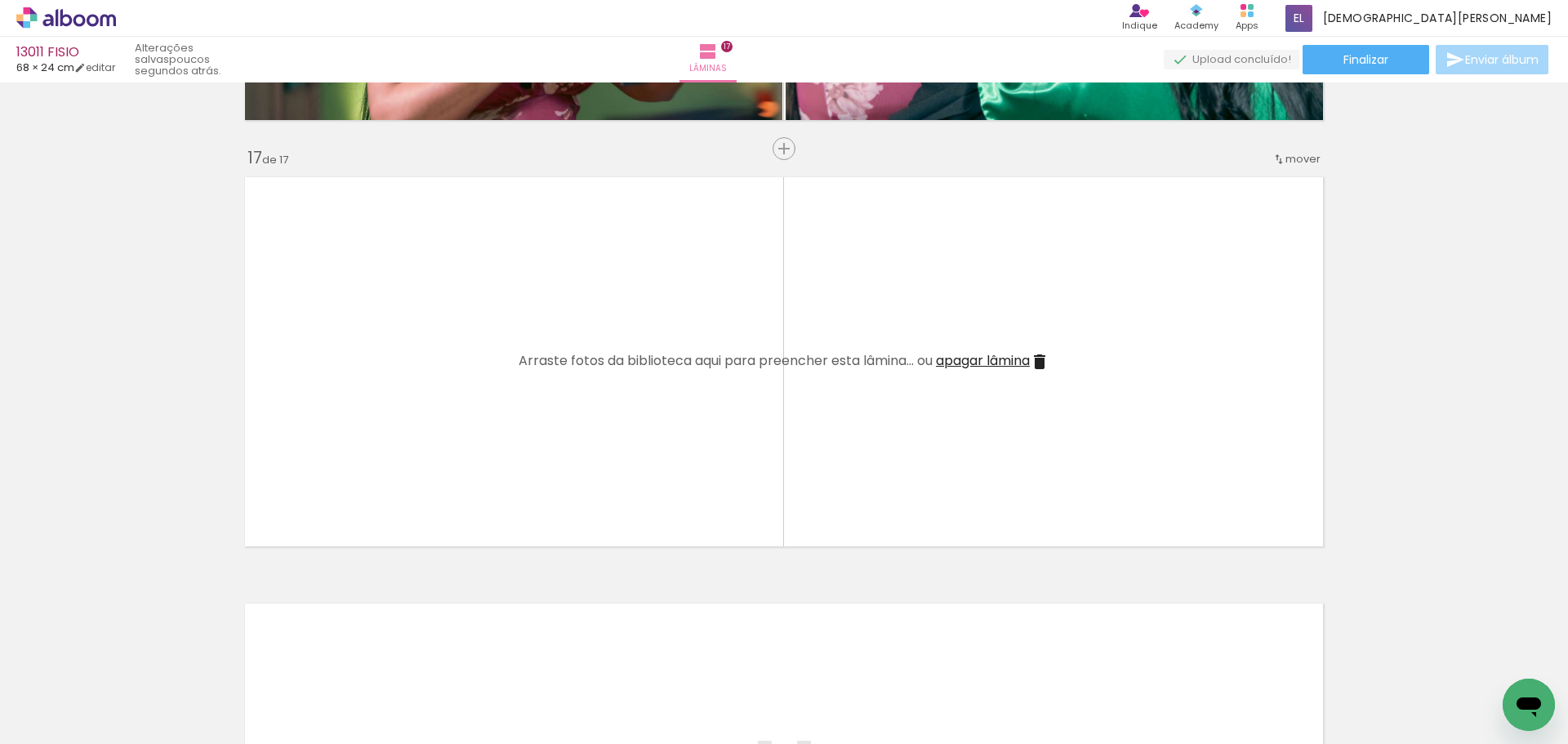 drag, startPoint x: 928, startPoint y: 708, endPoint x: 546, endPoint y: 402, distance: 489.44867 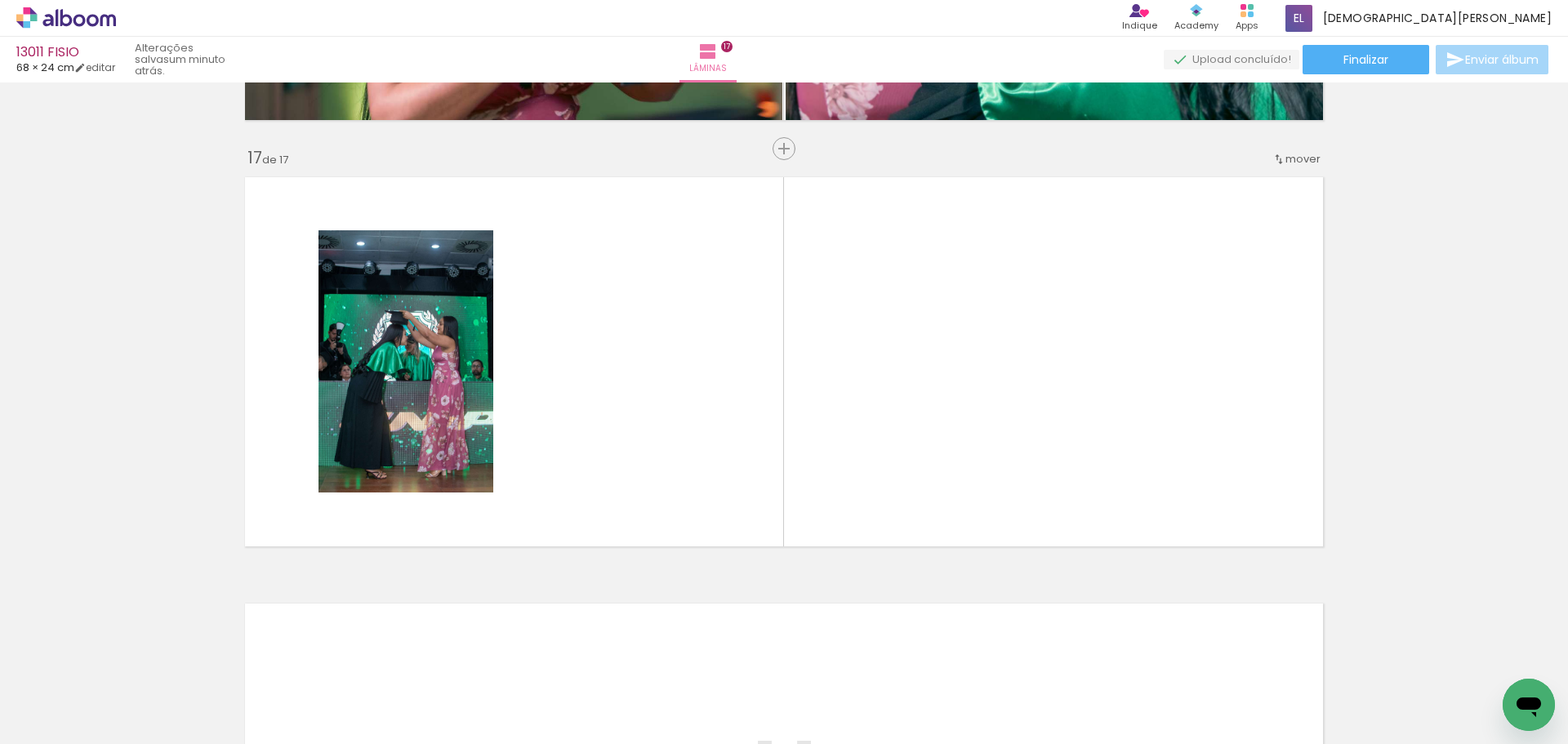 drag, startPoint x: 960, startPoint y: 399, endPoint x: 959, endPoint y: 372, distance: 27.01851 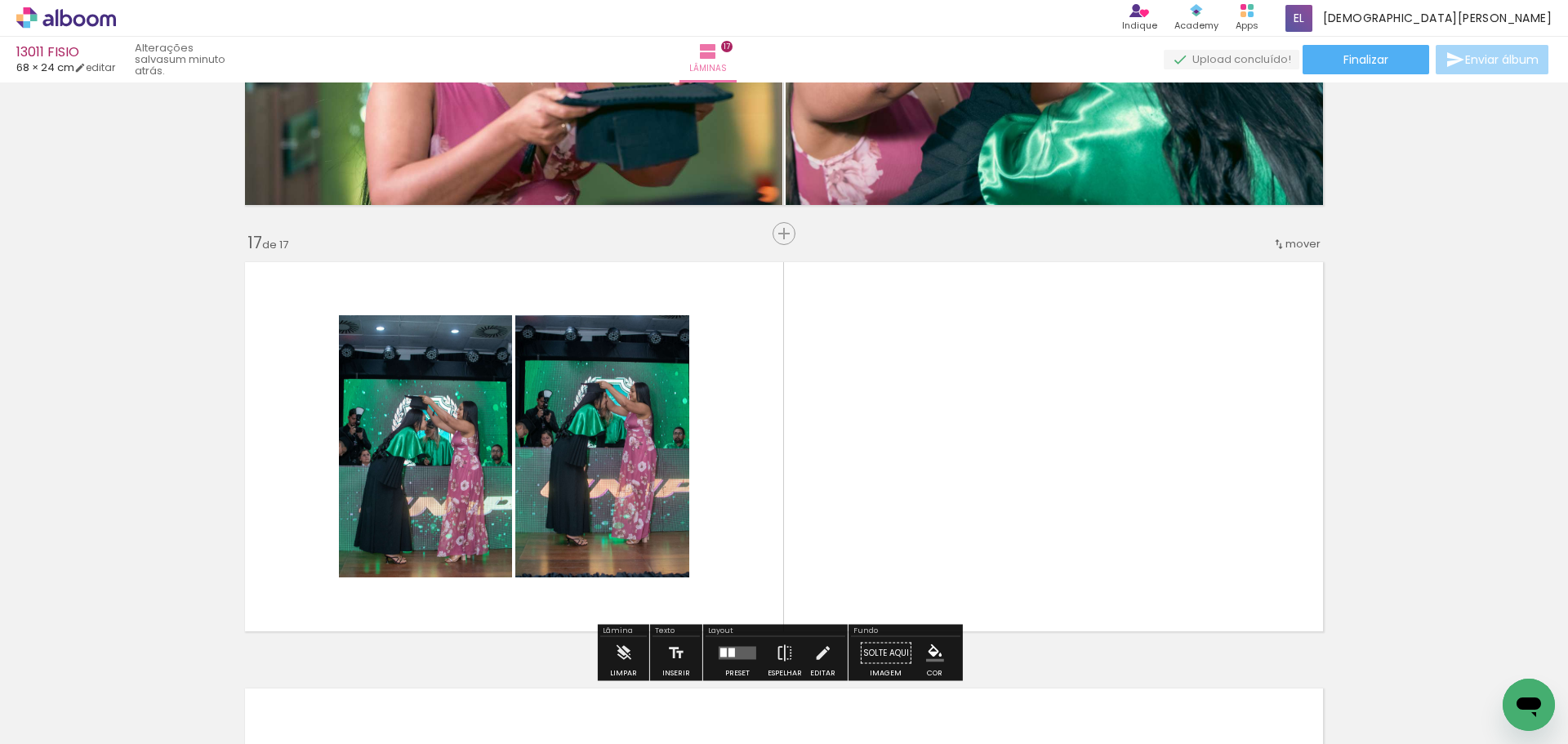 scroll, scrollTop: 6782, scrollLeft: 0, axis: vertical 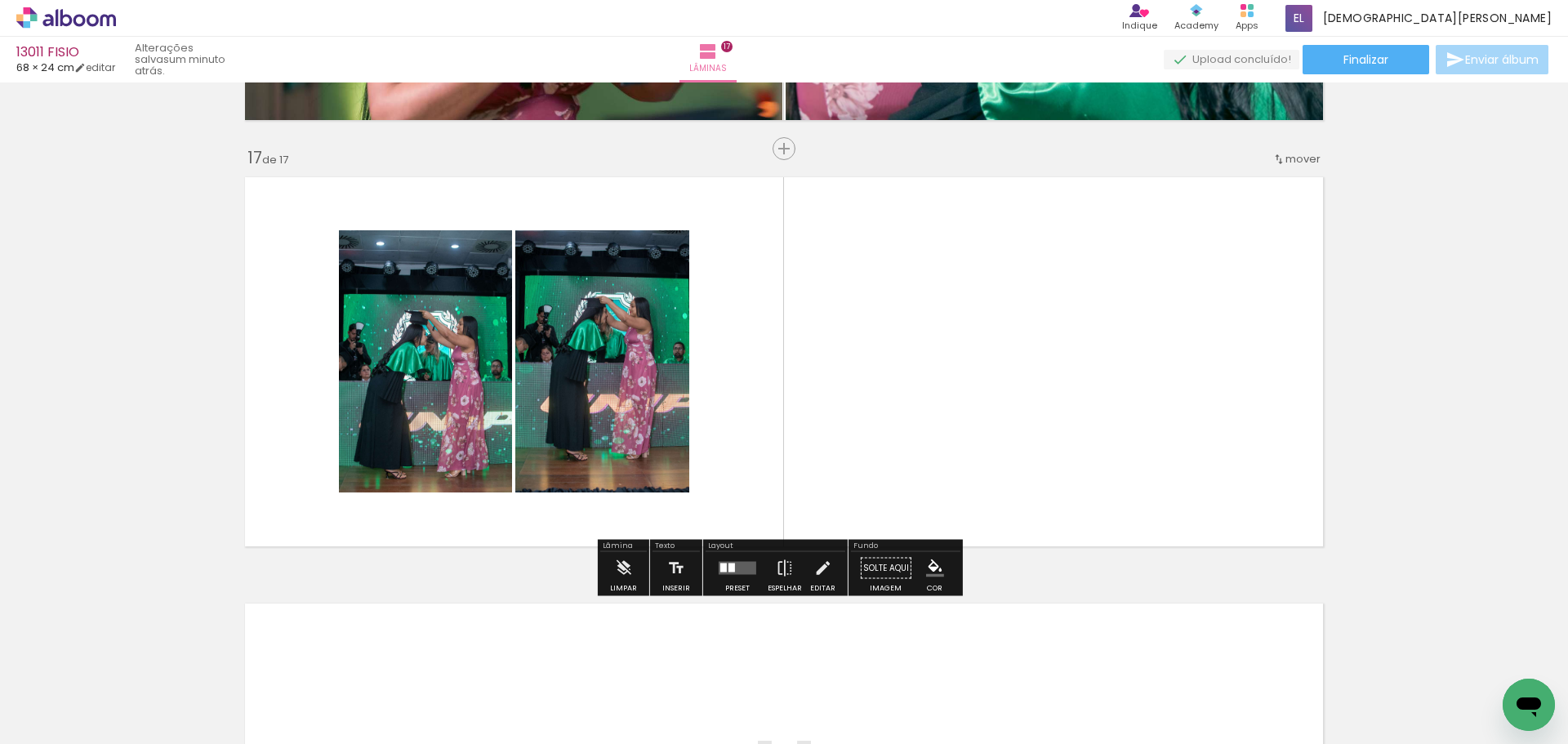 click at bounding box center (724, 568) 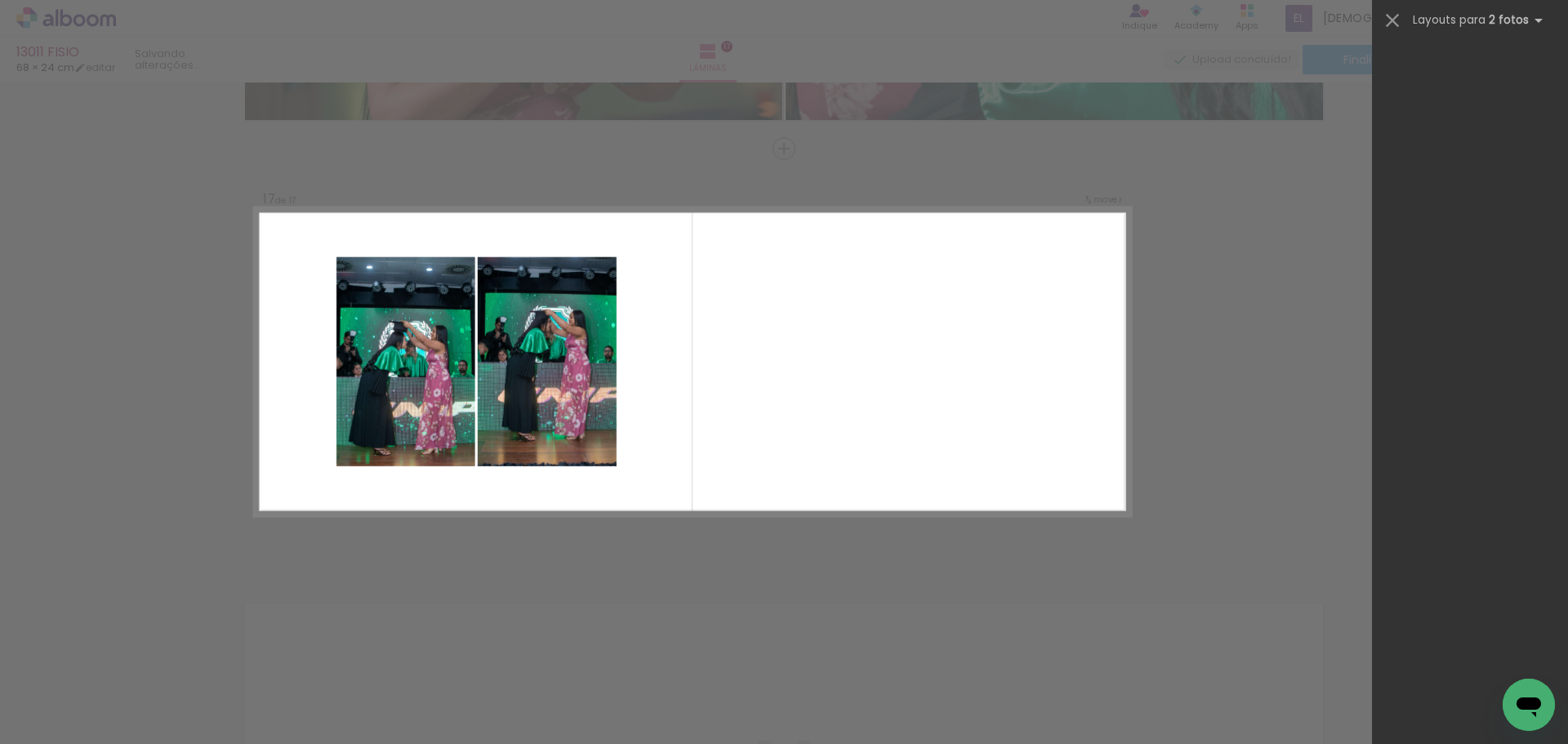 scroll, scrollTop: 0, scrollLeft: 0, axis: both 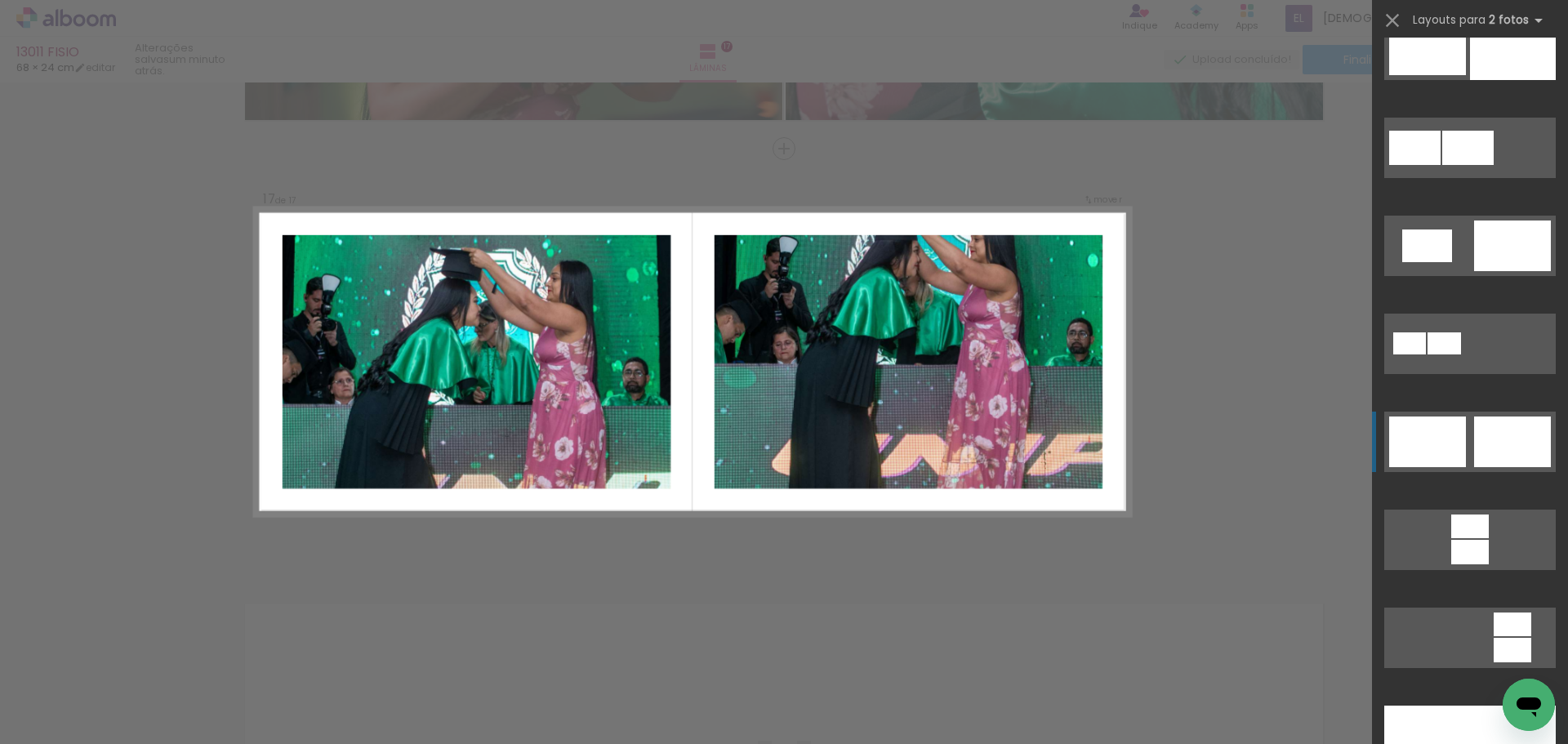 click at bounding box center (1499, 931) 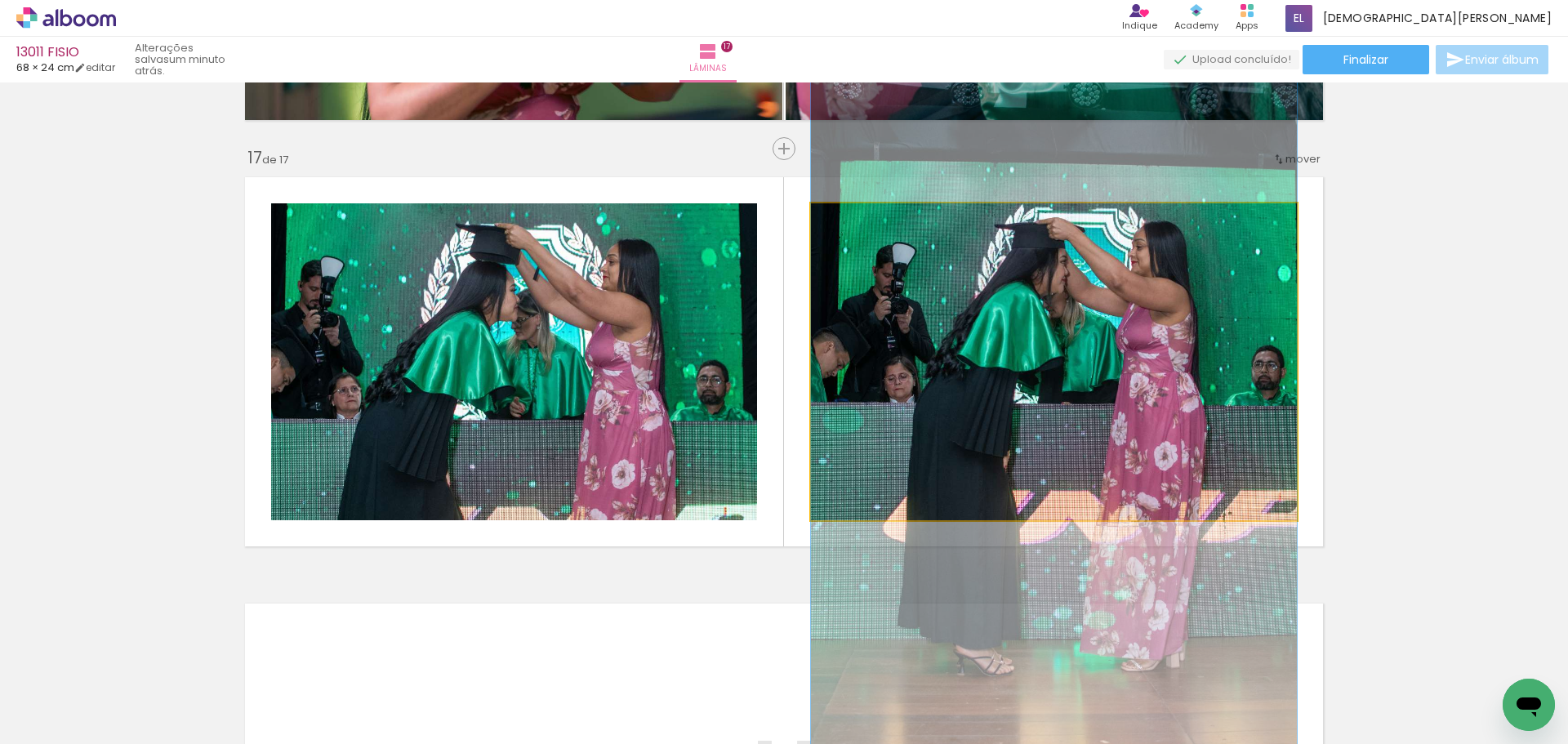 drag, startPoint x: 1022, startPoint y: 354, endPoint x: 1039, endPoint y: 393, distance: 42.54409 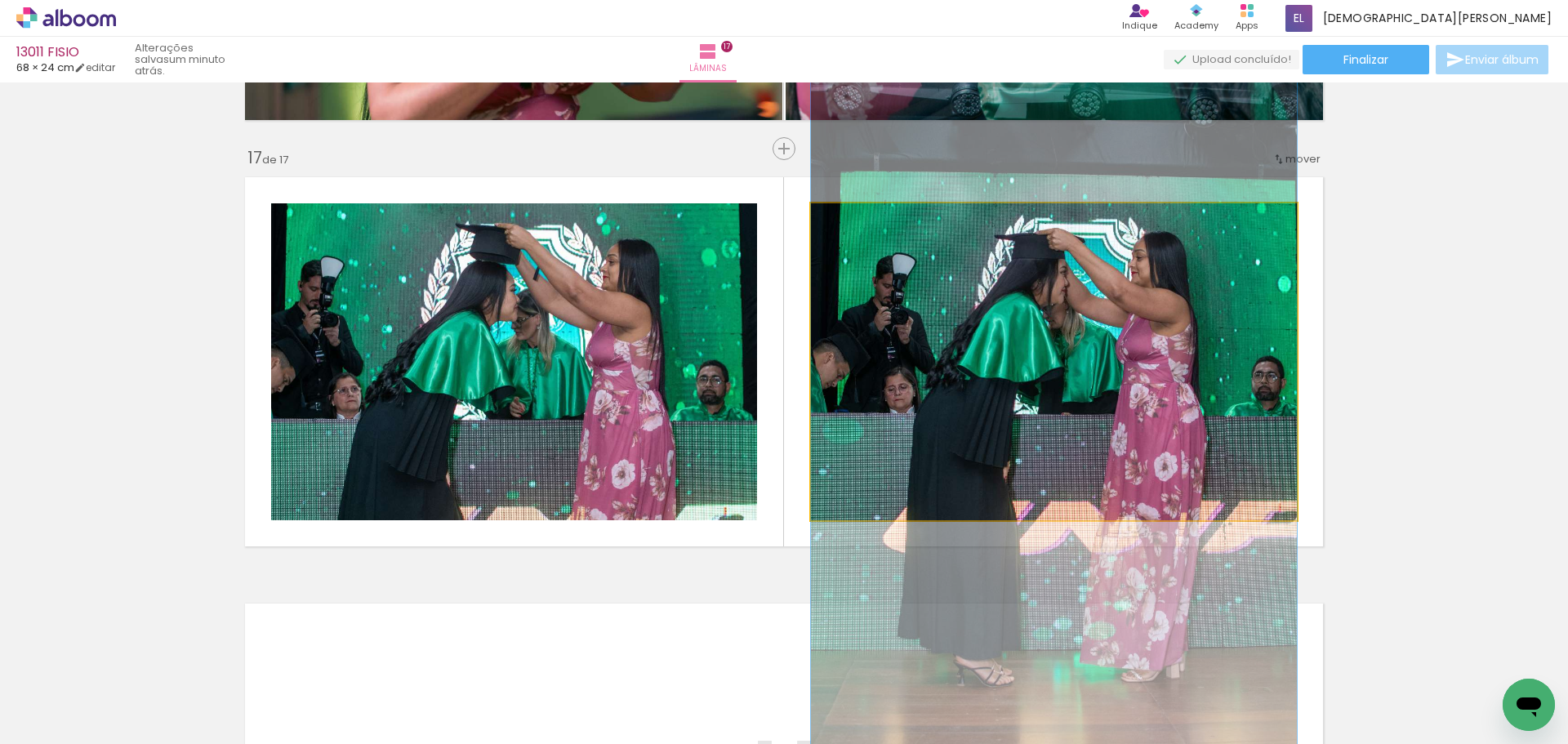 drag, startPoint x: 1039, startPoint y: 394, endPoint x: 1037, endPoint y: 405, distance: 11.18034 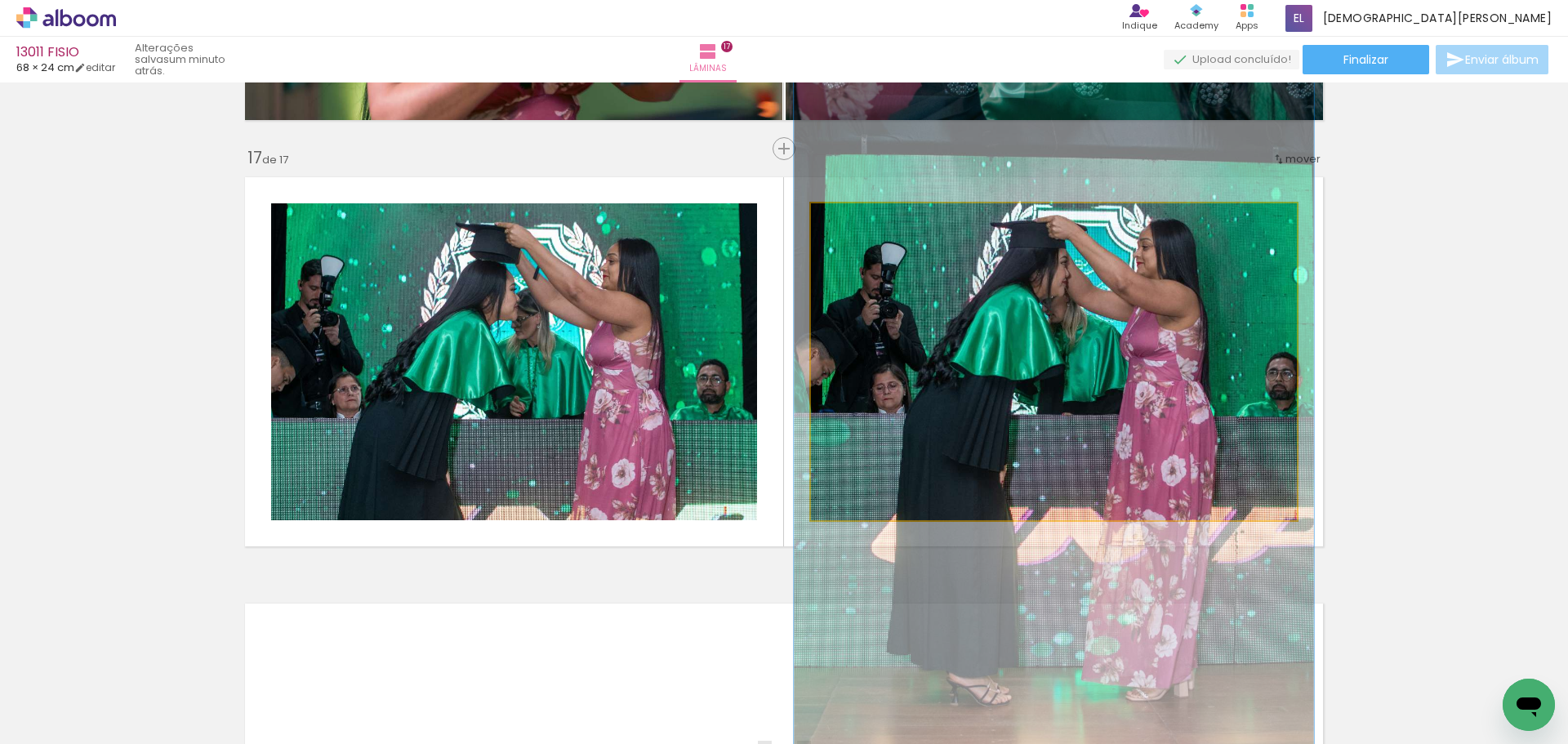 type on "108" 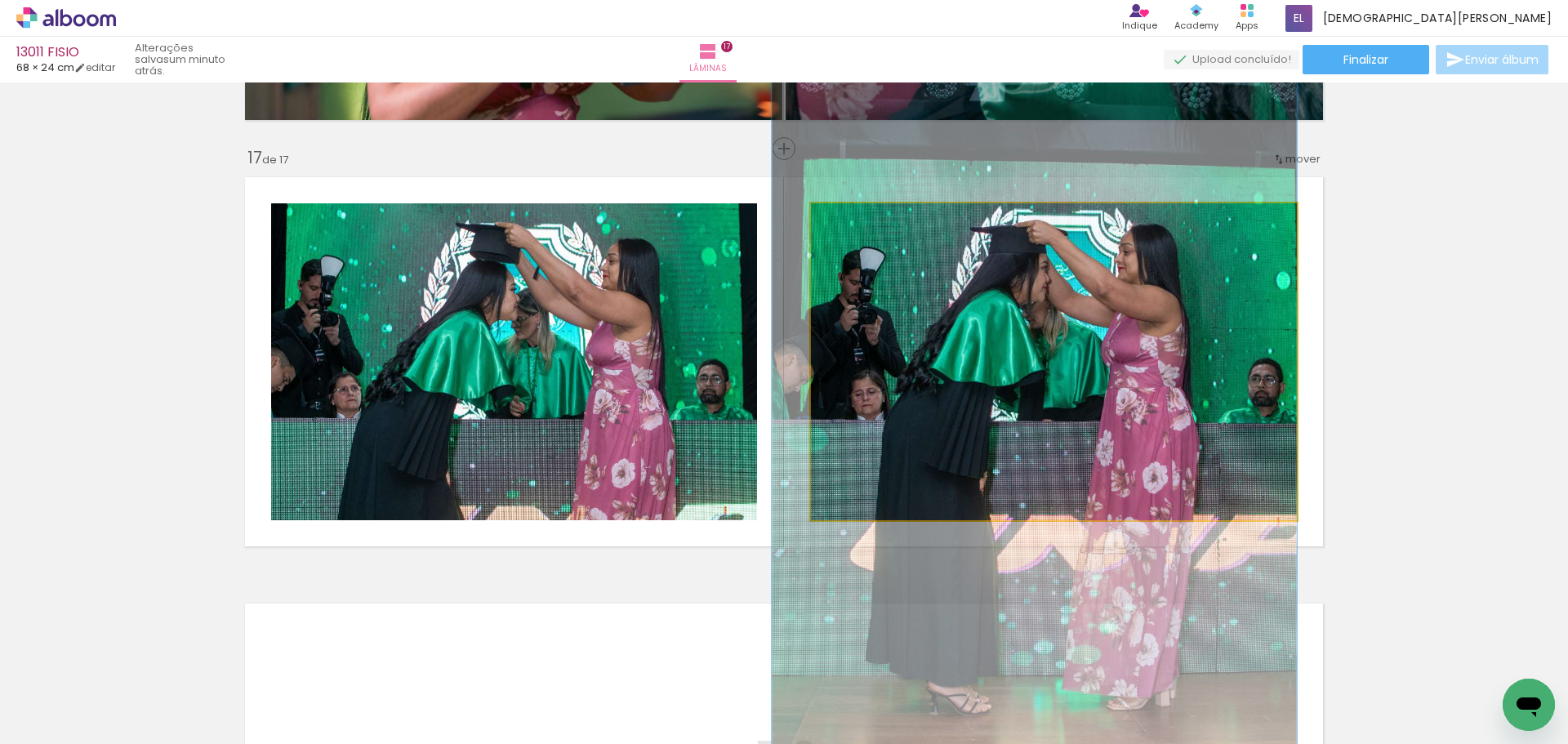 drag, startPoint x: 951, startPoint y: 301, endPoint x: 925, endPoint y: 305, distance: 26.30589 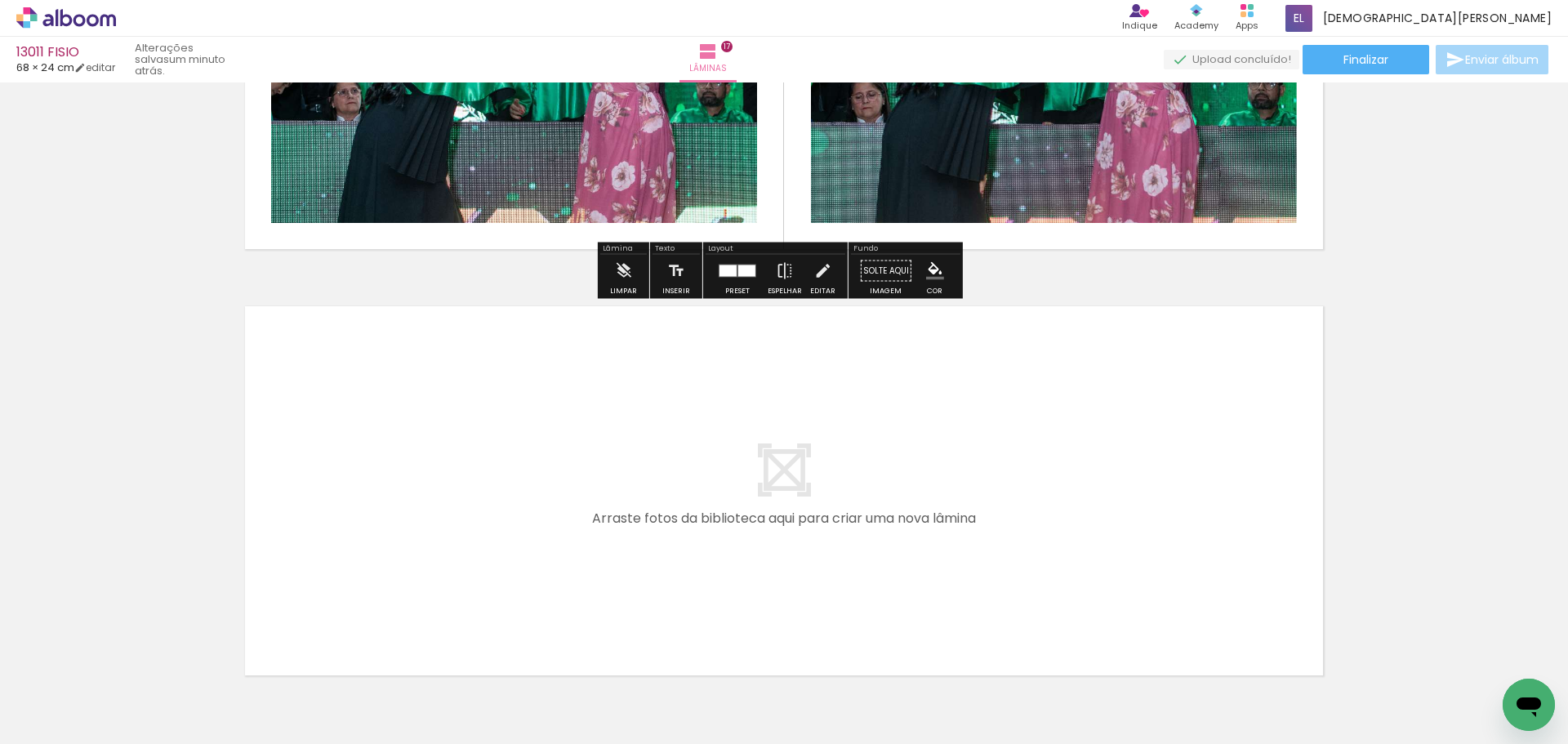 scroll, scrollTop: 7108, scrollLeft: 0, axis: vertical 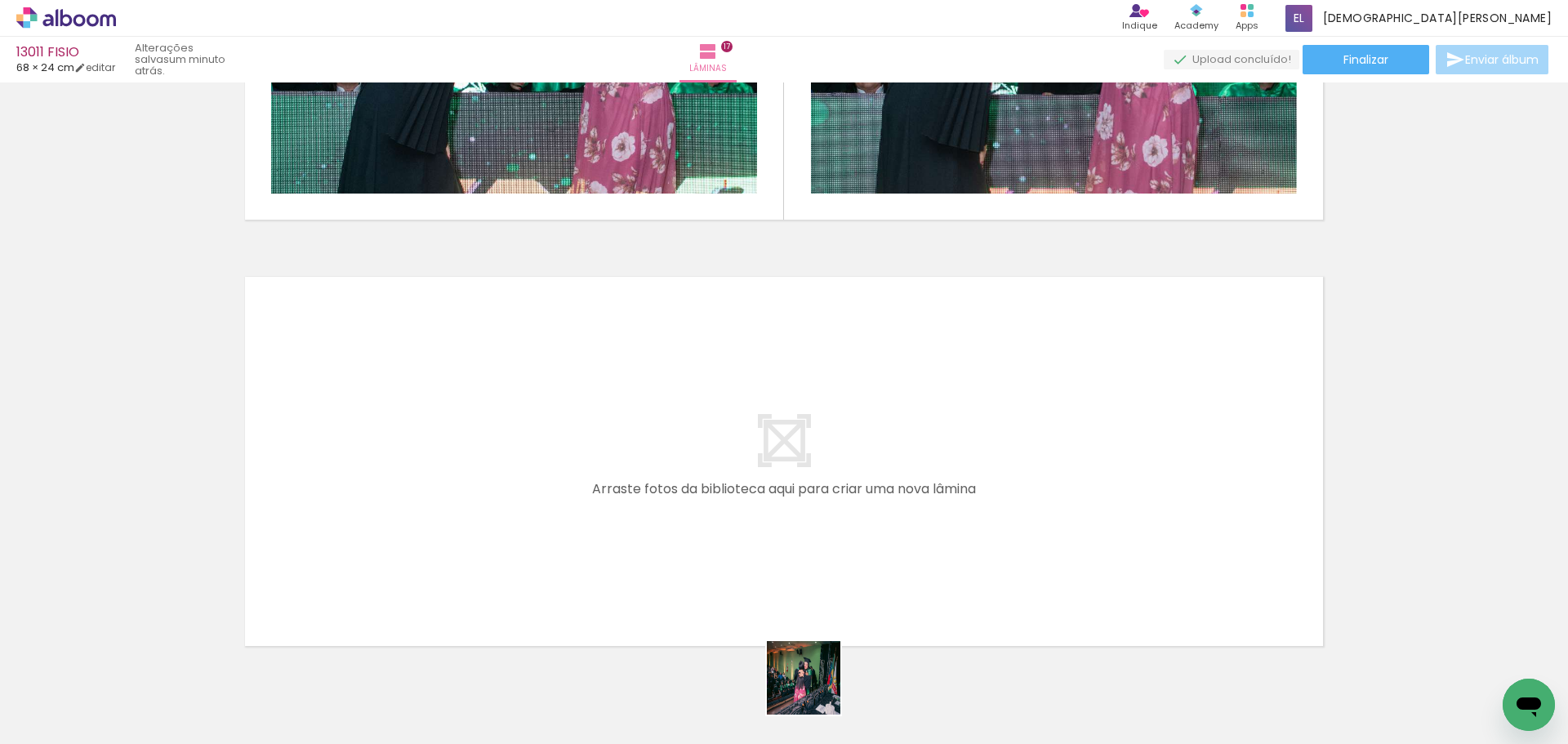 drag, startPoint x: 815, startPoint y: 700, endPoint x: 636, endPoint y: 453, distance: 305.04098 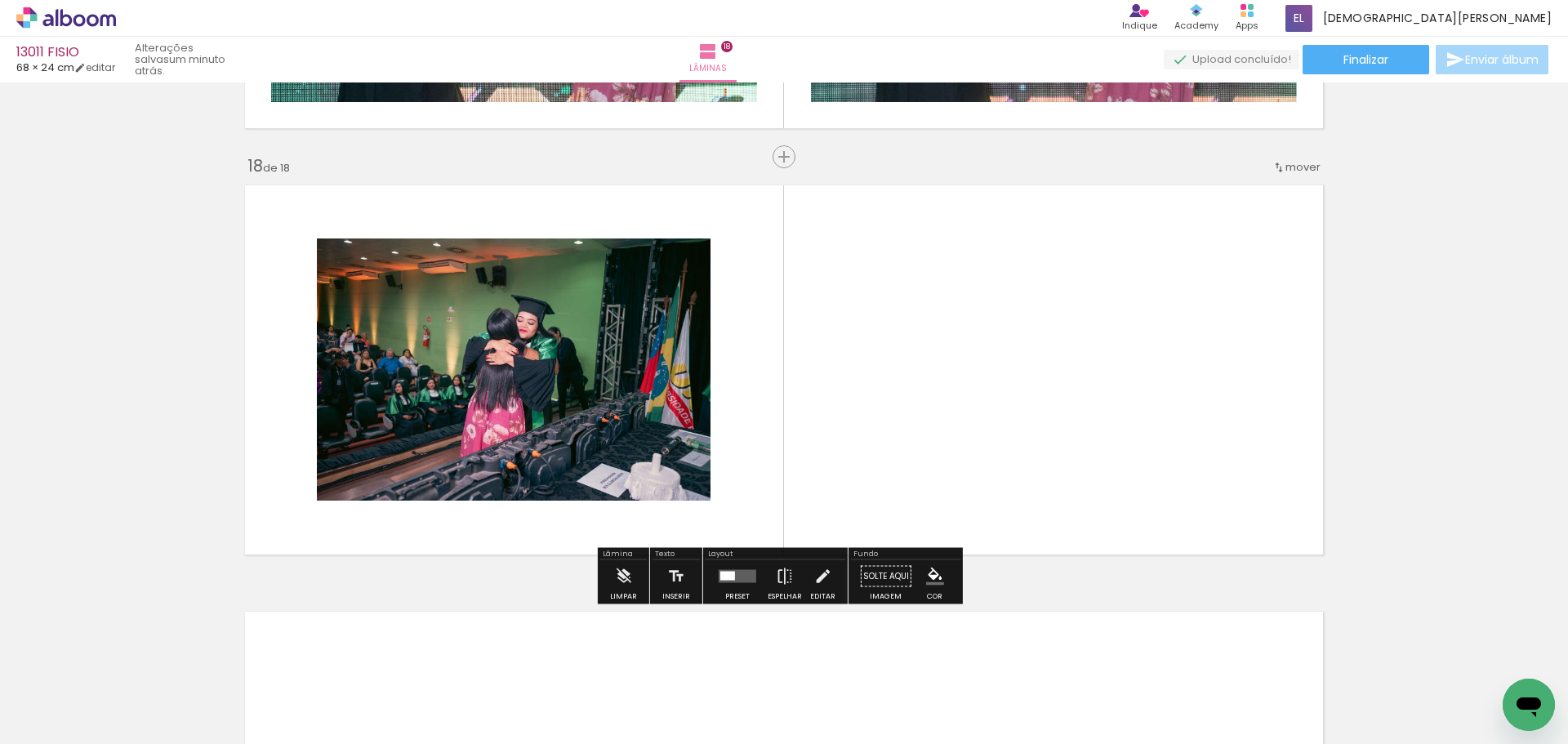 scroll, scrollTop: 7208, scrollLeft: 0, axis: vertical 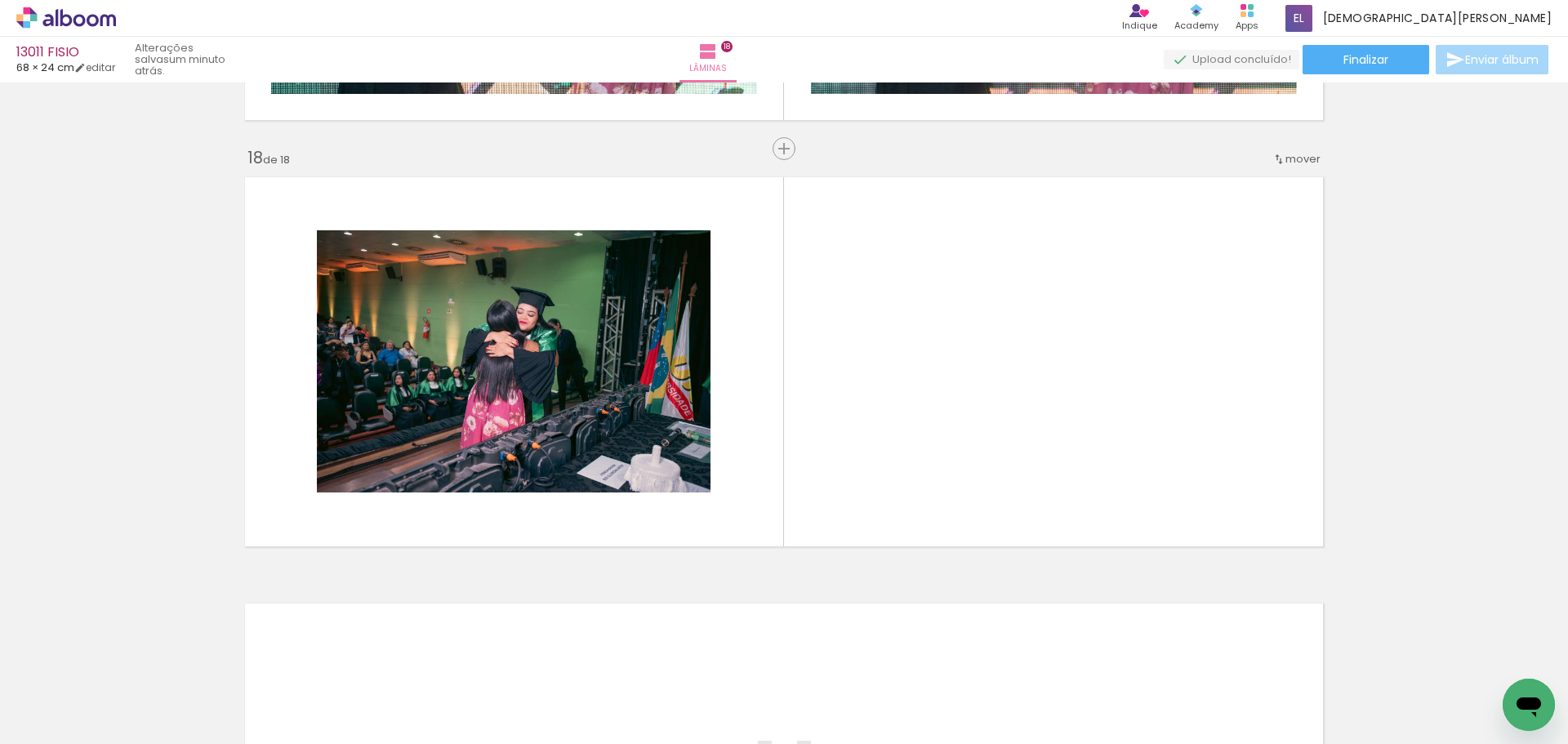 drag, startPoint x: 1147, startPoint y: 592, endPoint x: 1040, endPoint y: 298, distance: 312.866 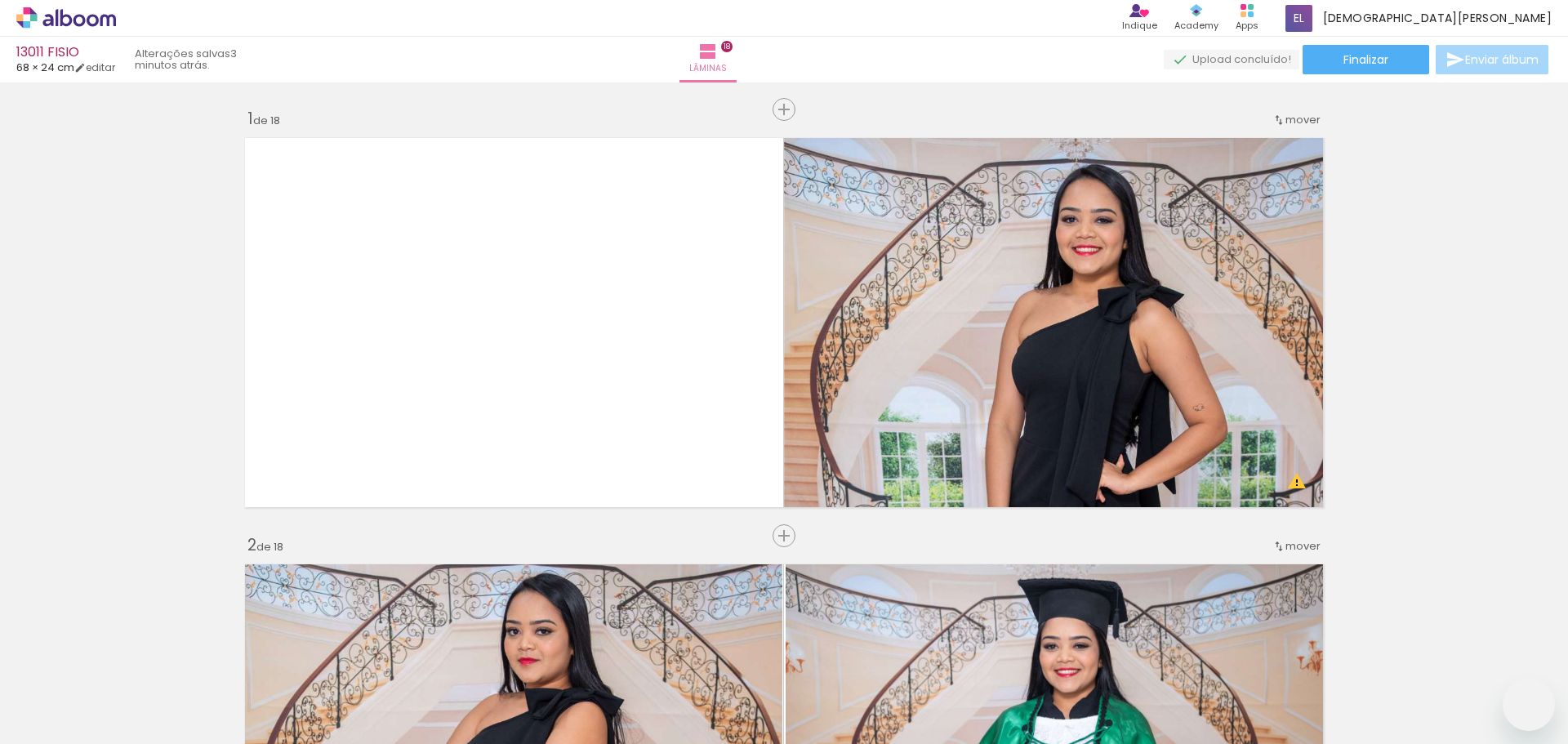scroll, scrollTop: 0, scrollLeft: 0, axis: both 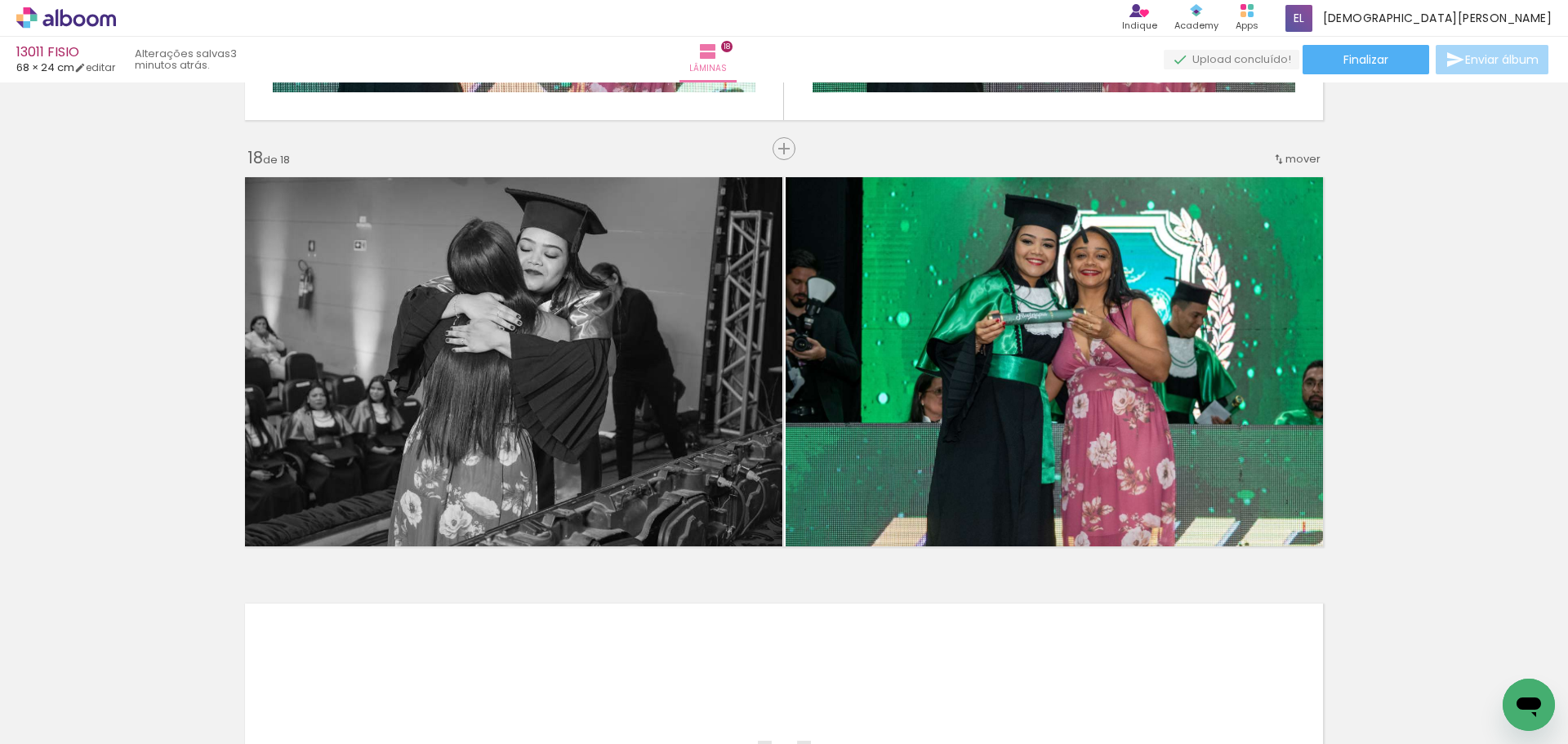 click at bounding box center (784, 788) 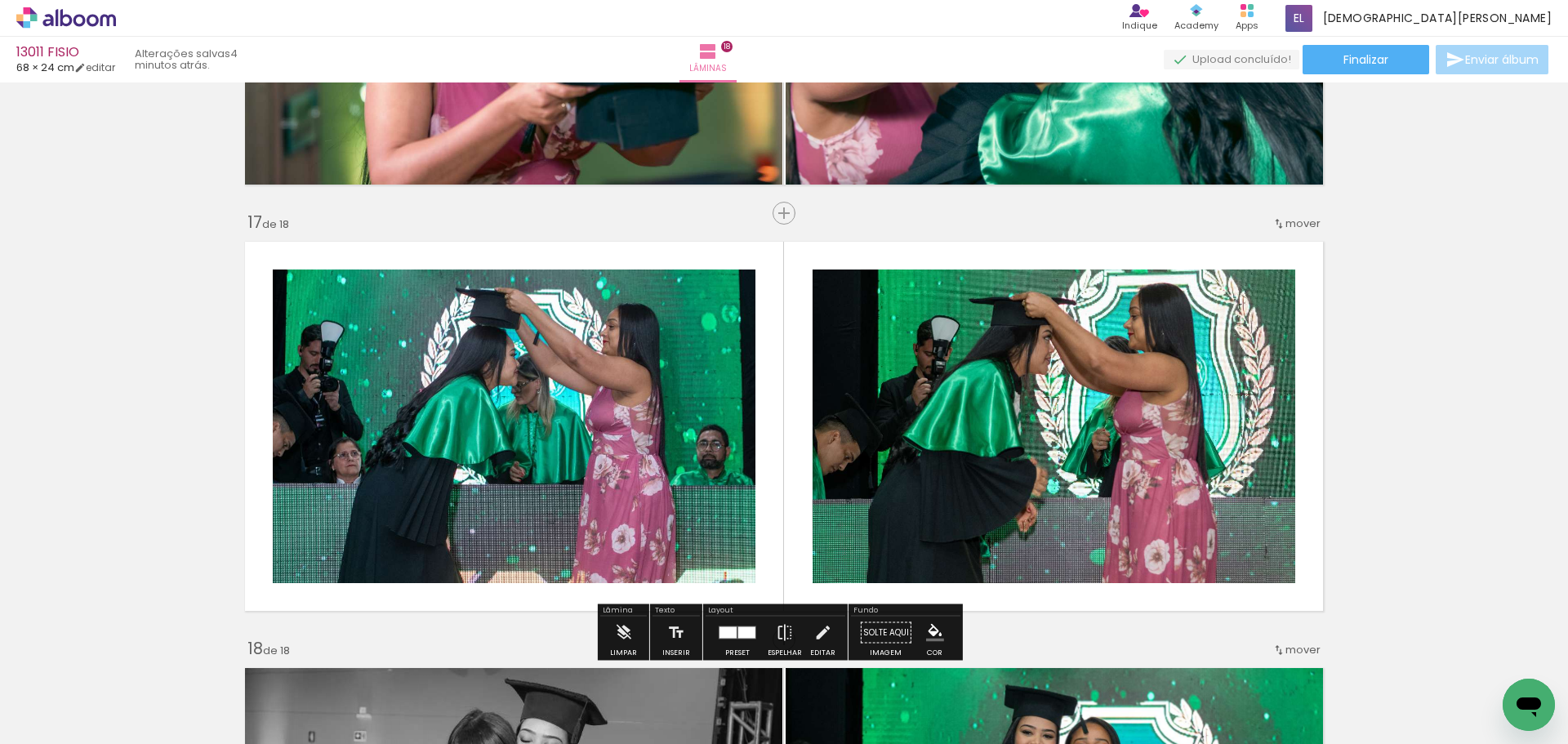 scroll, scrollTop: 6718, scrollLeft: 0, axis: vertical 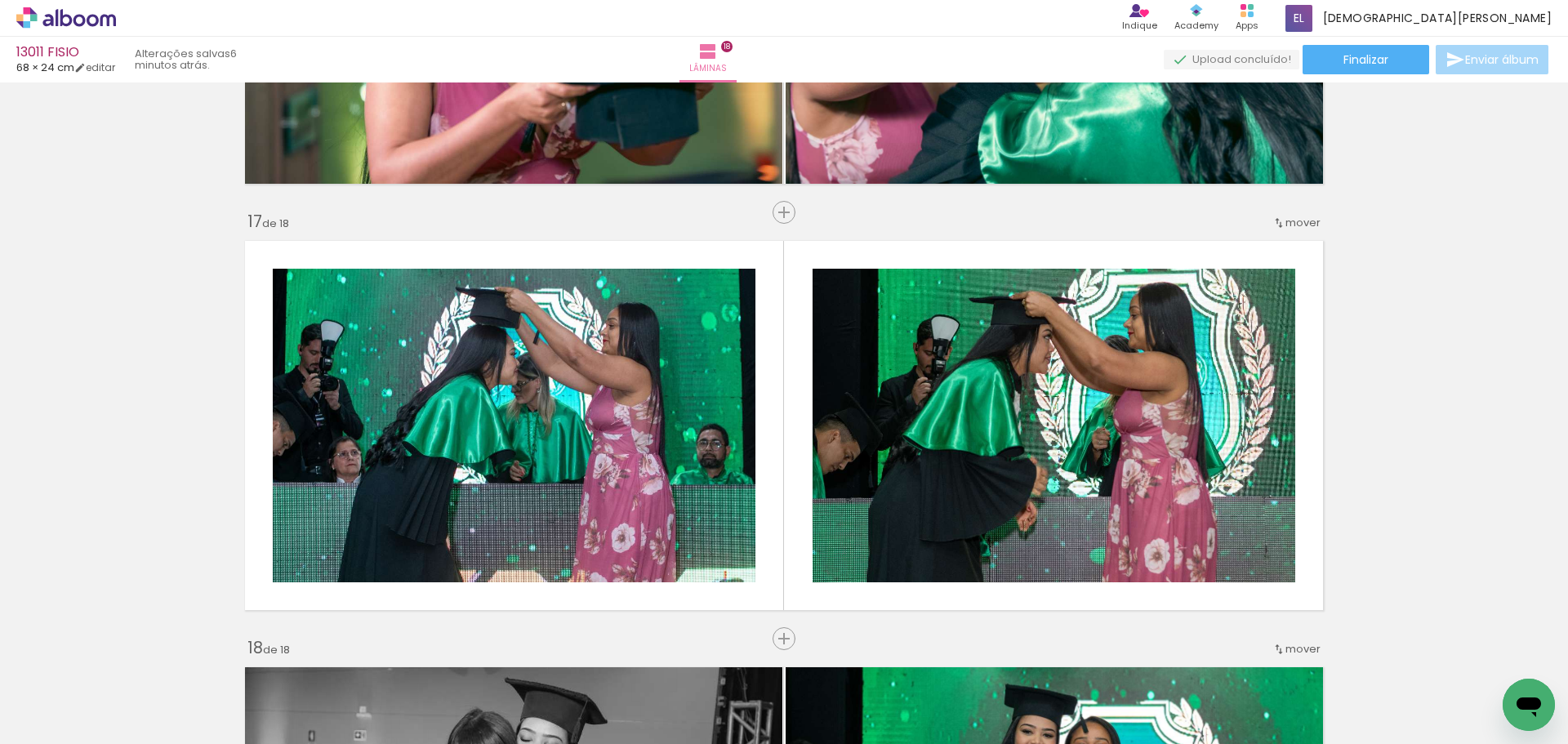 click on "Inserir lâmina 1  de 18  Inserir lâmina 2  de 18  Inserir lâmina 3  de 18  Inserir lâmina 4  de 18  Inserir lâmina 5  de 18  Inserir lâmina 6  de 18  Inserir lâmina 7  de 18  Inserir lâmina 8  de 18  Inserir lâmina 9  de 18  Inserir lâmina 10  de 18  Inserir lâmina 11  de 18  Inserir lâmina 12  de 18  Inserir lâmina 13  de 18  Inserir lâmina 14  de 18  Inserir lâmina 15  de 18  Inserir lâmina 16  de 18  Inserir lâmina 17  de 18  Inserir lâmina 18  de 18 O Designbox precisará aumentar a sua imagem em 153% para exportar para impressão. O Designbox precisará aumentar a sua imagem em 153% para exportar para impressão." at bounding box center (784, -2580) 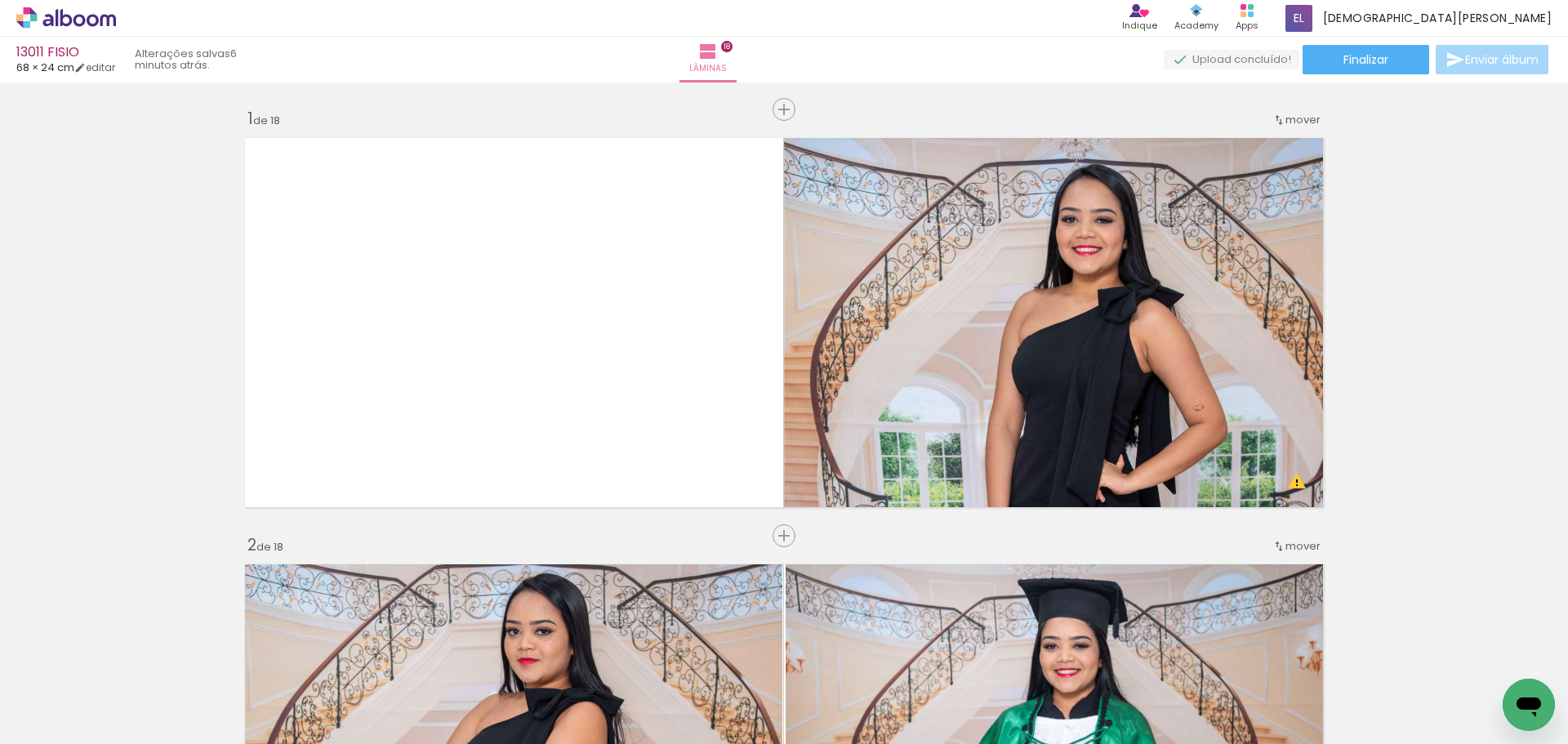 scroll, scrollTop: 0, scrollLeft: 0, axis: both 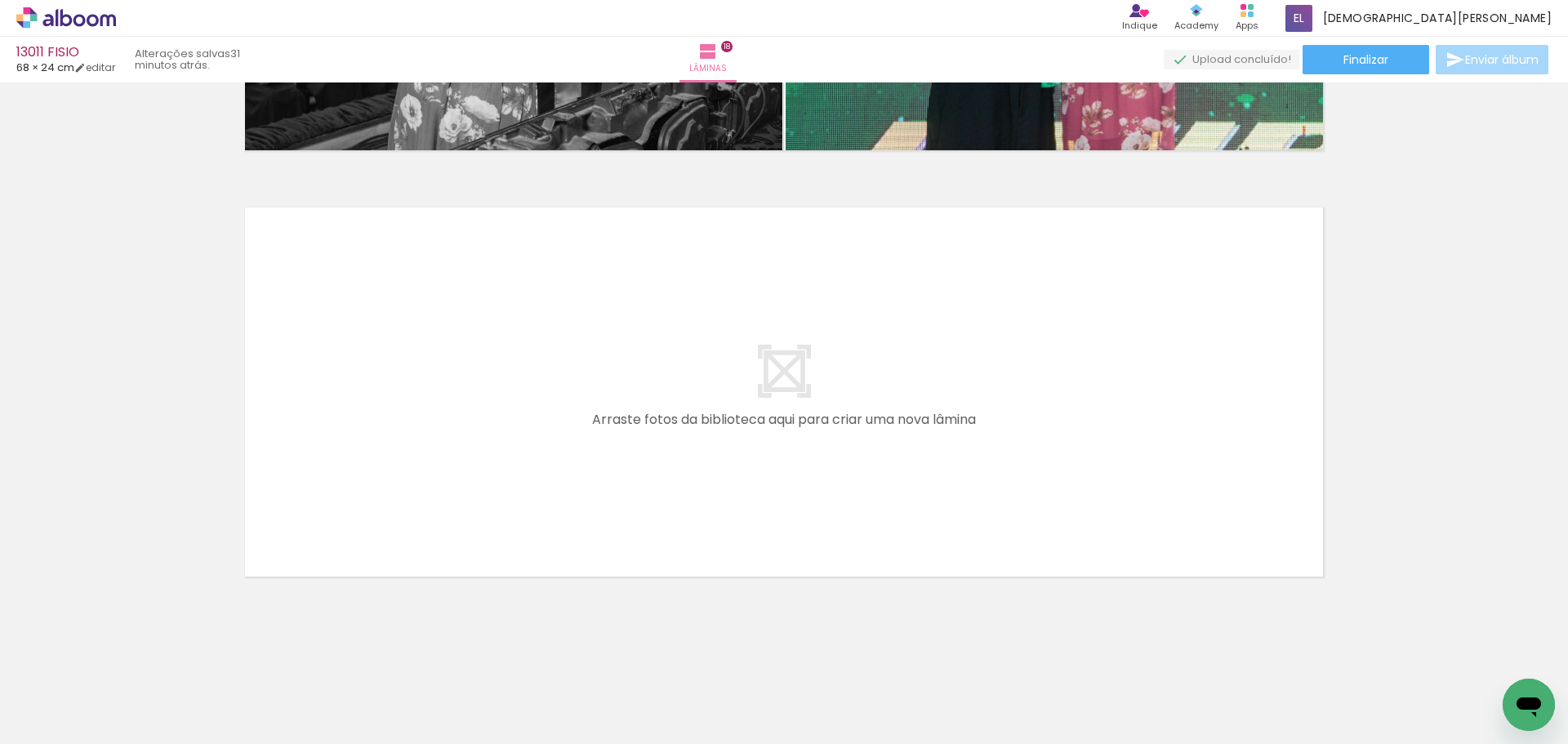 drag, startPoint x: 373, startPoint y: 695, endPoint x: 448, endPoint y: 401, distance: 303.41556 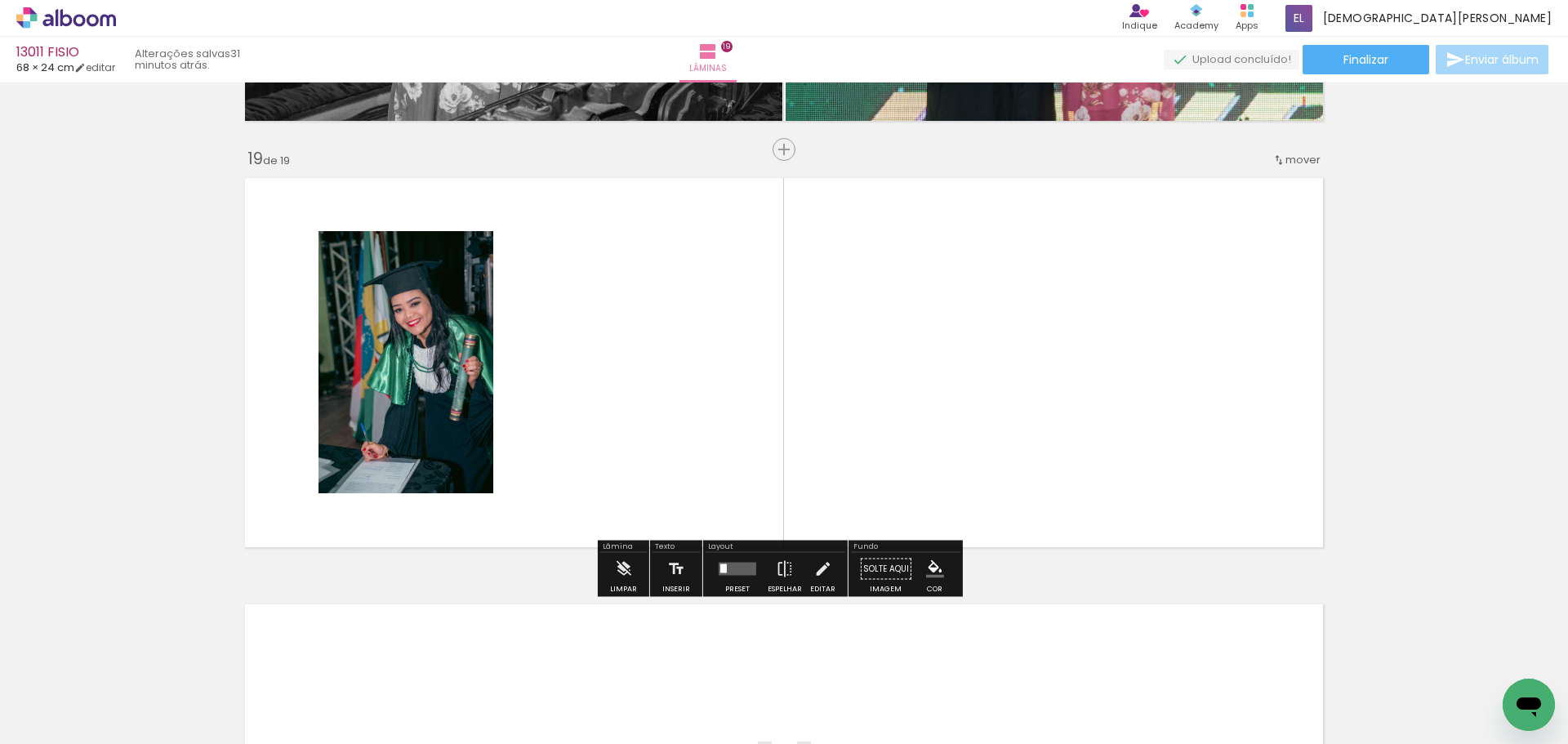 scroll, scrollTop: 7634, scrollLeft: 0, axis: vertical 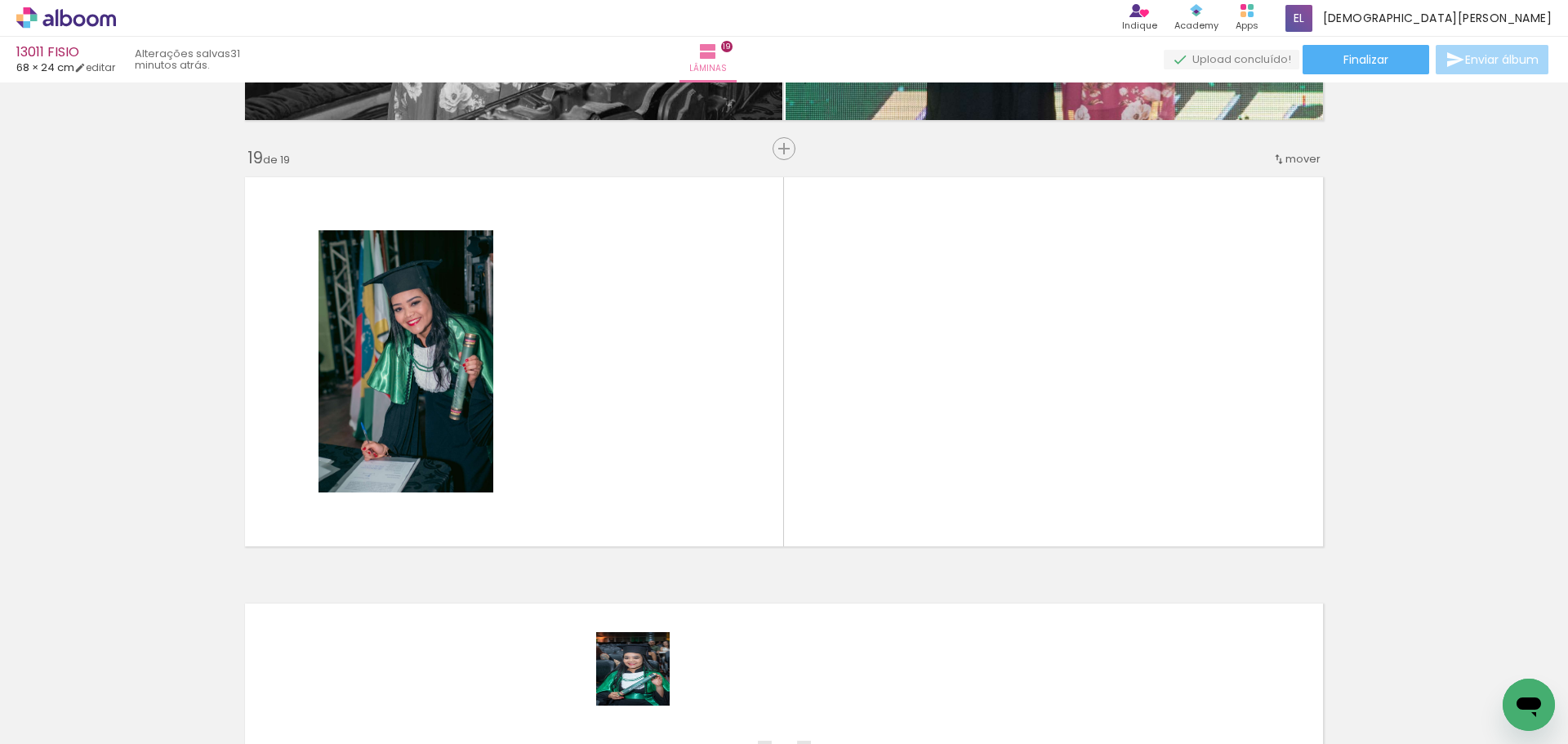 drag, startPoint x: 630, startPoint y: 705, endPoint x: 705, endPoint y: 369, distance: 344.26879 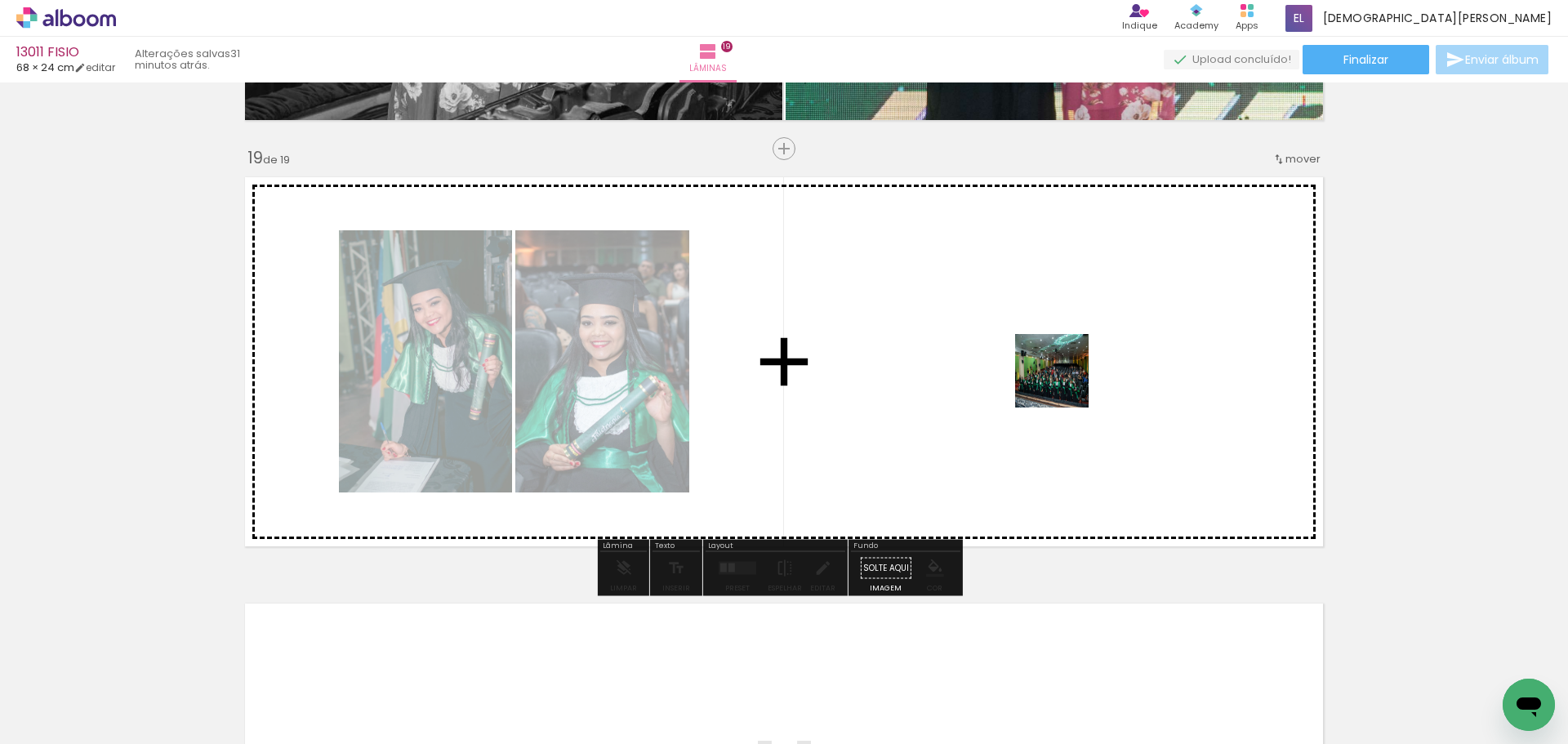 drag, startPoint x: 1117, startPoint y: 708, endPoint x: 1064, endPoint y: 367, distance: 345.09419 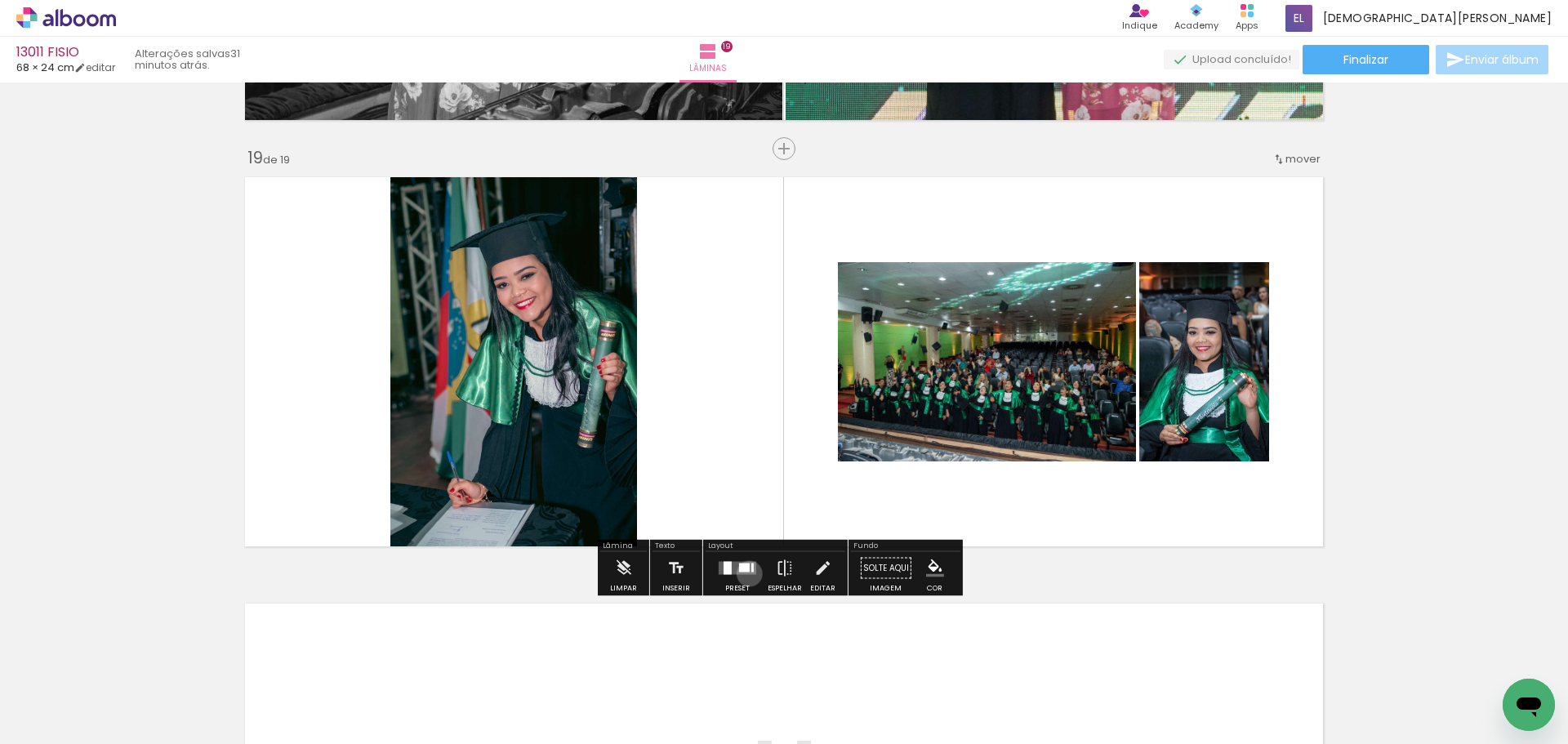 click at bounding box center (737, 568) 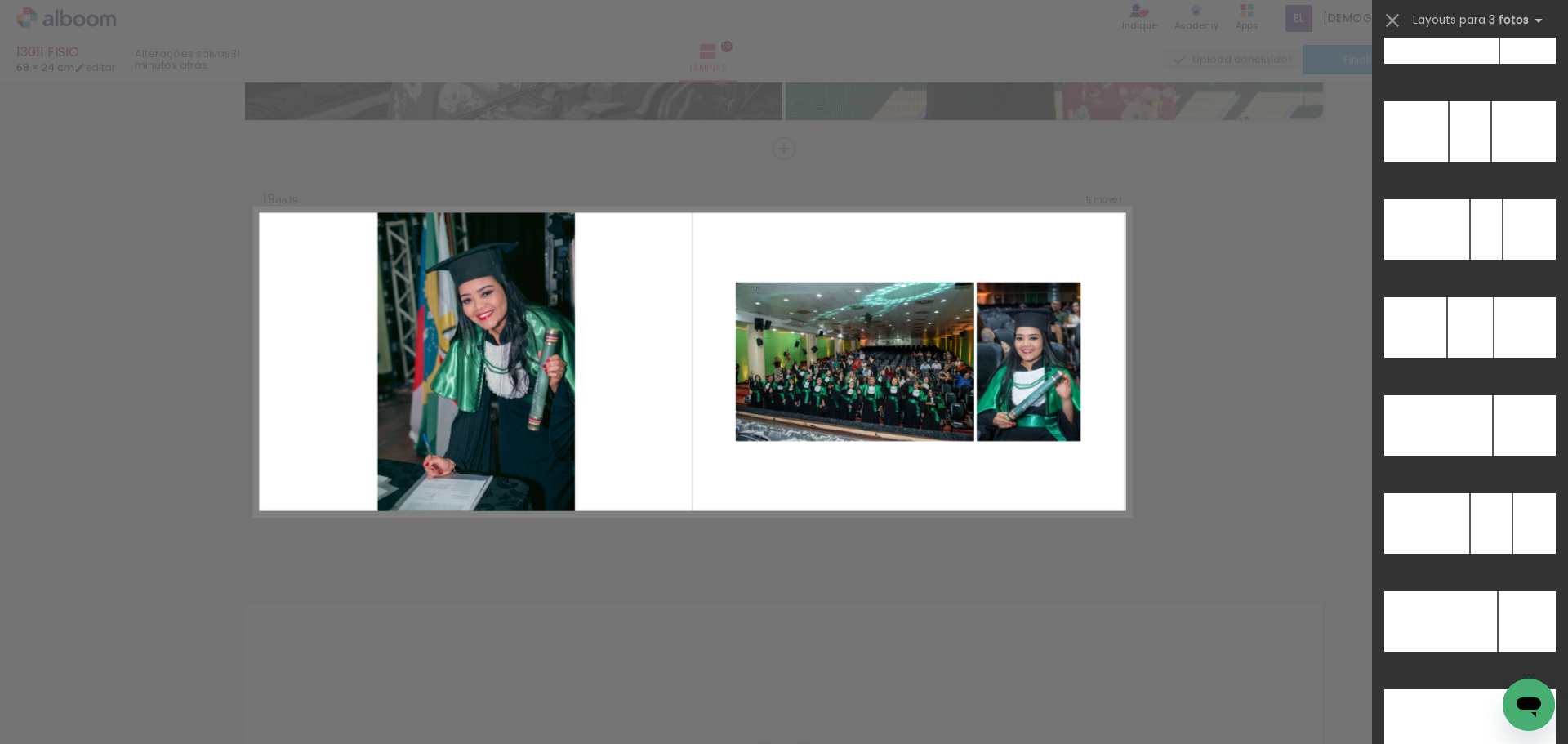 scroll, scrollTop: 16563, scrollLeft: 0, axis: vertical 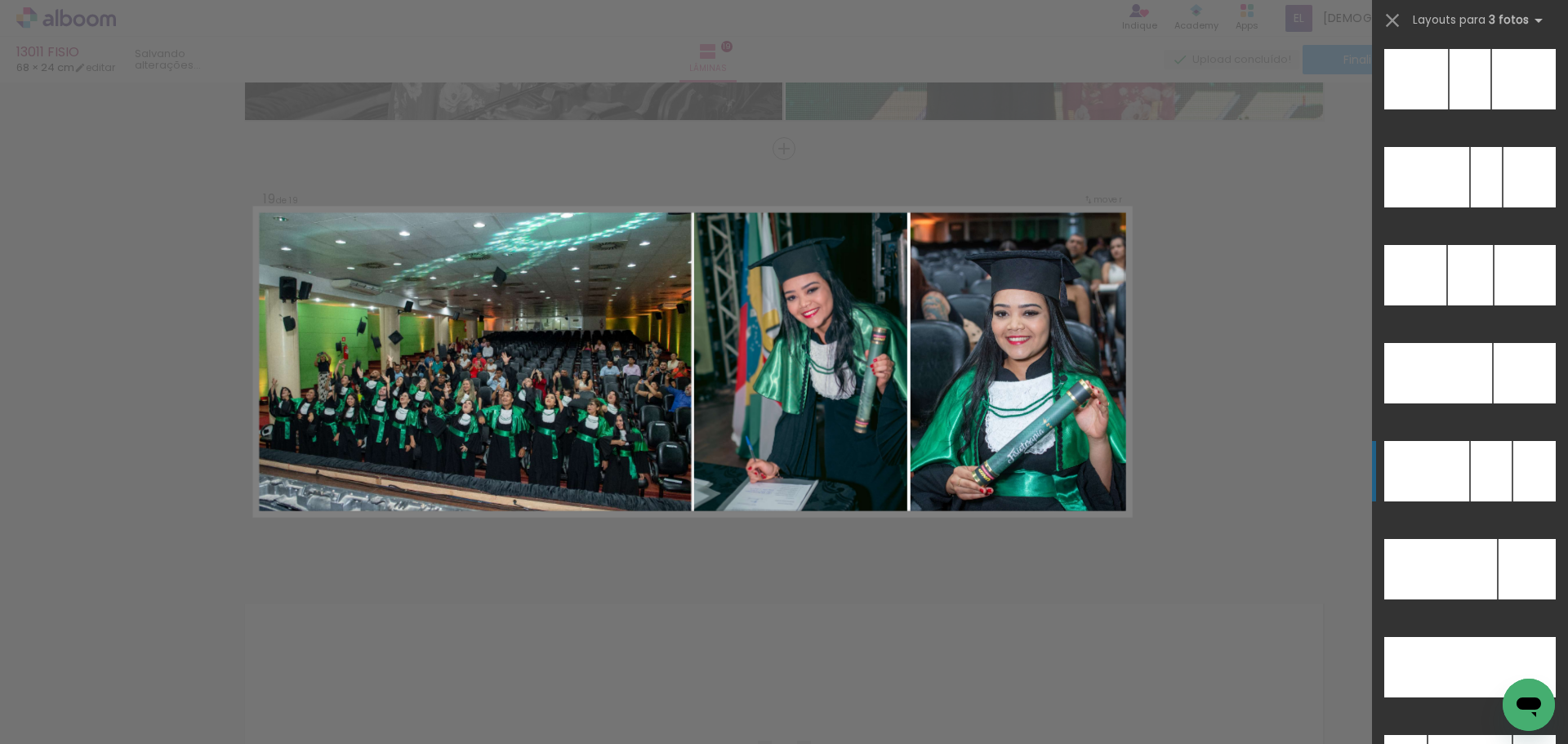 click at bounding box center (1427, -117) 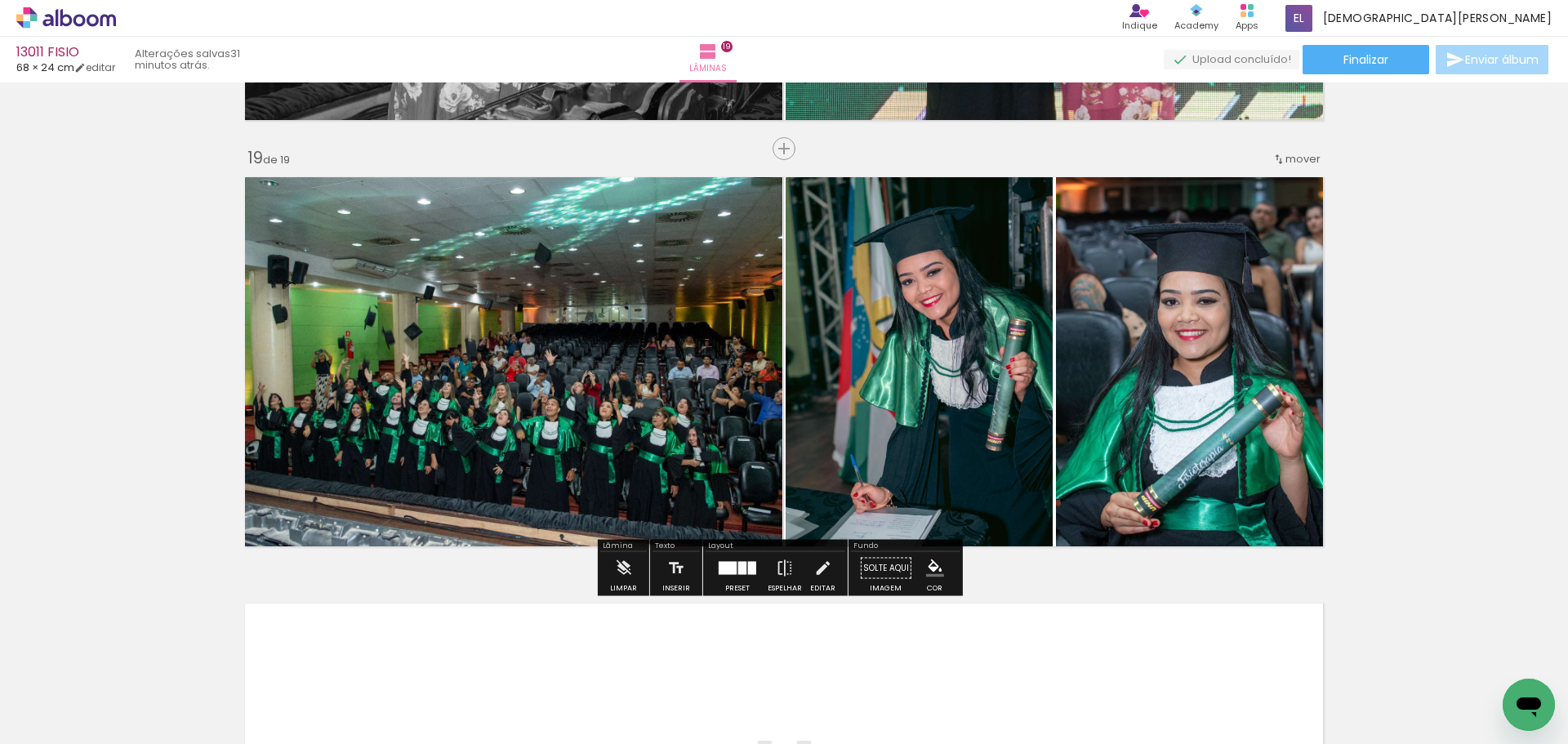 click at bounding box center (785, 568) 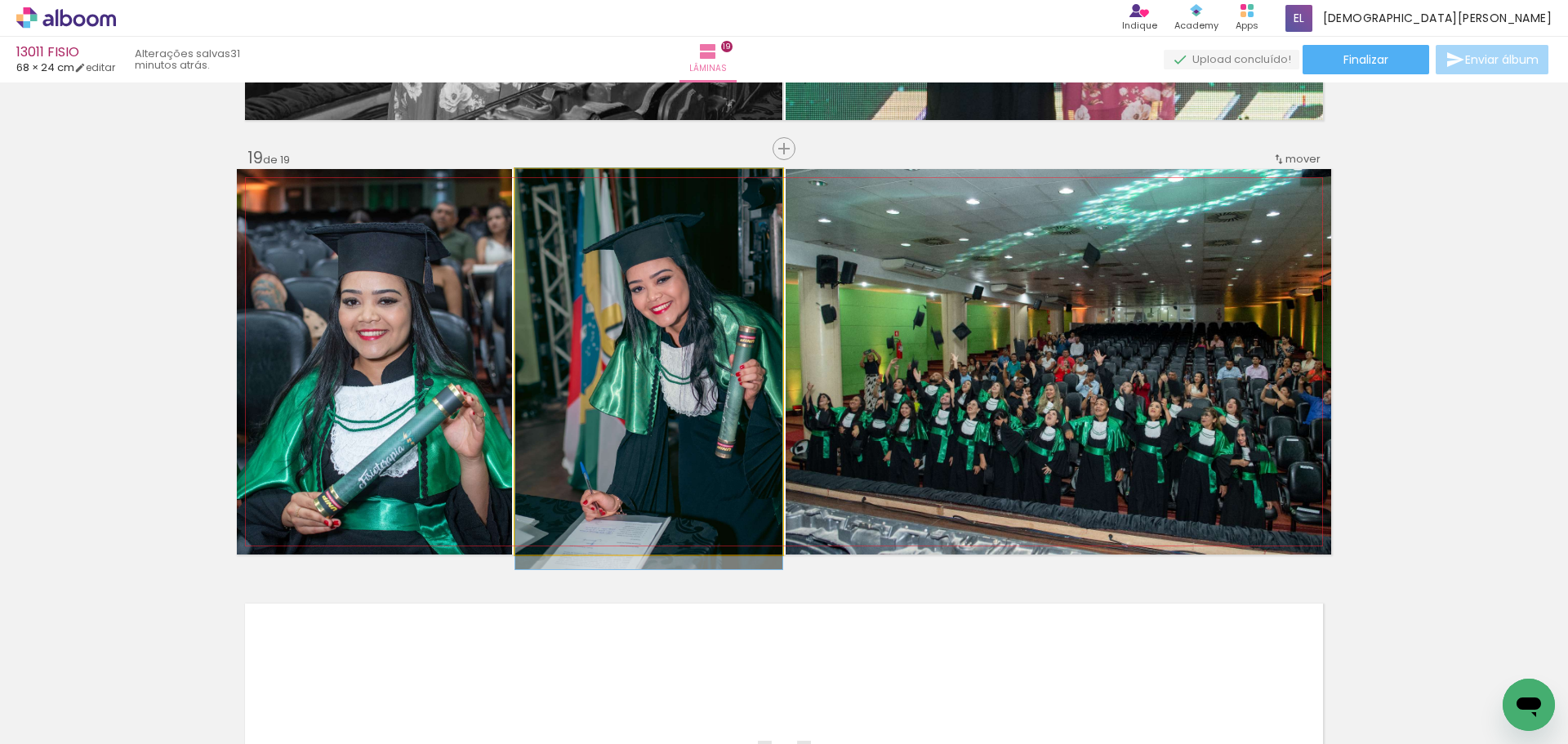 drag, startPoint x: 568, startPoint y: 412, endPoint x: 544, endPoint y: 419, distance: 25 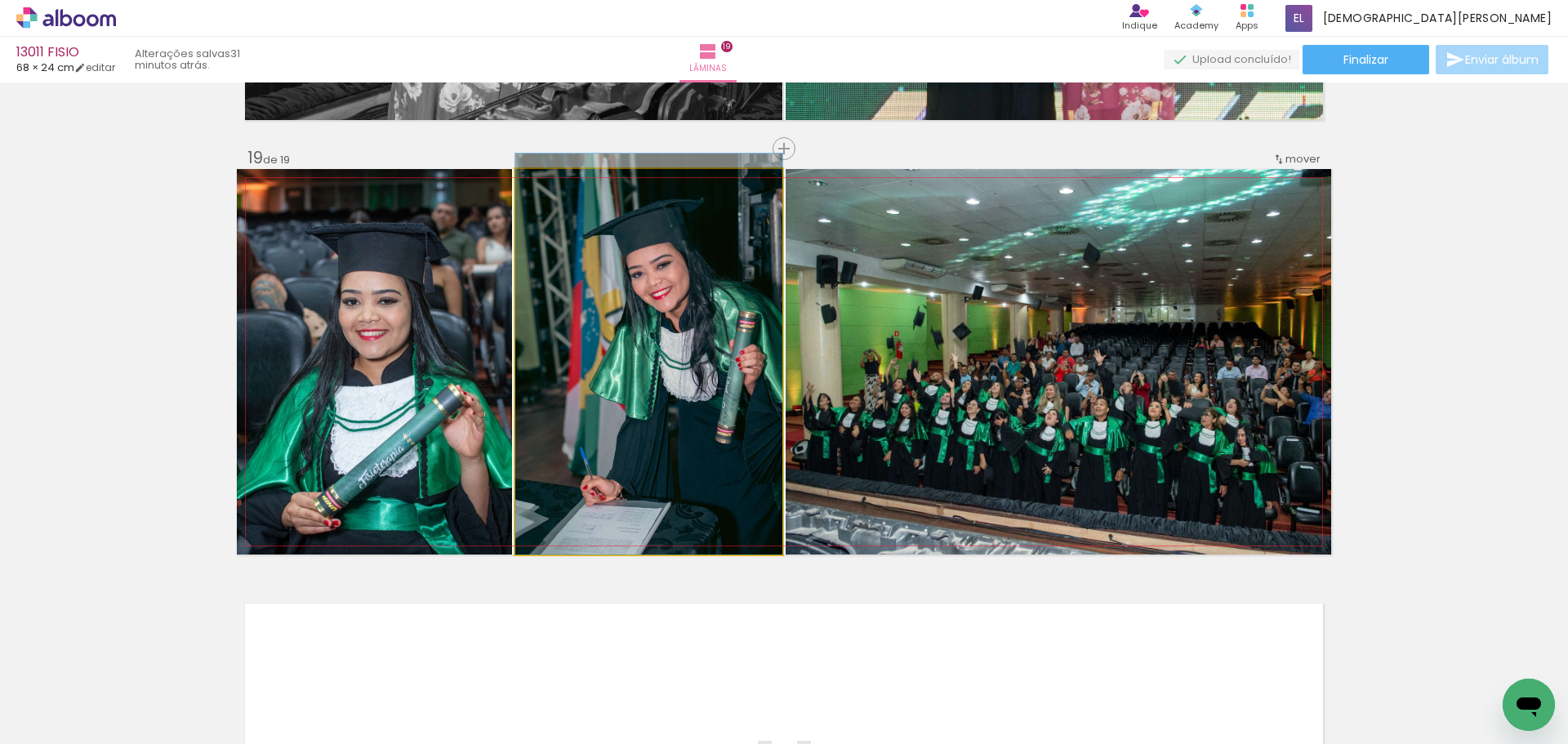 drag, startPoint x: 578, startPoint y: 403, endPoint x: 586, endPoint y: 356, distance: 47.67599 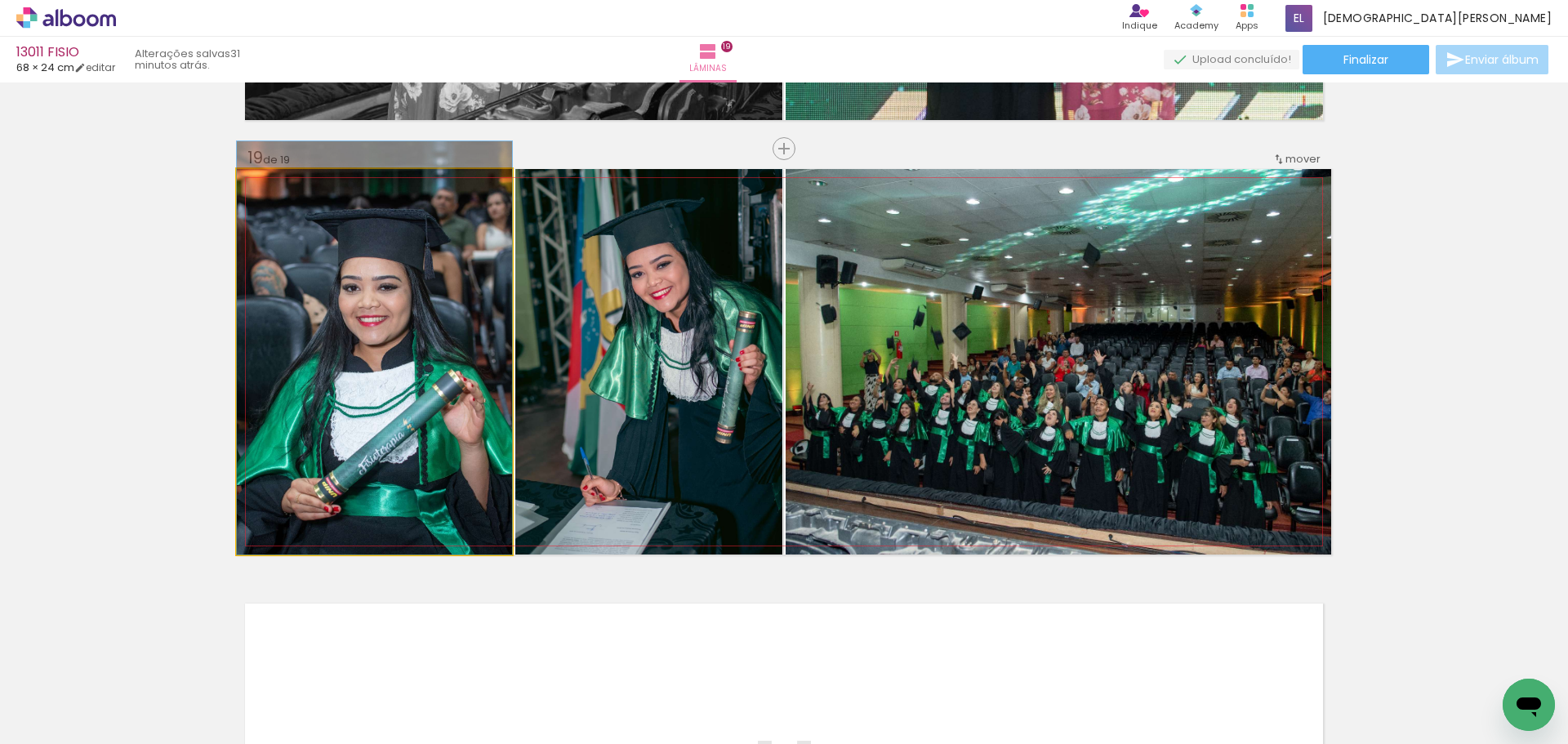 drag, startPoint x: 270, startPoint y: 425, endPoint x: 285, endPoint y: 385, distance: 42.720019 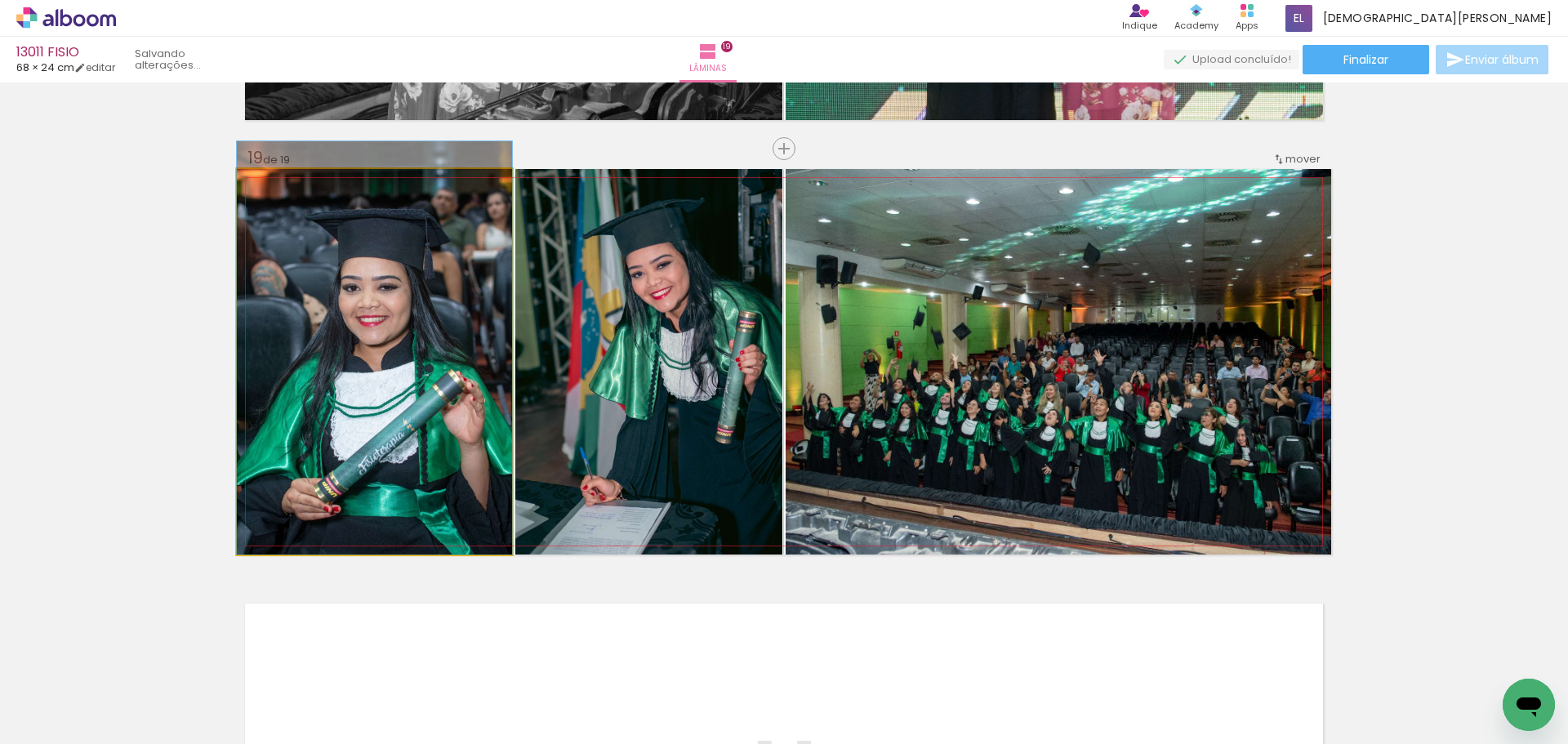 drag, startPoint x: 282, startPoint y: 399, endPoint x: 297, endPoint y: 397, distance: 15.132746 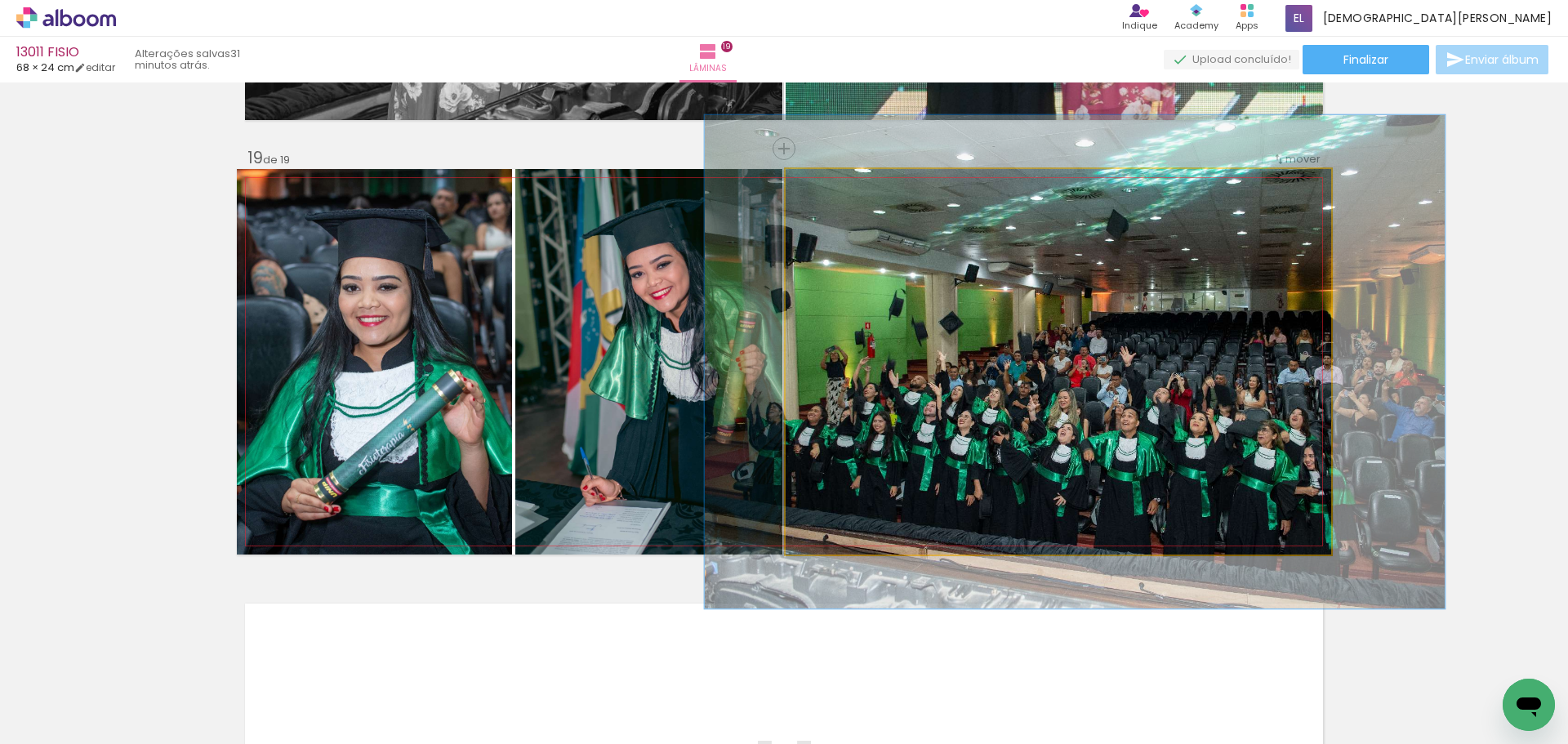 drag, startPoint x: 822, startPoint y: 198, endPoint x: 837, endPoint y: 222, distance: 28.301943 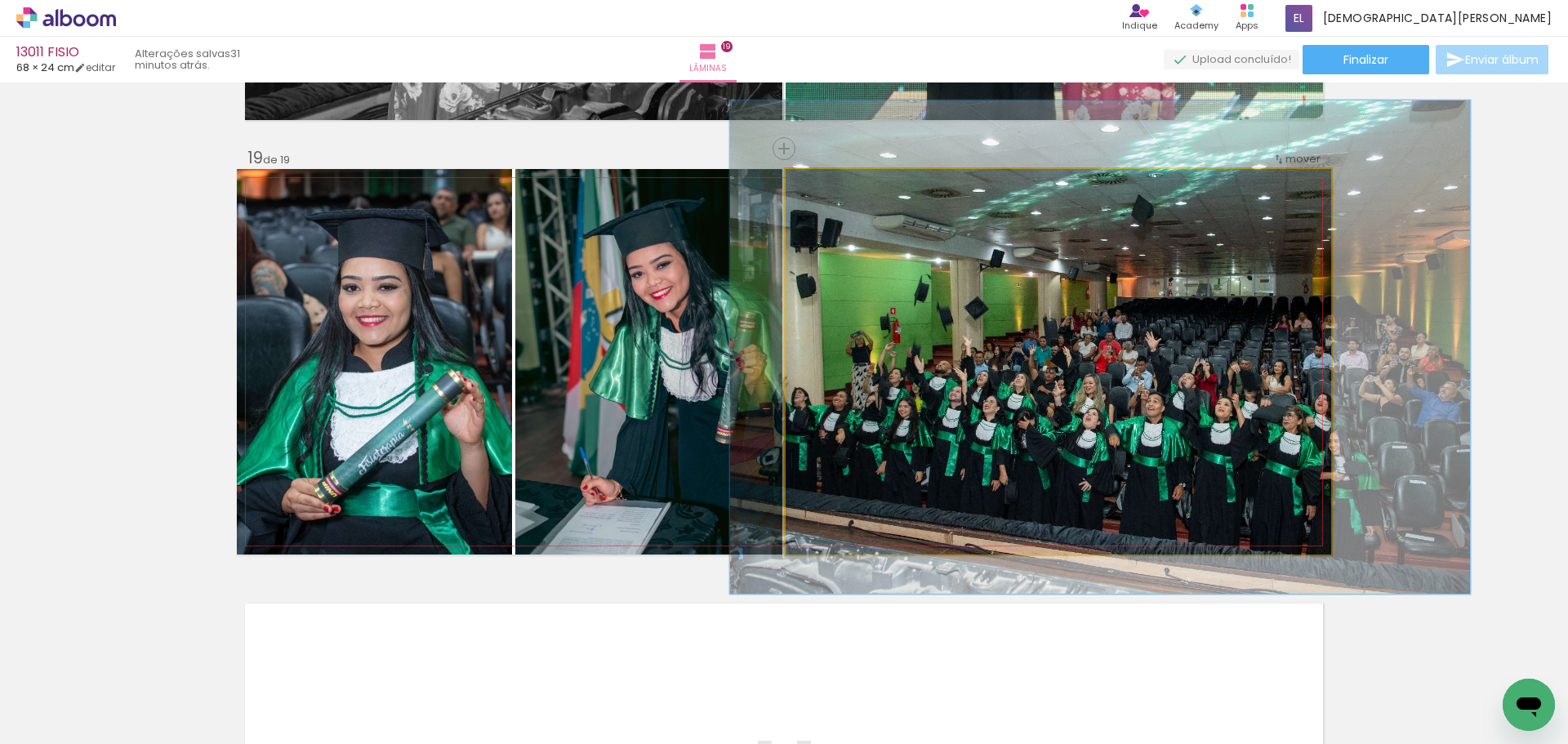 drag, startPoint x: 1022, startPoint y: 363, endPoint x: 1040, endPoint y: 349, distance: 22.803509 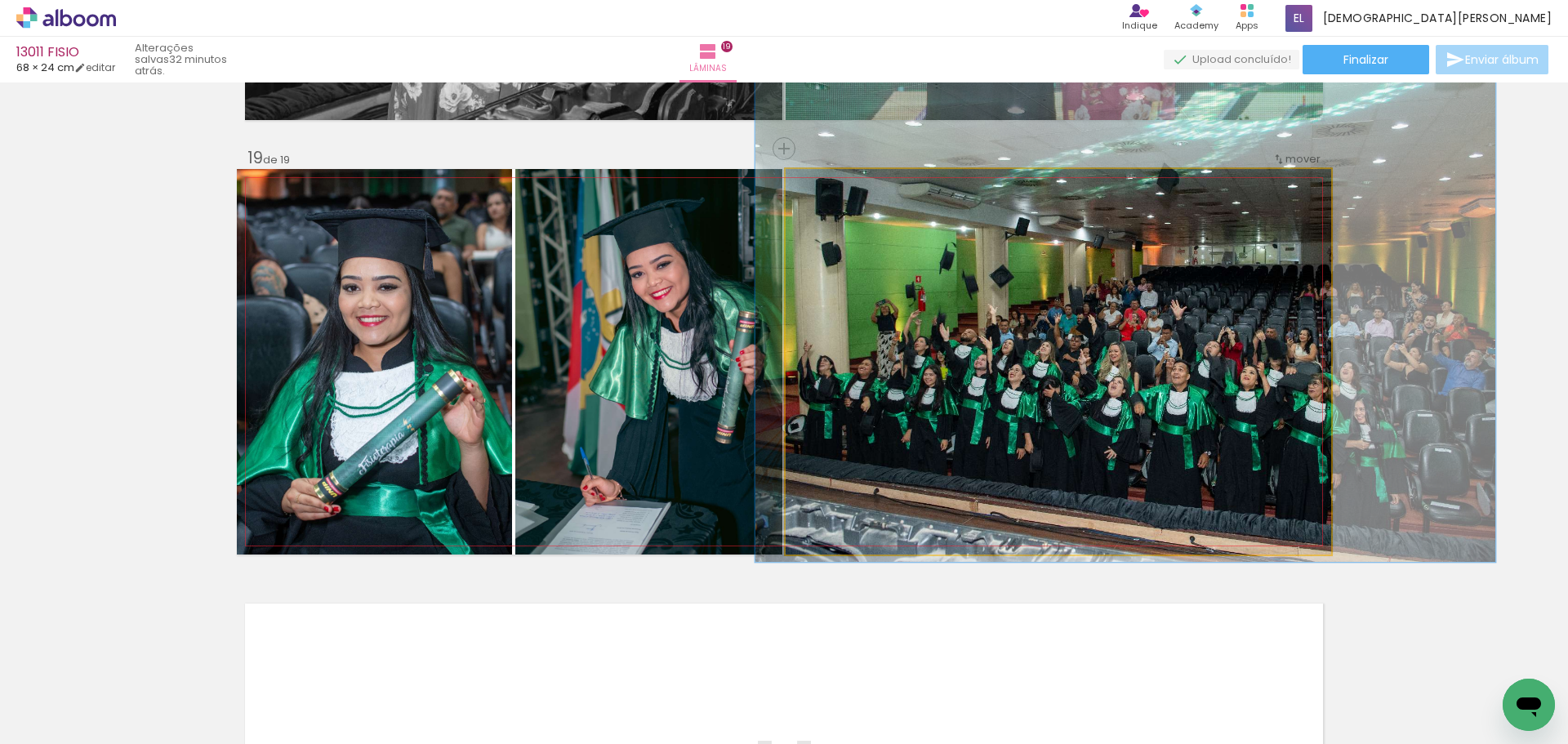 drag, startPoint x: 894, startPoint y: 405, endPoint x: 902, endPoint y: 370, distance: 35.902646 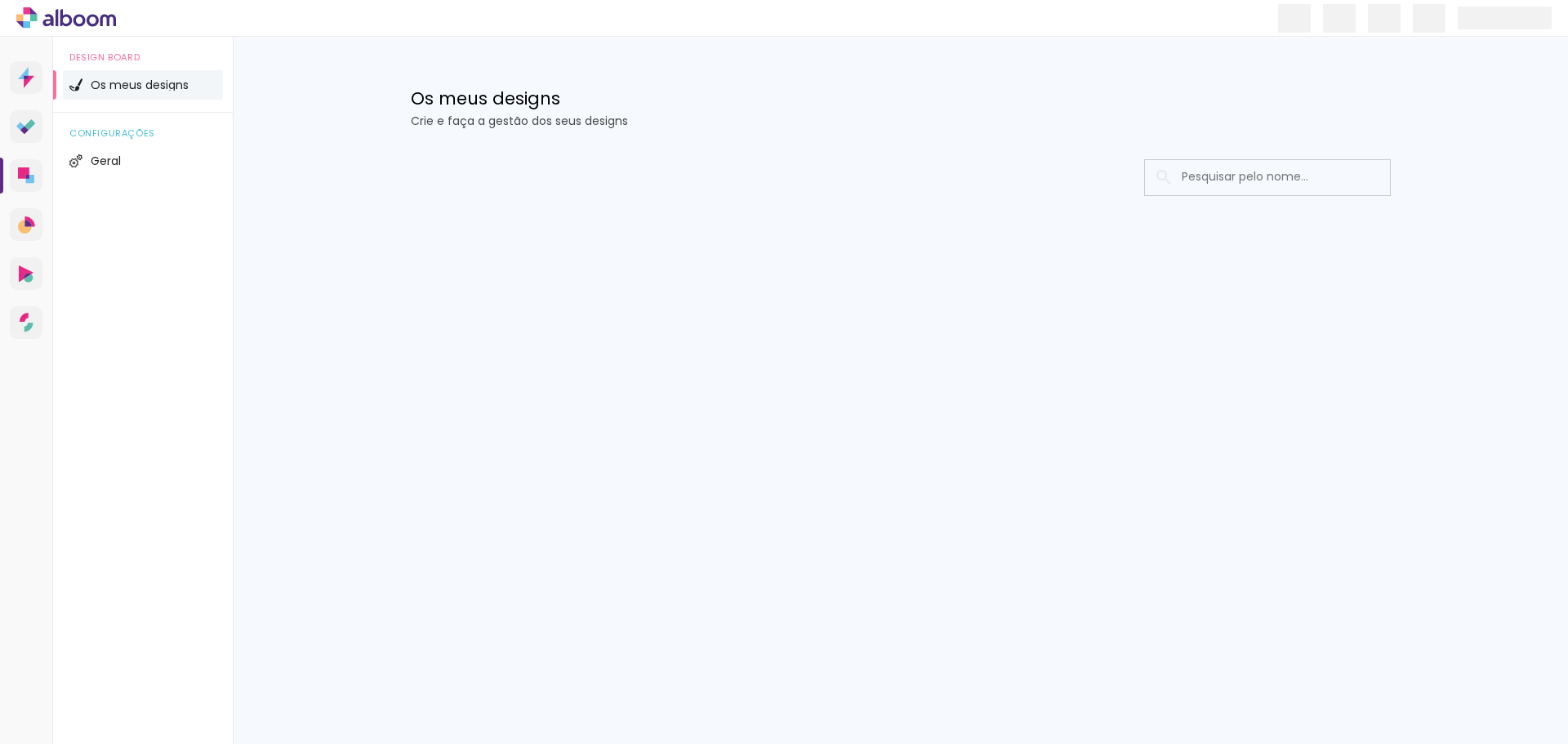 scroll, scrollTop: 0, scrollLeft: 0, axis: both 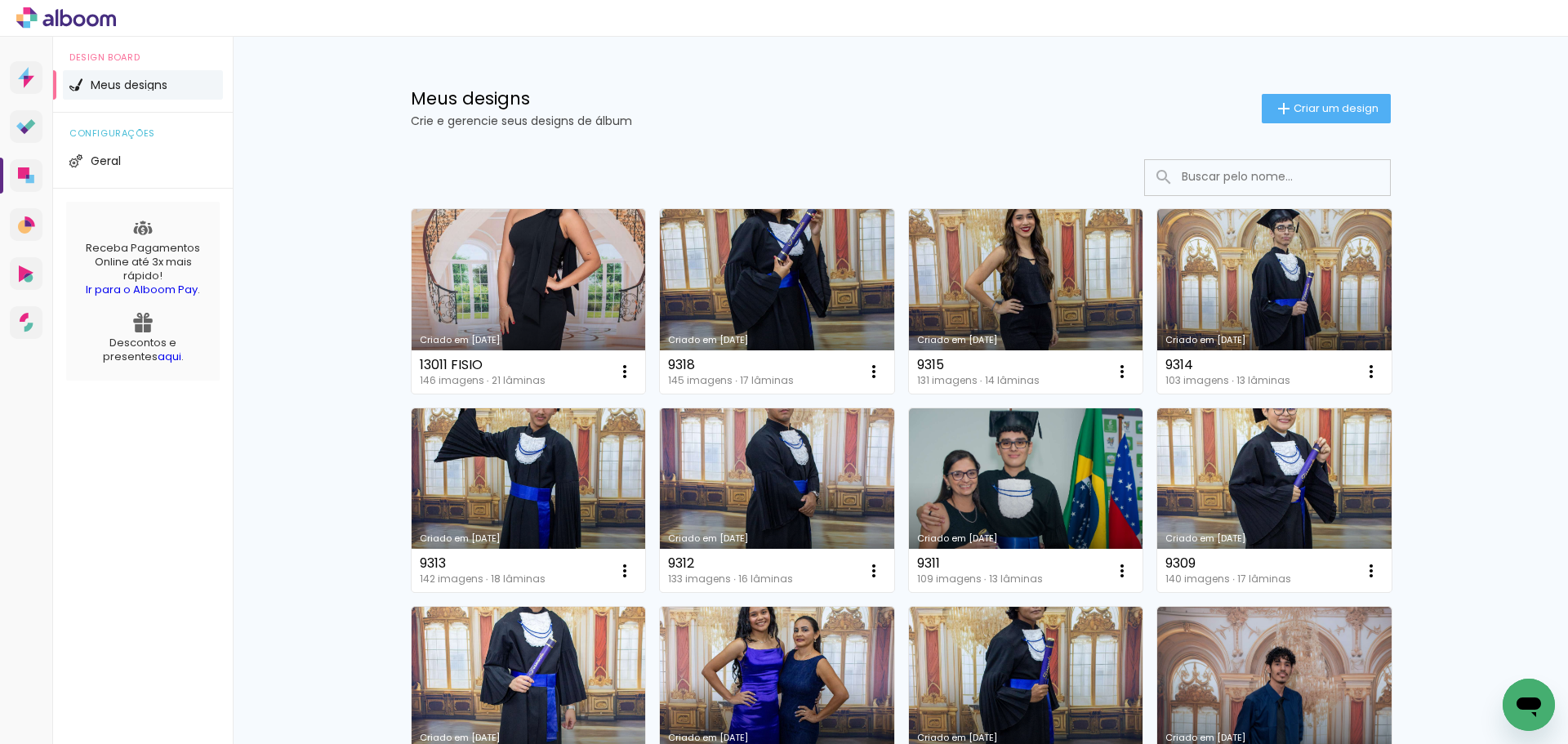drag, startPoint x: 841, startPoint y: 100, endPoint x: 862, endPoint y: 102, distance: 21.095023 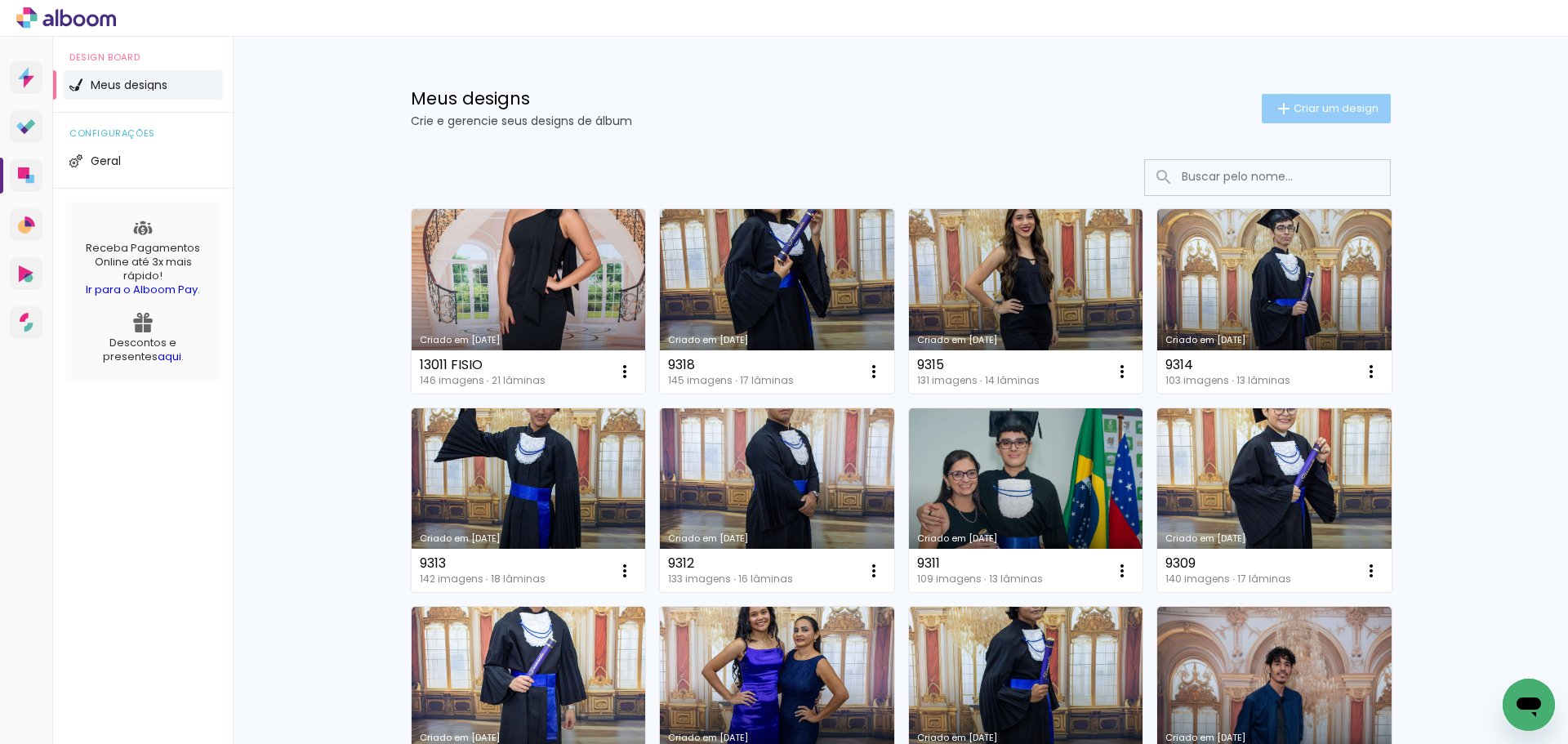 click 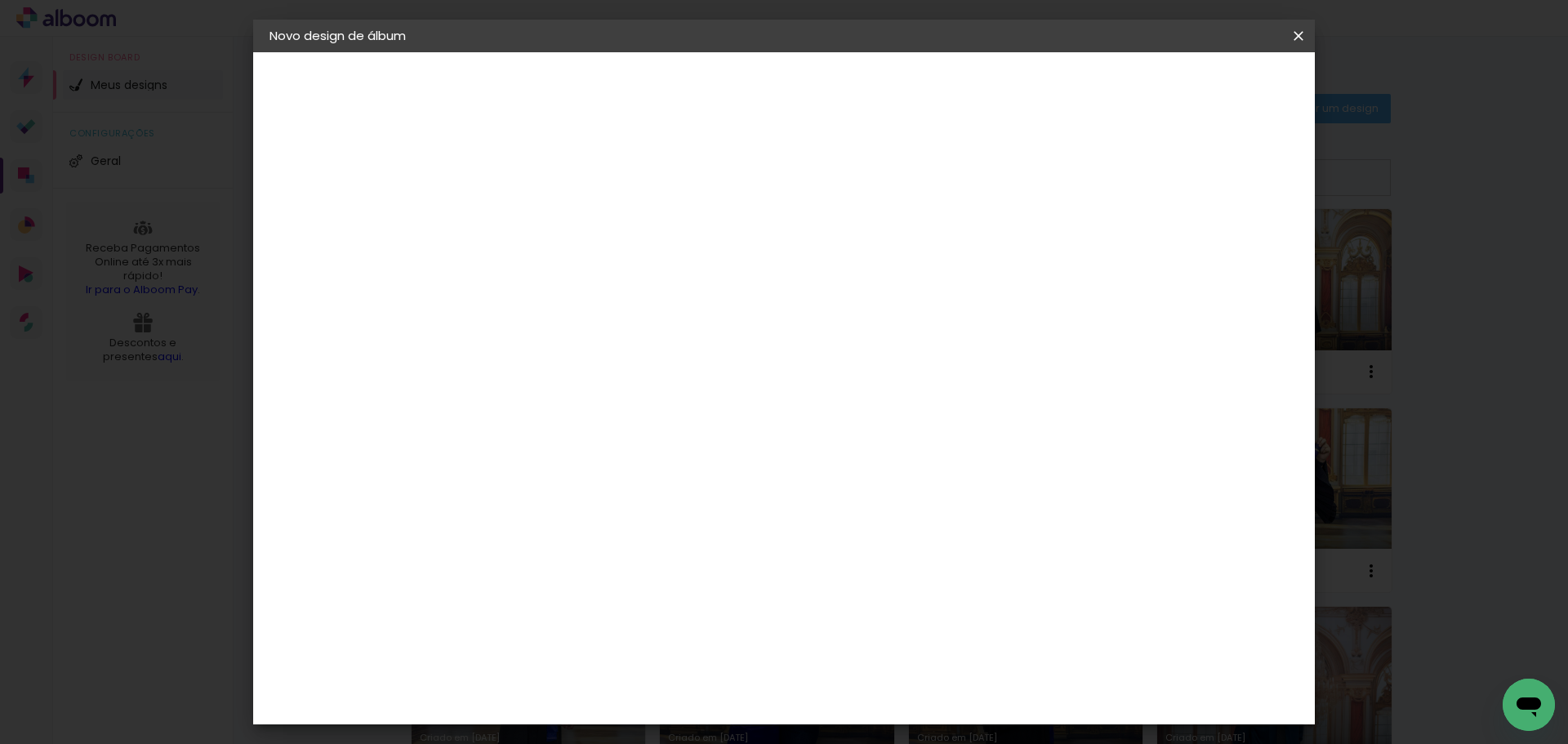 click at bounding box center (537, 219) 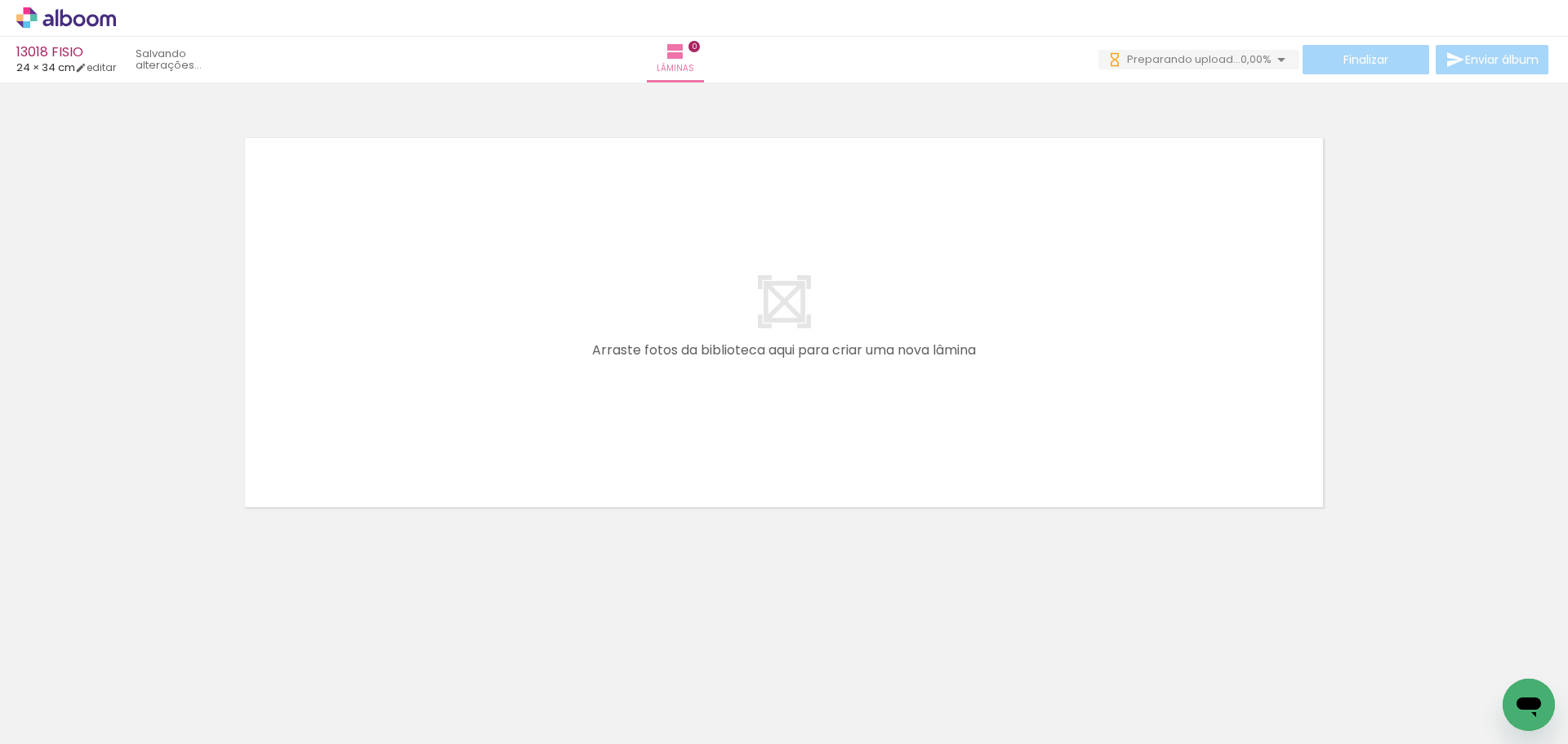 scroll, scrollTop: 0, scrollLeft: 0, axis: both 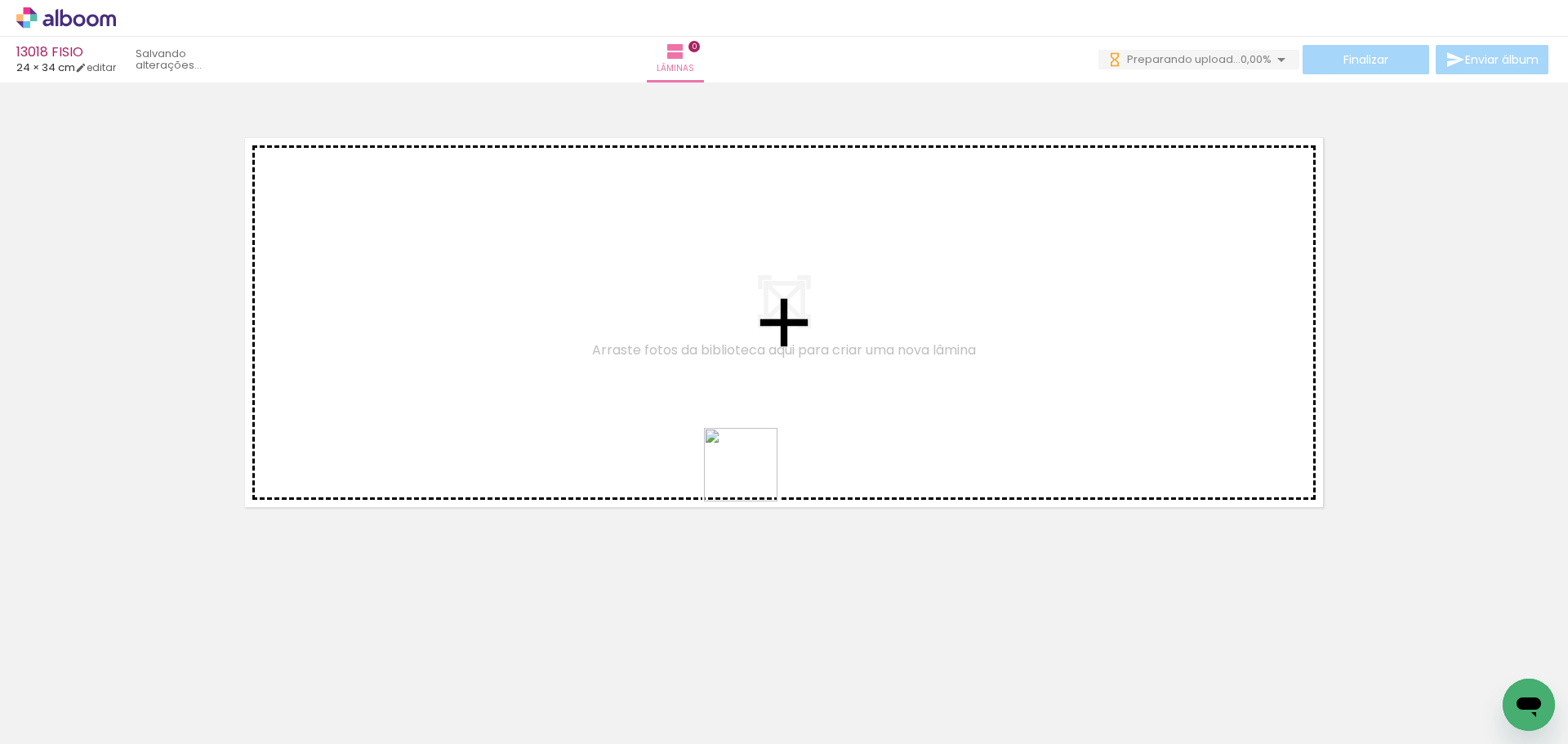 drag, startPoint x: 252, startPoint y: 711, endPoint x: 848, endPoint y: 426, distance: 660.637 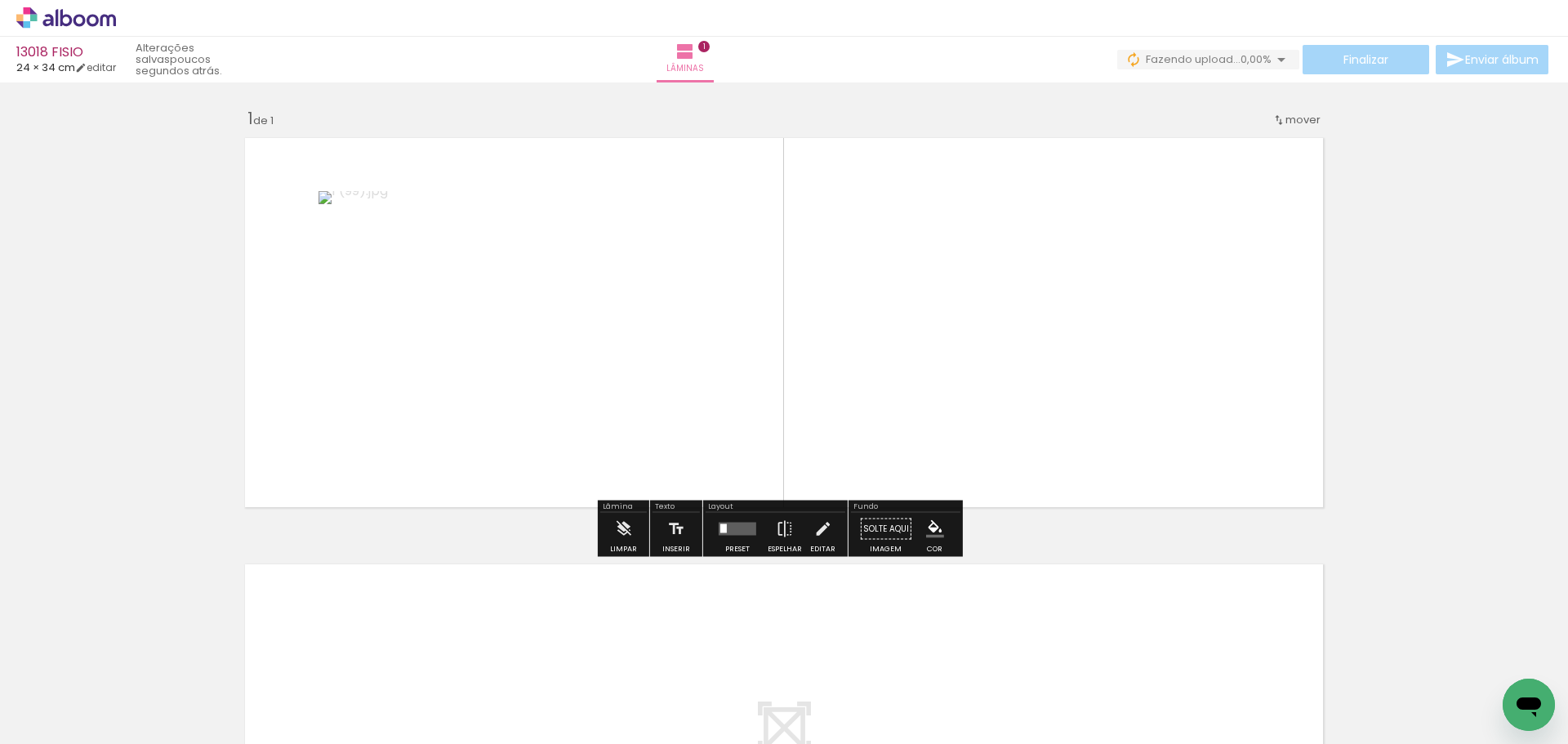 click at bounding box center (737, 529) 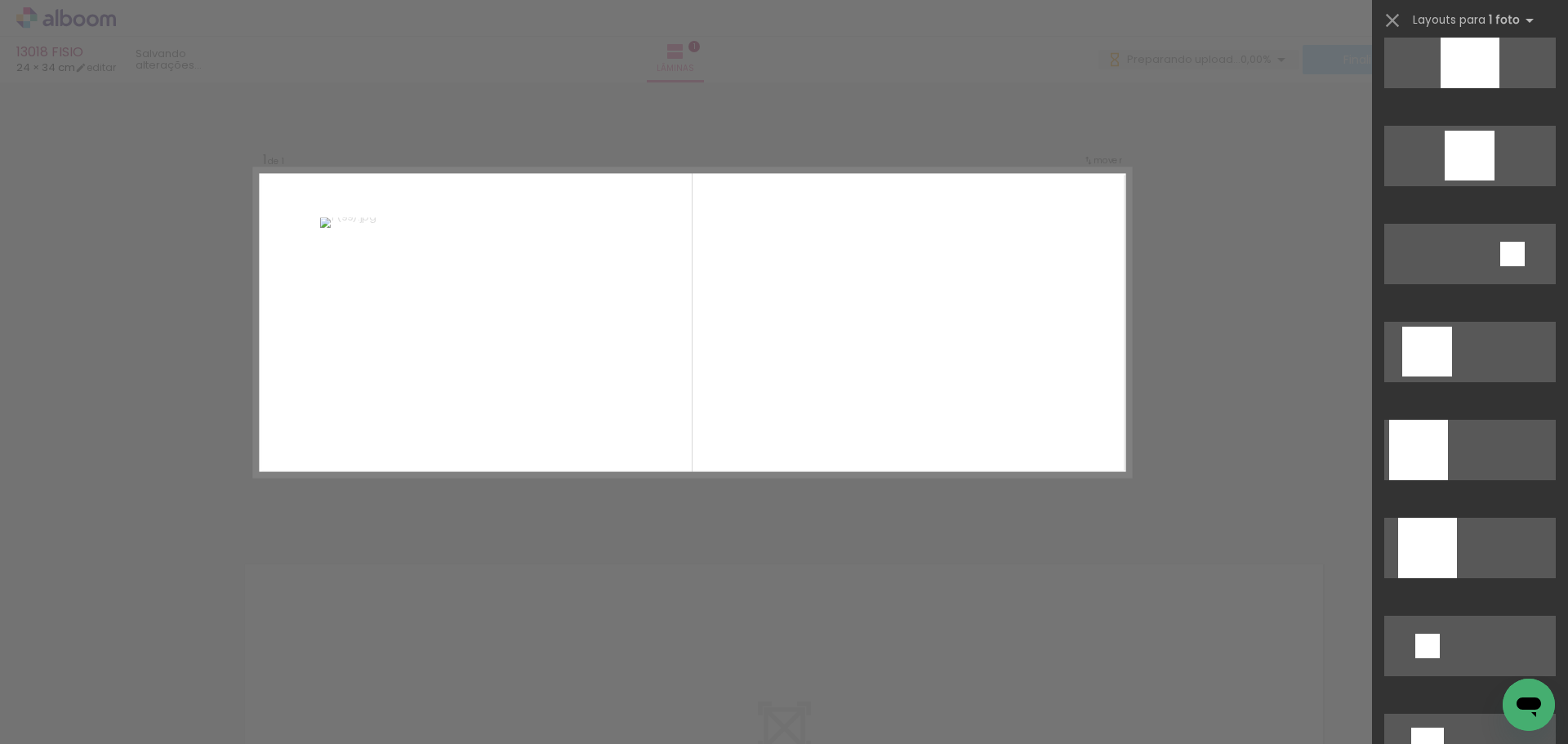 scroll, scrollTop: 1569, scrollLeft: 0, axis: vertical 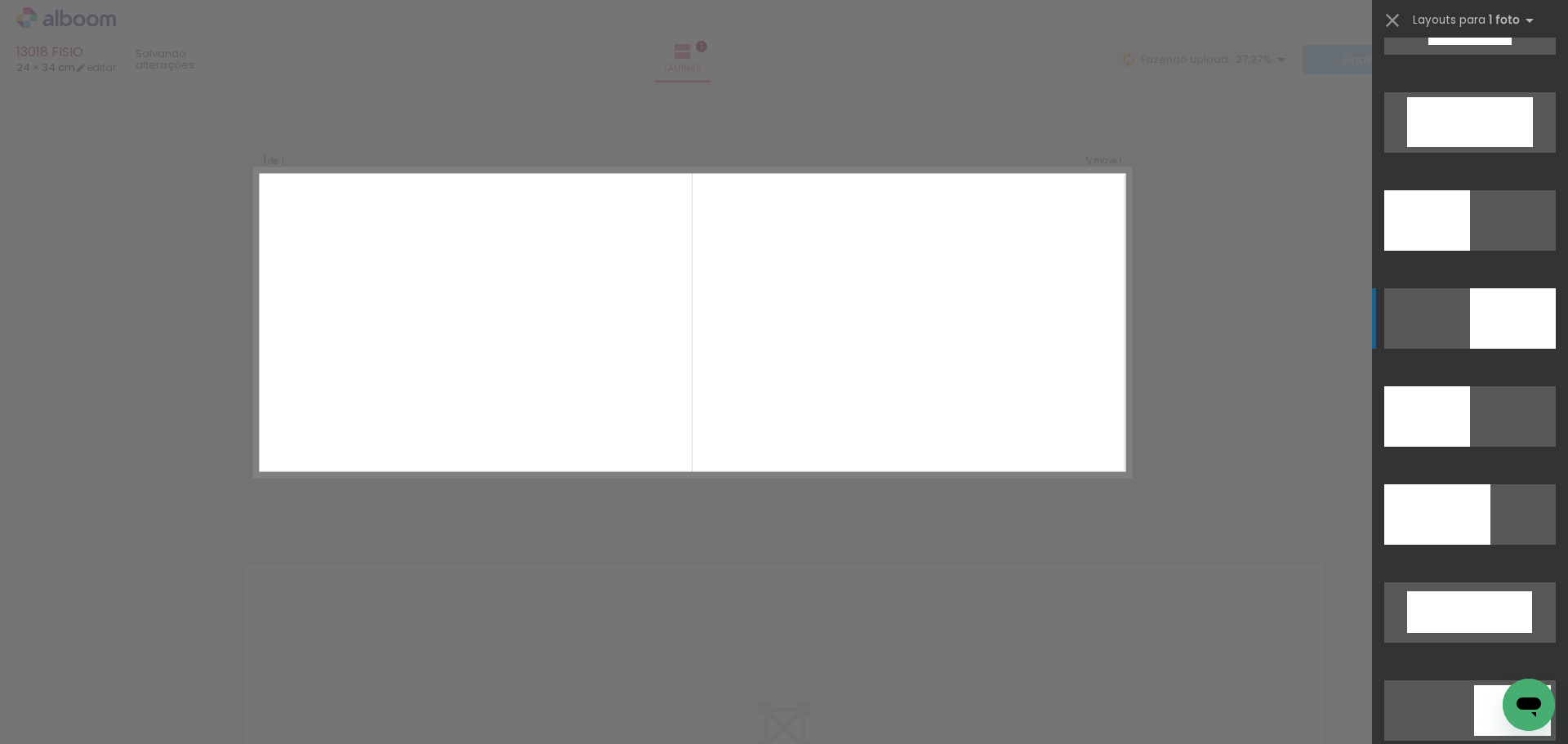 click at bounding box center [1427, 221] 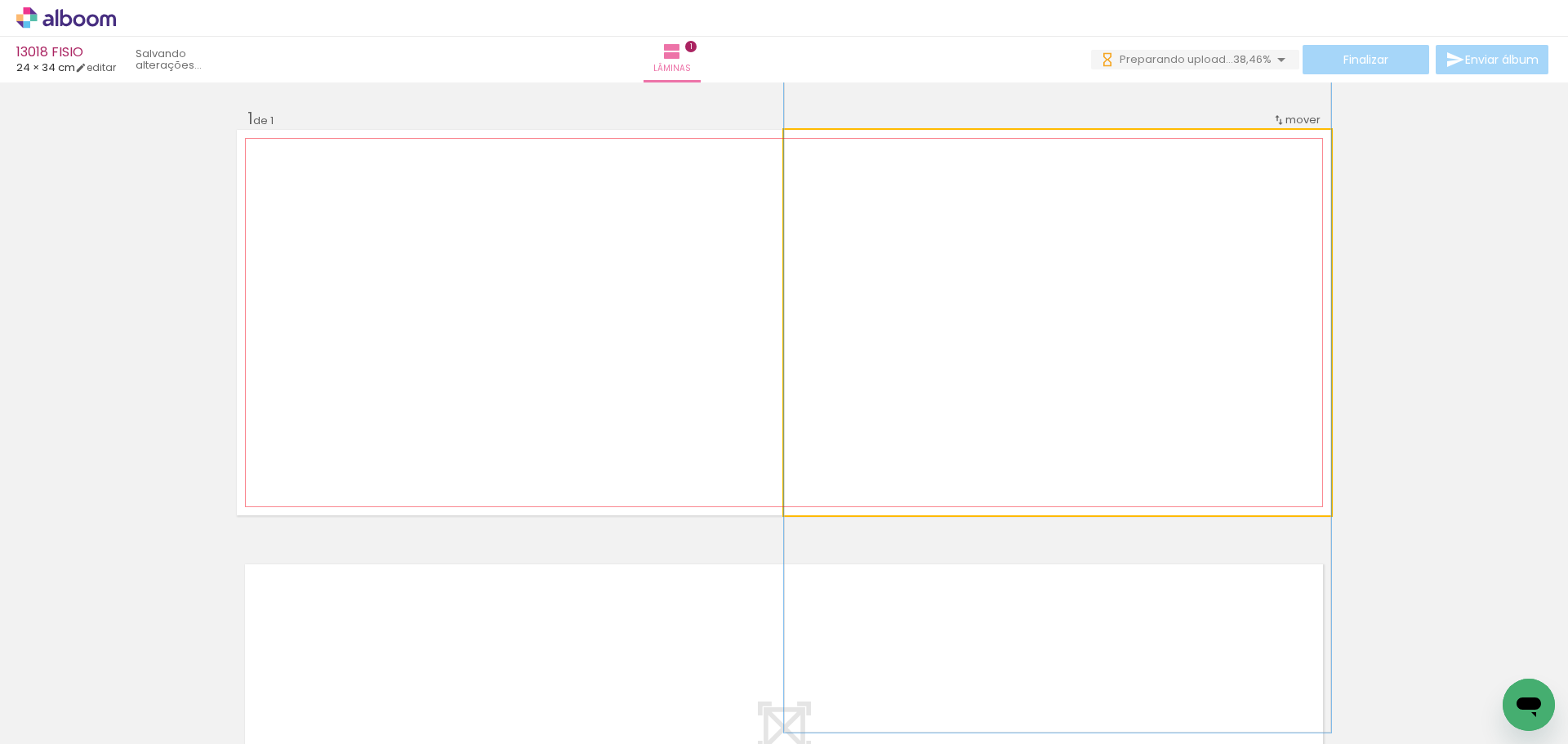 scroll, scrollTop: 0, scrollLeft: 0, axis: both 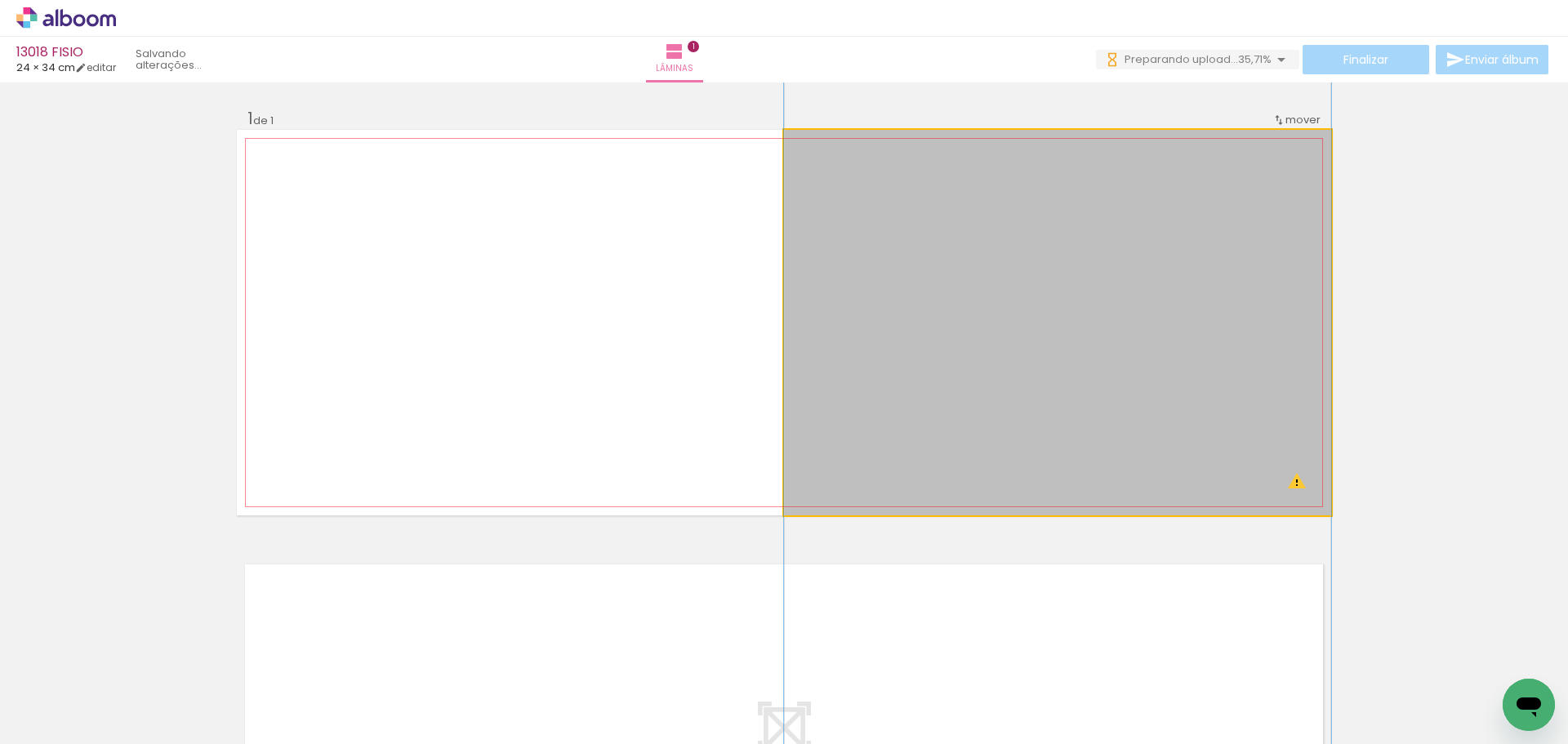 drag, startPoint x: 1178, startPoint y: 283, endPoint x: 1212, endPoint y: 429, distance: 149.90664 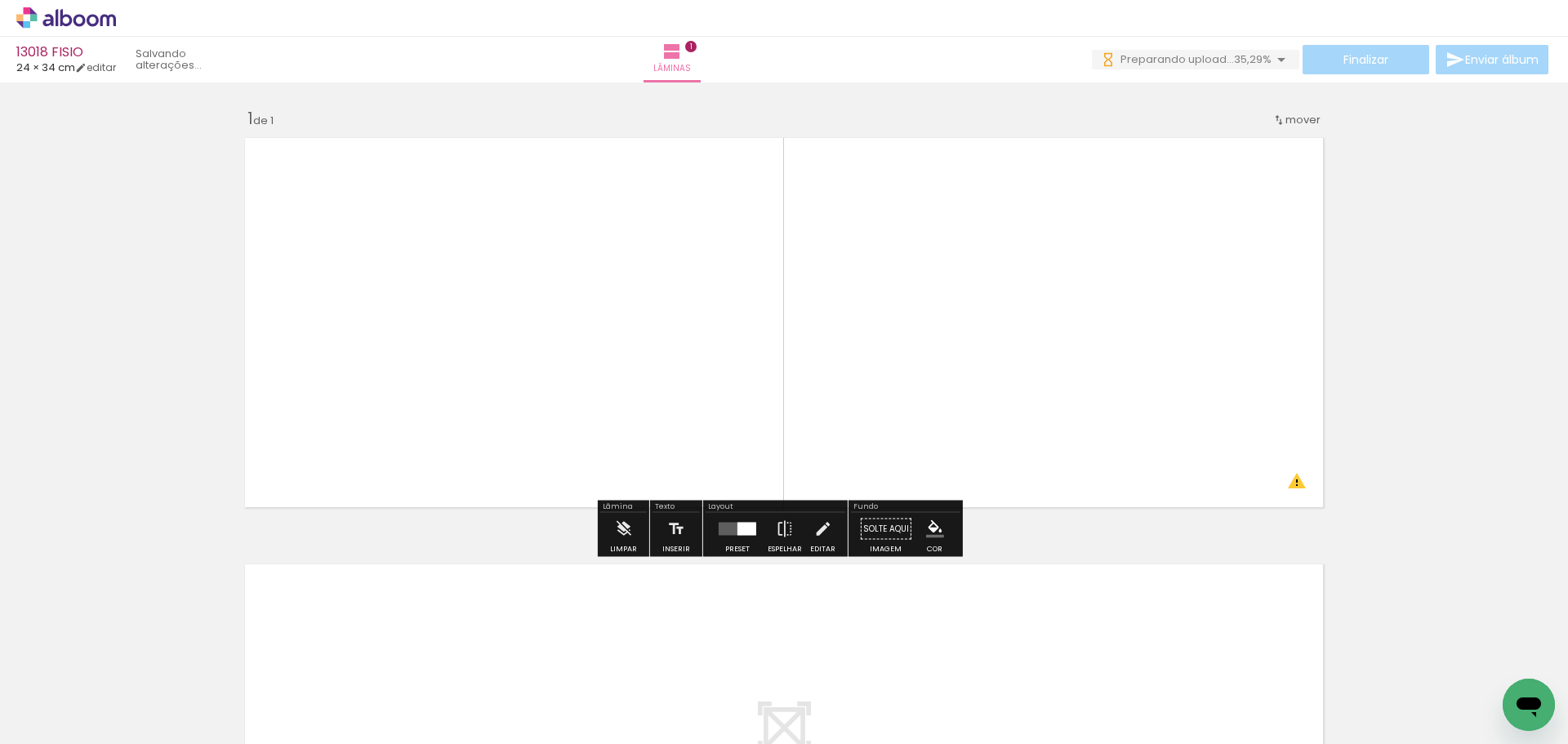 scroll, scrollTop: 0, scrollLeft: 0, axis: both 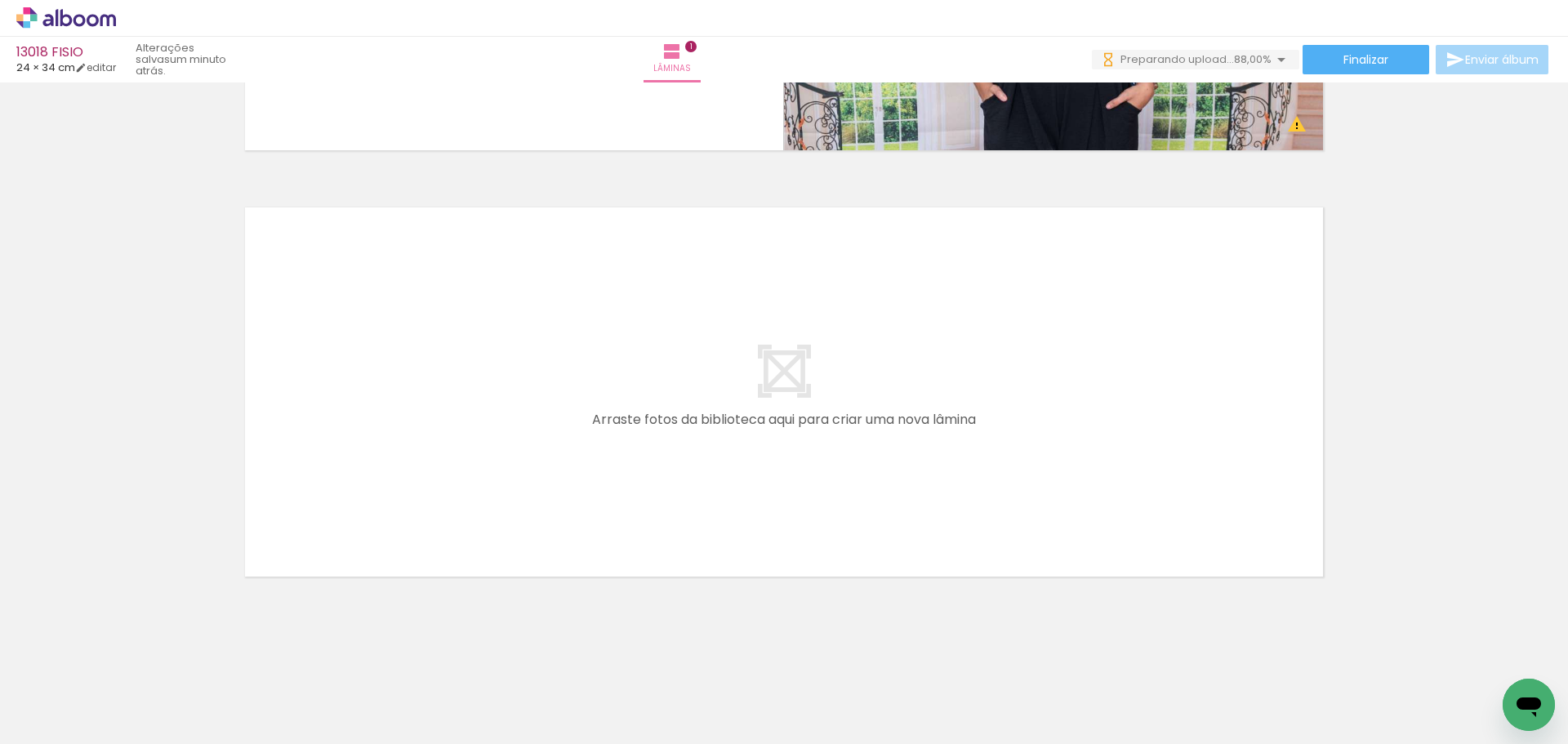 click at bounding box center [784, 392] 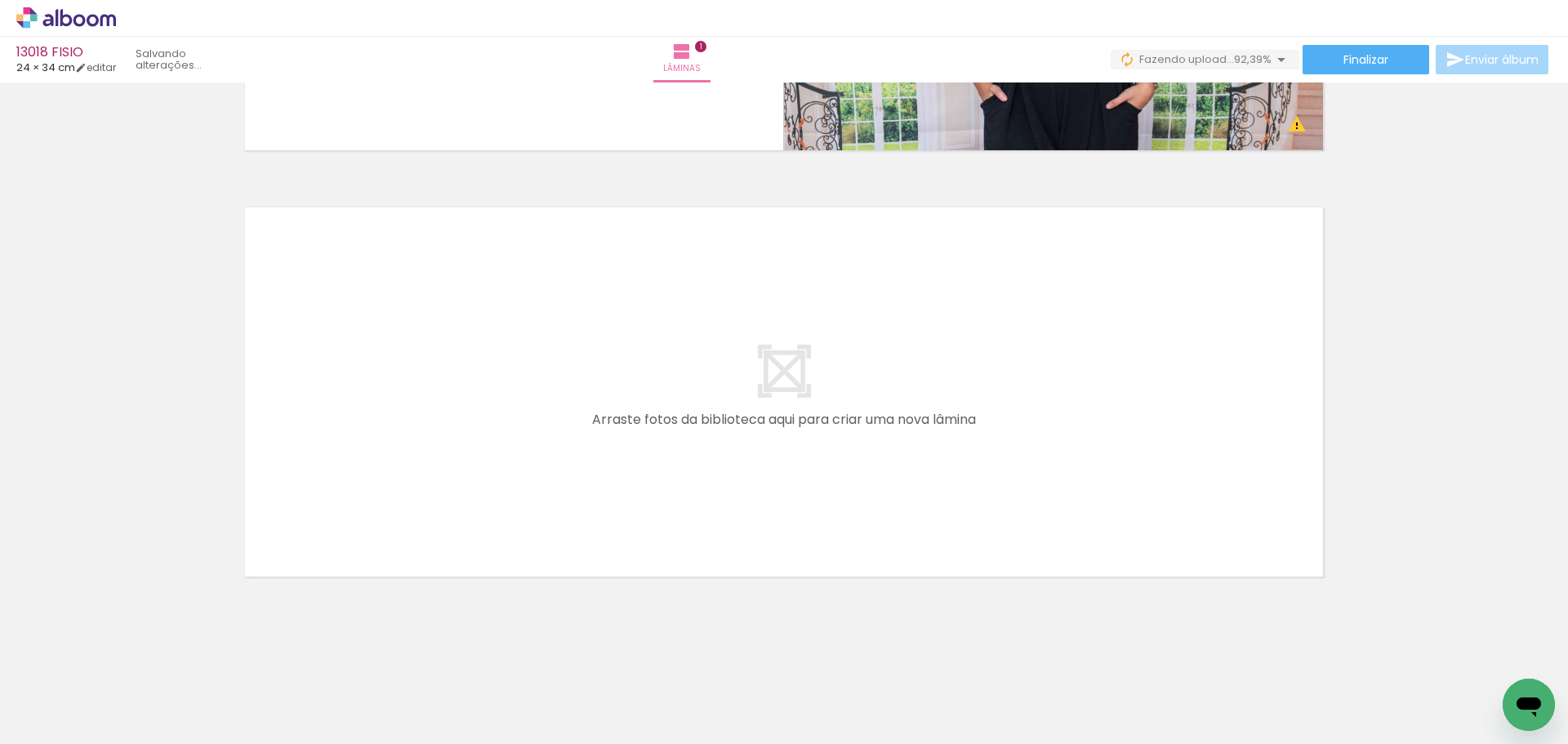 scroll, scrollTop: 0, scrollLeft: 0, axis: both 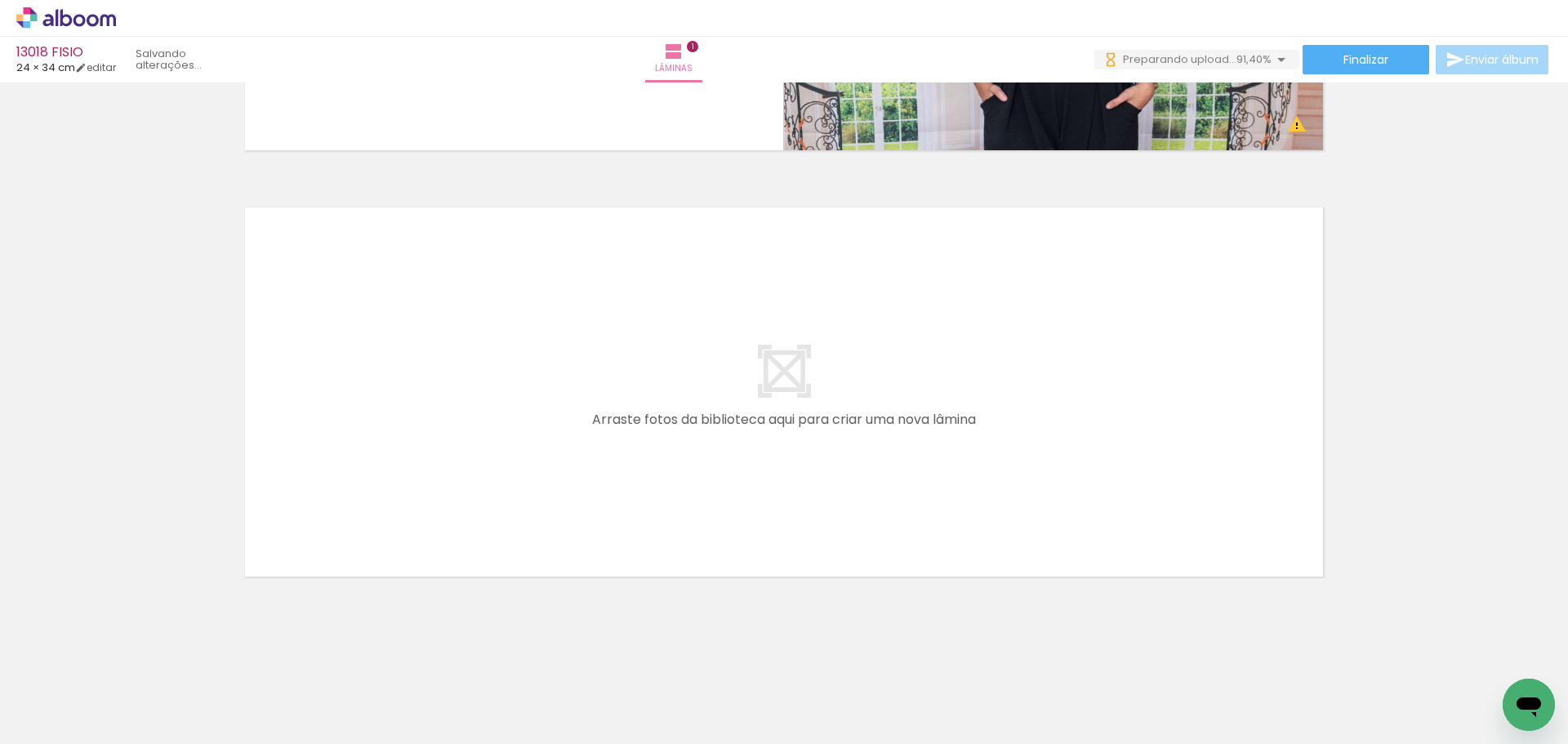 click at bounding box center [784, 392] 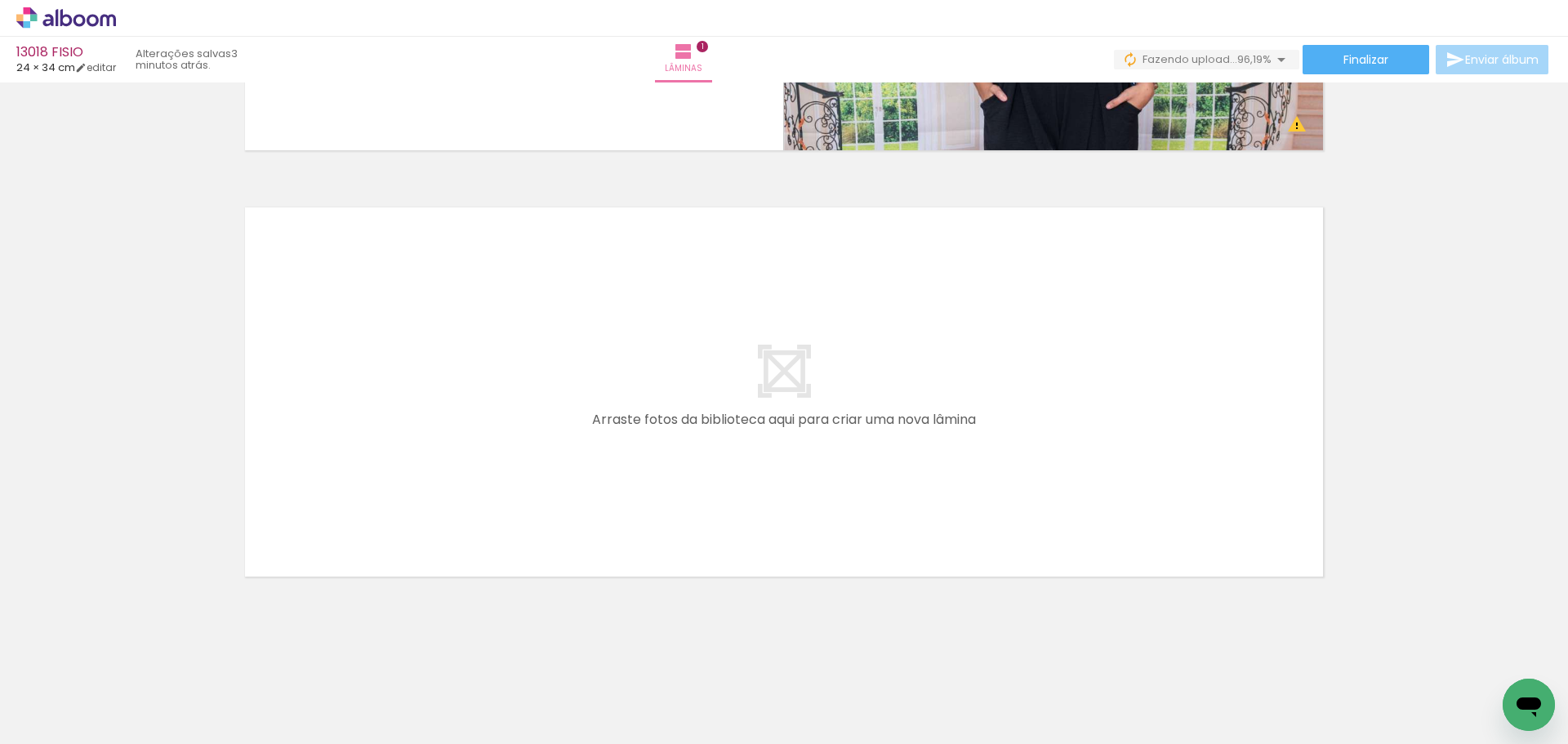 scroll, scrollTop: 0, scrollLeft: 0, axis: both 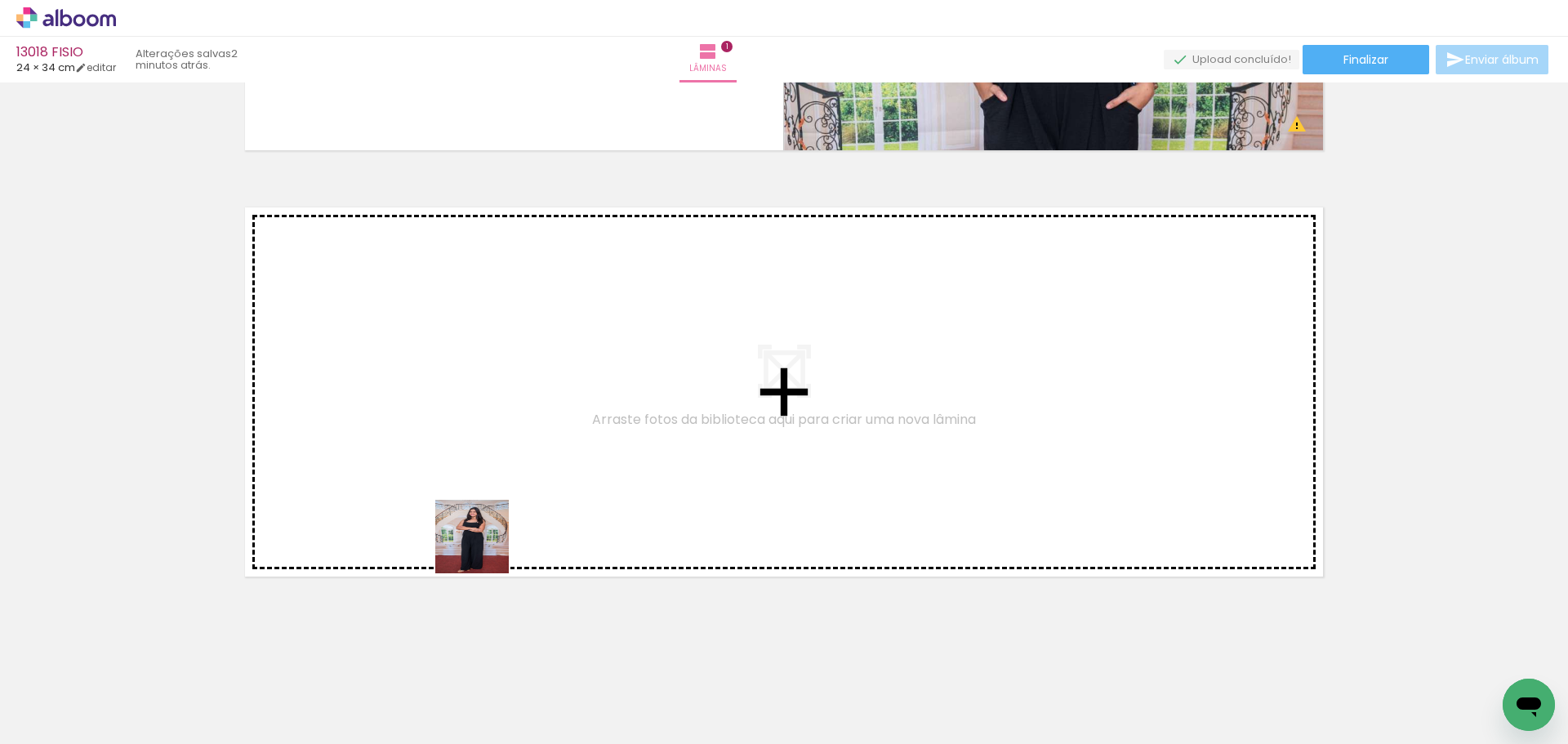 drag, startPoint x: 488, startPoint y: 699, endPoint x: 504, endPoint y: 462, distance: 237.53947 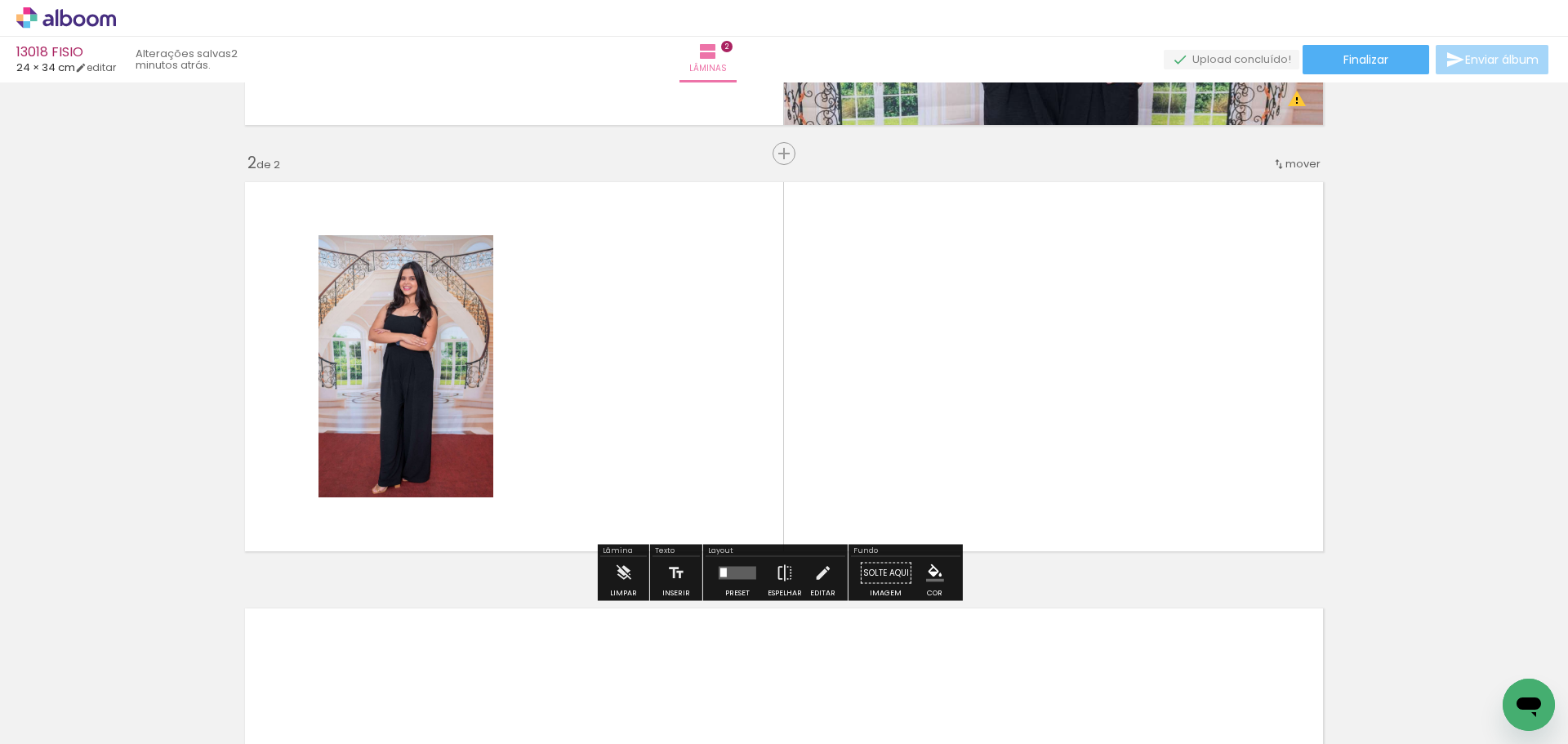scroll, scrollTop: 387, scrollLeft: 0, axis: vertical 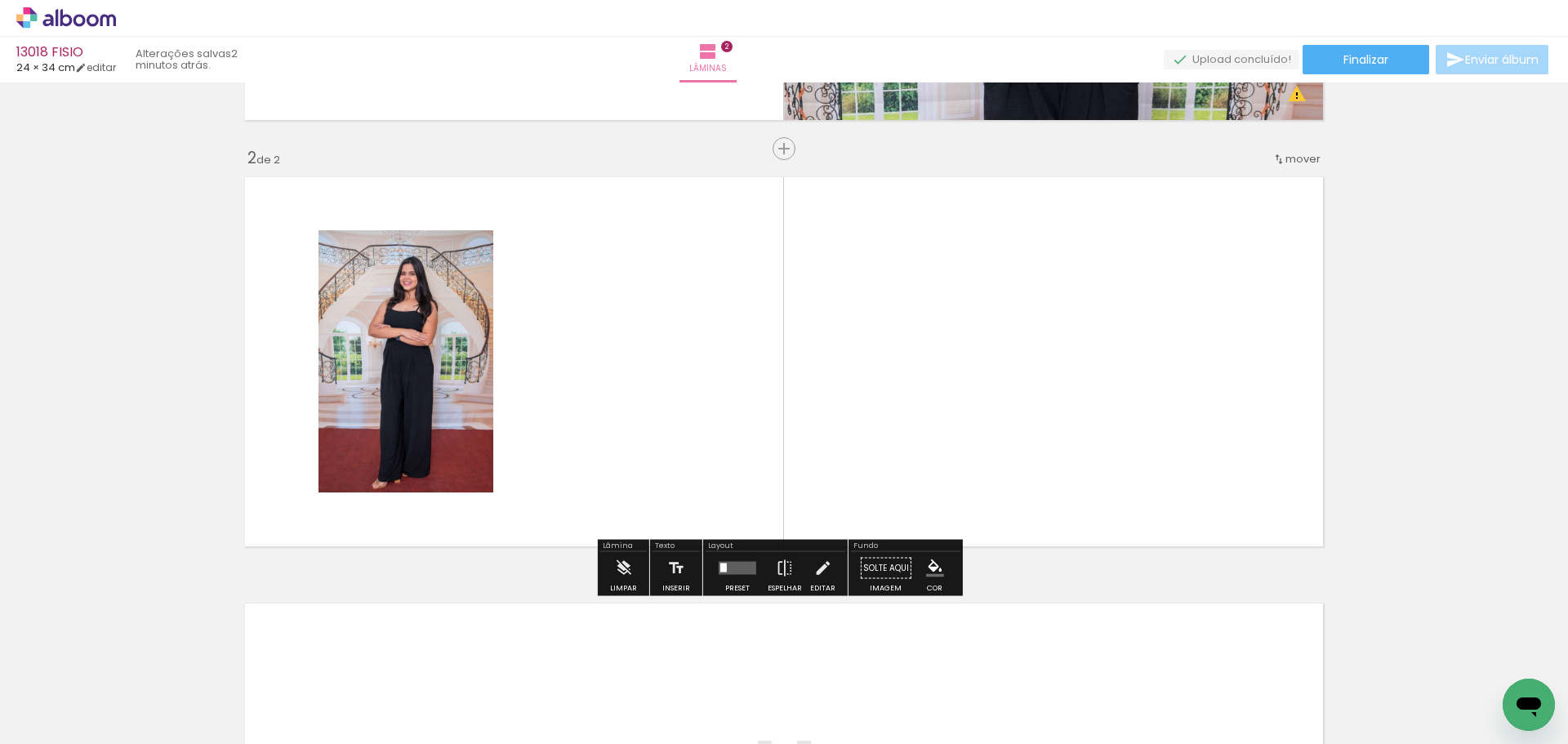 drag, startPoint x: 945, startPoint y: 676, endPoint x: 959, endPoint y: 489, distance: 187.52333 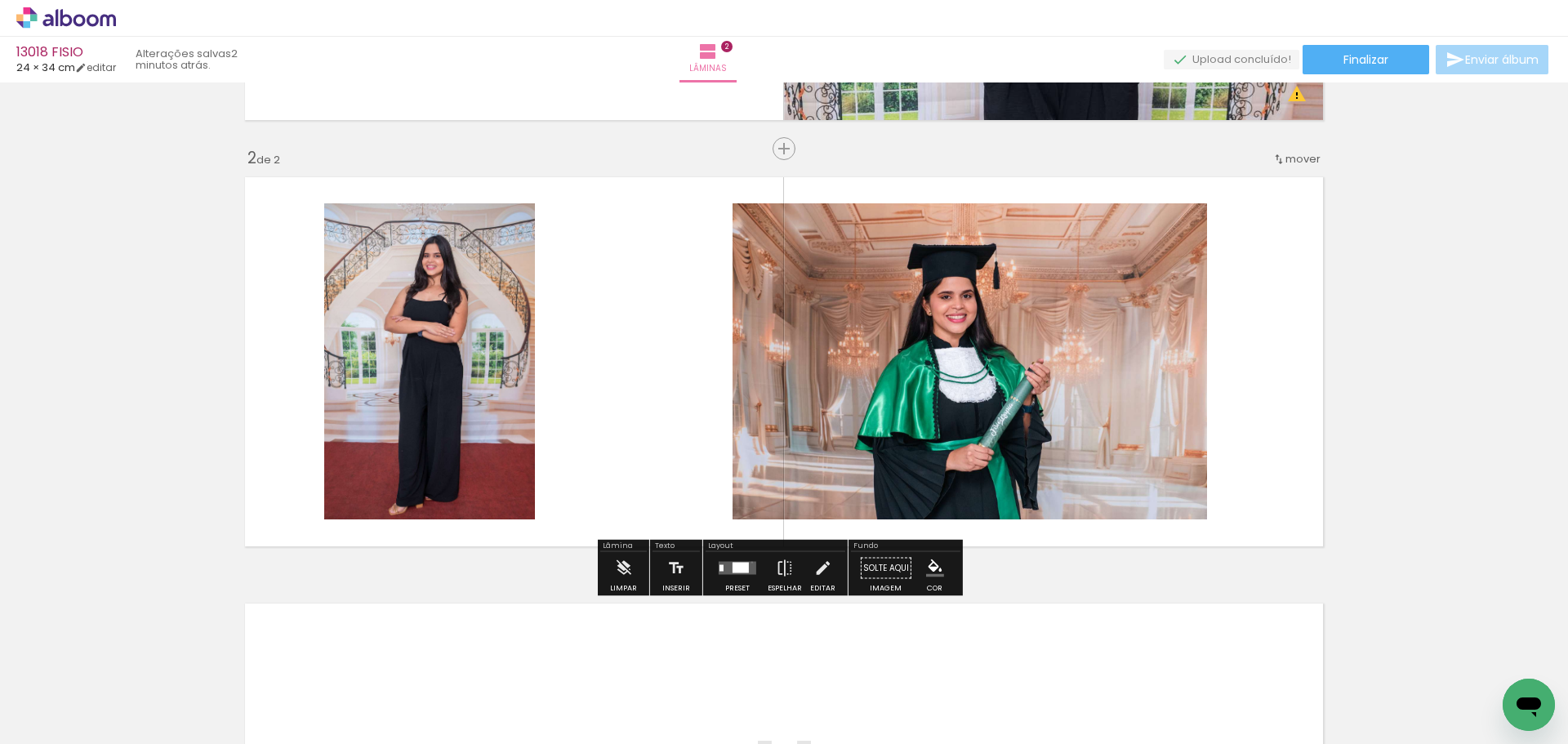 click at bounding box center (737, 568) 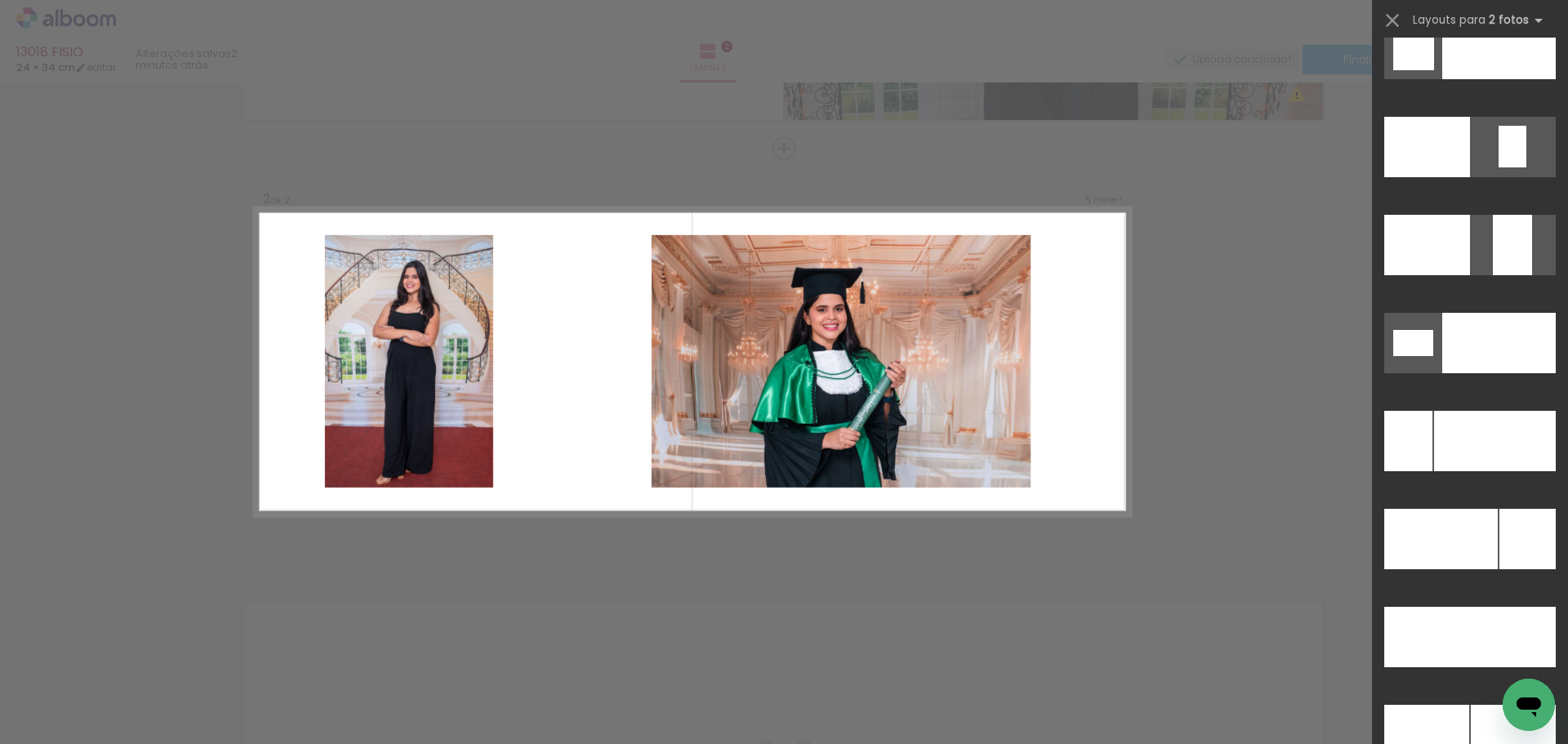 scroll, scrollTop: 7290, scrollLeft: 0, axis: vertical 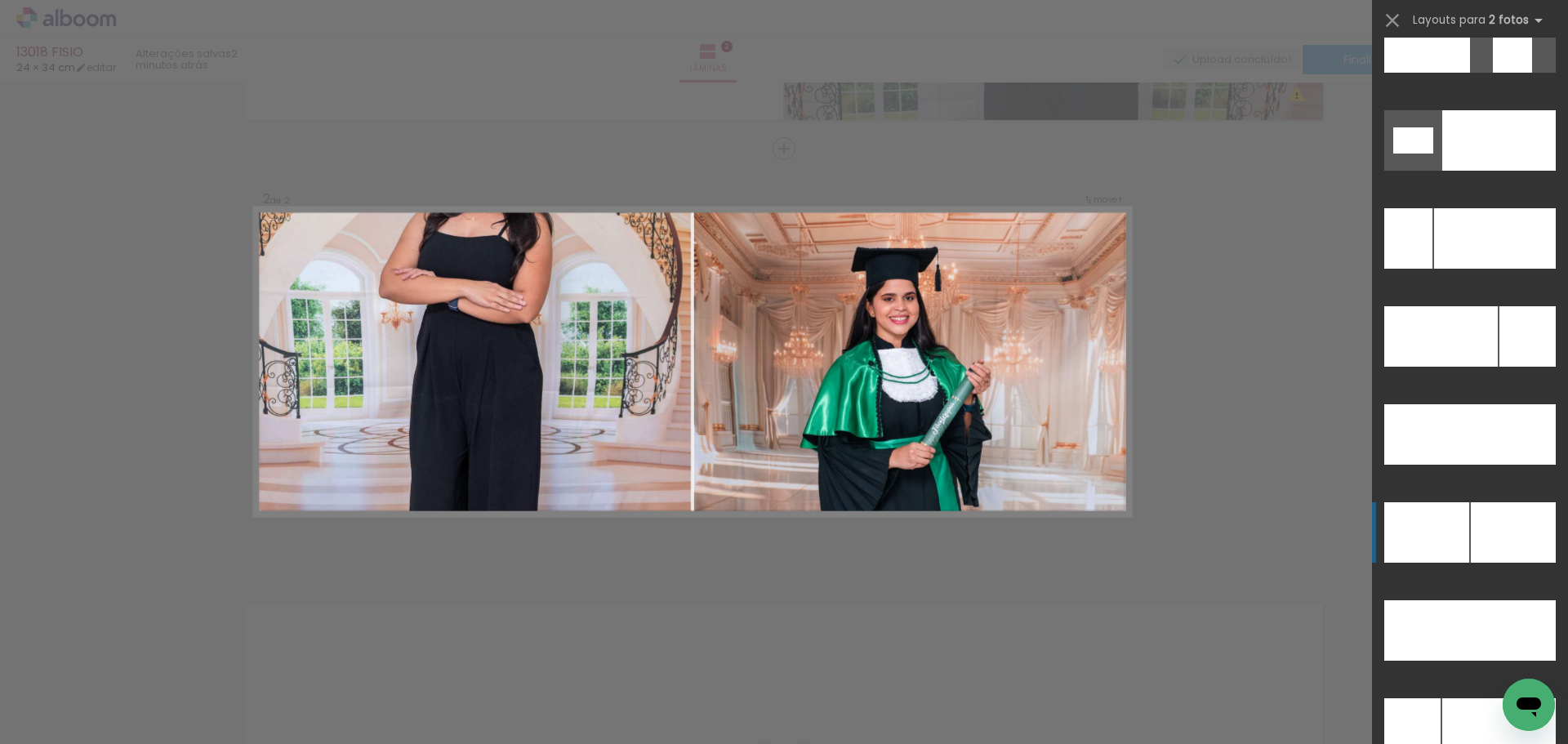 click at bounding box center (1512, 42) 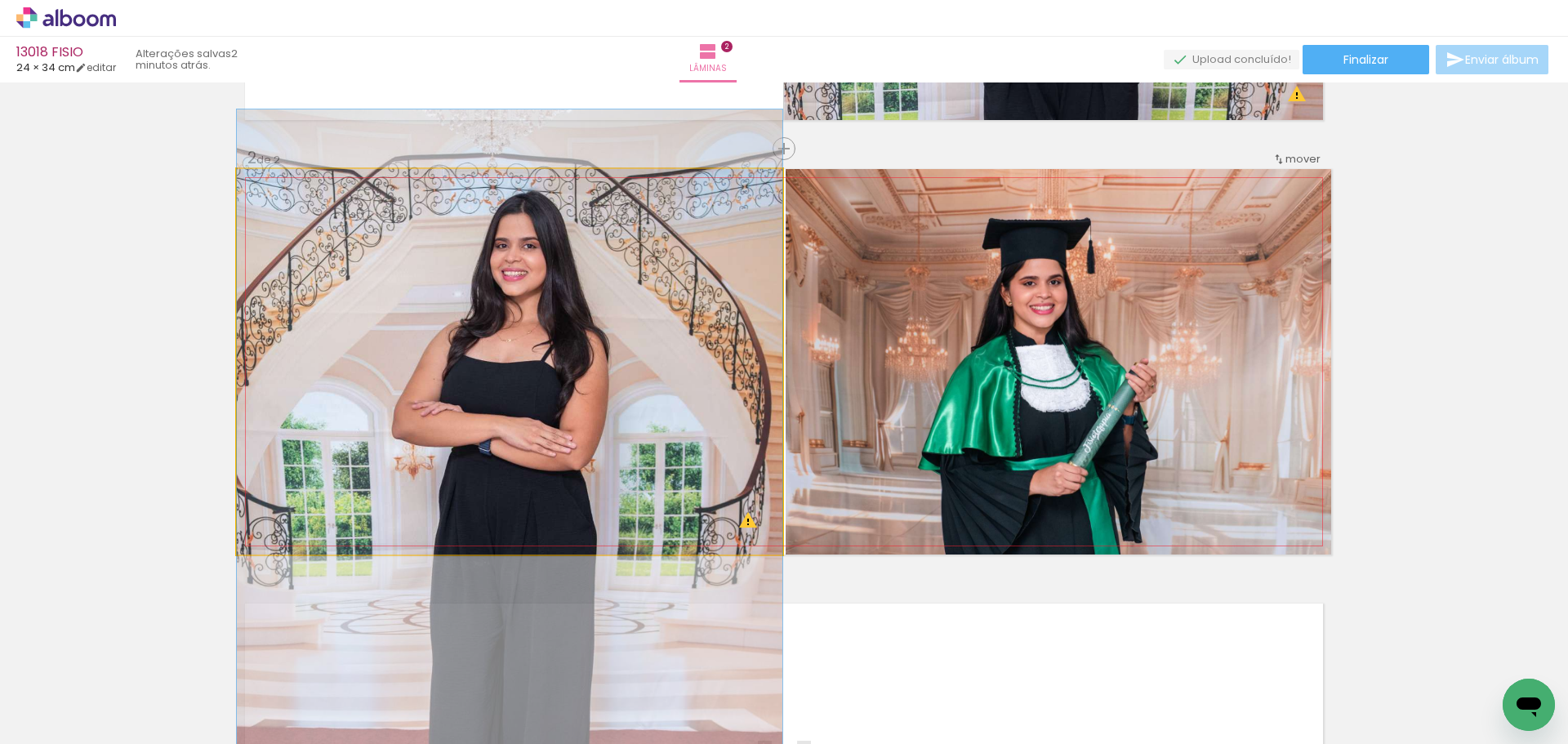 drag, startPoint x: 617, startPoint y: 304, endPoint x: 601, endPoint y: 461, distance: 157.81318 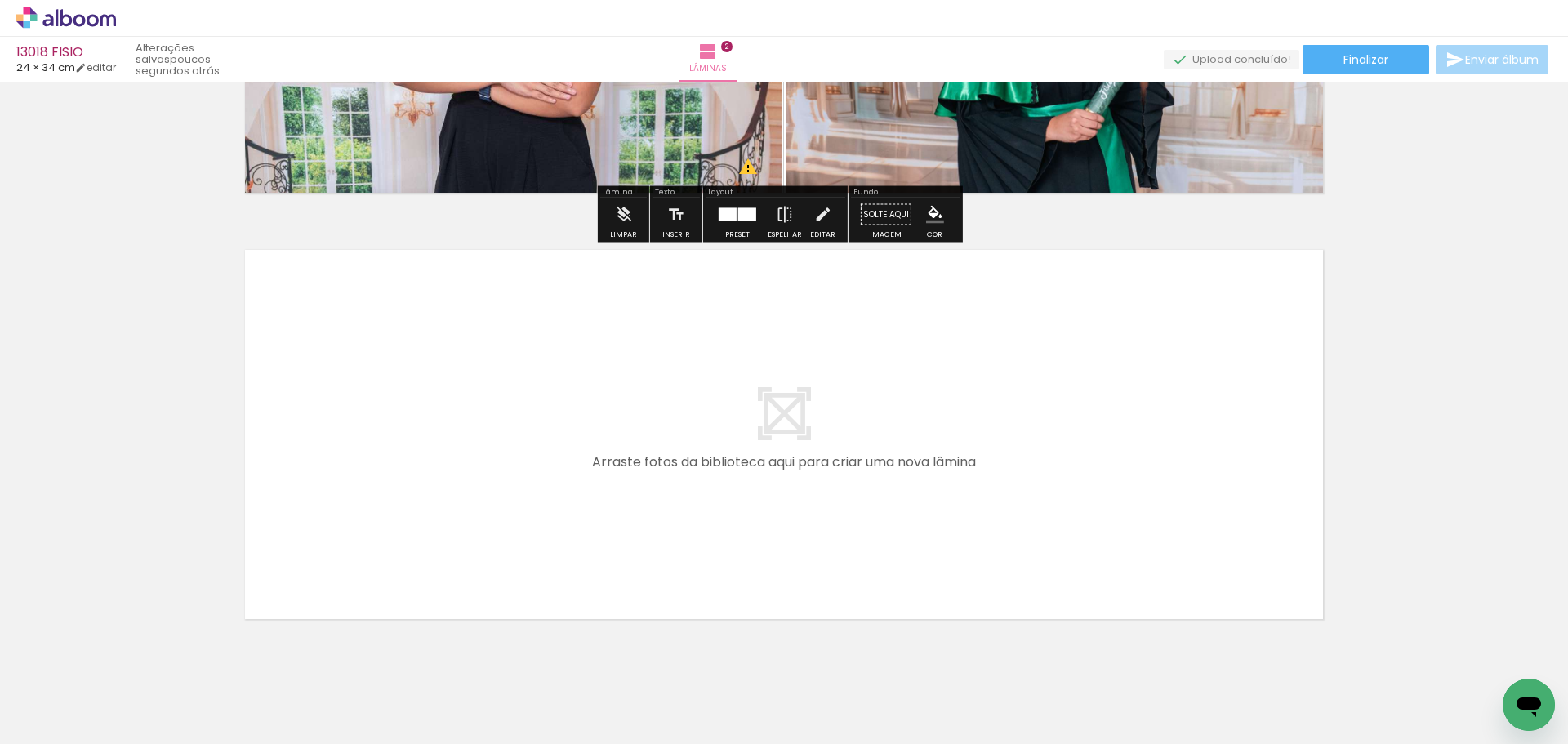 scroll, scrollTop: 783, scrollLeft: 0, axis: vertical 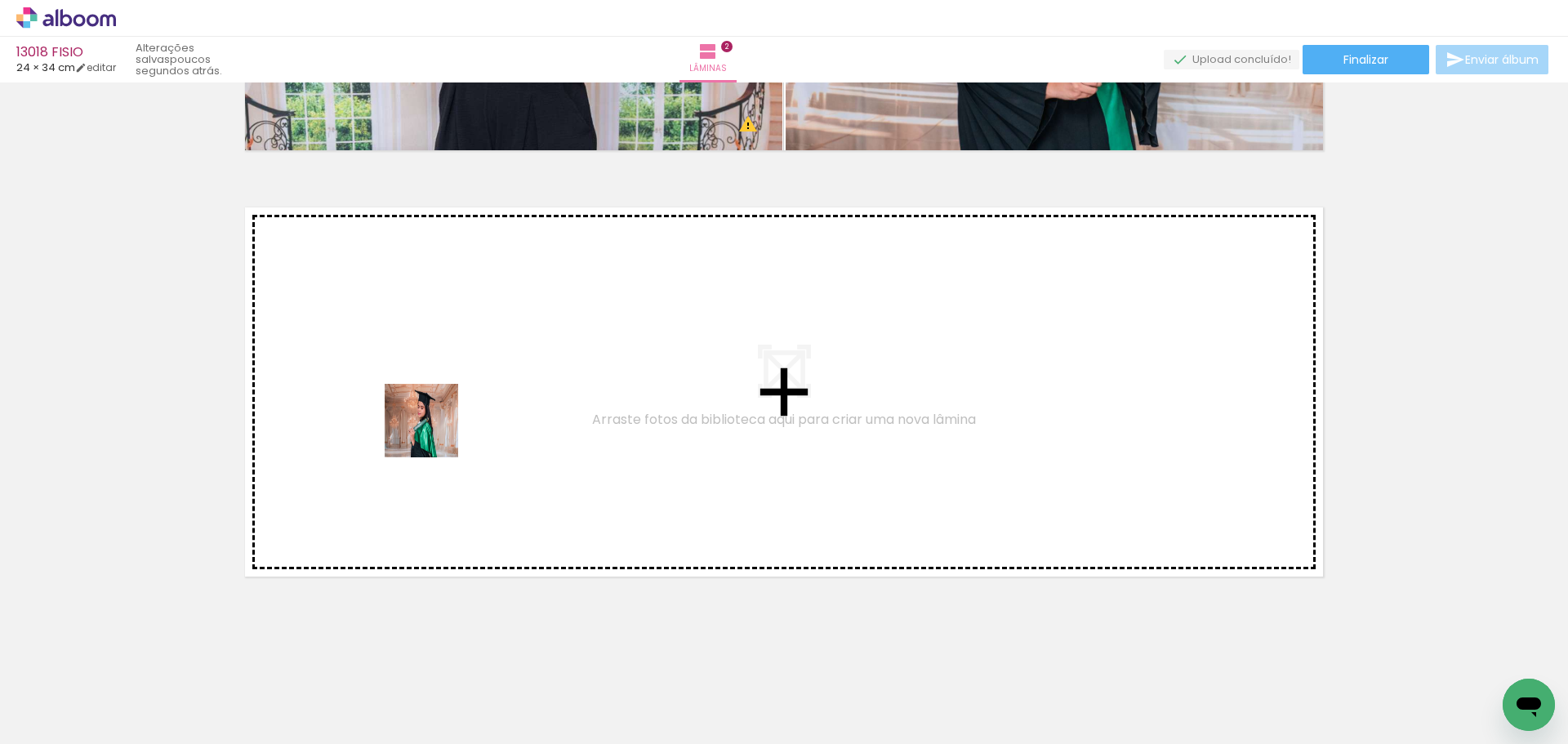 drag, startPoint x: 424, startPoint y: 713, endPoint x: 434, endPoint y: 400, distance: 313.1597 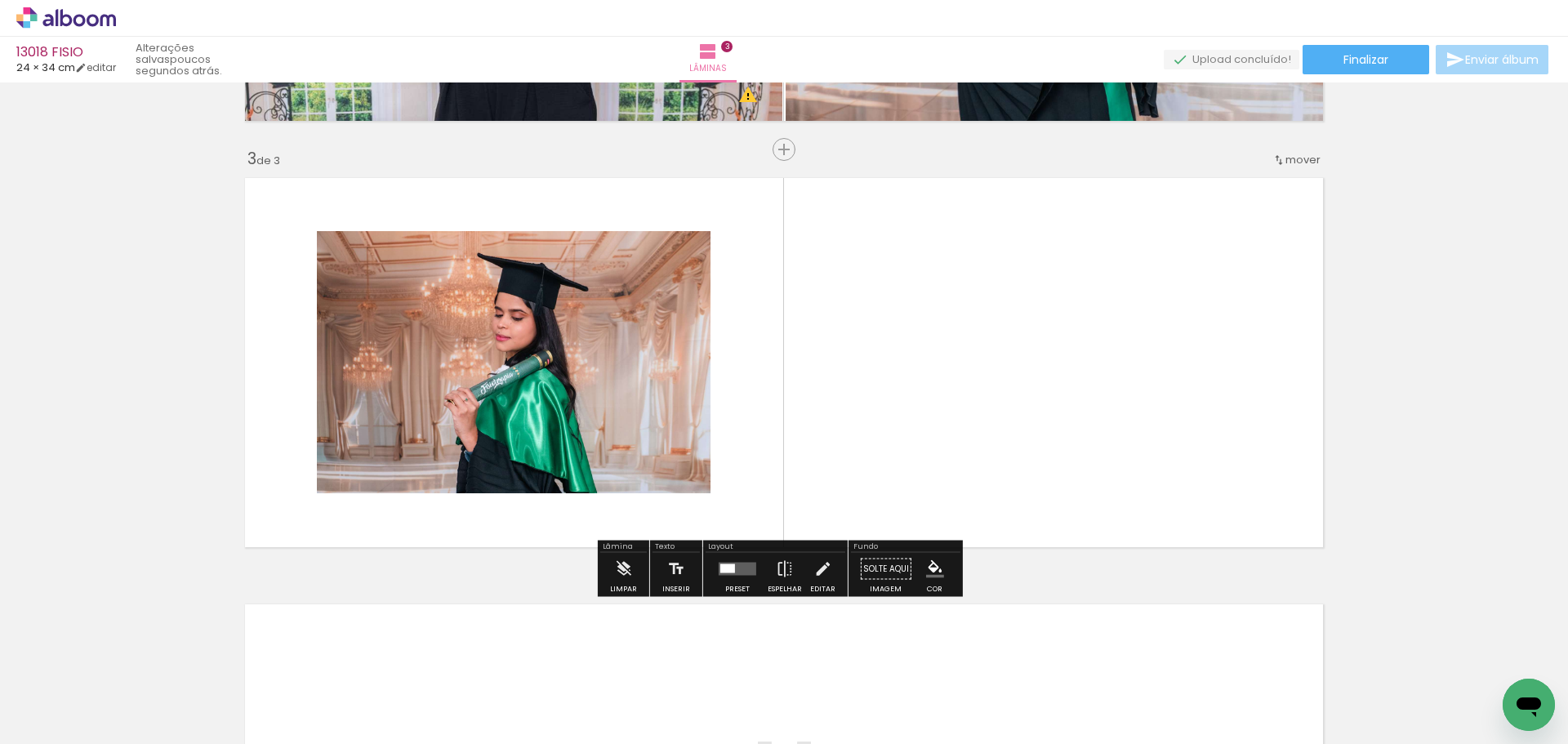 scroll, scrollTop: 813, scrollLeft: 0, axis: vertical 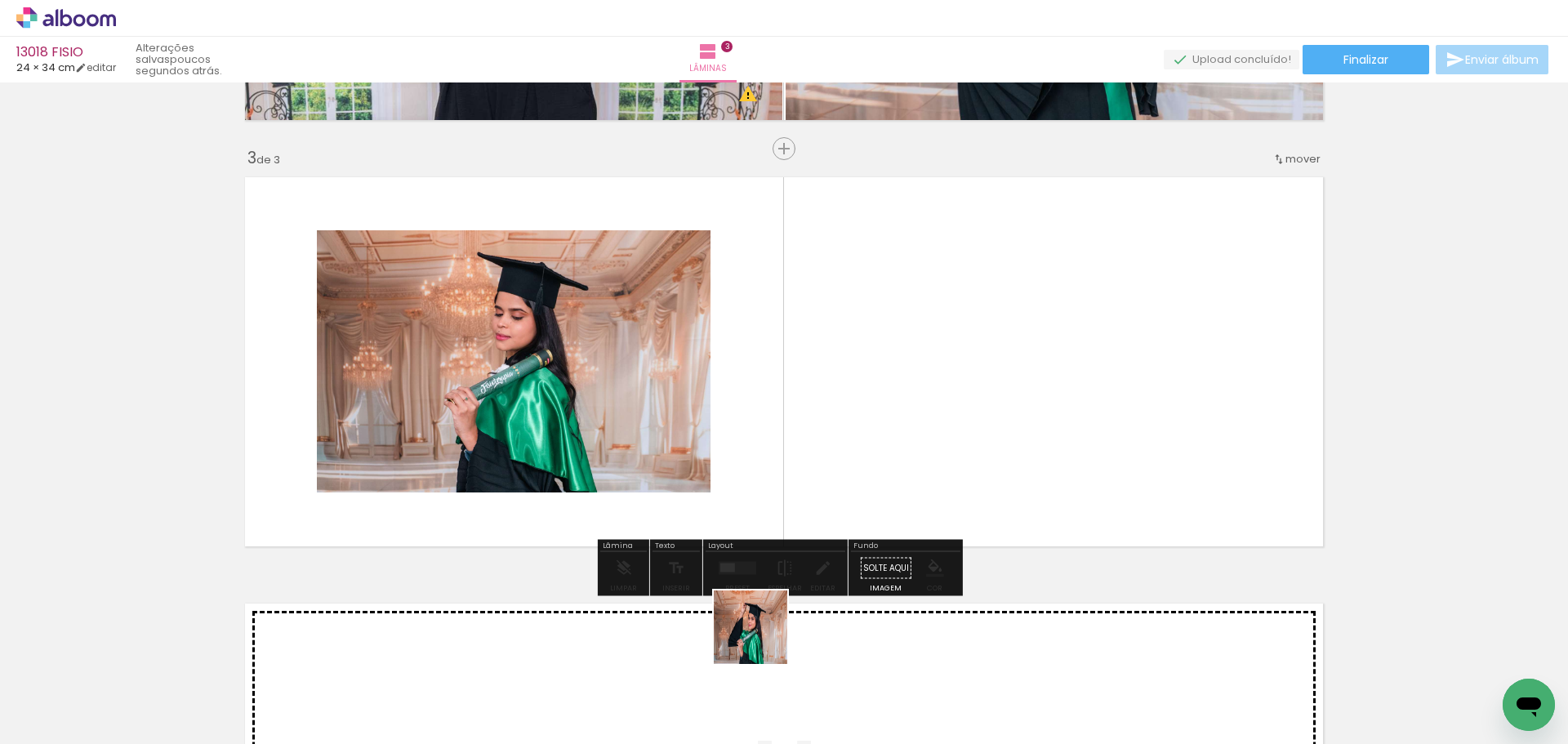 drag, startPoint x: 705, startPoint y: 676, endPoint x: 1042, endPoint y: 384, distance: 445.9069 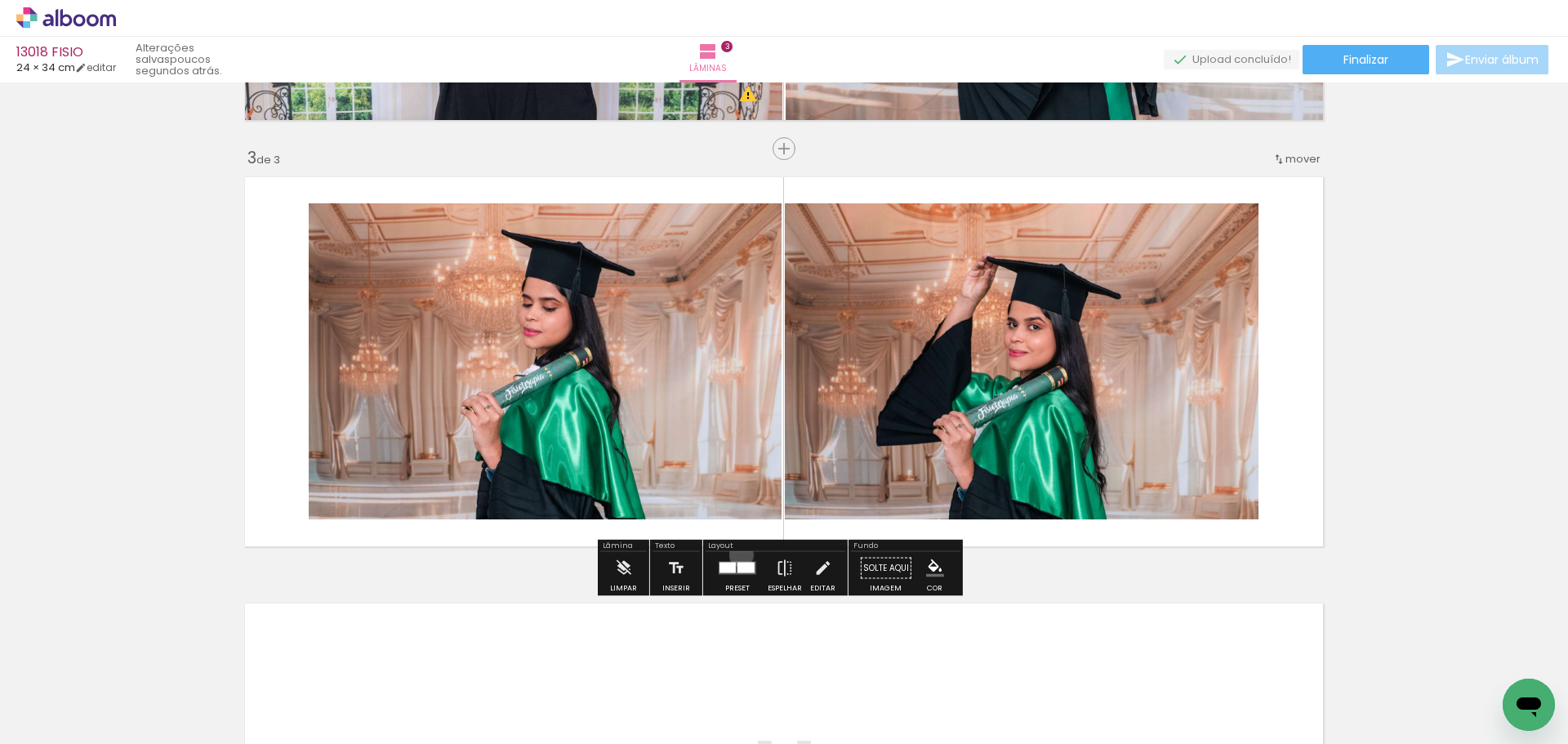 click at bounding box center (737, 568) 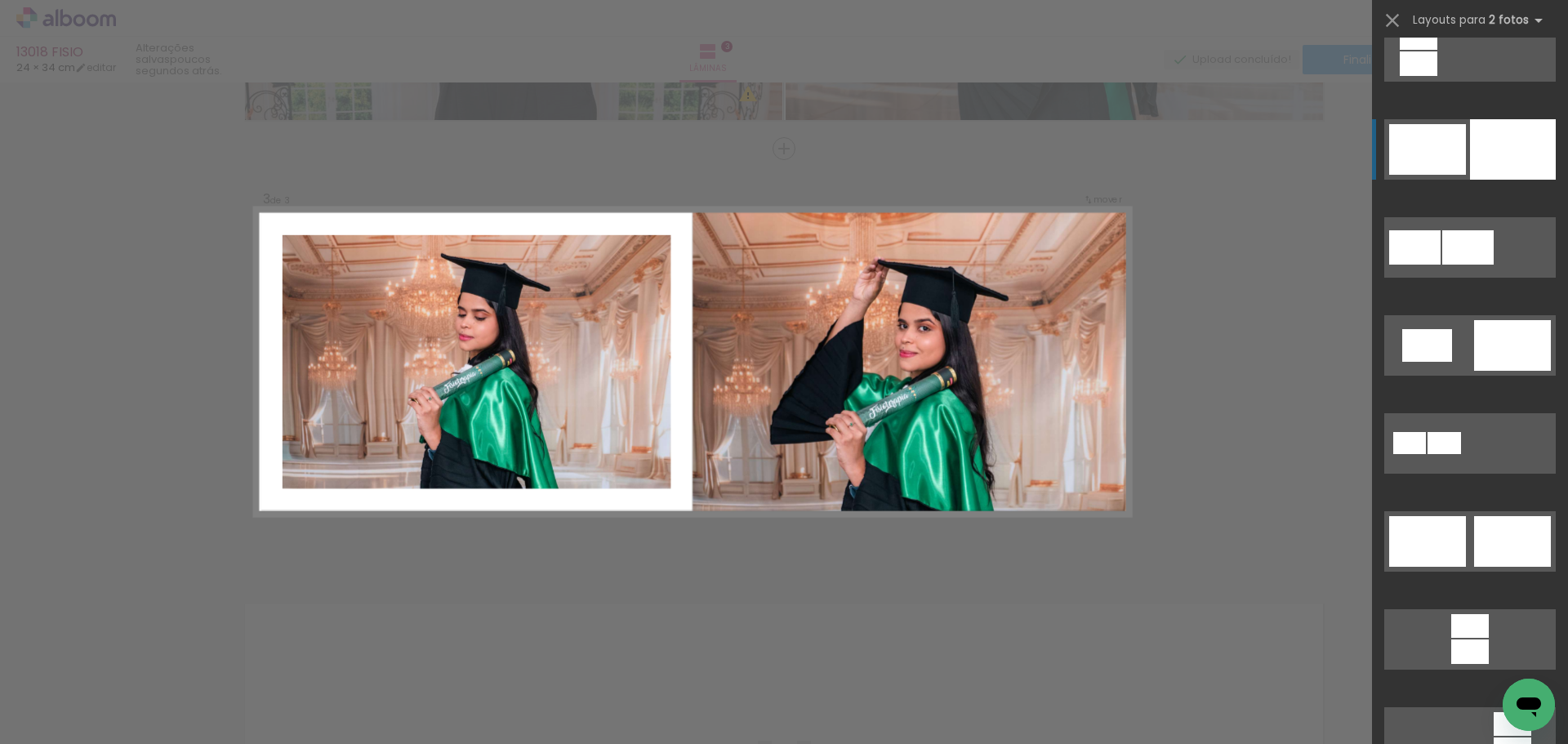 scroll, scrollTop: 245, scrollLeft: 0, axis: vertical 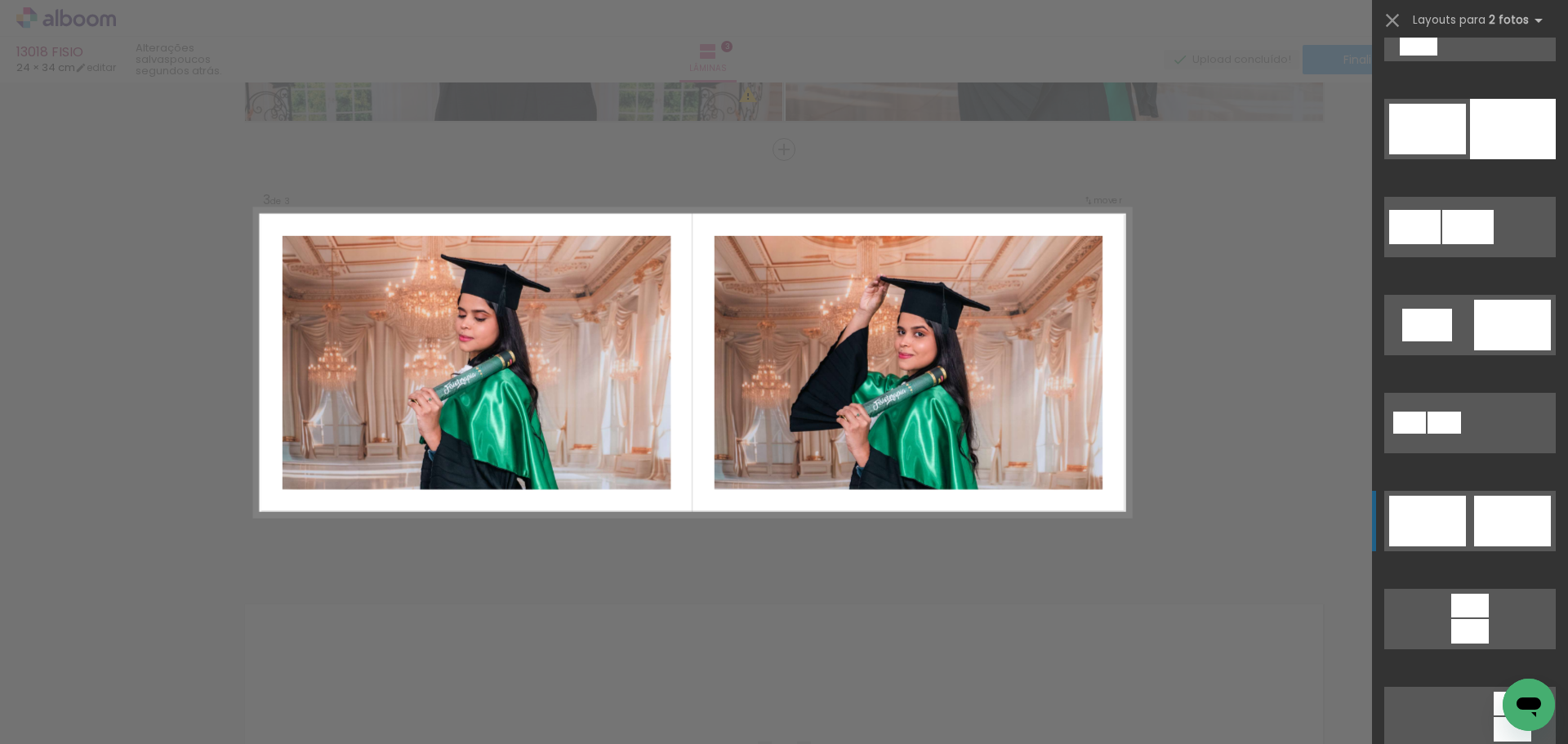 click at bounding box center [1410, -55] 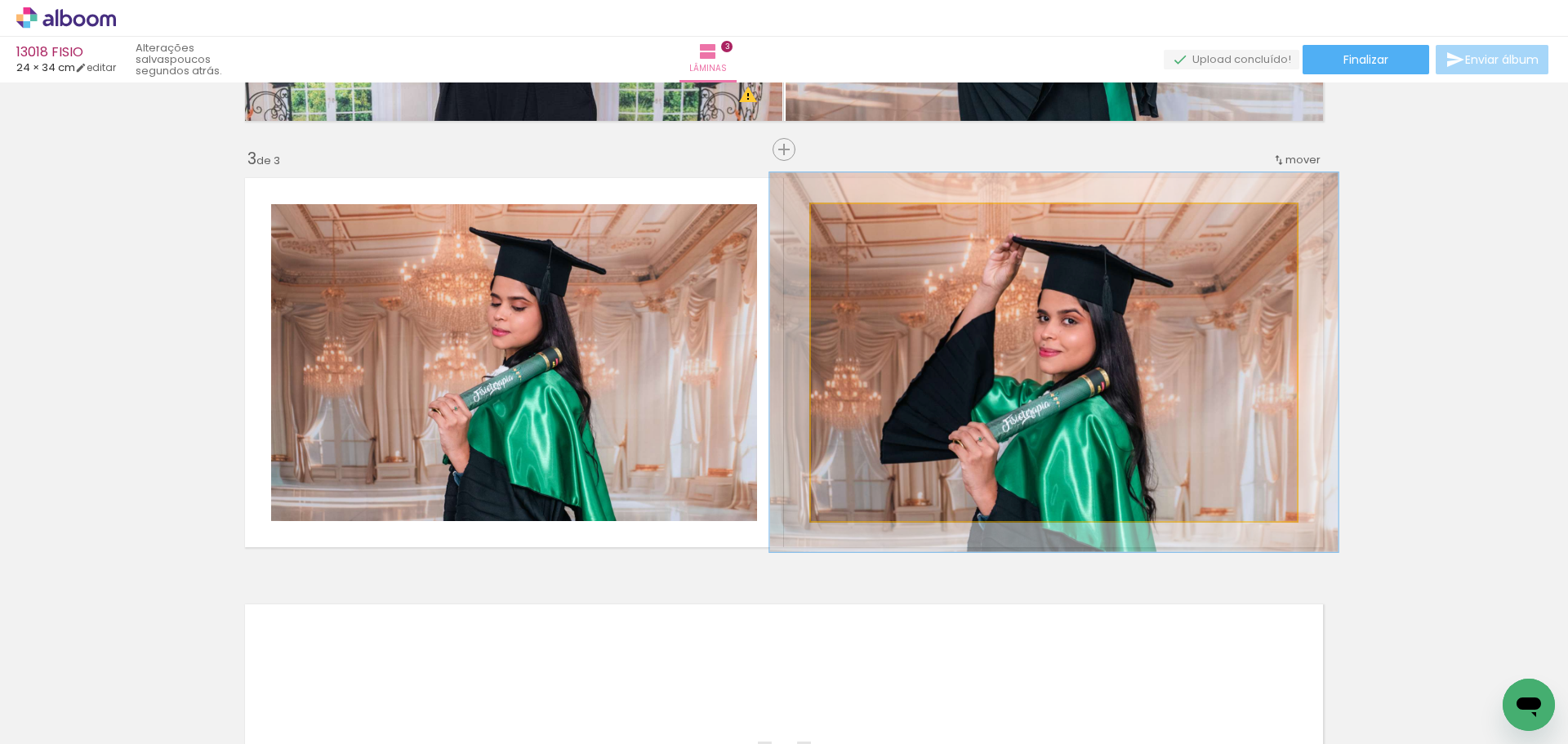 drag, startPoint x: 841, startPoint y: 224, endPoint x: 851, endPoint y: 246, distance: 24.166092 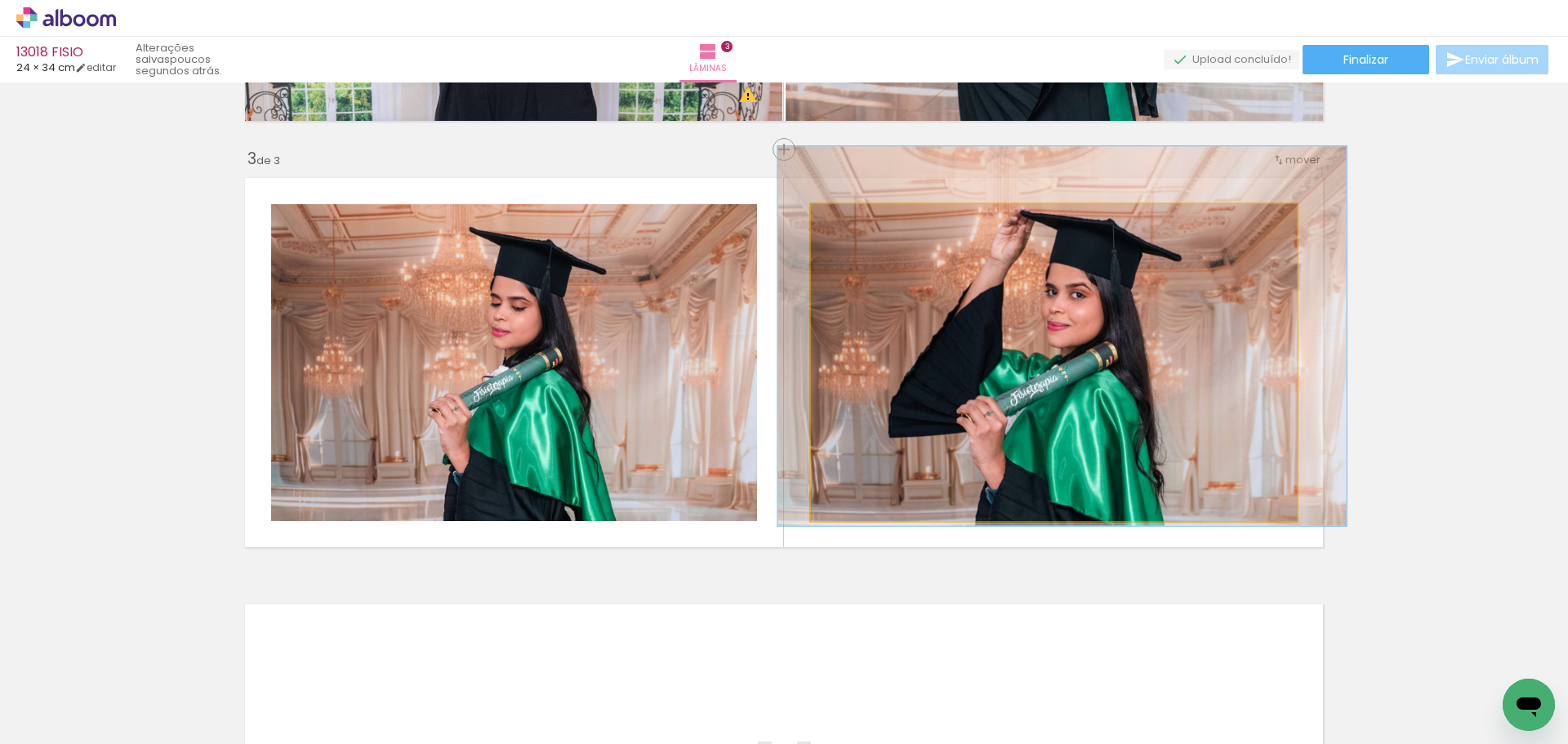 drag, startPoint x: 967, startPoint y: 375, endPoint x: 972, endPoint y: 354, distance: 21.587033 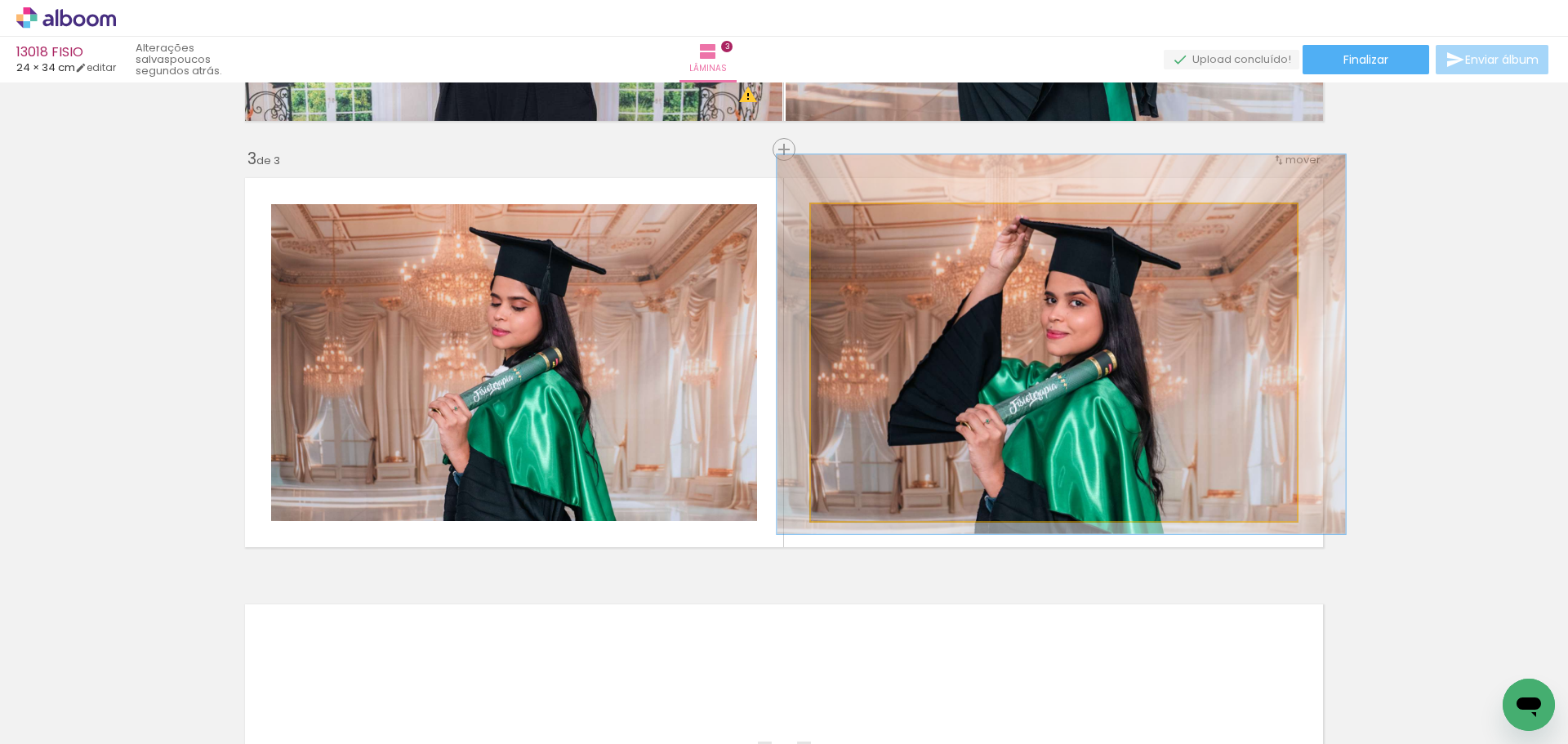 drag, startPoint x: 969, startPoint y: 357, endPoint x: 968, endPoint y: 365, distance: 8.062258 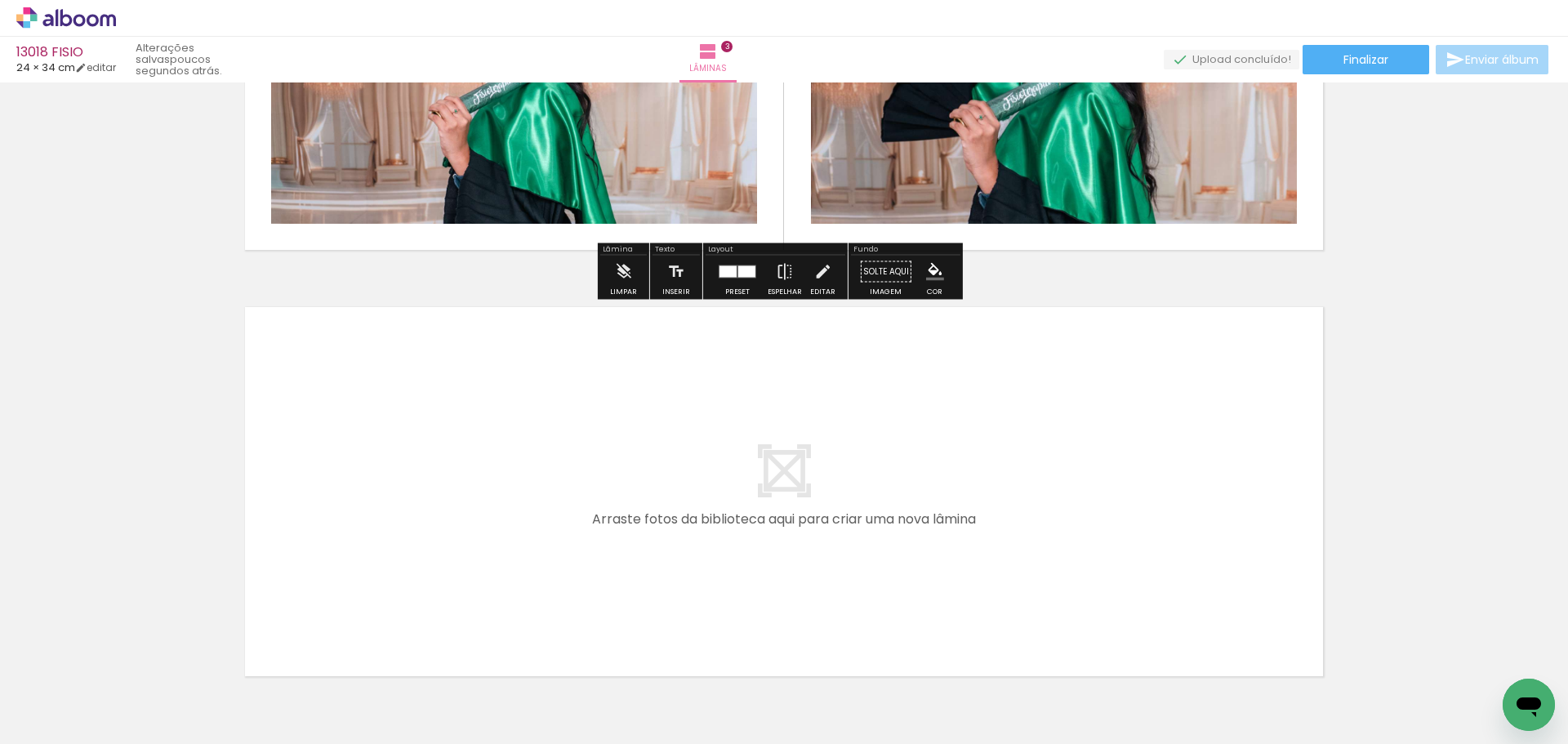 scroll, scrollTop: 1210, scrollLeft: 0, axis: vertical 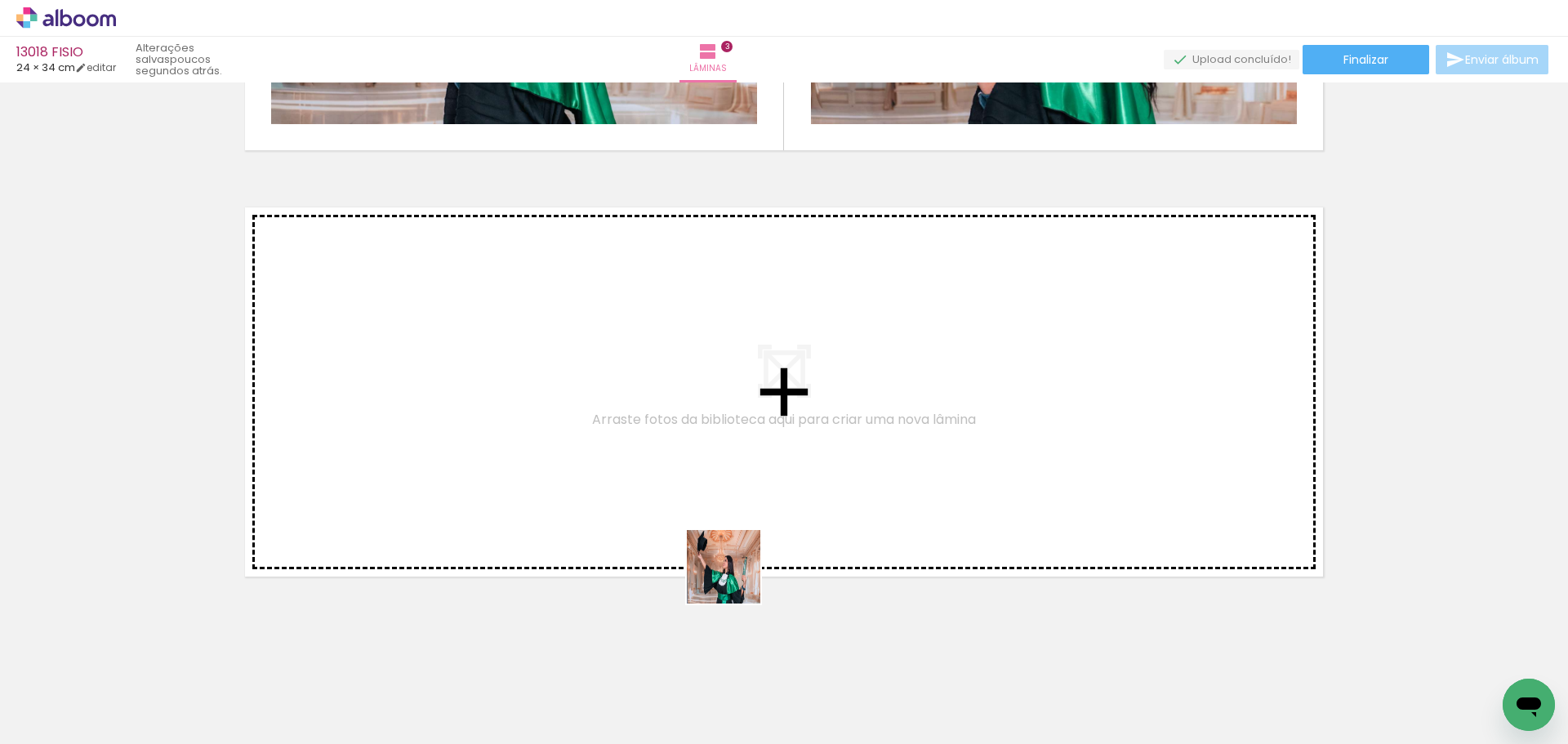 drag, startPoint x: 871, startPoint y: 687, endPoint x: 514, endPoint y: 439, distance: 434.68724 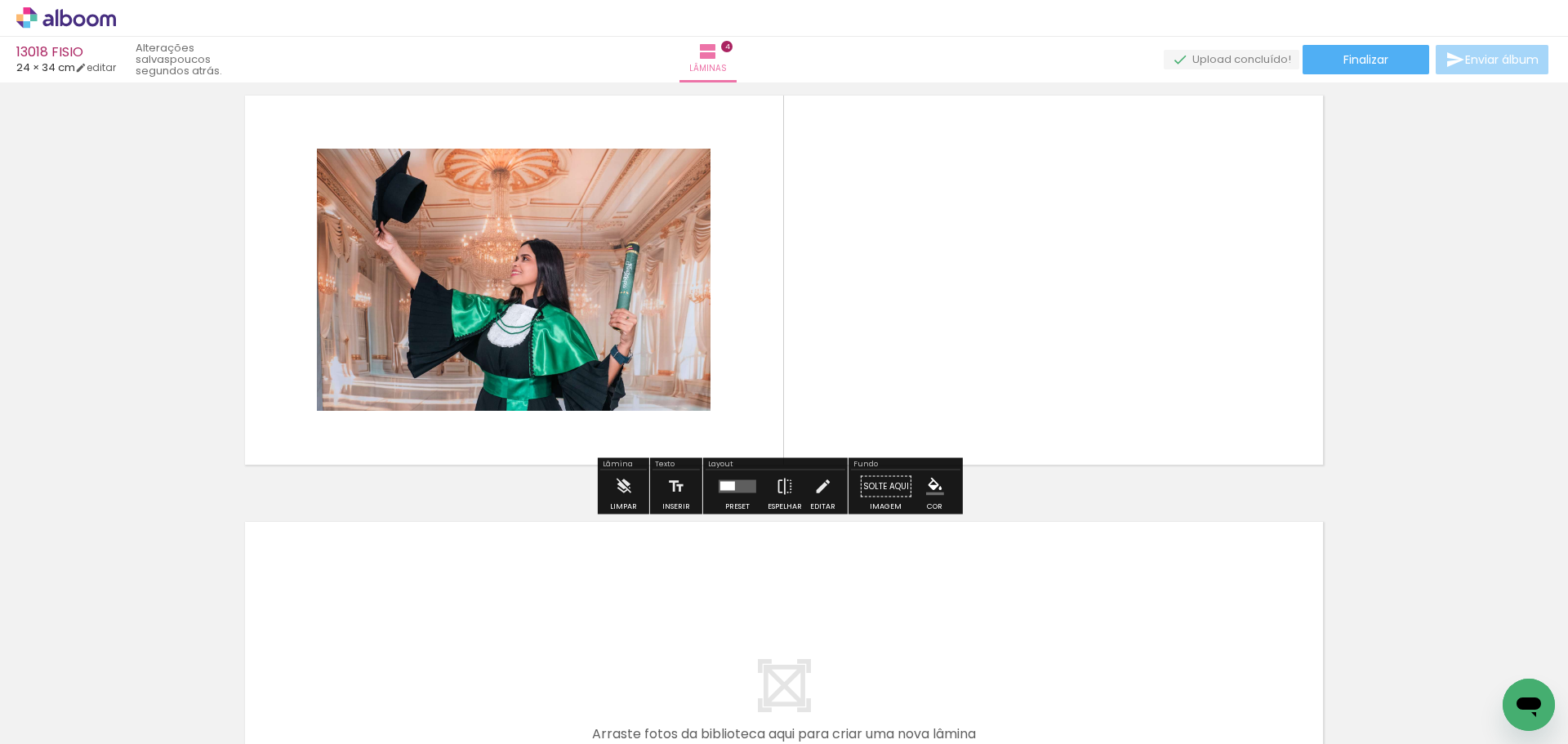 scroll, scrollTop: 1240, scrollLeft: 0, axis: vertical 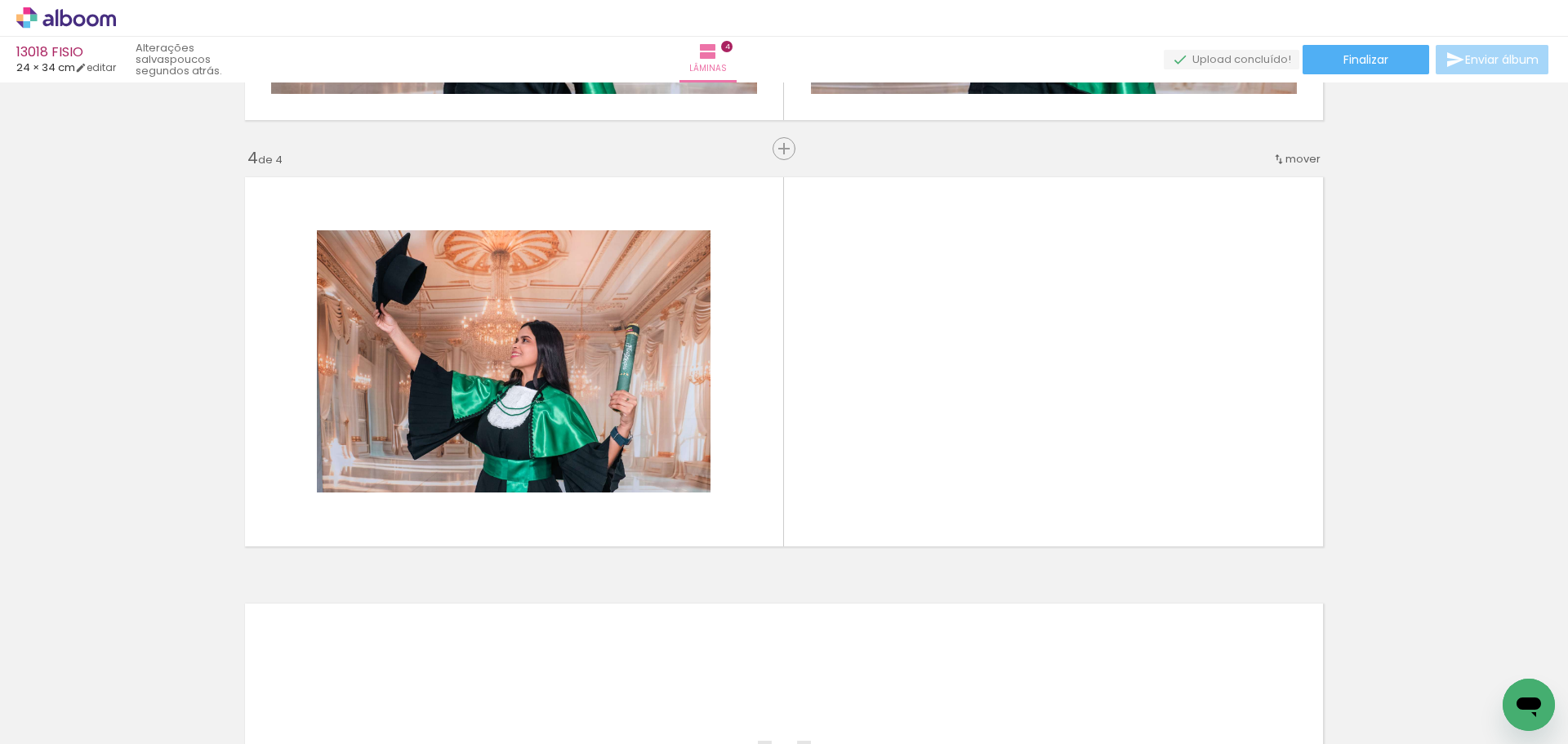 drag, startPoint x: 522, startPoint y: 715, endPoint x: 972, endPoint y: 326, distance: 594.82855 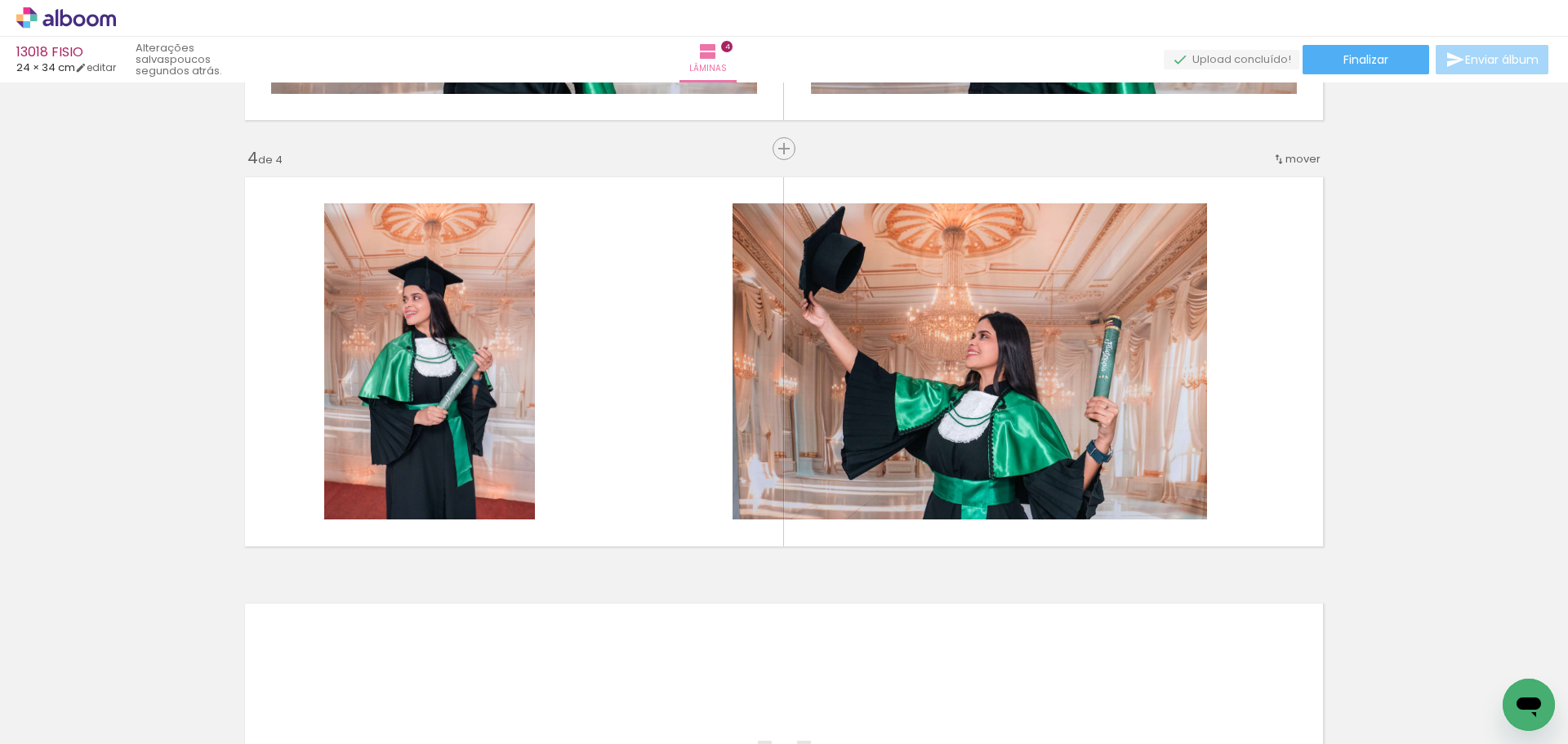 scroll, scrollTop: 0, scrollLeft: 296, axis: horizontal 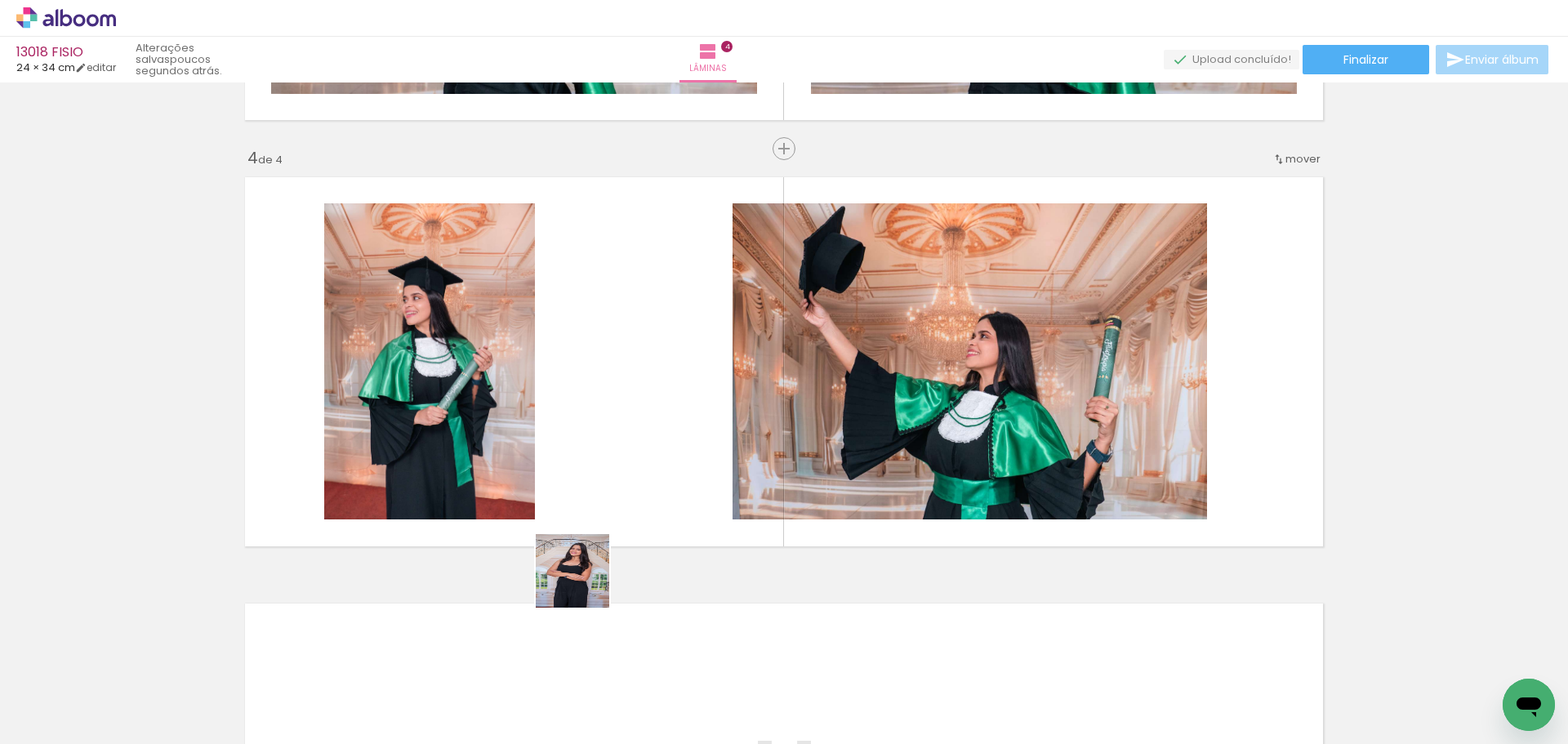 drag, startPoint x: 351, startPoint y: 697, endPoint x: 732, endPoint y: 408, distance: 478.2071 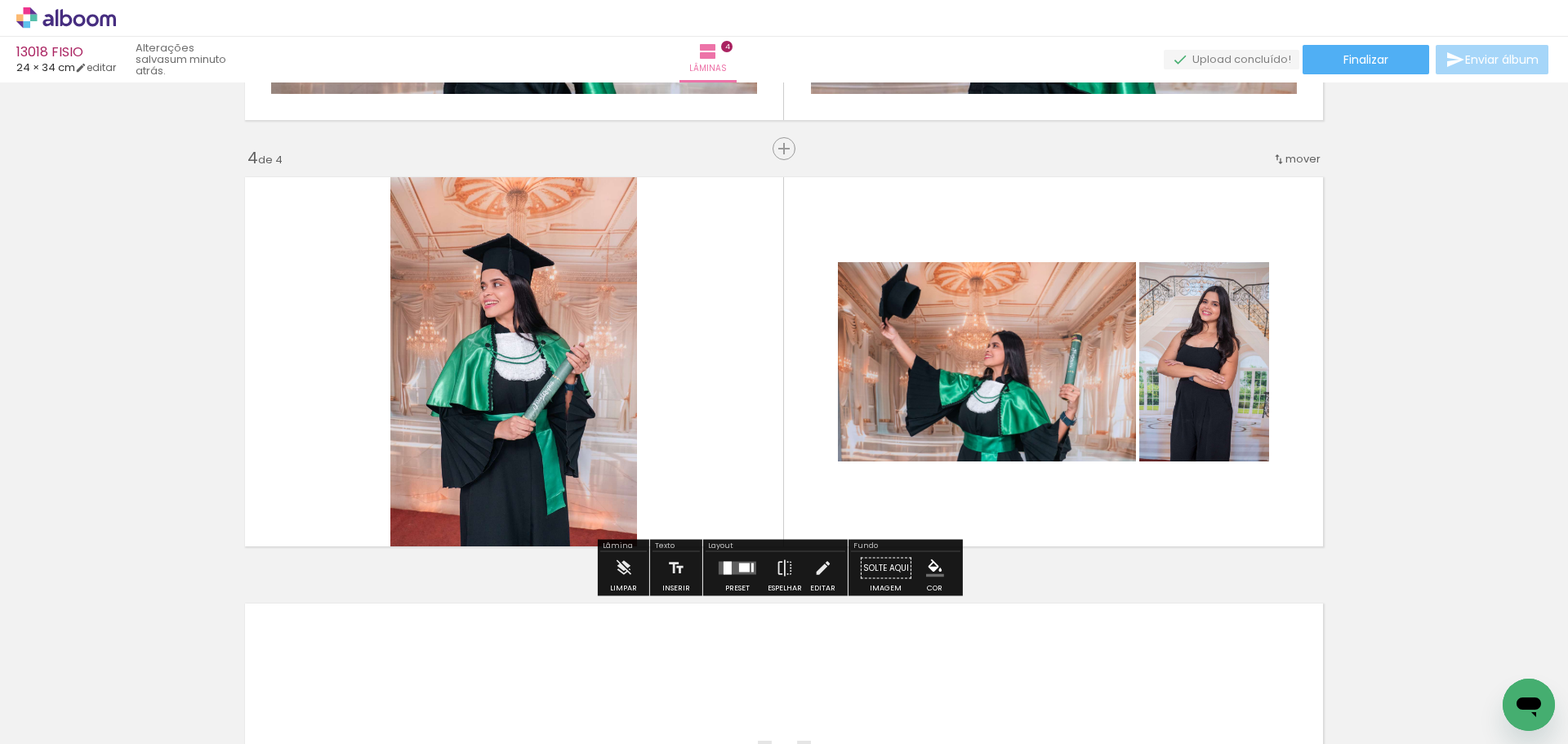 scroll, scrollTop: 0, scrollLeft: 33, axis: horizontal 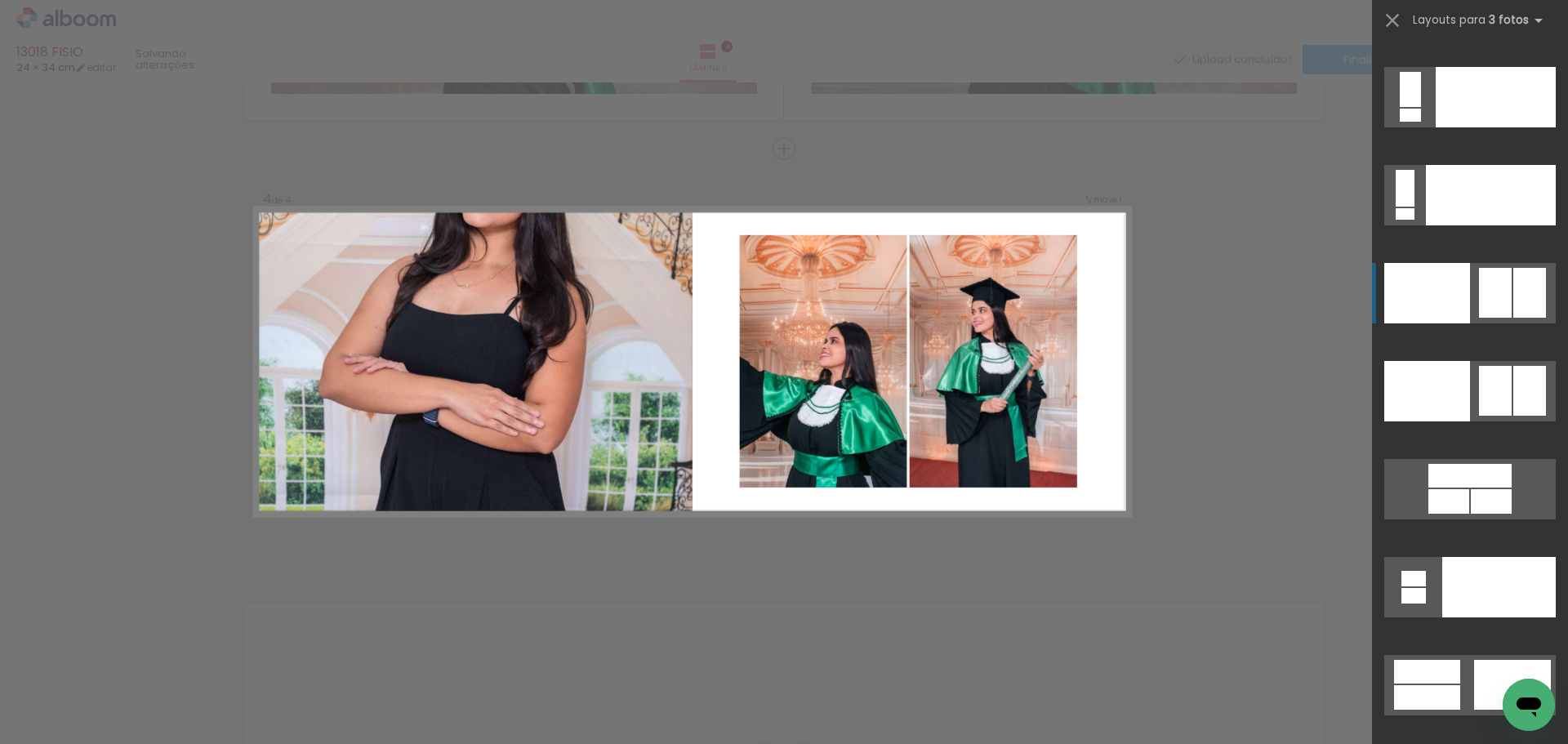 click at bounding box center [1427, 293] 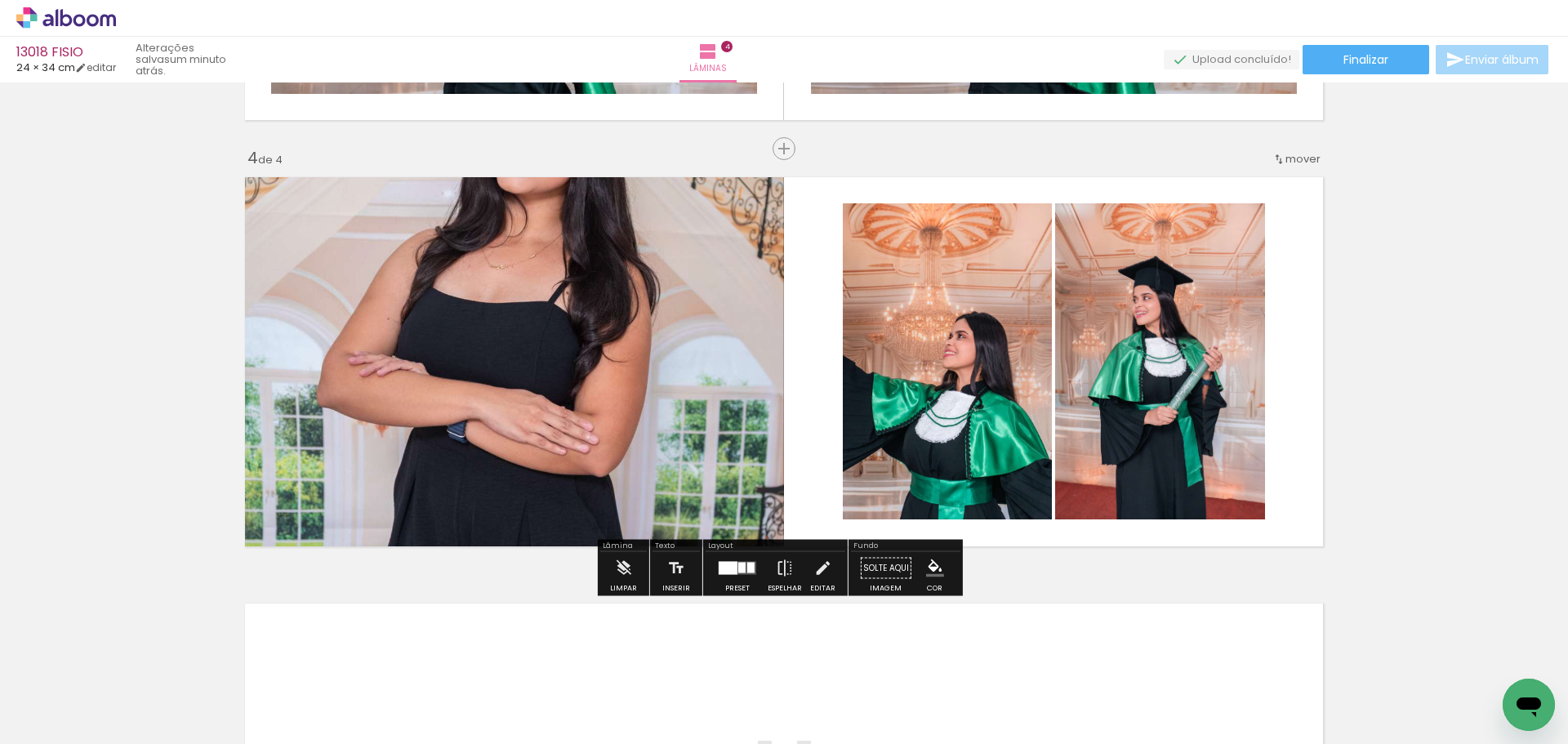 drag, startPoint x: 790, startPoint y: 457, endPoint x: 524, endPoint y: 457, distance: 266 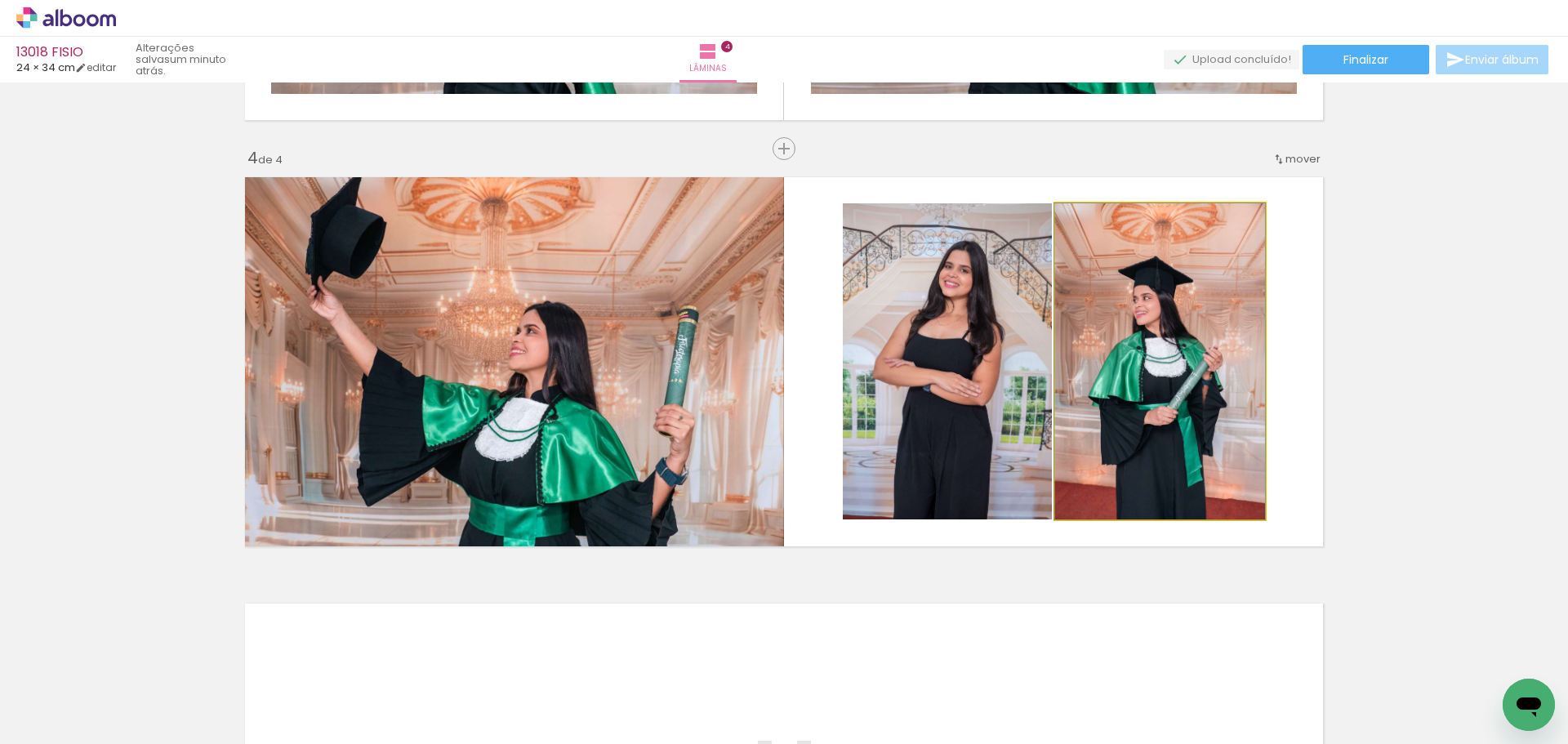 drag, startPoint x: 1088, startPoint y: 418, endPoint x: 875, endPoint y: 417, distance: 213.00235 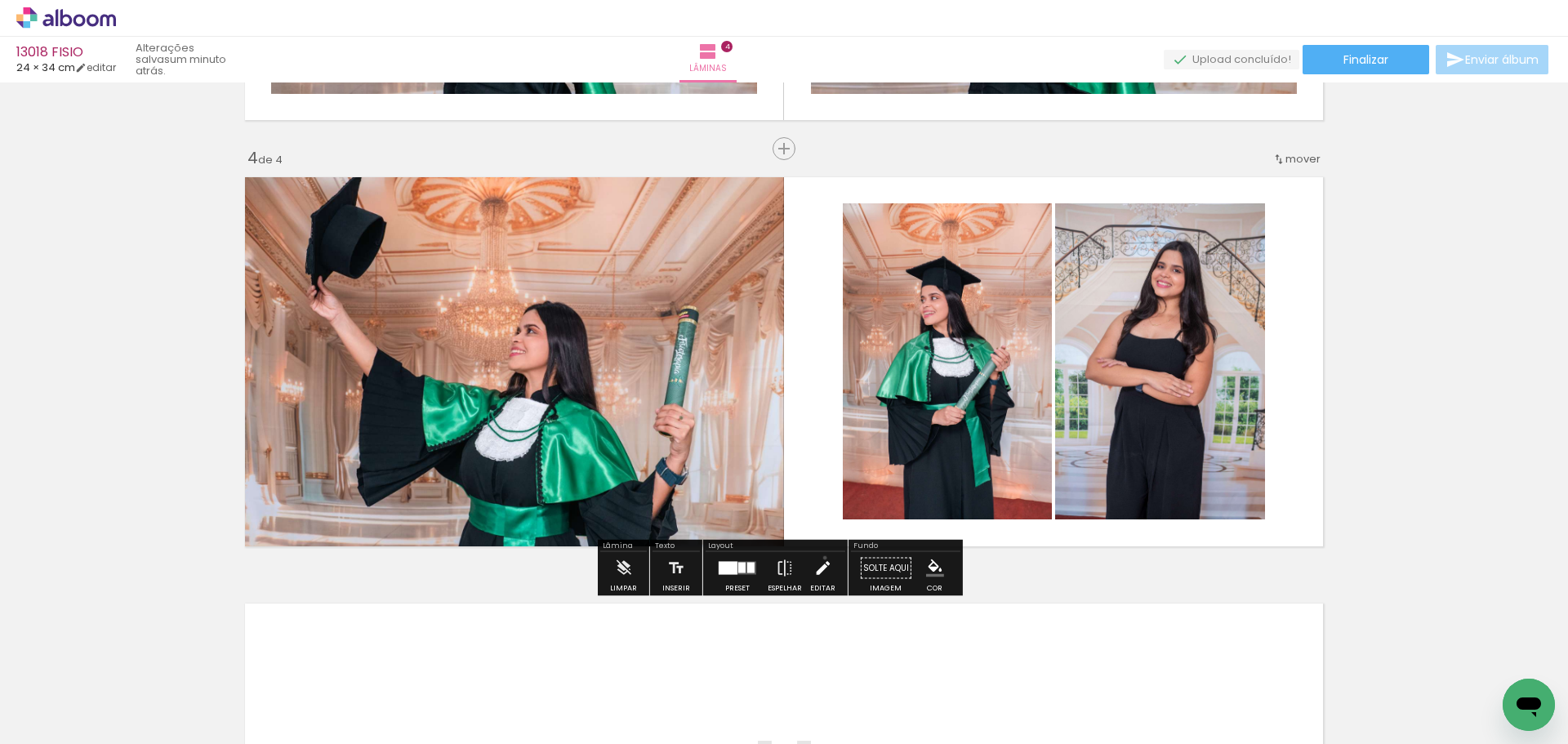 click at bounding box center [822, 568] 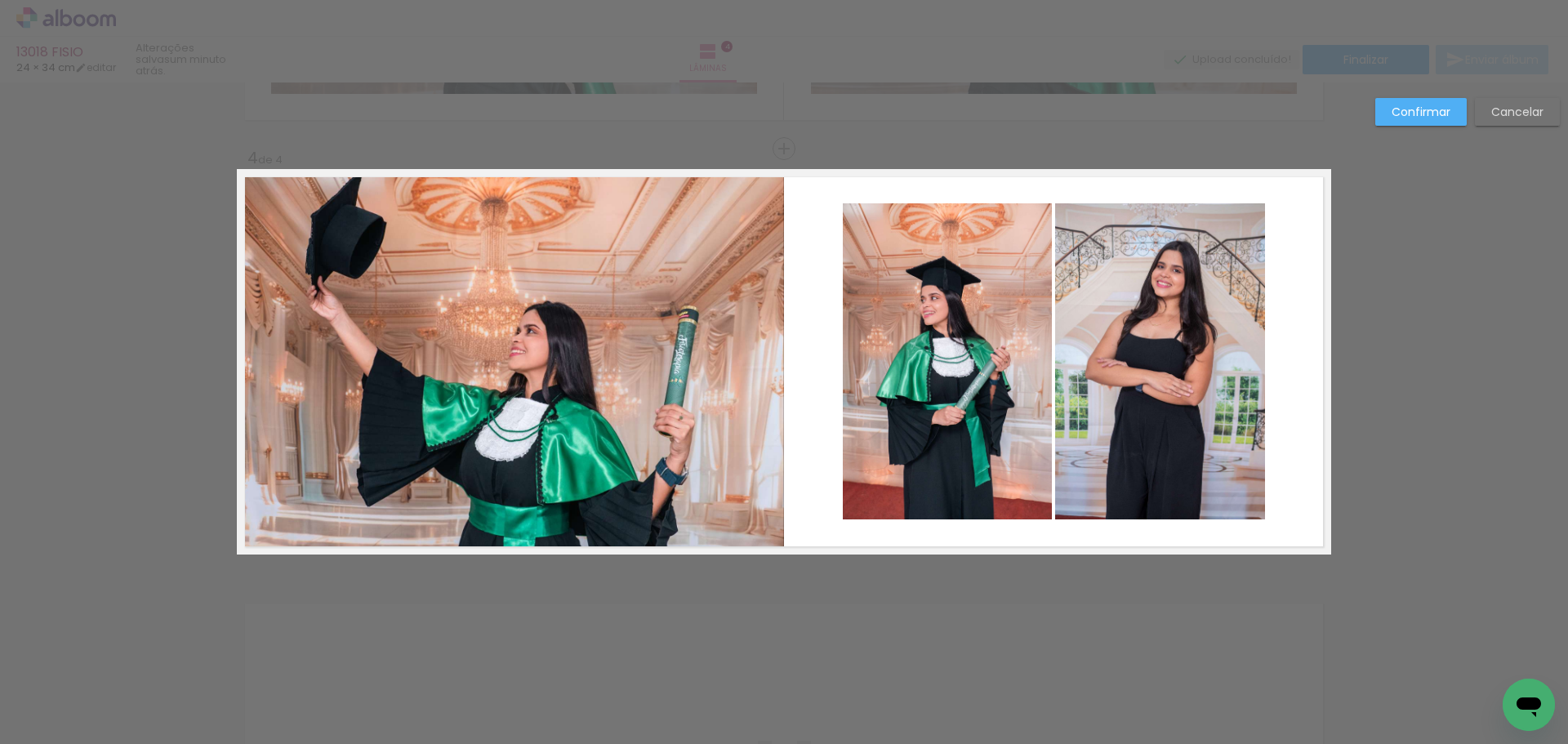 click 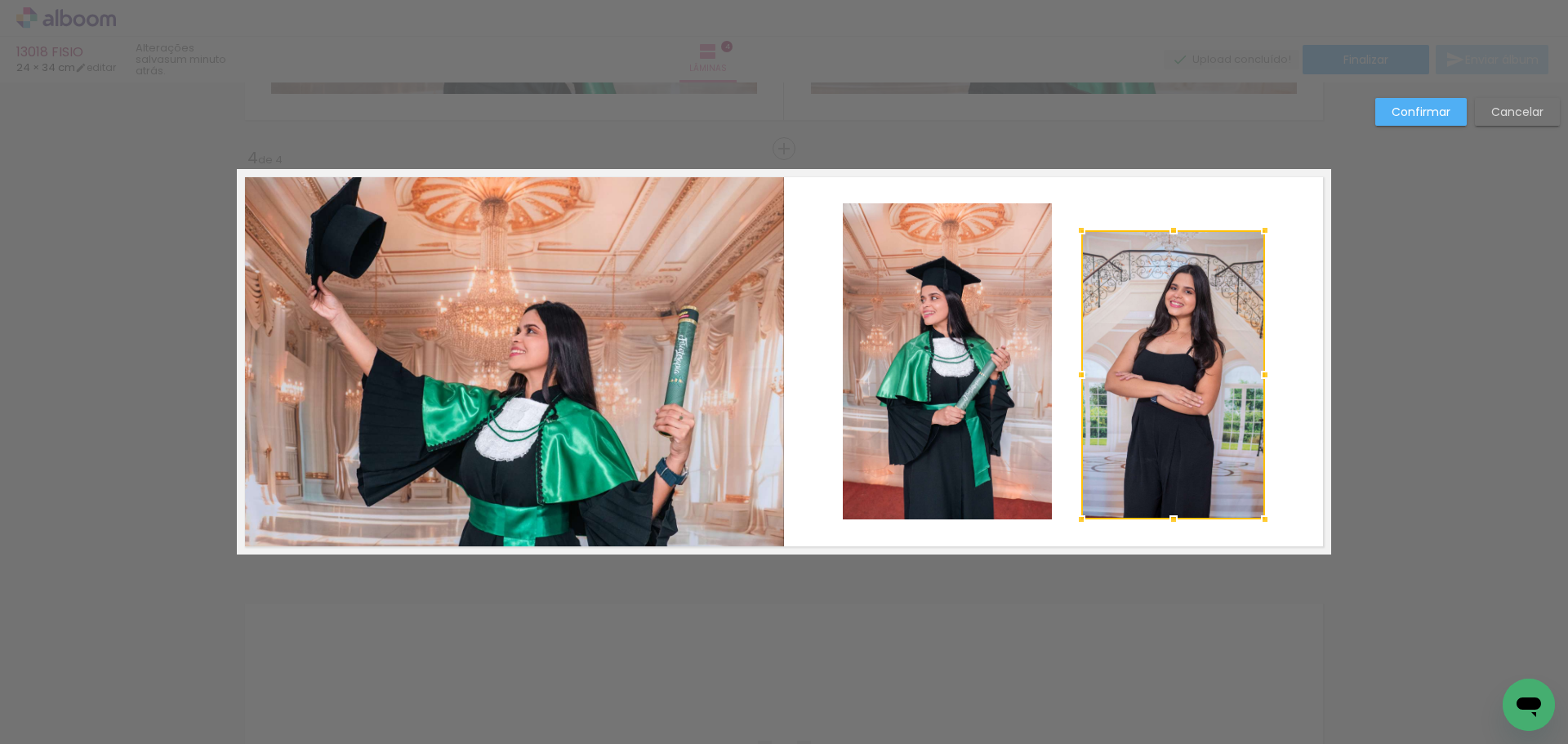drag, startPoint x: 1058, startPoint y: 213, endPoint x: 1079, endPoint y: 233, distance: 29 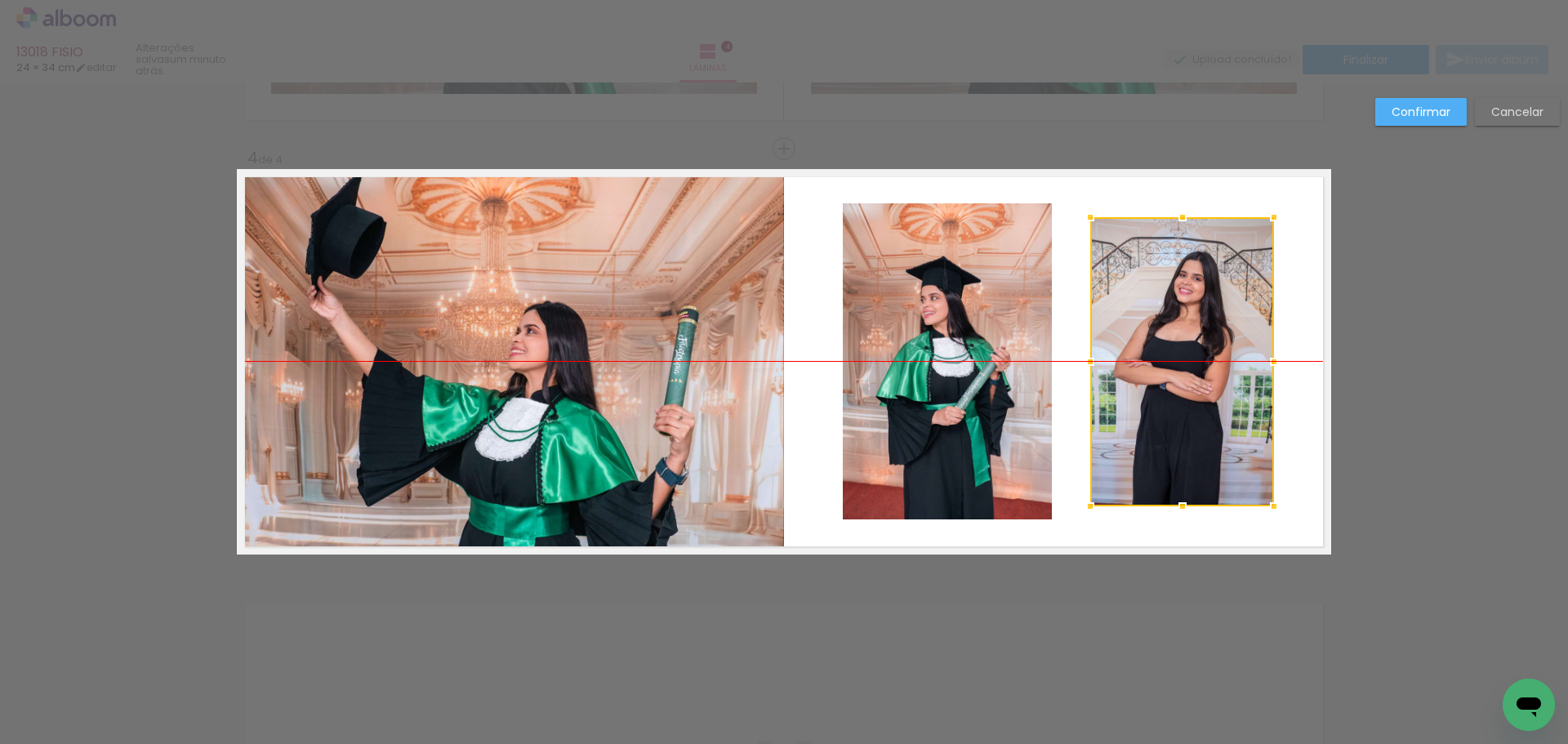 drag, startPoint x: 1171, startPoint y: 398, endPoint x: 1178, endPoint y: 391, distance: 9.899495 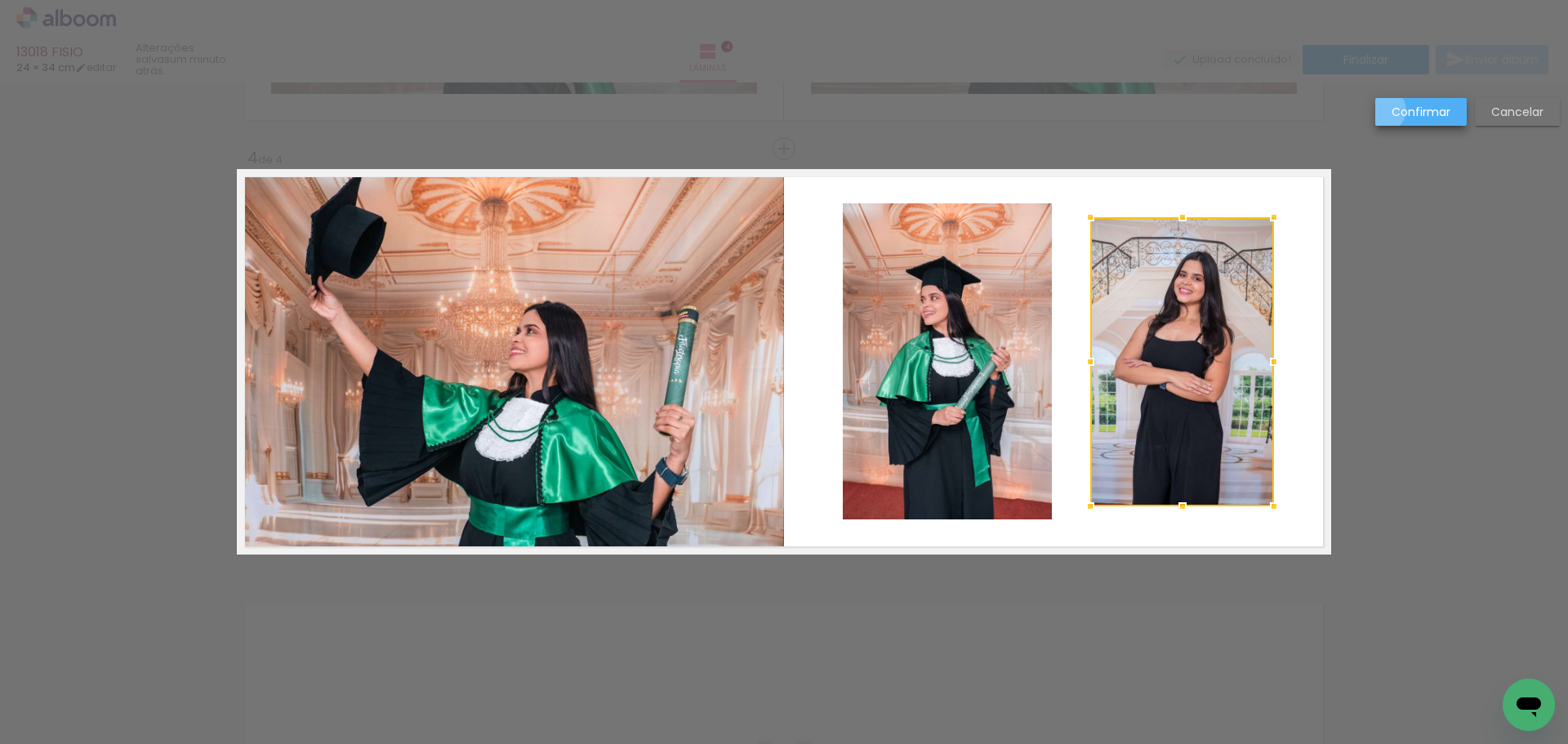 click on "Confirmar" at bounding box center [1421, 112] 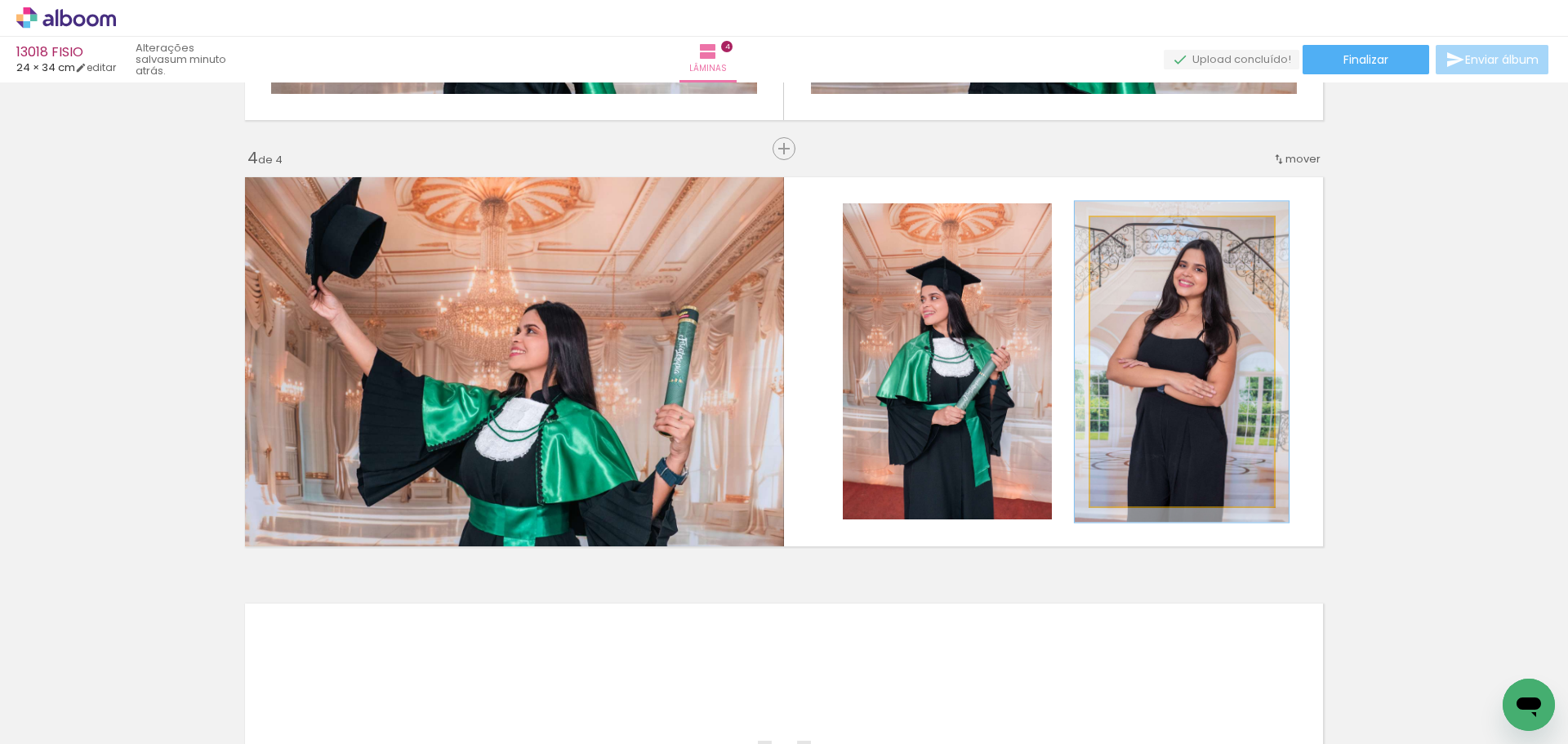 drag, startPoint x: 1125, startPoint y: 241, endPoint x: 1130, endPoint y: 257, distance: 16.763055 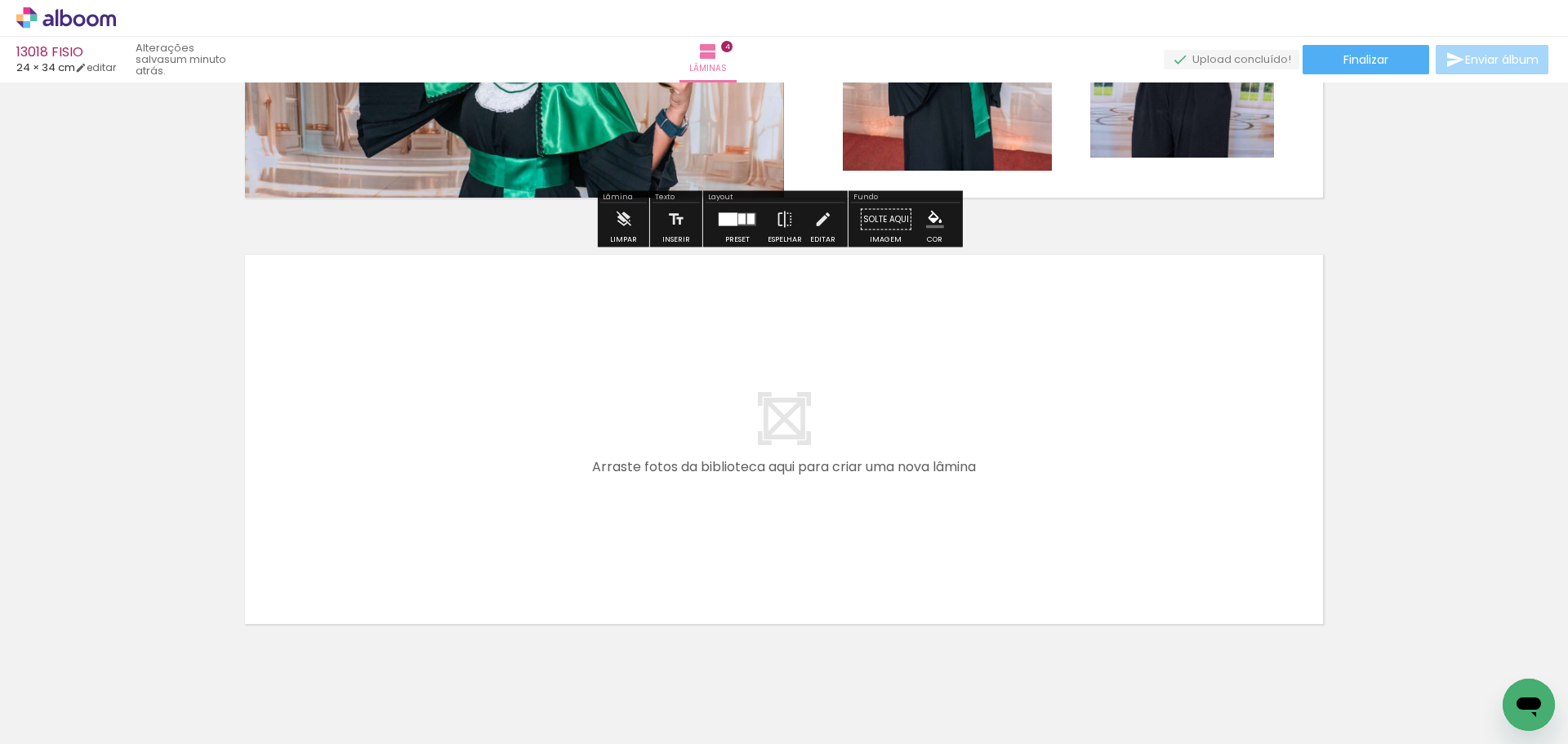 scroll, scrollTop: 1636, scrollLeft: 0, axis: vertical 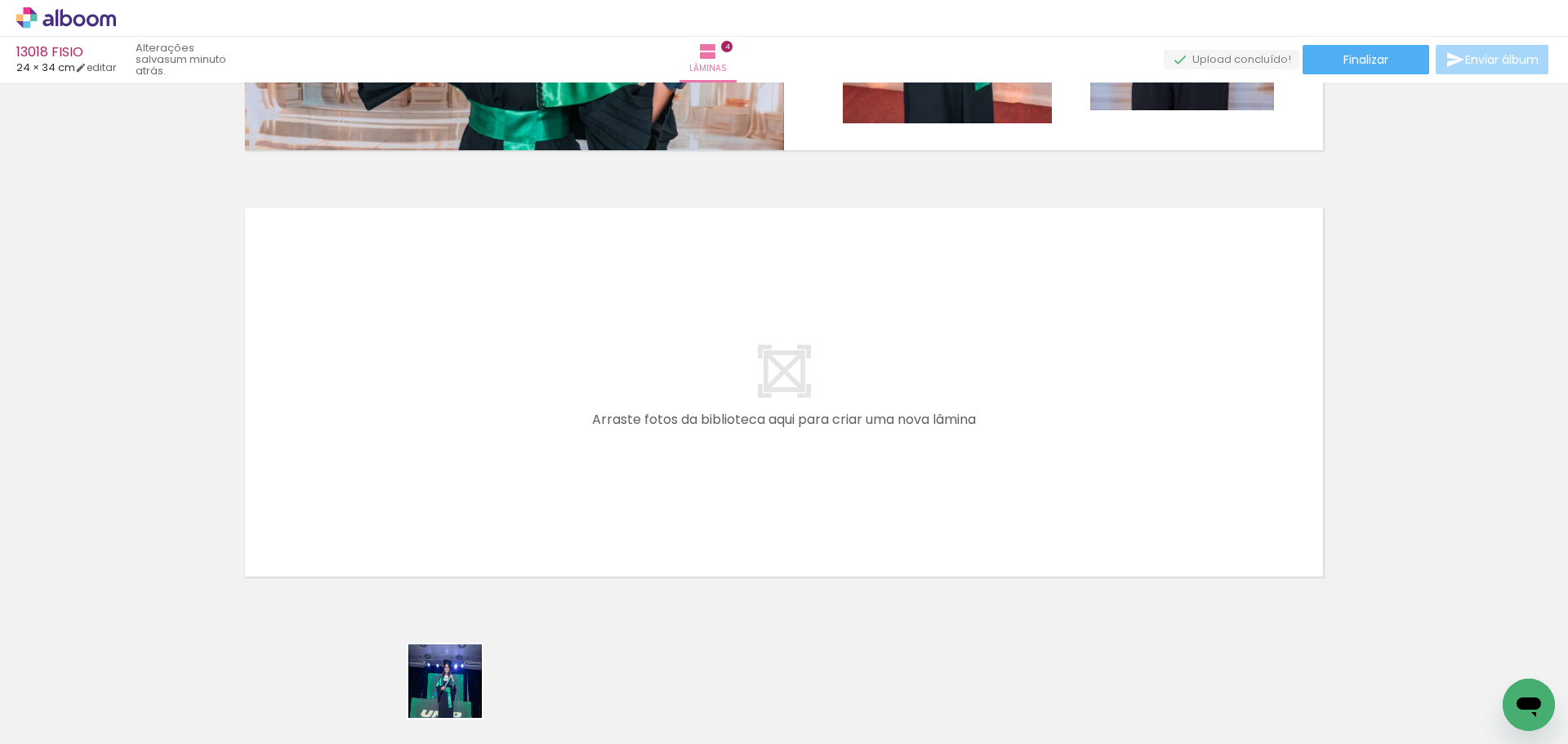drag, startPoint x: 457, startPoint y: 693, endPoint x: 488, endPoint y: 490, distance: 205.3534 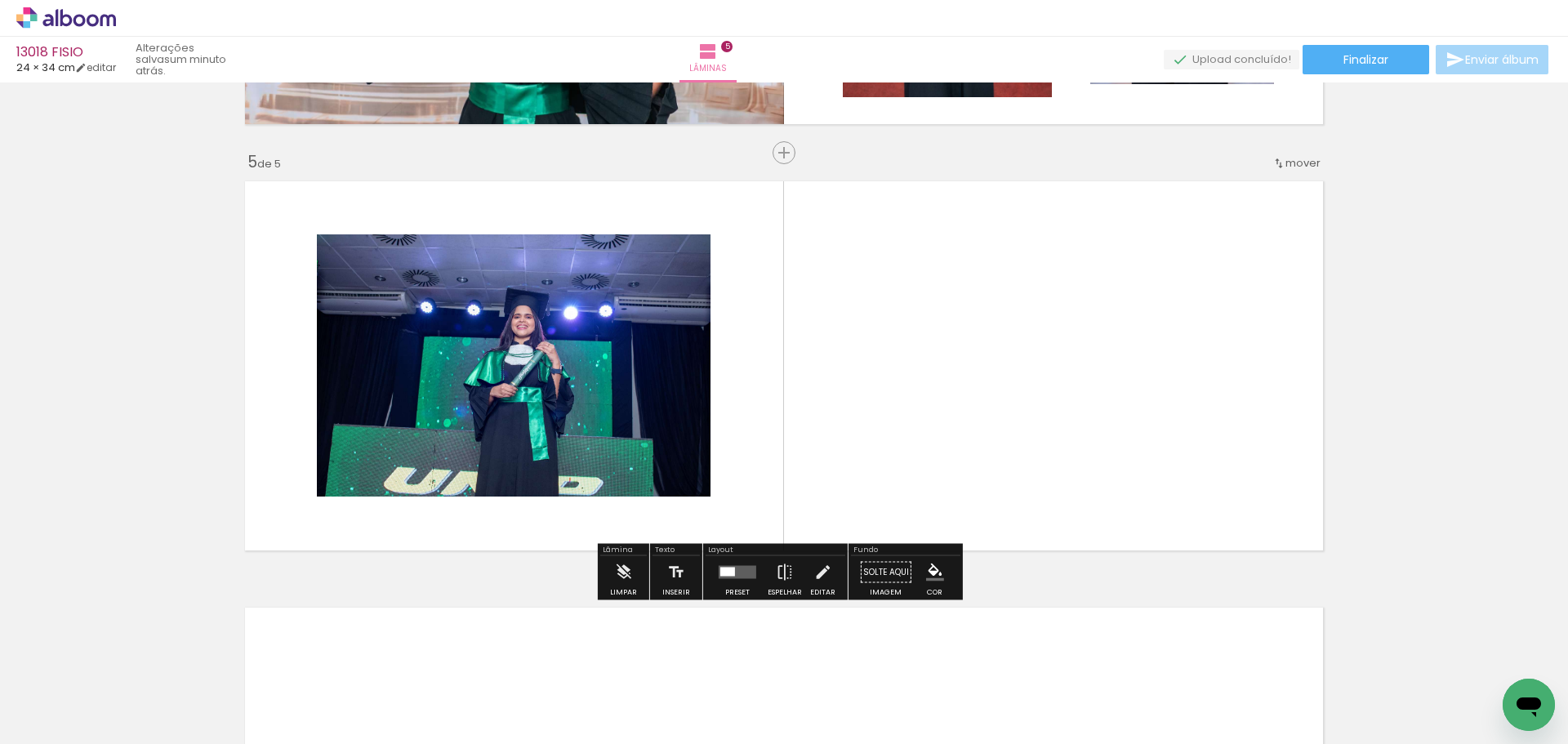 scroll, scrollTop: 1666, scrollLeft: 0, axis: vertical 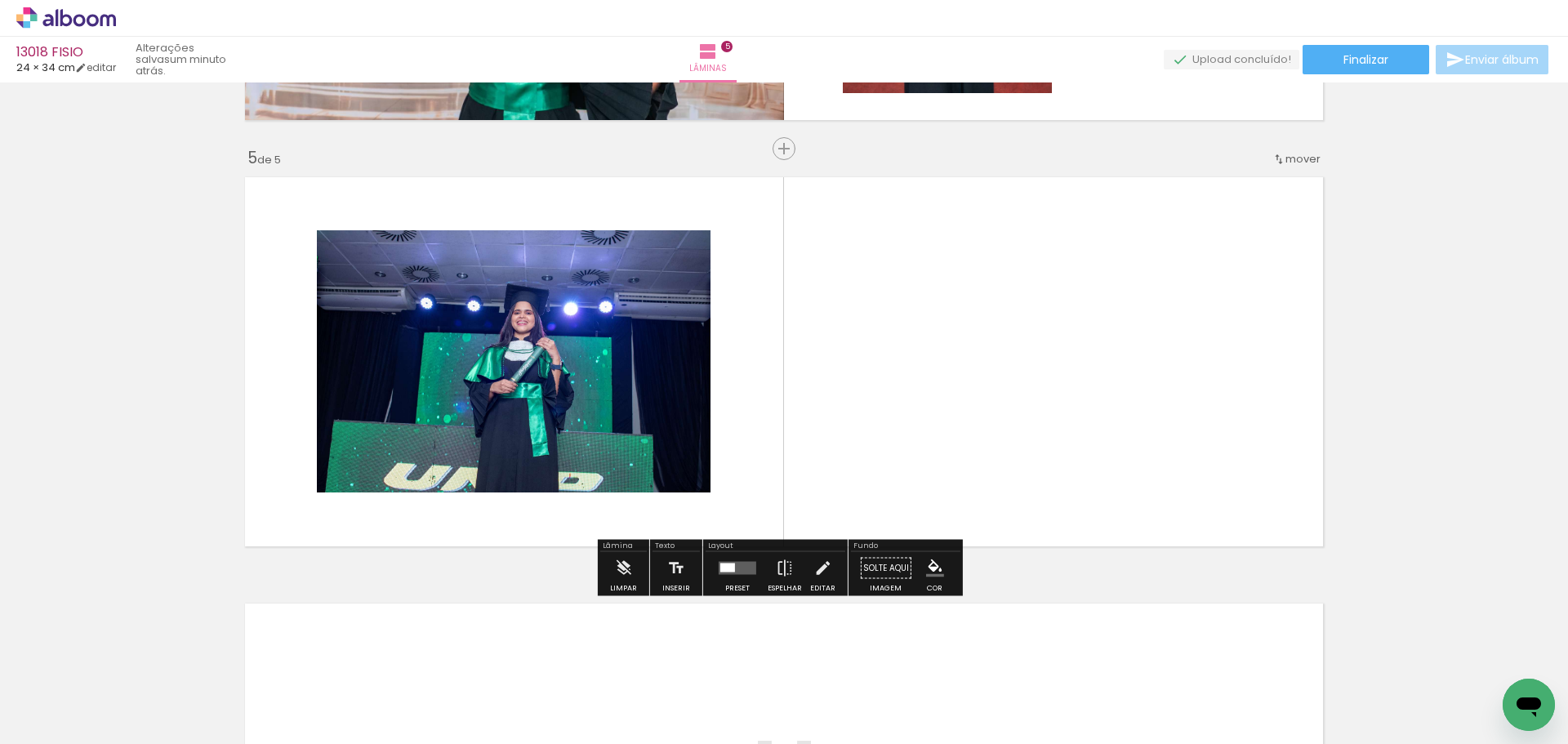 drag, startPoint x: 619, startPoint y: 709, endPoint x: 846, endPoint y: 474, distance: 326.732 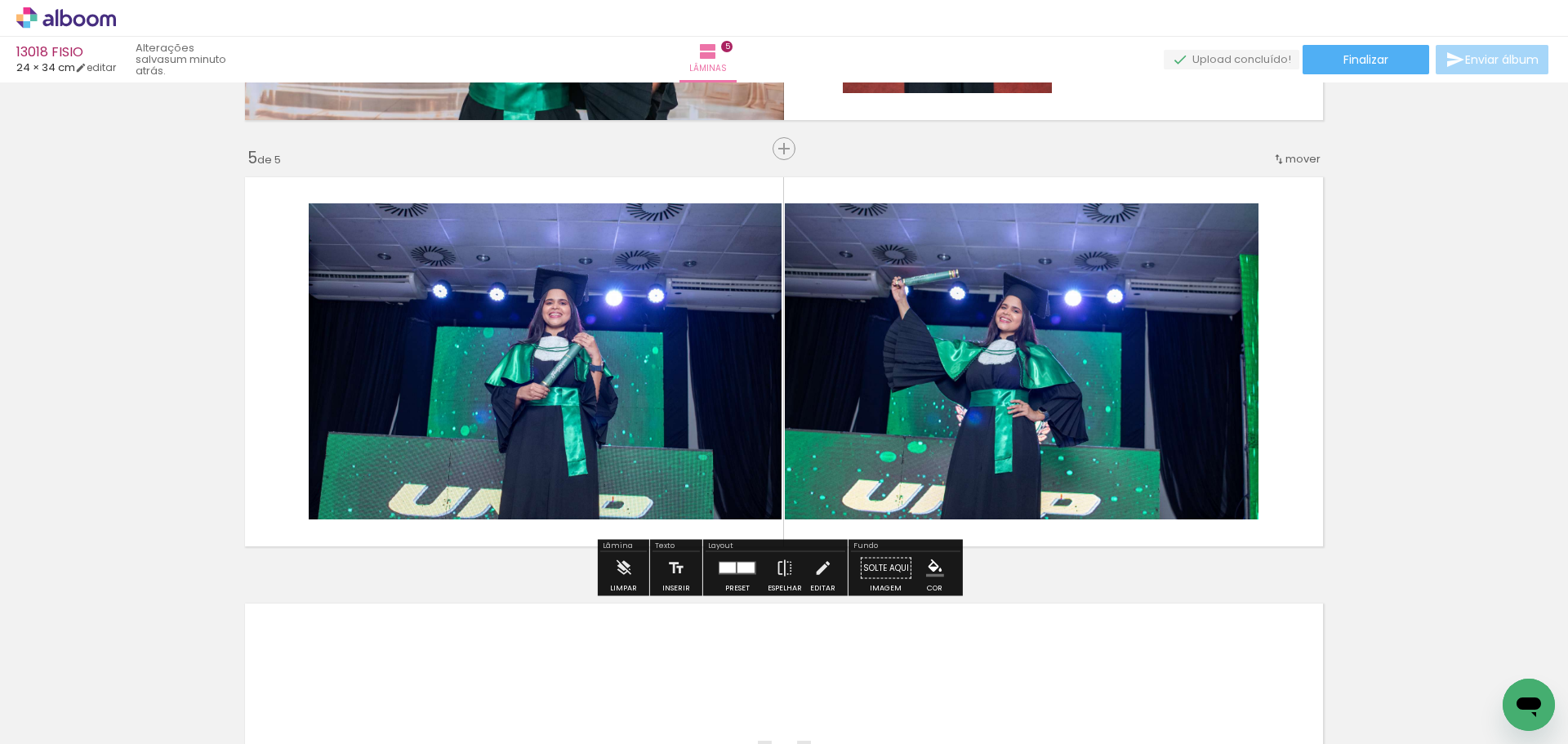 click at bounding box center (728, 568) 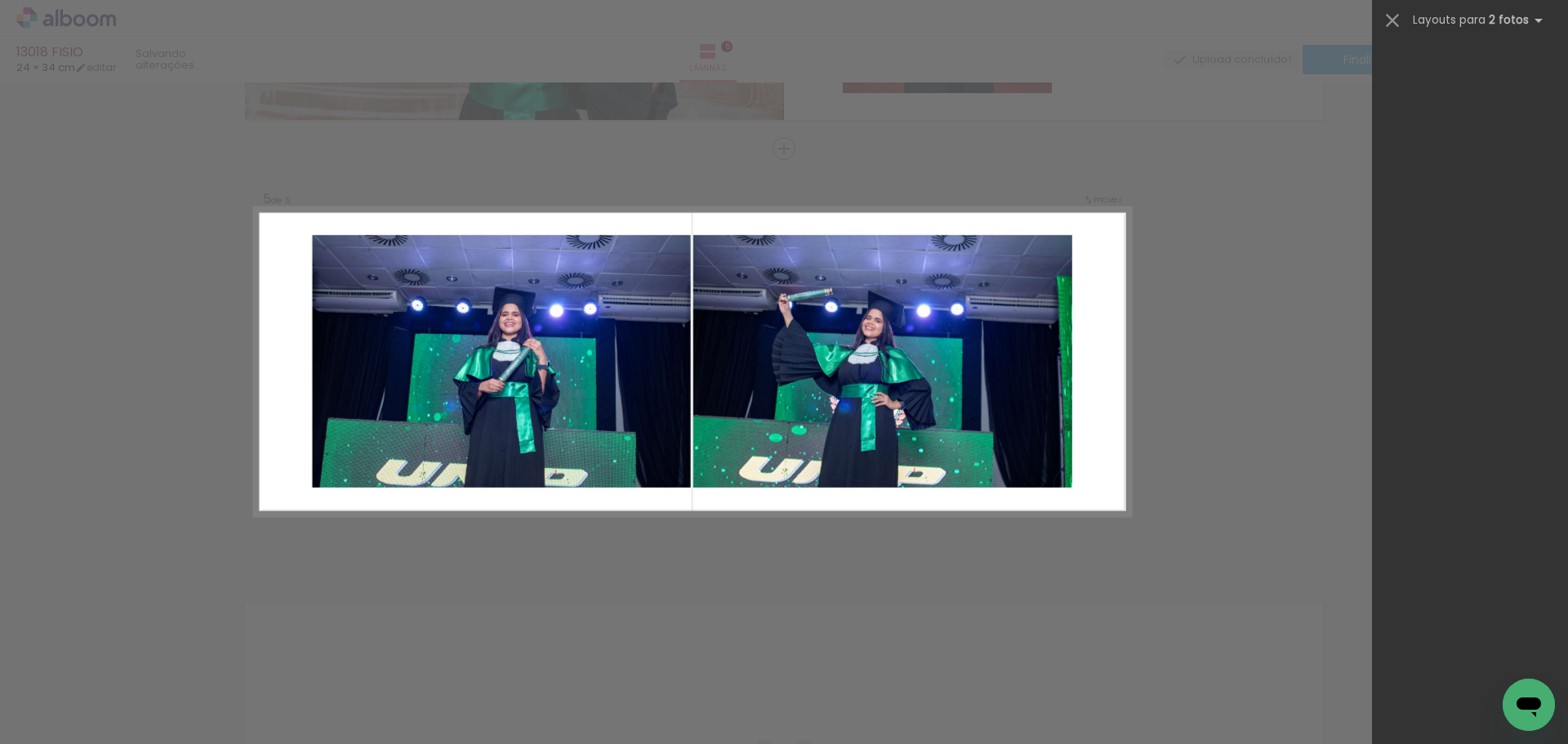 scroll, scrollTop: 0, scrollLeft: 0, axis: both 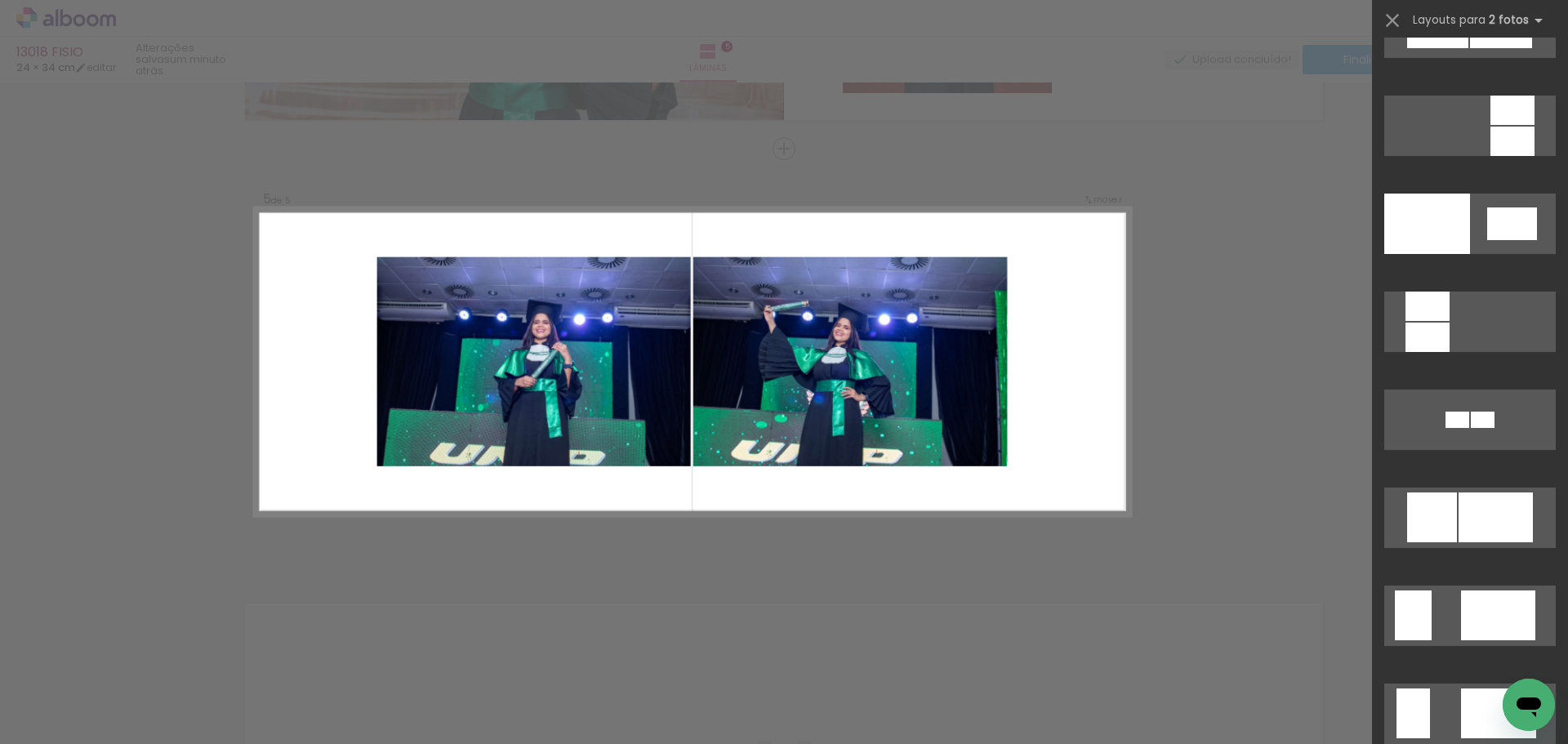 click on "Layouts para   2 fotos Procurando layouts para mais de 2 fotos? É só colocar mais fotos na lâmina primeiro.
Os layouts que estão aqui são para 2 fotos, porque a lâmina que você escolheu tem 2 fotos. Se você colocar 10 fotos na lâmina, irão aparecer aqui somente os layouts pra 10 fotos." at bounding box center (1470, 20) 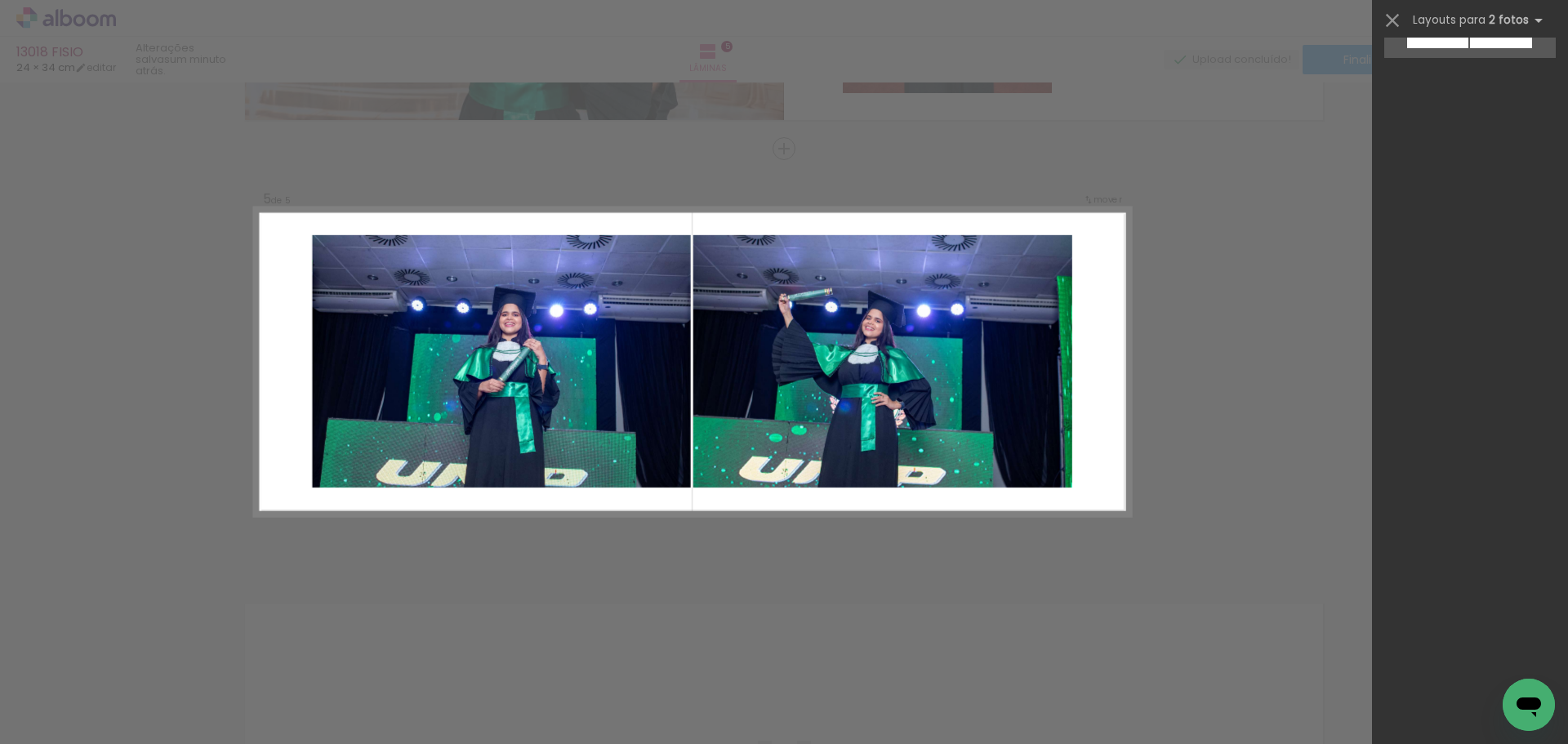 scroll, scrollTop: 0, scrollLeft: 0, axis: both 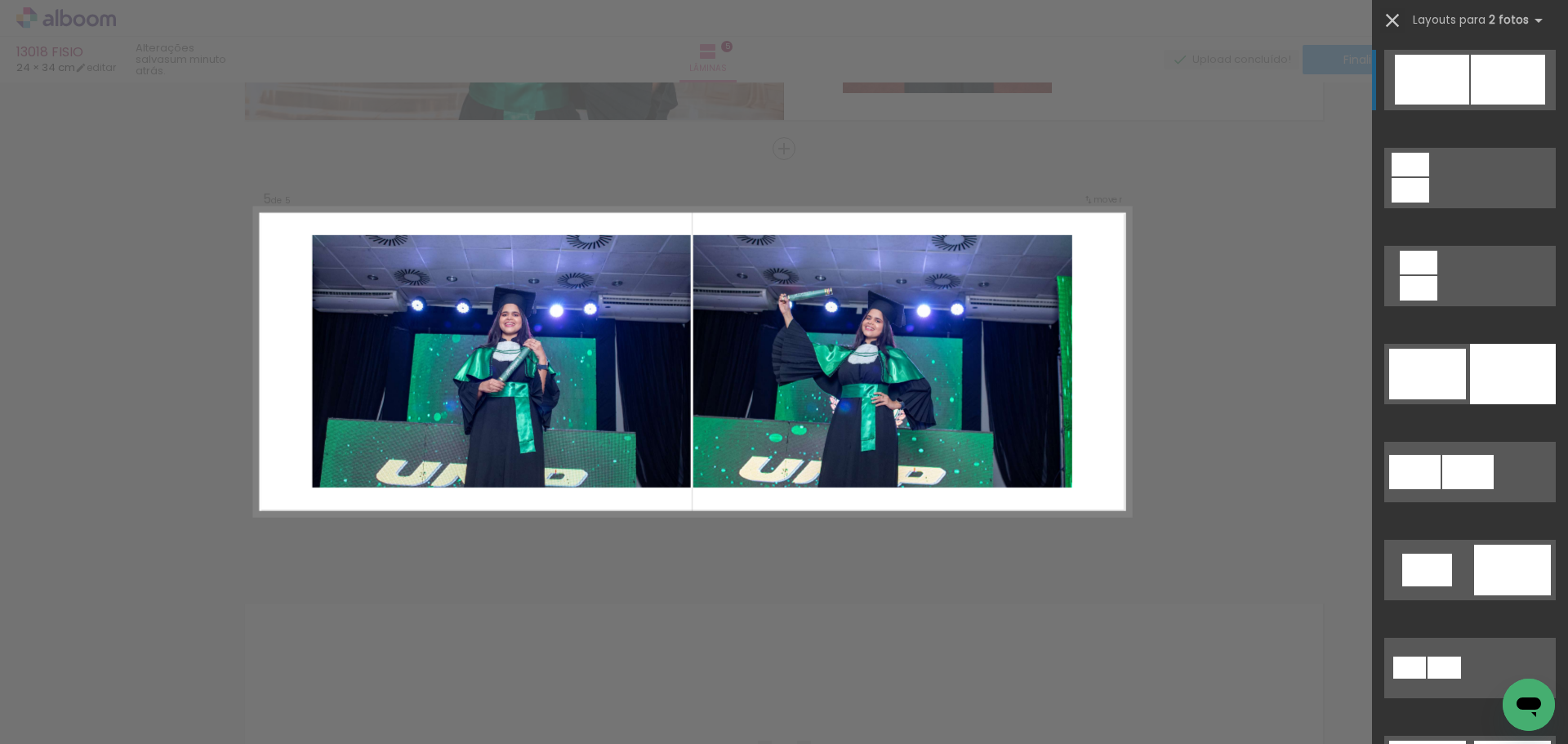 click at bounding box center (1392, 20) 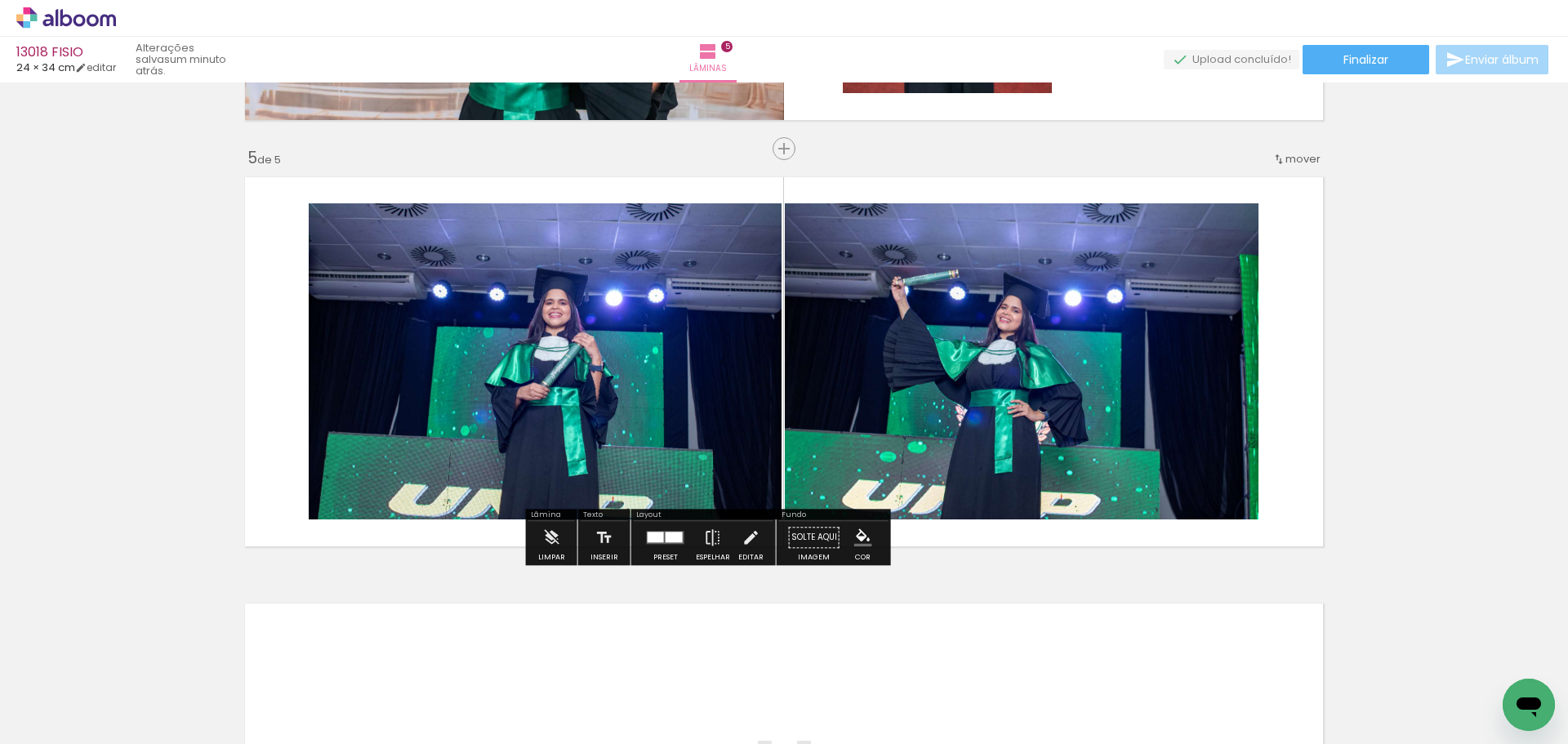 drag, startPoint x: 793, startPoint y: 708, endPoint x: 767, endPoint y: 341, distance: 367.91983 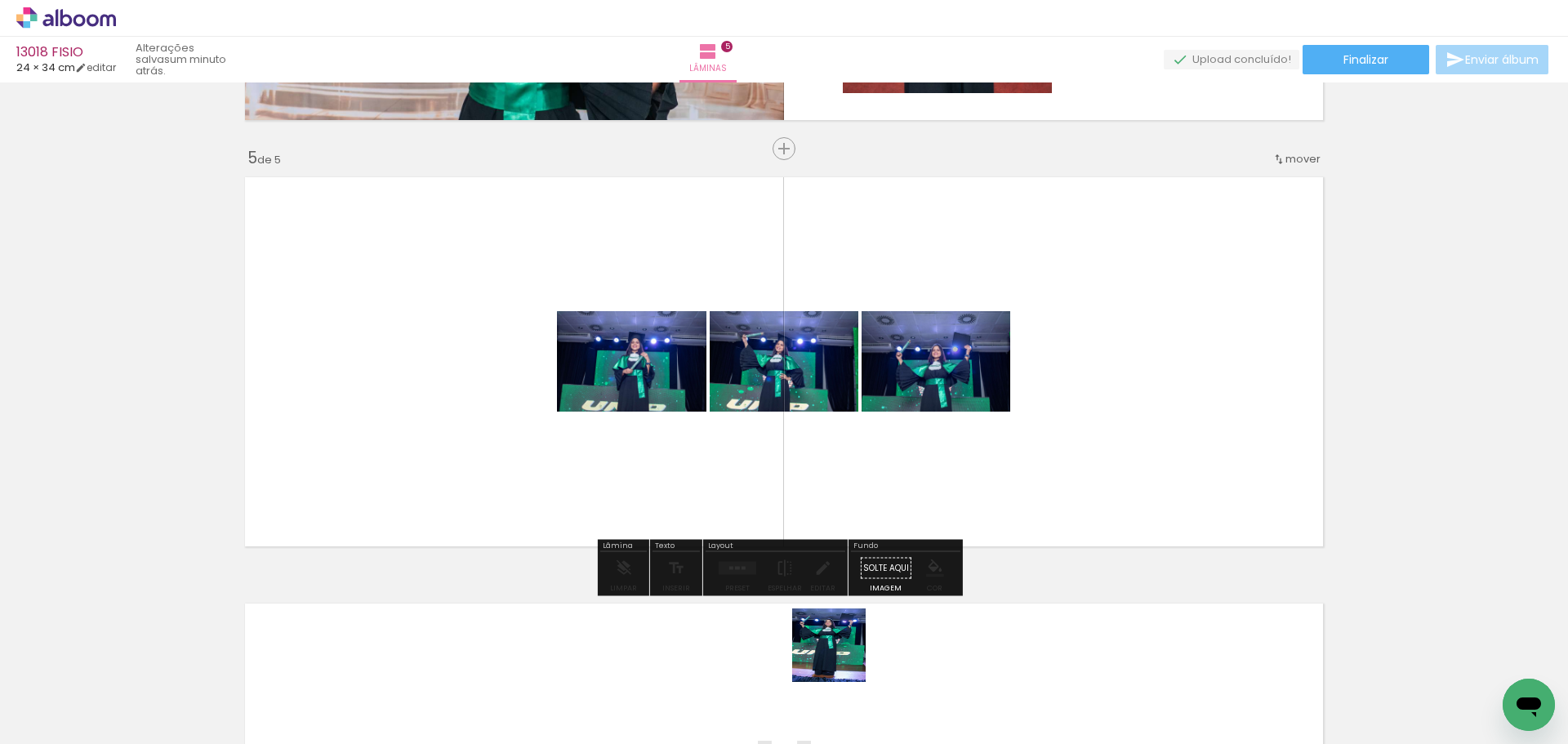 drag, startPoint x: 906, startPoint y: 706, endPoint x: 694, endPoint y: 484, distance: 306.9658 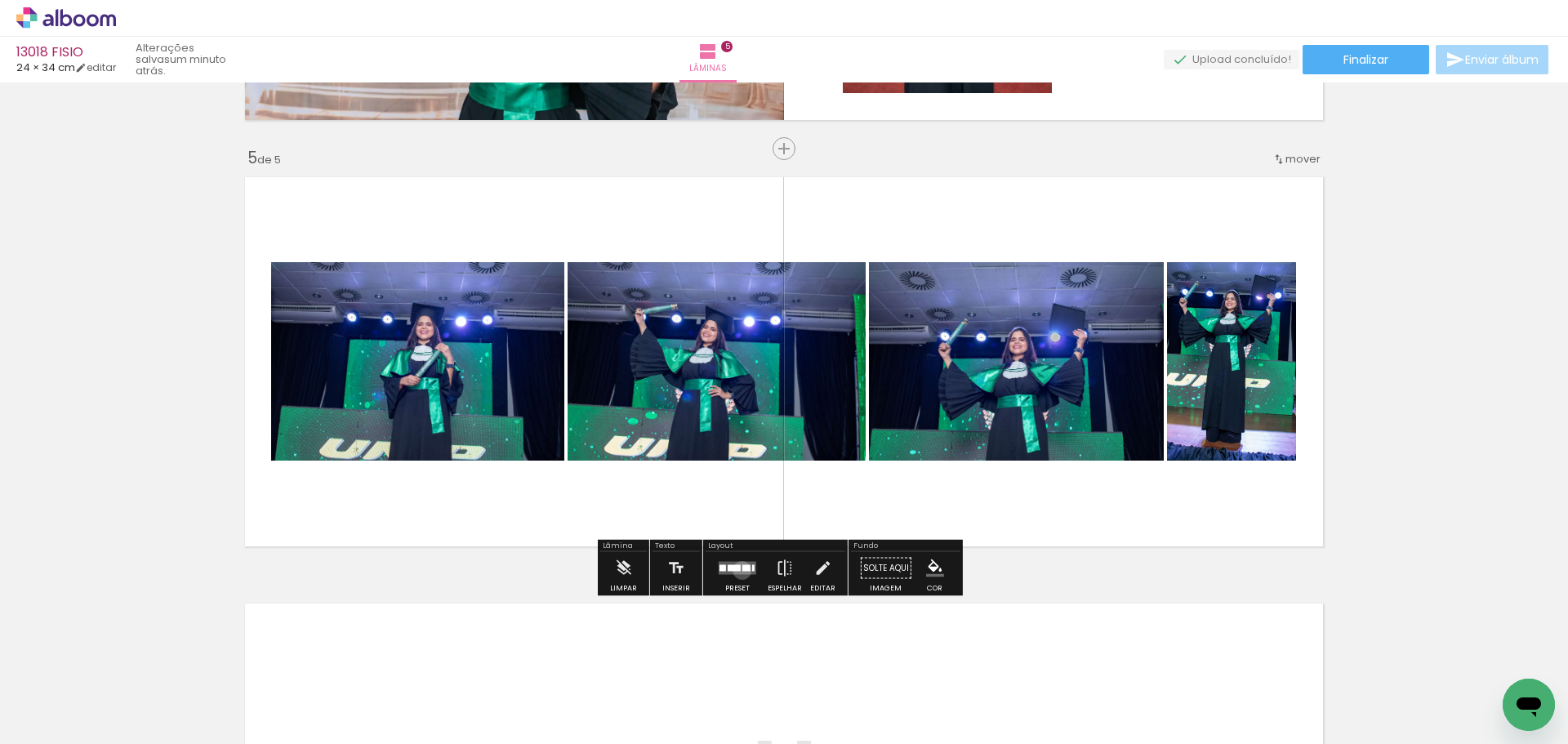 click at bounding box center [746, 568] 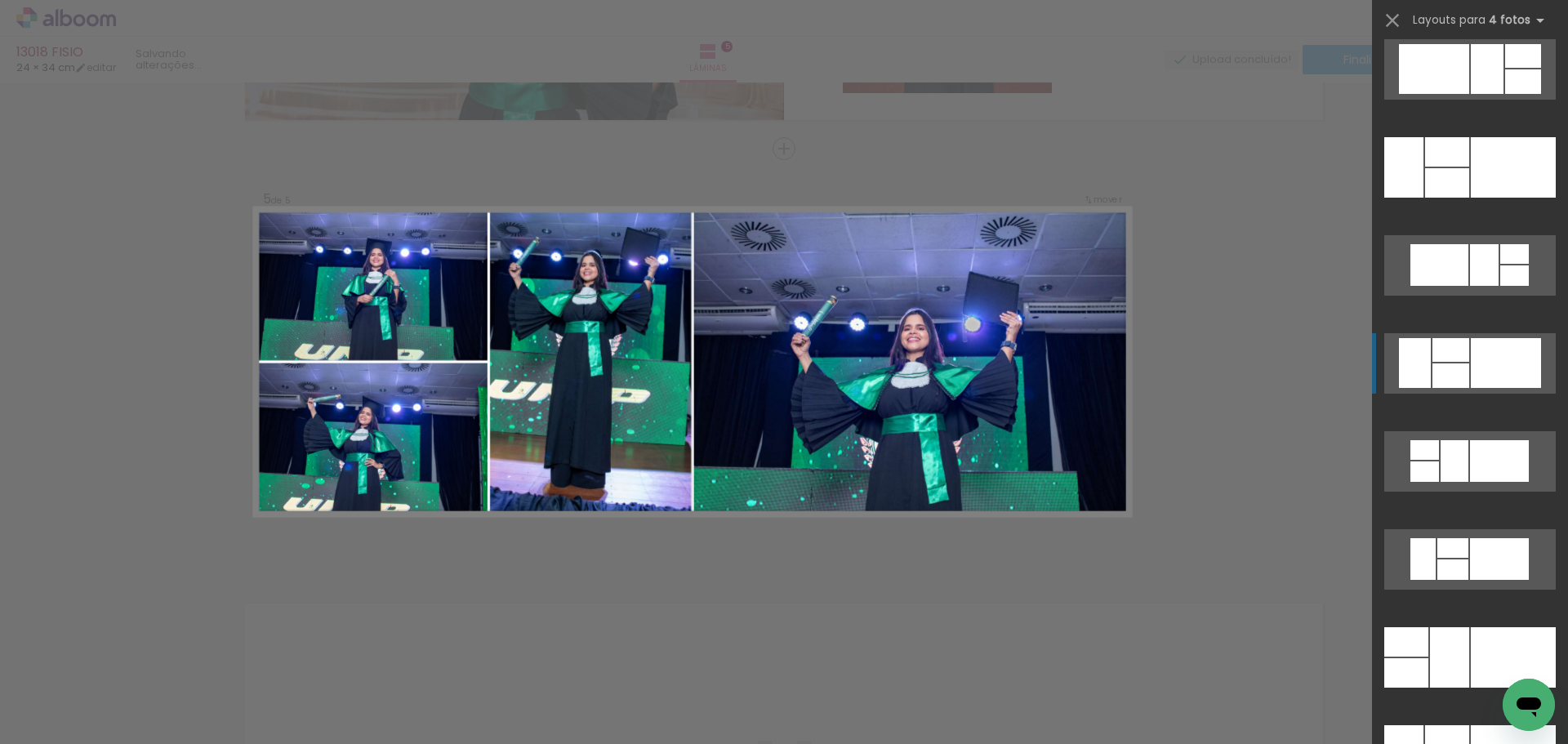 scroll, scrollTop: 4328, scrollLeft: 0, axis: vertical 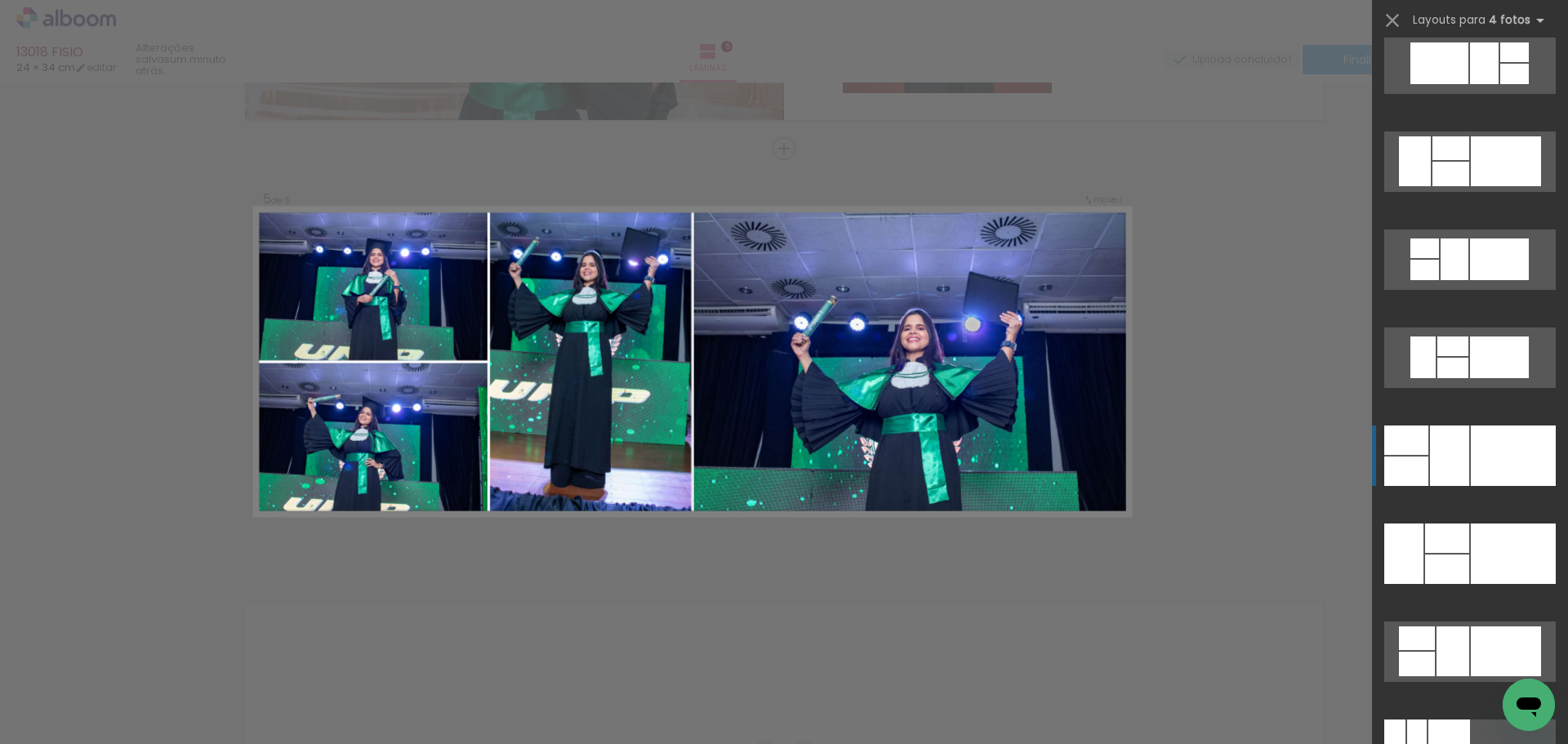 click at bounding box center [1450, -318] 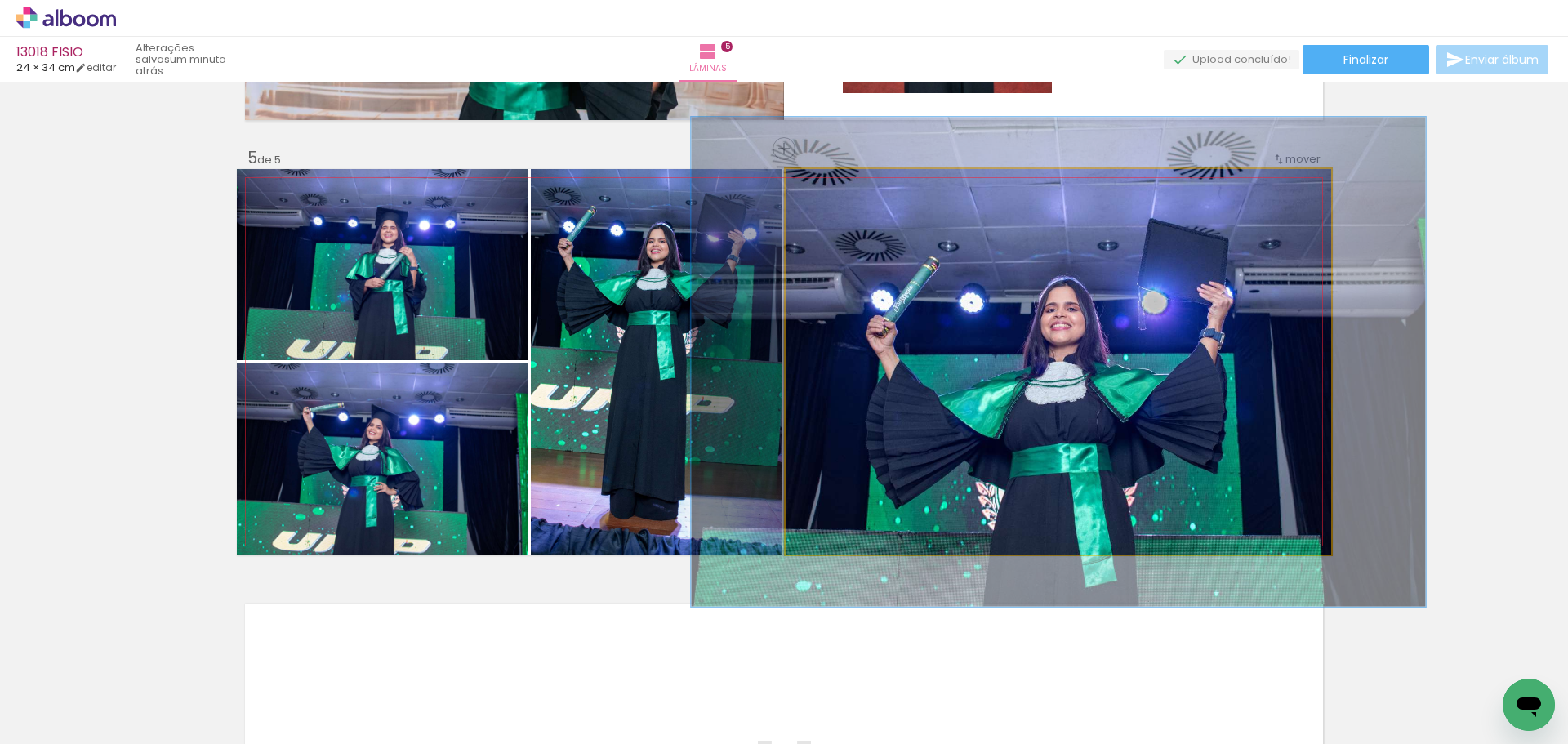 drag, startPoint x: 812, startPoint y: 189, endPoint x: 834, endPoint y: 240, distance: 55.54278 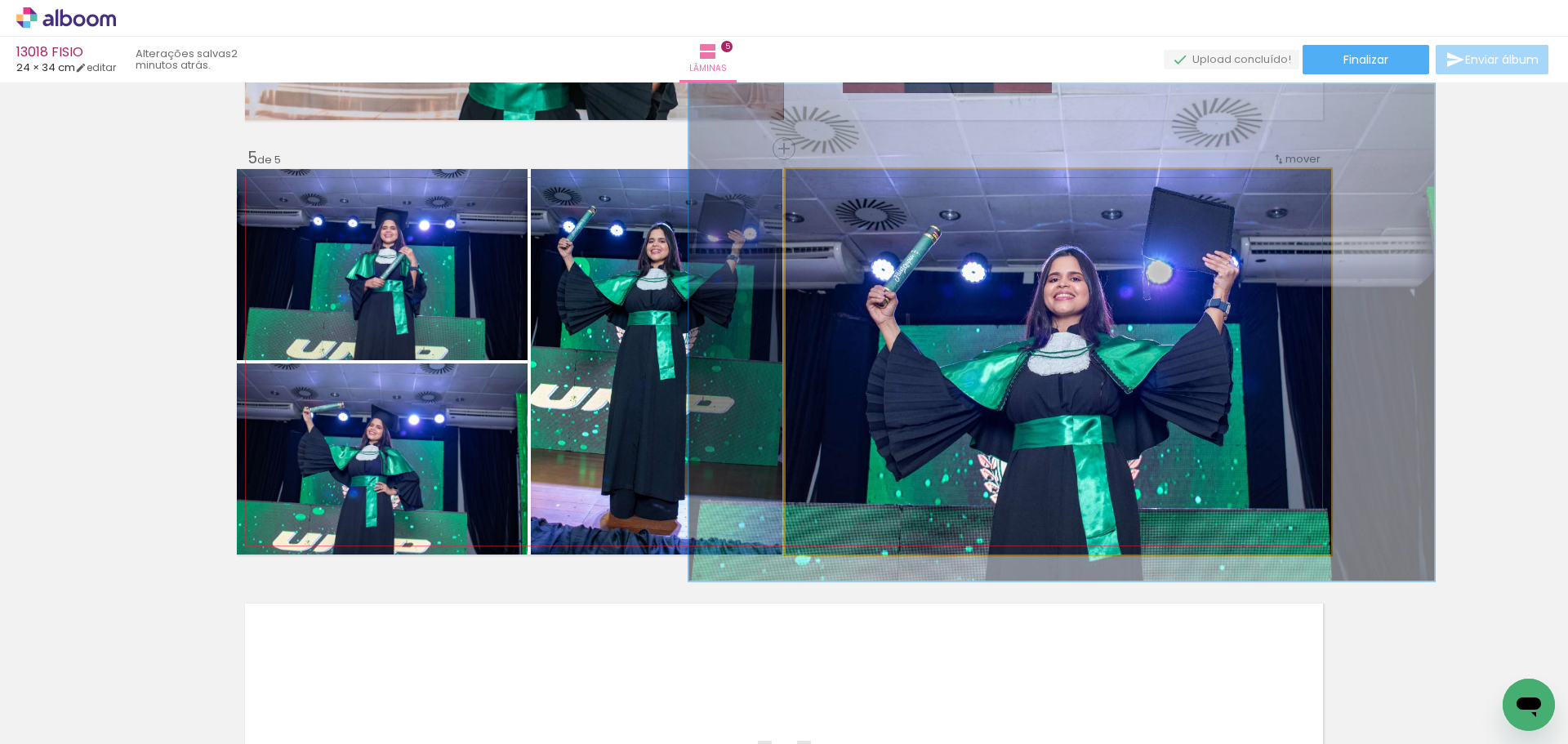 drag, startPoint x: 988, startPoint y: 448, endPoint x: 991, endPoint y: 418, distance: 30.149627 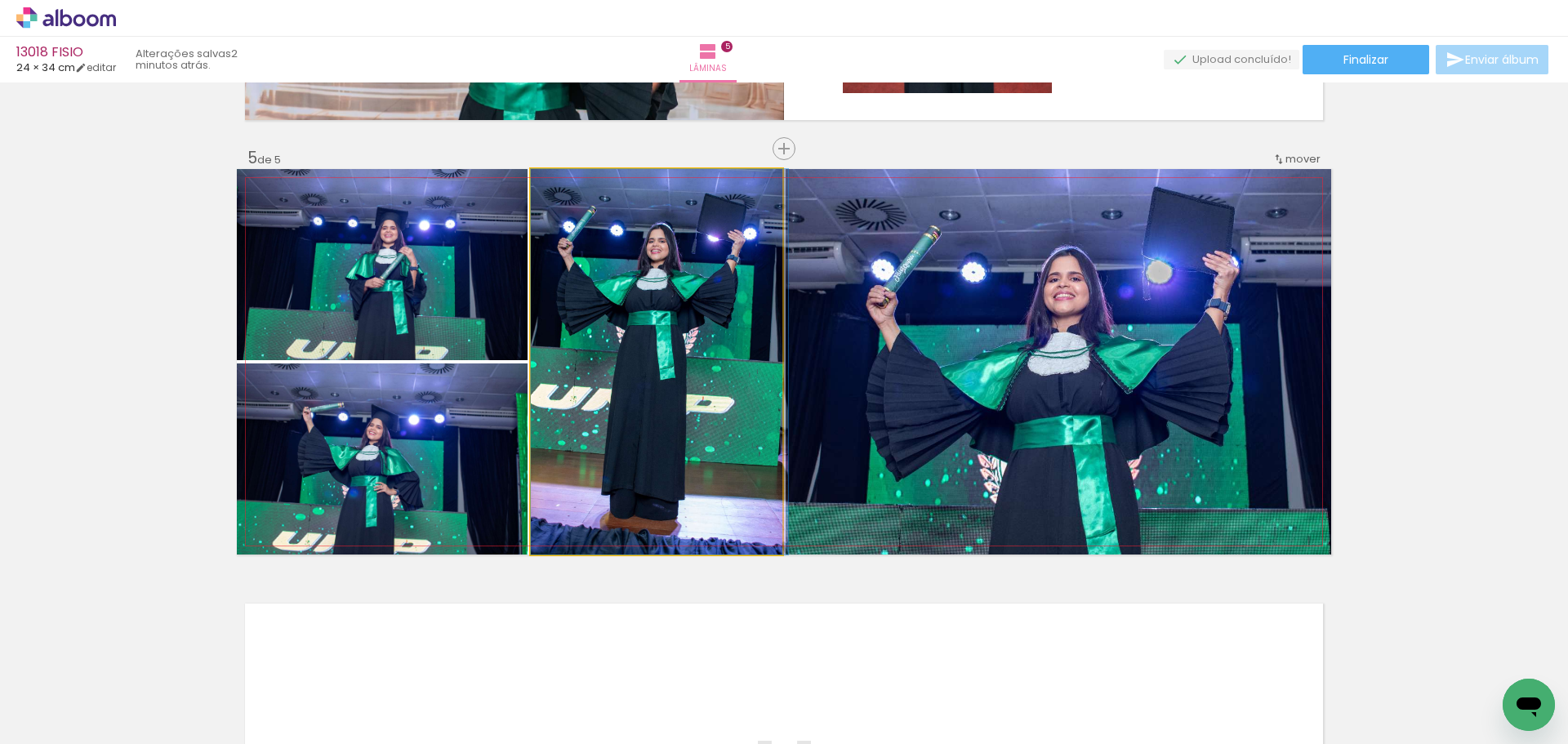 drag, startPoint x: 677, startPoint y: 469, endPoint x: 688, endPoint y: 469, distance: 11 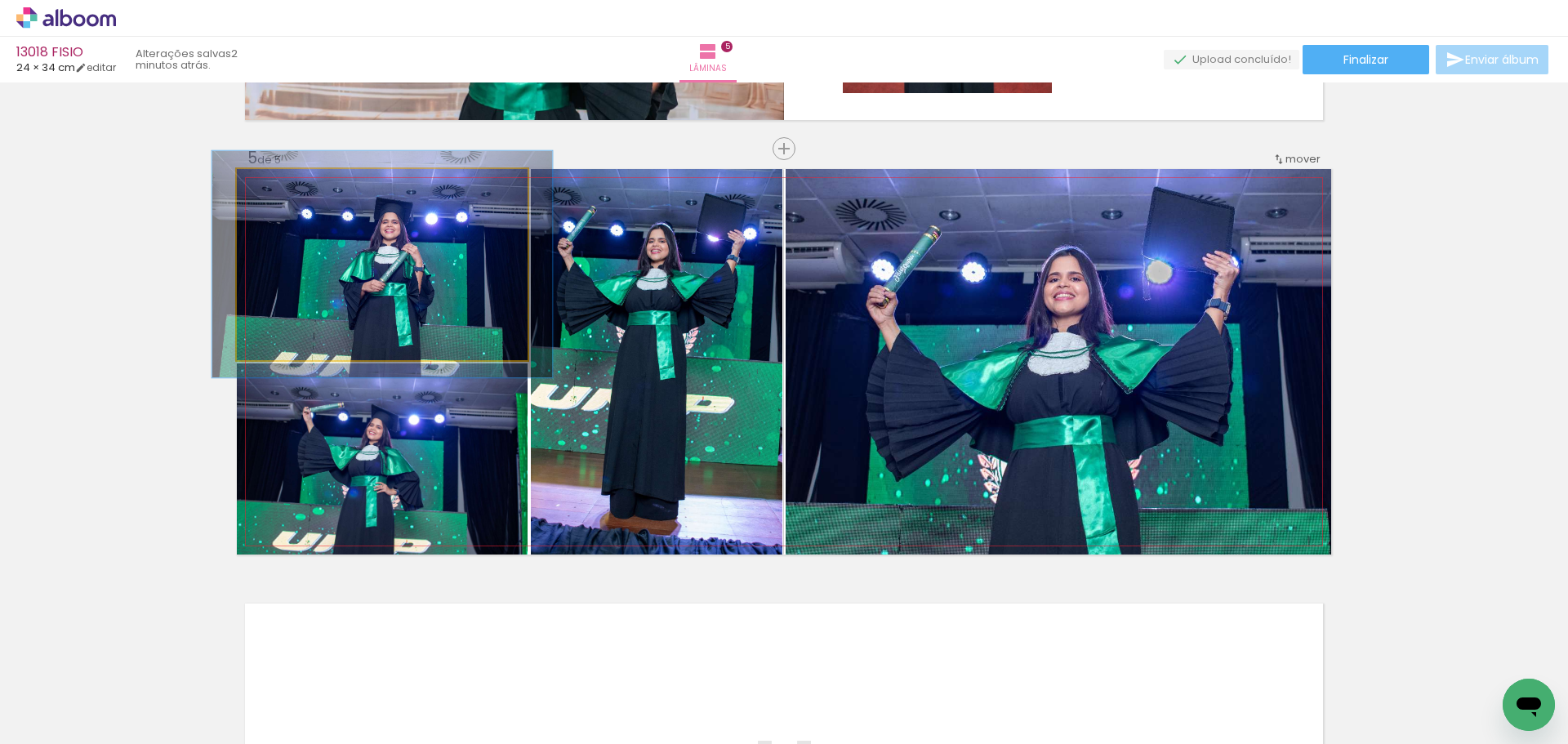 drag, startPoint x: 265, startPoint y: 193, endPoint x: 274, endPoint y: 215, distance: 23.76973 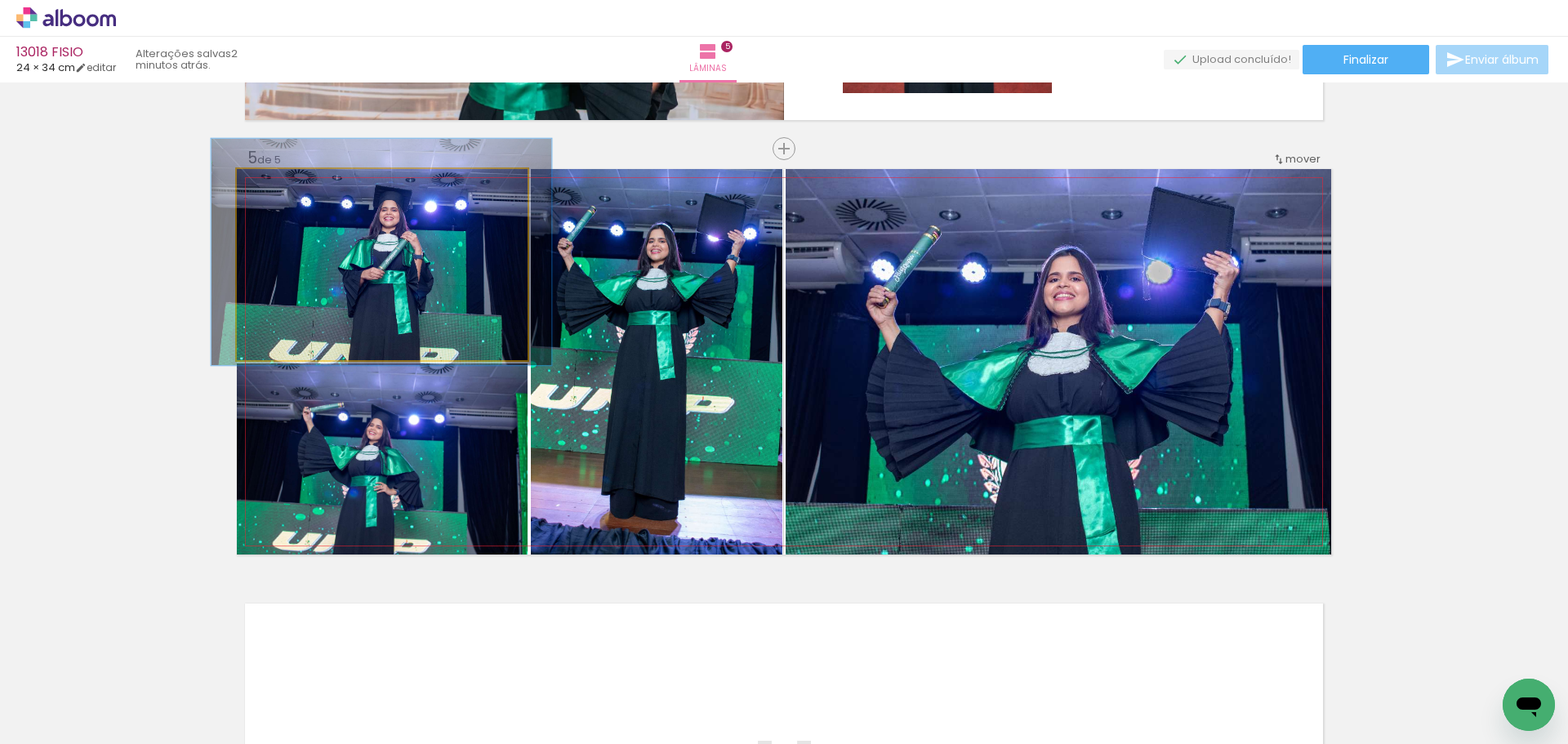 drag, startPoint x: 345, startPoint y: 304, endPoint x: 344, endPoint y: 292, distance: 12.041595 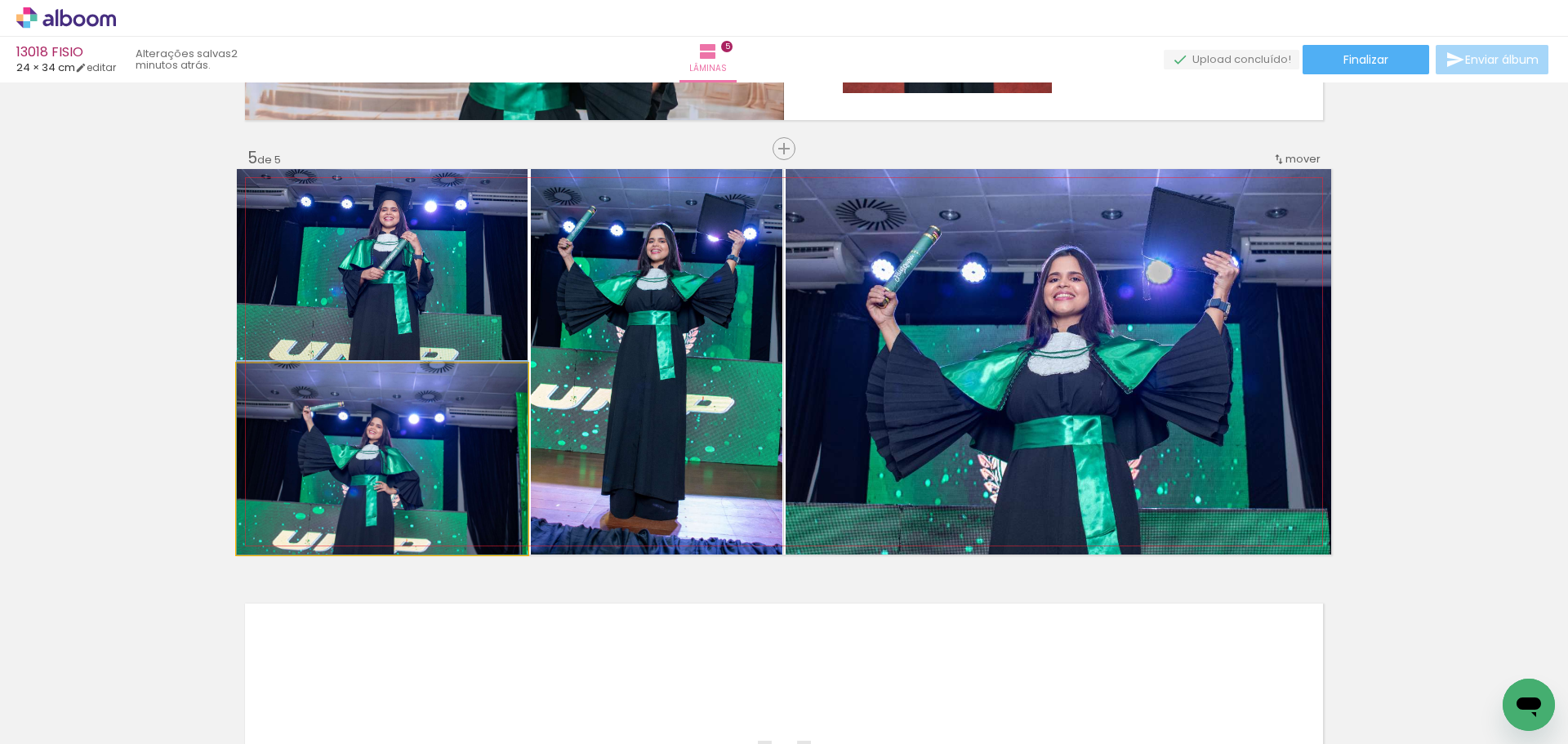 drag, startPoint x: 313, startPoint y: 478, endPoint x: 344, endPoint y: 466, distance: 33.24154 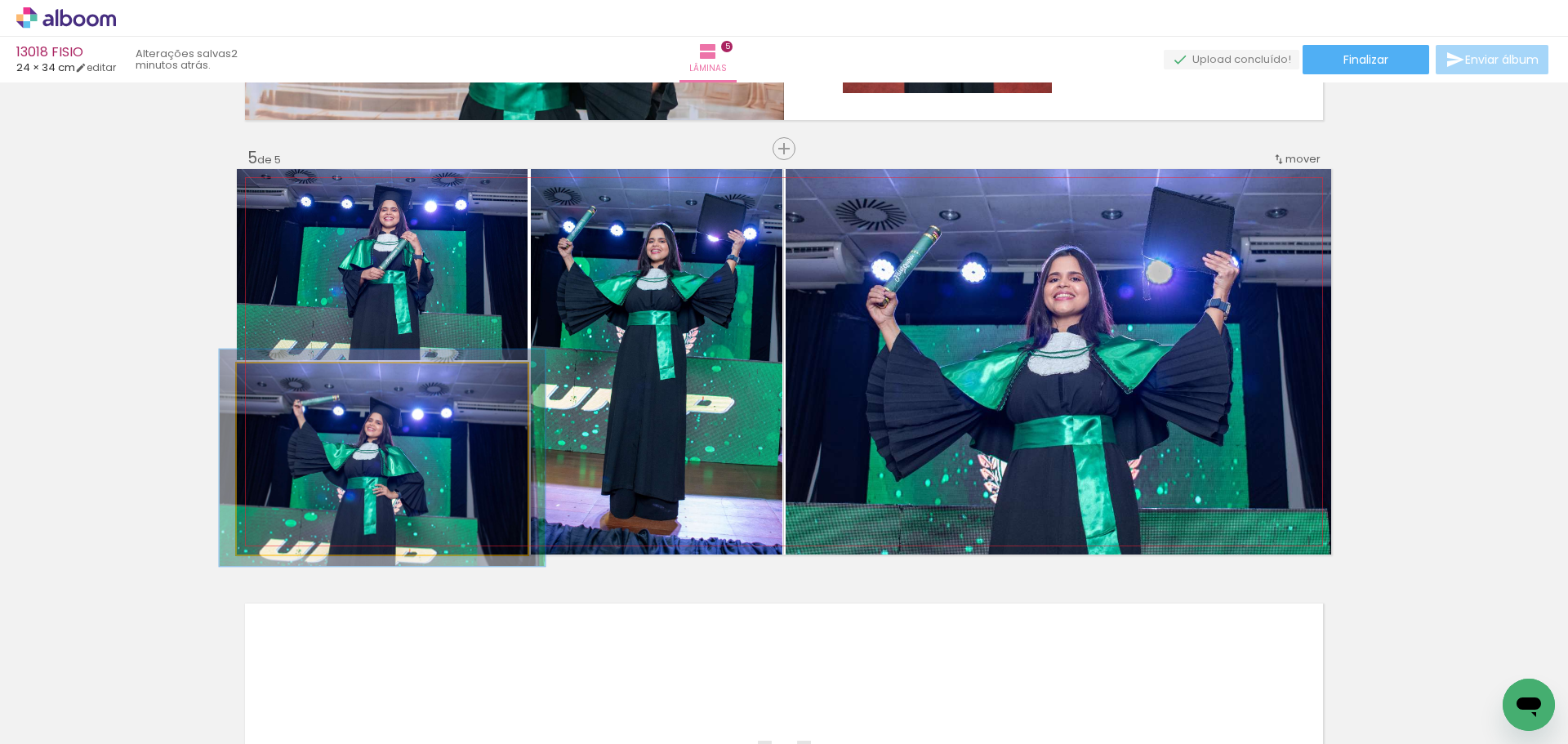 drag, startPoint x: 270, startPoint y: 384, endPoint x: 277, endPoint y: 391, distance: 9.899495 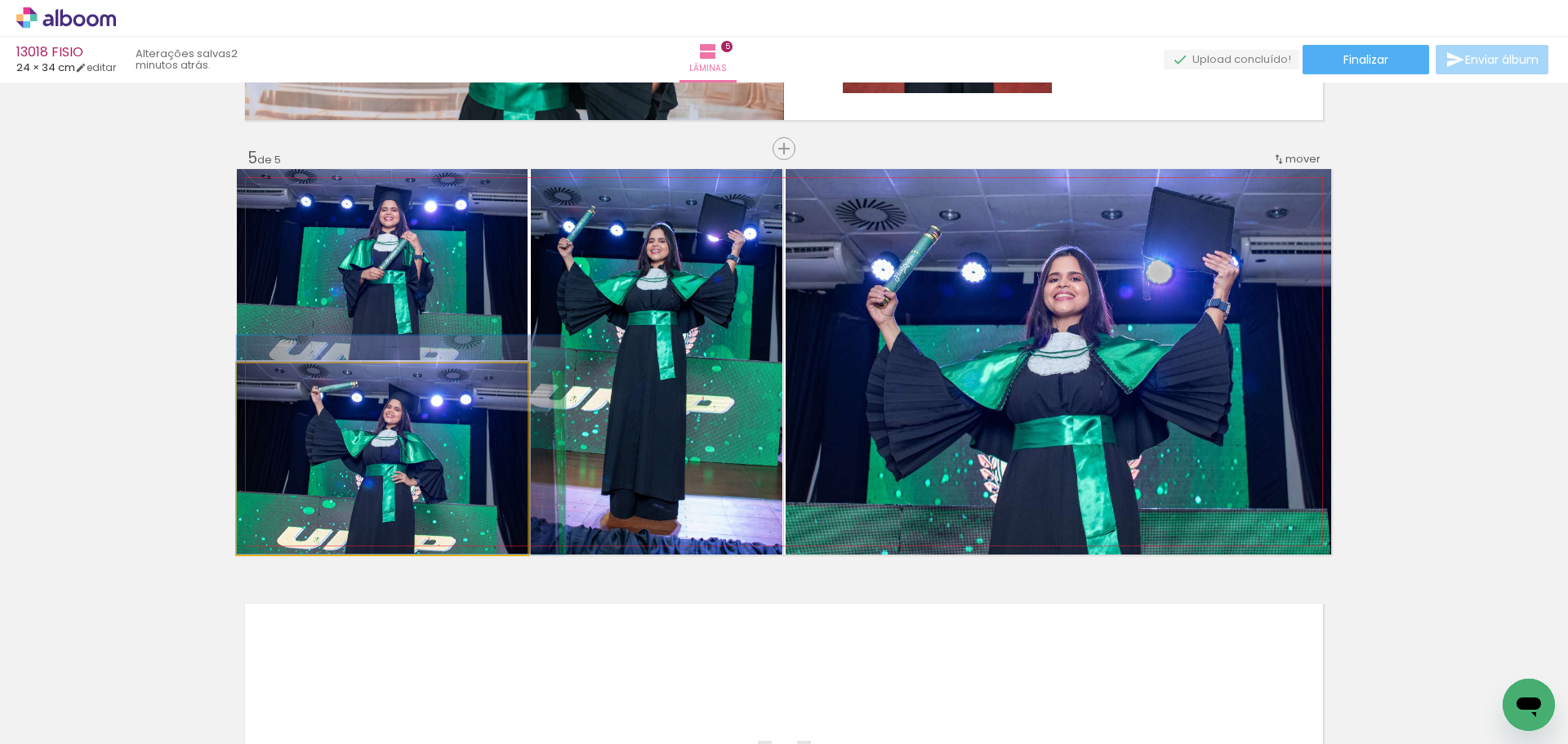 drag, startPoint x: 267, startPoint y: 448, endPoint x: 332, endPoint y: 429, distance: 67.720012 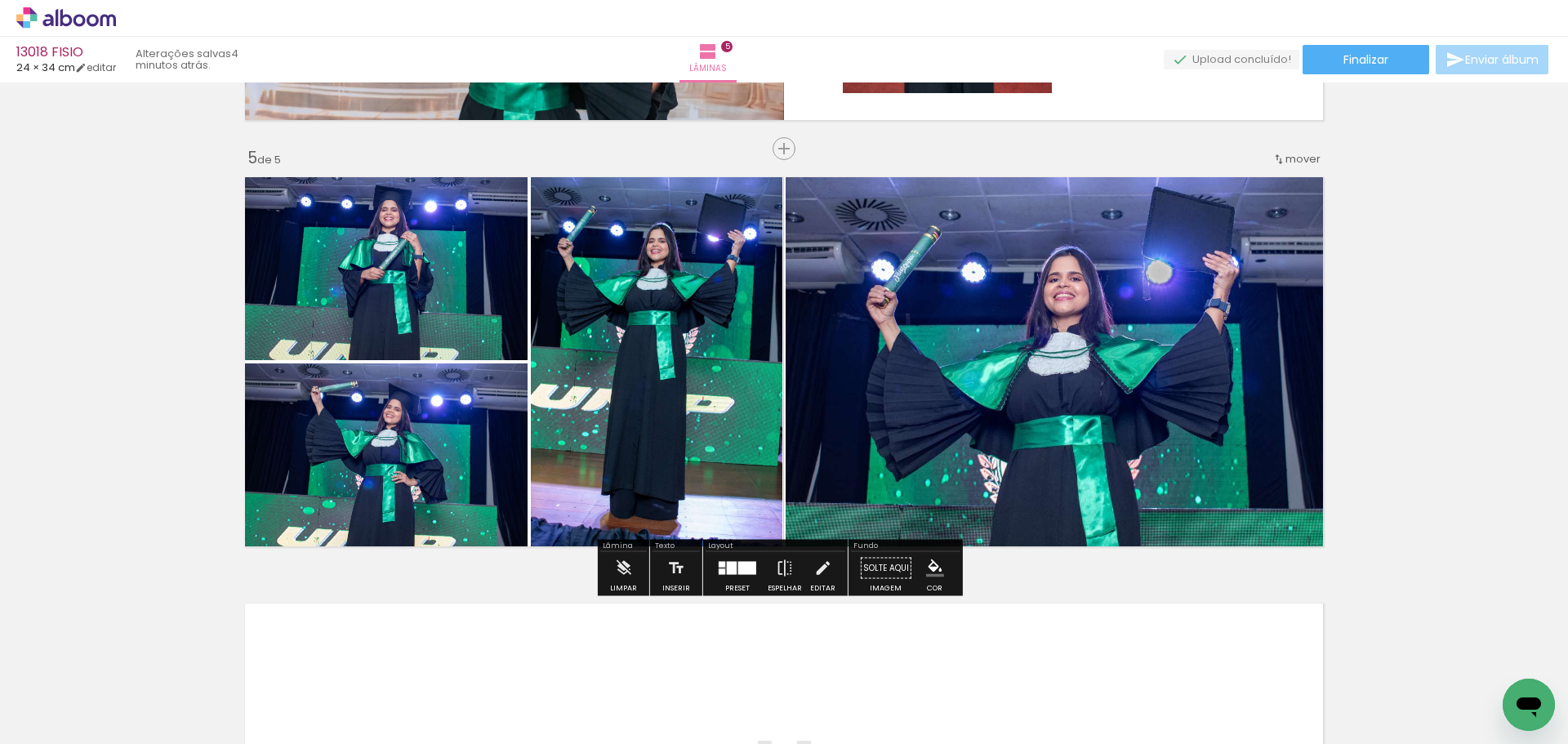 click on "Inserir lâmina 1  de 5  Inserir lâmina 2  de 5  Inserir lâmina 3  de 5  Inserir lâmina 4  de 5  Inserir lâmina 5  de 5 O Designbox precisará aumentar a sua imagem em 153% para exportar para impressão. O Designbox precisará aumentar a sua imagem em 153% para exportar para impressão." at bounding box center [784, -299] 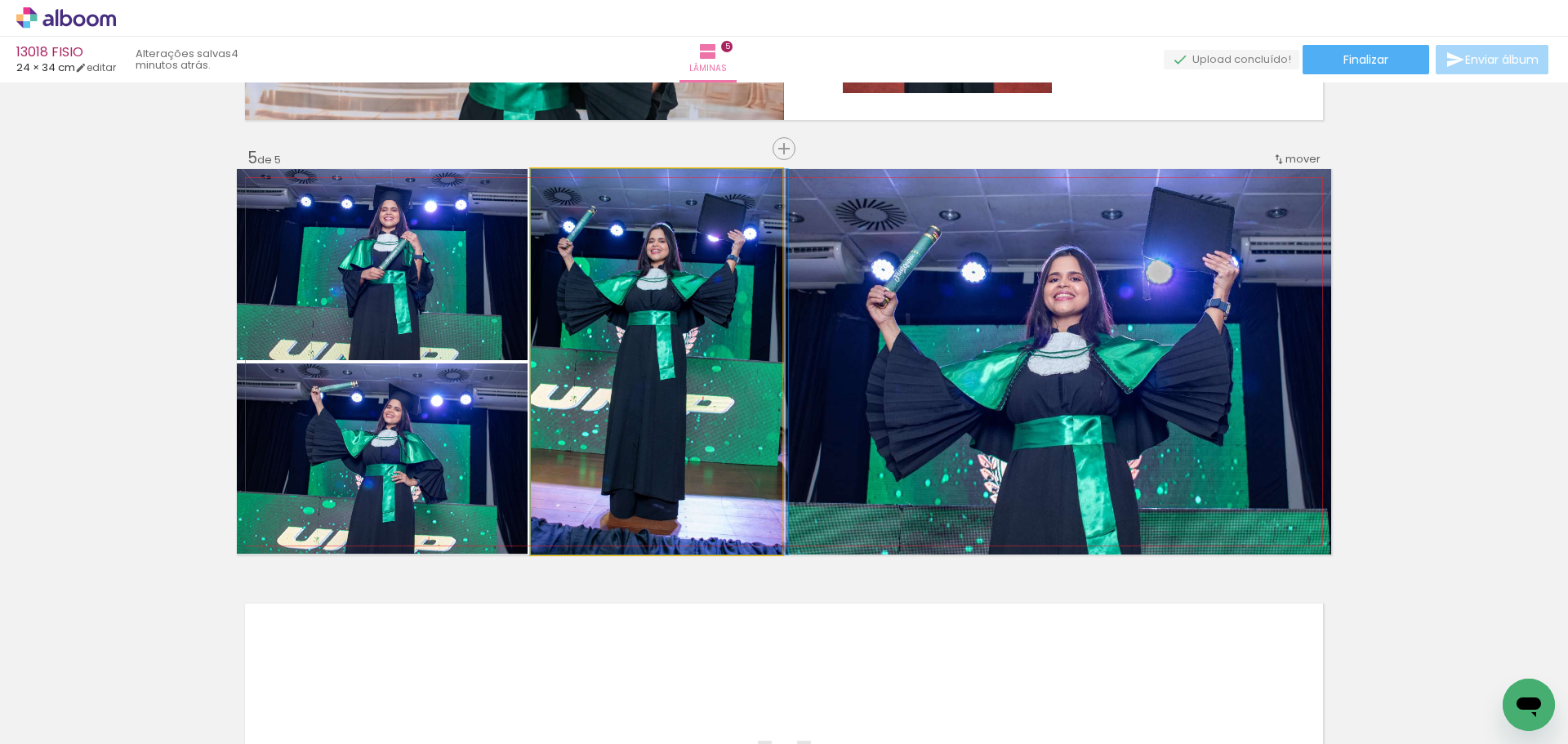 drag, startPoint x: 635, startPoint y: 306, endPoint x: 653, endPoint y: 322, distance: 24.083189 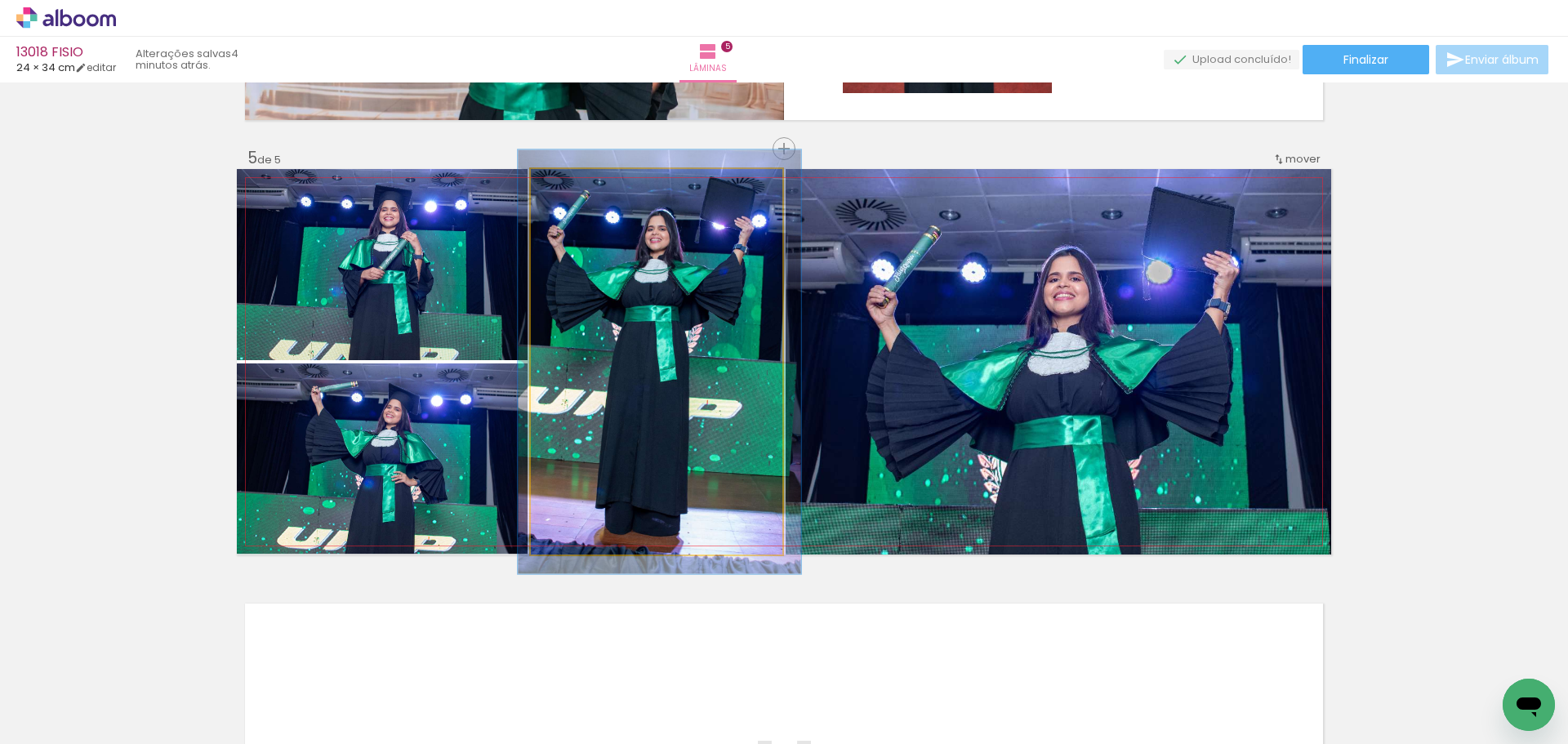 type on "110" 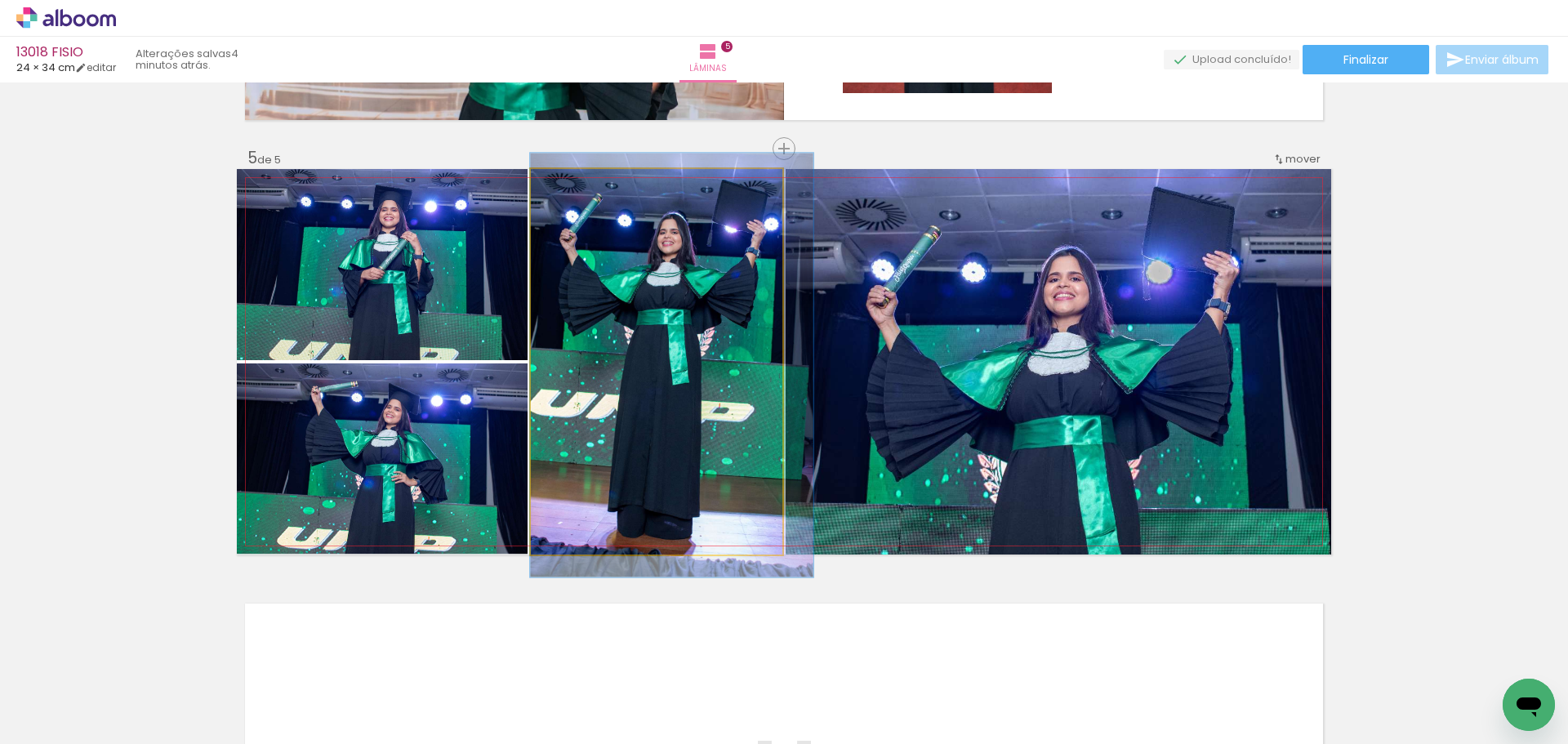 drag, startPoint x: 580, startPoint y: 242, endPoint x: 599, endPoint y: 245, distance: 19.235384 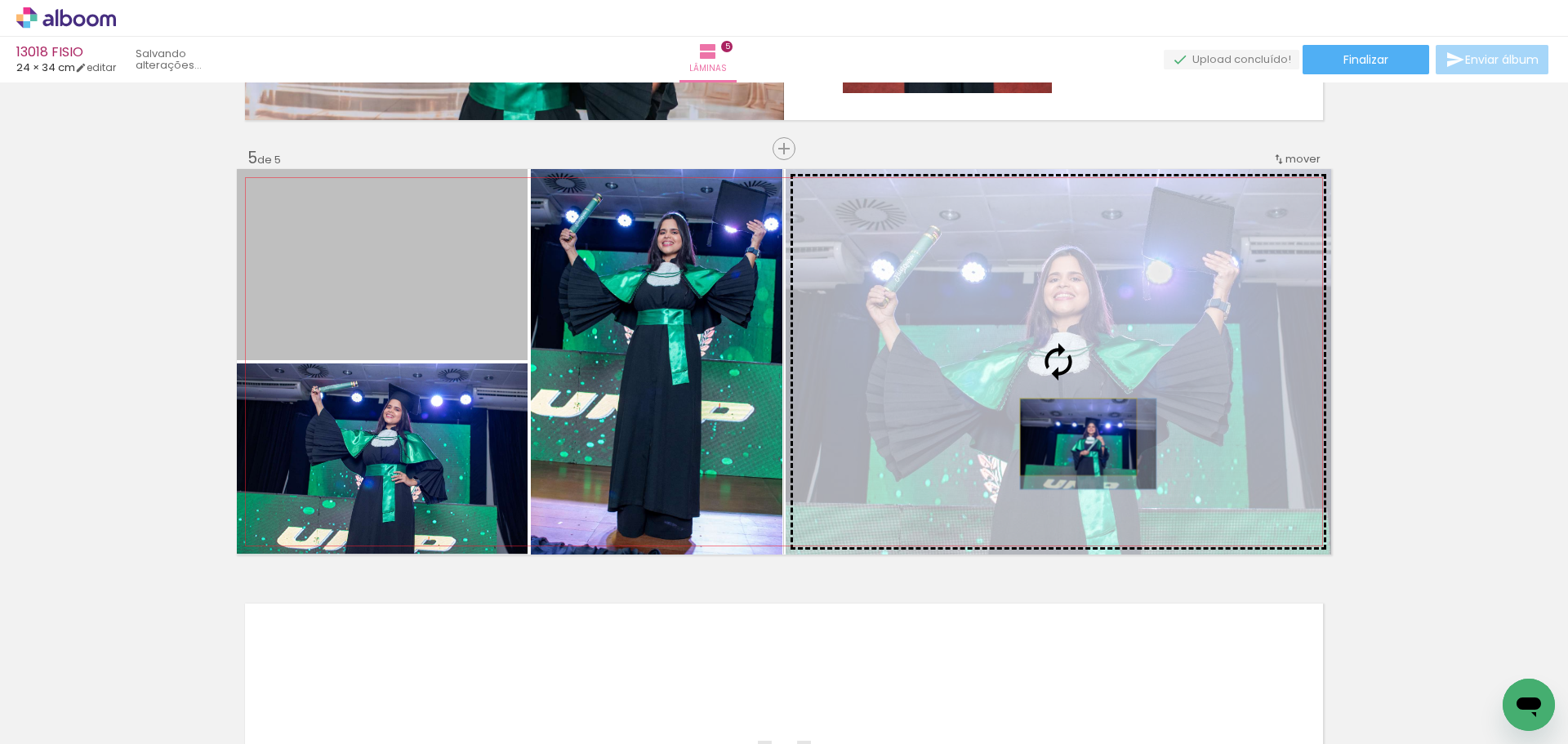 drag, startPoint x: 763, startPoint y: 361, endPoint x: 1072, endPoint y: 437, distance: 318.2091 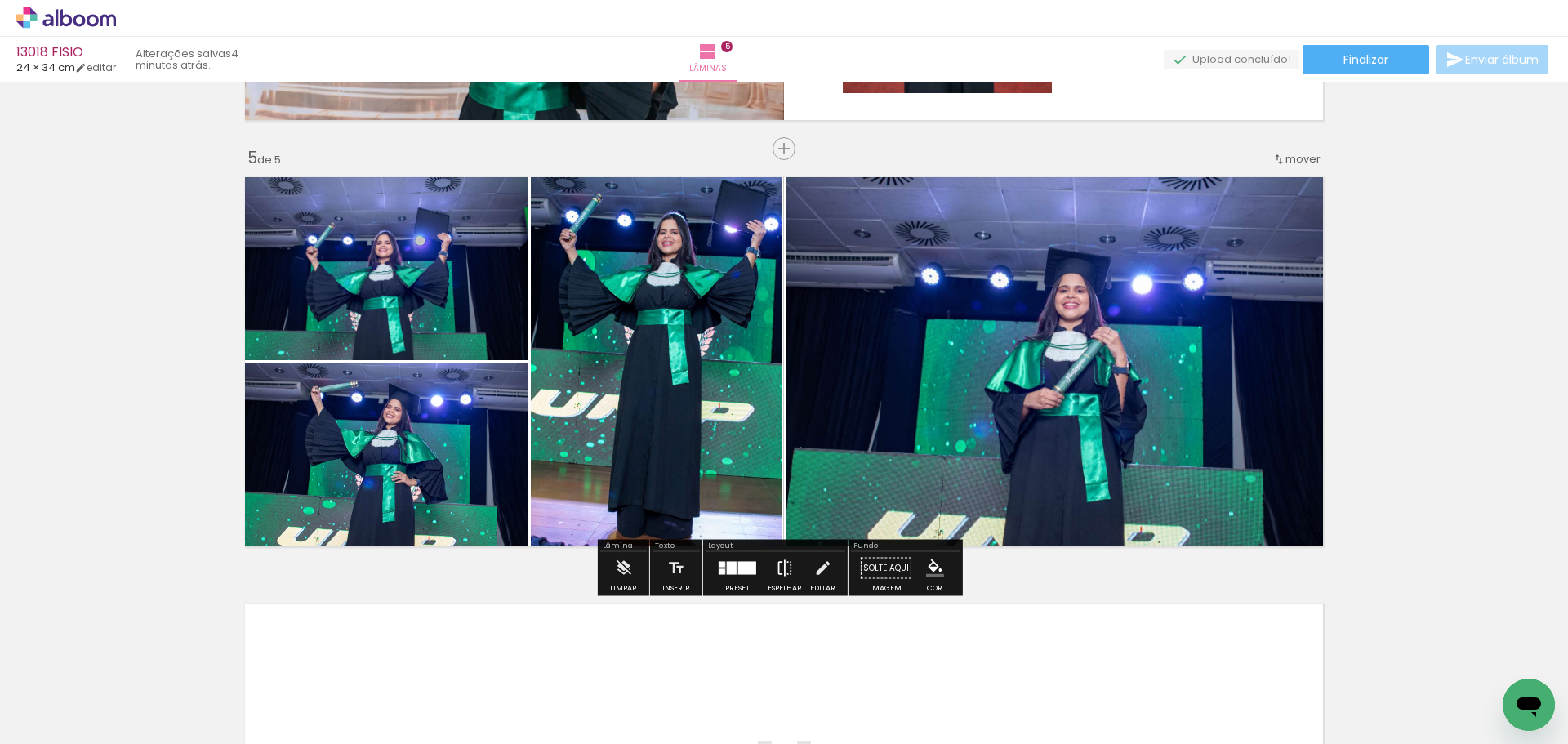 click at bounding box center (785, 568) 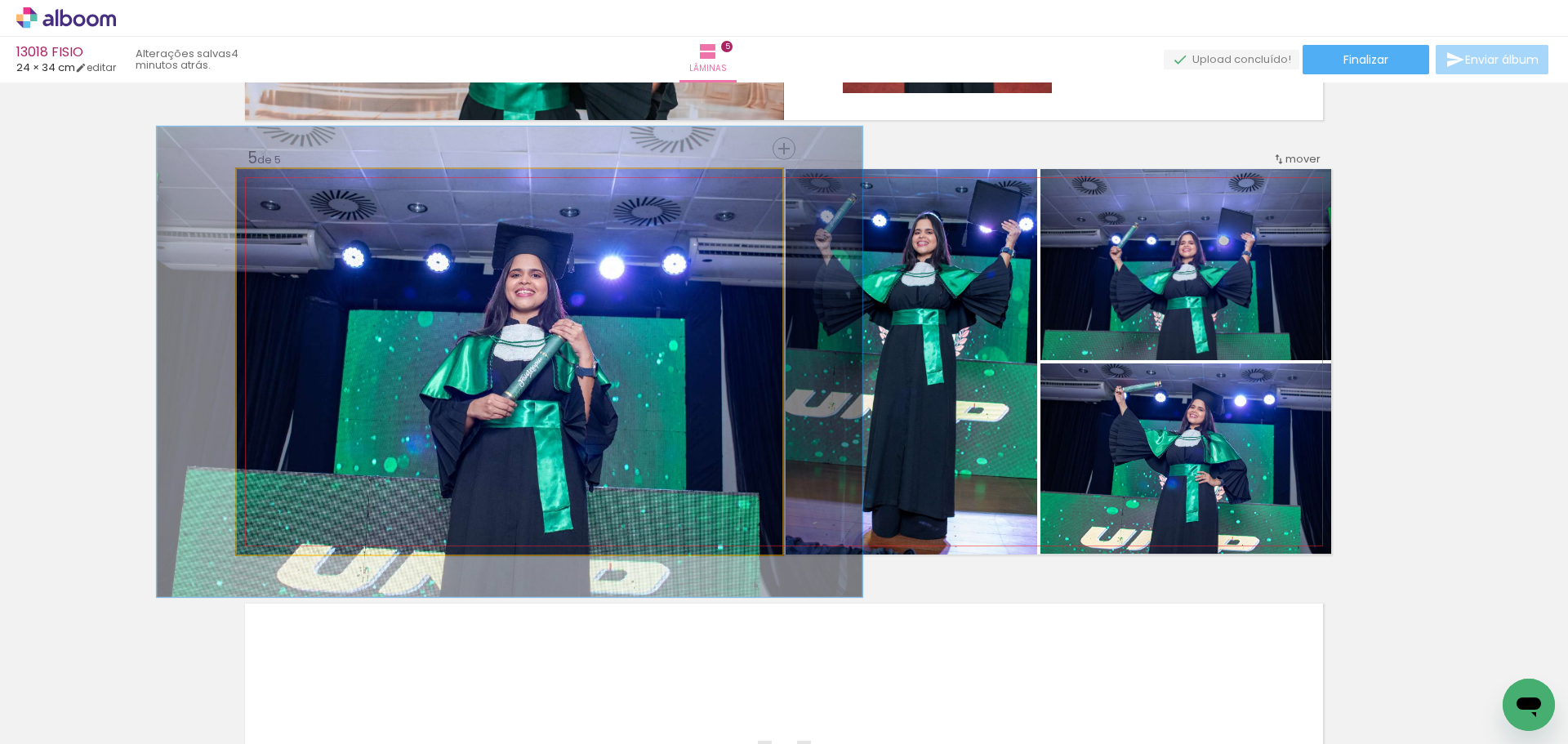 drag, startPoint x: 274, startPoint y: 197, endPoint x: 287, endPoint y: 229, distance: 34.539832 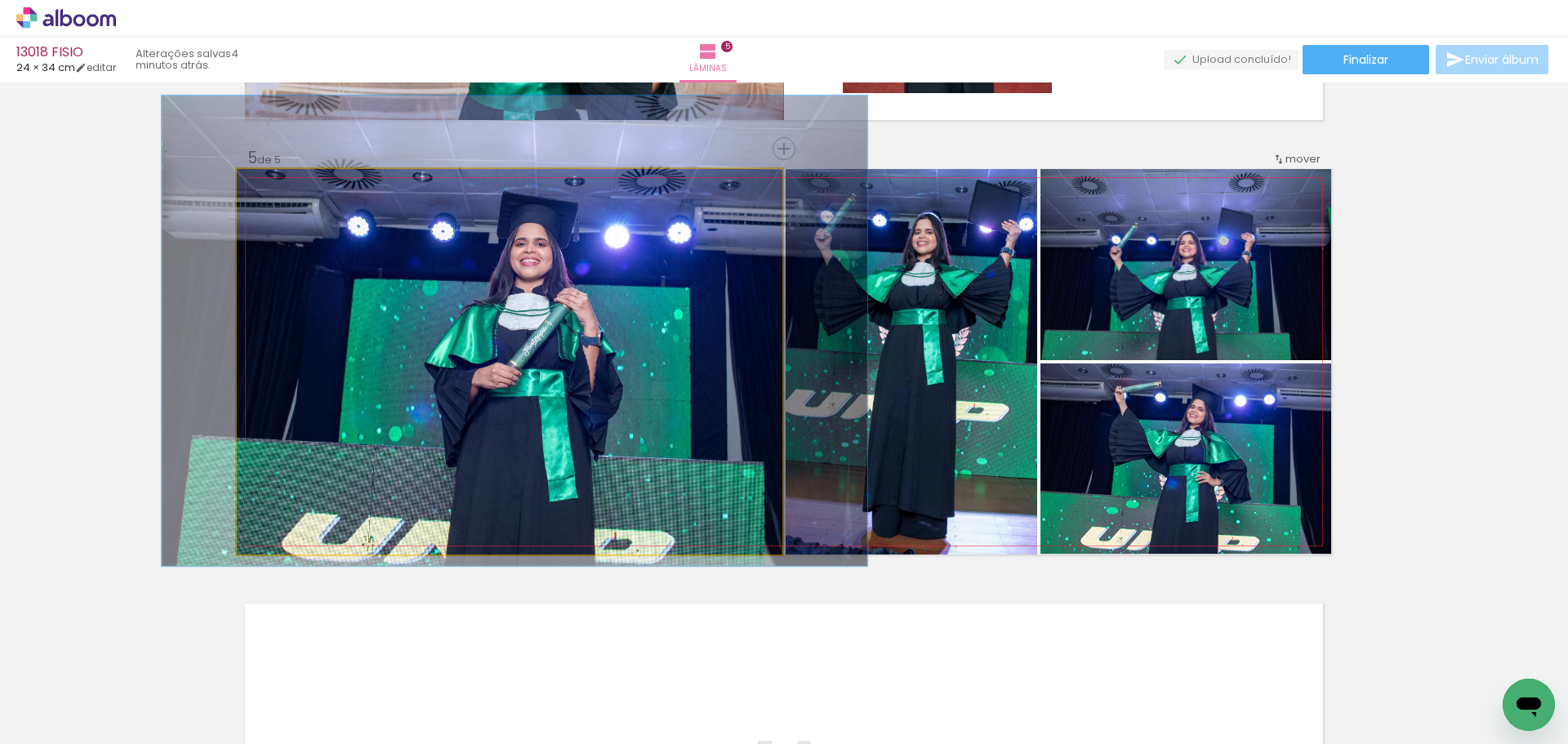 drag, startPoint x: 419, startPoint y: 335, endPoint x: 424, endPoint y: 304, distance: 31.400637 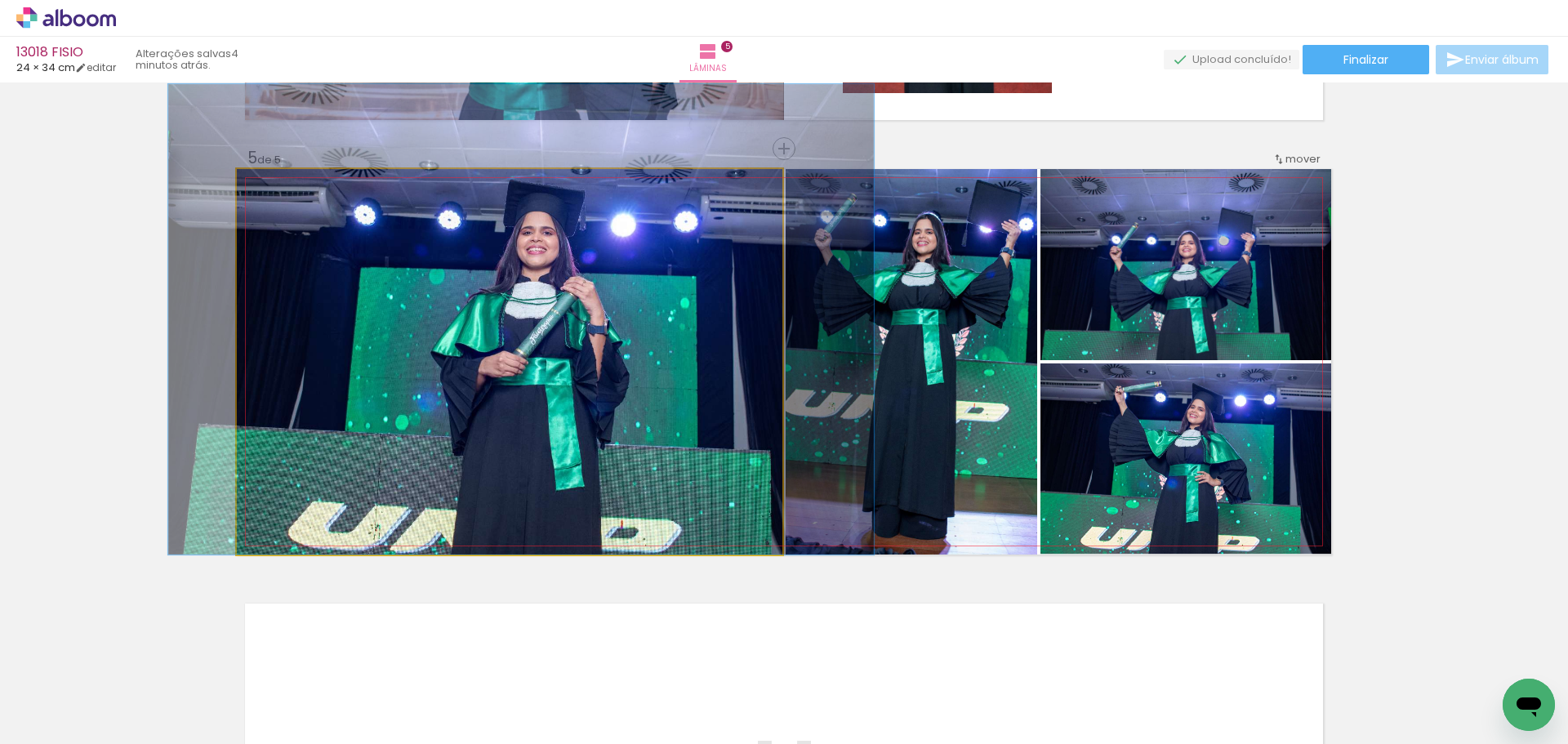 drag, startPoint x: 640, startPoint y: 455, endPoint x: 643, endPoint y: 445, distance: 10.440307 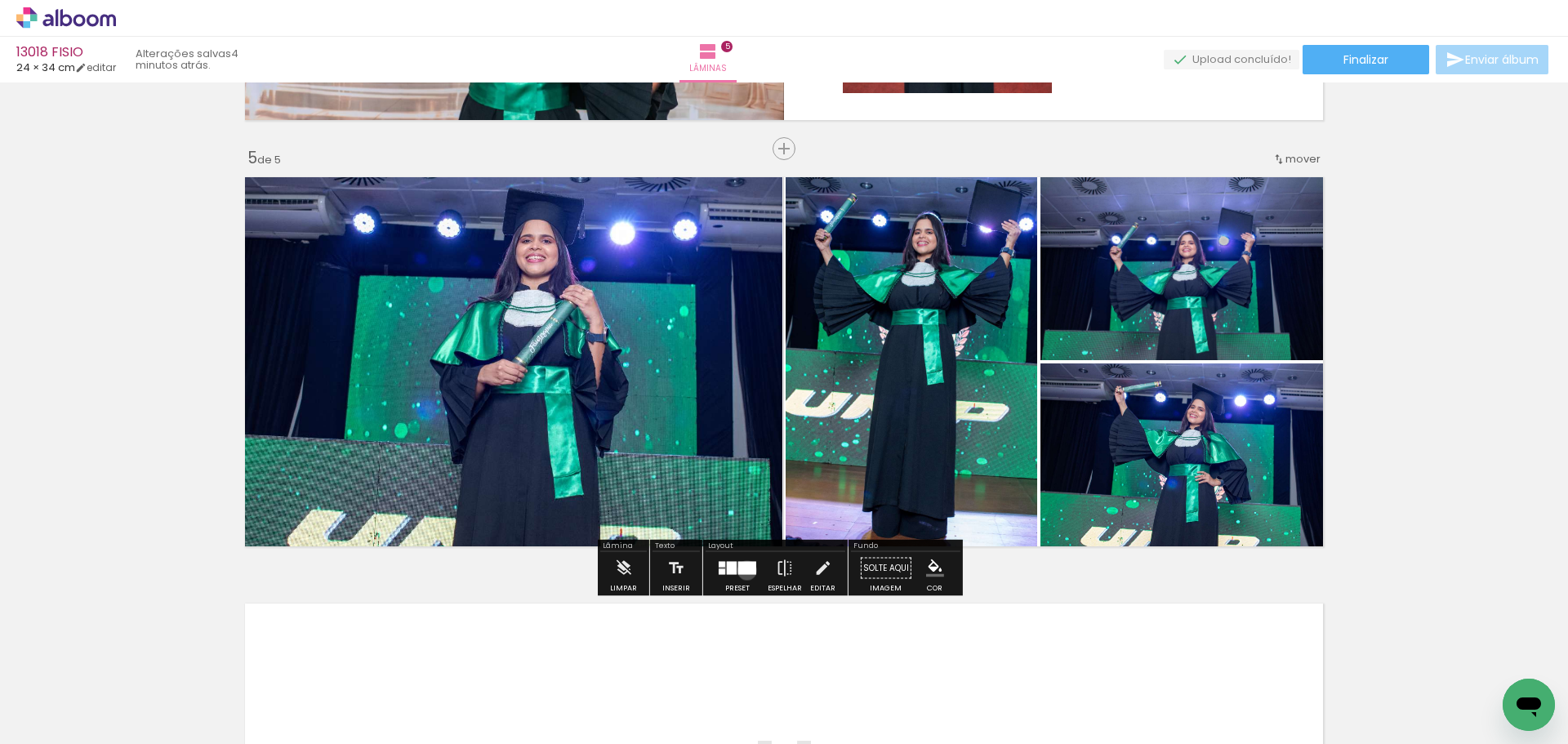click at bounding box center [747, 568] 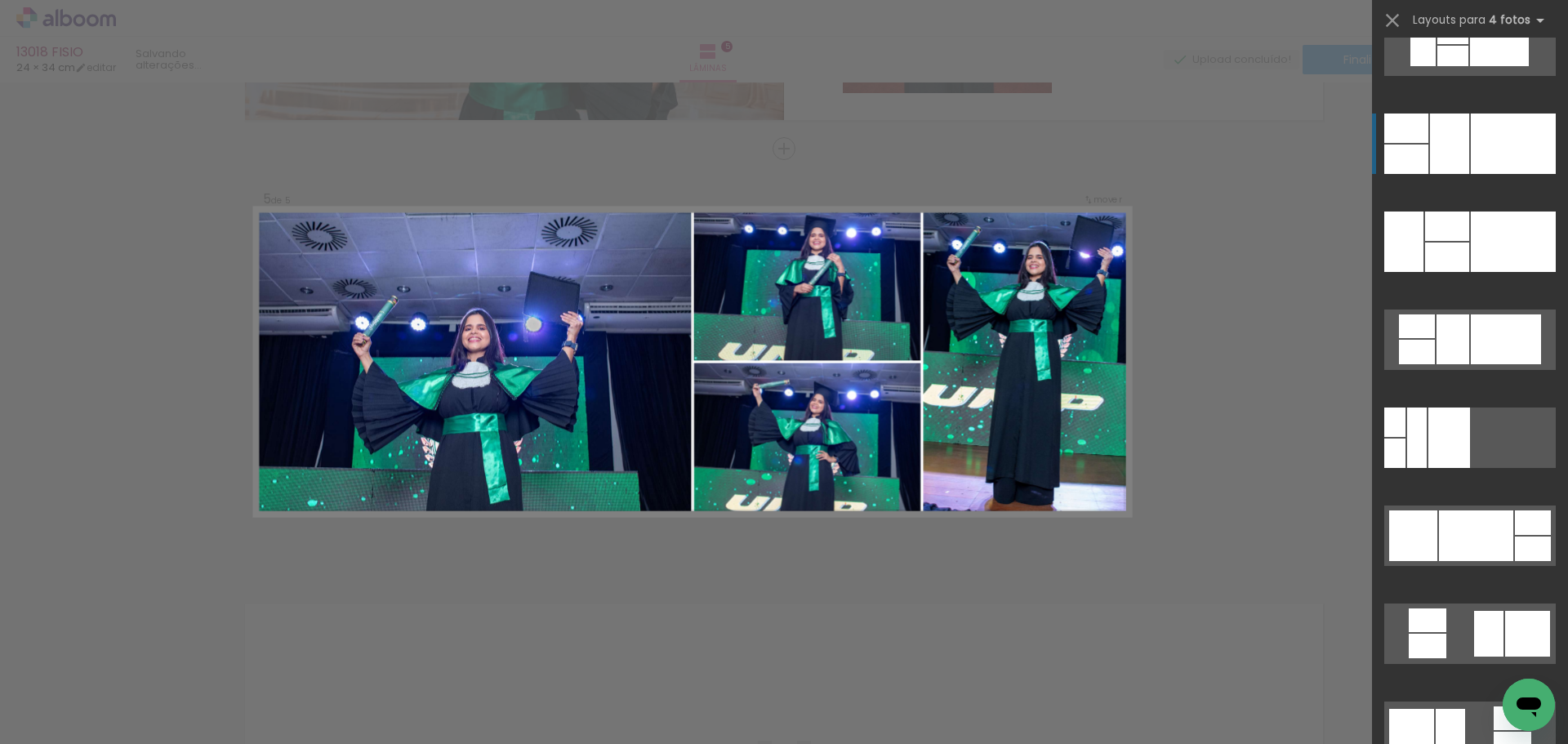 scroll, scrollTop: 4622, scrollLeft: 0, axis: vertical 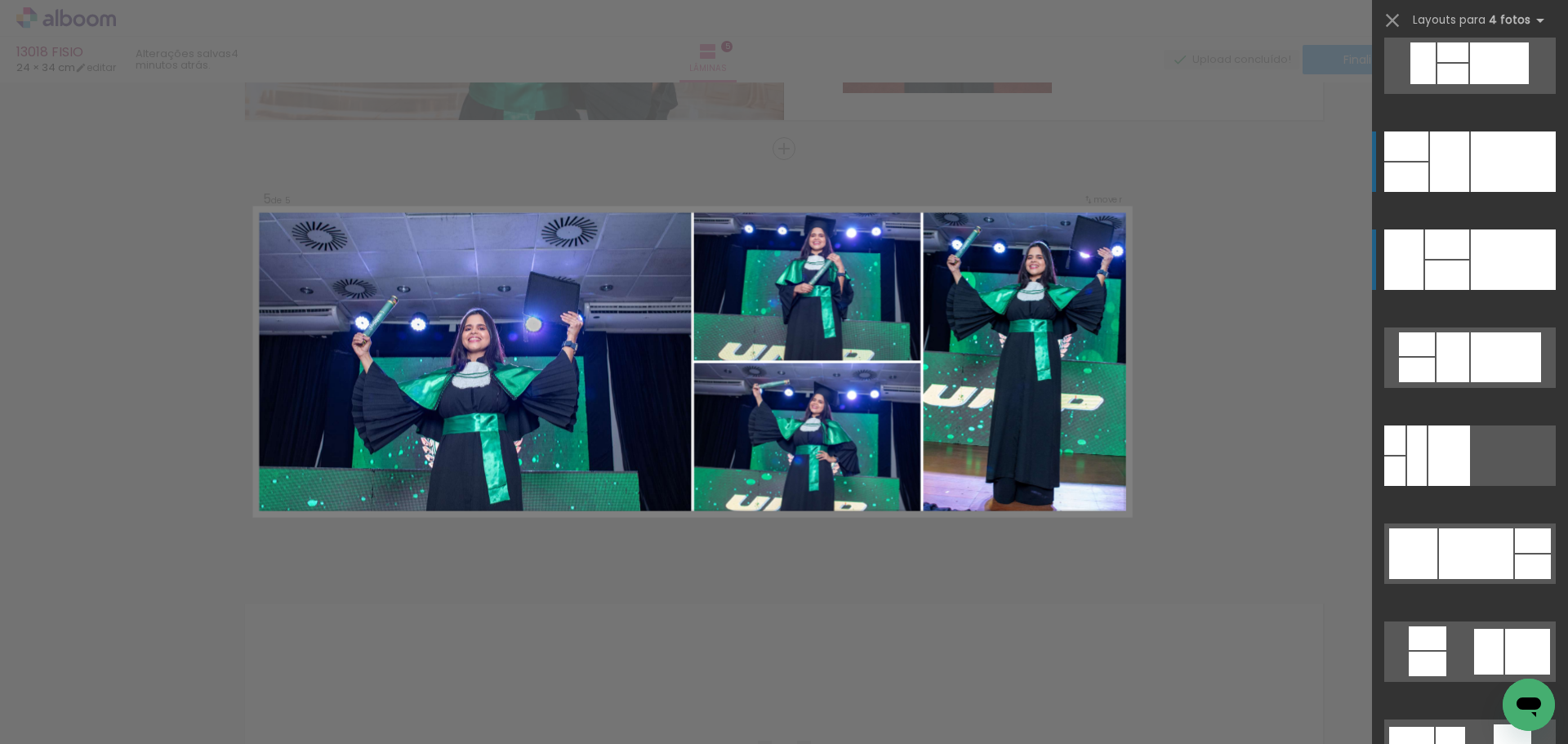 click at bounding box center [1512, 1162] 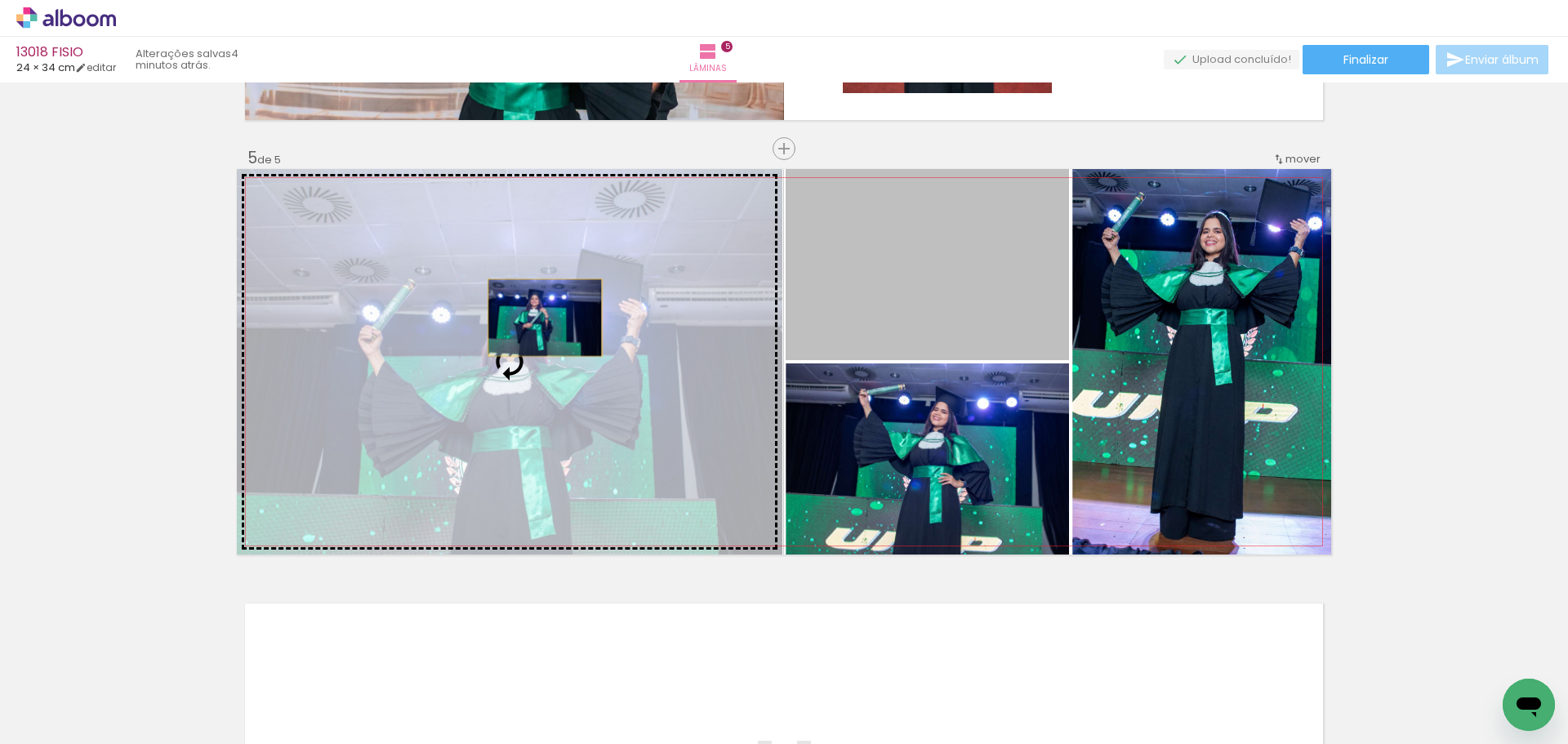 drag, startPoint x: 913, startPoint y: 304, endPoint x: 501, endPoint y: 319, distance: 412.273 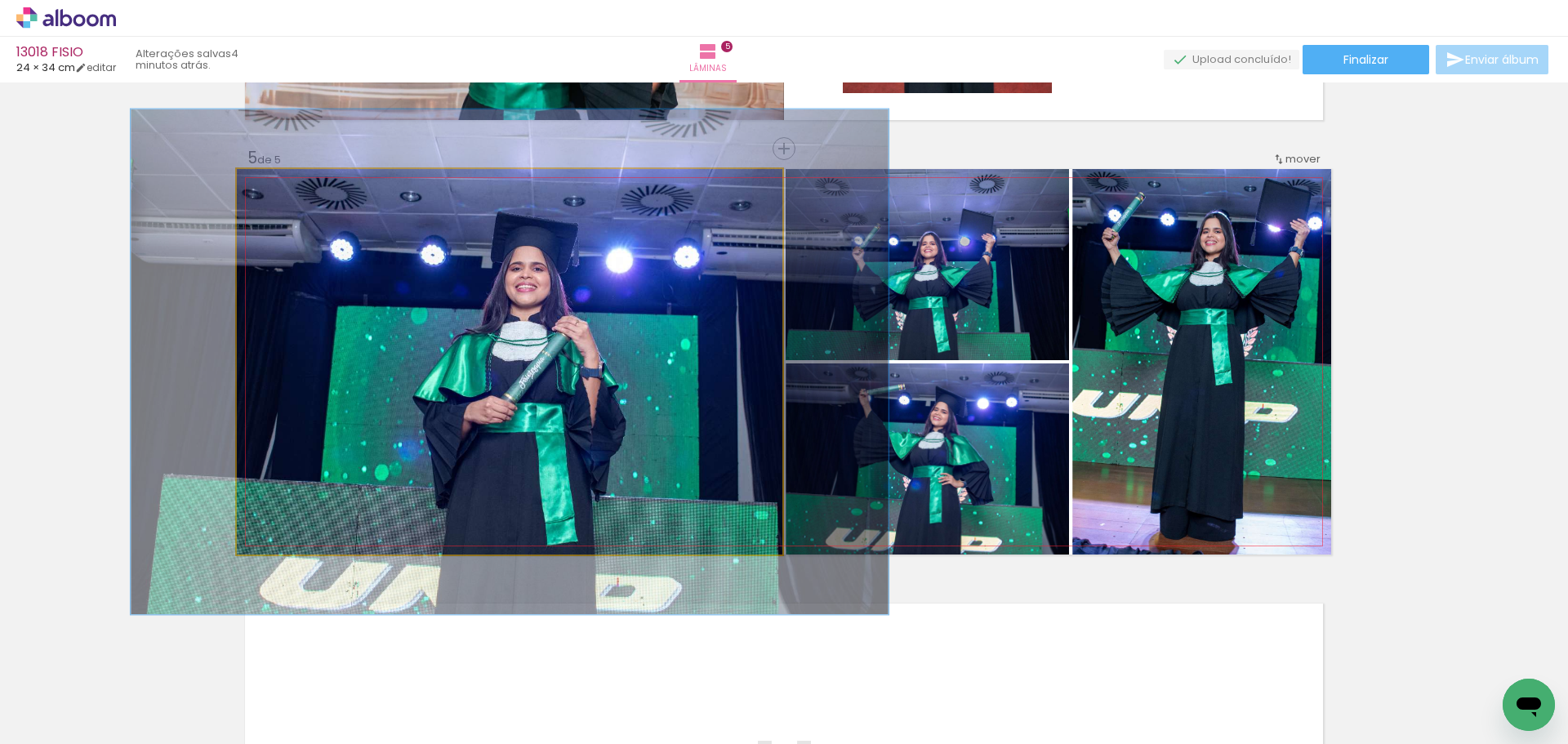 drag, startPoint x: 275, startPoint y: 186, endPoint x: 294, endPoint y: 210, distance: 30.61046 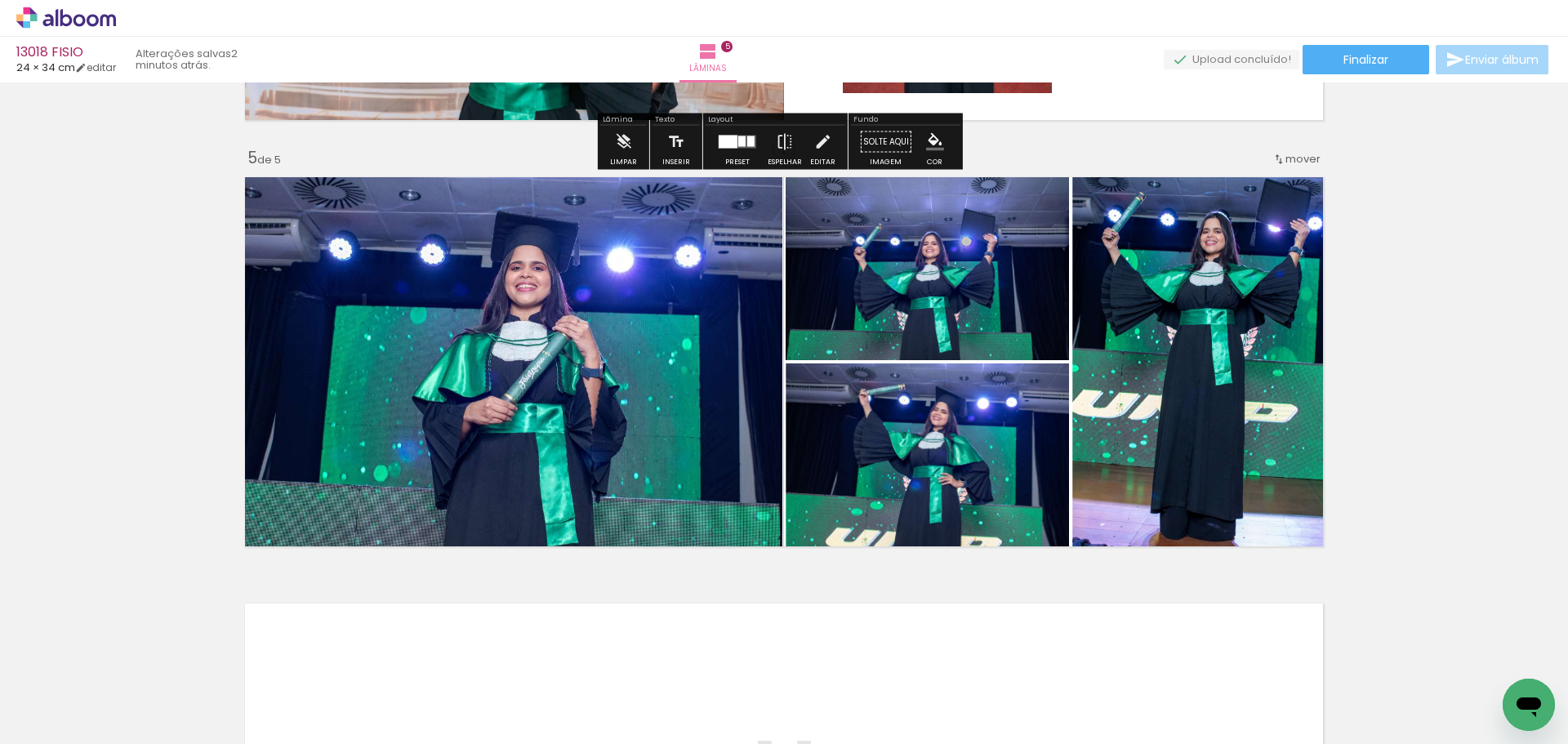 click at bounding box center (784, -65) 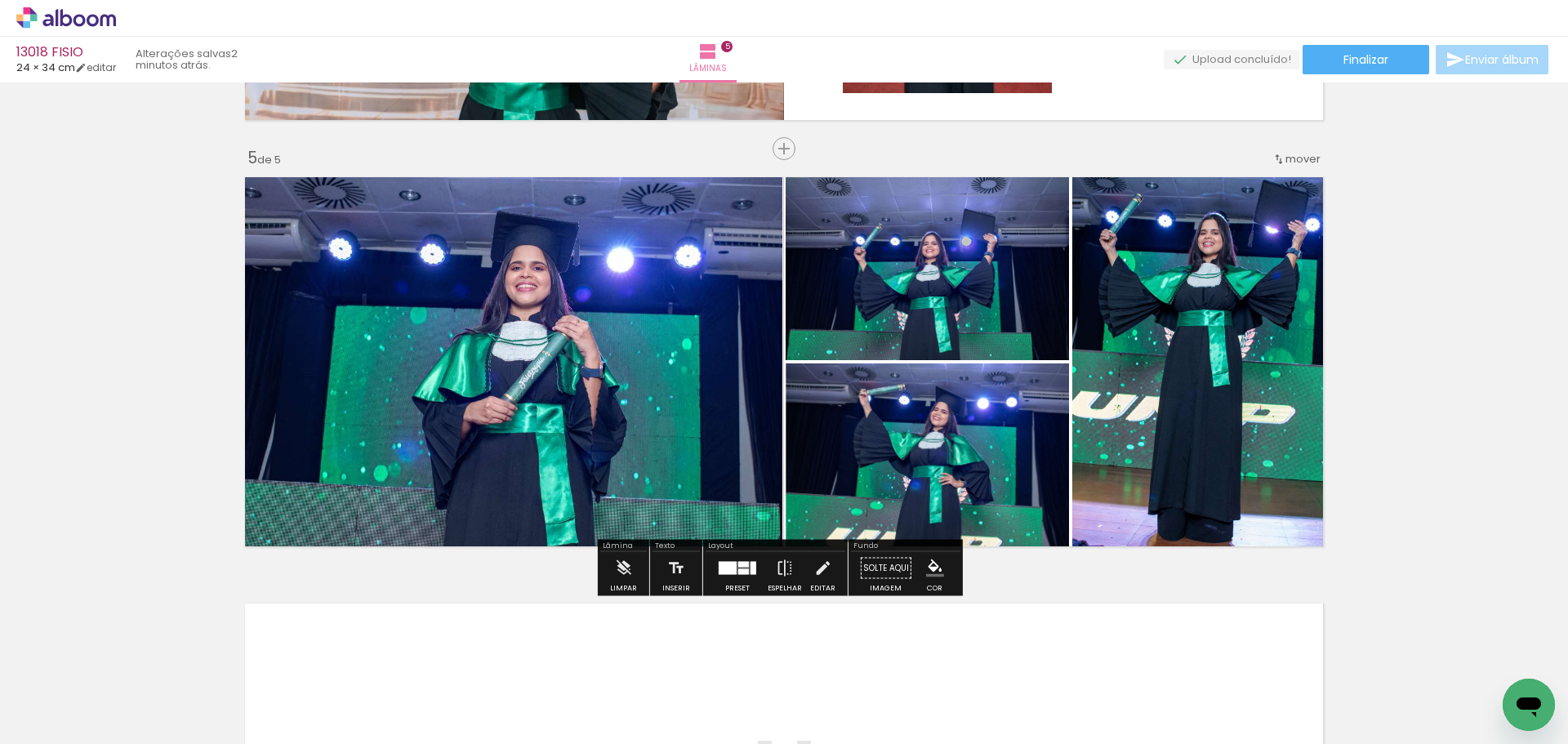 scroll, scrollTop: 2062, scrollLeft: 0, axis: vertical 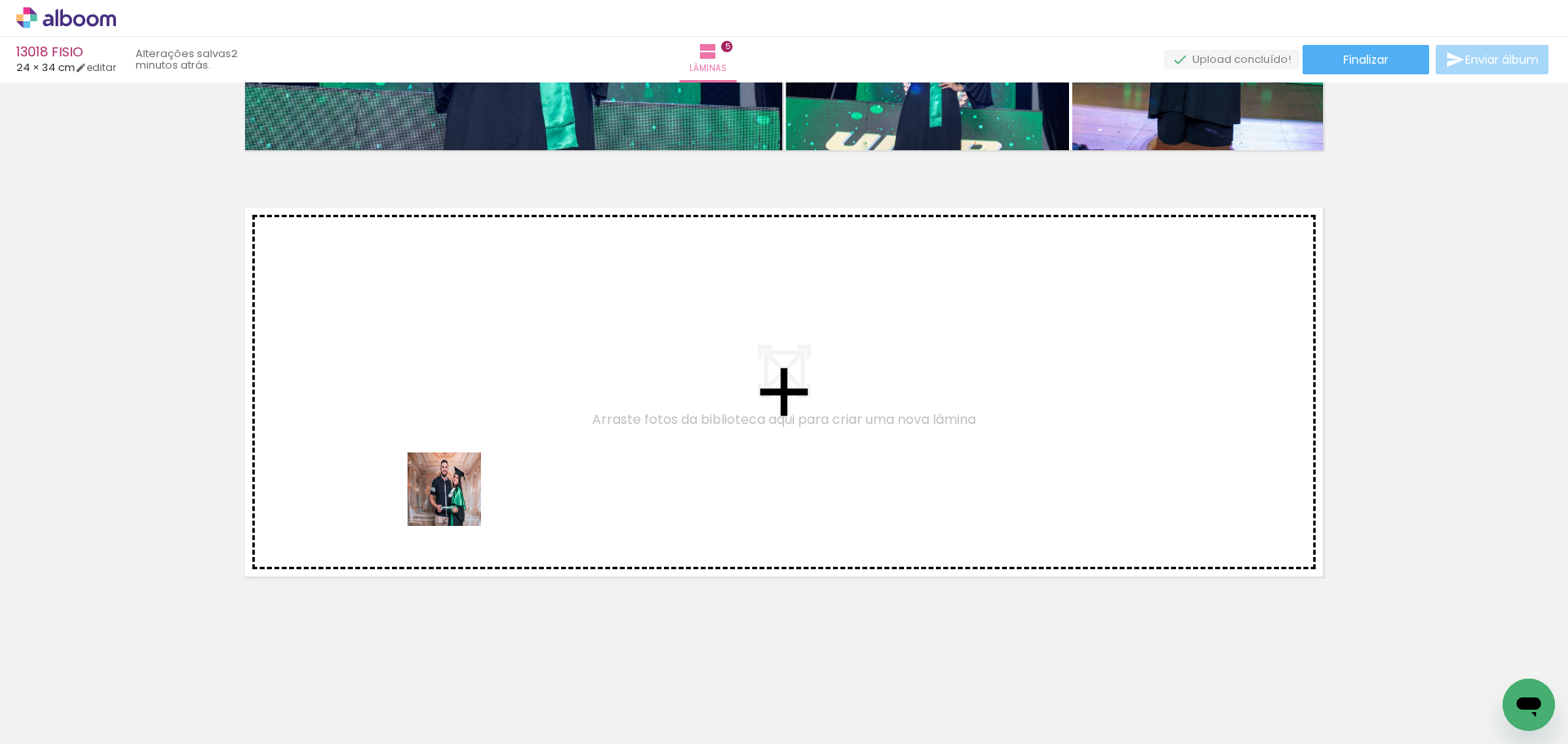 drag, startPoint x: 464, startPoint y: 707, endPoint x: 426, endPoint y: 350, distance: 359.0167 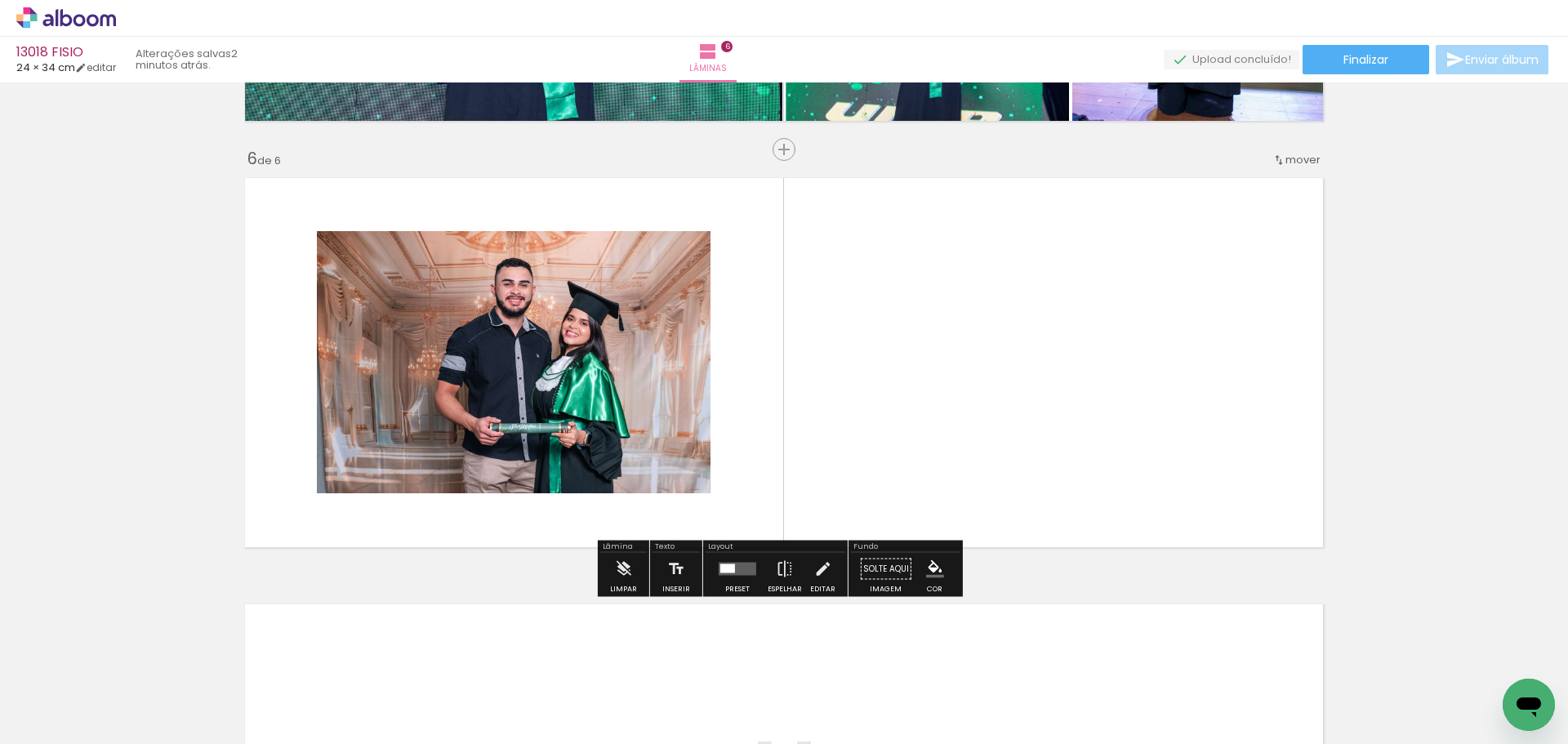 scroll, scrollTop: 2092, scrollLeft: 0, axis: vertical 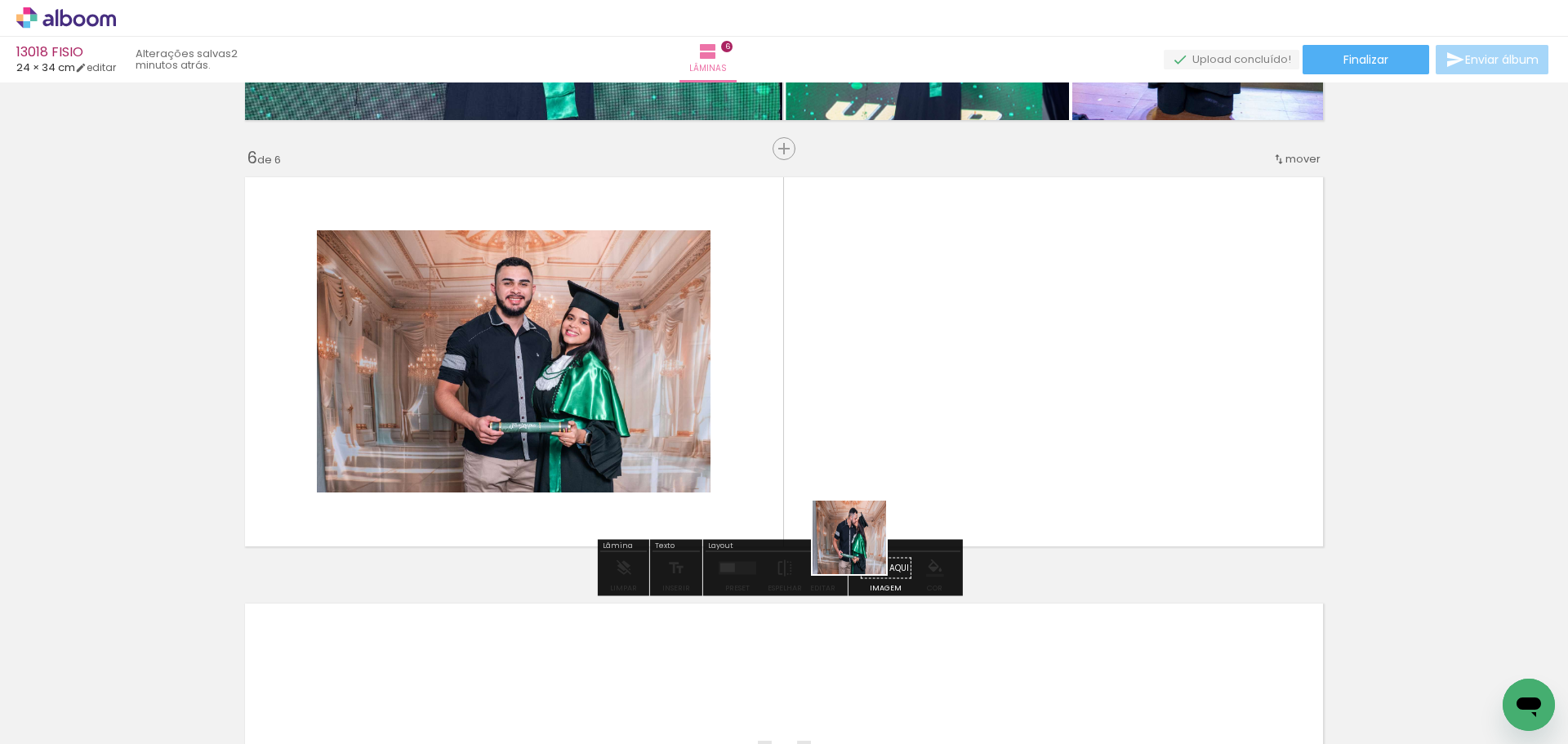 drag, startPoint x: 826, startPoint y: 683, endPoint x: 894, endPoint y: 416, distance: 275.52314 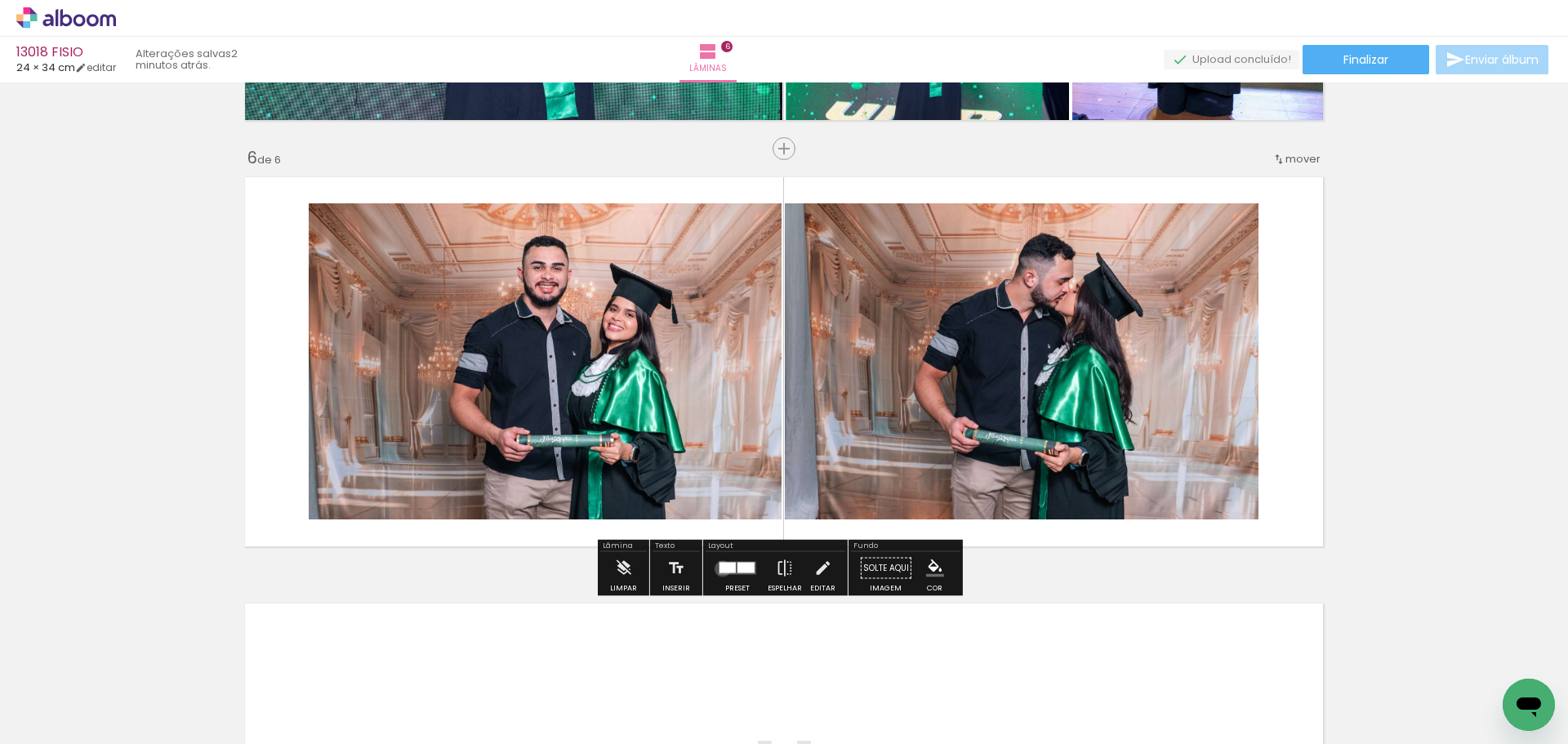 click at bounding box center (728, 568) 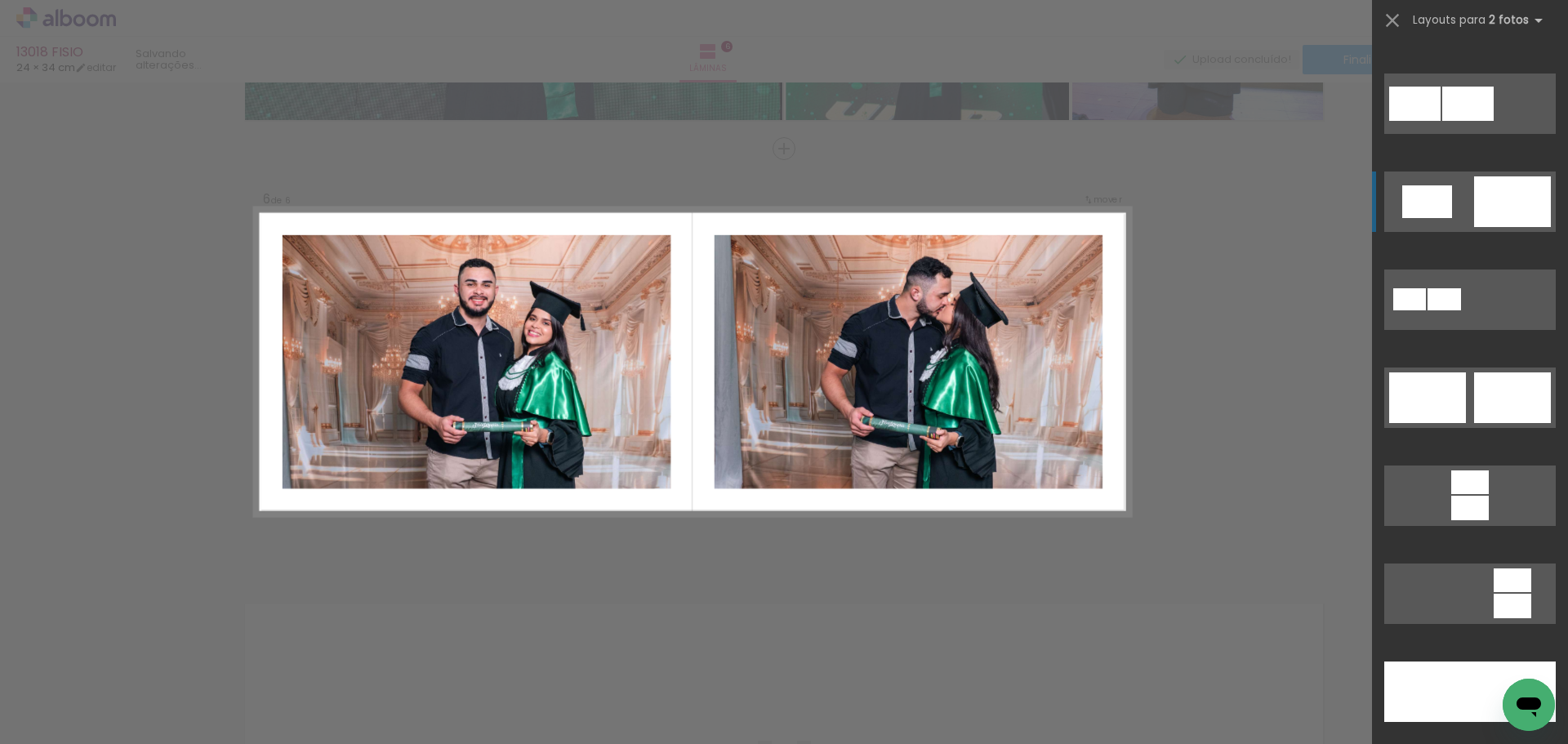 scroll, scrollTop: 408, scrollLeft: 0, axis: vertical 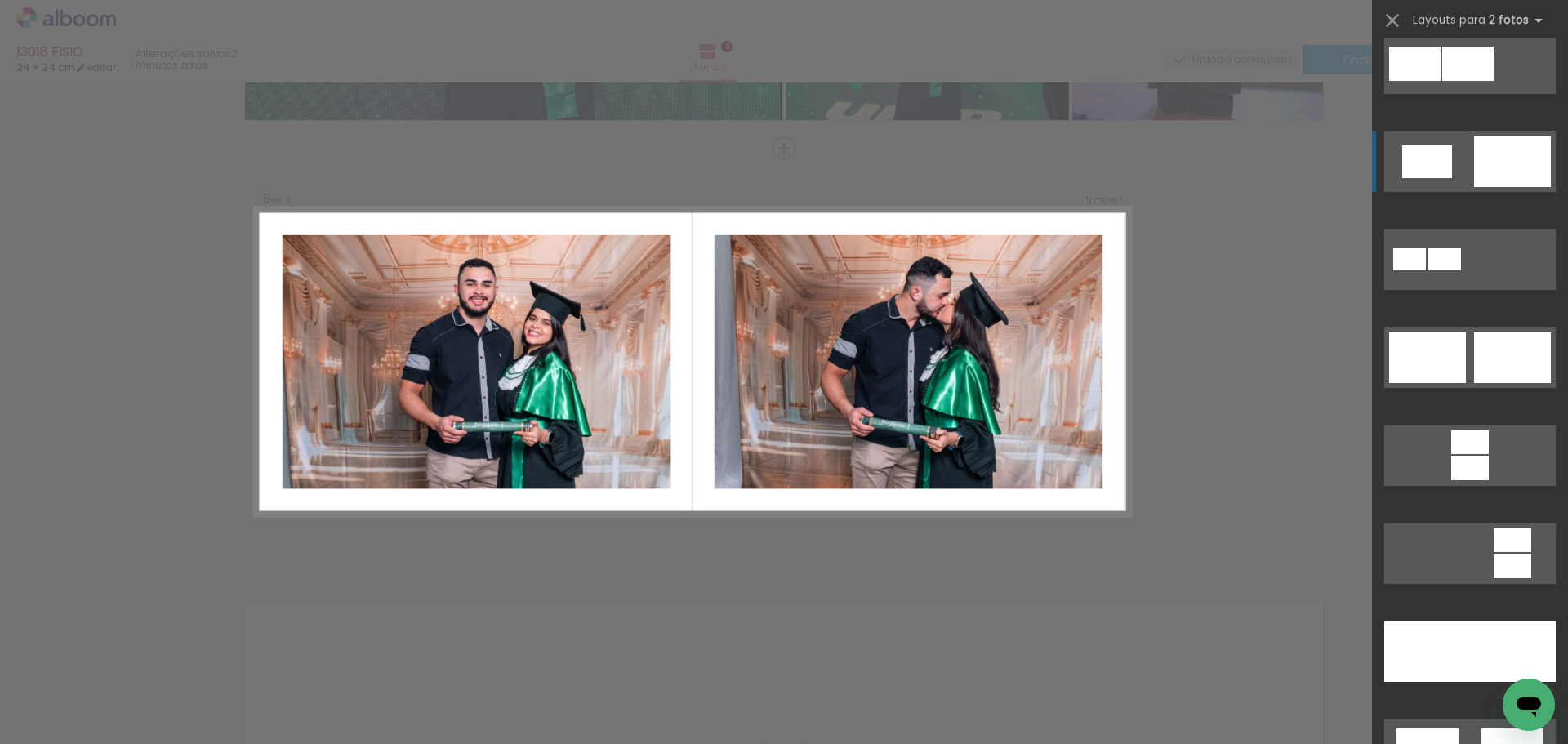 click at bounding box center (1410, -244) 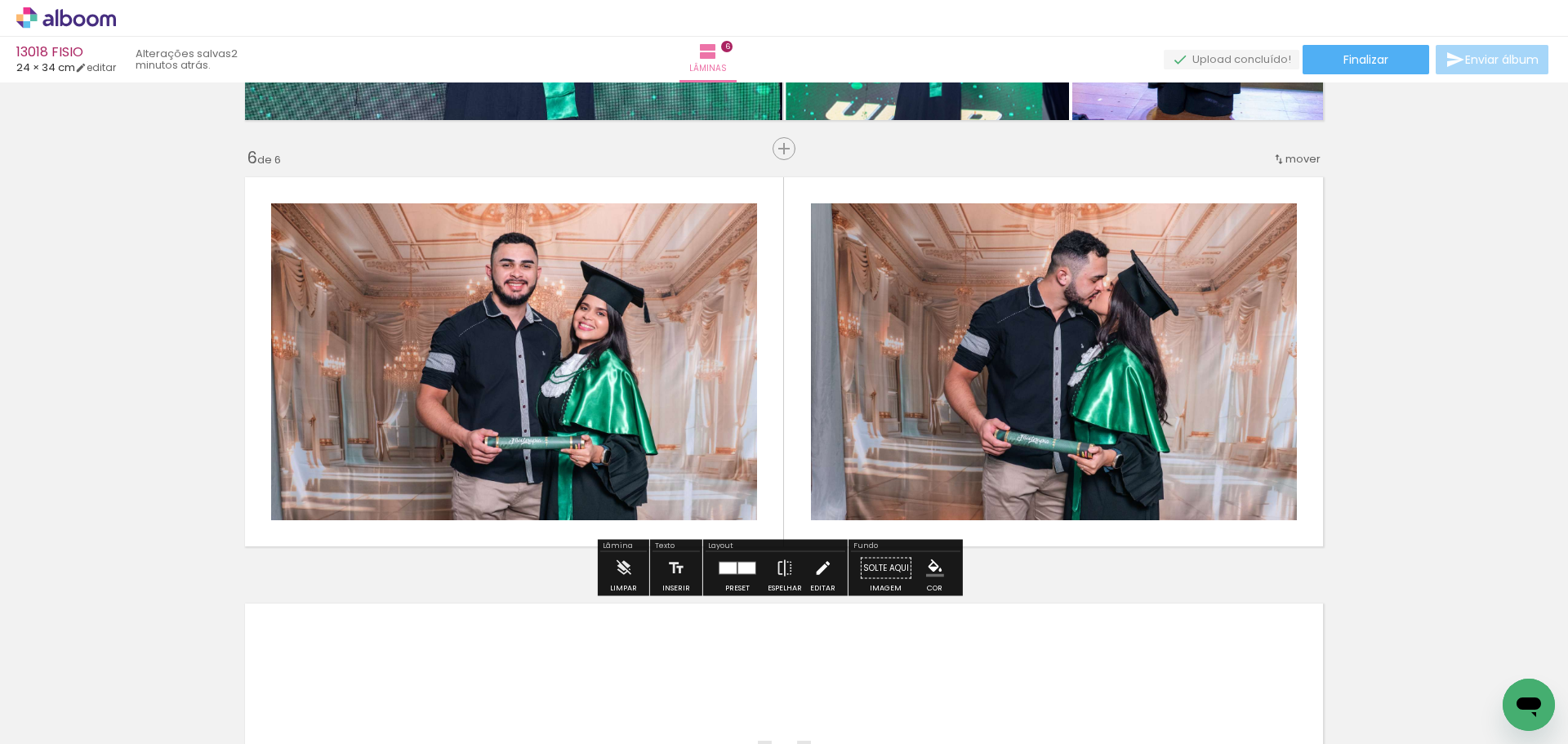 click at bounding box center [822, 568] 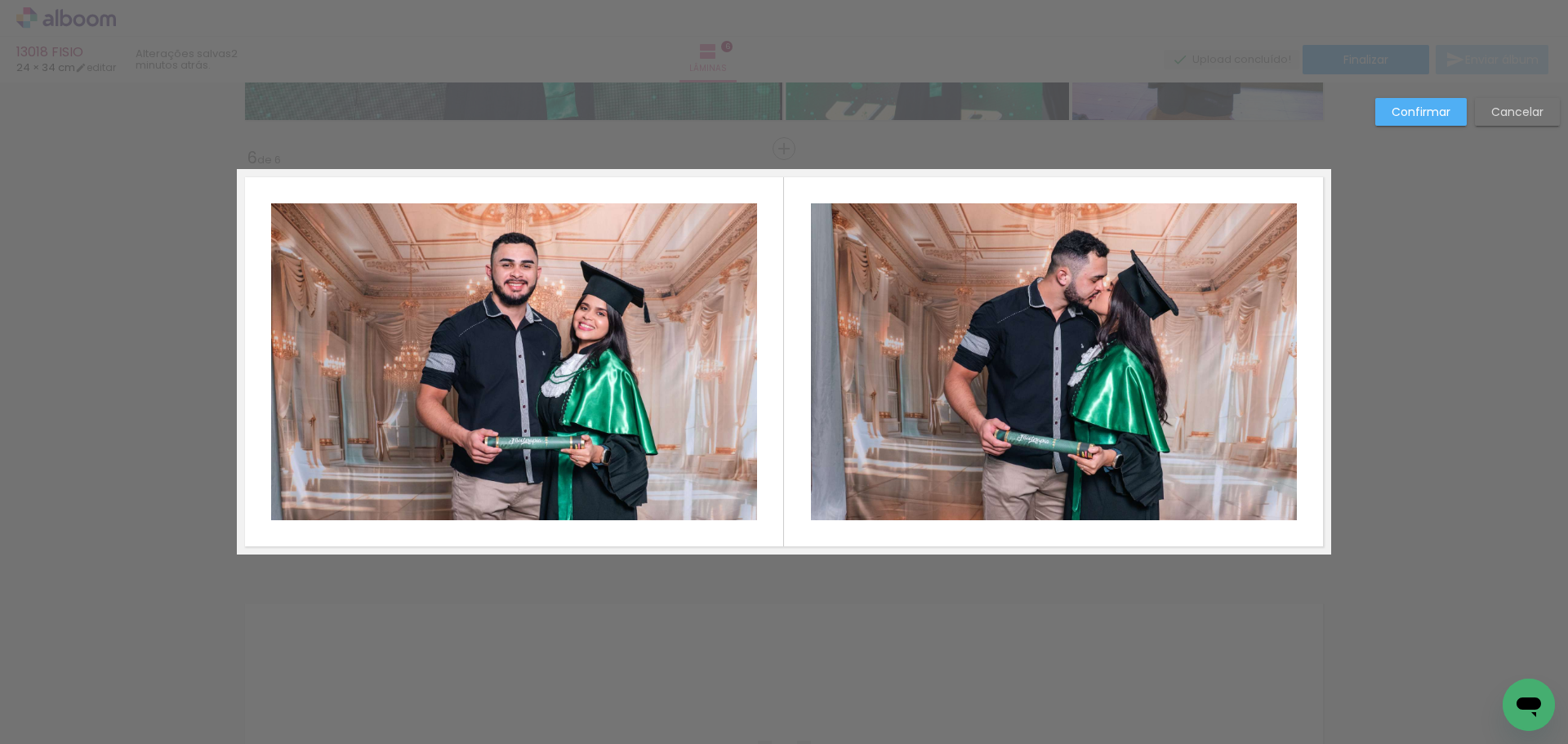 click 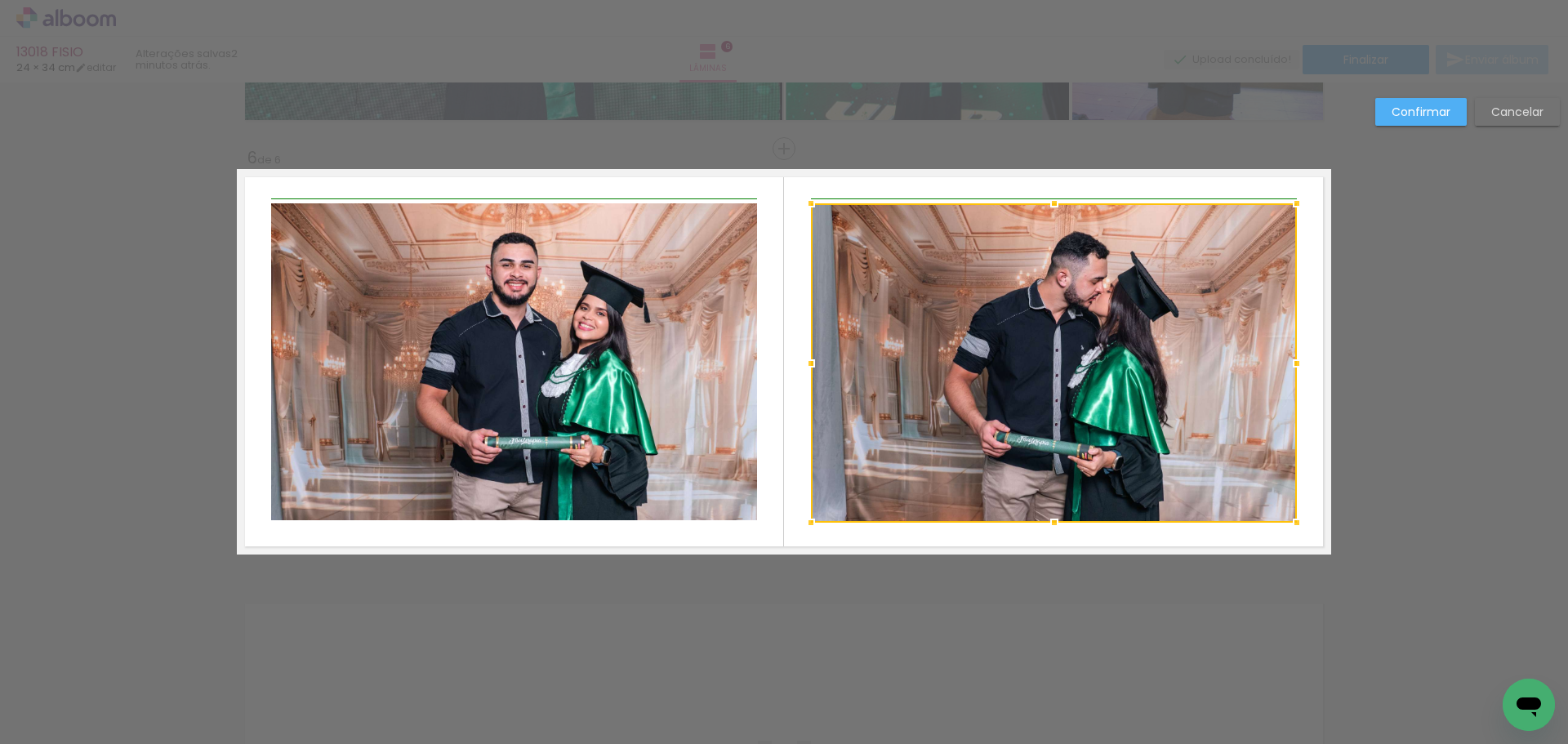 click at bounding box center [811, 523] 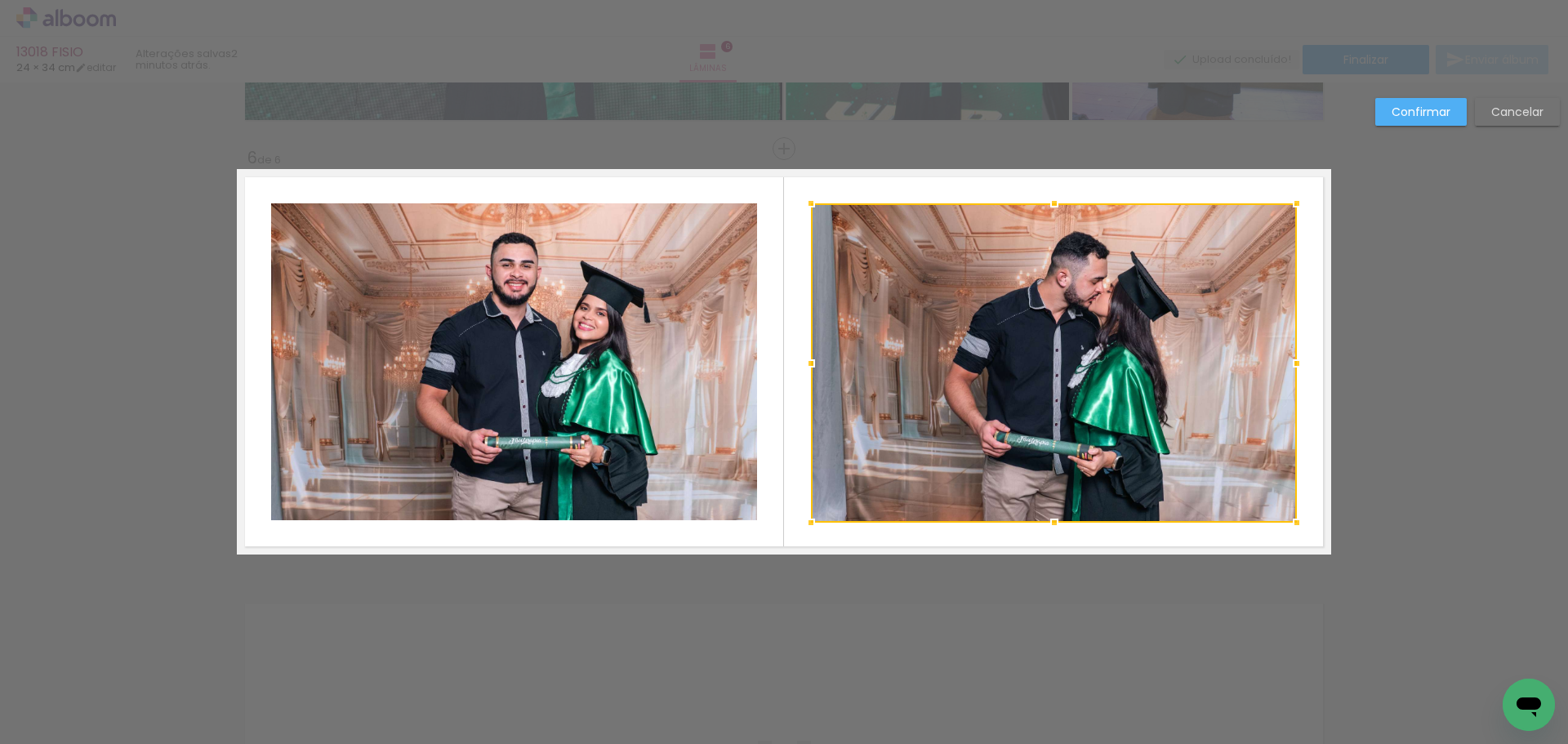 click on "Cancelar" at bounding box center [1517, 112] 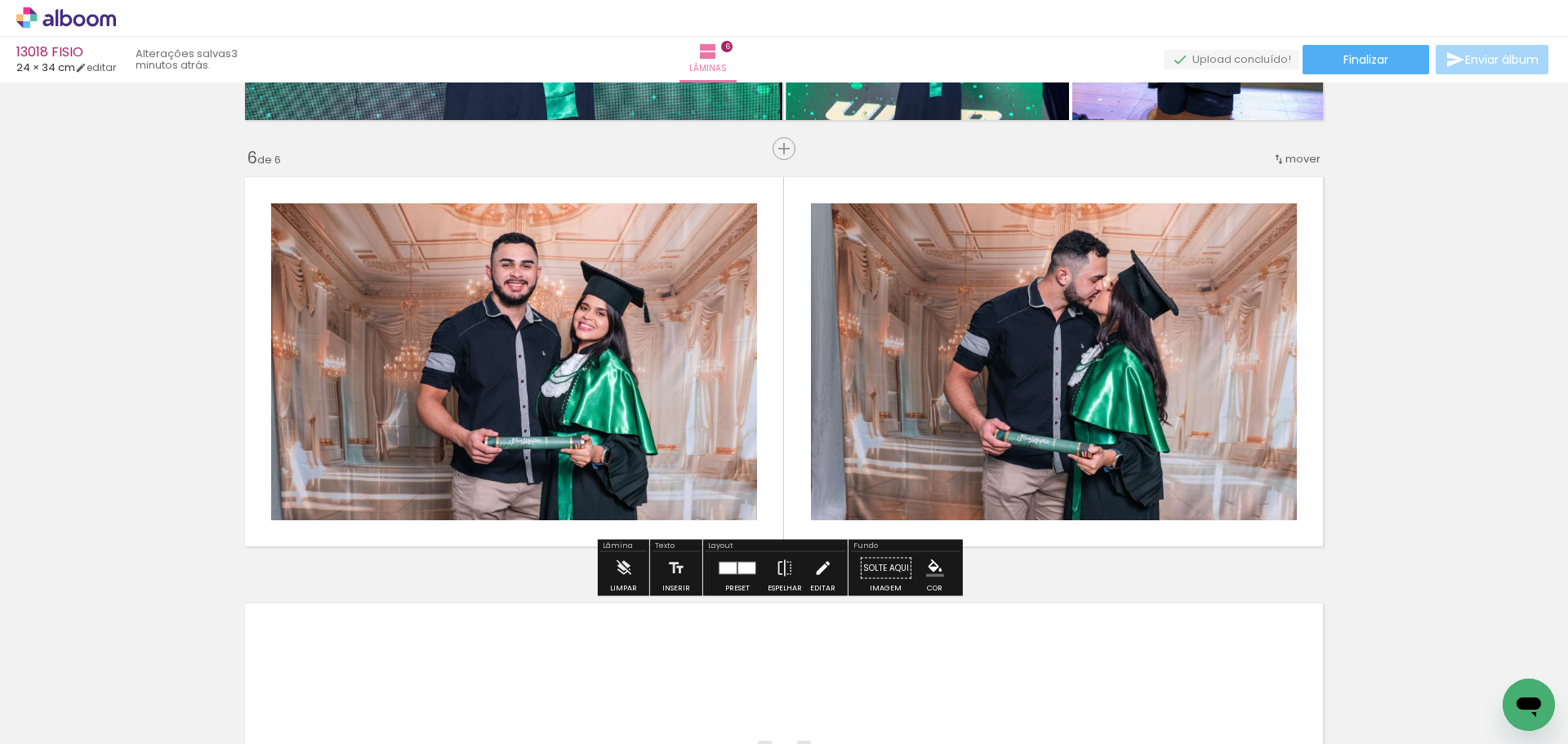 click at bounding box center [822, 568] 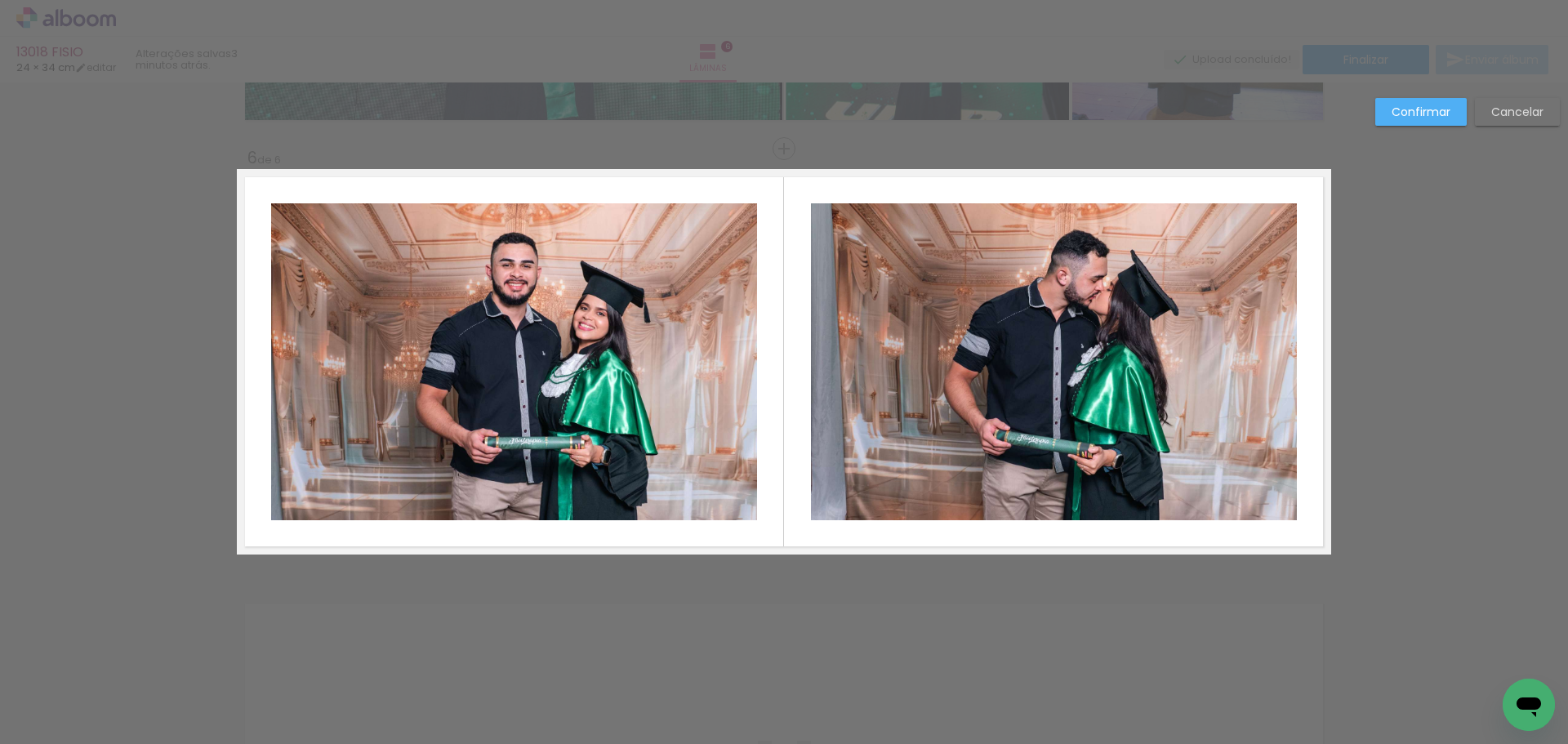 click 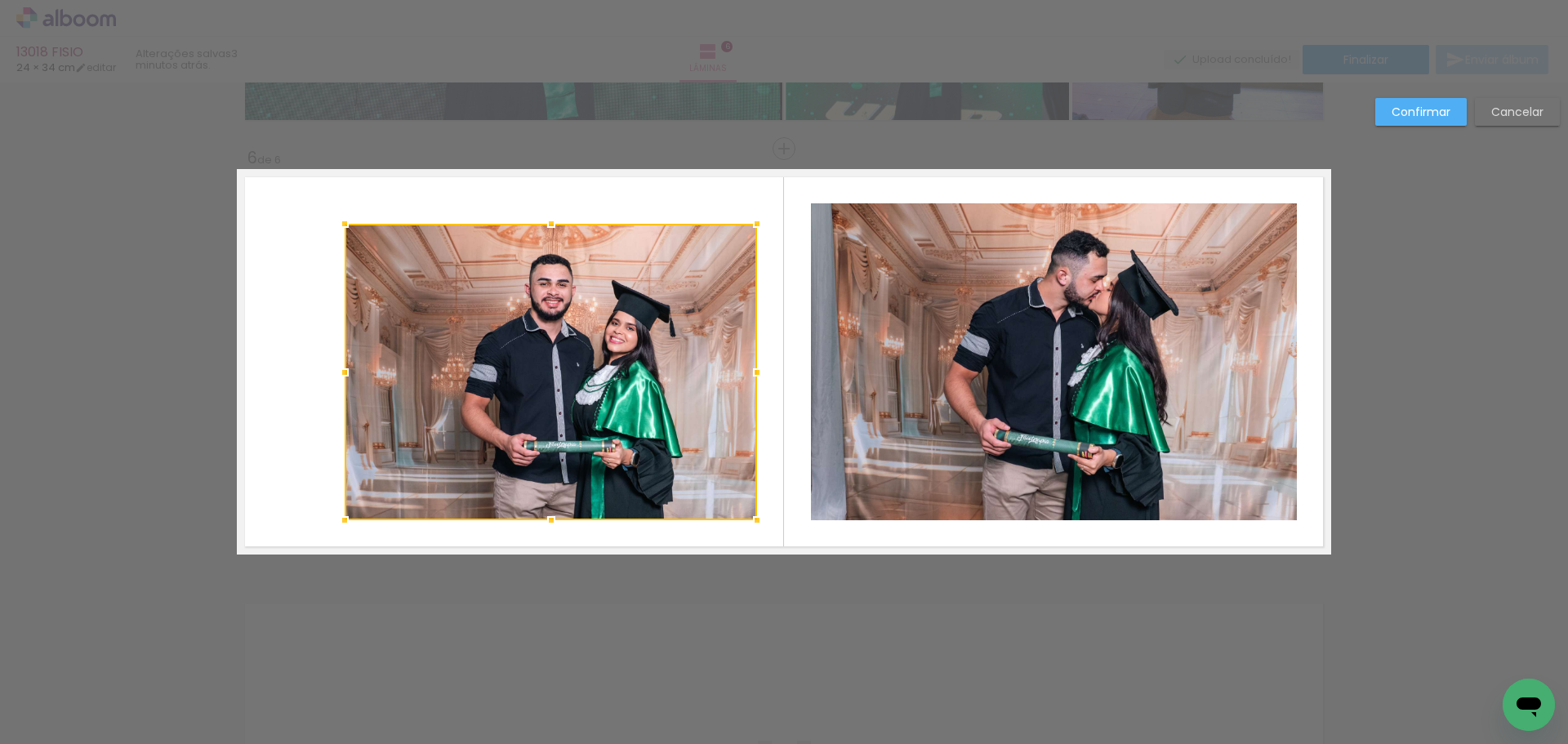 drag, startPoint x: 266, startPoint y: 205, endPoint x: 340, endPoint y: 225, distance: 76.65507 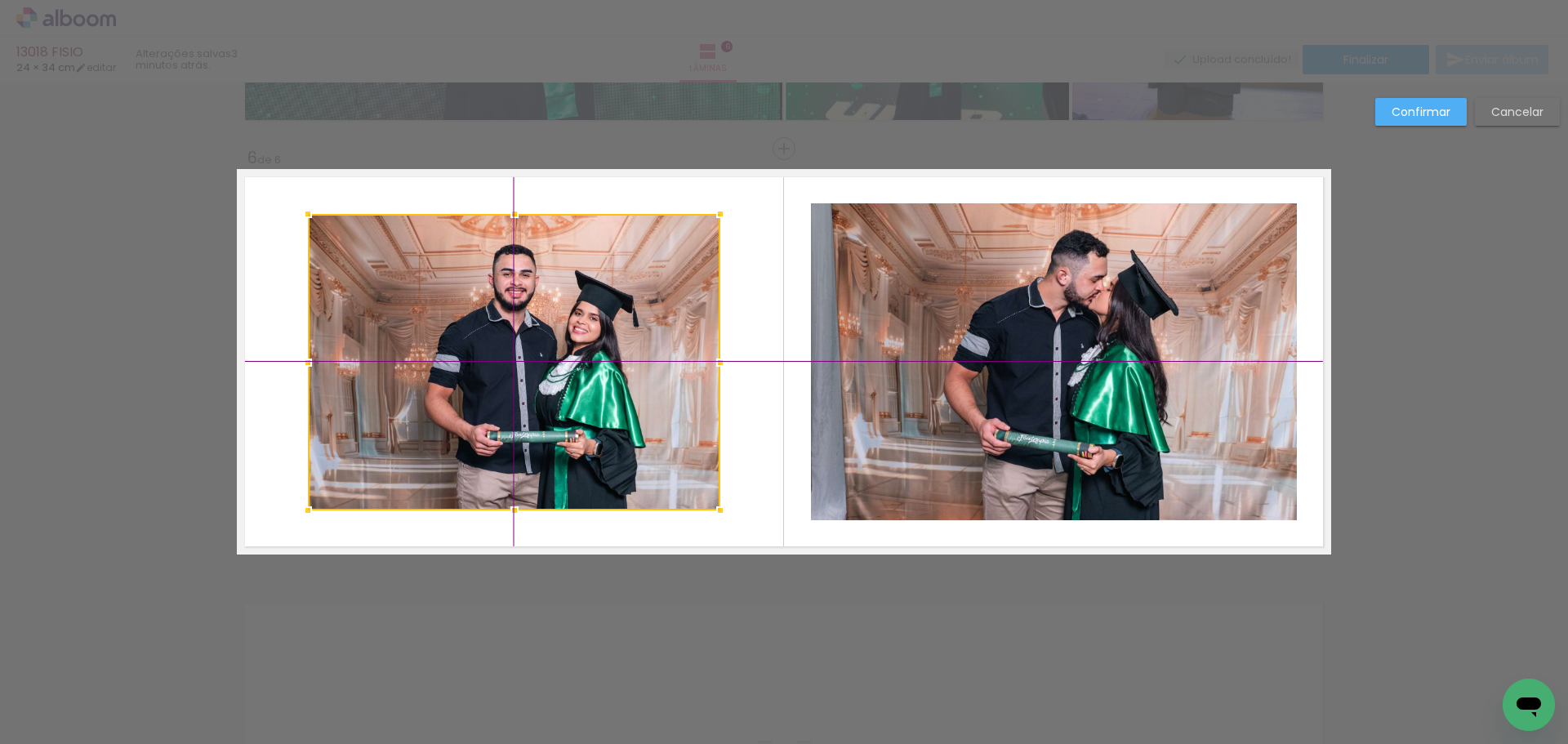 drag, startPoint x: 553, startPoint y: 389, endPoint x: 504, endPoint y: 373, distance: 51.546096 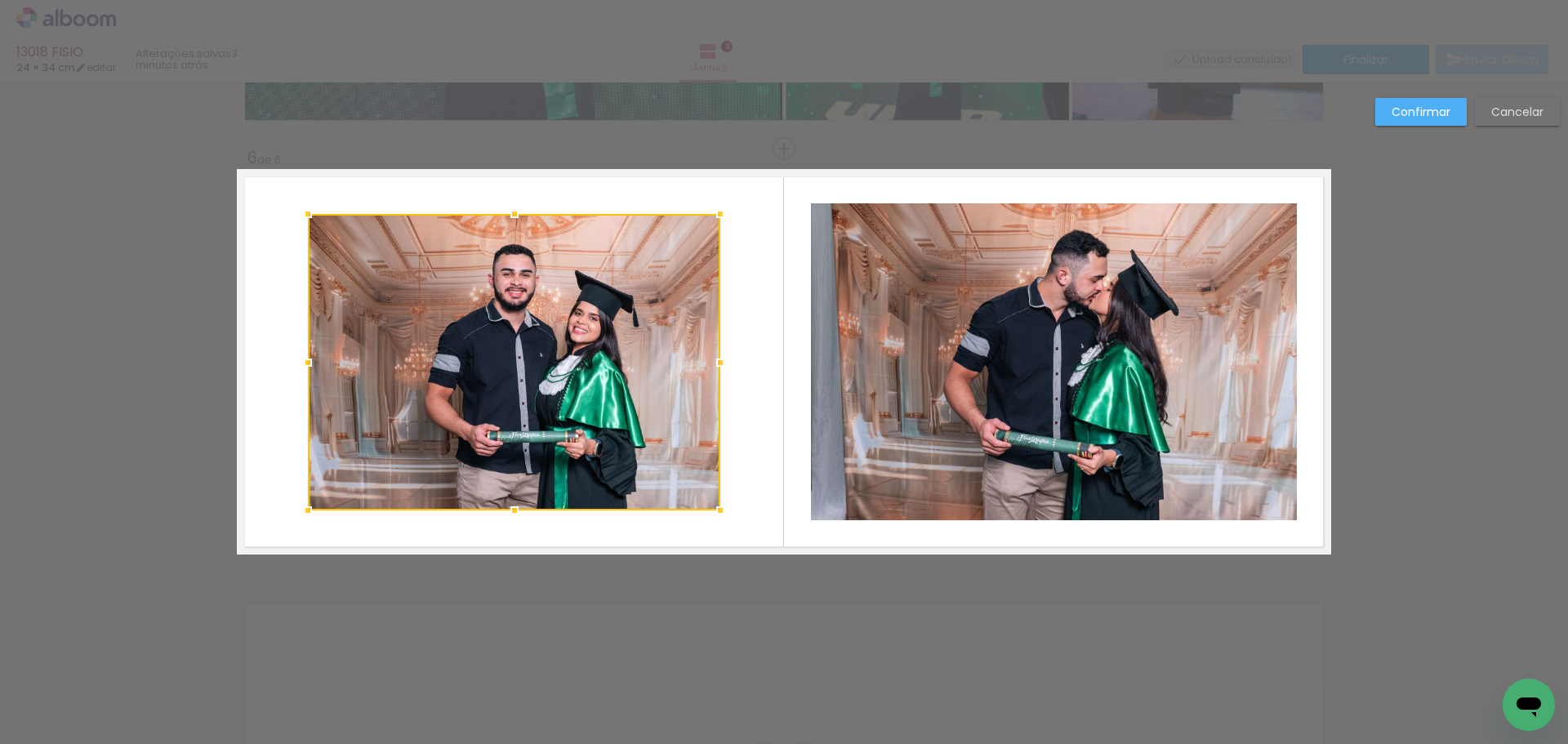 click on "Confirmar" at bounding box center [1421, 112] 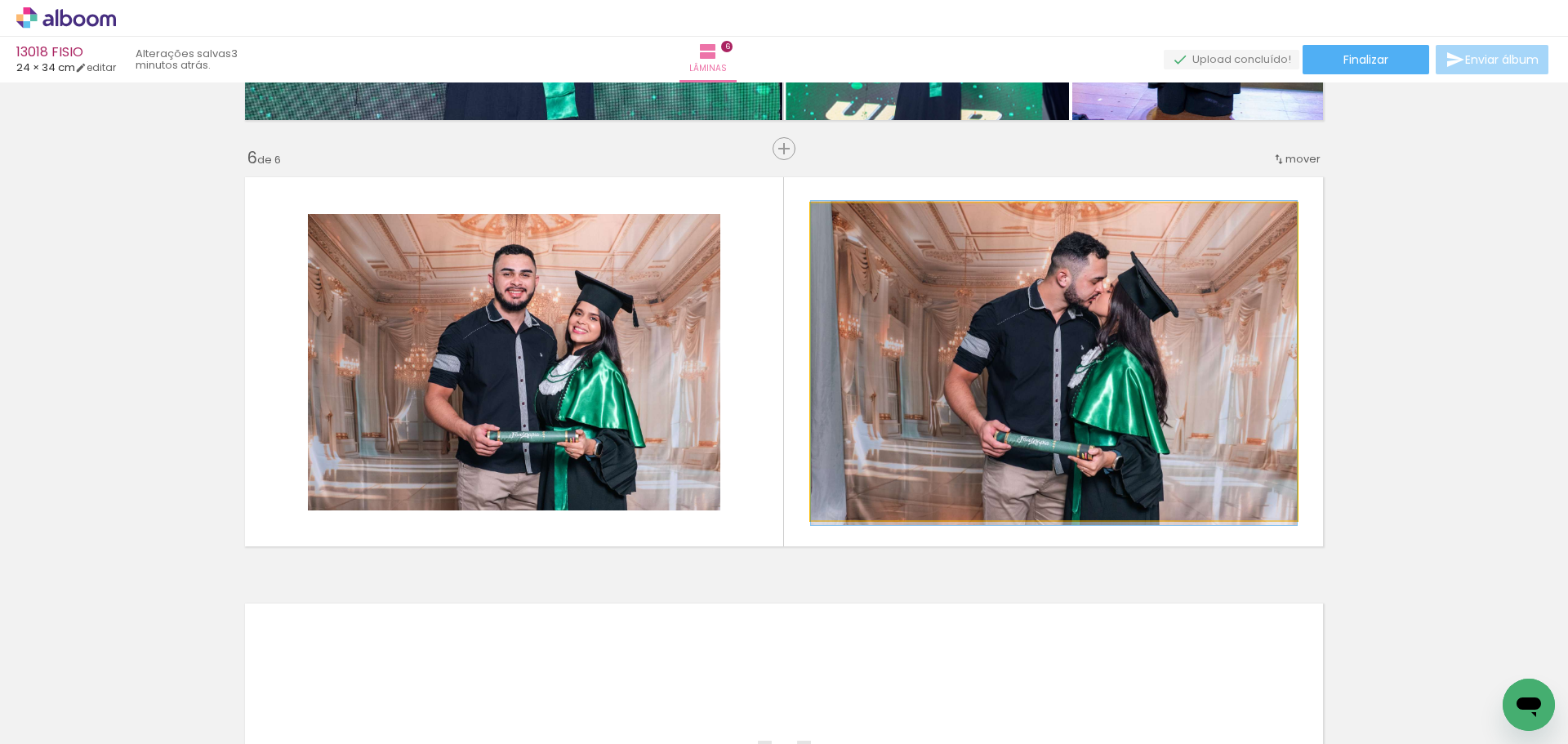 drag, startPoint x: 1095, startPoint y: 350, endPoint x: 1071, endPoint y: 350, distance: 24 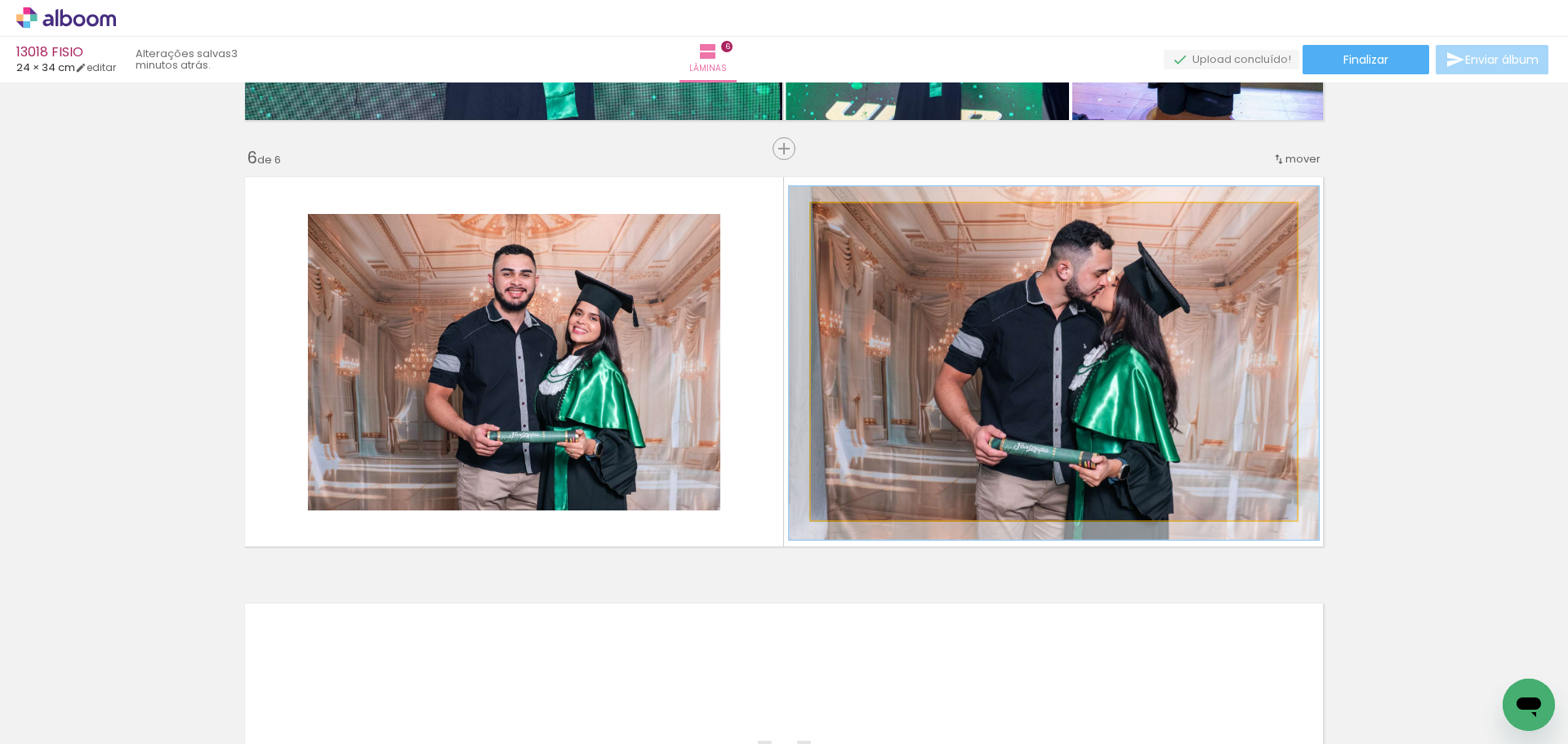 drag, startPoint x: 843, startPoint y: 221, endPoint x: 850, endPoint y: 226, distance: 8.602325 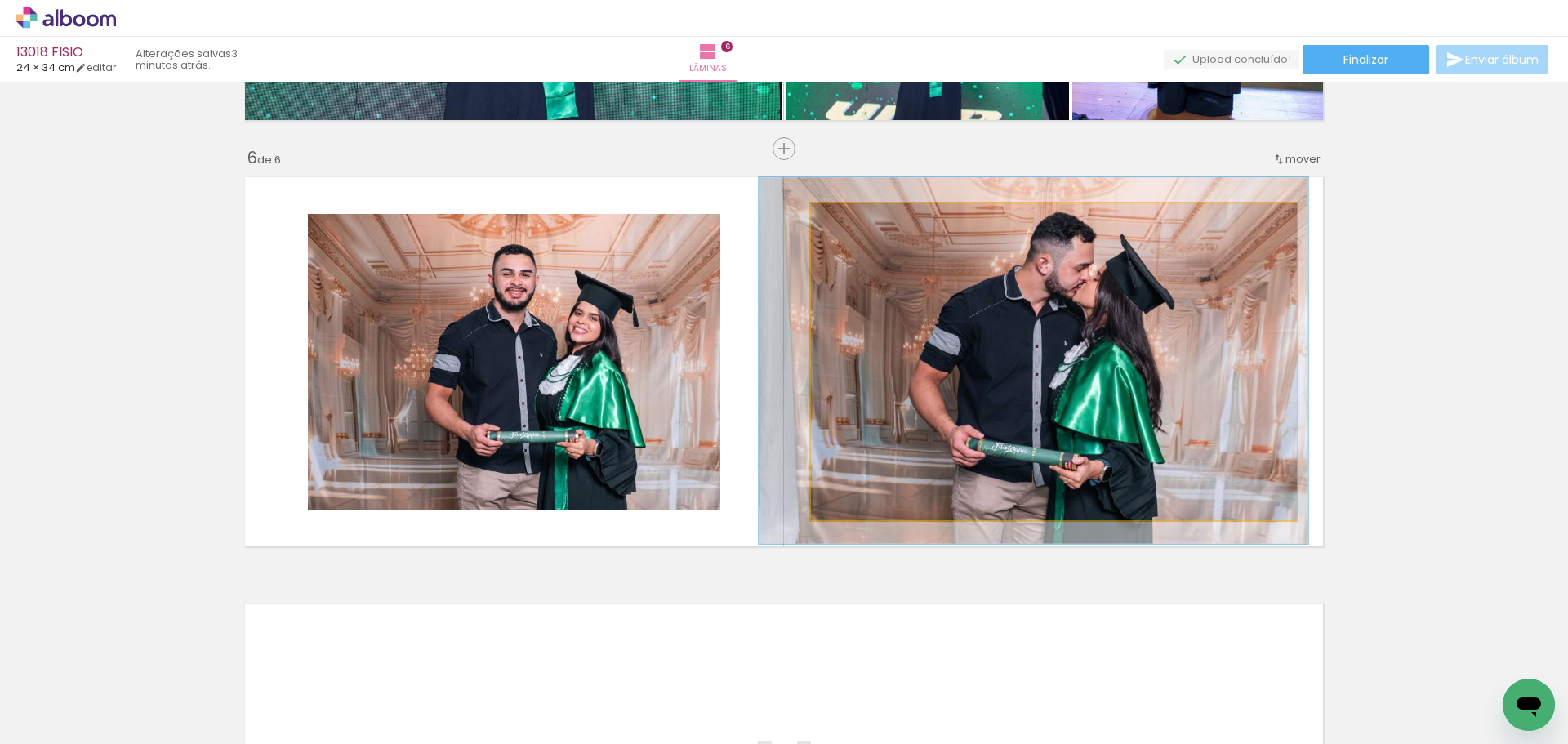 drag, startPoint x: 1085, startPoint y: 354, endPoint x: 1064, endPoint y: 352, distance: 21.095023 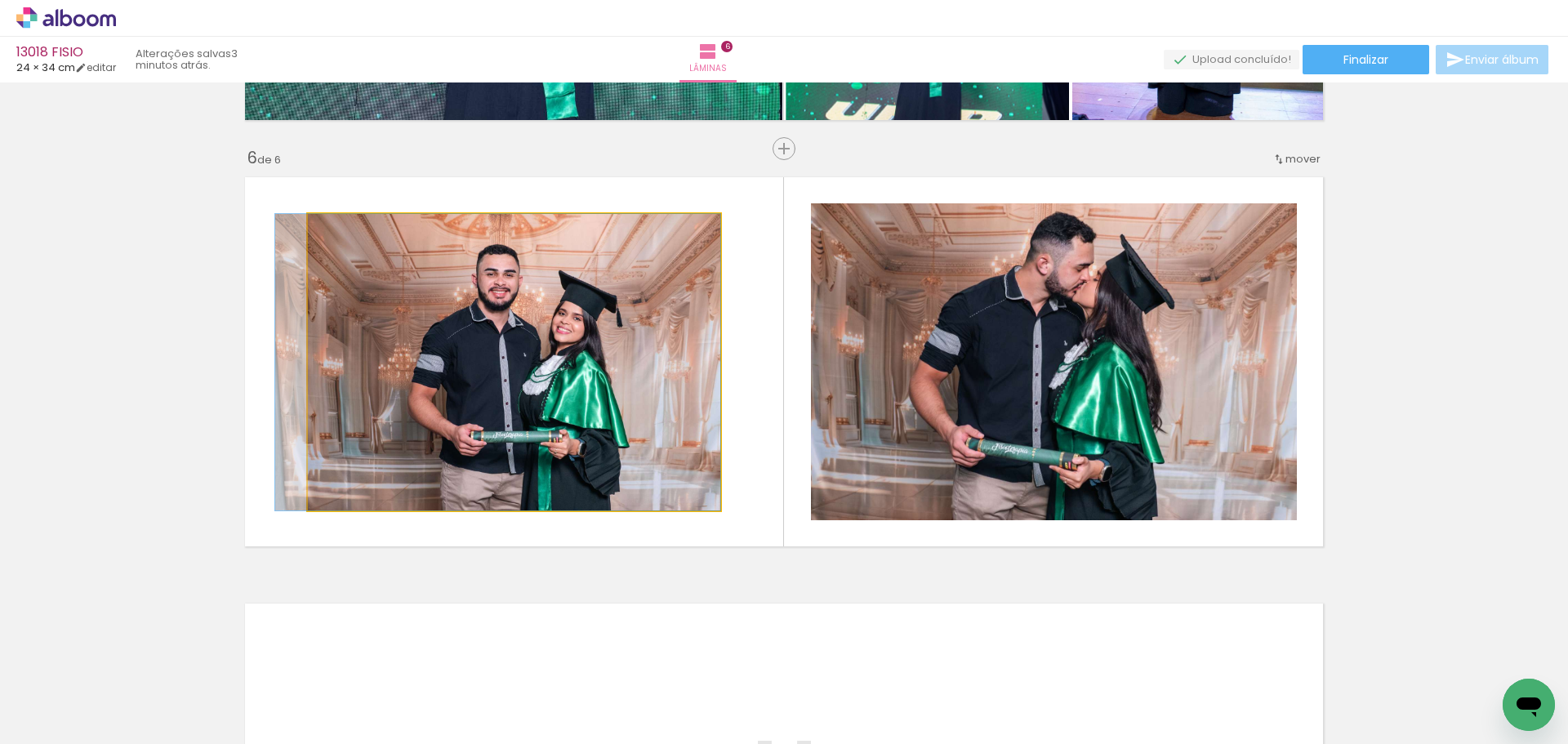 drag, startPoint x: 530, startPoint y: 421, endPoint x: 503, endPoint y: 409, distance: 29.546573 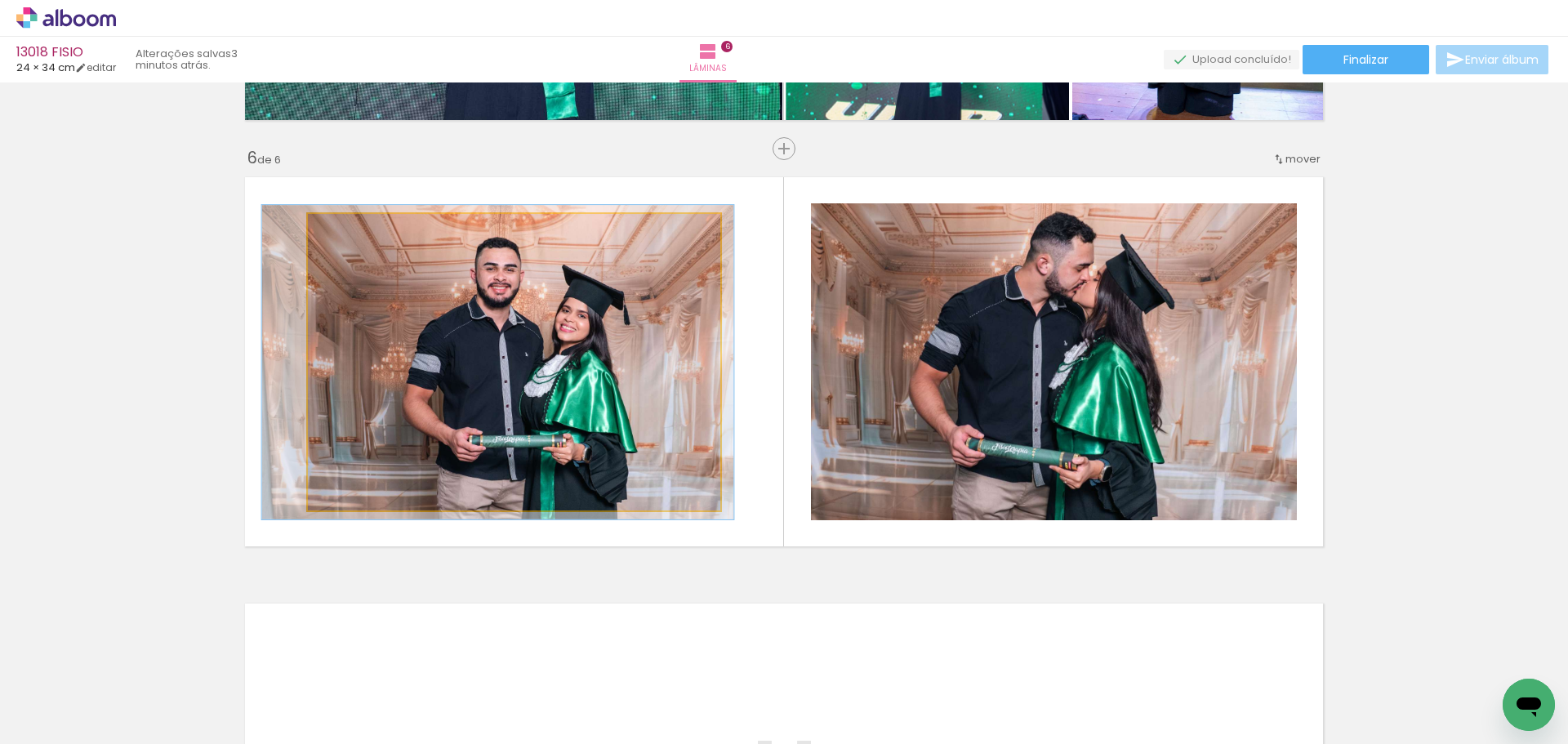 type on "106" 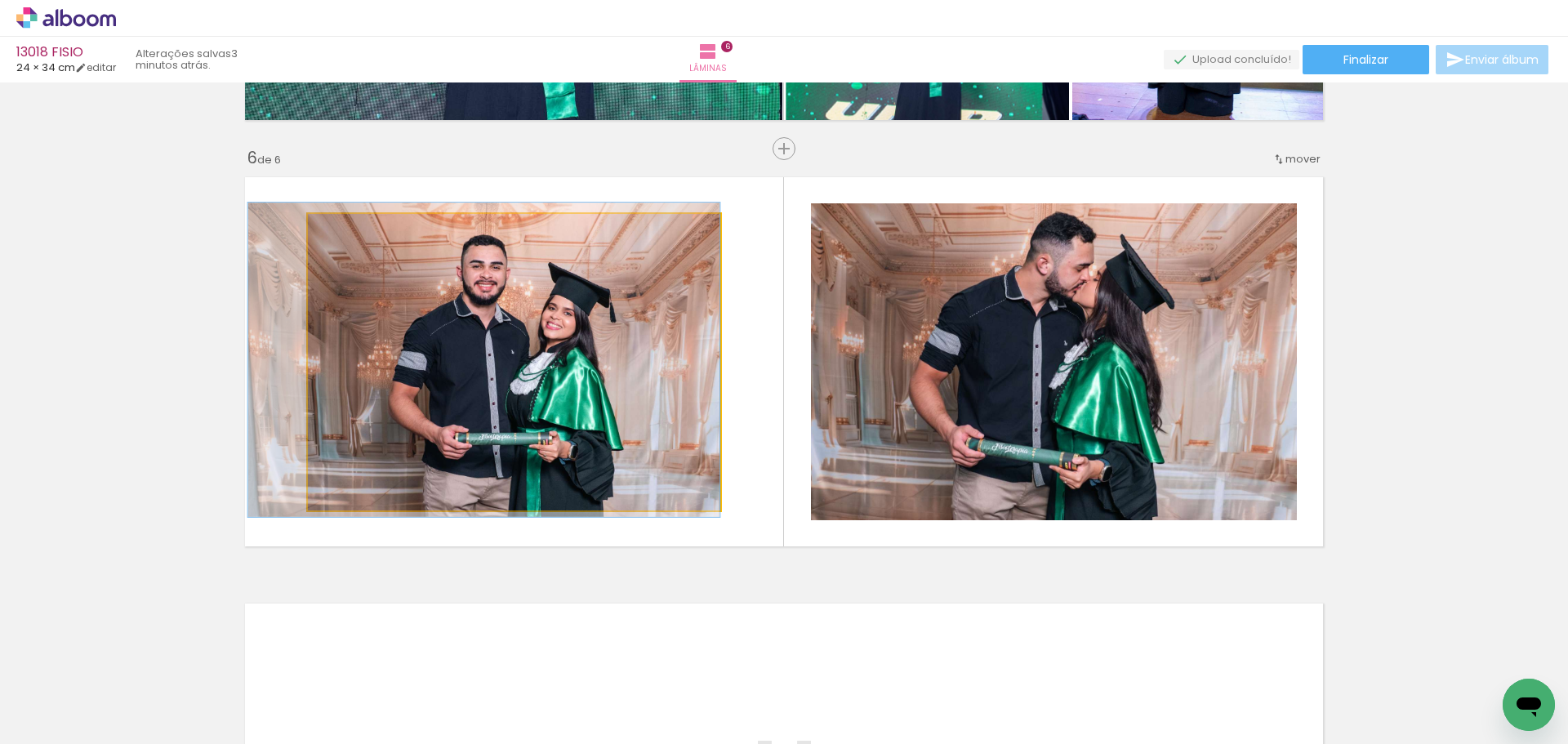 drag, startPoint x: 491, startPoint y: 321, endPoint x: 462, endPoint y: 319, distance: 29.068884 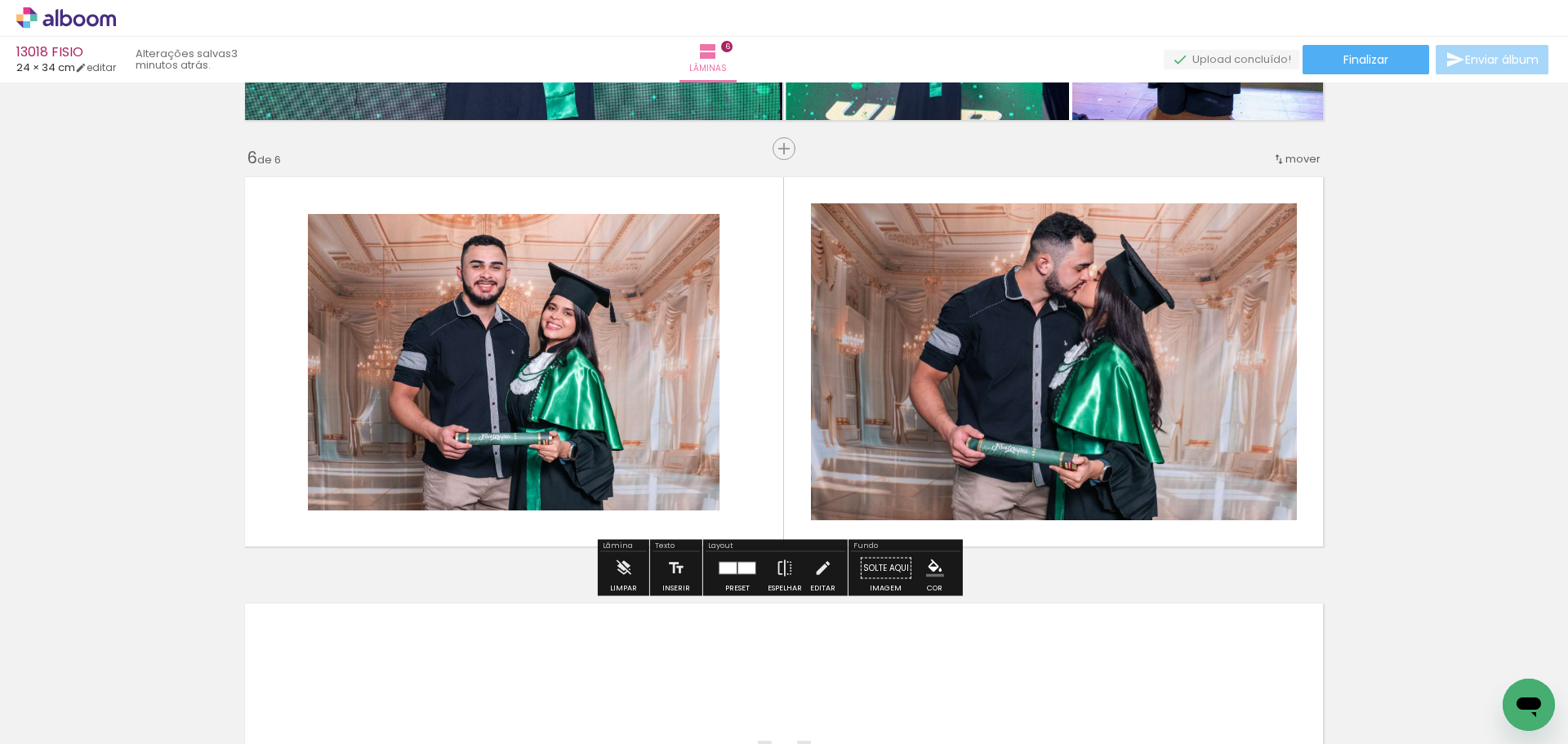 drag, startPoint x: 811, startPoint y: 575, endPoint x: 799, endPoint y: 567, distance: 14.422205 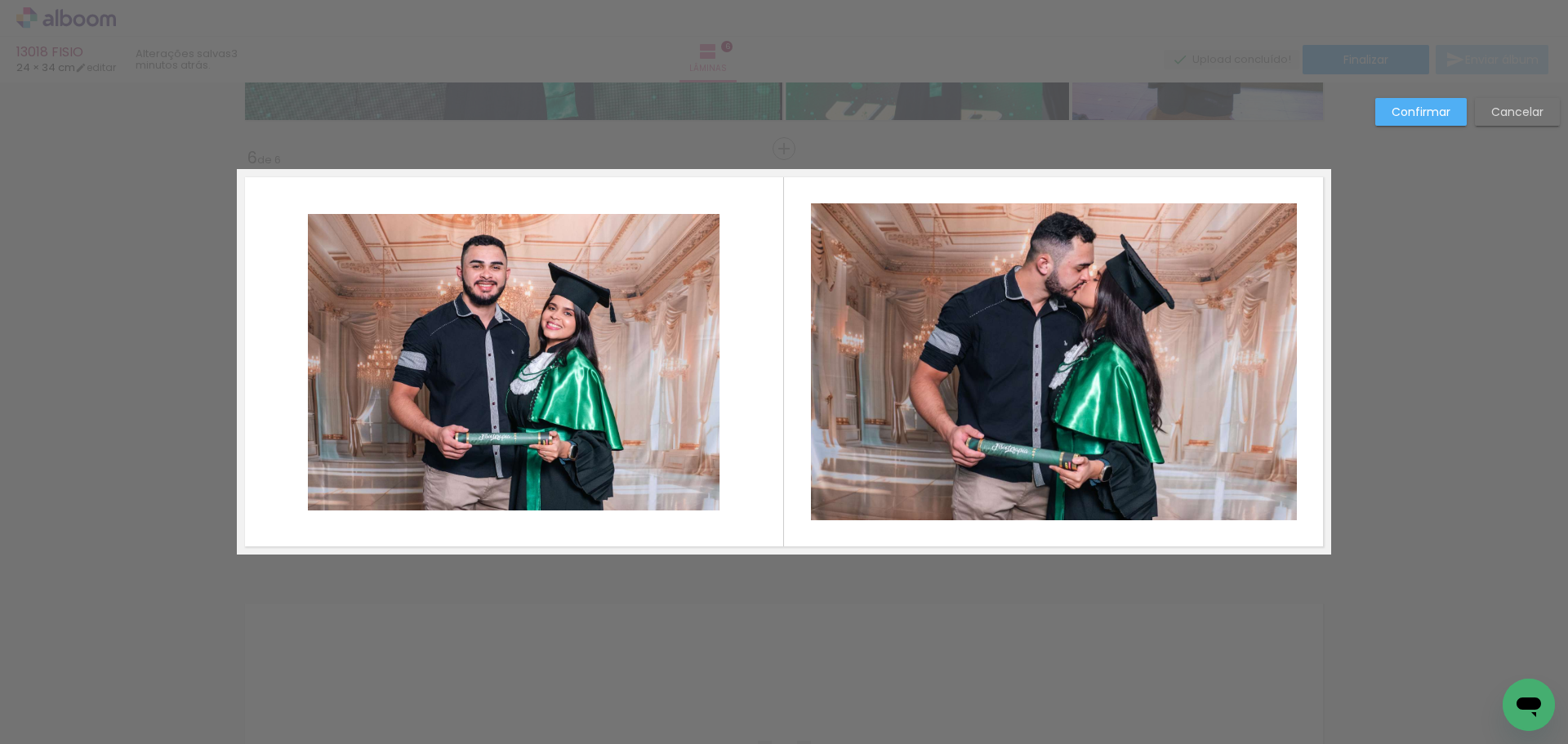 click 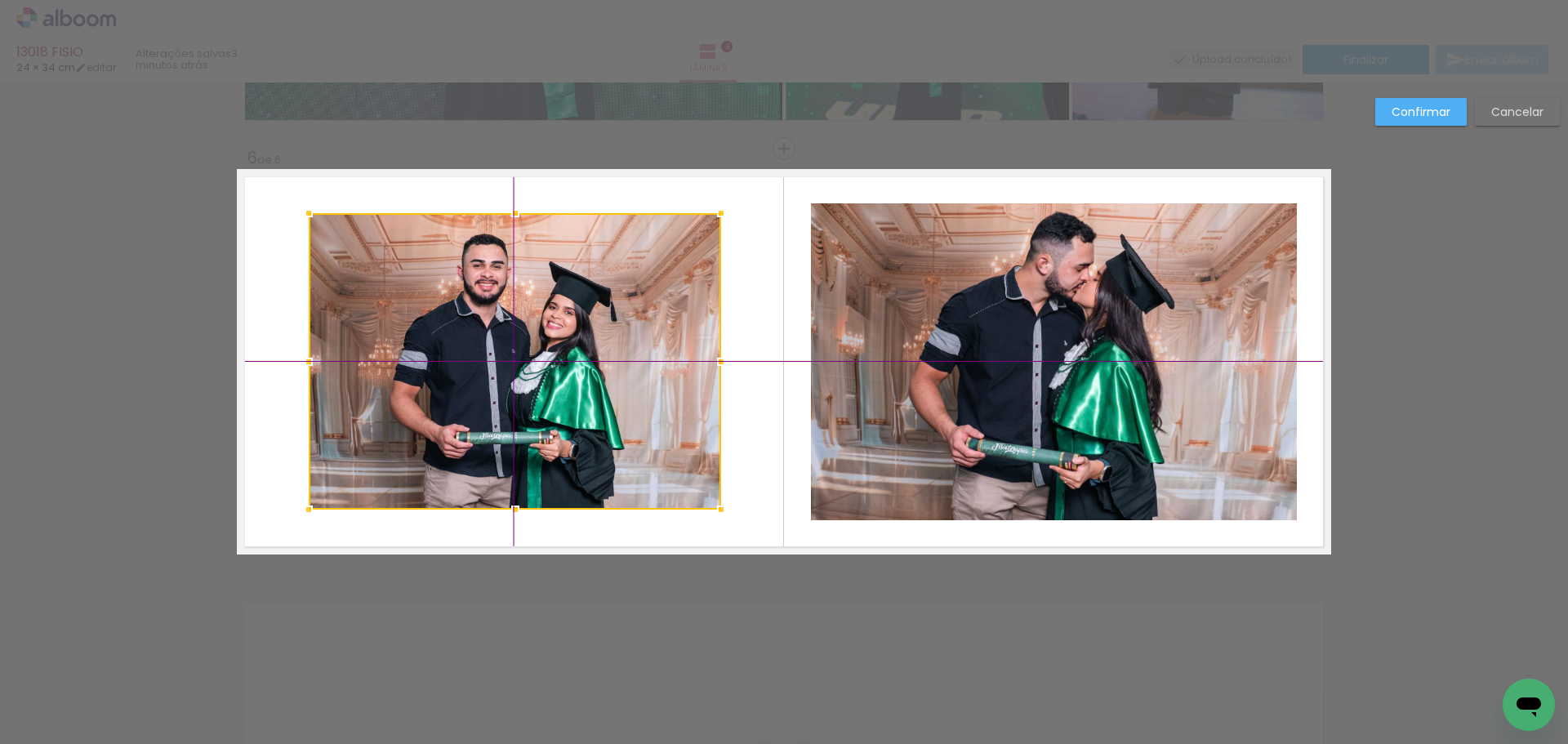 drag, startPoint x: 590, startPoint y: 429, endPoint x: 586, endPoint y: 439, distance: 11 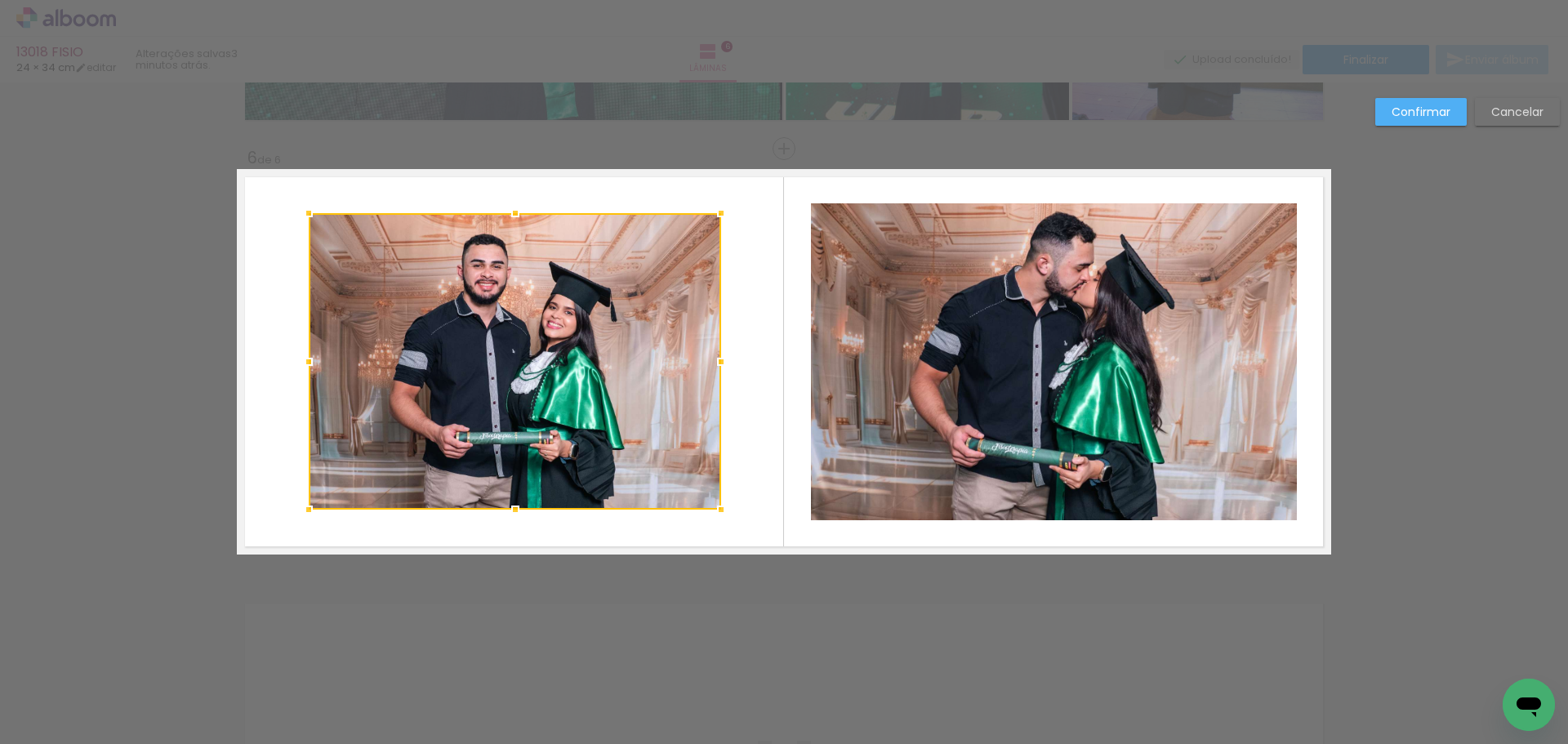 click on "Confirmar" at bounding box center (0, 0) 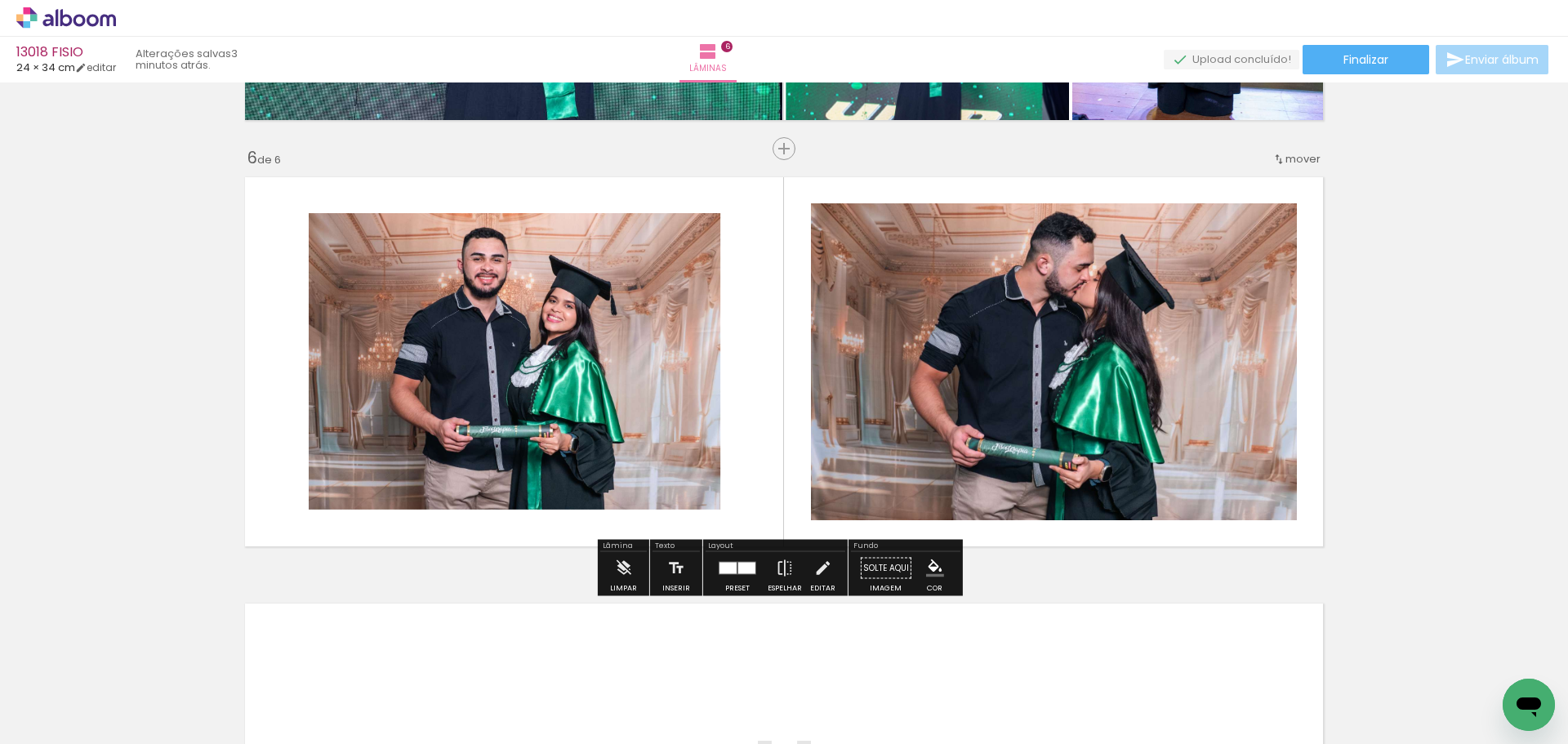 click at bounding box center [475, 292] 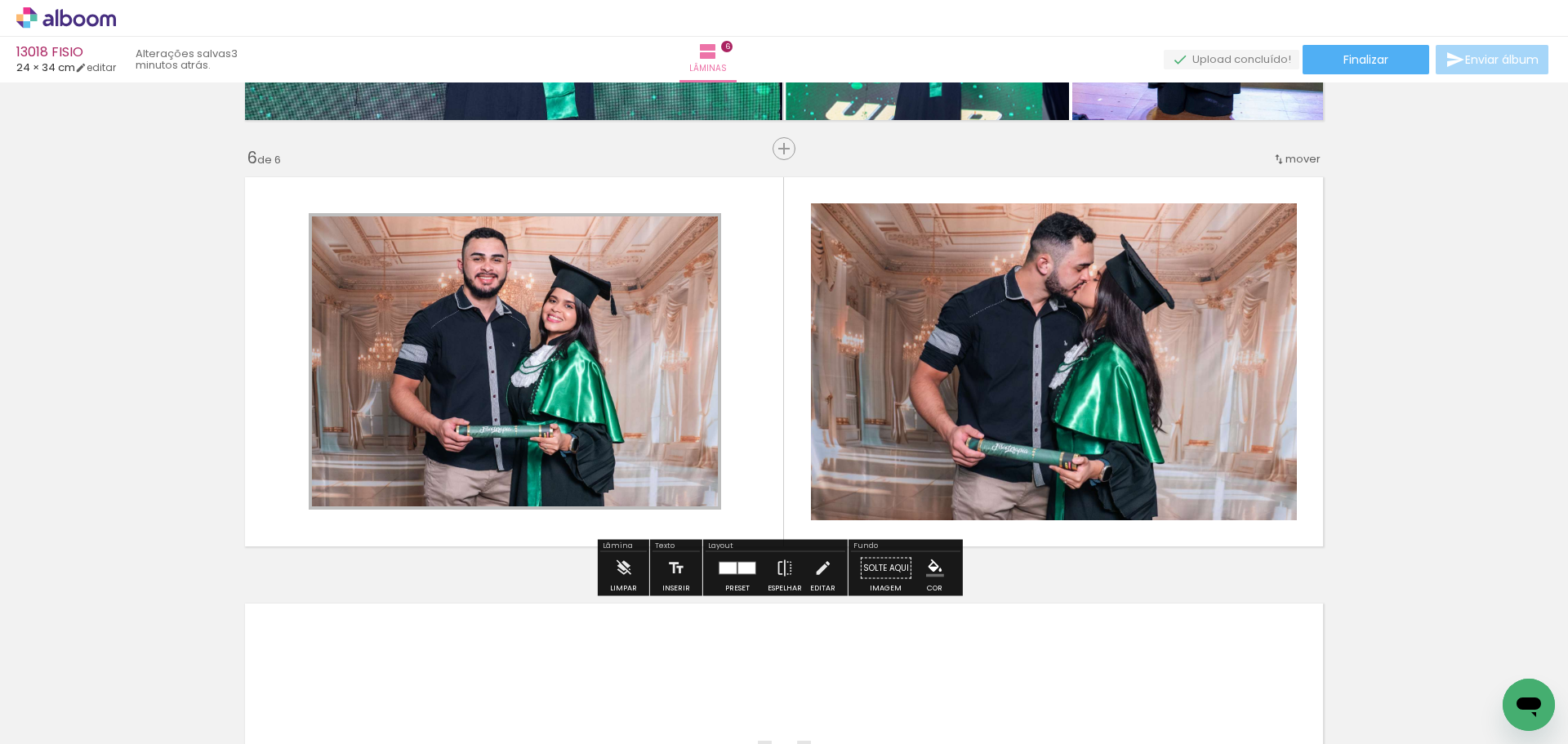 click at bounding box center (477, 334) 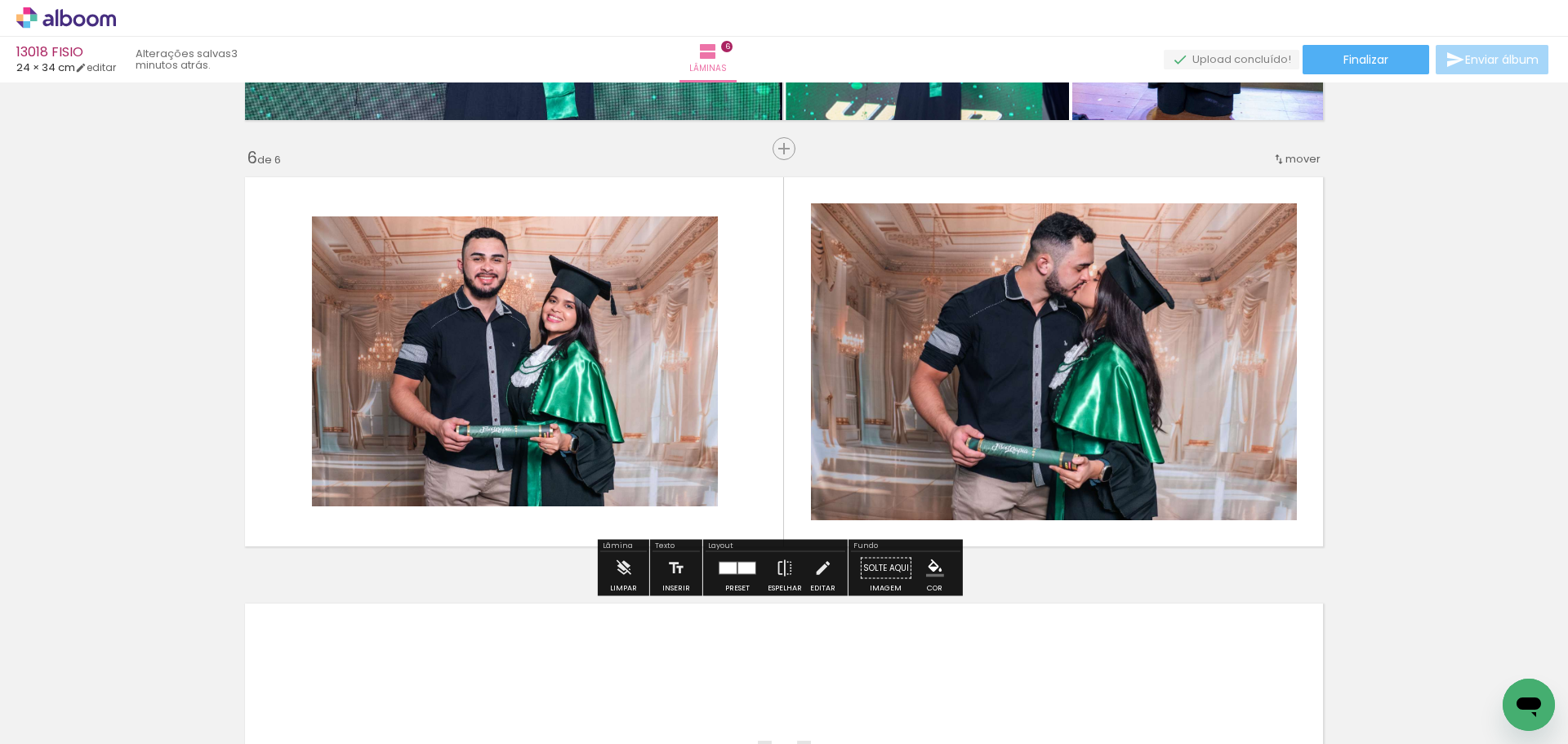 click at bounding box center [978, 282] 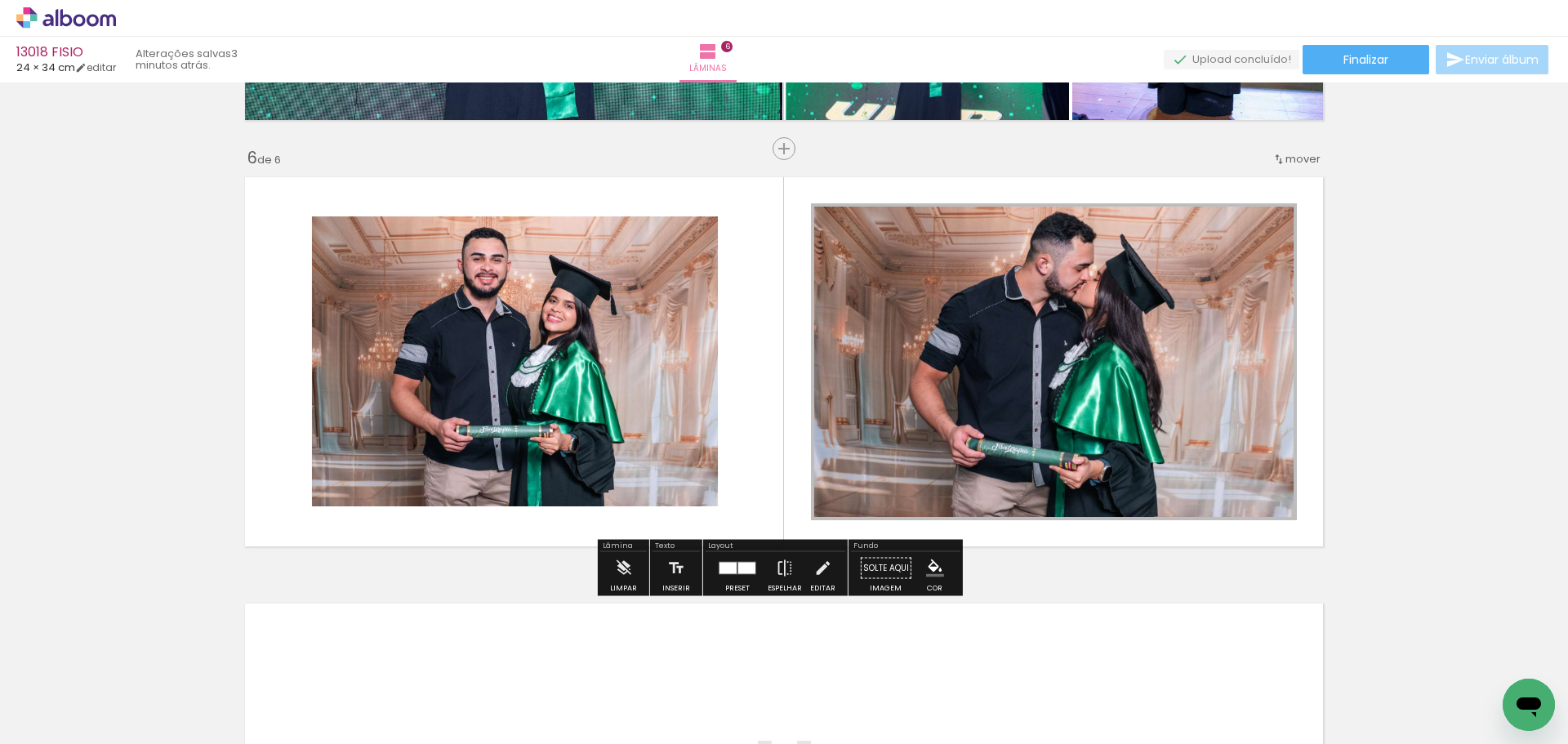 click at bounding box center (0, 0) 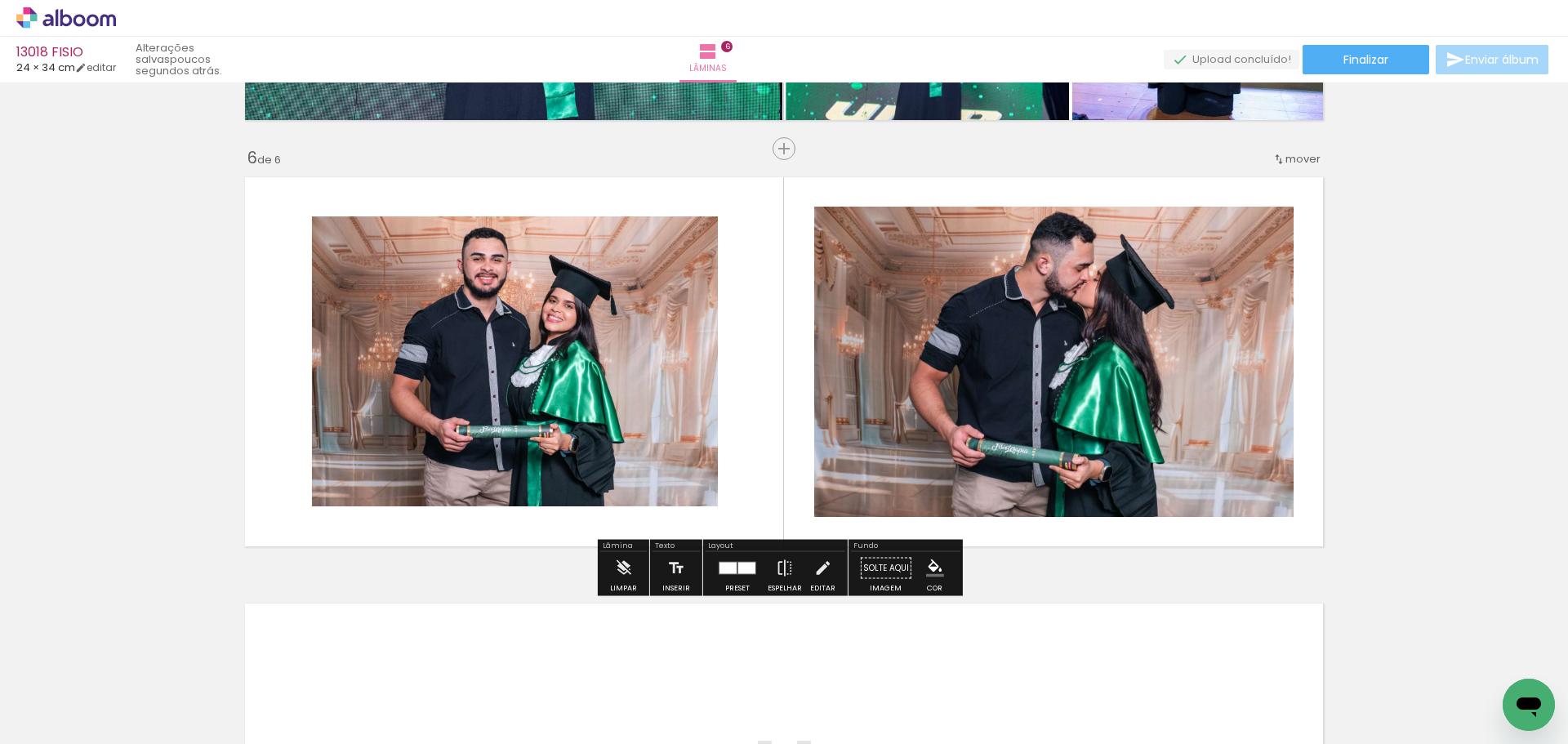 click at bounding box center (475, 280) 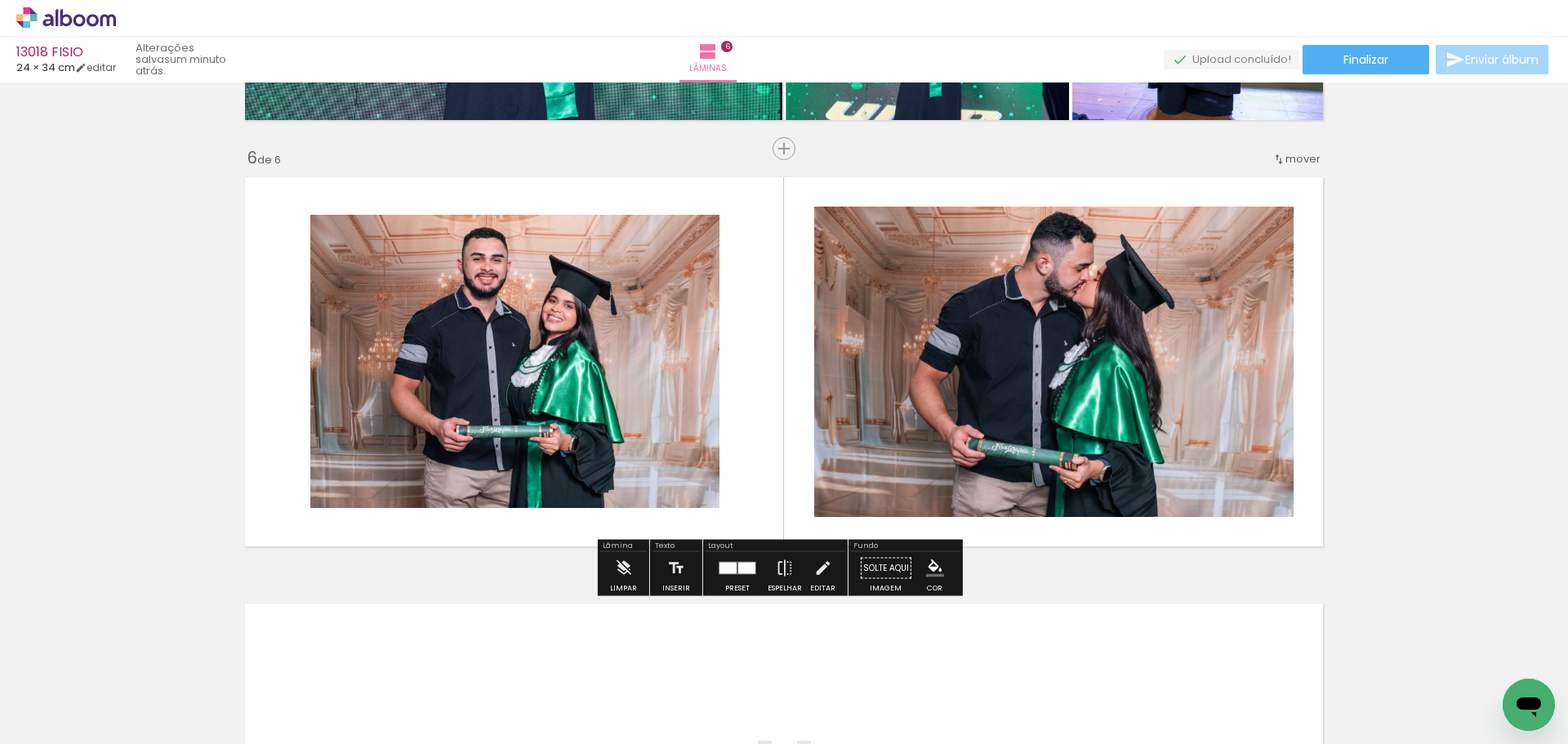 click at bounding box center (0, 0) 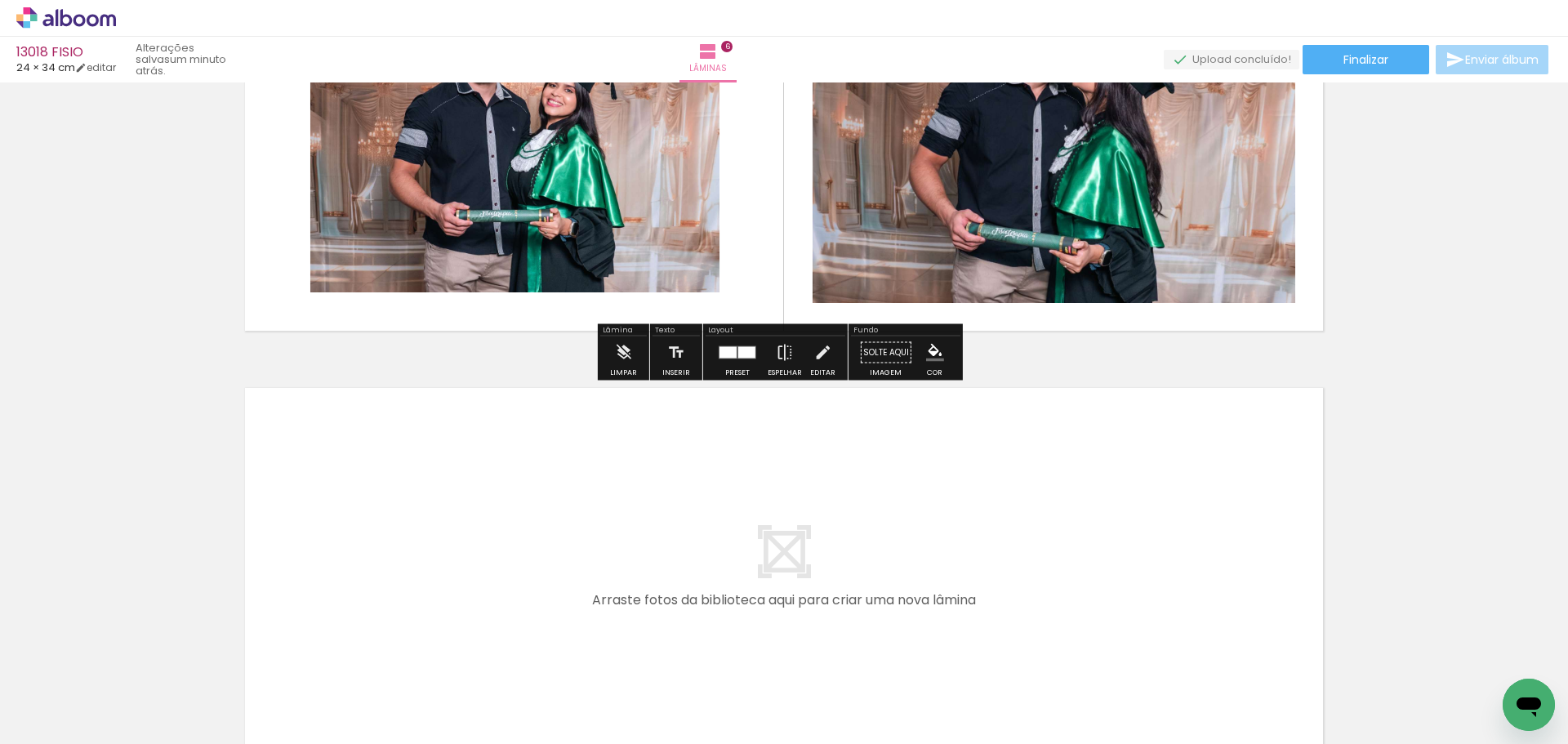 scroll, scrollTop: 2488, scrollLeft: 0, axis: vertical 